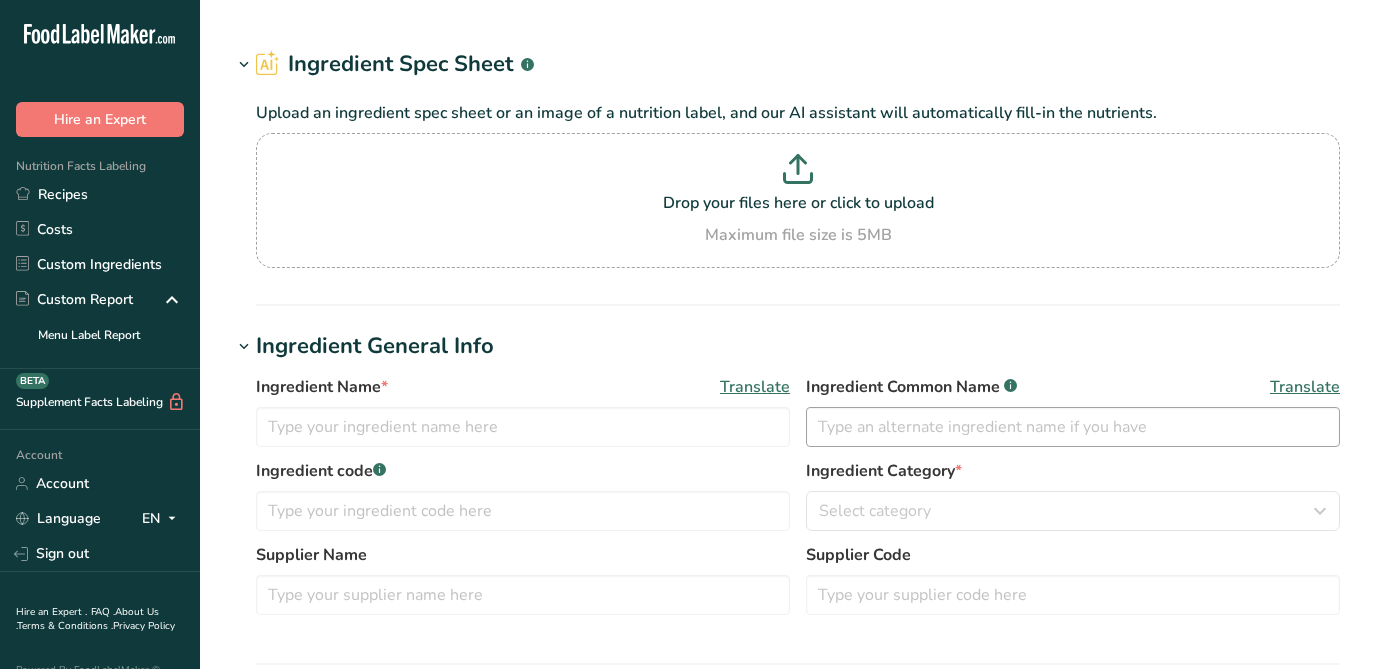scroll, scrollTop: 0, scrollLeft: 0, axis: both 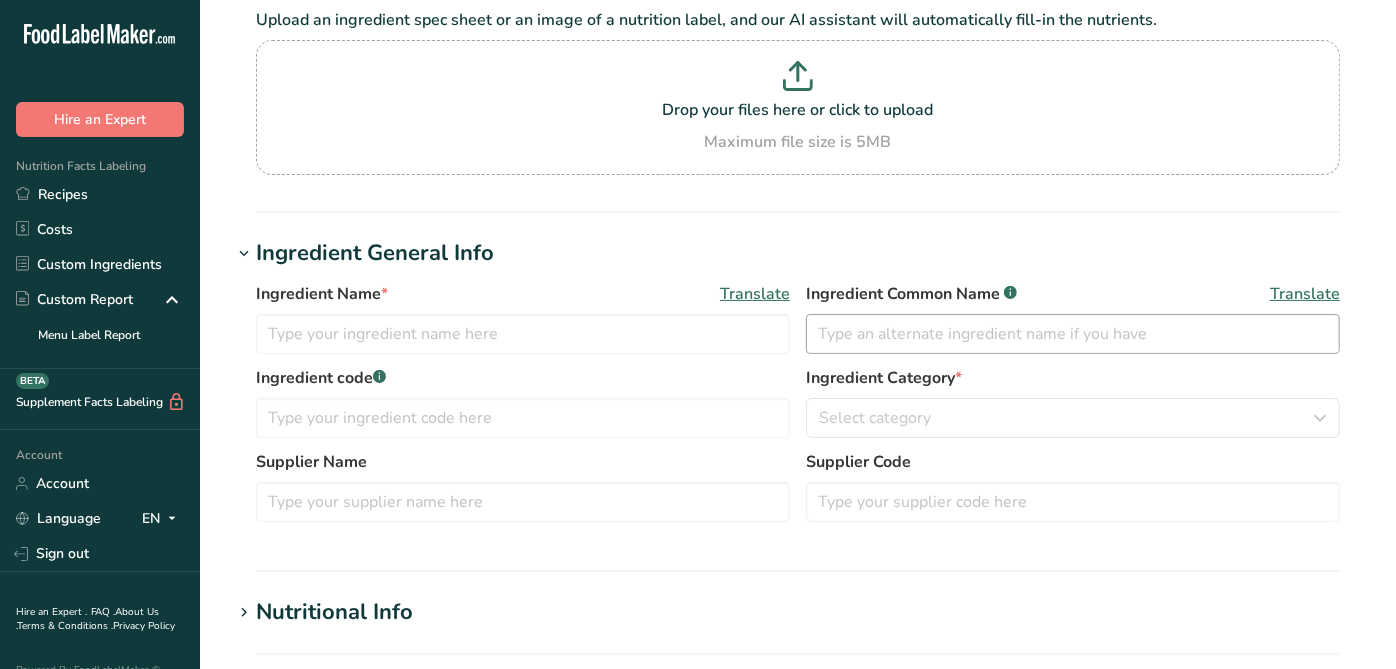 type on "RFR010 Tomato Paste, Atlapac Trading [DATE] [INITIALS]" 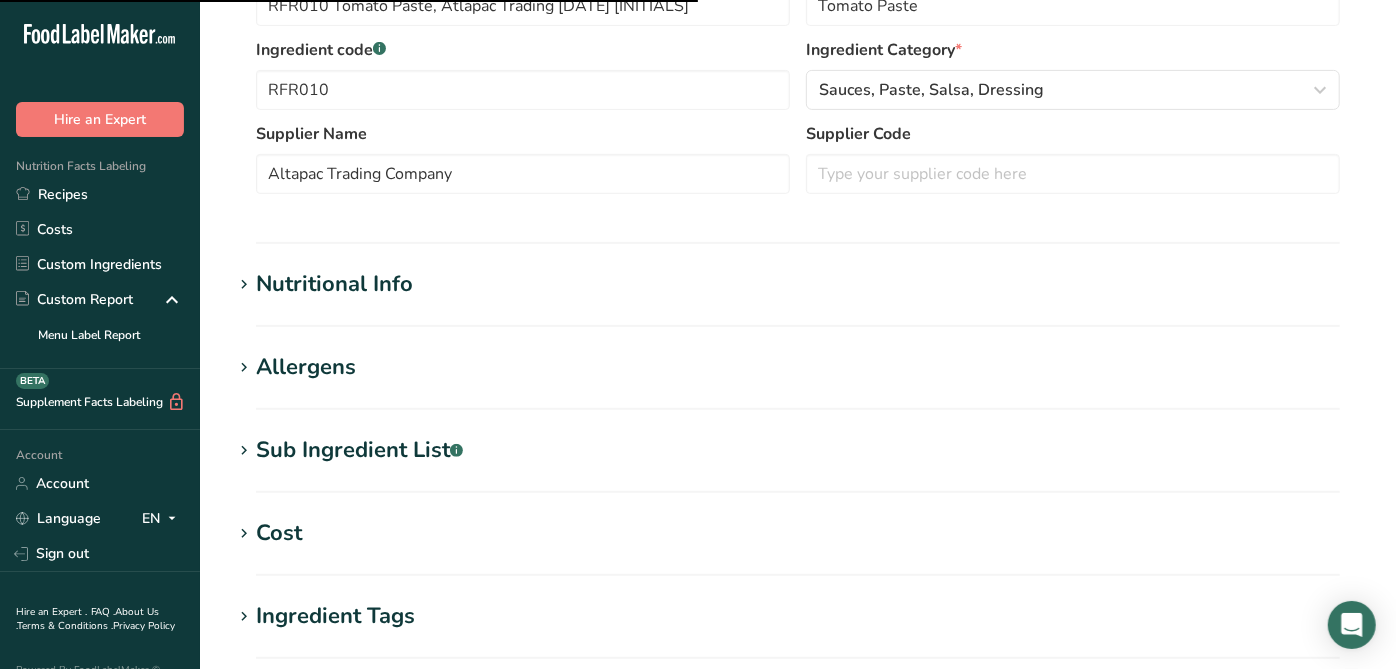 scroll, scrollTop: 489, scrollLeft: 0, axis: vertical 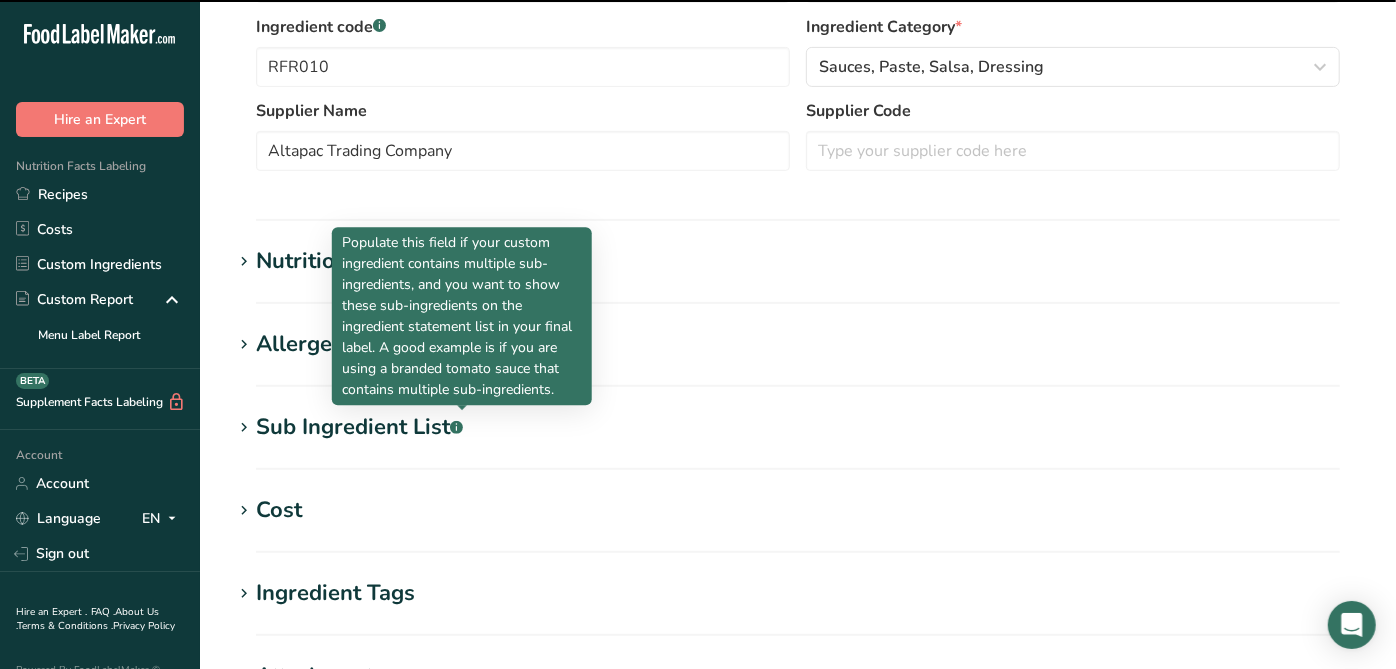click on "Sub Ingredient List
.a-a{fill:#347362;}.b-a{fill:#fff;}" at bounding box center [359, 427] 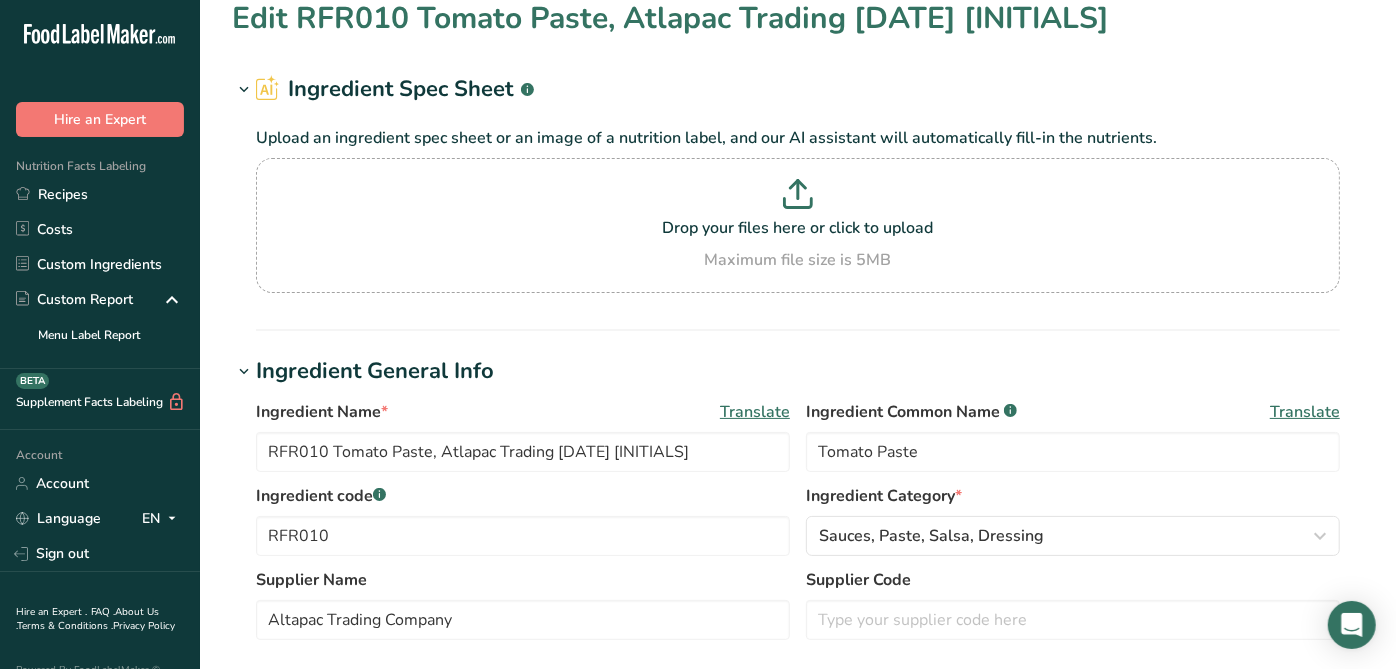 scroll, scrollTop: 0, scrollLeft: 0, axis: both 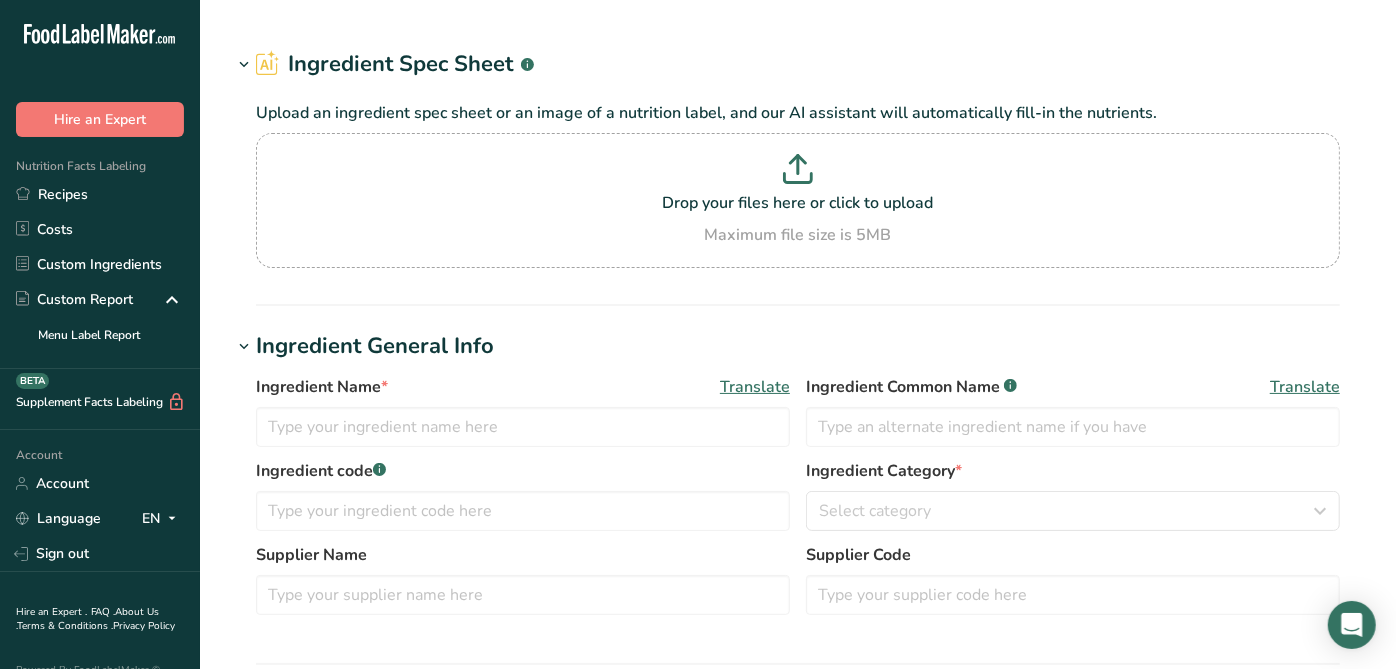 type on "RST088 / F23168 Novation Prima 300, Ingredion 06-19-23 CC" 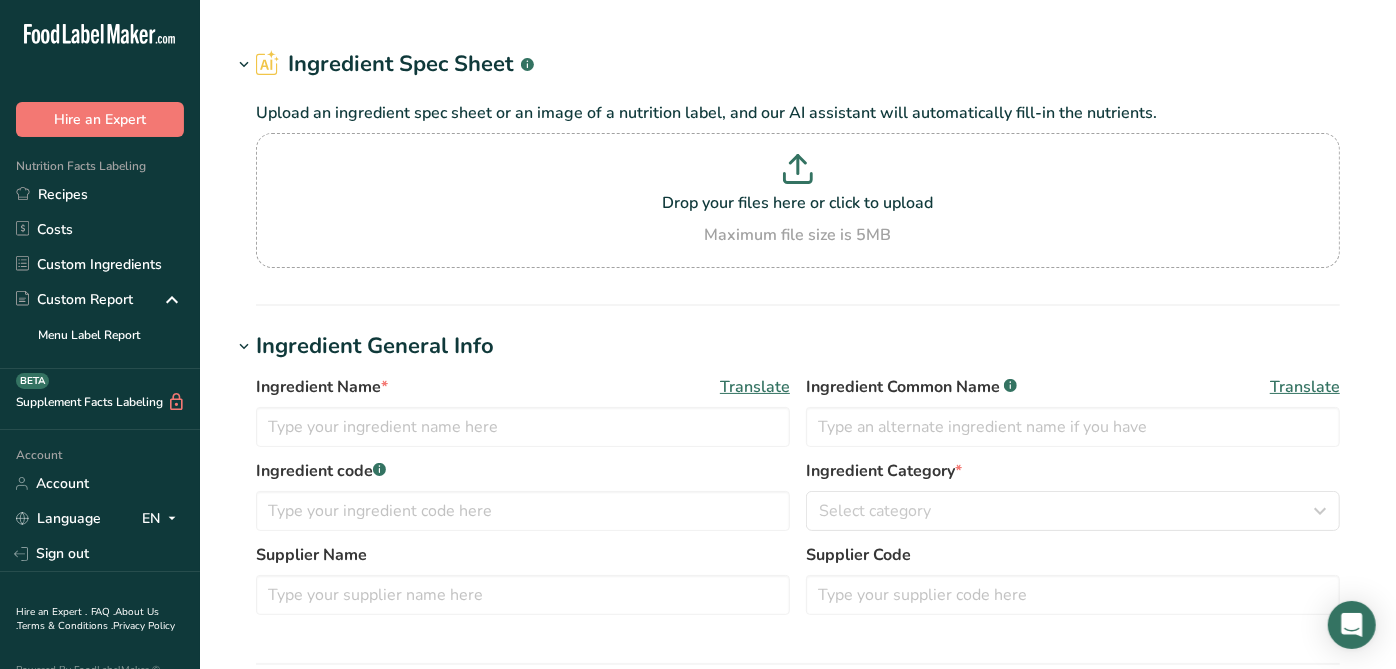 type on "Corn Starch" 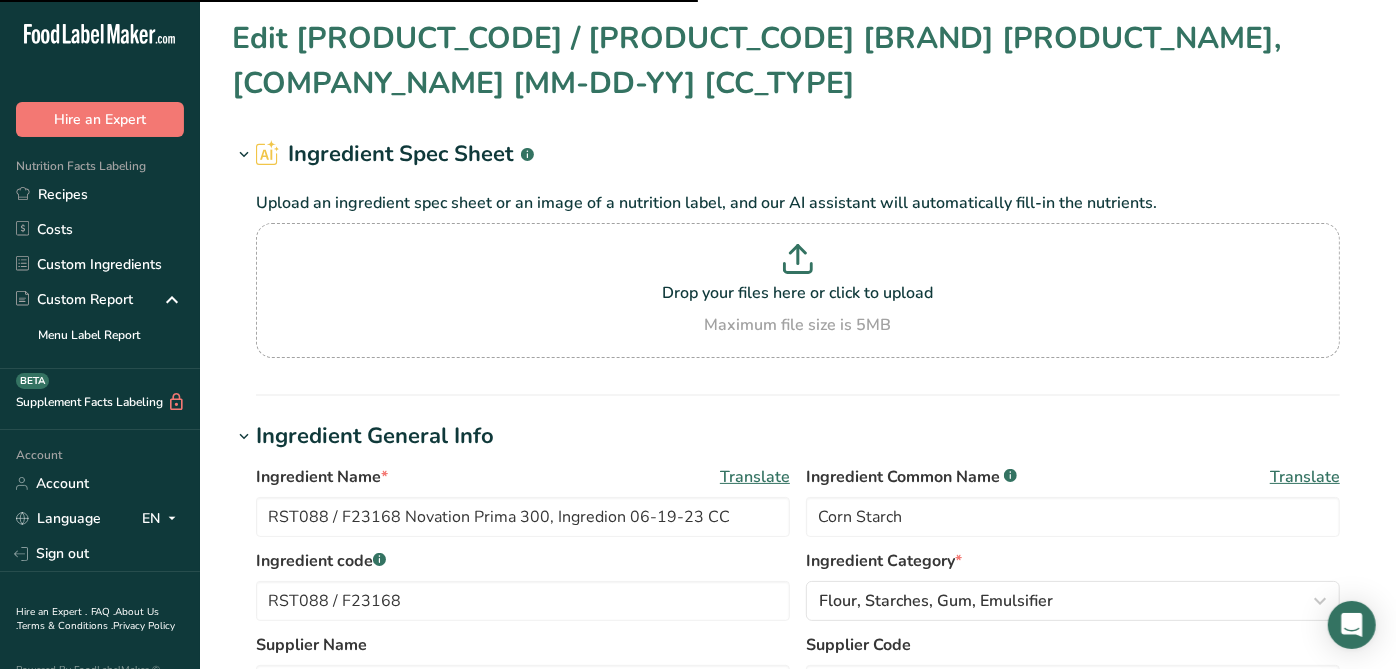 scroll, scrollTop: 111, scrollLeft: 0, axis: vertical 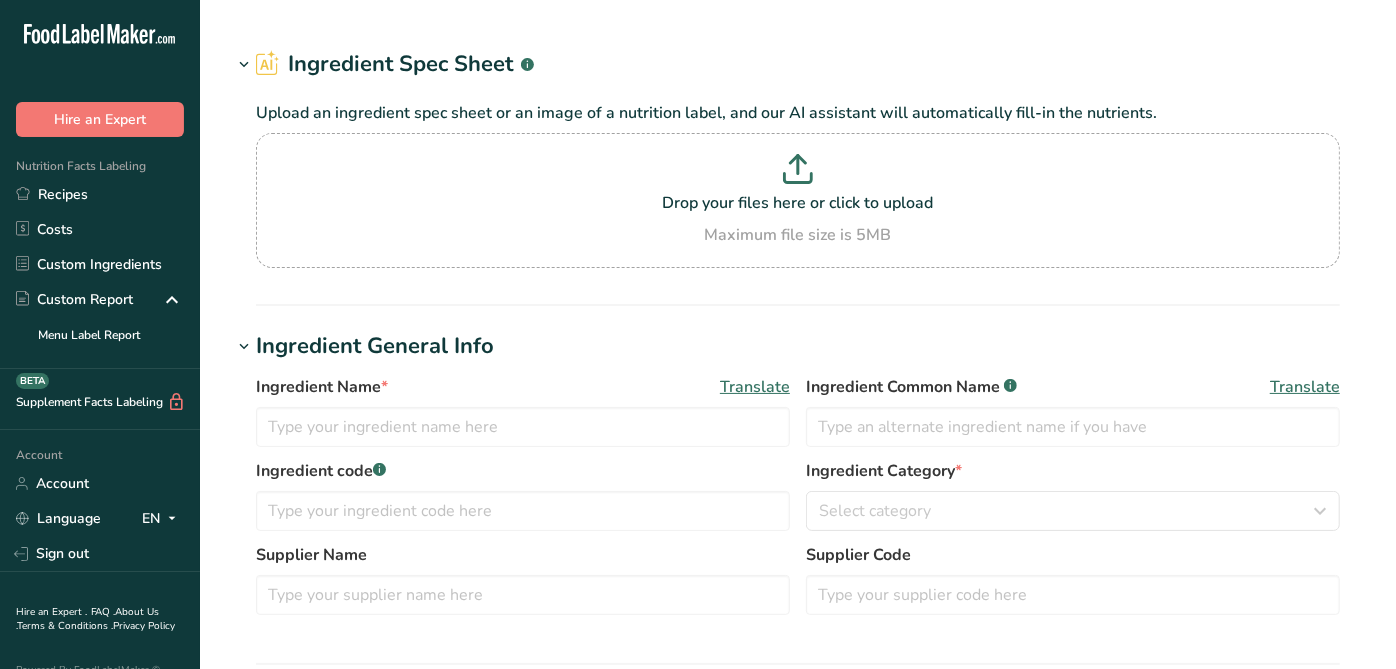 type on "RDA052 Whole Milk, Alta Dena 02-20-23 AL" 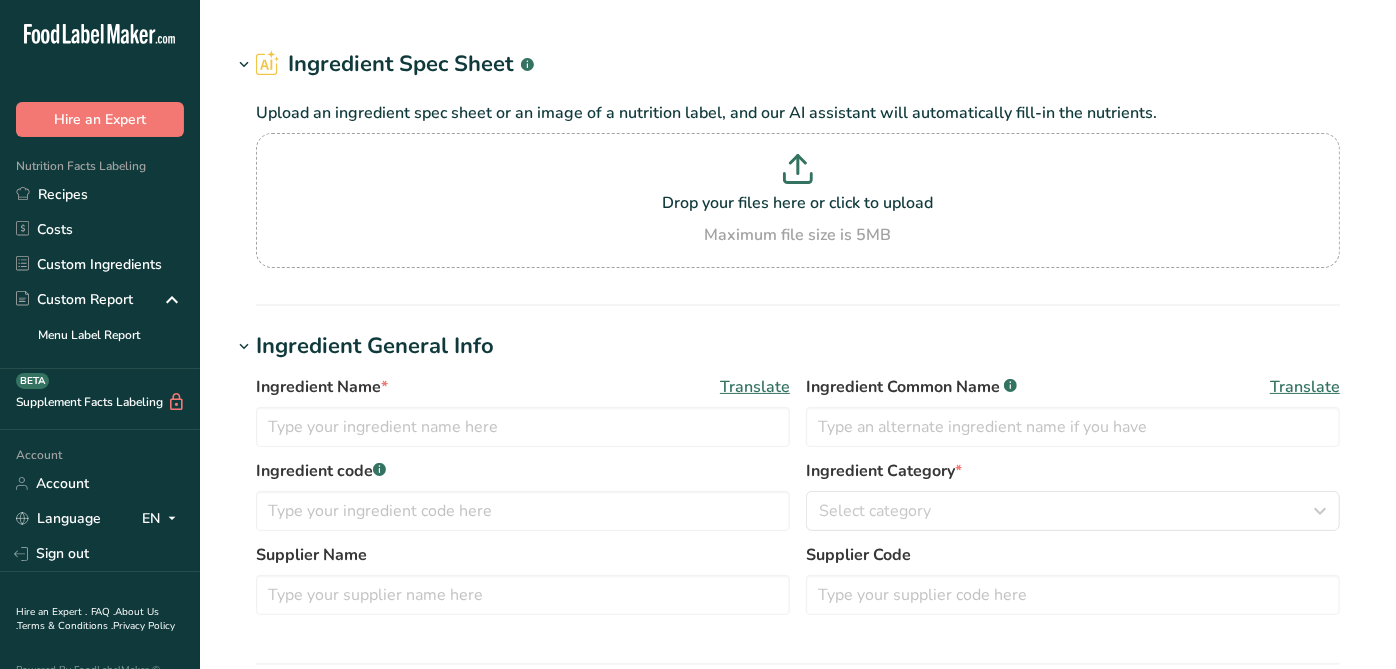 type on "Whole Milk" 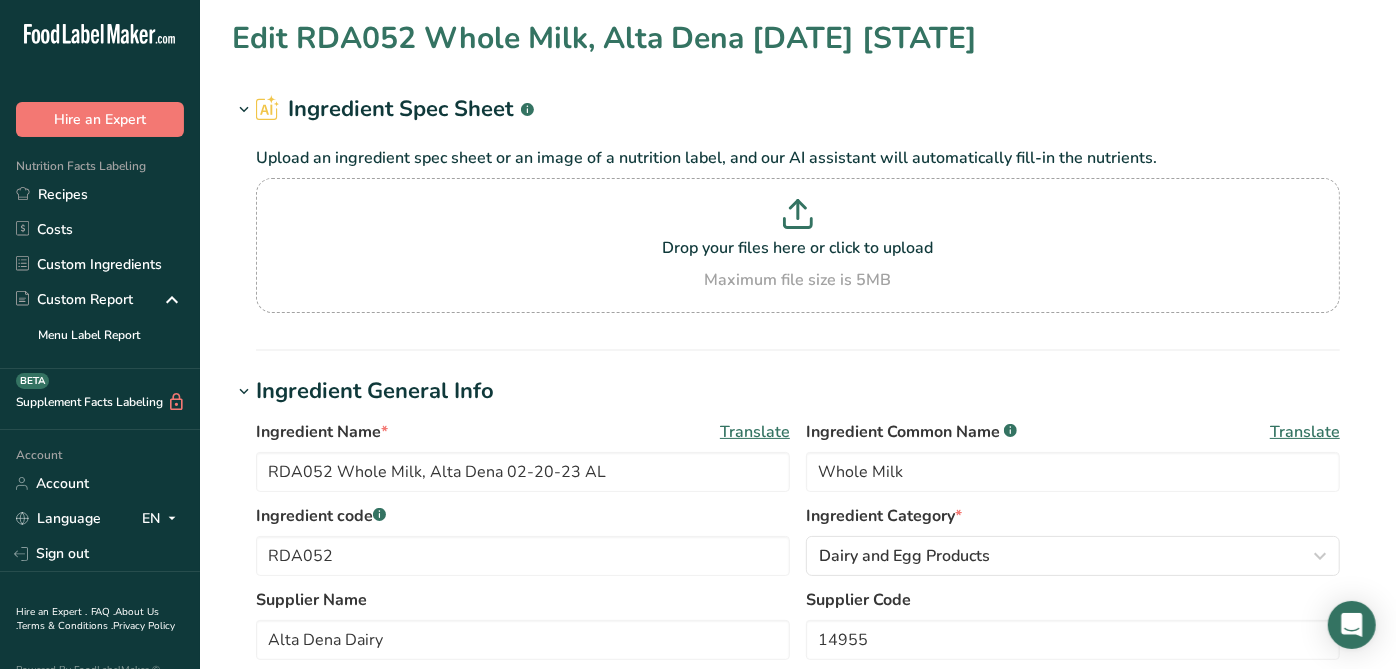 click on "Edit RDA052 Whole Milk, Alta Dena 02-20-23 AL
Ingredient Spec Sheet
.a-a{fill:#347362;}.b-a{fill:#fff;}
Upload an ingredient spec sheet or an image of a nutrition label, and our AI assistant will automatically fill-in the nutrients.
Drop your files here or click to upload
Maximum file size is 5MB
Ingredient General Info
Ingredient Name *
Translate
RDA052 Whole Milk, Alta Dena 02-20-23 AL
Ingredient Common Name
.a-a{fill:#347362;}.b-a{fill:#fff;}
Translate
Whole Milk
Ingredient code
.a-a{fill:#347362;}.b-a{fill:#fff;}           RDA052
Ingredient Category *
Dairy and Egg Products" at bounding box center (798, 734) 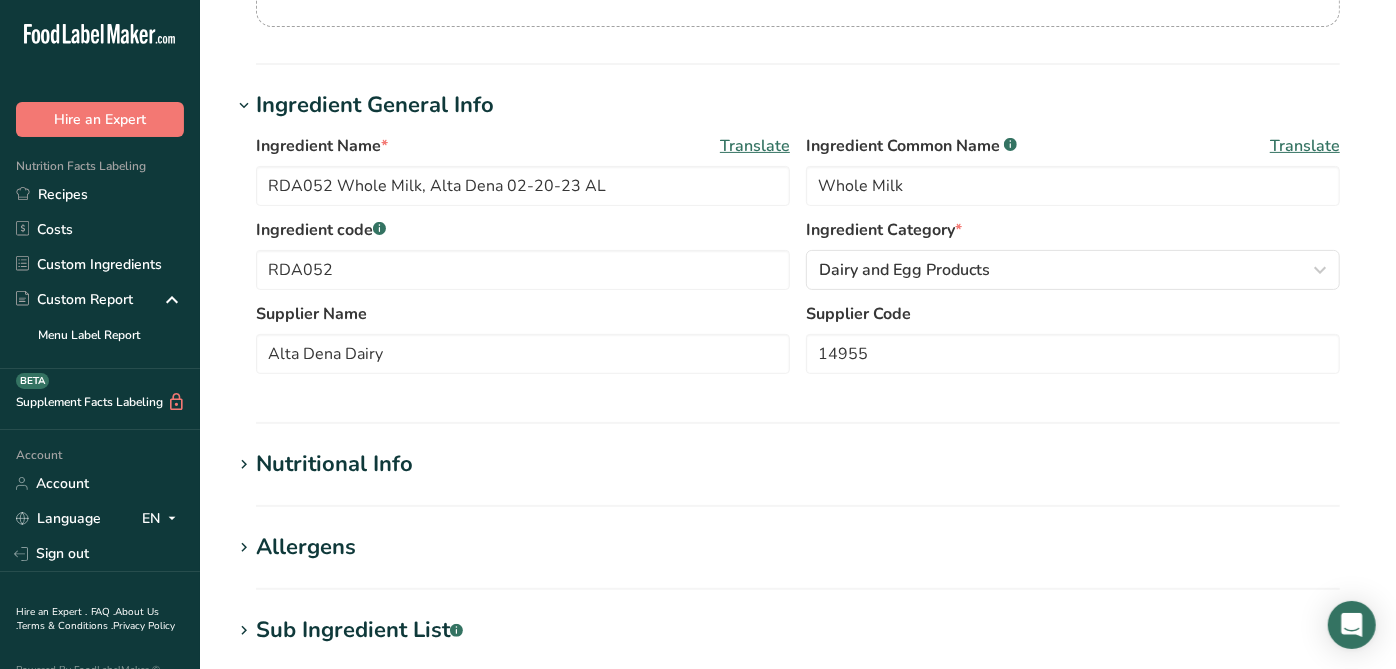 scroll, scrollTop: 0, scrollLeft: 0, axis: both 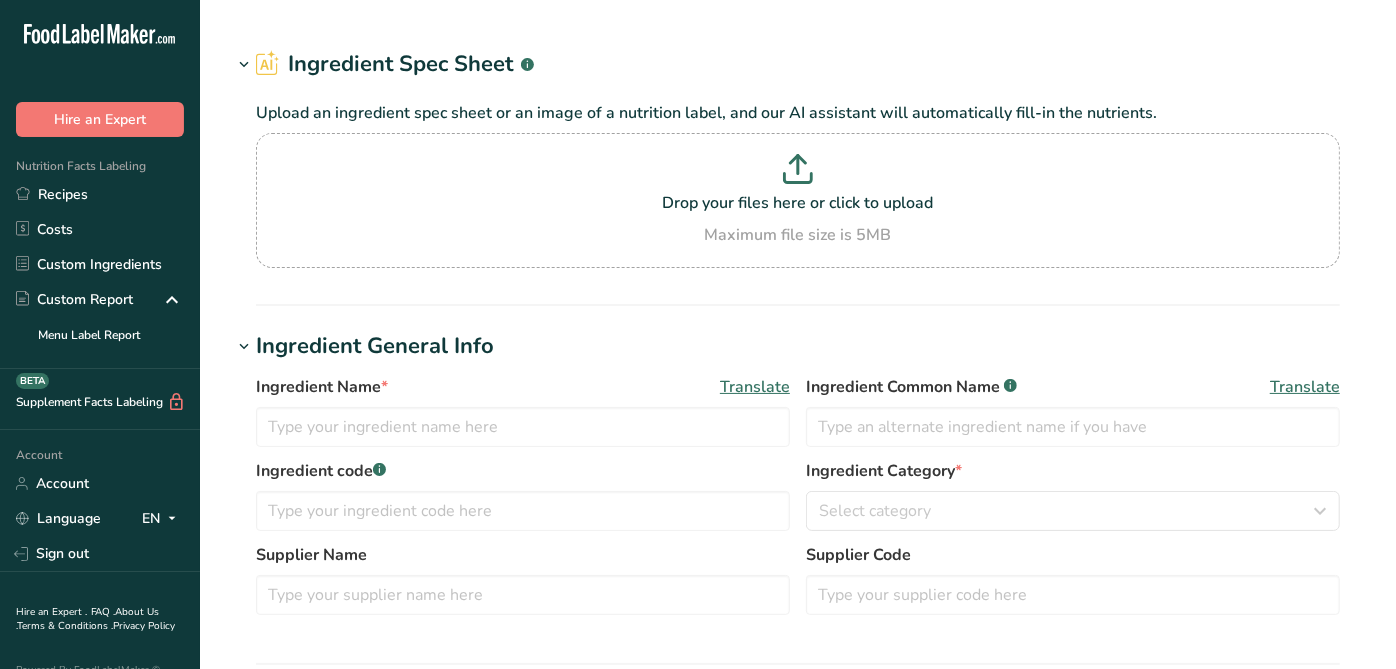 type on "RDA075 Manufacturing Cream 40%, Alta Dena 02-26-20 CC" 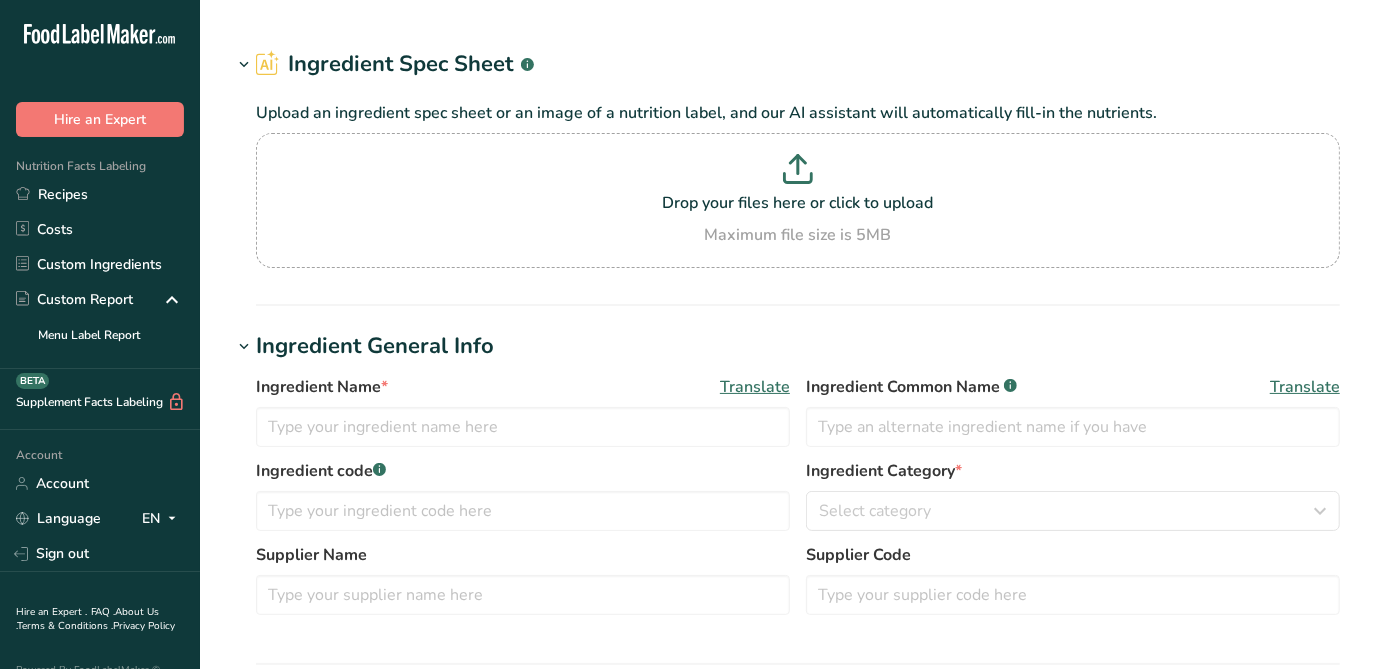 type on "Grade A Pasteurized Heavy Cream" 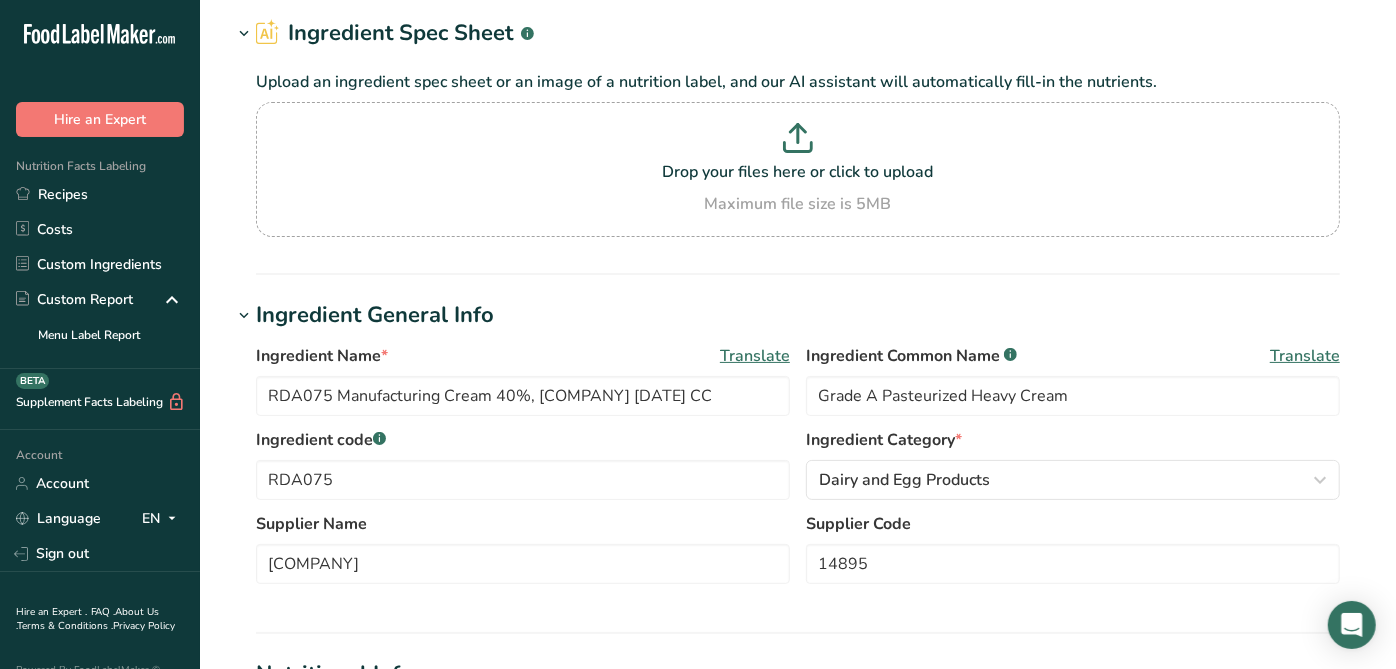 scroll, scrollTop: 111, scrollLeft: 0, axis: vertical 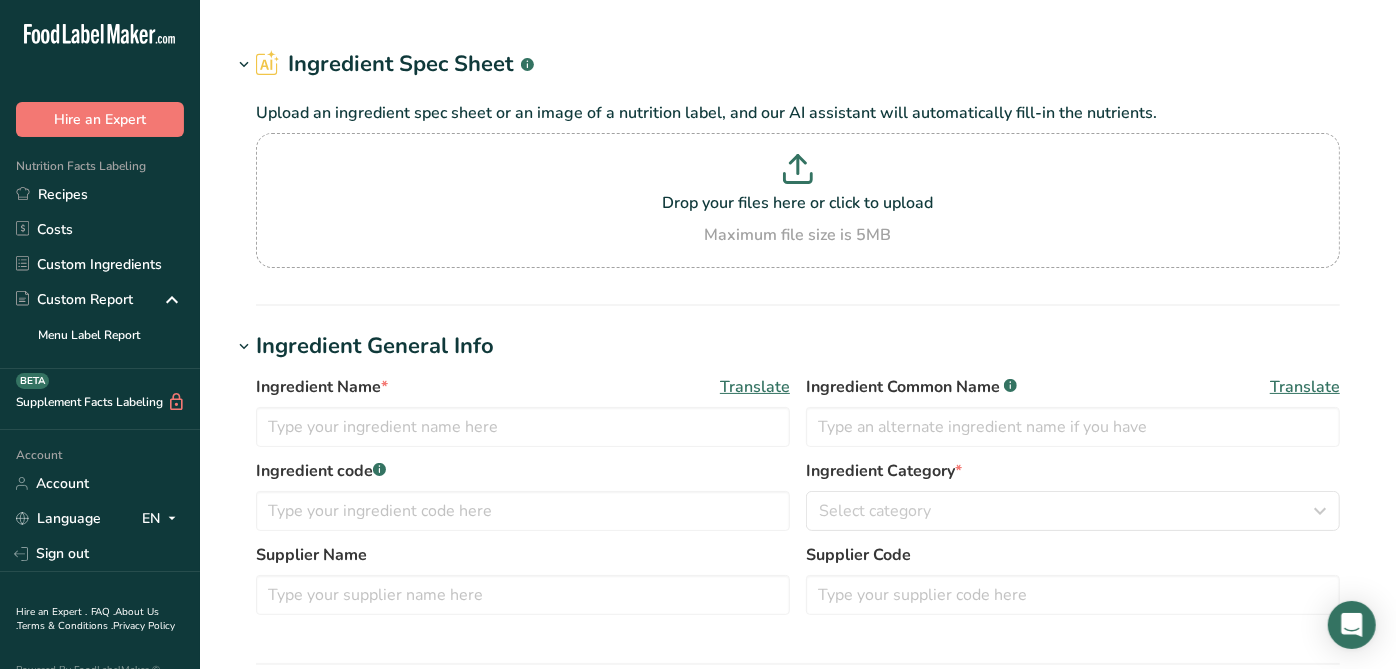 type on "RDA025(J) / F13251 / RC003B / RDA005SC Grated Imported Parmesan Cheese, Talamo Foods [DATE] CC" 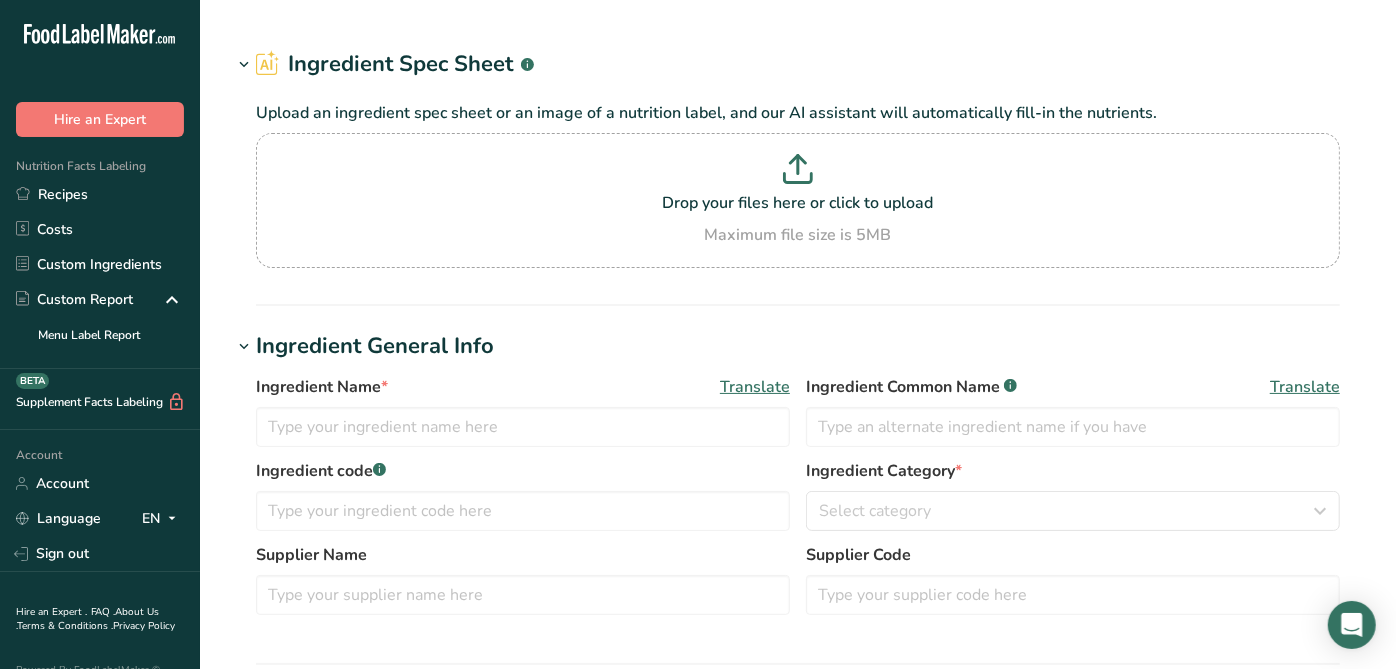 type on "Parmesan Cheese" 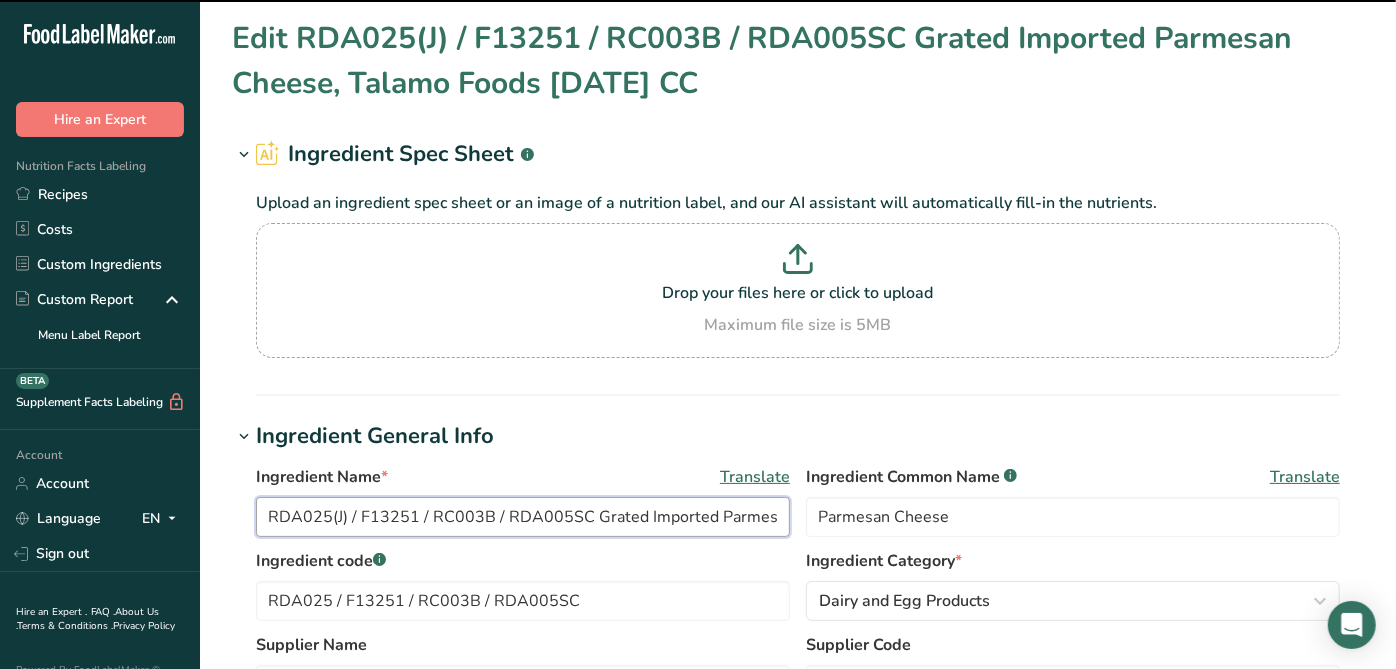 click on "RDA025(J) / F13251 / RC003B / RDA005SC Grated Imported Parmesan Cheese, Talamo Foods 03-29-24 CC" at bounding box center [523, 517] 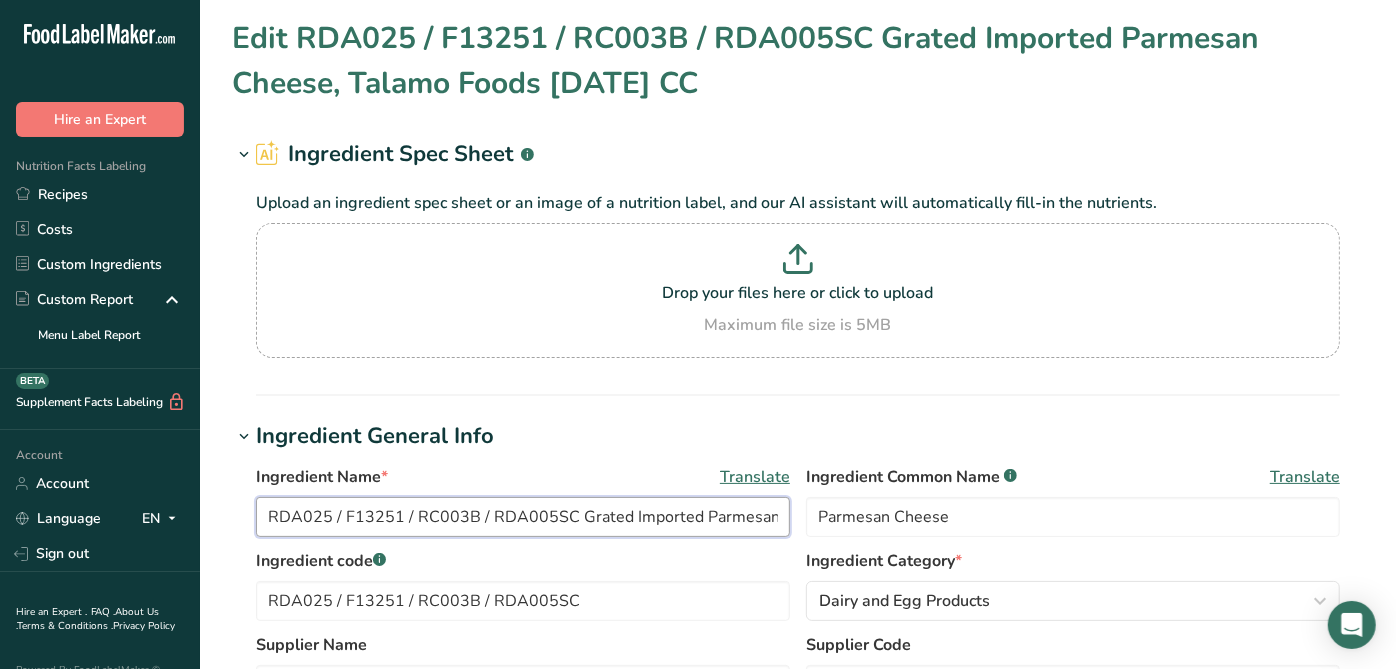 type on "RDA025 / F13251 / RC003B / RDA005SC Grated Imported Parmesan Cheese, Talamo Foods 03-29-24 CC" 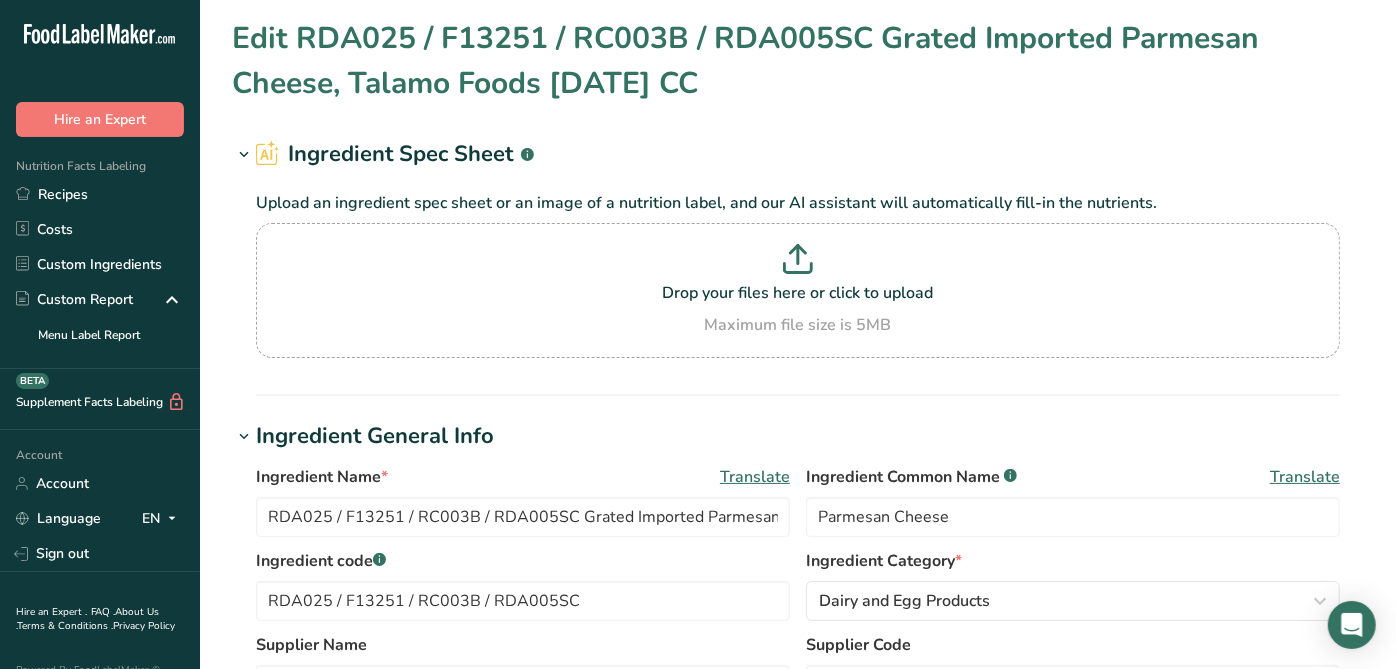 click on "Edit RDA025 / F13251 / RC003B / RDA005SC Grated Imported Parmesan Cheese, Talamo Foods 03-29-24 CC
Ingredient Spec Sheet
.a-a{fill:#347362;}.b-a{fill:#fff;}
Upload an ingredient spec sheet or an image of a nutrition label, and our AI assistant will automatically fill-in the nutrients.
Drop your files here or click to upload
Maximum file size is 5MB
Ingredient General Info
Ingredient Name *
Translate
RDA025 / F13251 / RC003B / RDA005SC Grated Imported Parmesan Cheese, Talamo Foods 03-29-24 CC
Ingredient Common Name
.a-a{fill:#347362;}.b-a{fill:#fff;}
Translate
Parmesan Cheese
Ingredient code
.a-a{fill:#347362;}.b-a{fill:#fff;}             *" at bounding box center (798, 757) 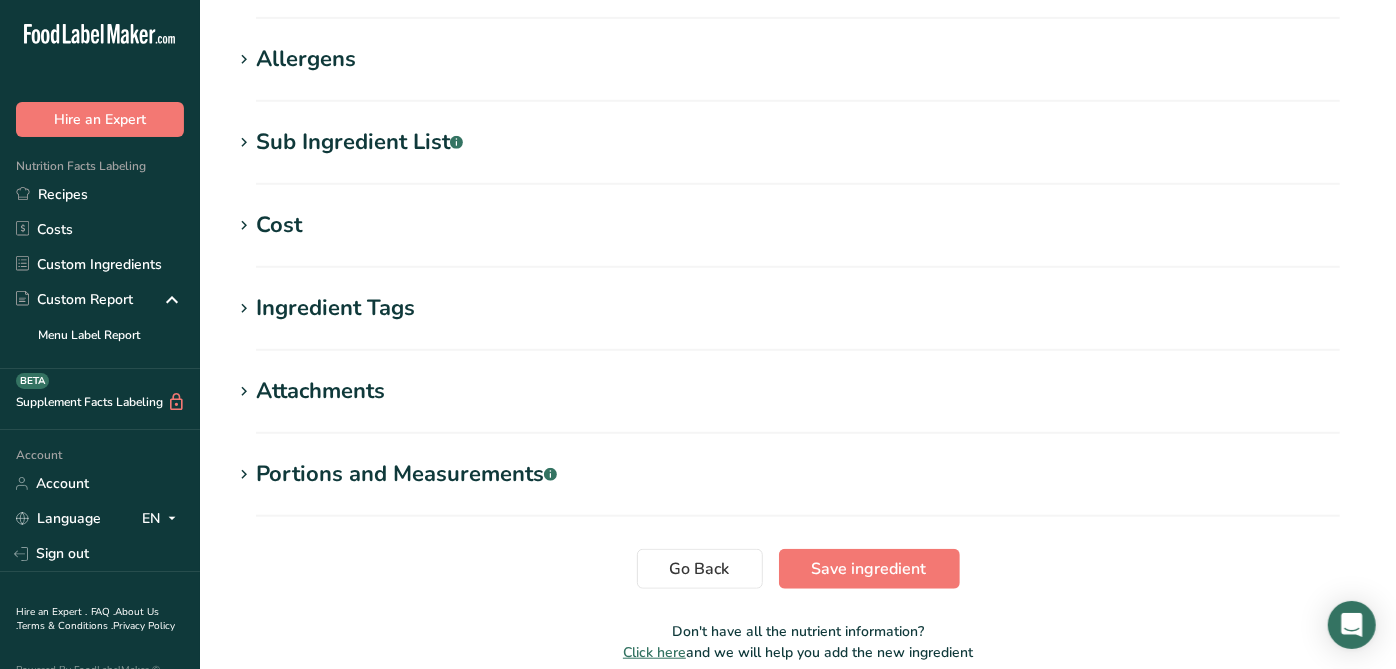 scroll, scrollTop: 908, scrollLeft: 0, axis: vertical 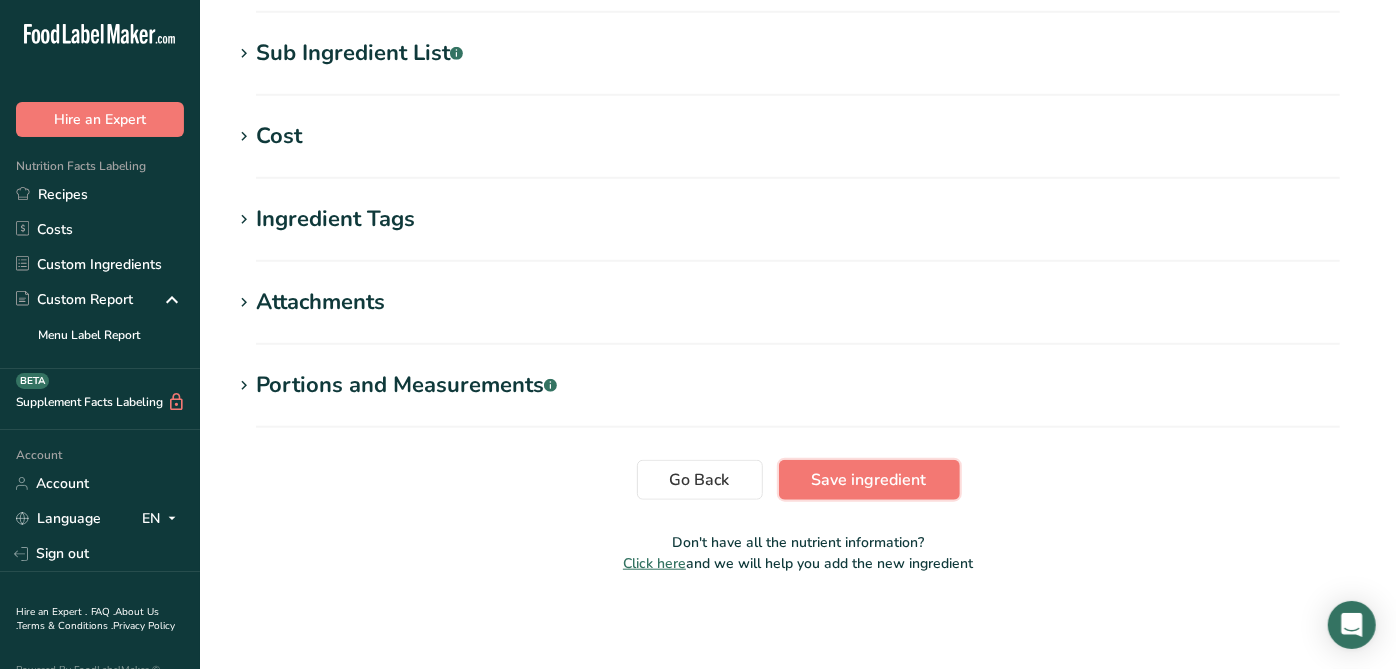 click on "Save ingredient" at bounding box center (869, 480) 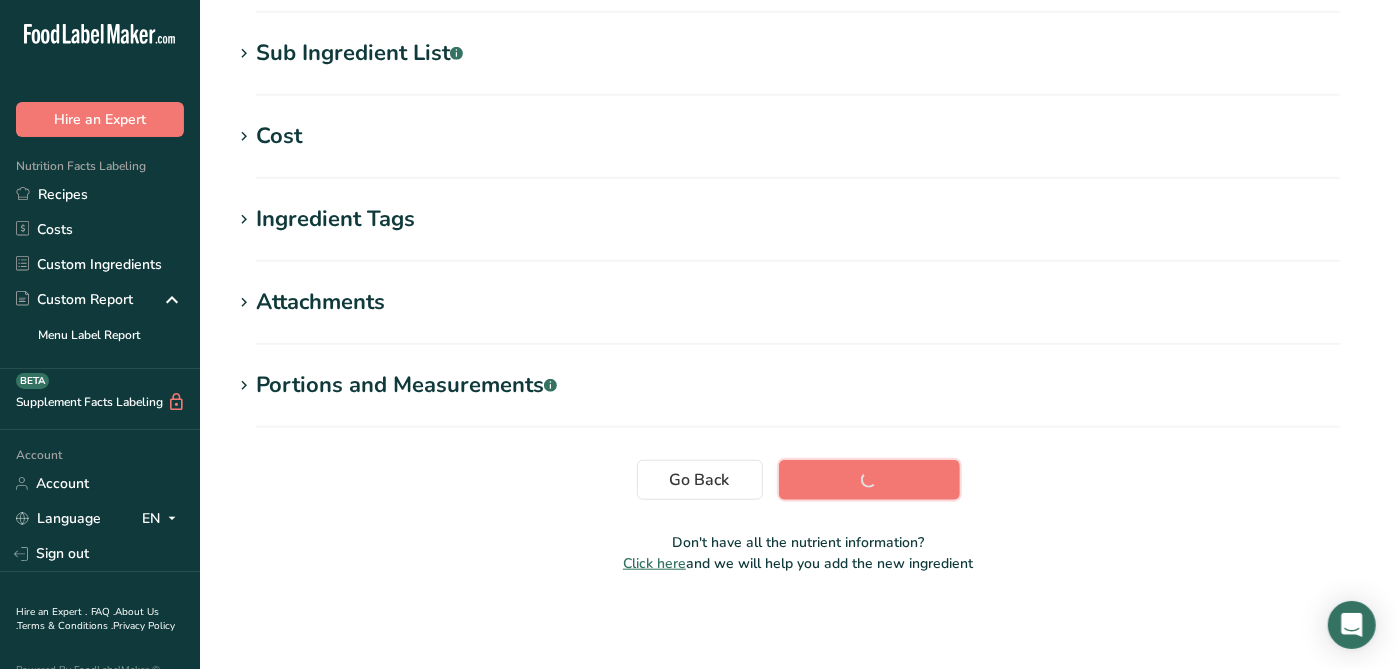 scroll, scrollTop: 433, scrollLeft: 0, axis: vertical 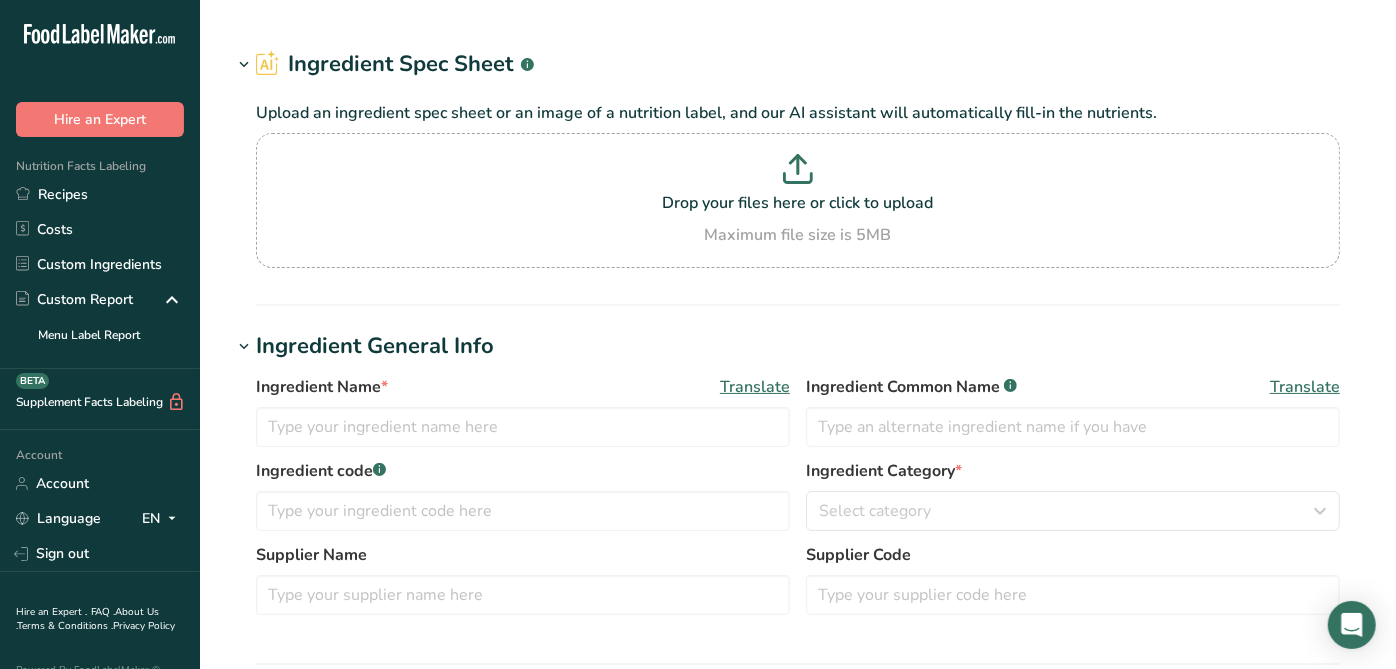 type on "RDA104 Unsalted Butter 80%, Darigold 02-29-24 CC" 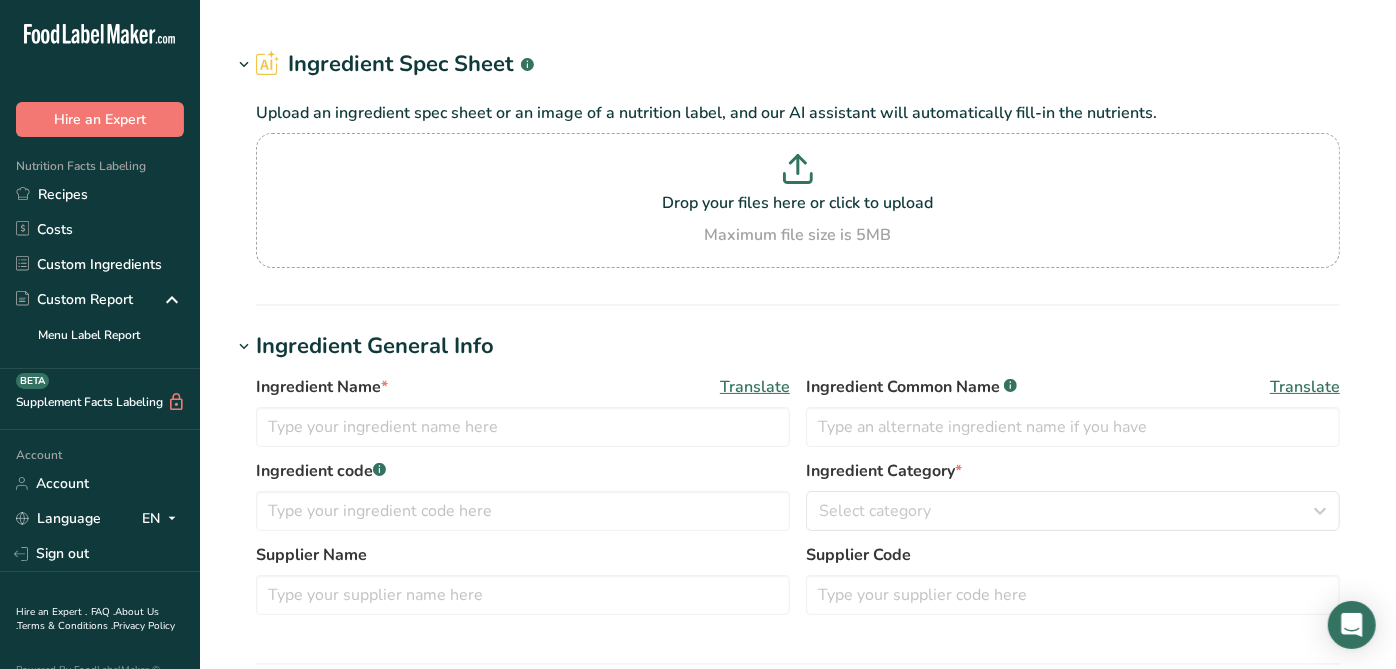 type on "Unsalted Butter" 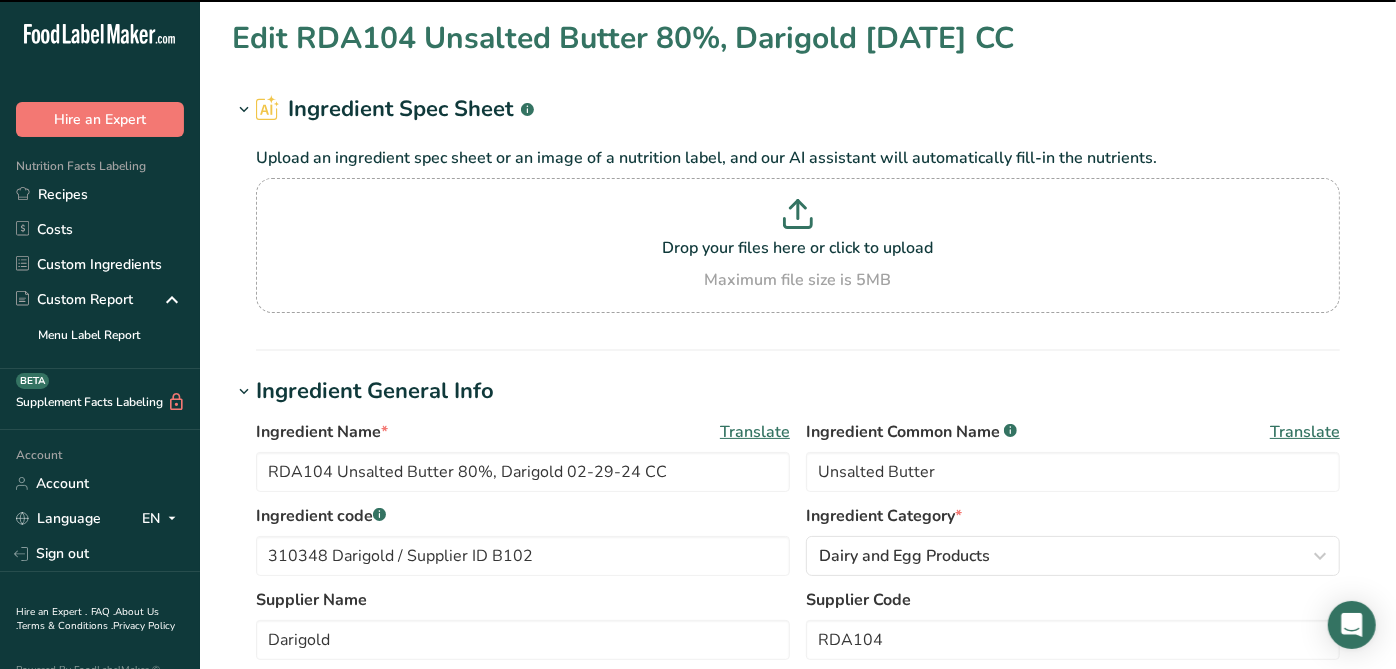 click on "Edit RDA104 Unsalted Butter 80%, Darigold [DATE] CC
Ingredient Spec Sheet
.a-a{fill:#347362;}.b-a{fill:#fff;}
Upload an ingredient spec sheet or an image of a nutrition label, and our AI assistant will automatically fill-in the nutrients.
Drop your files here or click to upload
Maximum file size is 5MB
Ingredient General Info
Ingredient Name *
Translate
RDA104 Unsalted Butter 80%, Darigold [DATE] CC
Ingredient Common Name
.a-a{fill:#347362;}.b-a{fill:#fff;}
Translate
Unsalted Butter
Ingredient code
.a-a{fill:#347362;}.b-a{fill:#fff;}           310348 Darigold / Supplier ID B102
Ingredient Category *         .a-a{fill:#347362;}.b-a{fill:#fff;}" at bounding box center (798, 734) 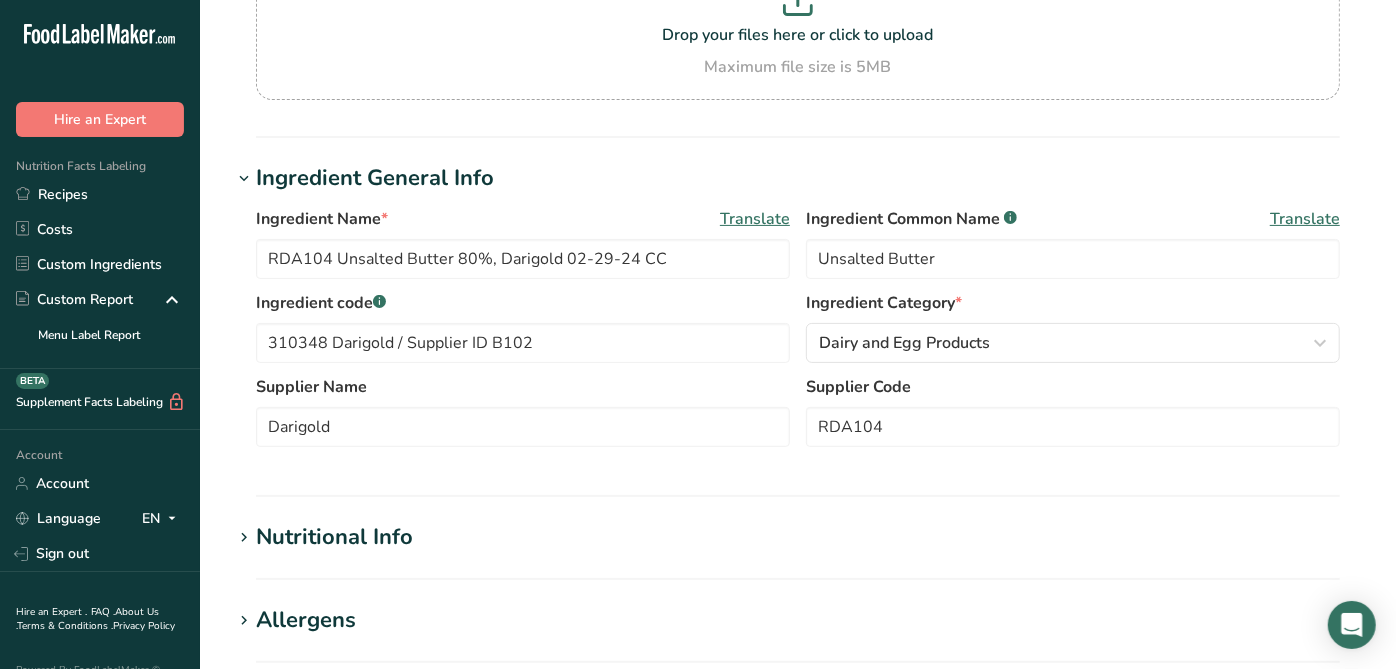 scroll, scrollTop: 222, scrollLeft: 0, axis: vertical 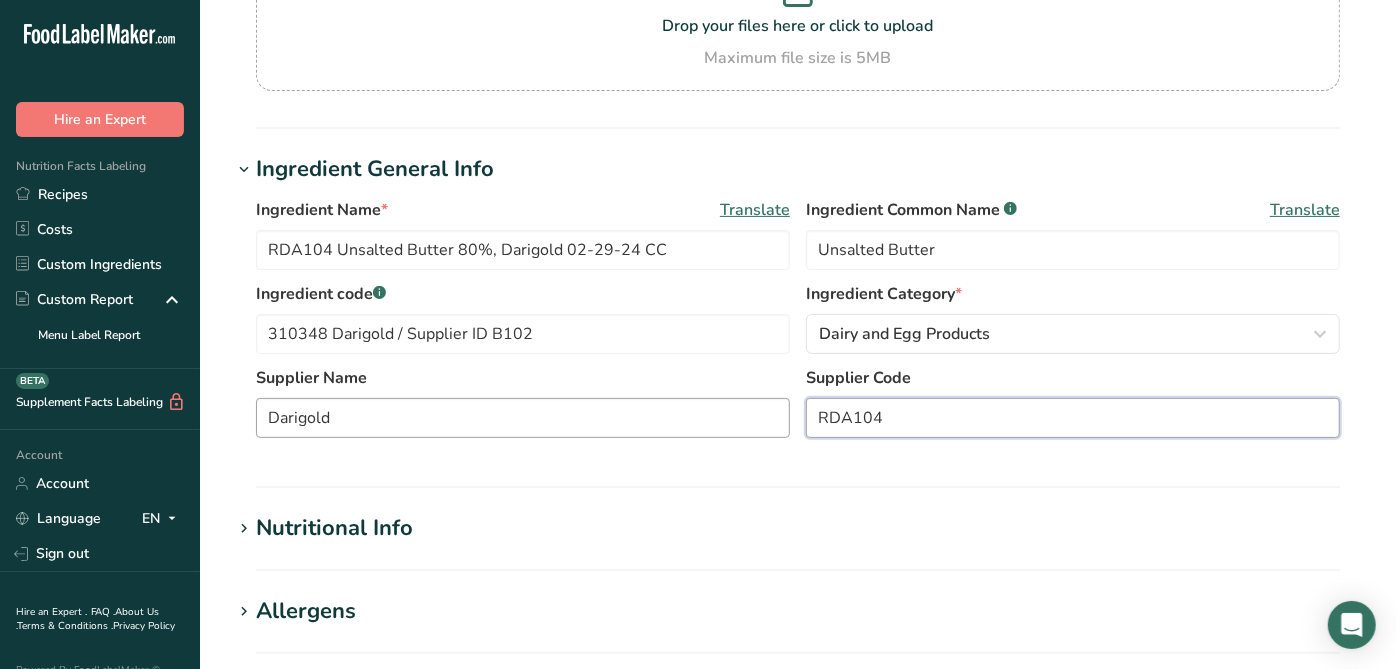 drag, startPoint x: 949, startPoint y: 424, endPoint x: 788, endPoint y: 425, distance: 161.00311 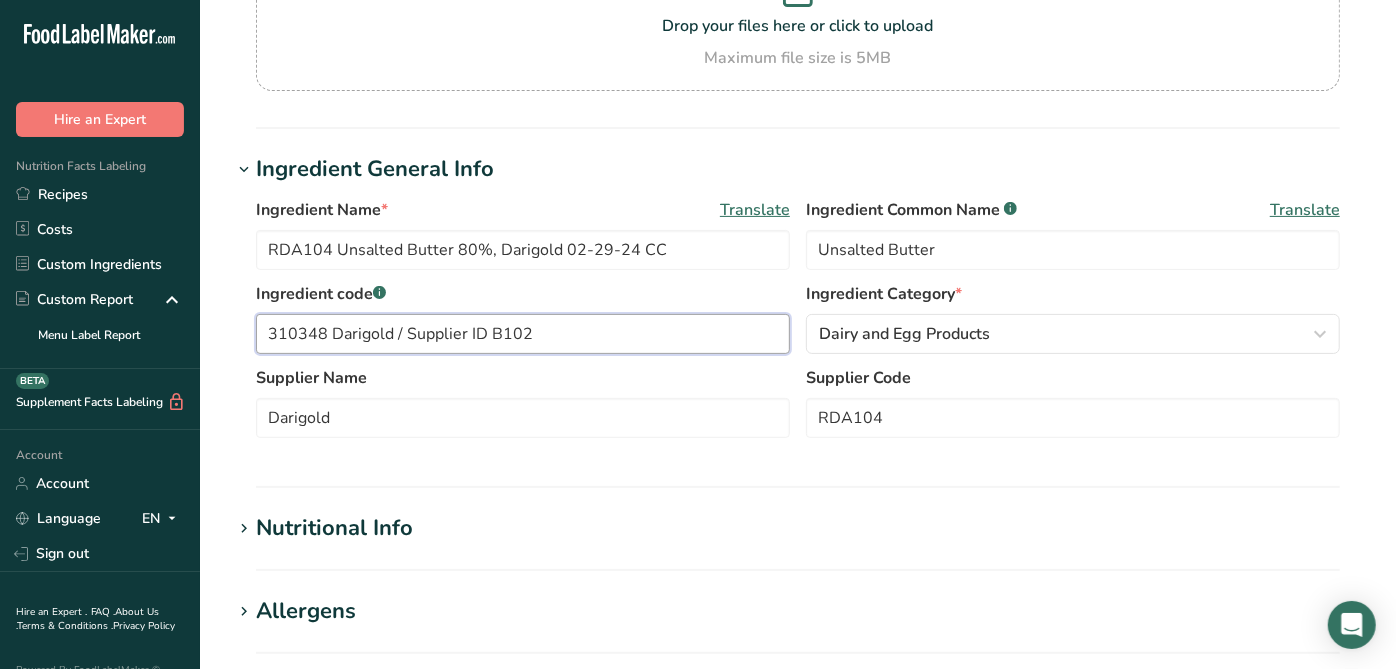 click on "310348 Darigold / Supplier ID B102" at bounding box center [523, 334] 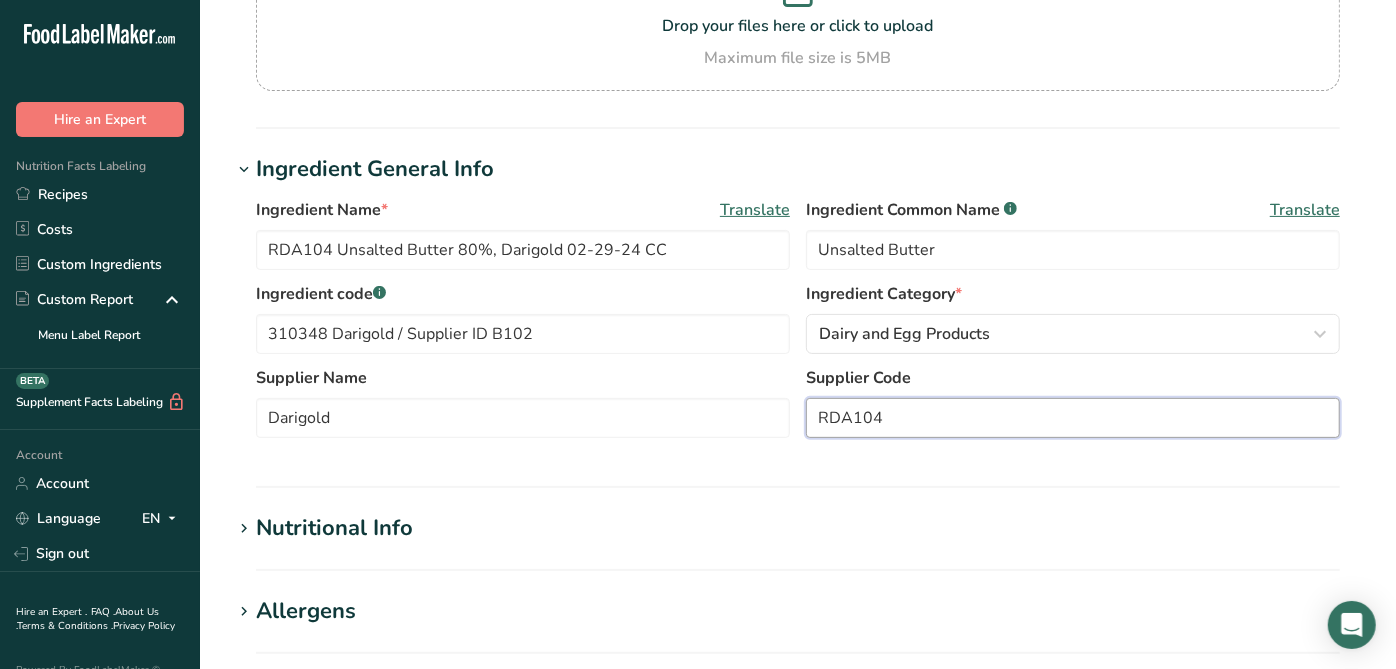 click on "RDA104" at bounding box center (1073, 418) 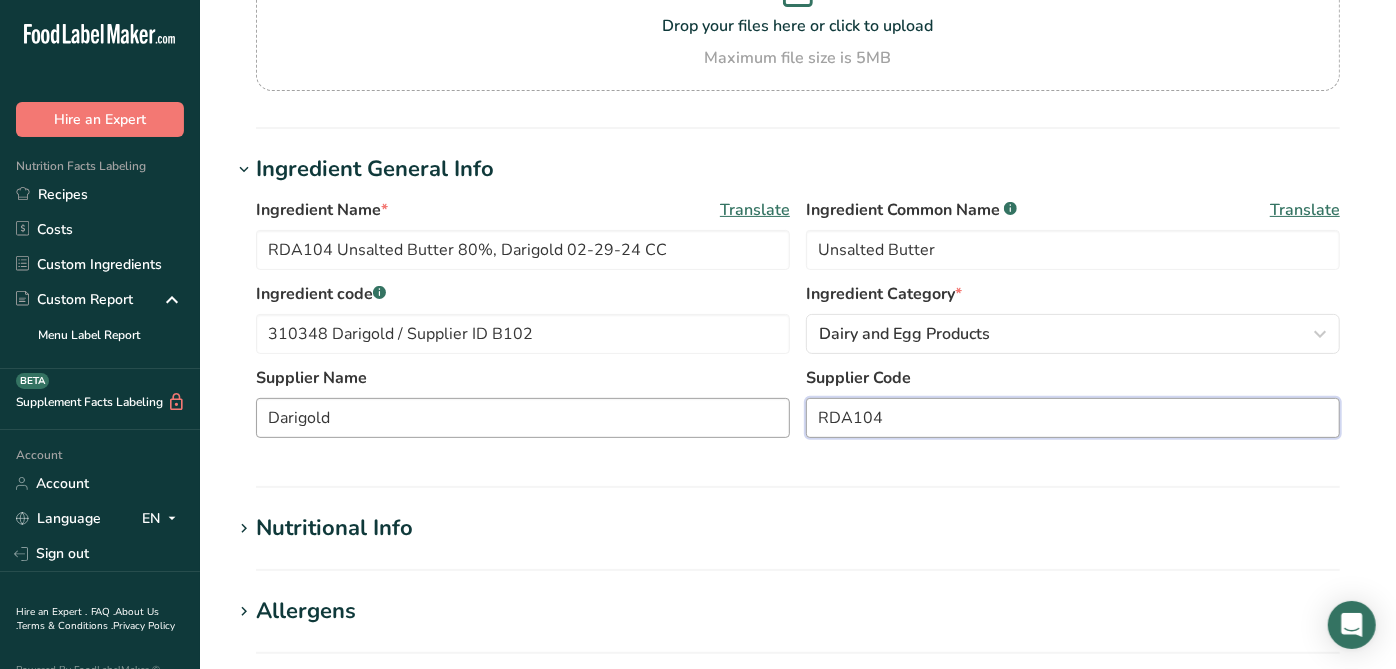 drag, startPoint x: 901, startPoint y: 411, endPoint x: 743, endPoint y: 419, distance: 158.20241 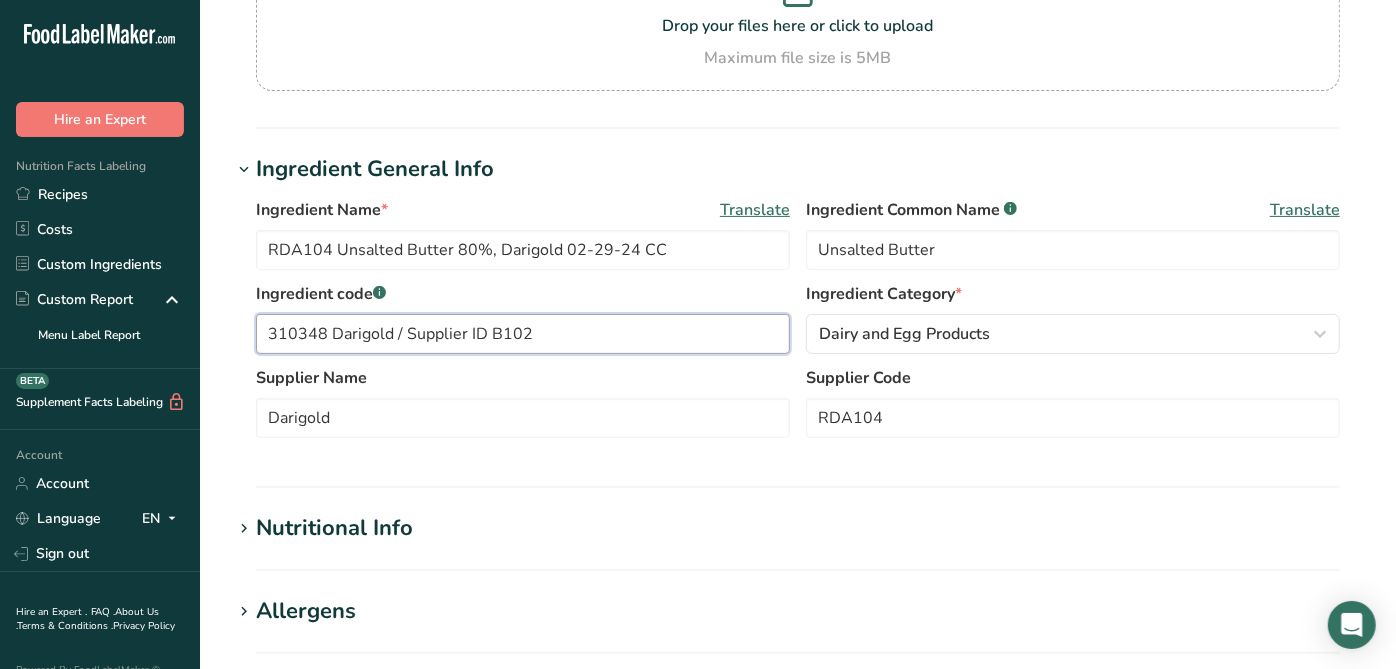 click on "310348 Darigold / Supplier ID B102" at bounding box center (523, 334) 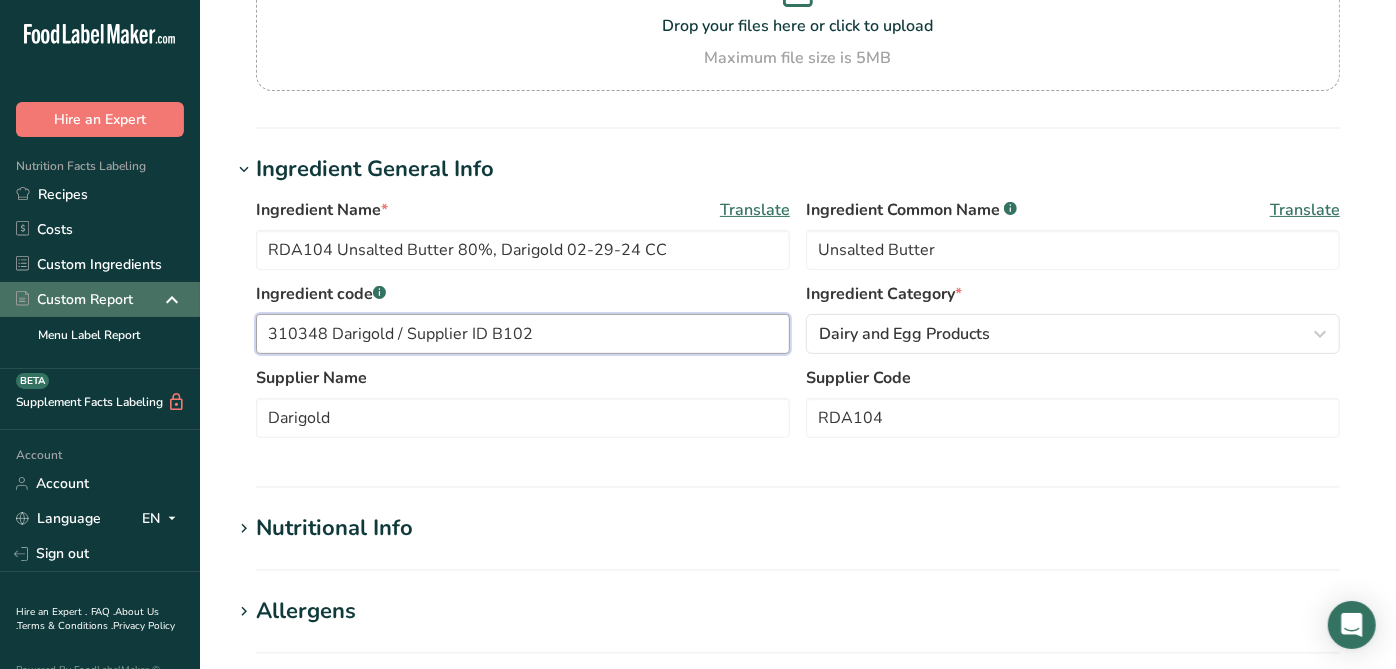 drag, startPoint x: 525, startPoint y: 345, endPoint x: 14, endPoint y: 300, distance: 512.9776 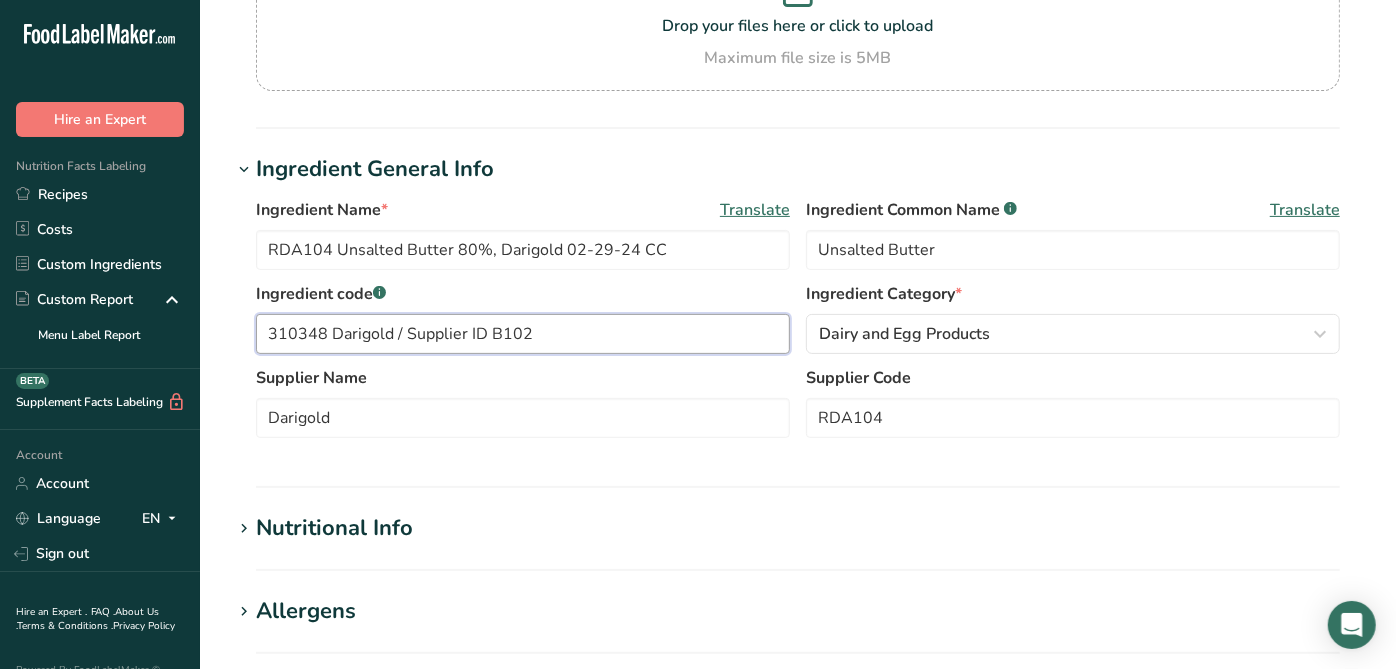 paste on "RDA104" 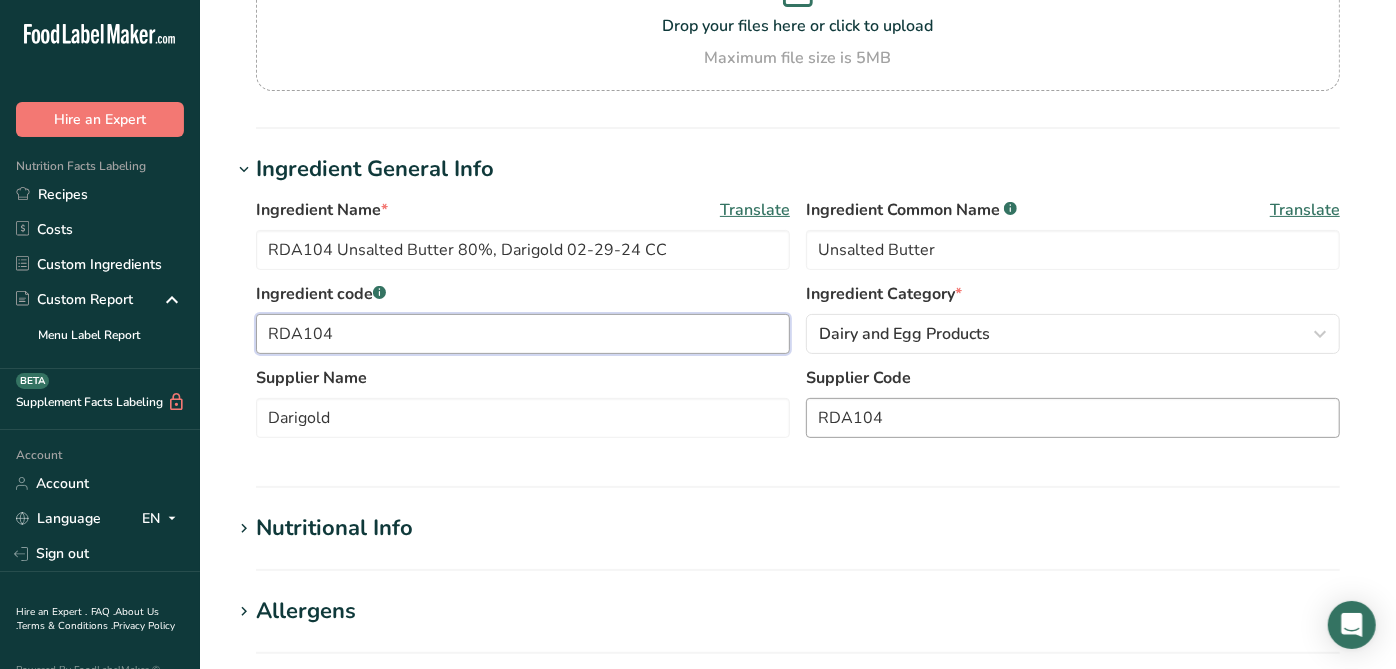type on "RDA104" 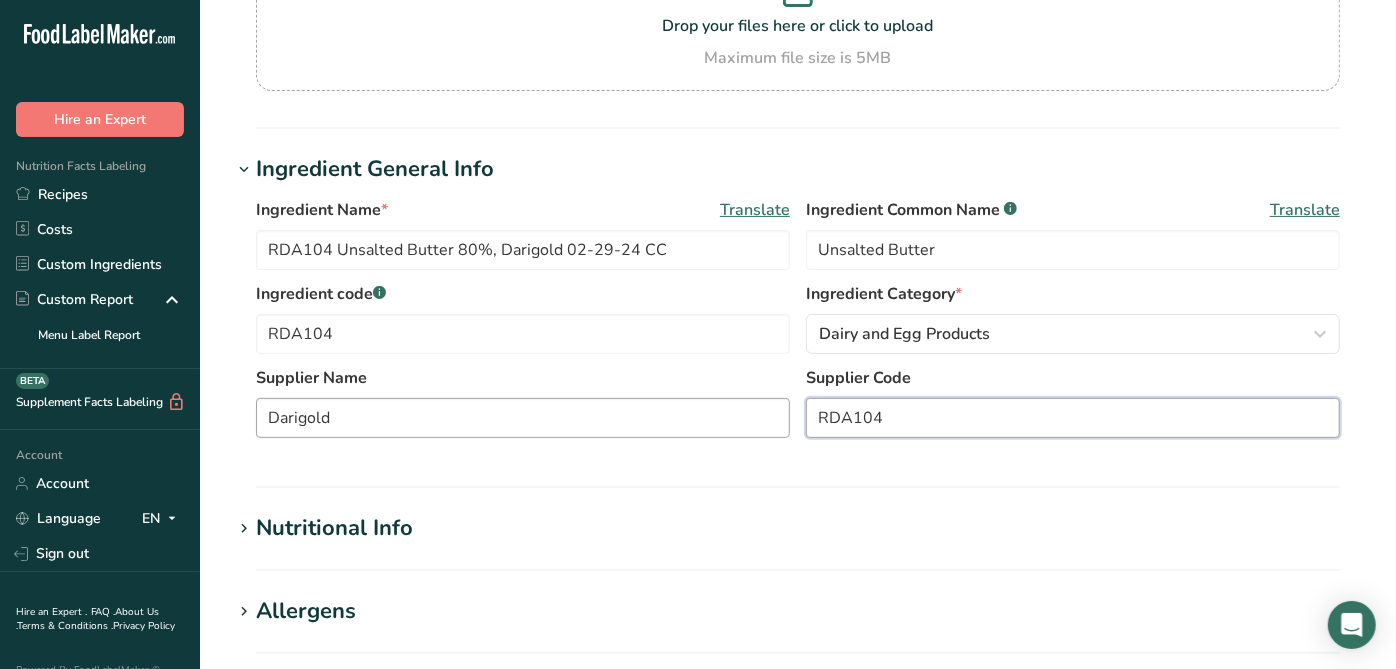 drag, startPoint x: 945, startPoint y: 435, endPoint x: 695, endPoint y: 414, distance: 250.88045 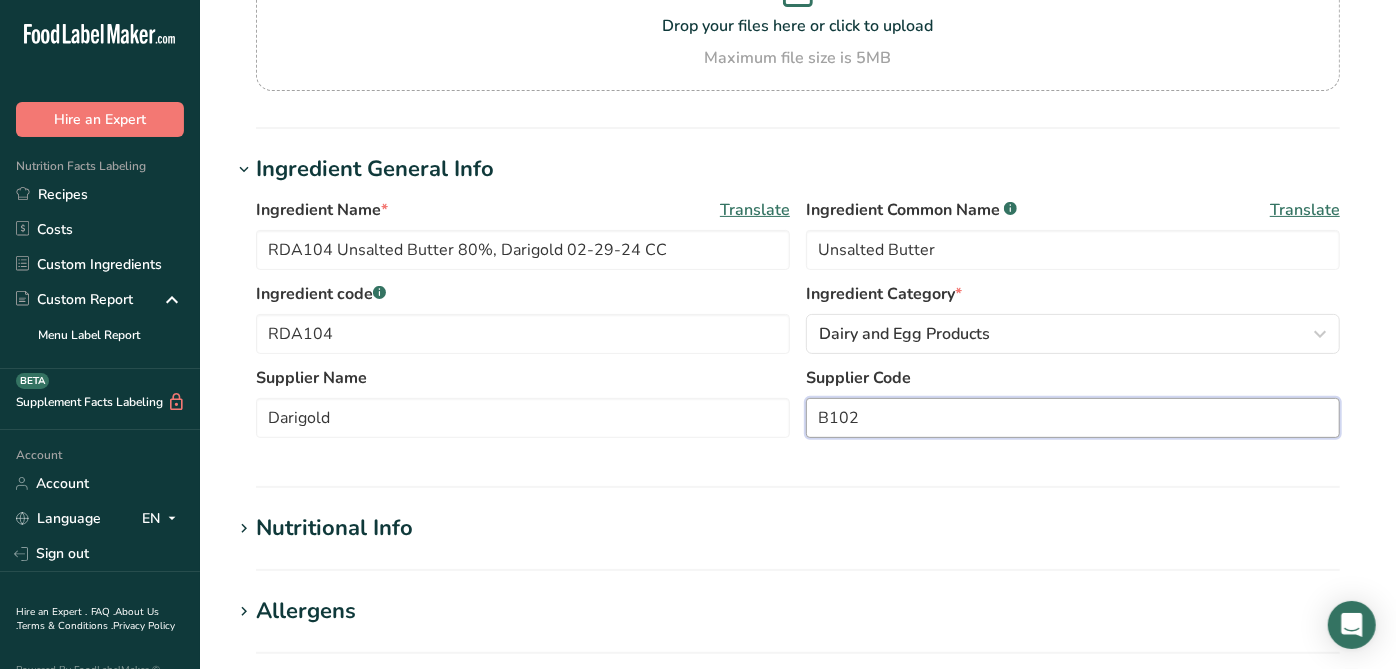 type on "B102" 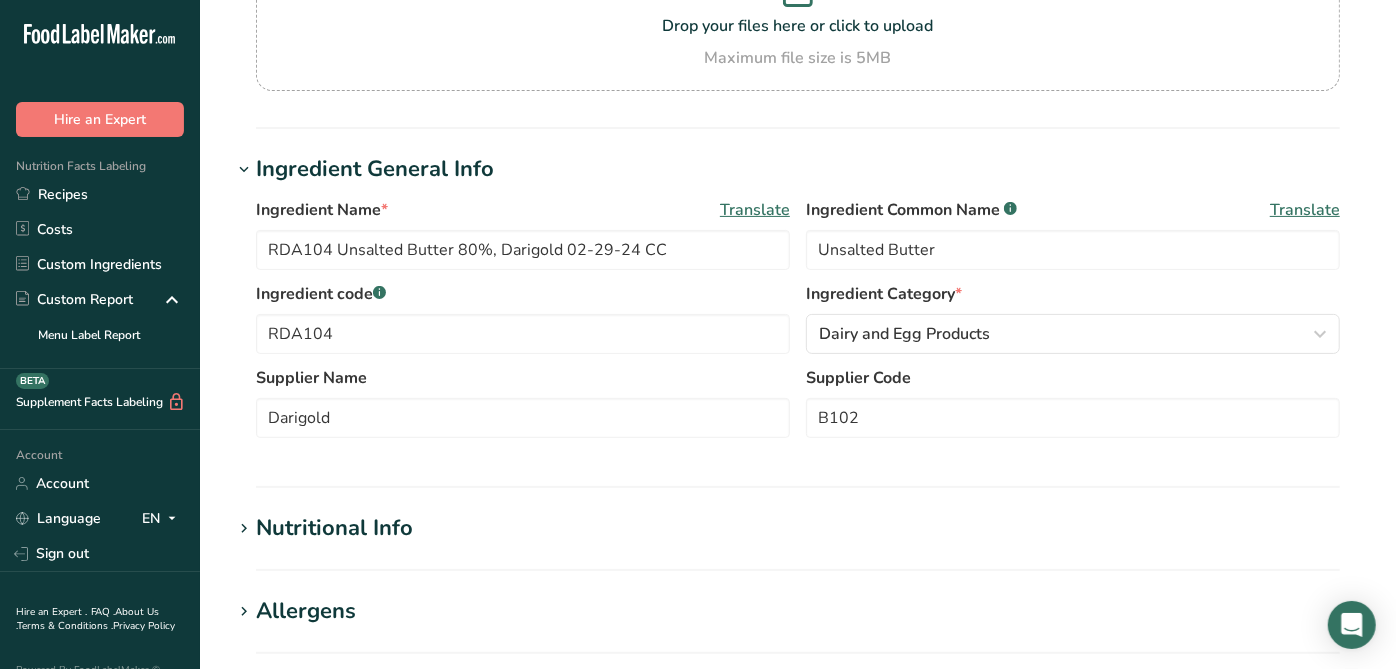 click on "Ingredient General Info
Ingredient Name *
Translate
RDA104 Unsalted Butter 80%, Darigold 02-29-24 CC
Ingredient Common Name
.a-a{fill:#347362;}.b-a{fill:#fff;}
Translate
Unsalted Butter
Ingredient code
.a-a{fill:#347362;}.b-a{fill:#fff;}           RDA104
Ingredient Category *
Dairy and Egg Products
Standard Categories
Custom Categories
.a-a{fill:#347362;}.b-a{fill:#fff;}
American Indian/Alaska Native Foods
Baby Foods
Baked Products
Beef Products
Beverages
Branded Food Products Database
Breakfast Cereals" at bounding box center (798, 320) 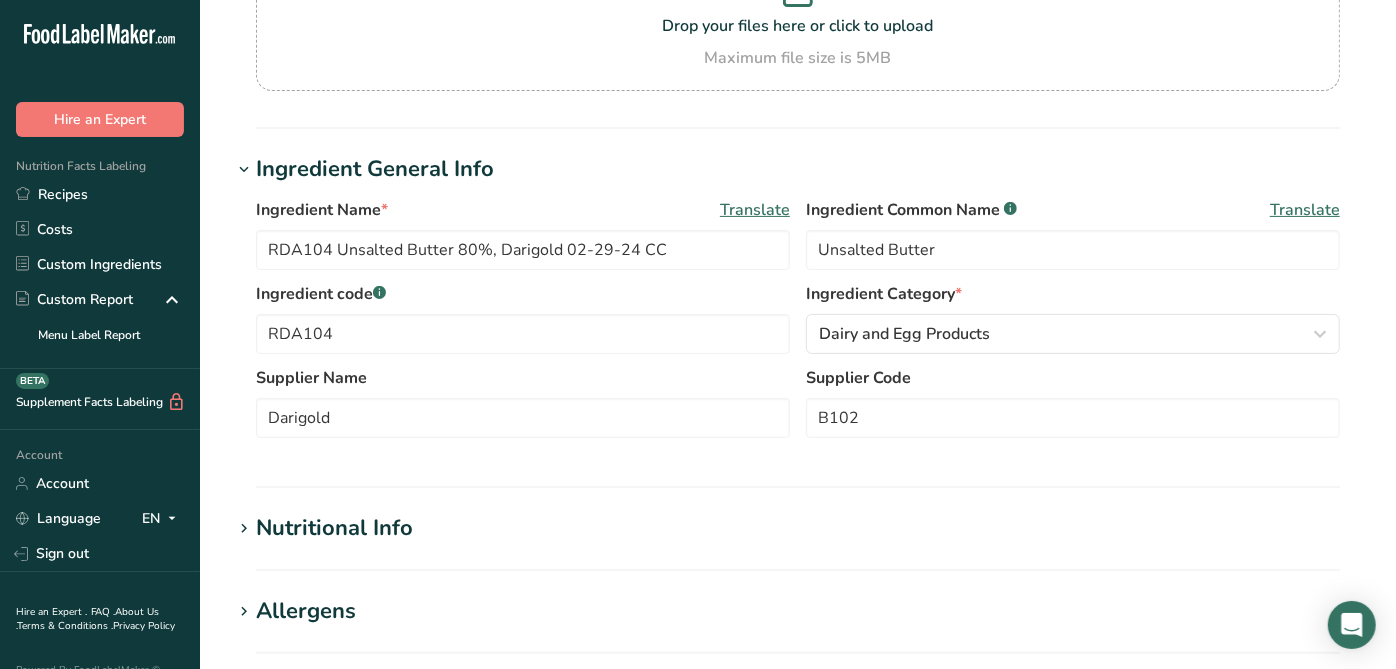 click on "Ingredient General Info
Ingredient Name *
Translate
RDA104 Unsalted Butter 80%, Darigold 02-29-24 CC
Ingredient Common Name
.a-a{fill:#347362;}.b-a{fill:#fff;}
Translate
Unsalted Butter
Ingredient code
.a-a{fill:#347362;}.b-a{fill:#fff;}           RDA104
Ingredient Category *
Dairy and Egg Products
Standard Categories
Custom Categories
.a-a{fill:#347362;}.b-a{fill:#fff;}
American Indian/Alaska Native Foods
Baby Foods
Baked Products
Beef Products
Beverages
Branded Food Products Database
Breakfast Cereals" at bounding box center (798, 320) 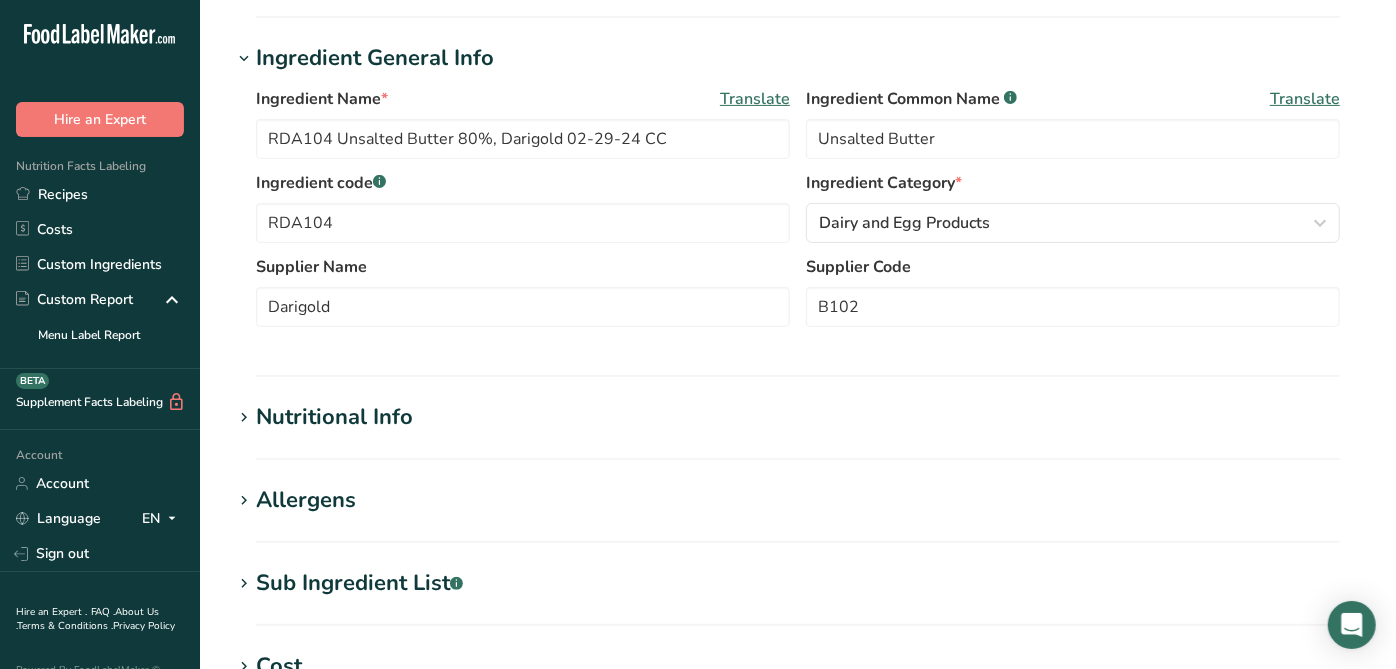 click on "Nutritional Info" at bounding box center (334, 417) 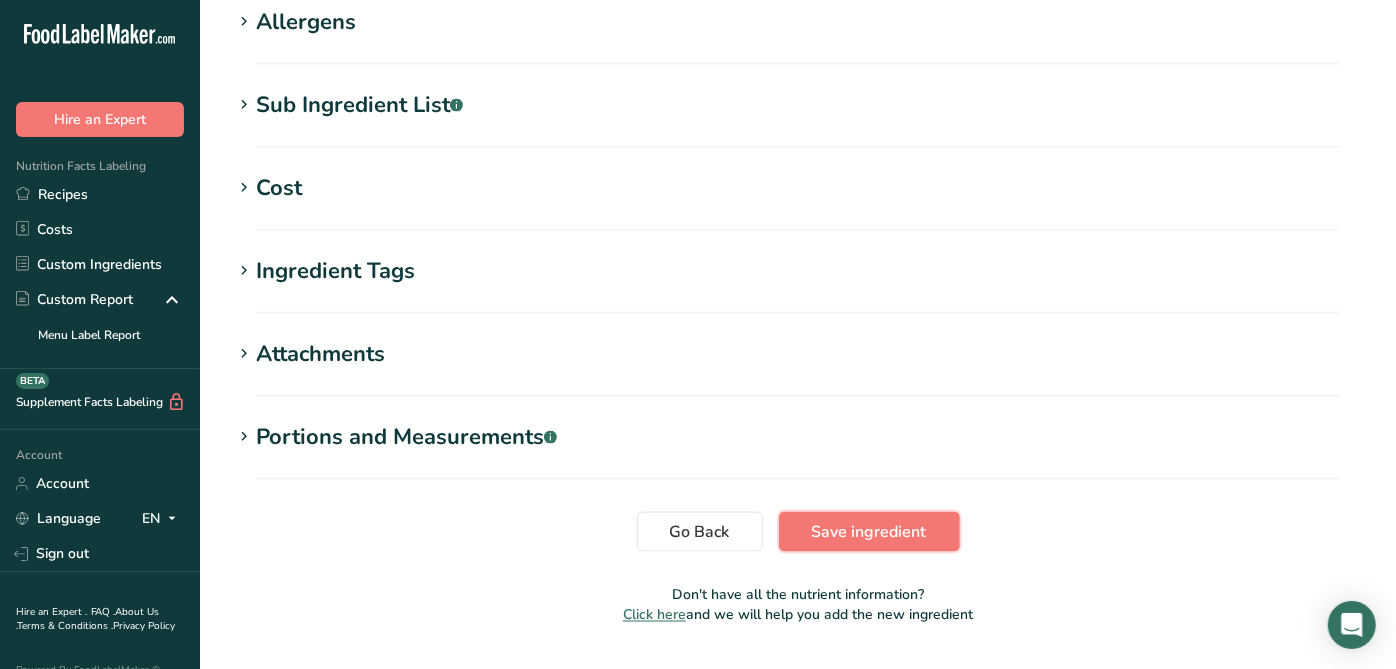 click on "Save ingredient" at bounding box center (869, 532) 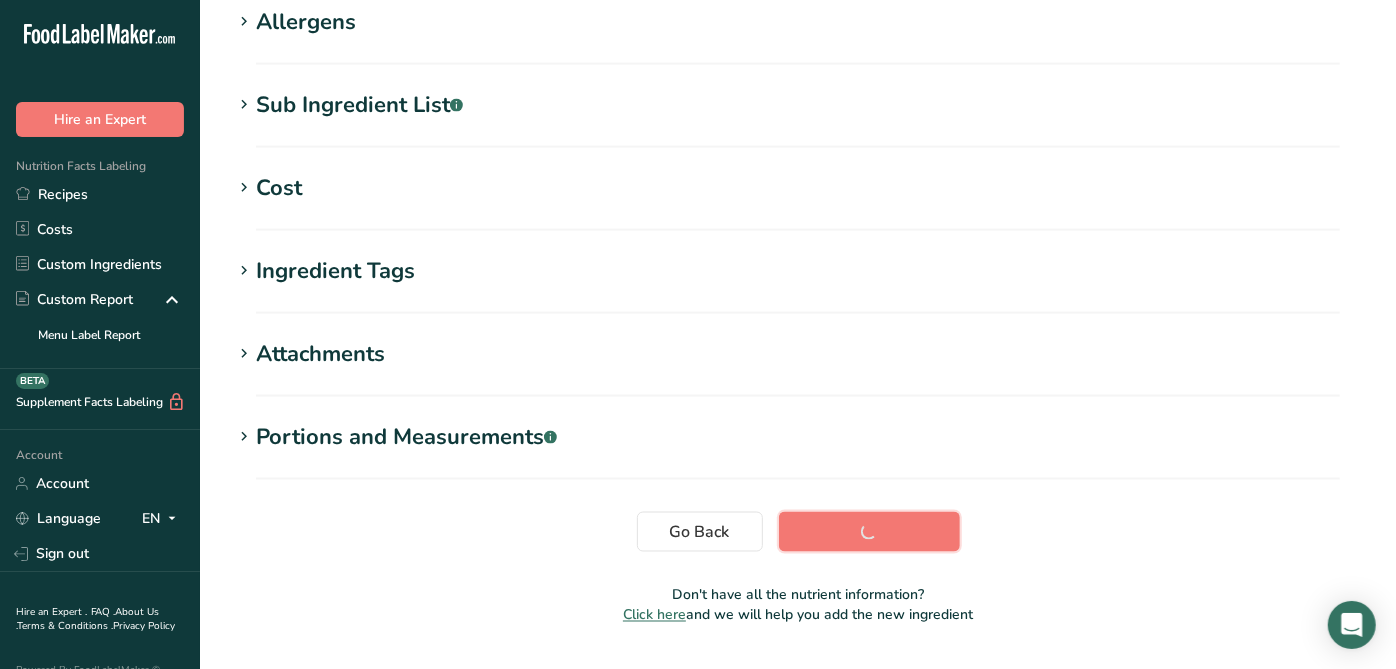 scroll, scrollTop: 388, scrollLeft: 0, axis: vertical 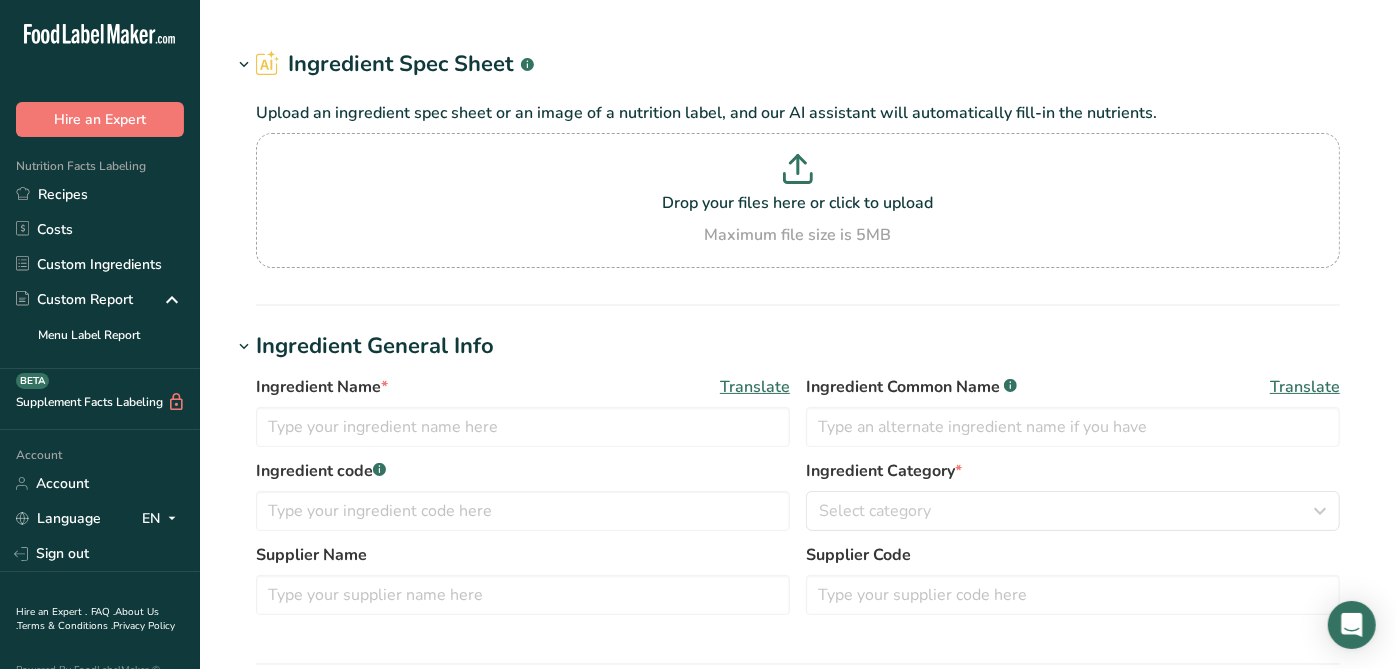 type on "RDA025 / F13251 / RC003B / RDA005SC Grated Imported Parmesan Cheese, Talamo Foods 03-29-24 CC" 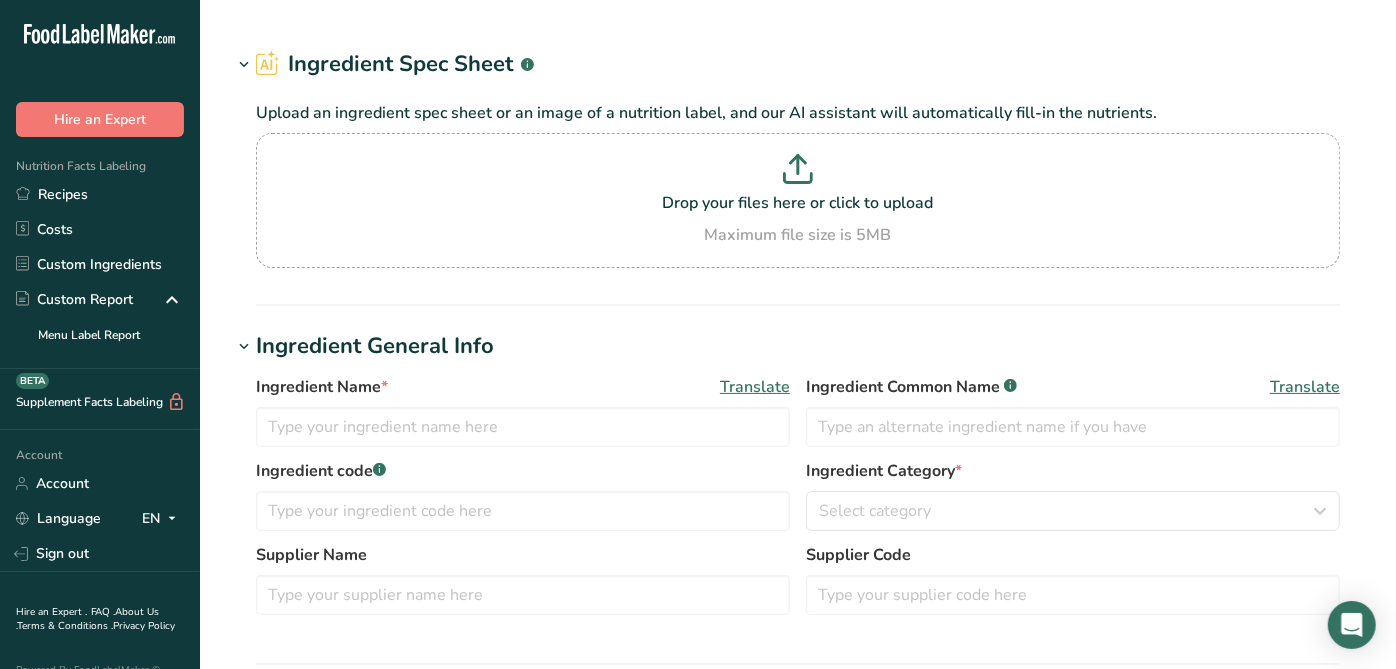 type on "Parmesan Cheese" 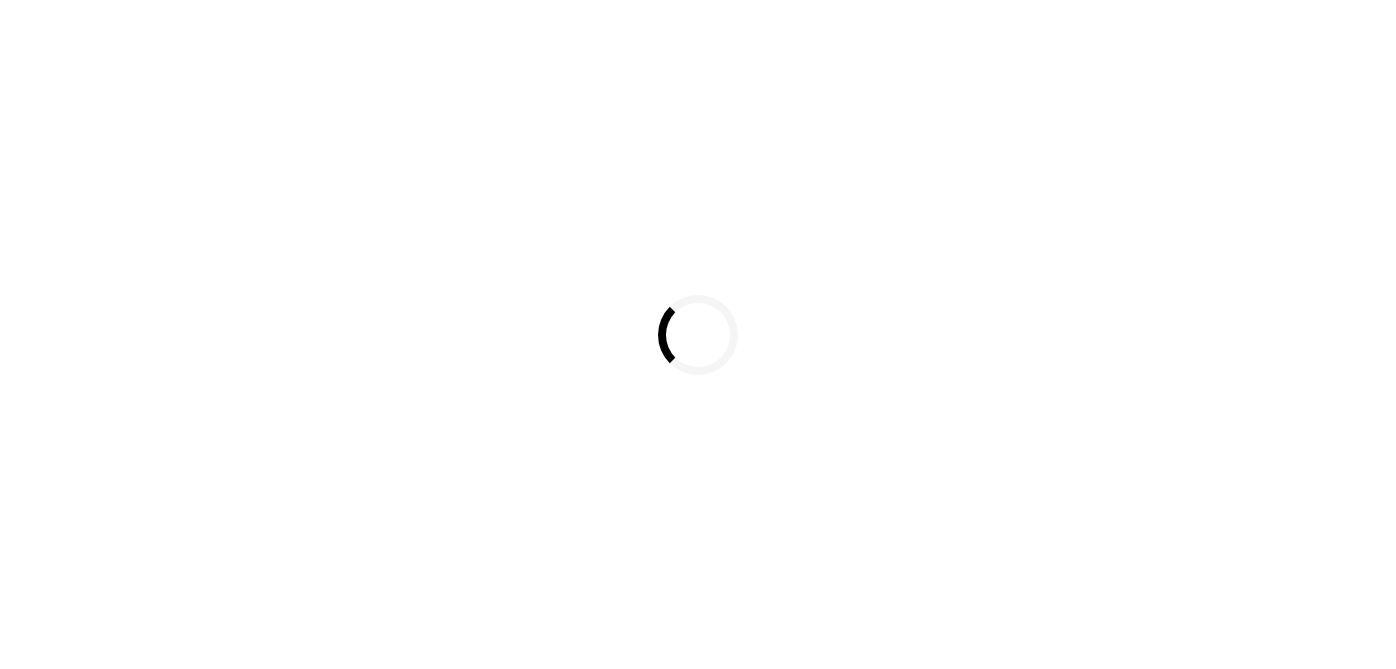 scroll, scrollTop: 0, scrollLeft: 0, axis: both 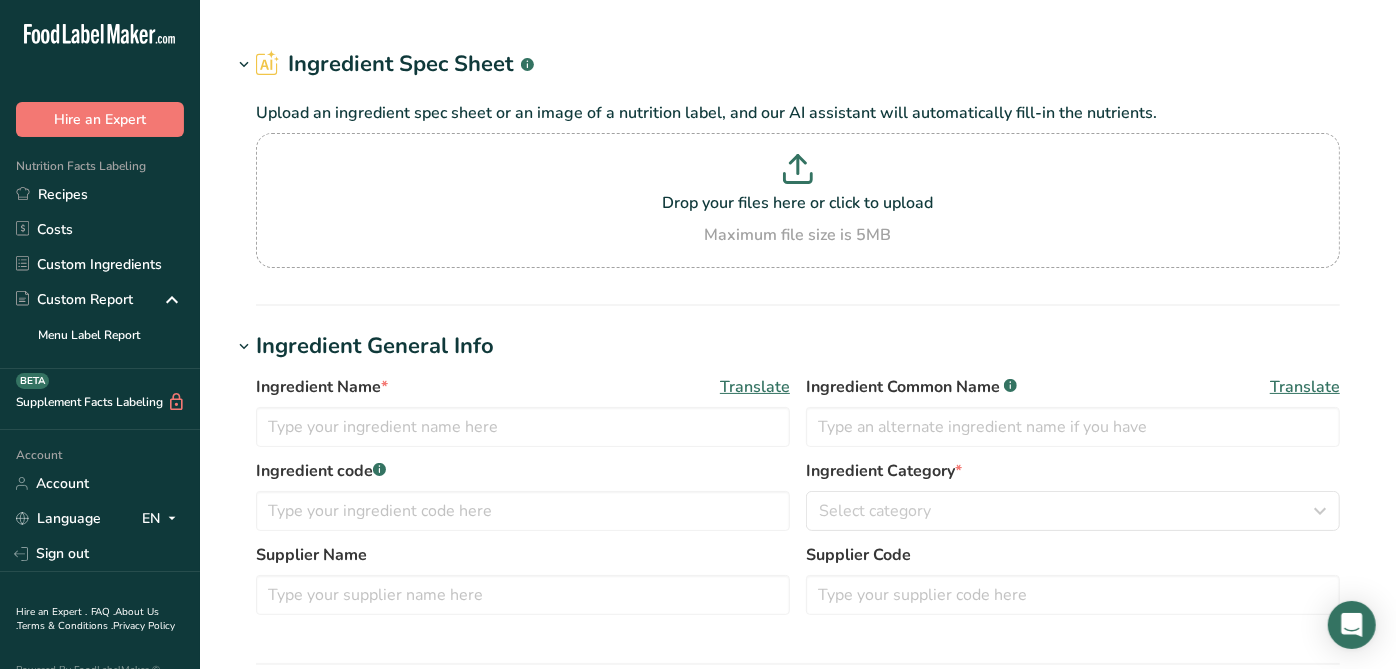 type on "[NUMBER] Pacific Spice - RSP030(J) / F23237 / RA038B Spanish Paprika 120 ASTA, Pacific Spice [DATE] AC" 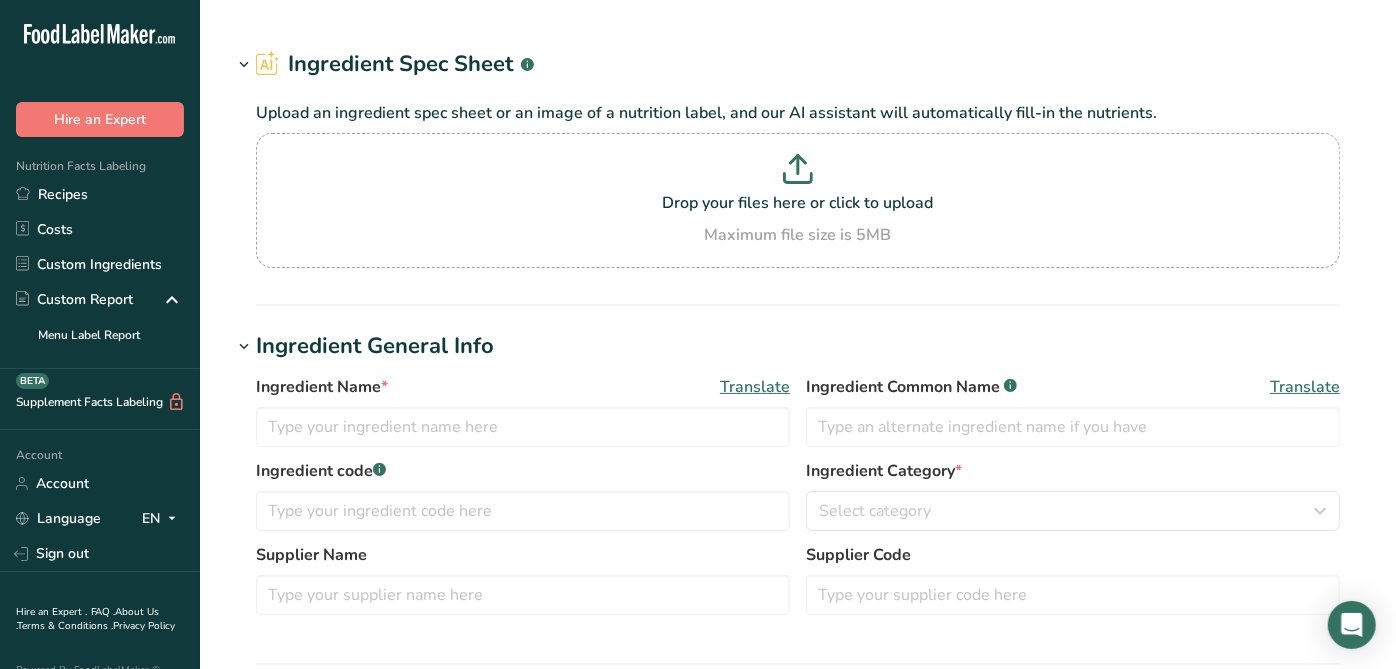 type on "Spanish Paprika" 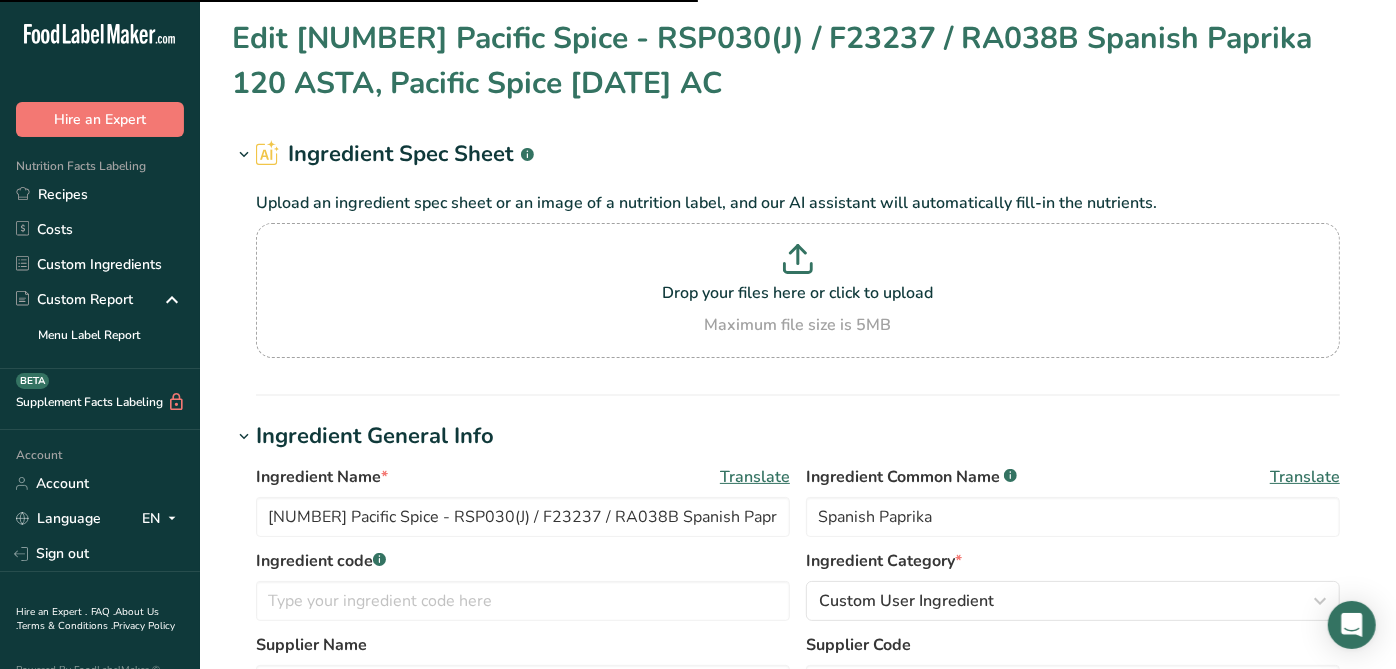 click on "Edit [NUMBER] Pacific Spice - RSP030(J) / F23237 / RA038B Spanish Paprika 120 ASTA, Pacific Spice [DATE] AC
Ingredient Spec Sheet
.a-a{fill:#347362;}.b-a{fill:#fff;}
Upload an ingredient spec sheet or an image of a nutrition label, and our AI assistant will automatically fill-in the nutrients.
Drop your files here or click to upload
Maximum file size is 5MB
Ingredient General Info
Ingredient Name *
Translate
[NUMBER] Pacific Spice - RSP030(J) / F23237 / RA038B Spanish Paprika 120 ASTA, Pacific Spice [DATE] AC
Ingredient Common Name
.a-a{fill:#347362;}.b-a{fill:#fff;}
Translate
Spanish Paprika
Ingredient code
.a-a{fill:#347362;}.b-a{fill:#fff;}             *" at bounding box center [798, 757] 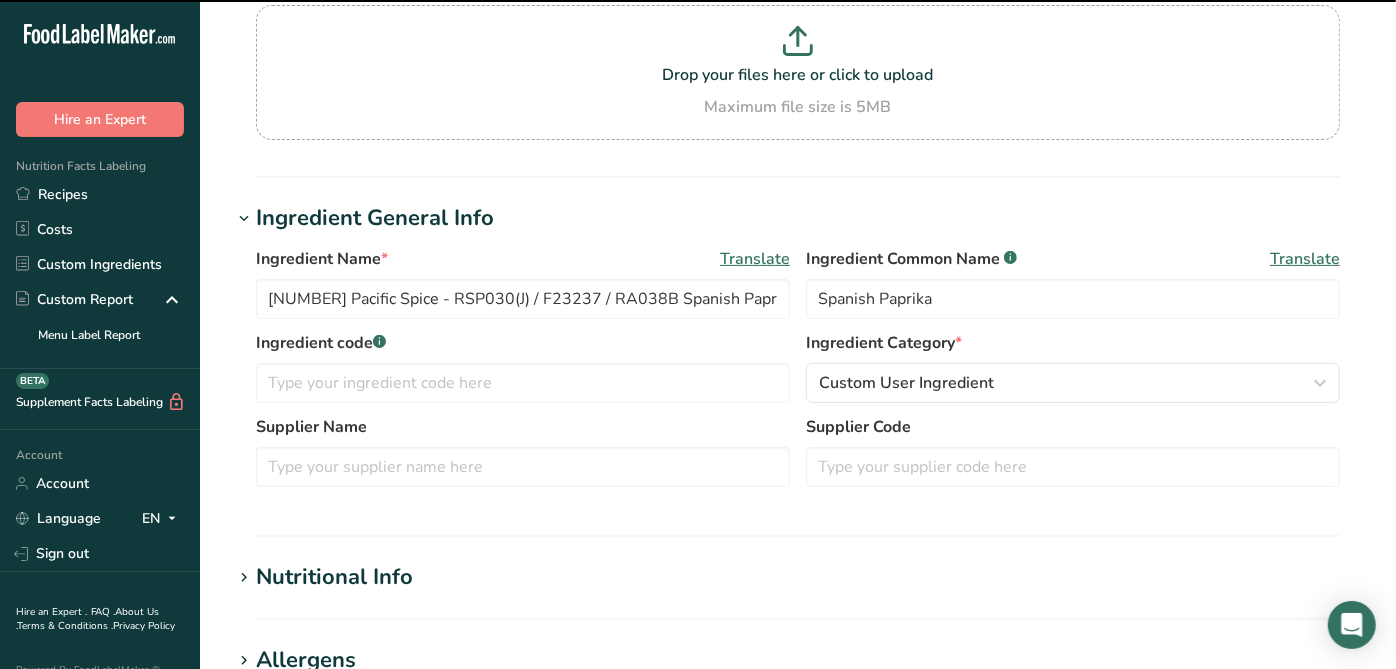 scroll, scrollTop: 222, scrollLeft: 0, axis: vertical 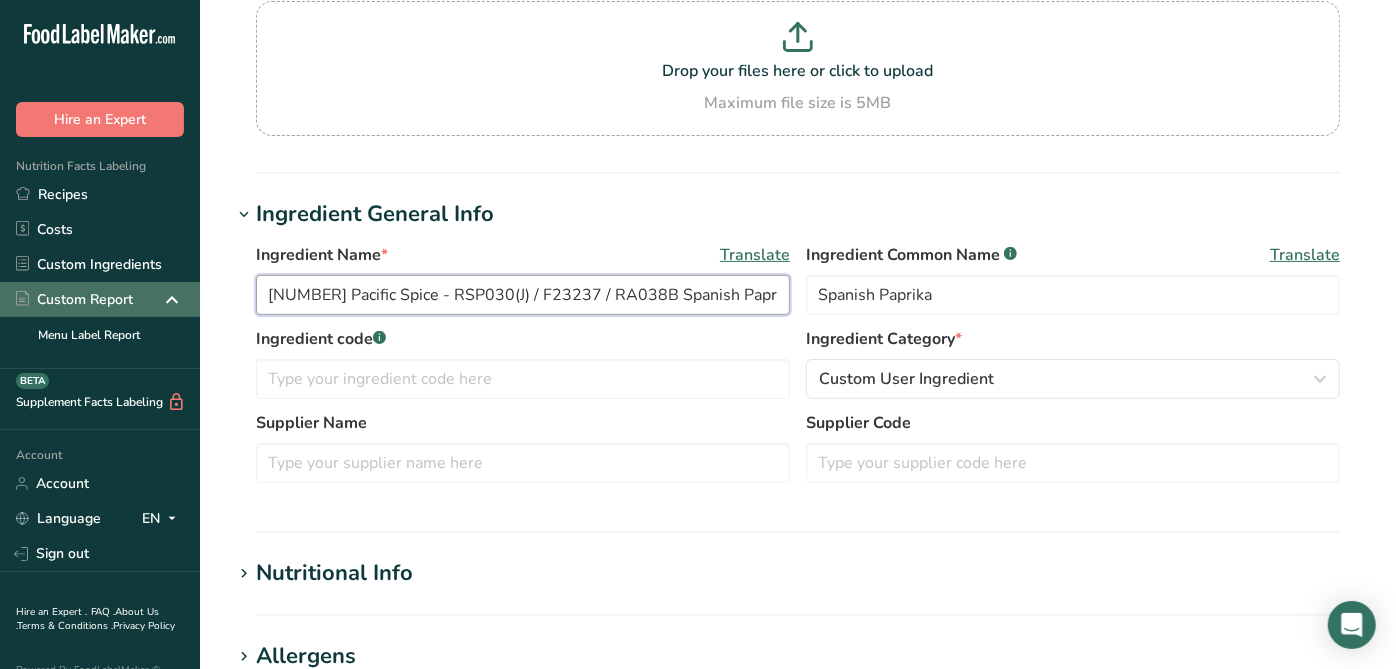 drag, startPoint x: 325, startPoint y: 285, endPoint x: 168, endPoint y: 307, distance: 158.5339 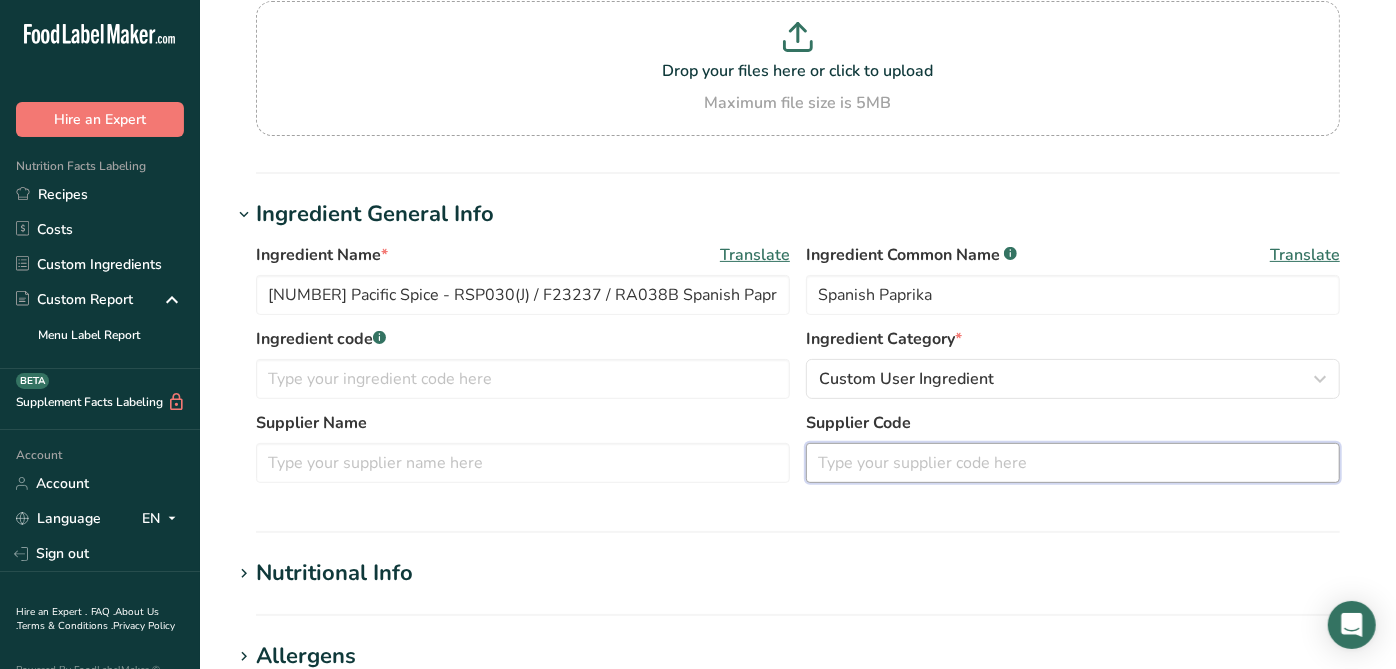 click at bounding box center (1073, 463) 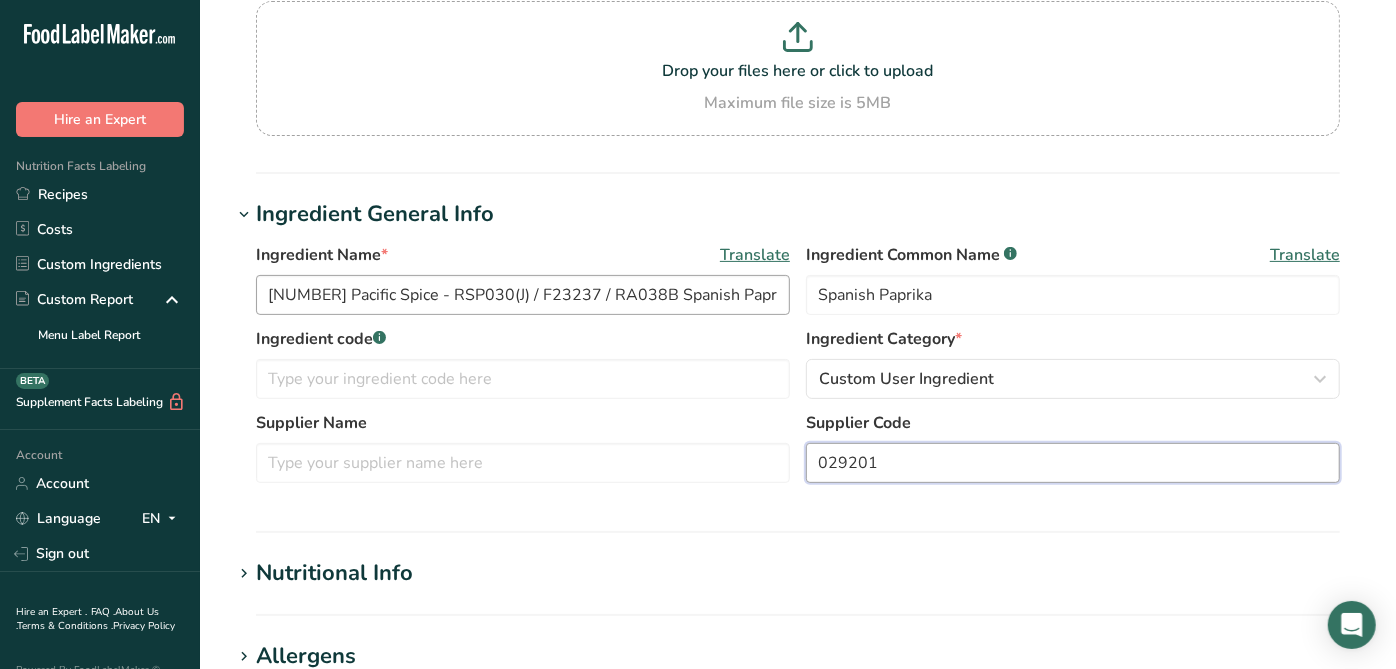 type on "029201" 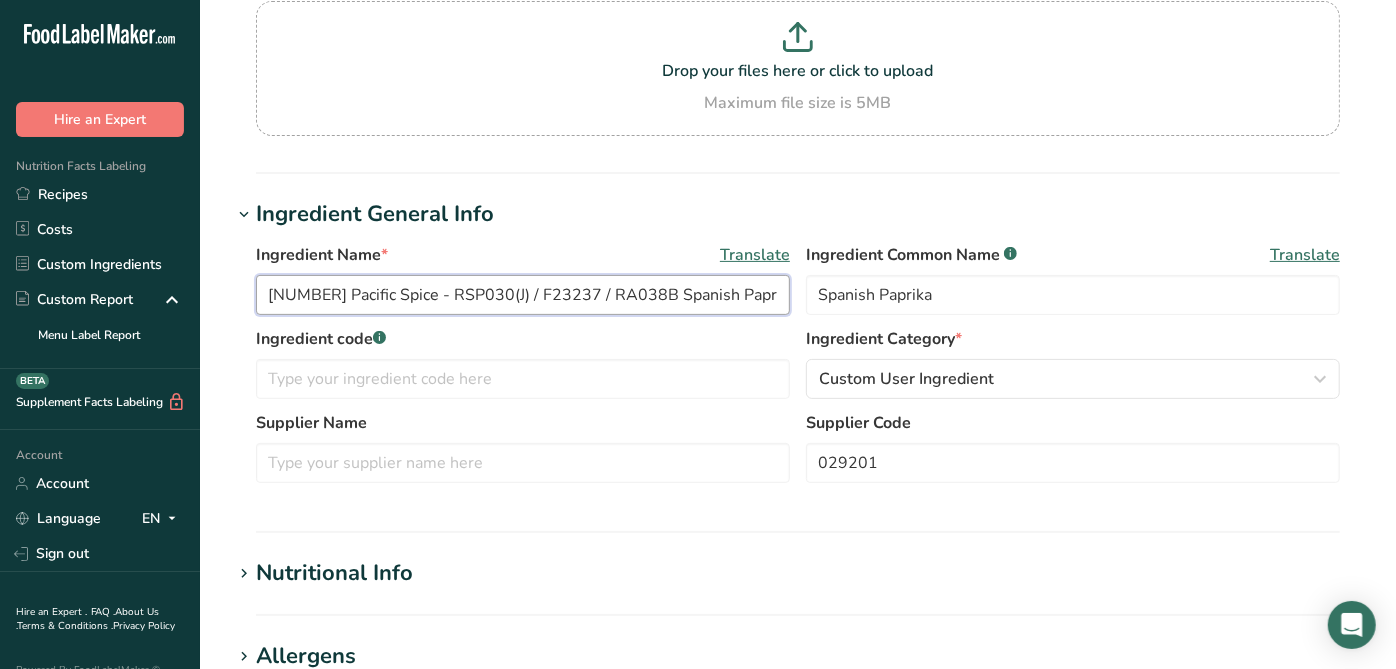 drag, startPoint x: 503, startPoint y: 296, endPoint x: 662, endPoint y: 333, distance: 163.24828 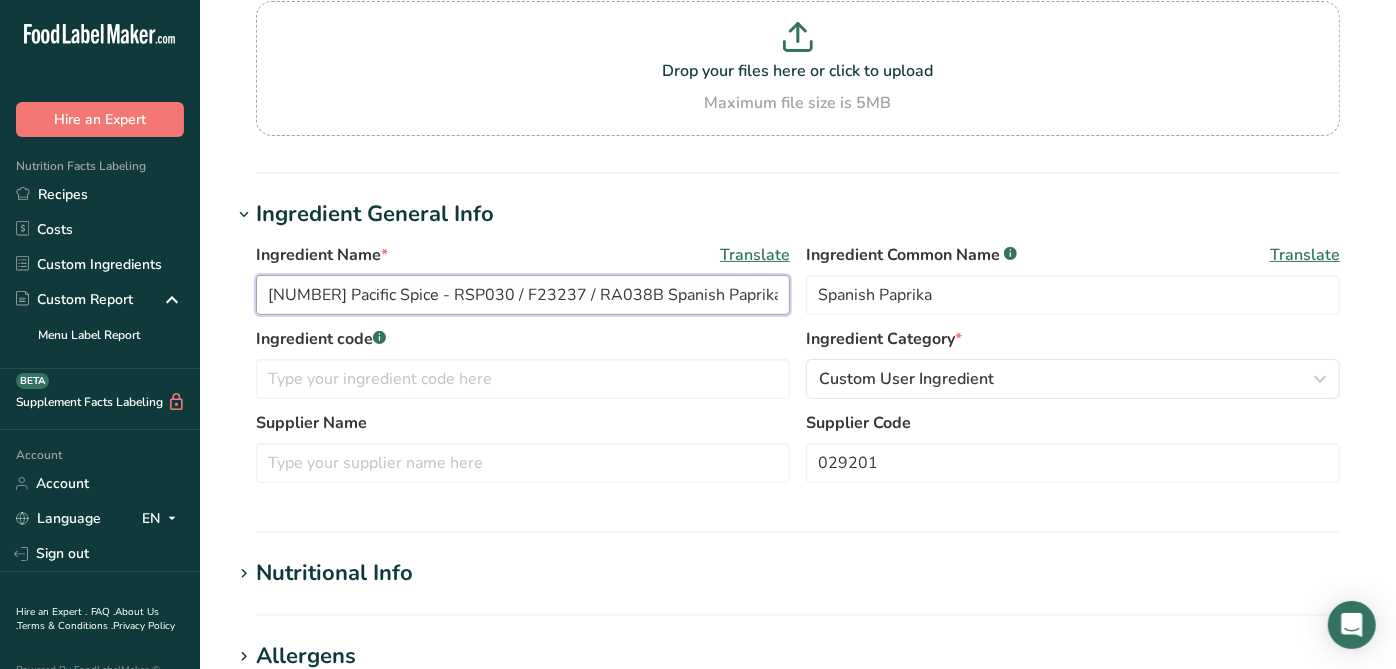 drag, startPoint x: 432, startPoint y: 288, endPoint x: 637, endPoint y: 282, distance: 205.08778 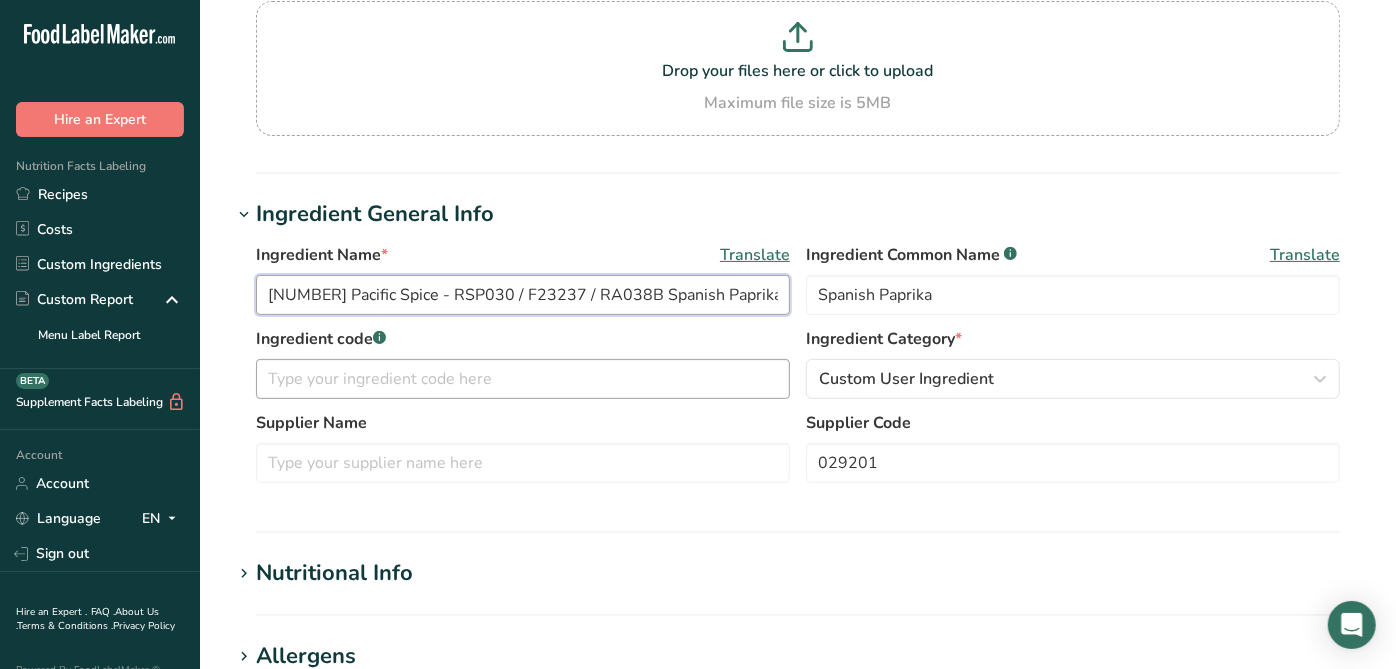 type on "029201 Pacific Spice - RSP030 / F23237 / RA038B Spanish Paprika 120 ASTA, Pacific Spice 09-20-18 AC" 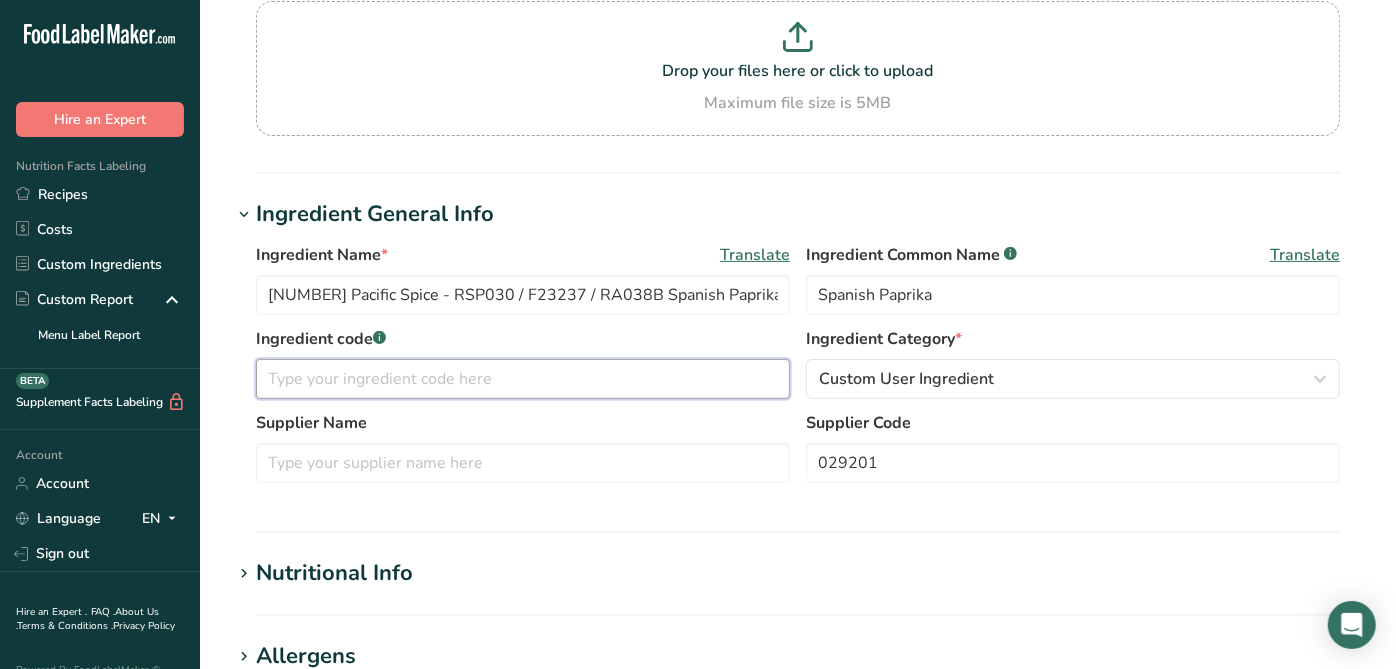 click at bounding box center (523, 379) 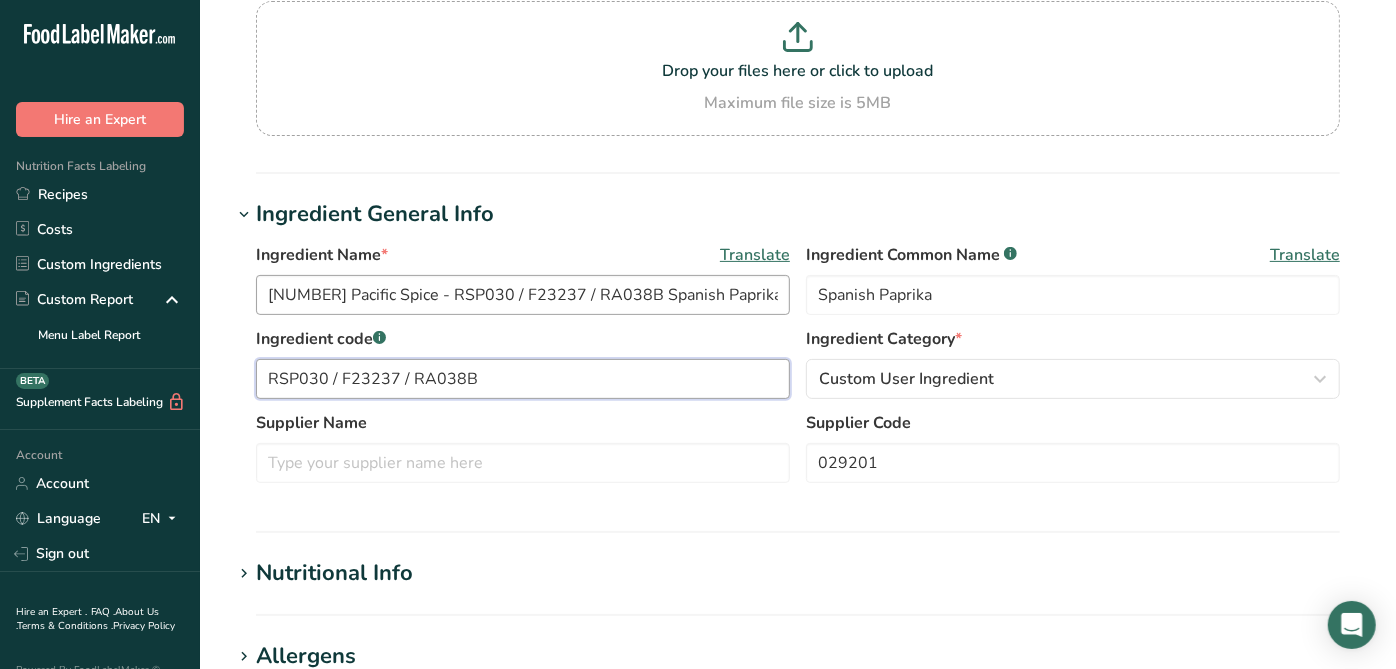 type on "RSP030 / F23237 / RA038B" 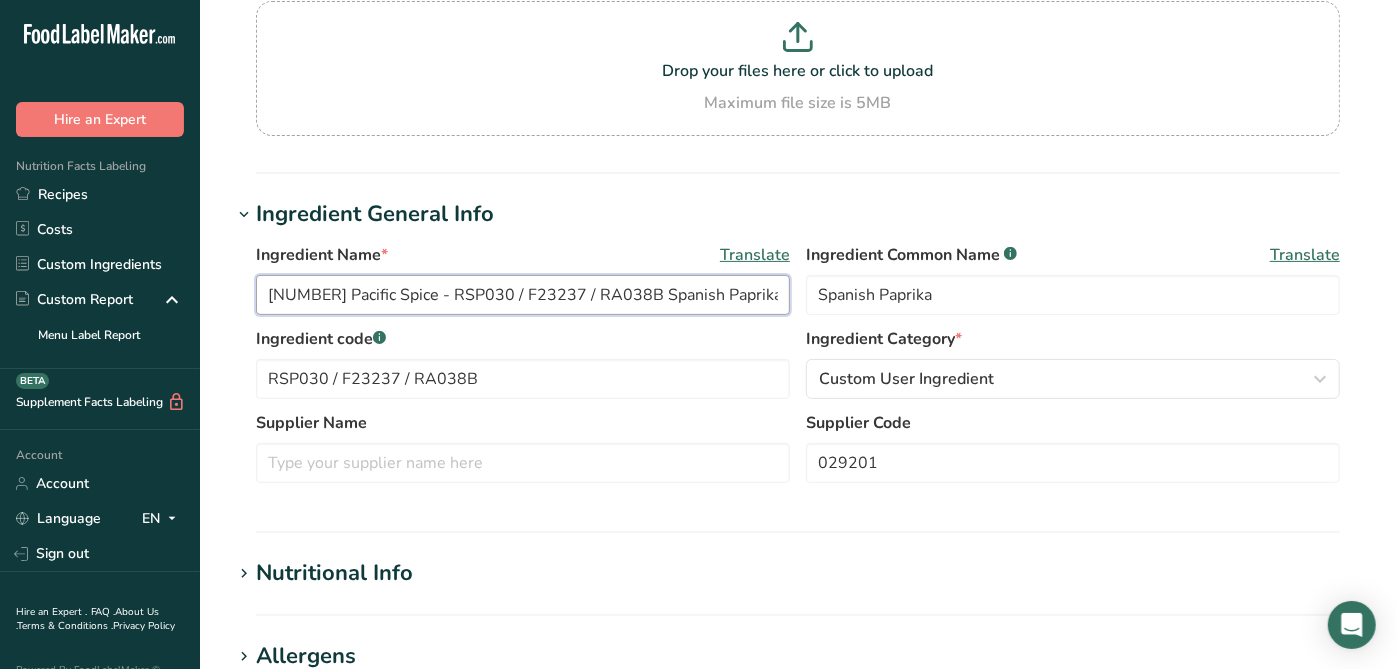drag, startPoint x: 413, startPoint y: 294, endPoint x: 376, endPoint y: 289, distance: 37.336308 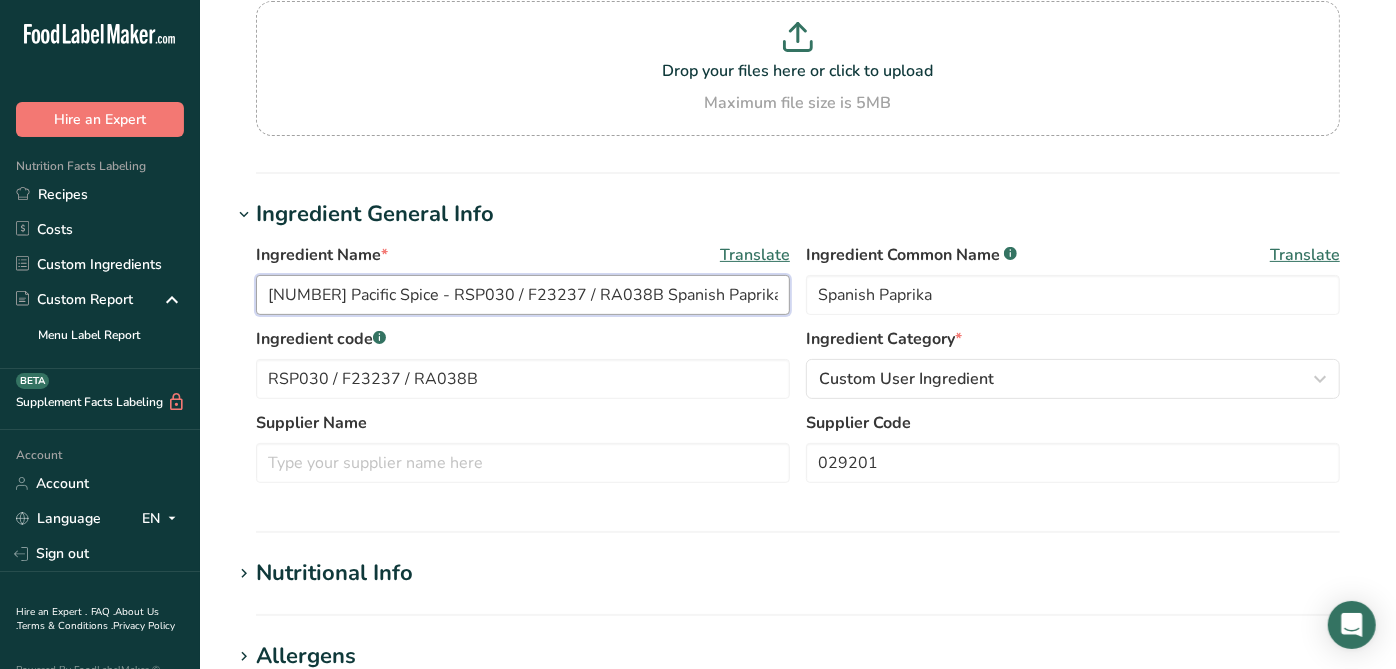 drag, startPoint x: 414, startPoint y: 290, endPoint x: 329, endPoint y: 307, distance: 86.683334 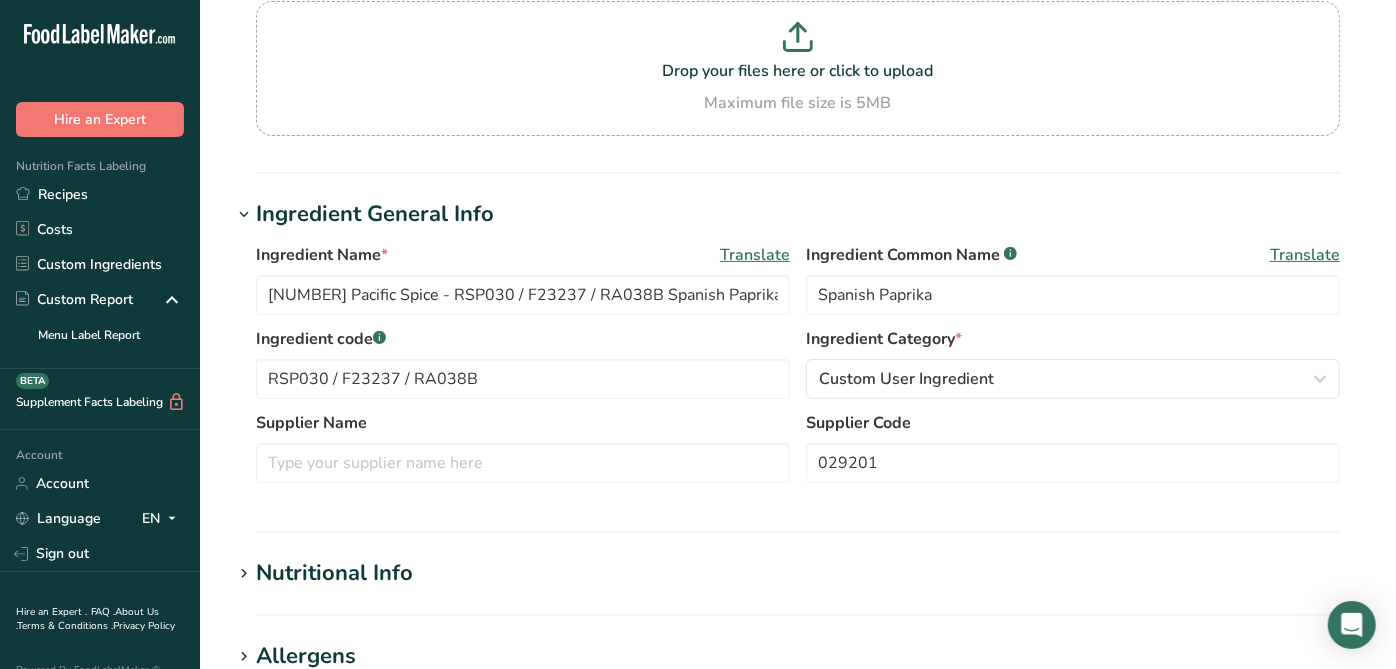 drag, startPoint x: 390, startPoint y: 495, endPoint x: 394, endPoint y: 485, distance: 10.770329 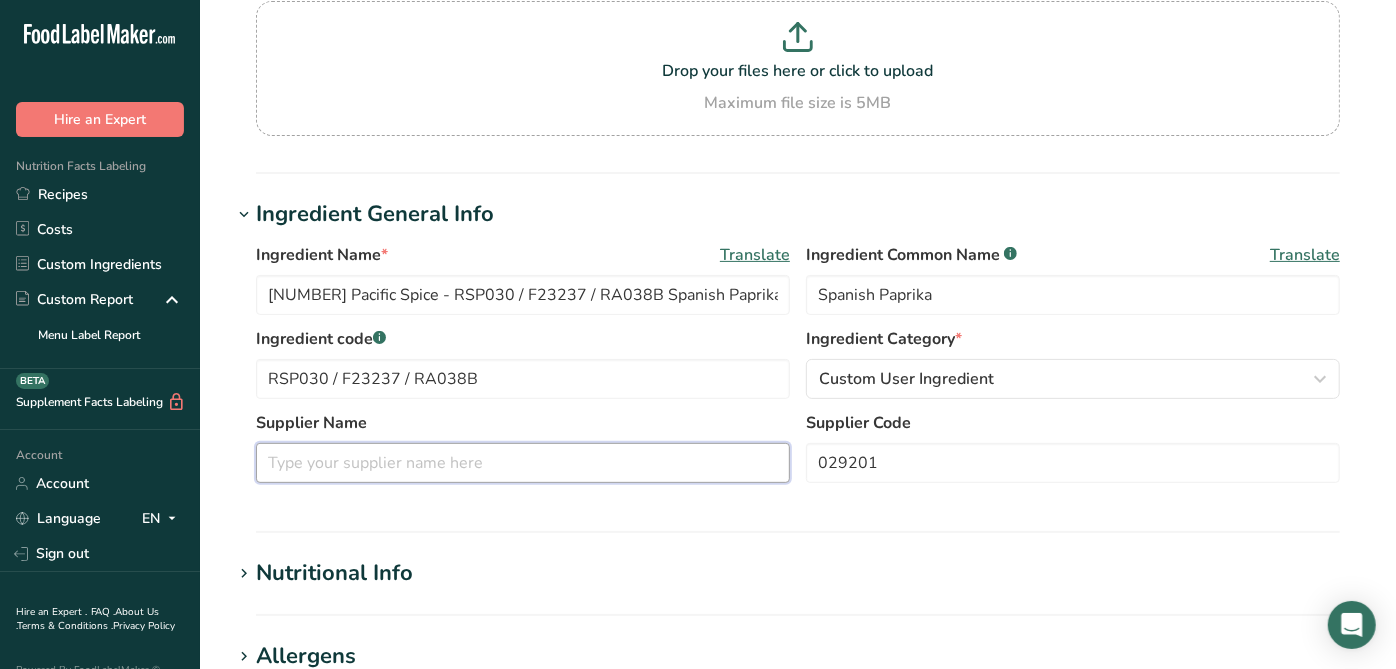 click at bounding box center (523, 463) 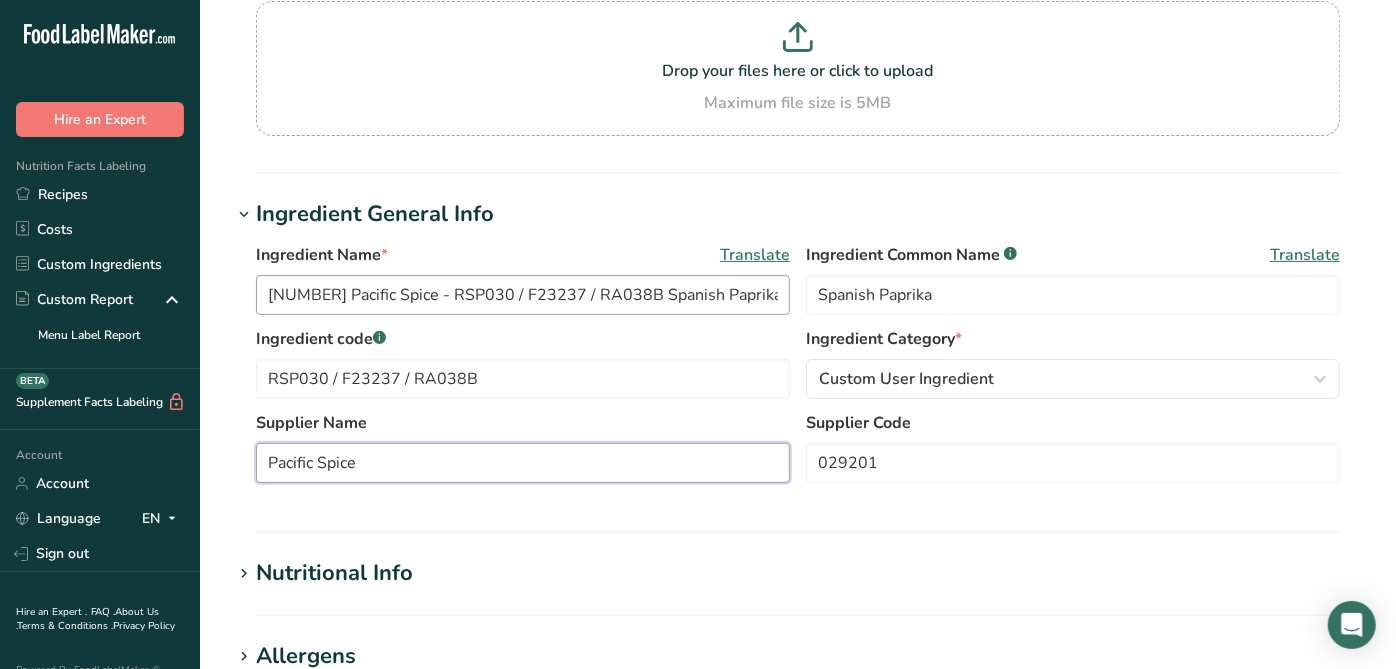 type on "Pacific Spice" 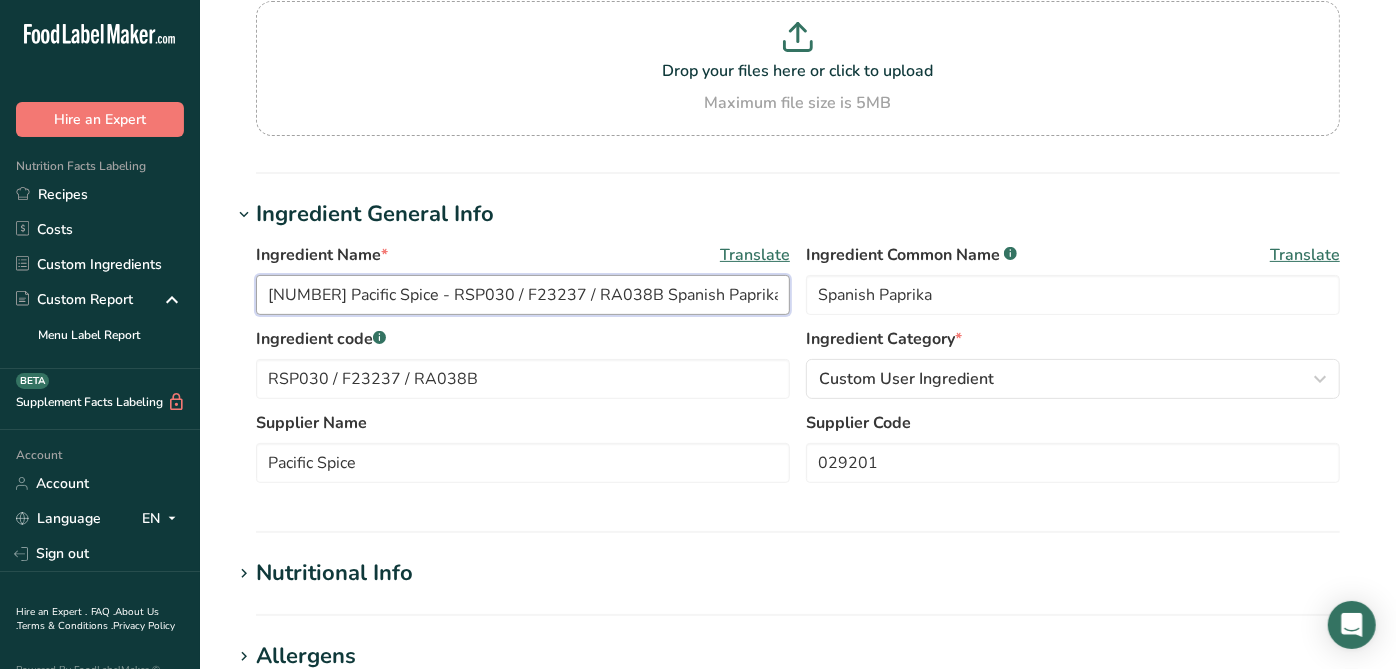 drag, startPoint x: 429, startPoint y: 288, endPoint x: 742, endPoint y: 425, distance: 341.66943 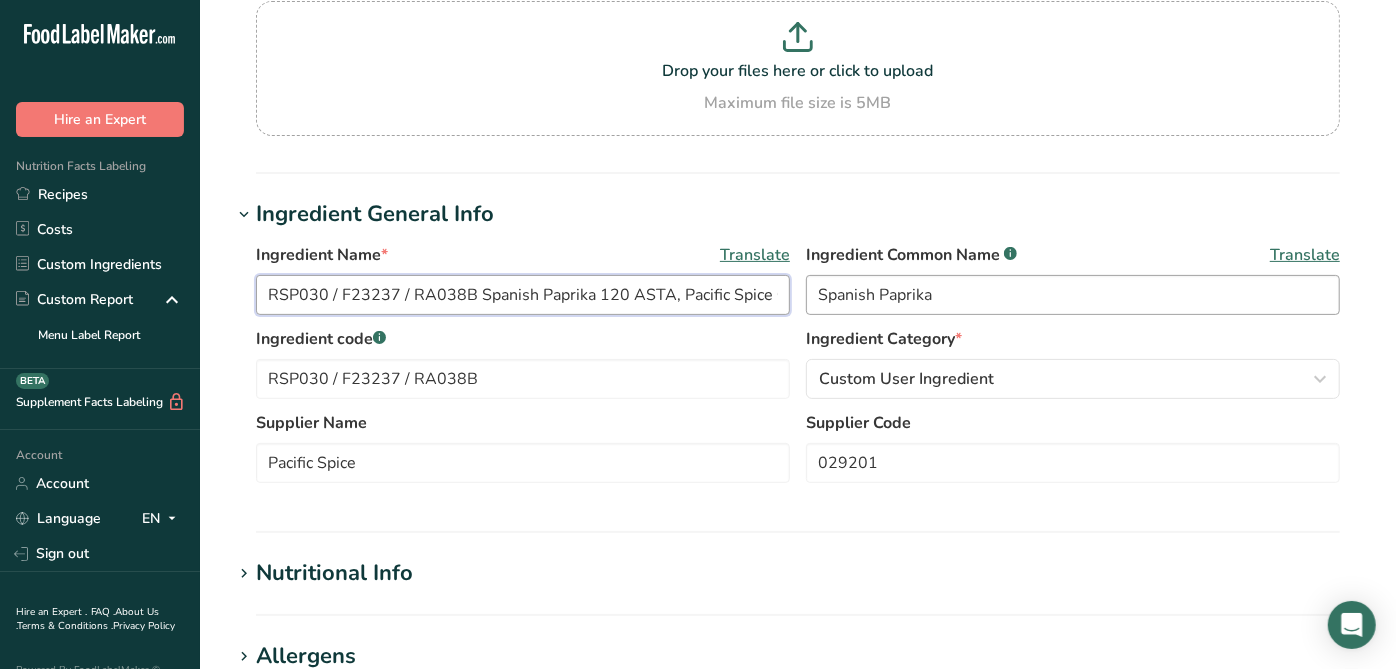 scroll, scrollTop: 0, scrollLeft: 88, axis: horizontal 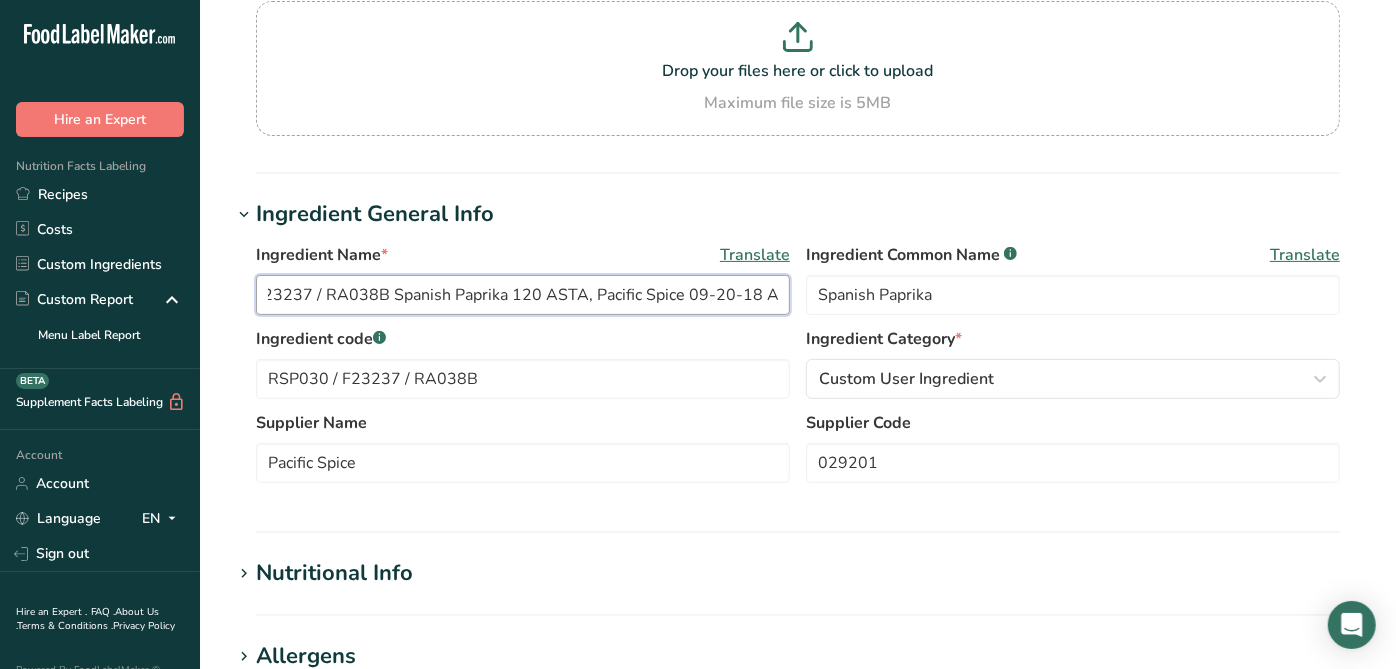drag, startPoint x: 715, startPoint y: 294, endPoint x: 751, endPoint y: 344, distance: 61.611687 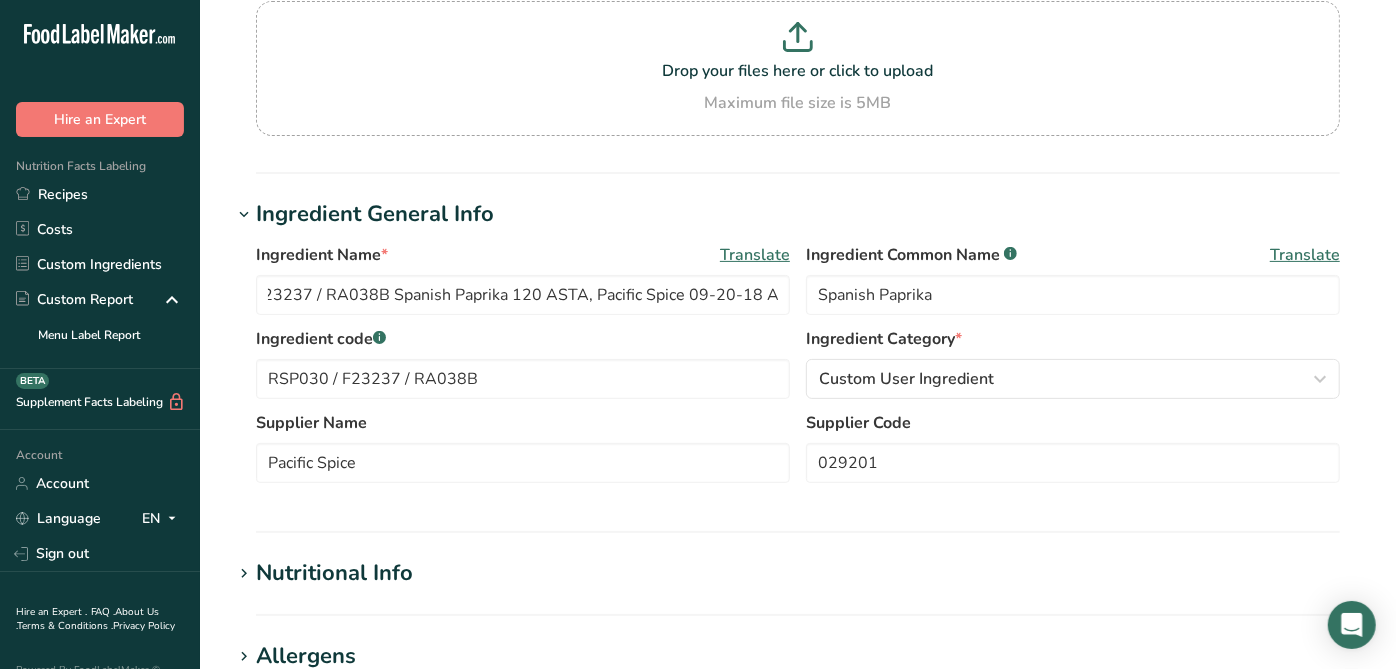click on "Ingredient code
.a-a{fill:#347362;}.b-a{fill:#fff;}" at bounding box center [523, 339] 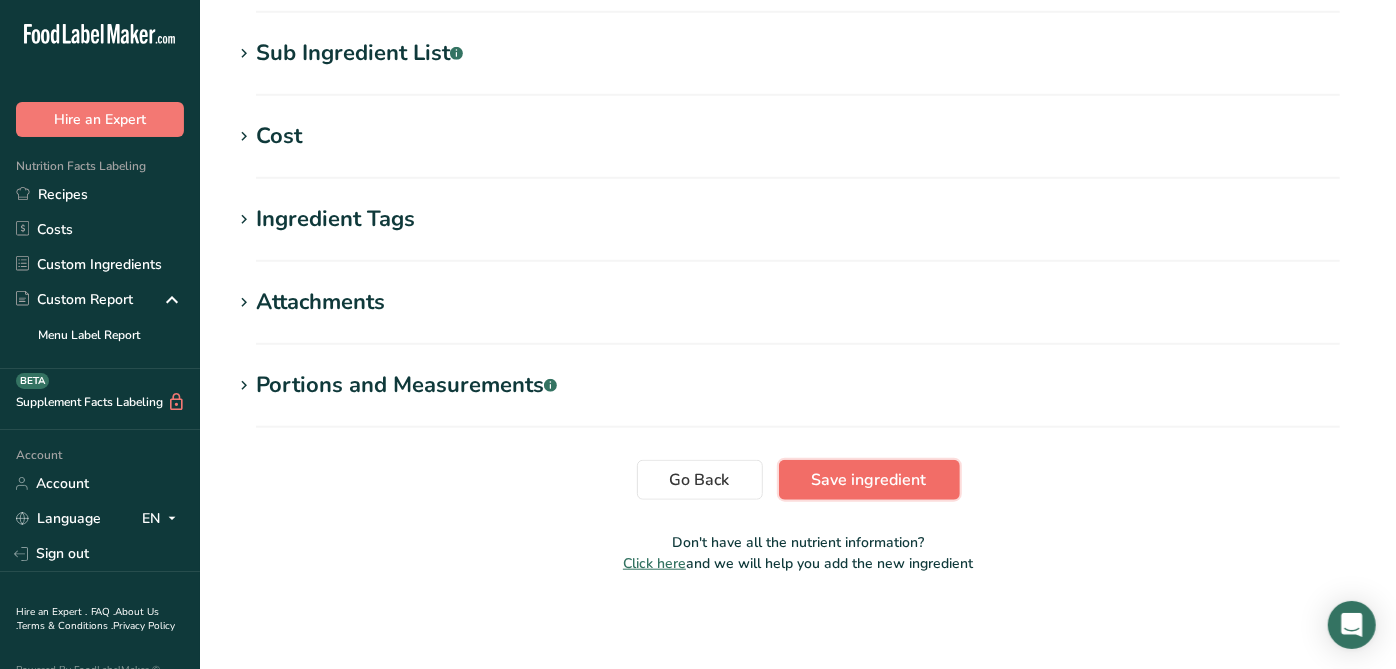 click on "Save ingredient" at bounding box center (869, 480) 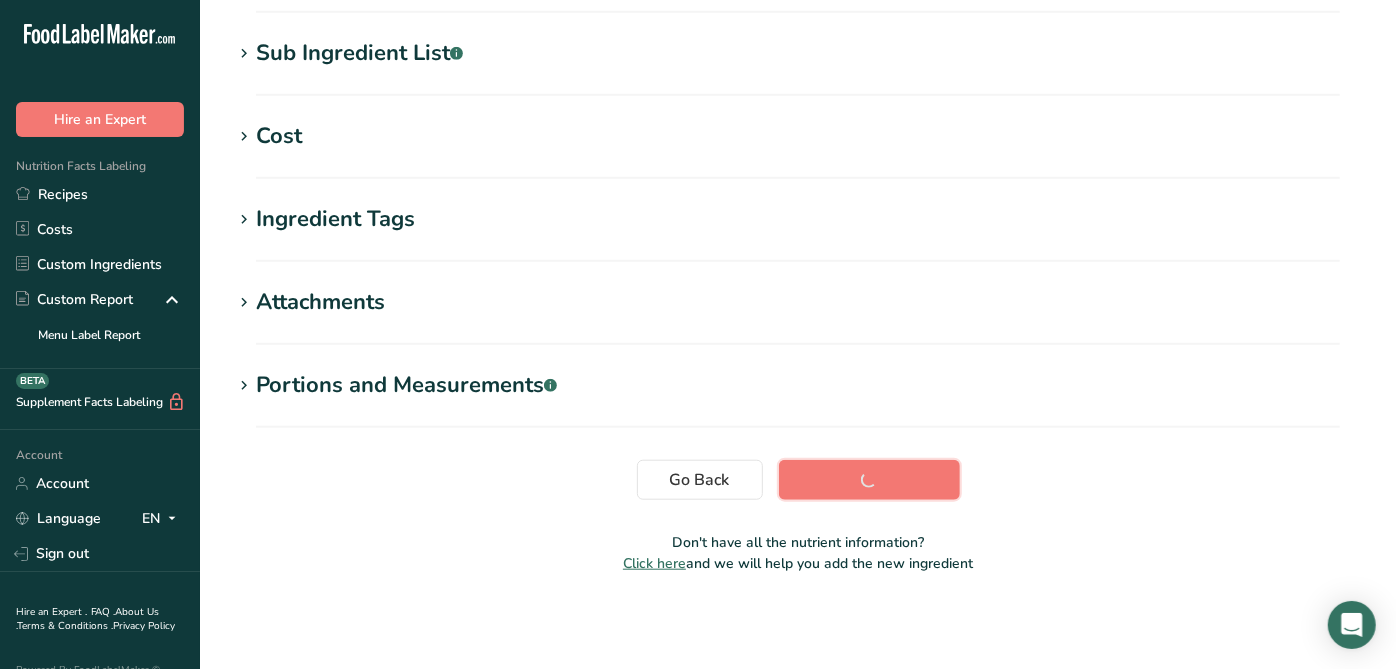 scroll, scrollTop: 433, scrollLeft: 0, axis: vertical 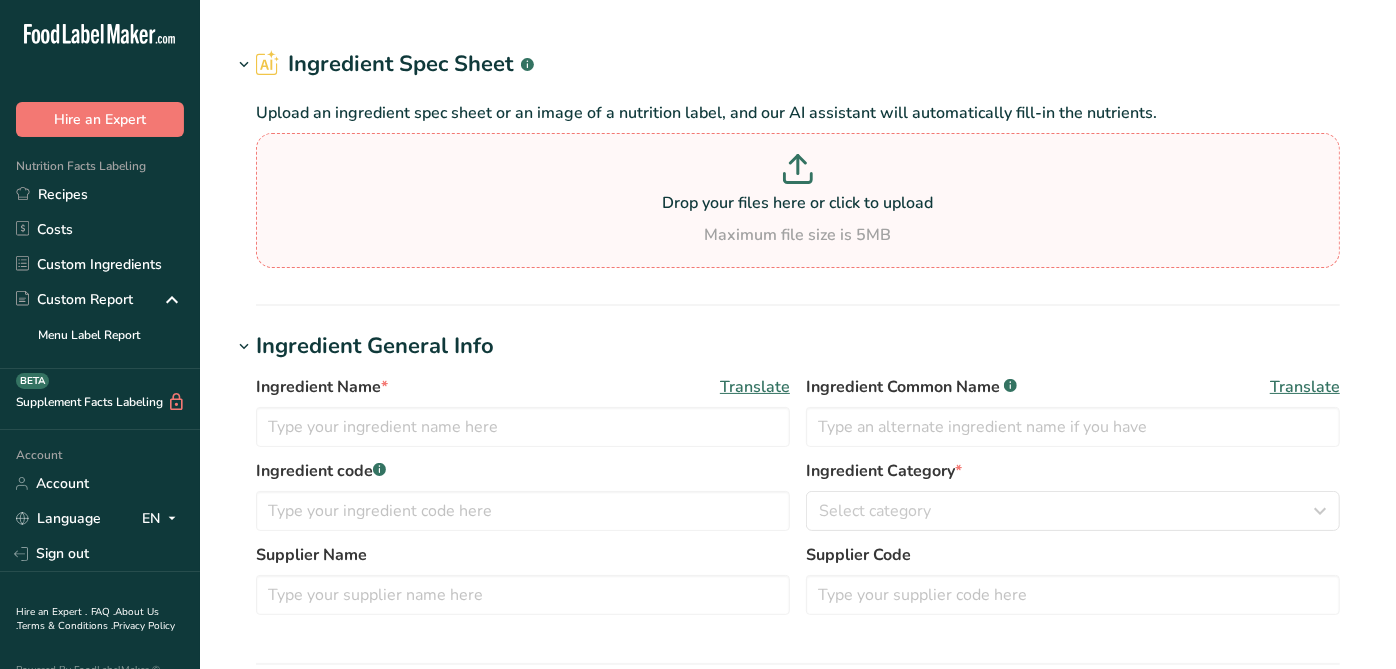 type on "RSP127 Purified Sea Salt, CFC Cargill 07-11-18 AC" 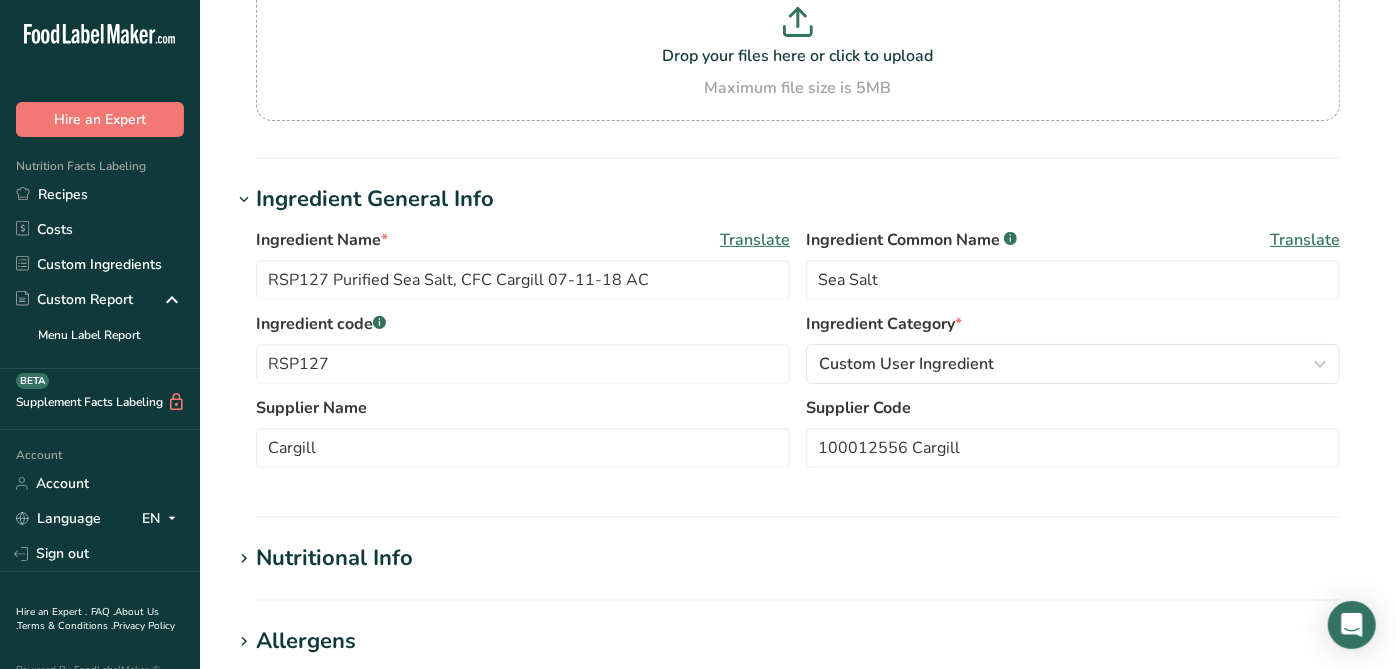 scroll, scrollTop: 222, scrollLeft: 0, axis: vertical 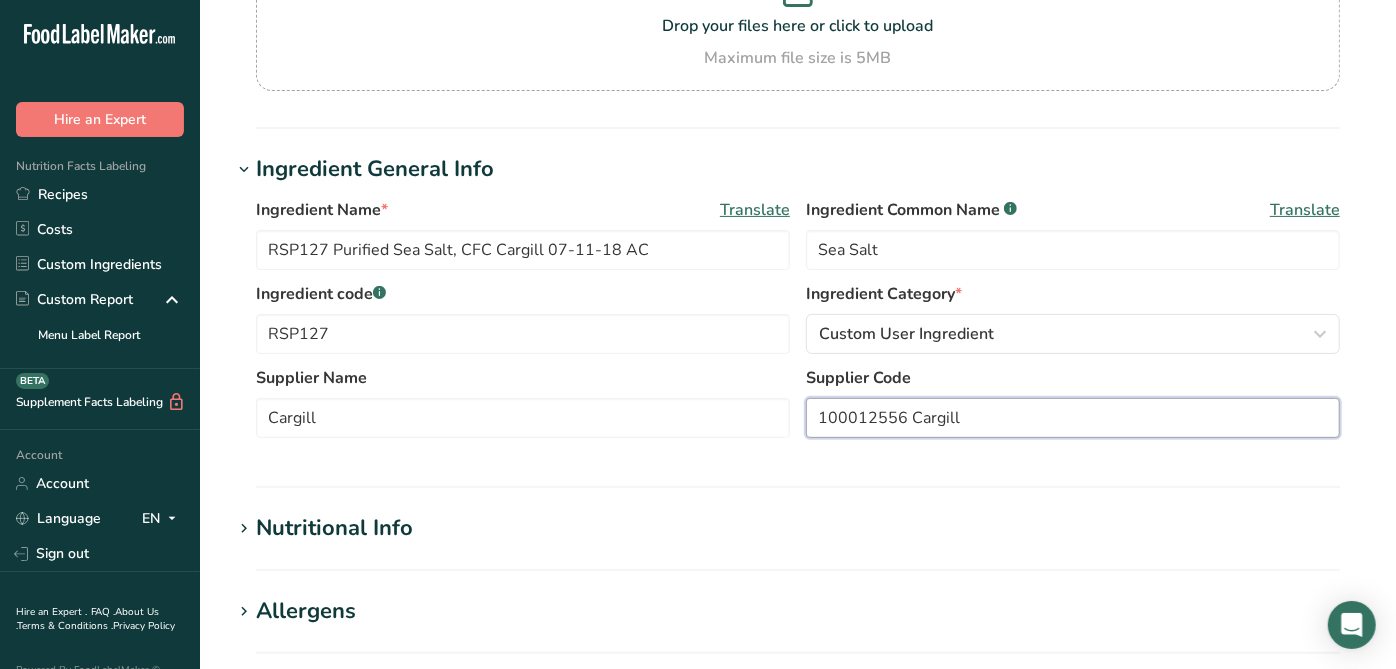 drag, startPoint x: 1005, startPoint y: 426, endPoint x: 911, endPoint y: 425, distance: 94.00532 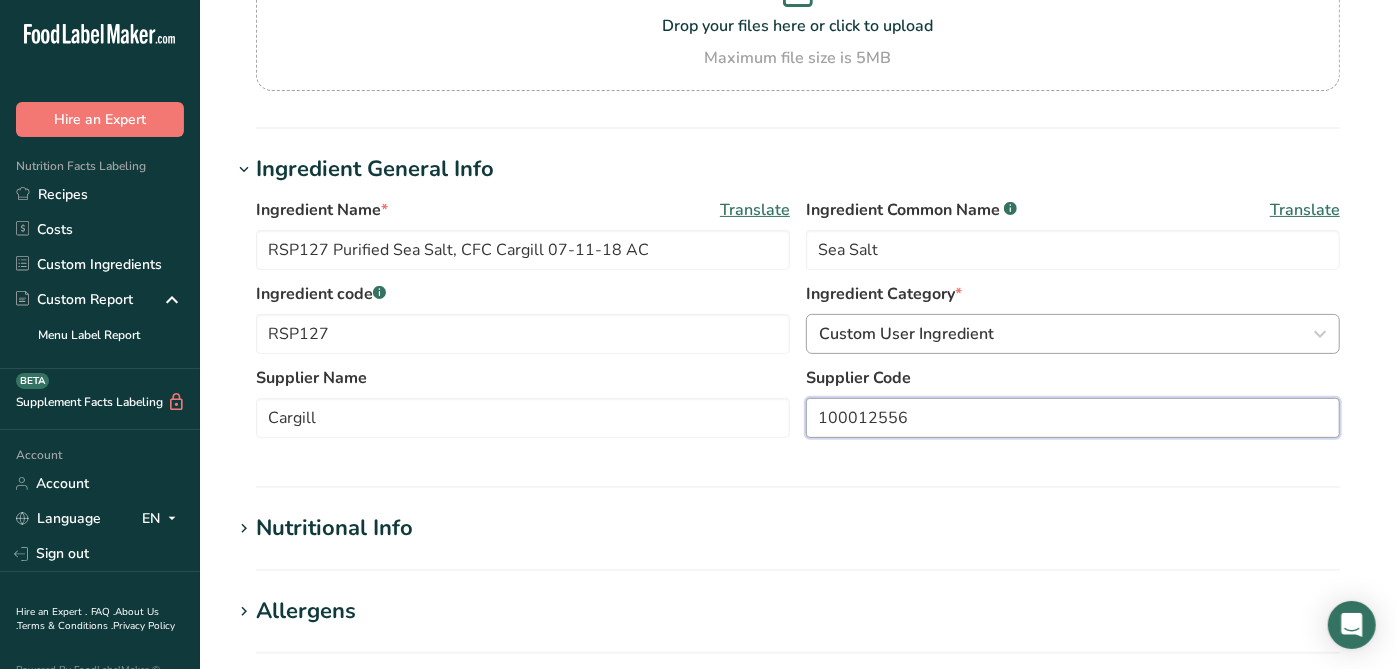 type on "100012556" 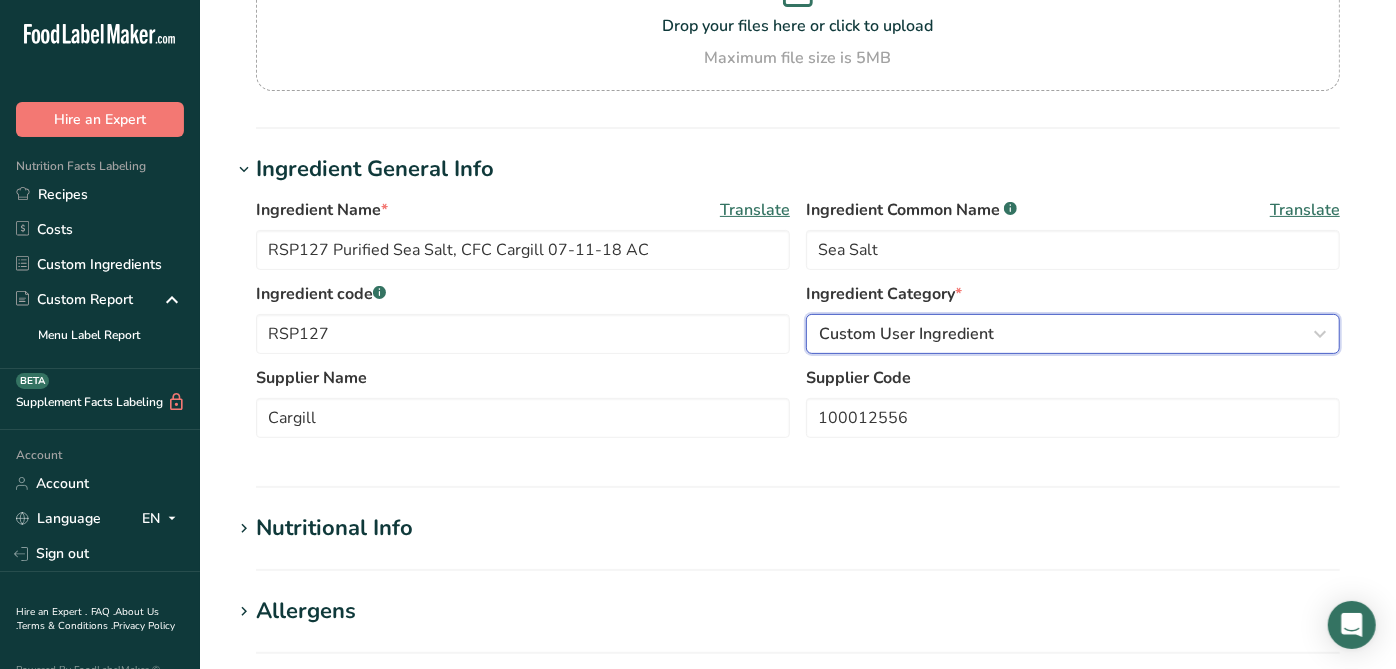 click on "Custom User Ingredient" at bounding box center (906, 334) 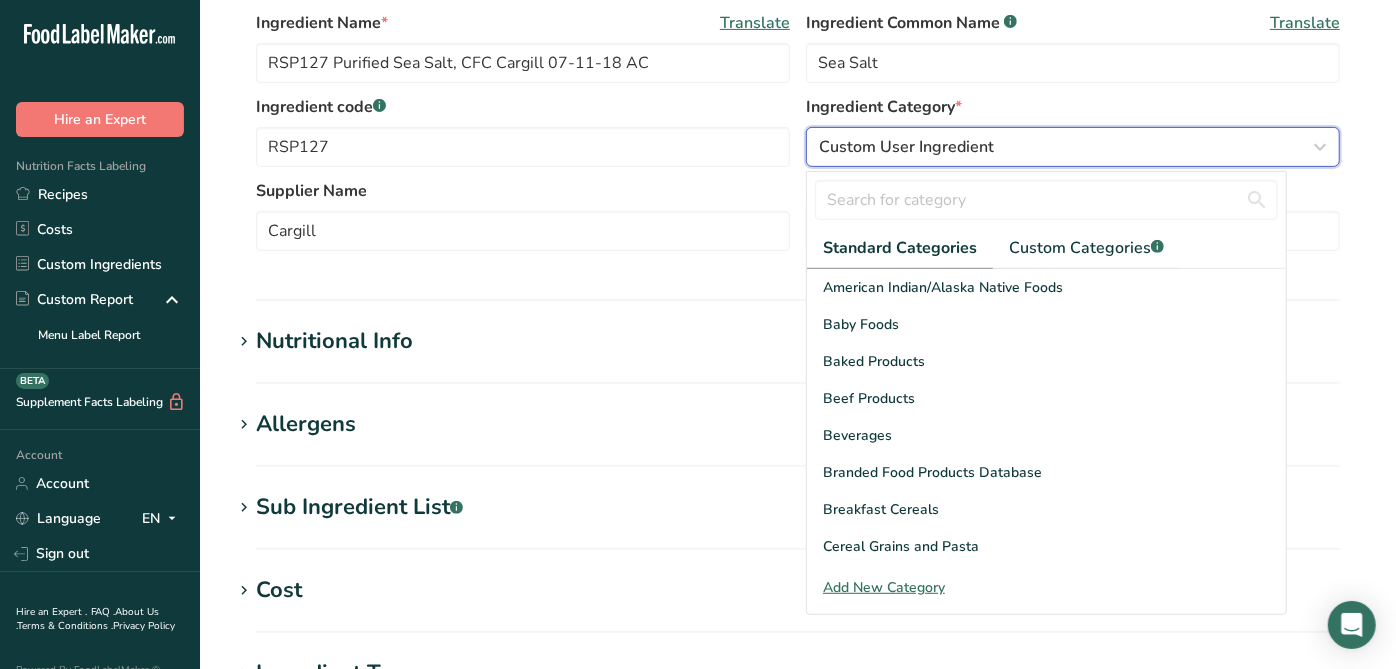 scroll, scrollTop: 444, scrollLeft: 0, axis: vertical 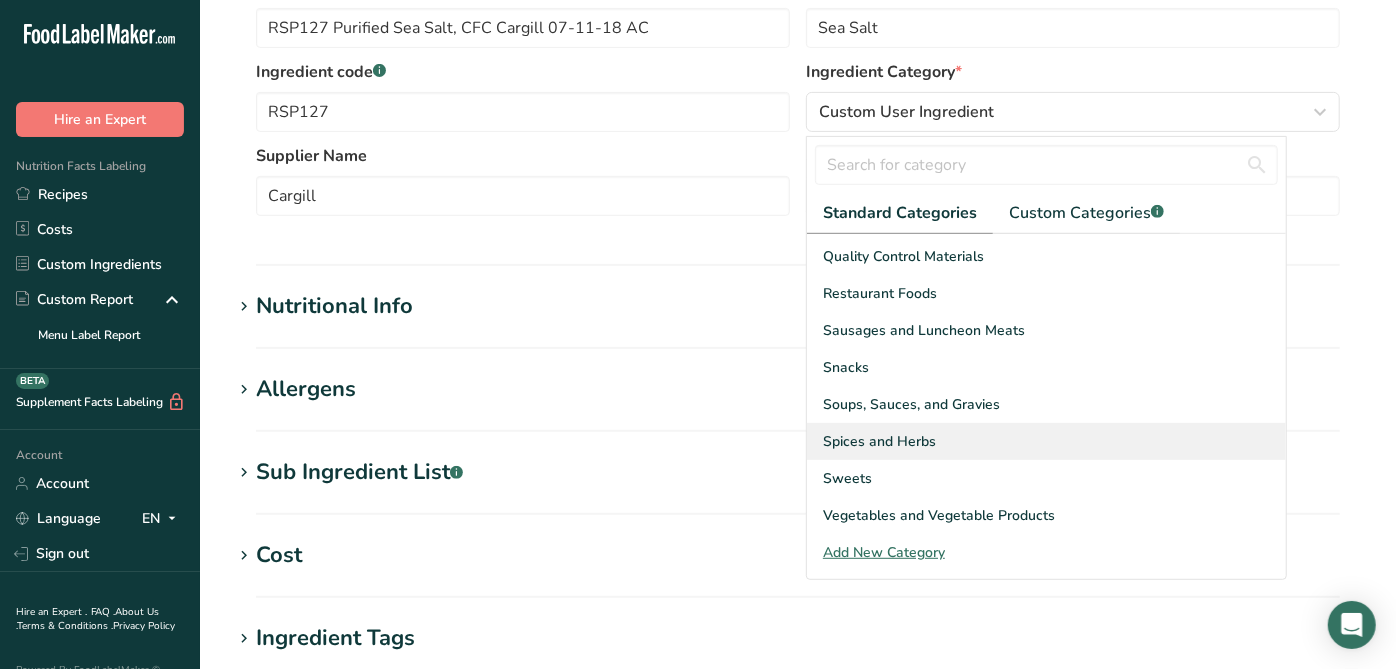 click on "Spices and Herbs" at bounding box center [1046, 441] 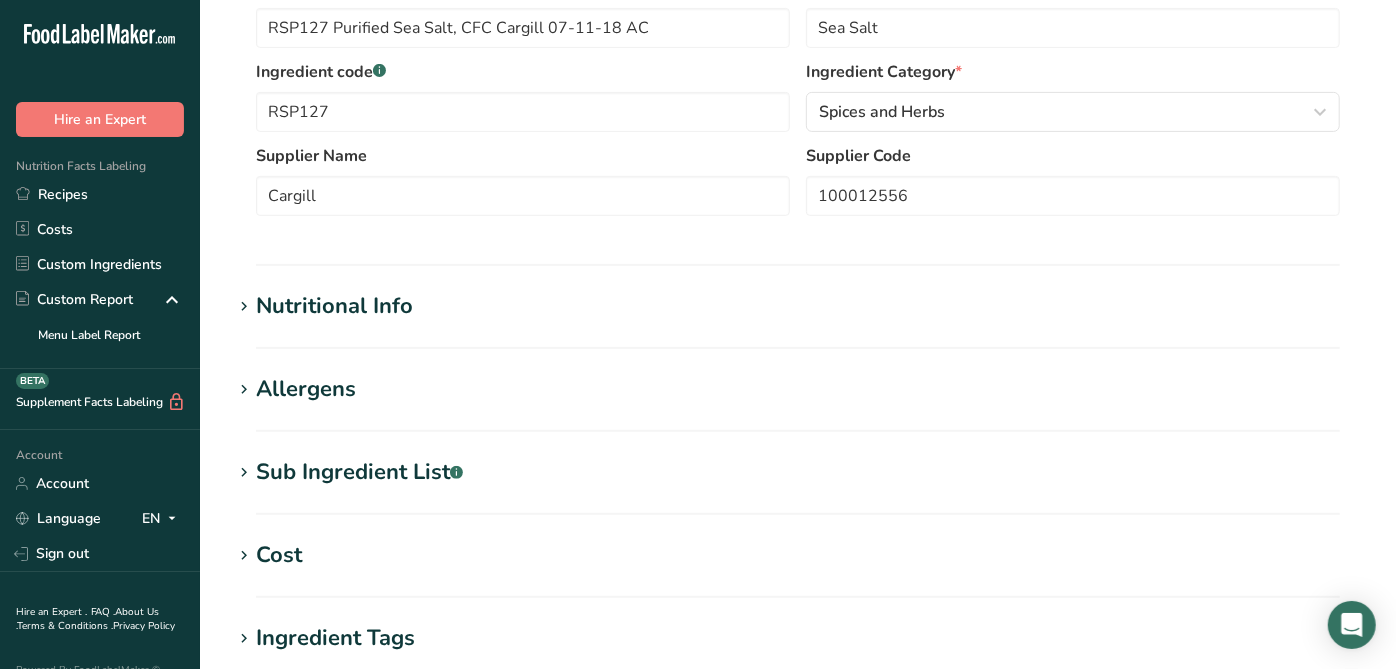 click on "Edit RSP127 Purified Sea Salt, CFC Cargill [DATE] AC
Ingredient Spec Sheet
.a-a{fill:#347362;}.b-a{fill:#fff;}
Upload an ingredient spec sheet or an image of a nutrition label, and our AI assistant will automatically fill-in the nutrients.
Drop your files here or click to upload
Maximum file size is 5MB
Ingredient General Info
Ingredient Name *
Translate
RSP127 Purified Sea Salt, CFC Cargill [DATE] AC
Ingredient Common Name
.a-a{fill:#347362;}.b-a{fill:#fff;}
Translate
Sea Salt
Ingredient code
.a-a{fill:#347362;}.b-a{fill:#fff;}           RSP127
Ingredient Category *
Spices and Herbs" at bounding box center [798, 290] 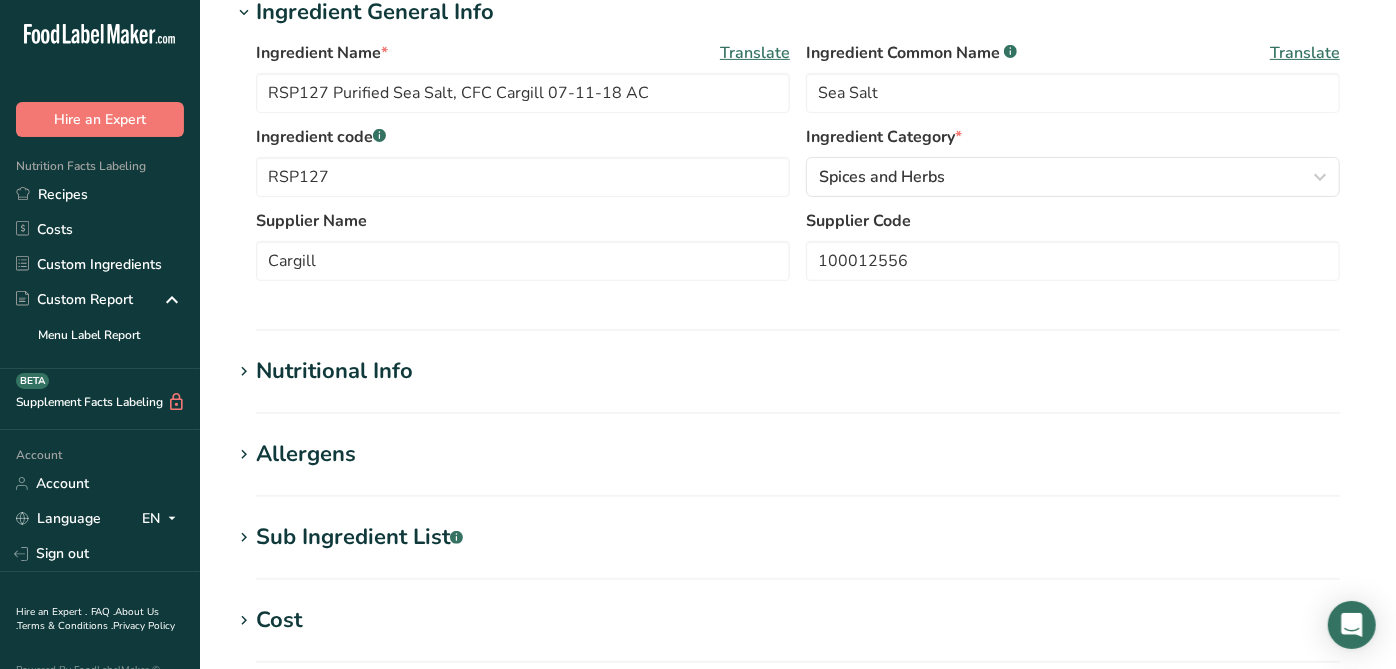 scroll, scrollTop: 333, scrollLeft: 0, axis: vertical 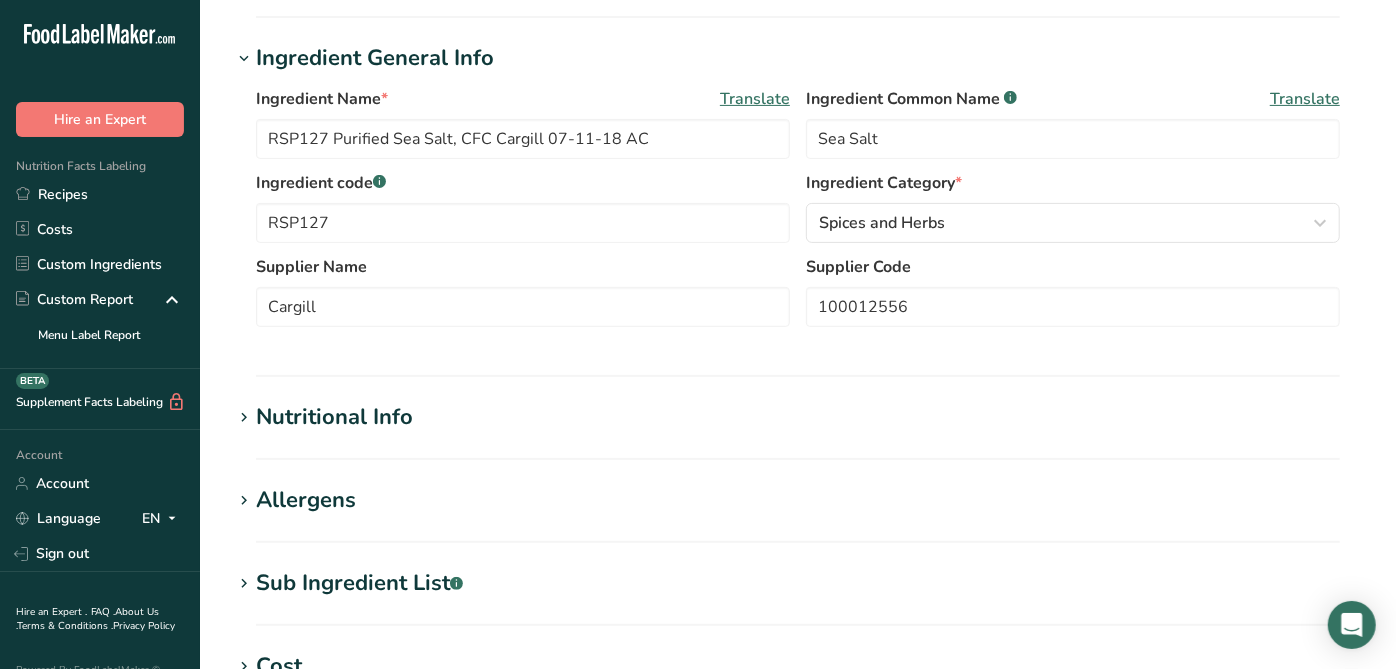 click on "Ingredient General Info
Ingredient Name *
Translate
RSP127 Purified Sea Salt, CFC Cargill [DATE] AC
Ingredient Common Name
.a-a{fill:#347362;}.b-a{fill:#fff;}
Translate
Sea Salt
Ingredient code
.a-a{fill:#347362;}.b-a{fill:#fff;}           RSP127
Ingredient Category *
Spices and Herbs
Standard Categories
Custom Categories
.a-a{fill:#347362;}.b-a{fill:#fff;}
American Indian/Alaska Native Foods
Baby Foods
Baked Products
Beef Products
Beverages
Branded Food Products Database
Breakfast Cereals
Cargill" at bounding box center [798, 209] 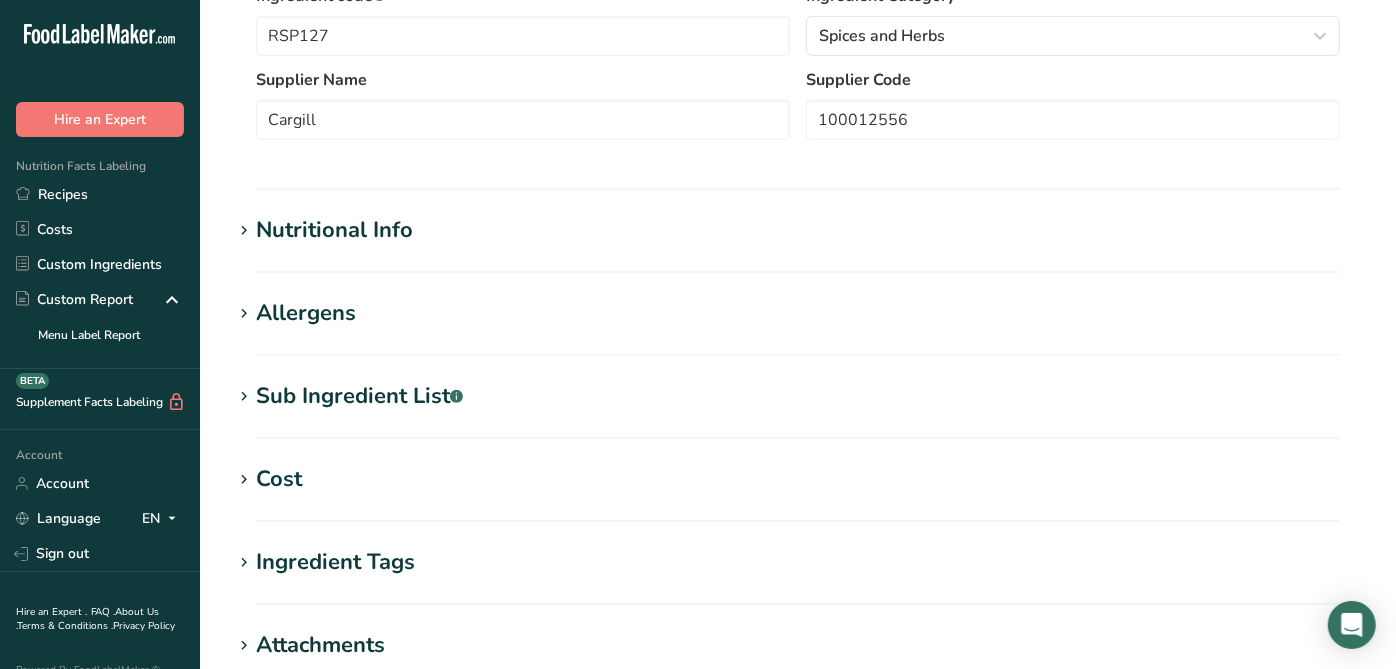 scroll, scrollTop: 555, scrollLeft: 0, axis: vertical 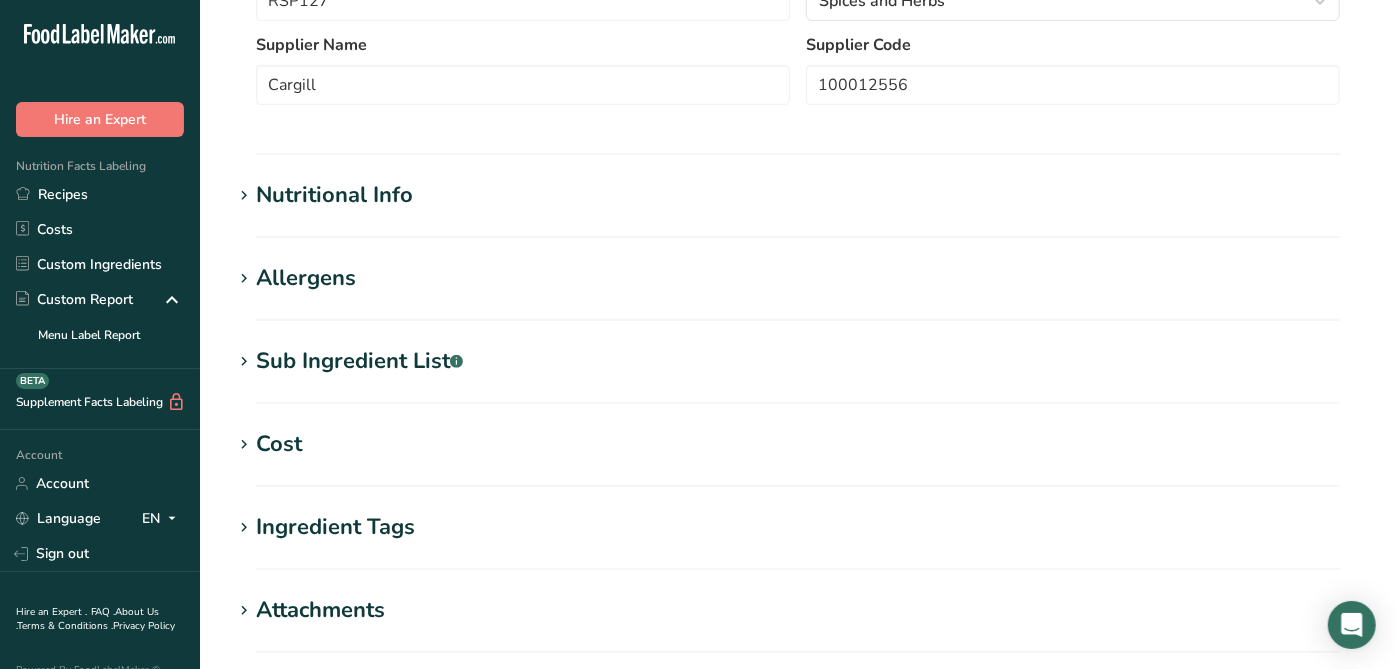 click on "Sub Ingredient List
.a-a{fill:#347362;}.b-a{fill:#fff;}" at bounding box center [798, 361] 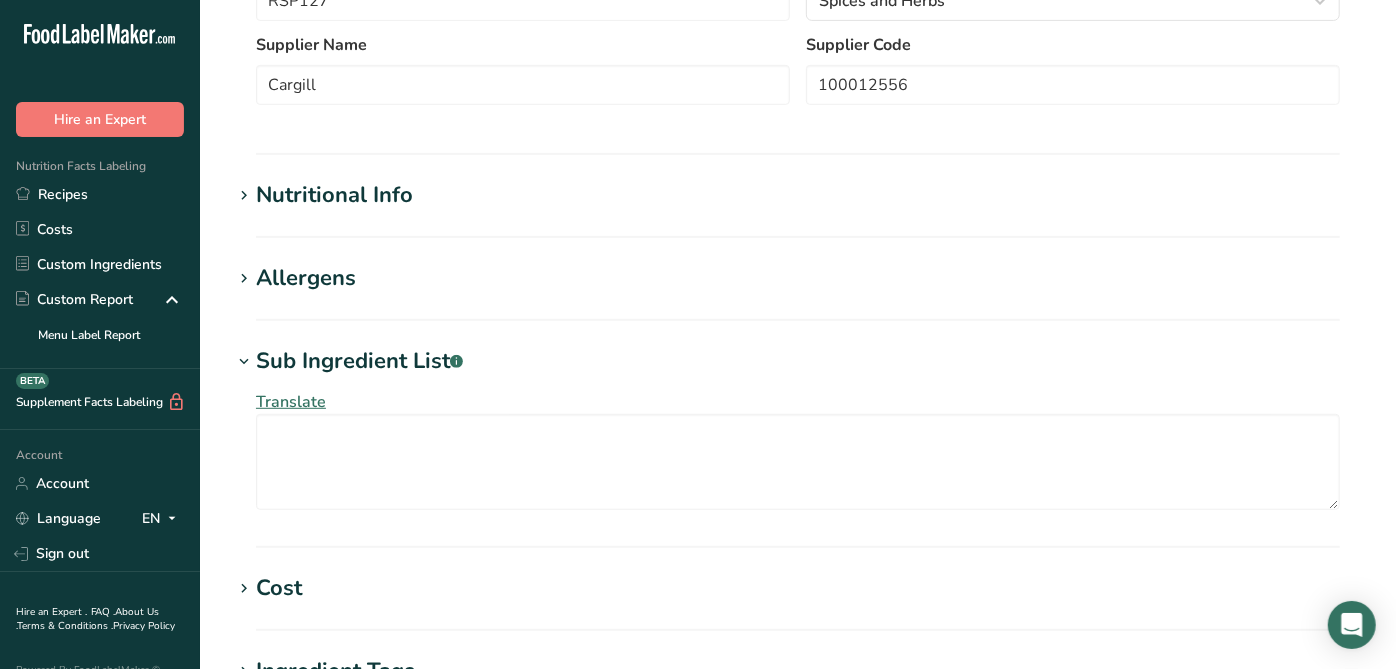 click on "Sub Ingredient List
.a-a{fill:#347362;}.b-a{fill:#fff;}" at bounding box center [798, 361] 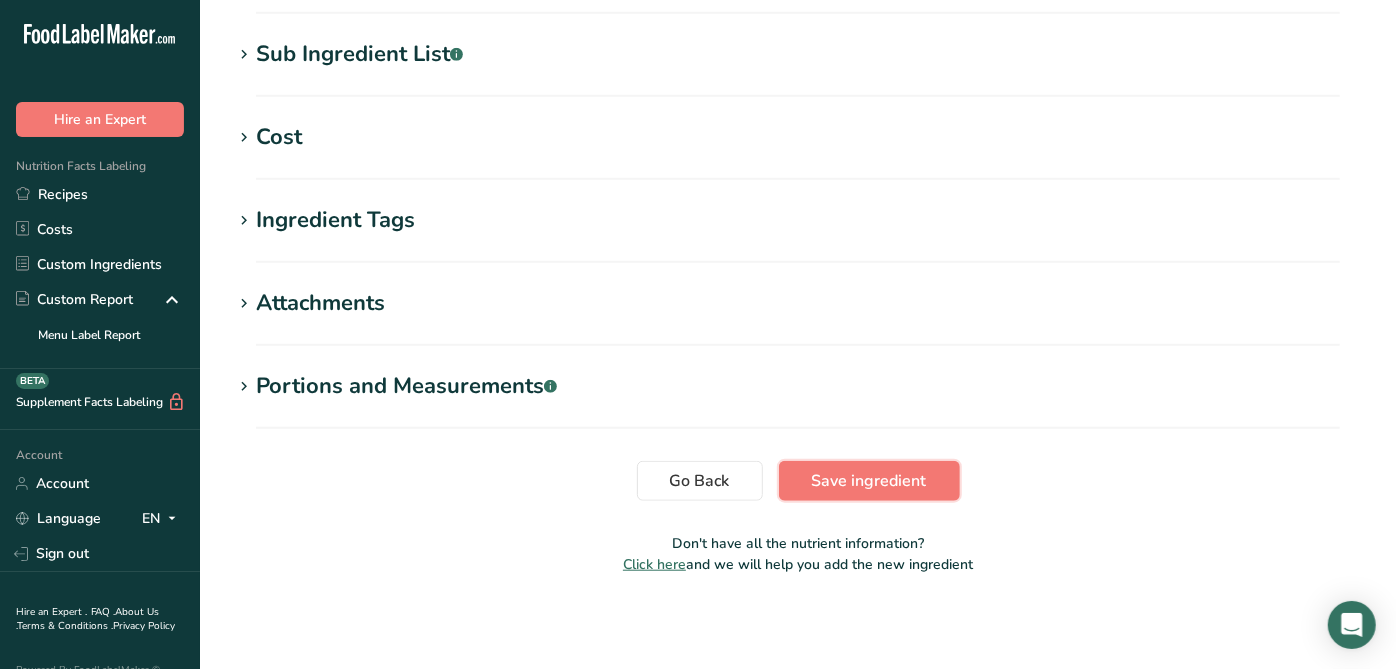 click on "Save ingredient" at bounding box center [869, 481] 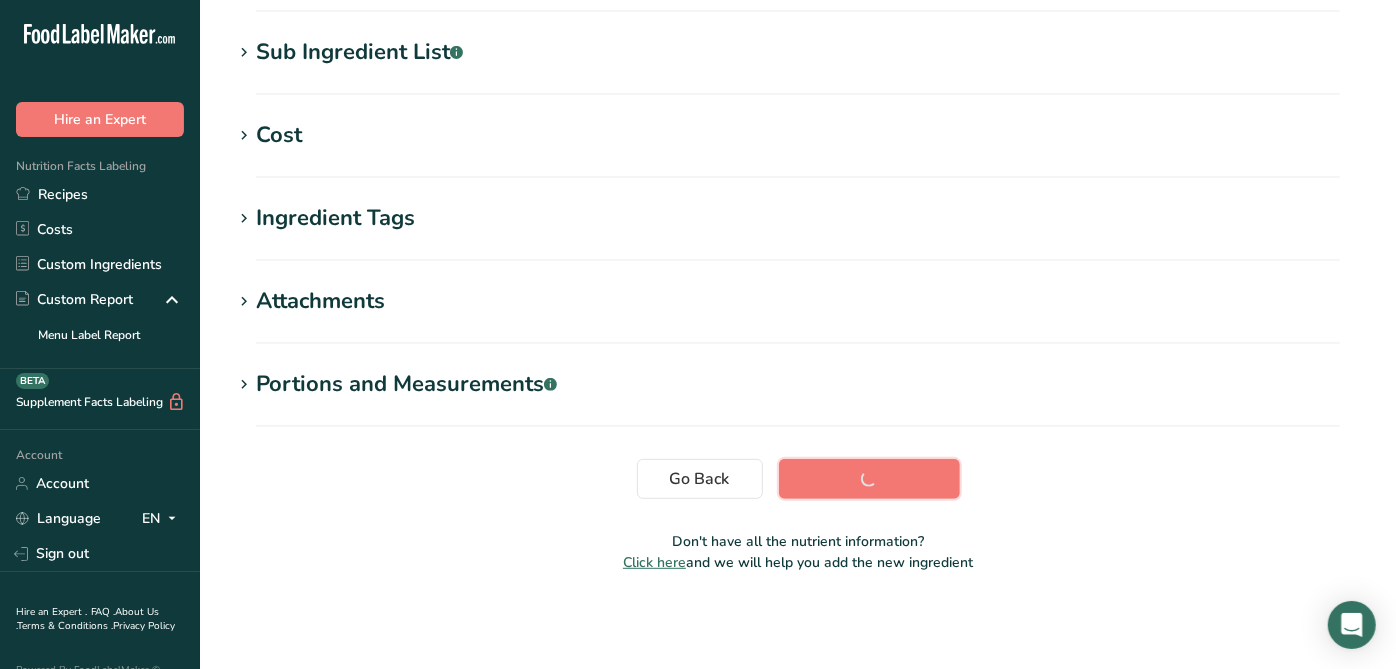scroll, scrollTop: 388, scrollLeft: 0, axis: vertical 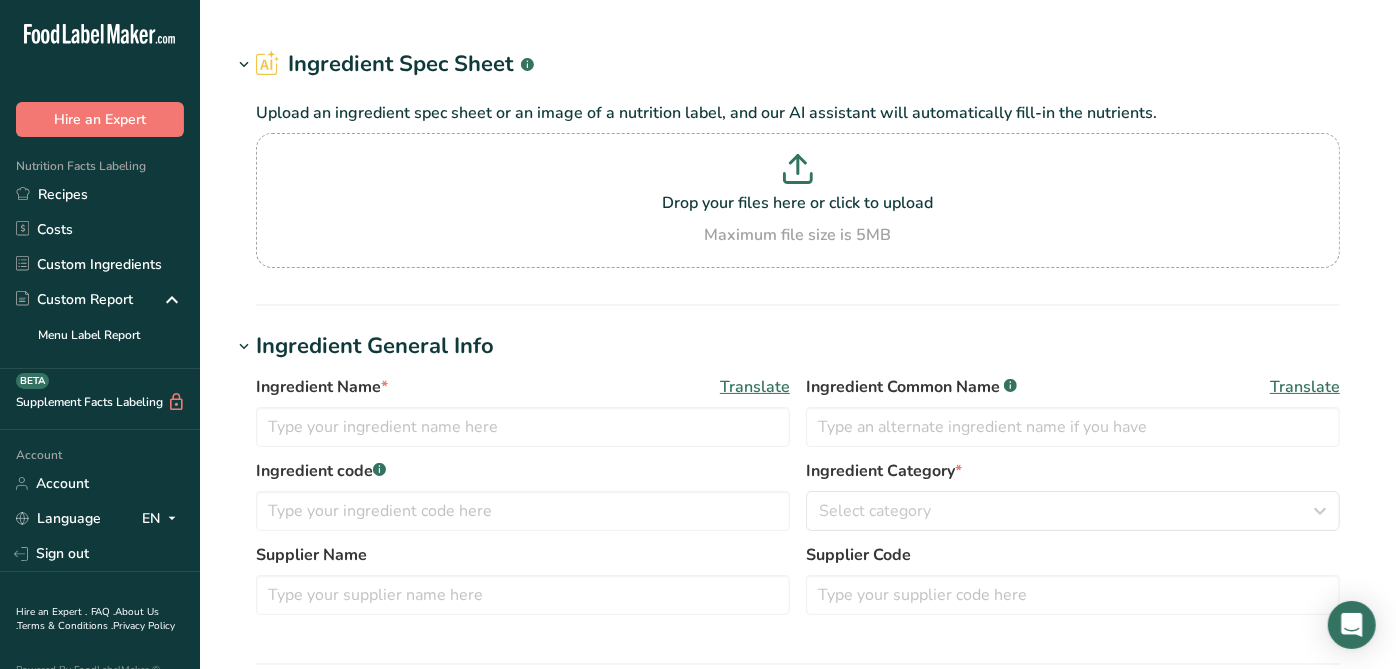 type on "RSP031 Cracked Black Pepper, Elite Spice 01-01-22 AF" 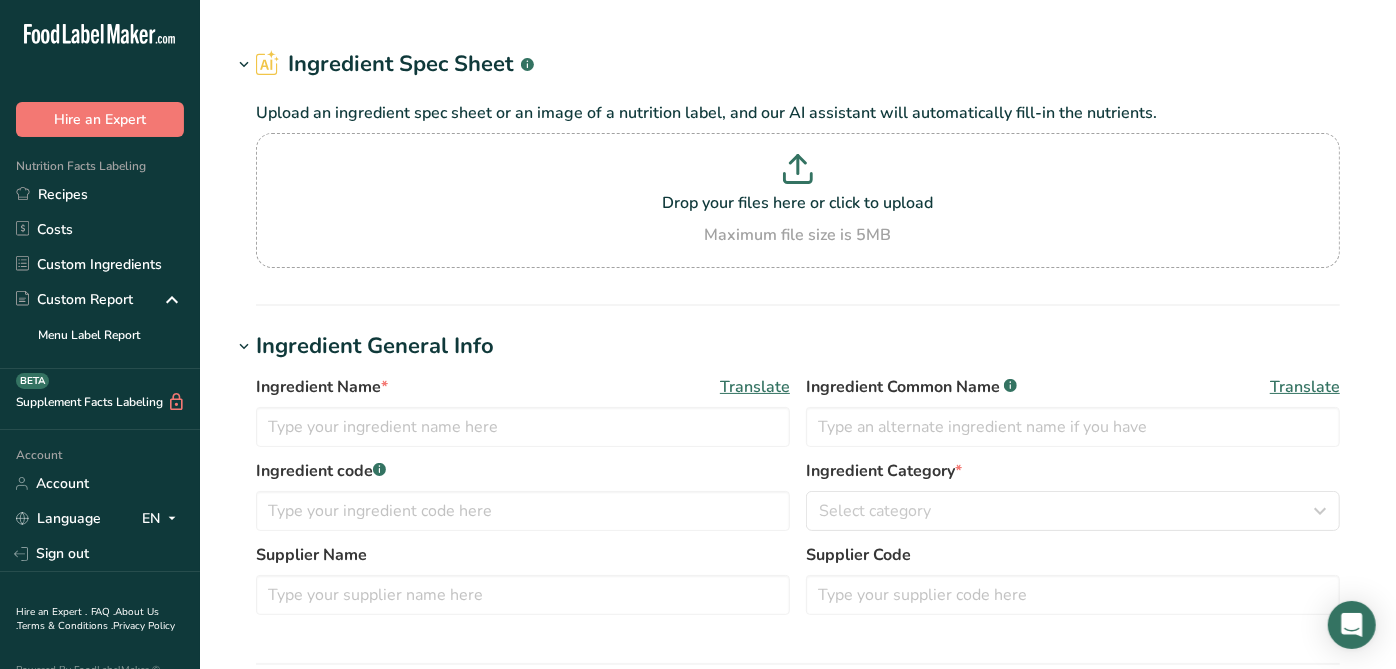 type on "Black Pepper" 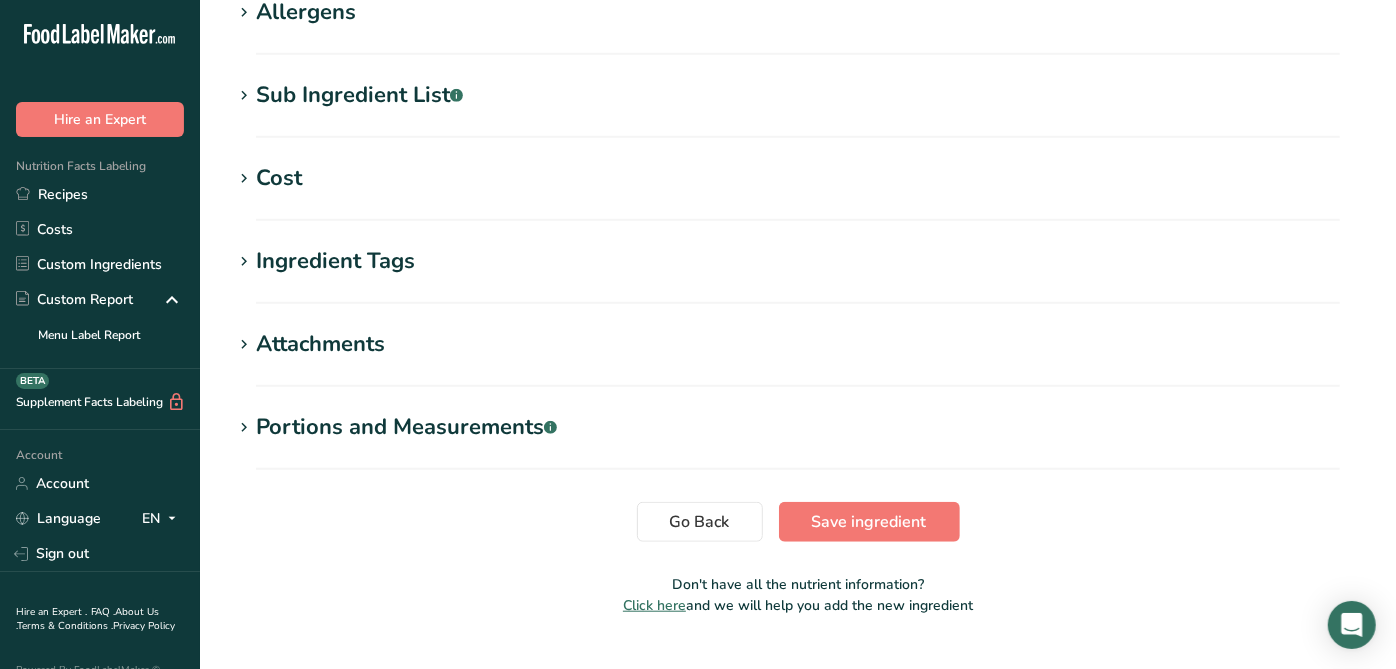 scroll, scrollTop: 862, scrollLeft: 0, axis: vertical 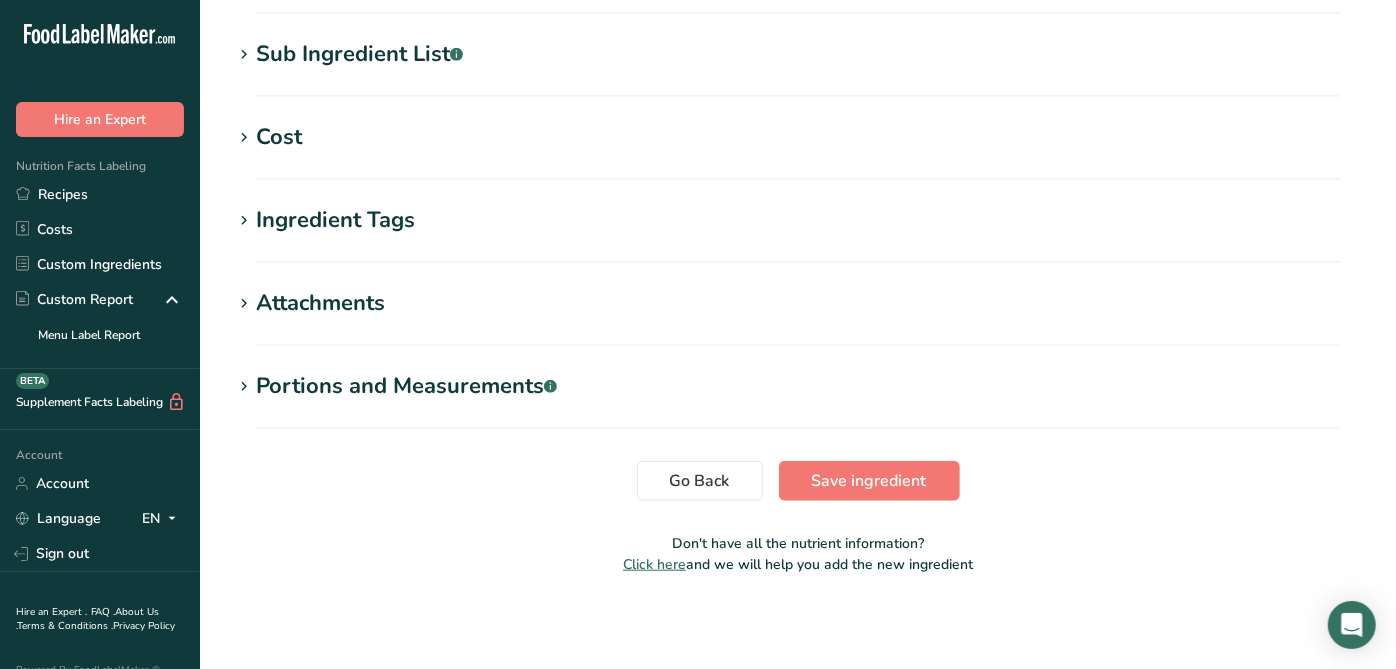 click on "Sub Ingredient List
.a-a{fill:#347362;}.b-a{fill:#fff;}" at bounding box center [359, 54] 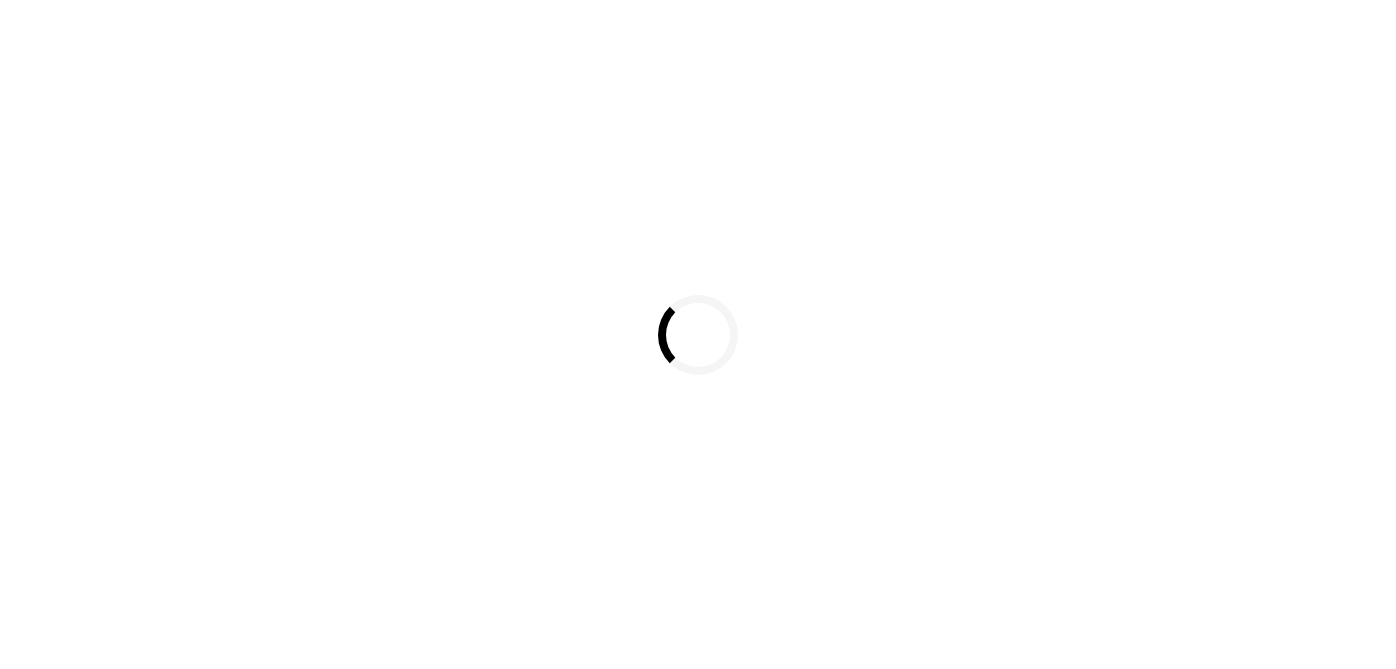 scroll, scrollTop: 0, scrollLeft: 0, axis: both 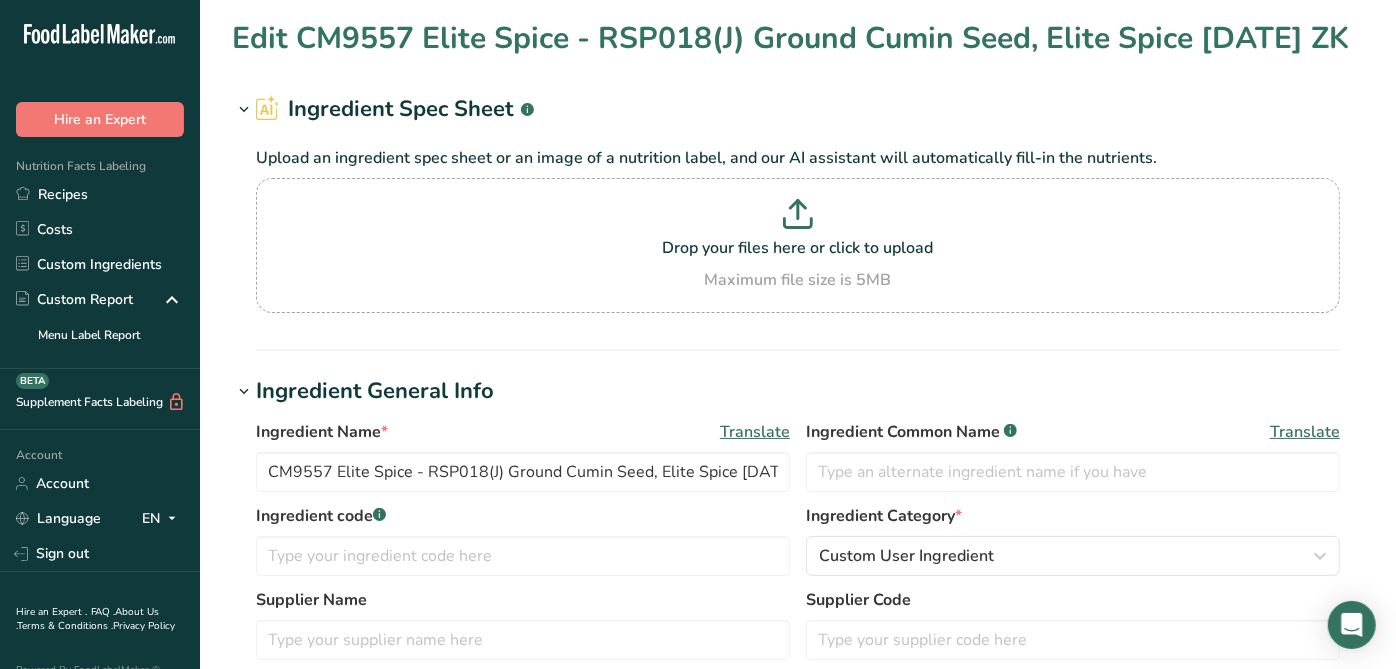 click on "Edit CM9557 Elite Spice - RSP018(J) Ground Cumin Seed, Elite Spice 04-15-22 ZK
Ingredient Spec Sheet
.a-a{fill:#347362;}.b-a{fill:#fff;}
Upload an ingredient spec sheet or an image of a nutrition label, and our AI assistant will automatically fill-in the nutrients.
Drop your files here or click to upload
Maximum file size is 5MB
Ingredient General Info
Ingredient Name *
Translate
CM9557 Elite Spice - RSP018(J) Ground Cumin Seed, Elite Spice 04-15-22 ZK
Ingredient Common Name
.a-a{fill:#347362;}.b-a{fill:#fff;}
Translate
Ingredient code
.a-a{fill:#347362;}.b-a{fill:#fff;}
Ingredient Category *         .a-a{fill:#347362;}.b-a{fill:#fff;}" at bounding box center (798, 734) 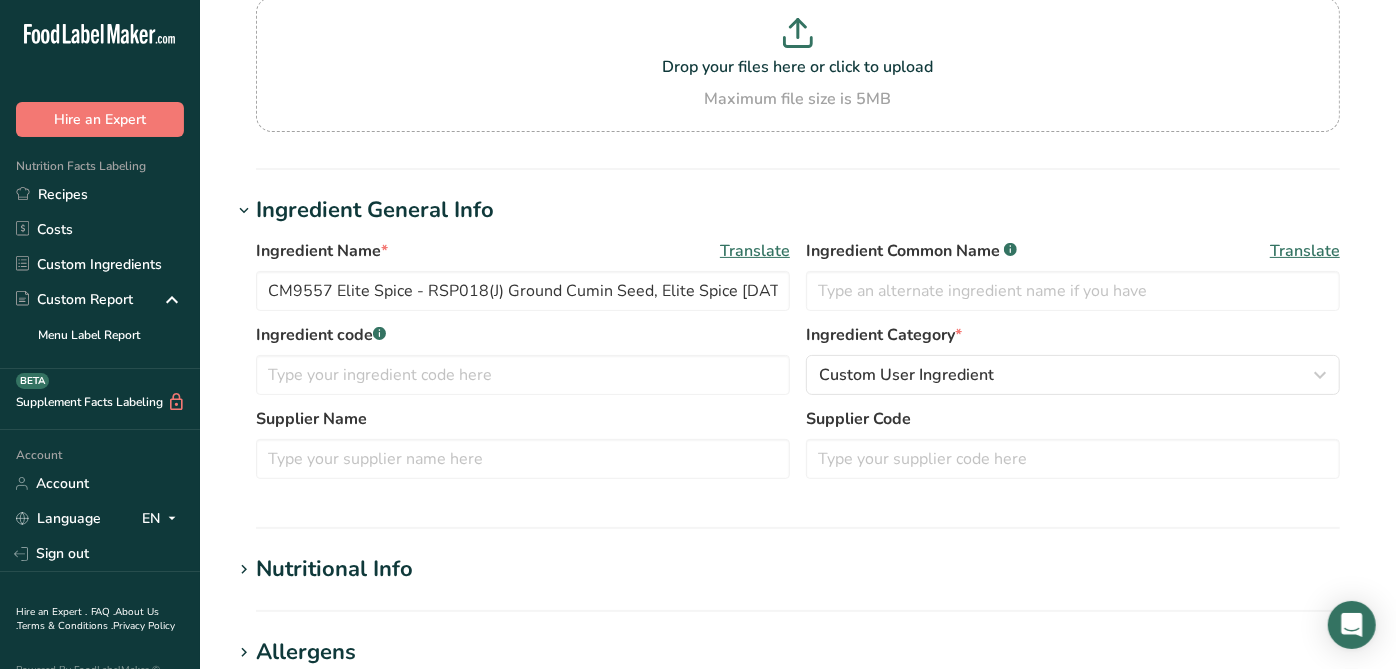scroll, scrollTop: 222, scrollLeft: 0, axis: vertical 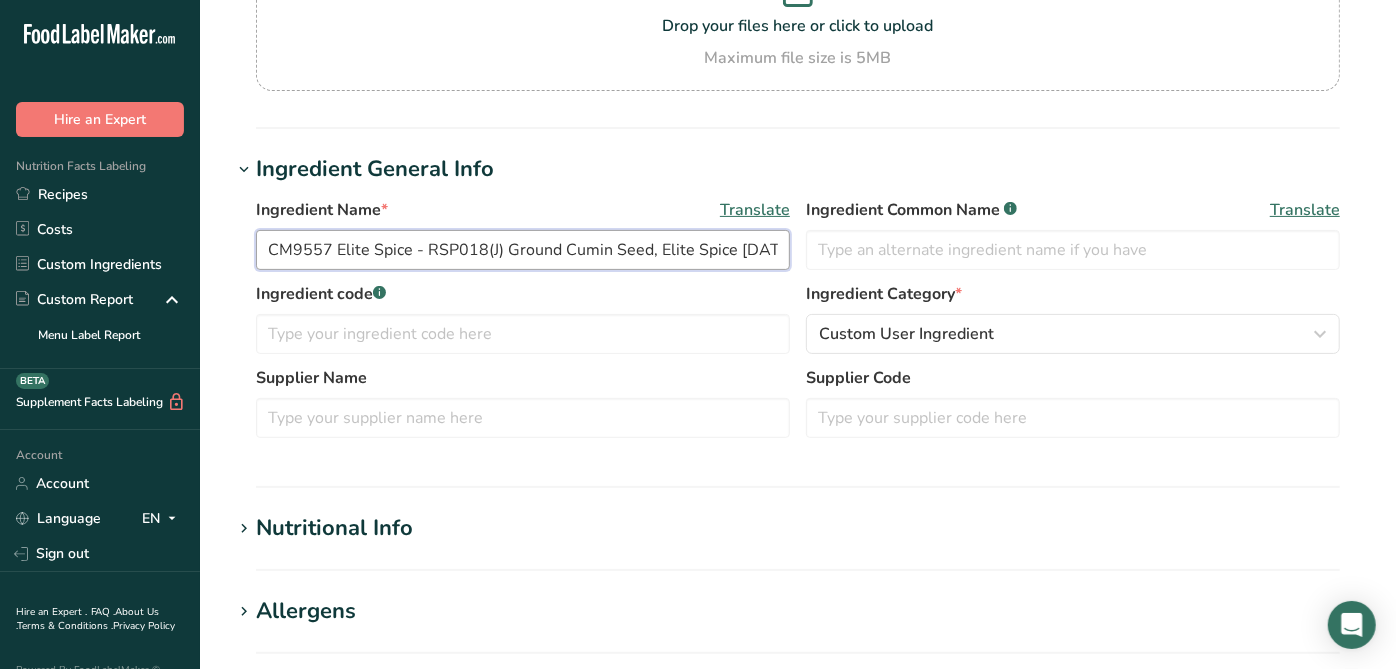 drag, startPoint x: 489, startPoint y: 296, endPoint x: 551, endPoint y: 274, distance: 65.78754 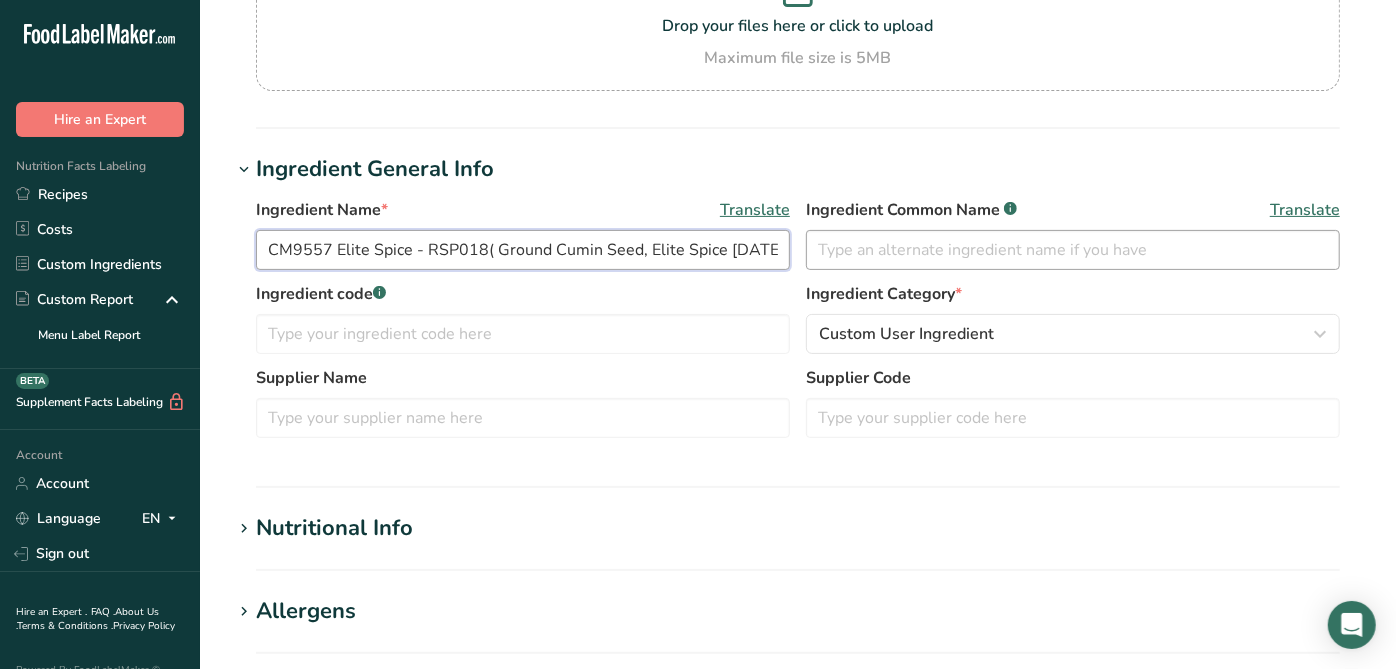 scroll, scrollTop: 177, scrollLeft: 0, axis: vertical 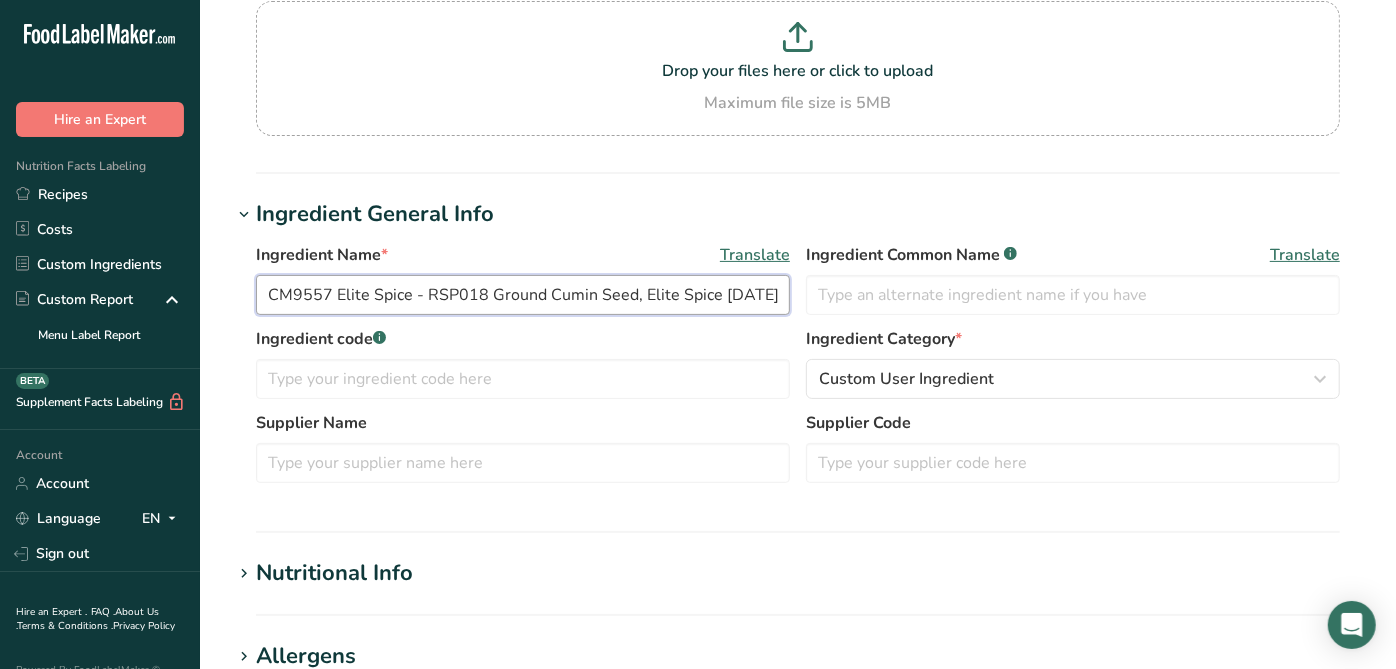 drag, startPoint x: 330, startPoint y: 297, endPoint x: 249, endPoint y: 320, distance: 84.20214 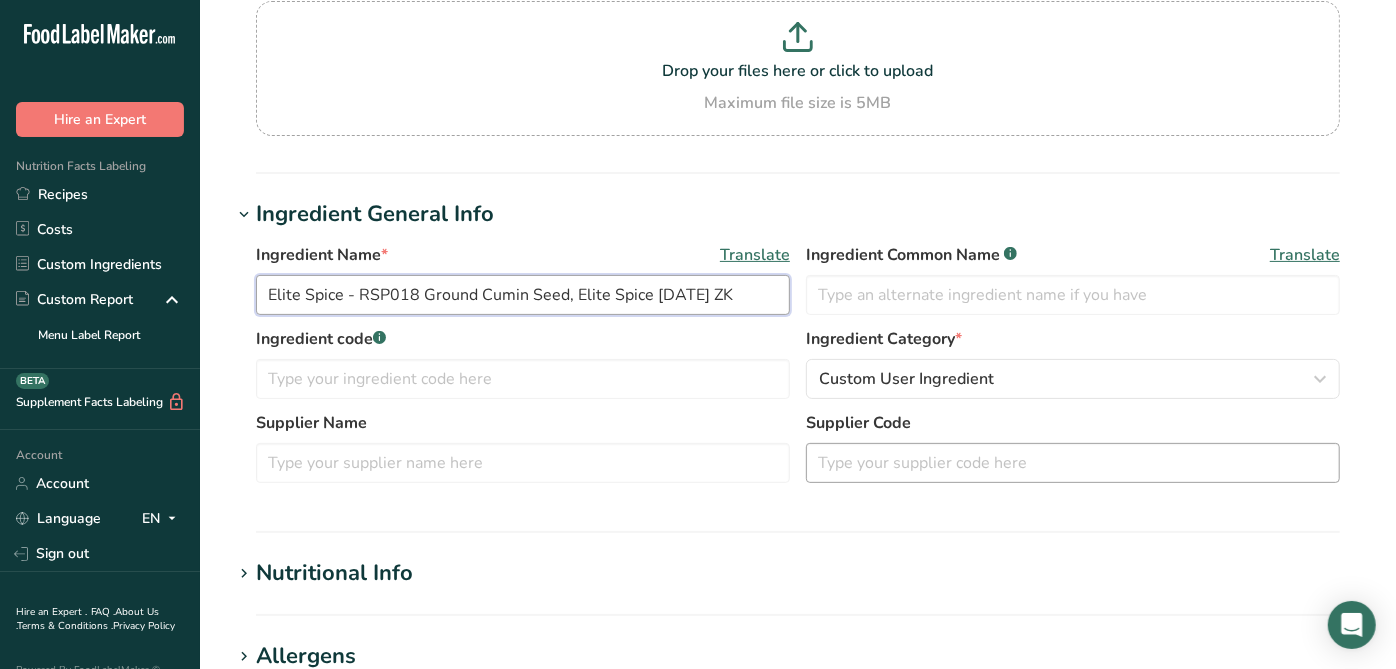 type on "Elite Spice - RSP018 Ground Cumin Seed, Elite Spice 04-15-22 ZK" 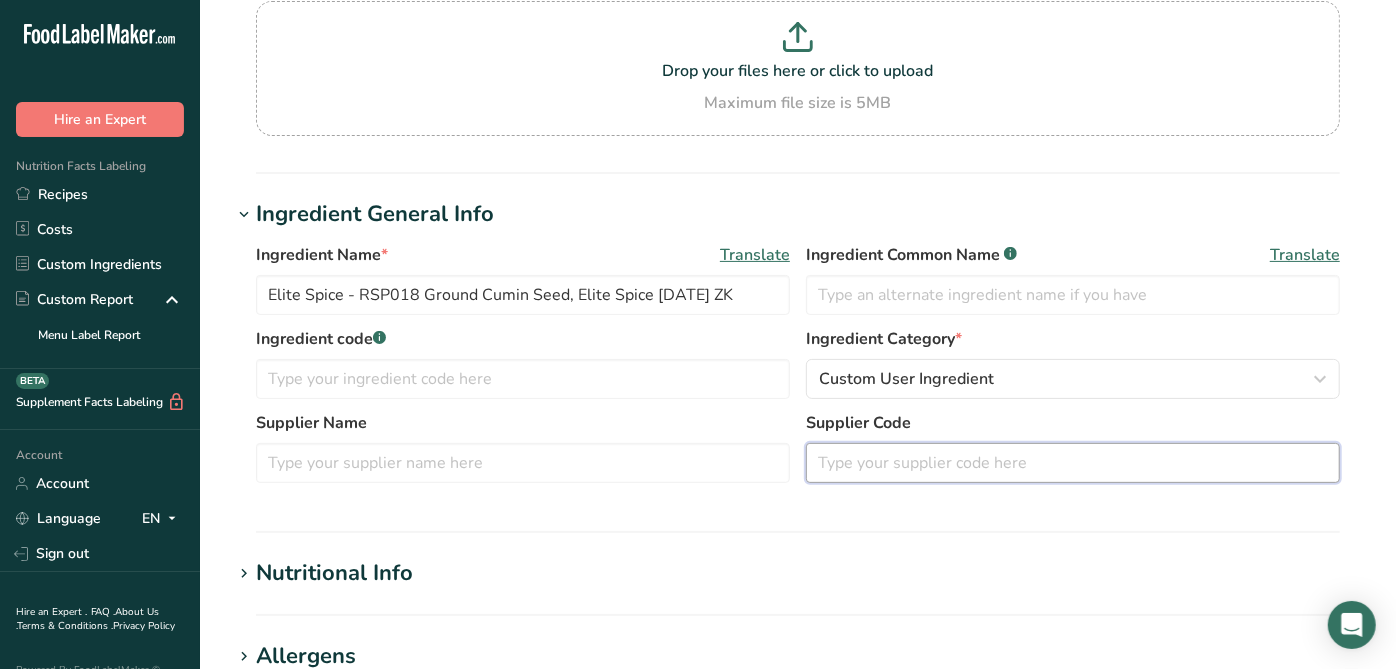 click at bounding box center [1073, 463] 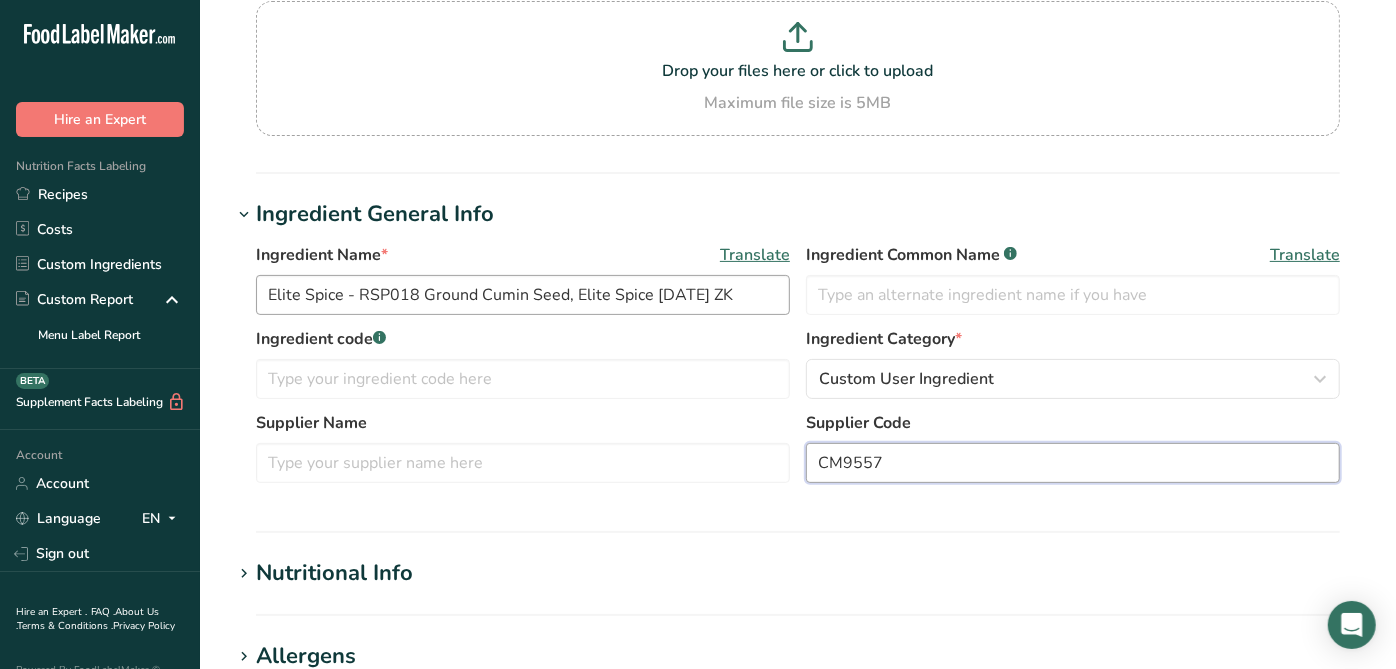 type on "CM9557" 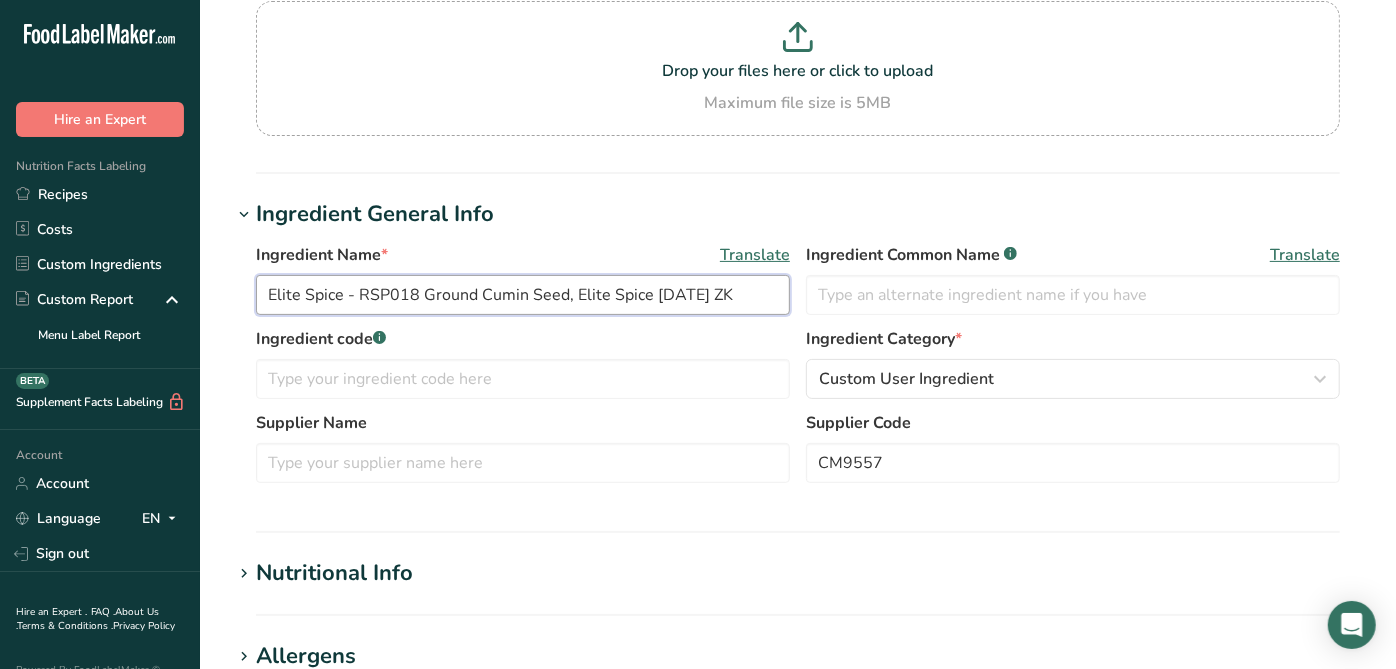 drag, startPoint x: 346, startPoint y: 304, endPoint x: 214, endPoint y: 290, distance: 132.74034 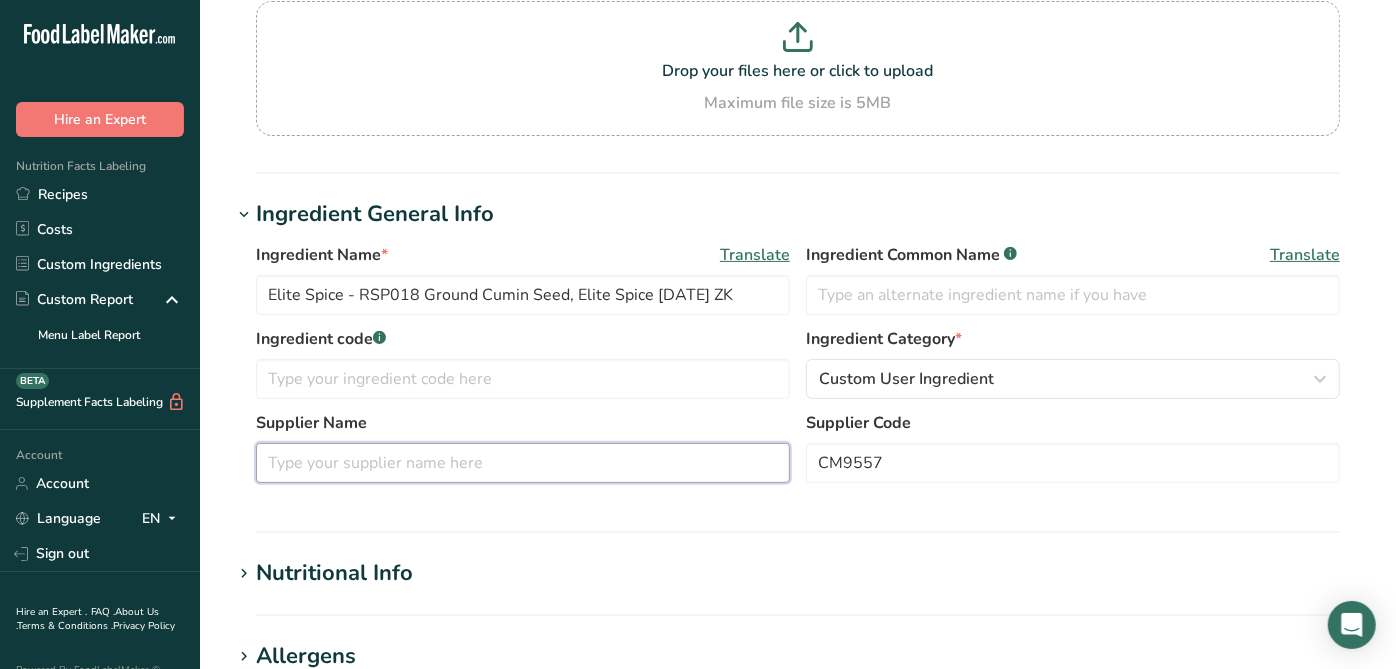 click at bounding box center (523, 463) 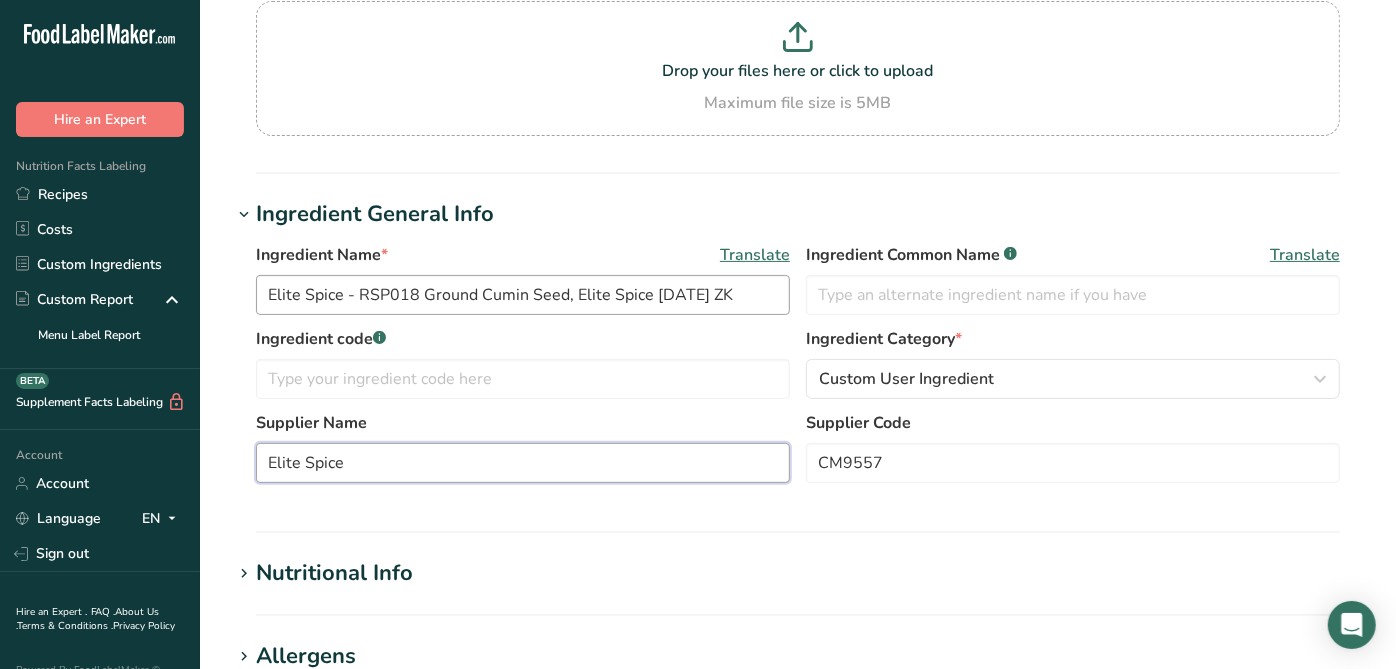 type on "Elite Spice" 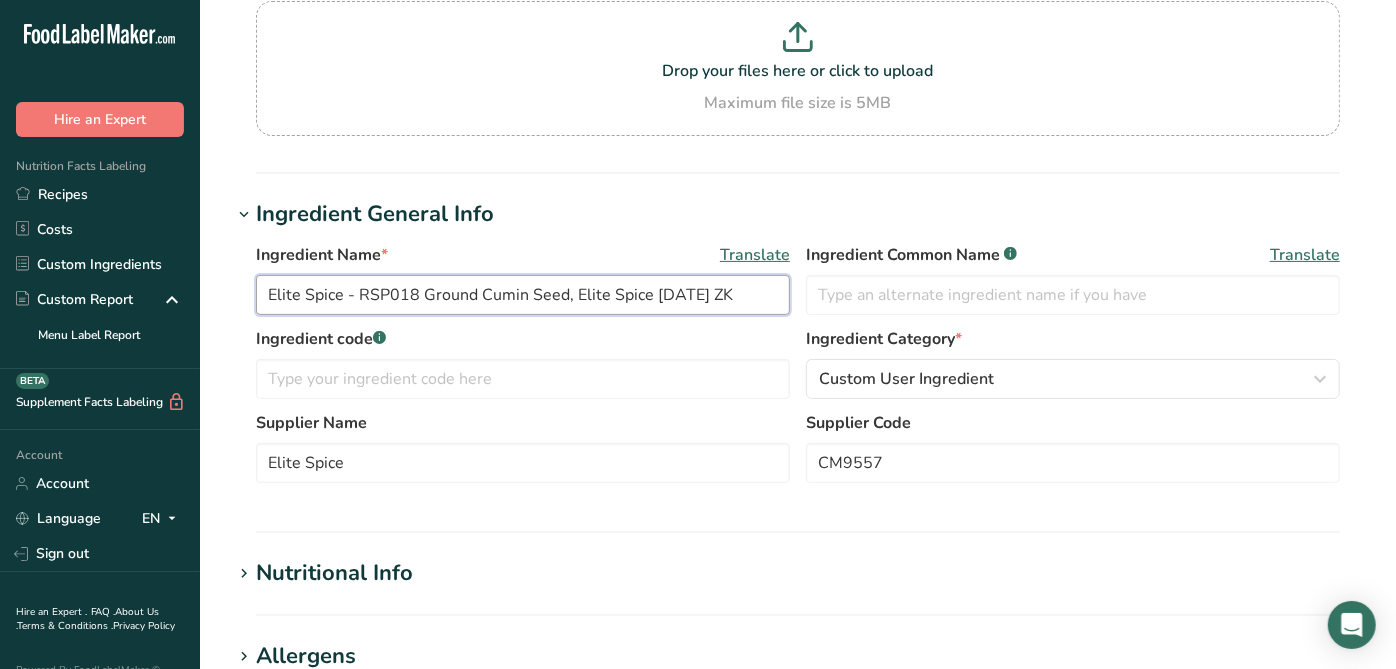 drag, startPoint x: 422, startPoint y: 293, endPoint x: 358, endPoint y: 300, distance: 64.381676 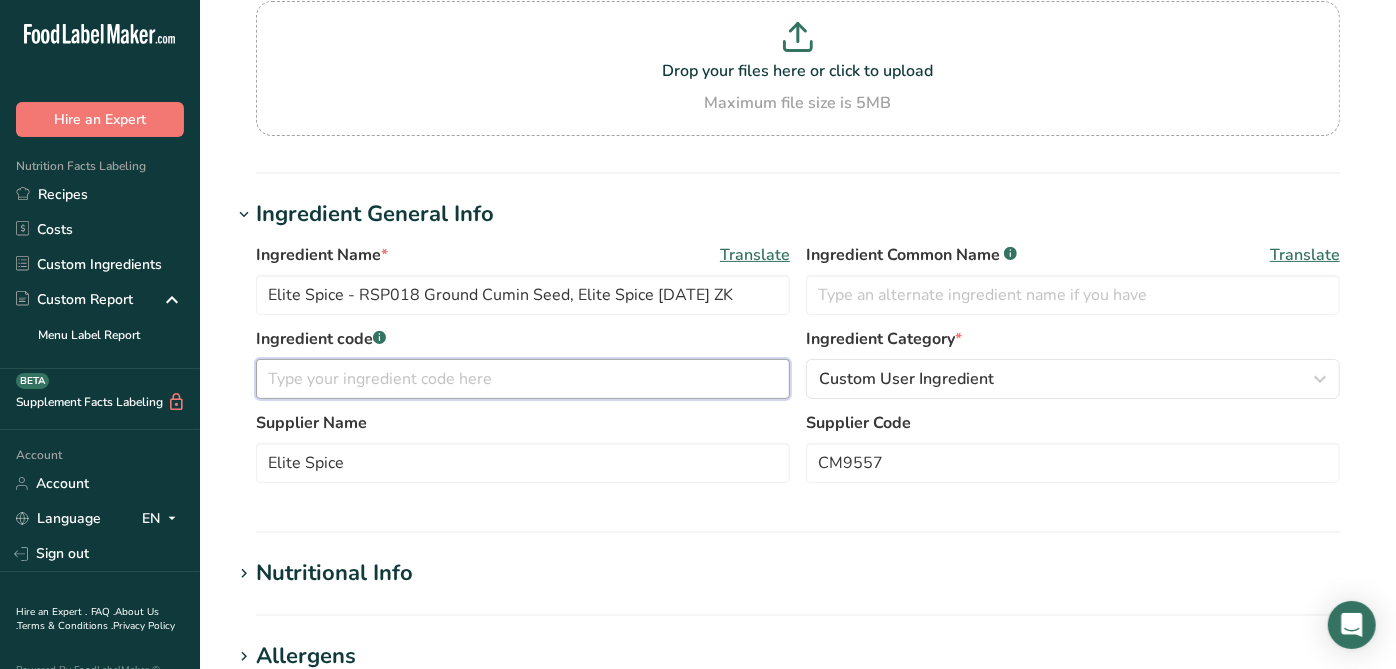 click at bounding box center (523, 379) 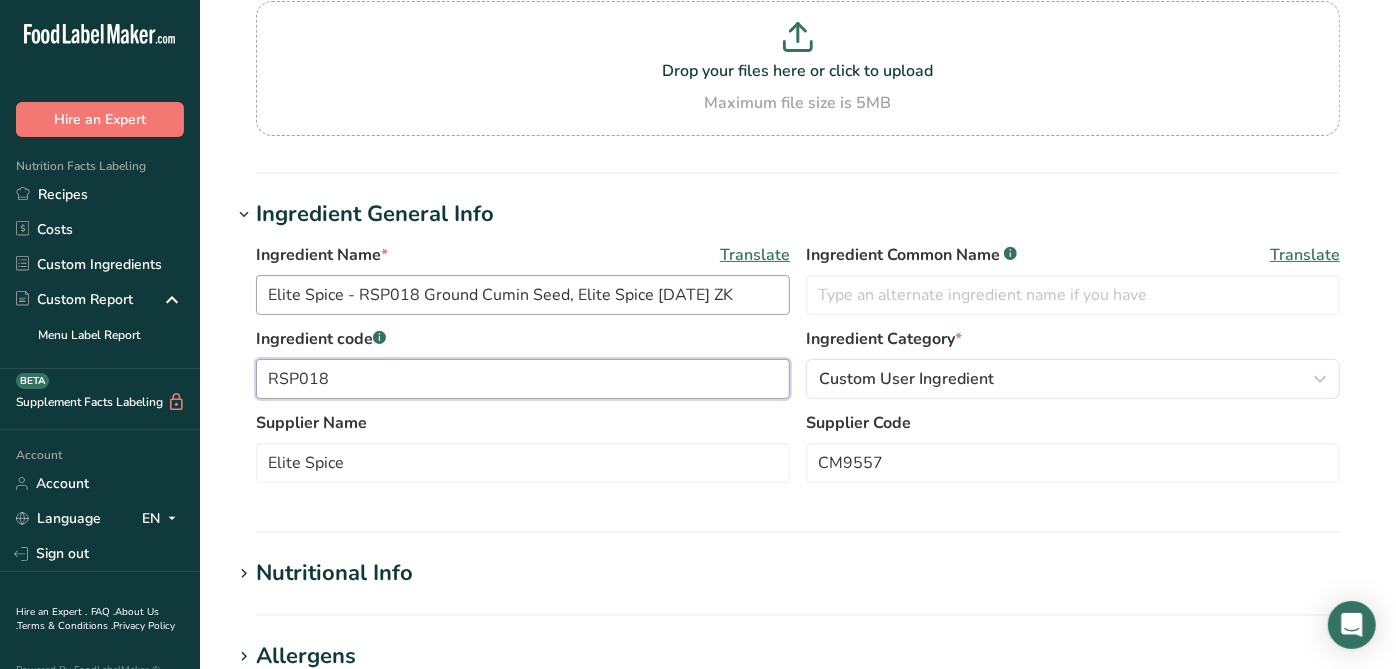 type on "RSP018" 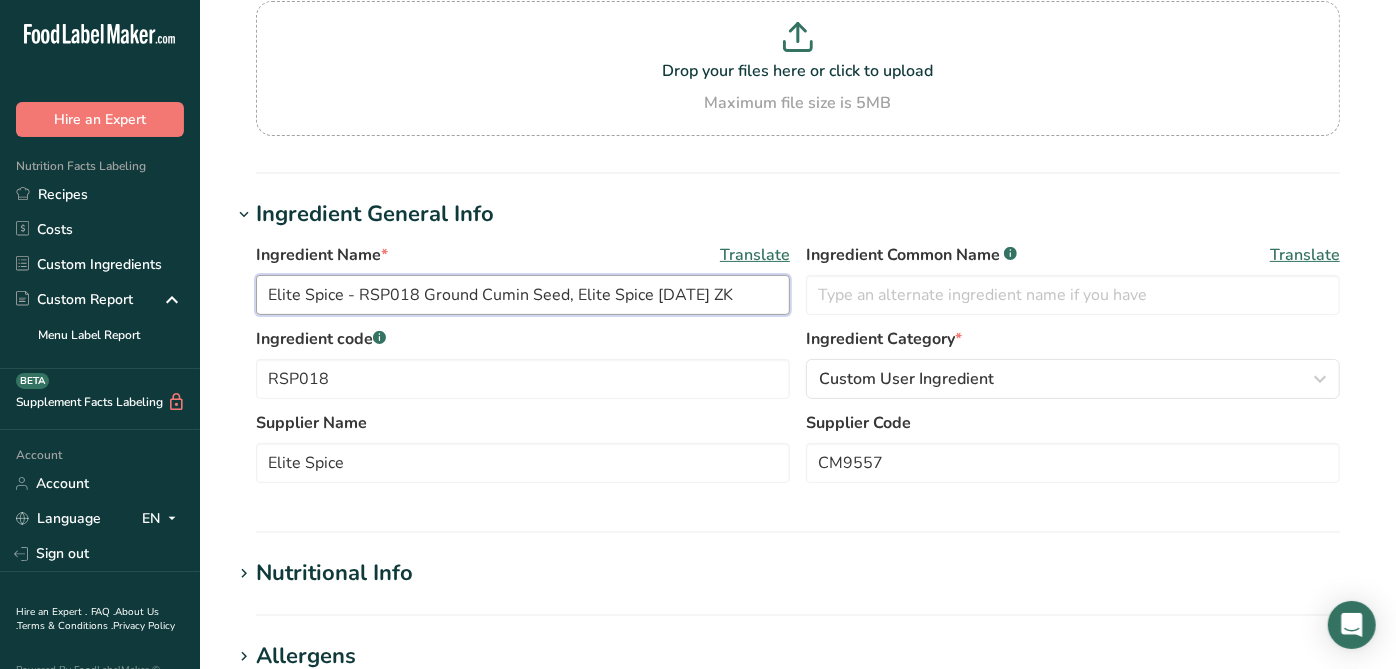 drag, startPoint x: 360, startPoint y: 297, endPoint x: 897, endPoint y: 624, distance: 628.7273 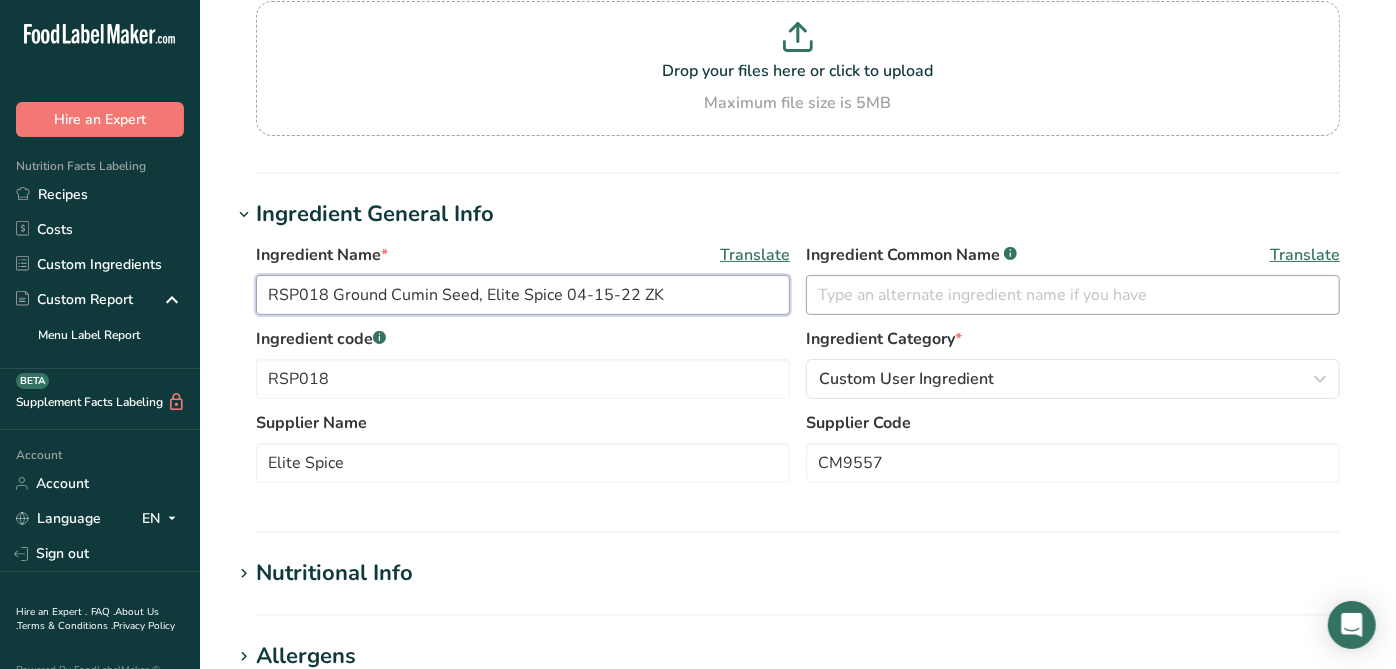 type on "RSP018 Ground Cumin Seed, Elite Spice 04-15-22 ZK" 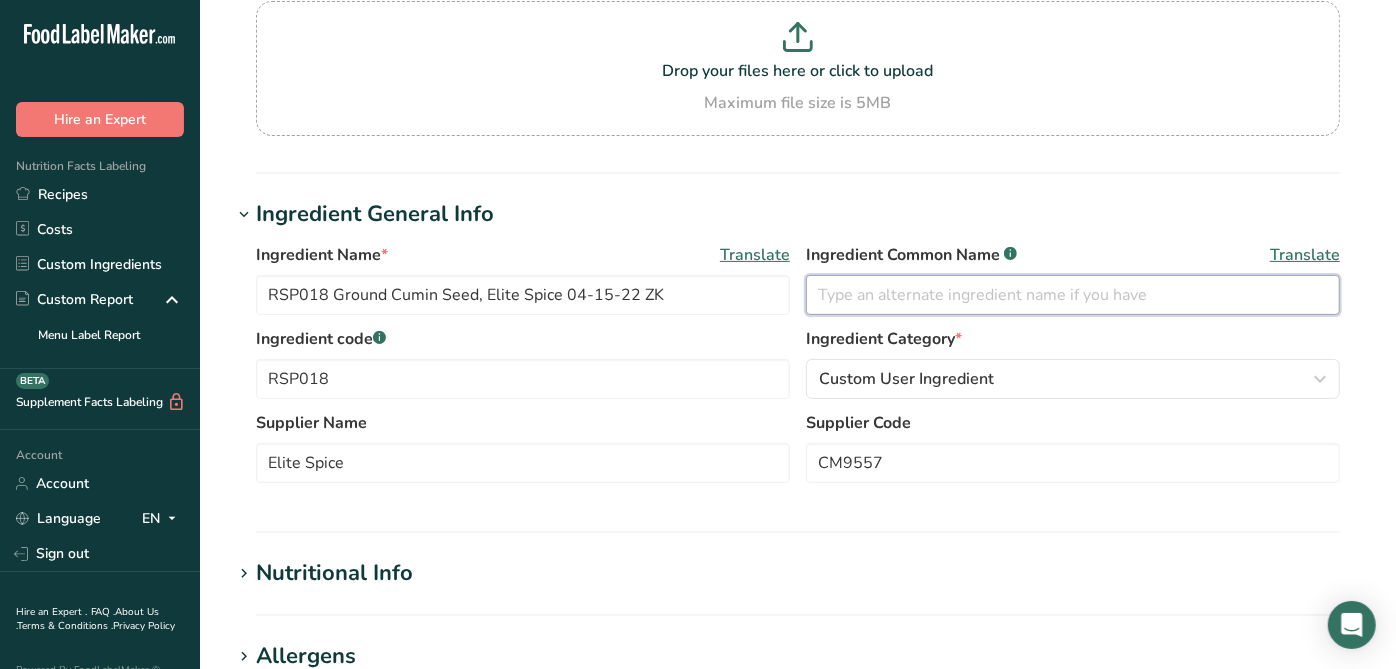 click at bounding box center [1073, 295] 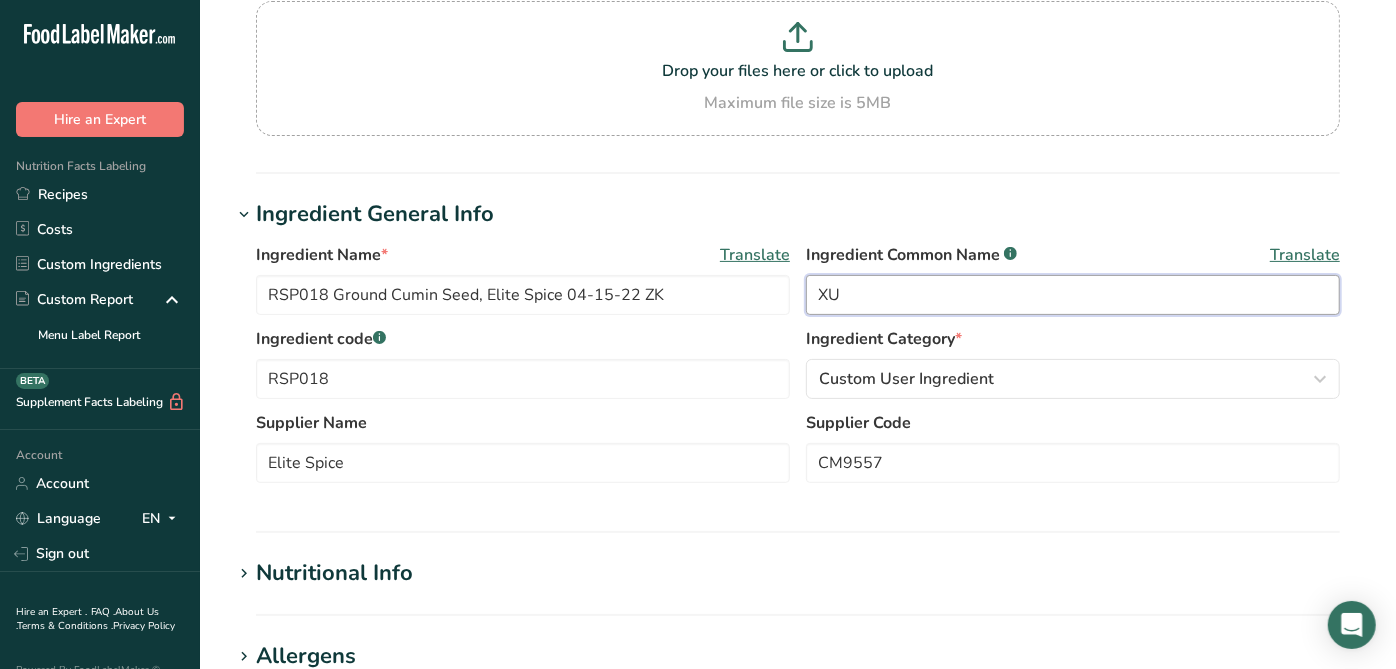 type on "X" 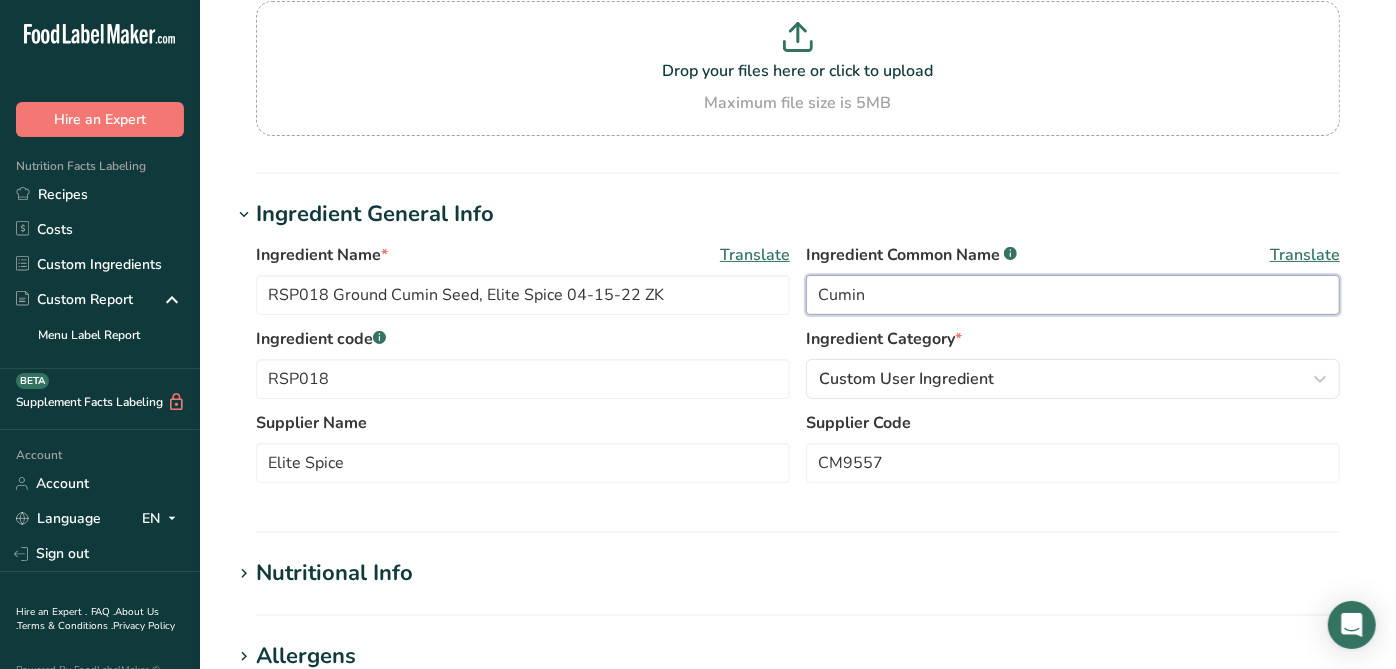 type on "Cumin" 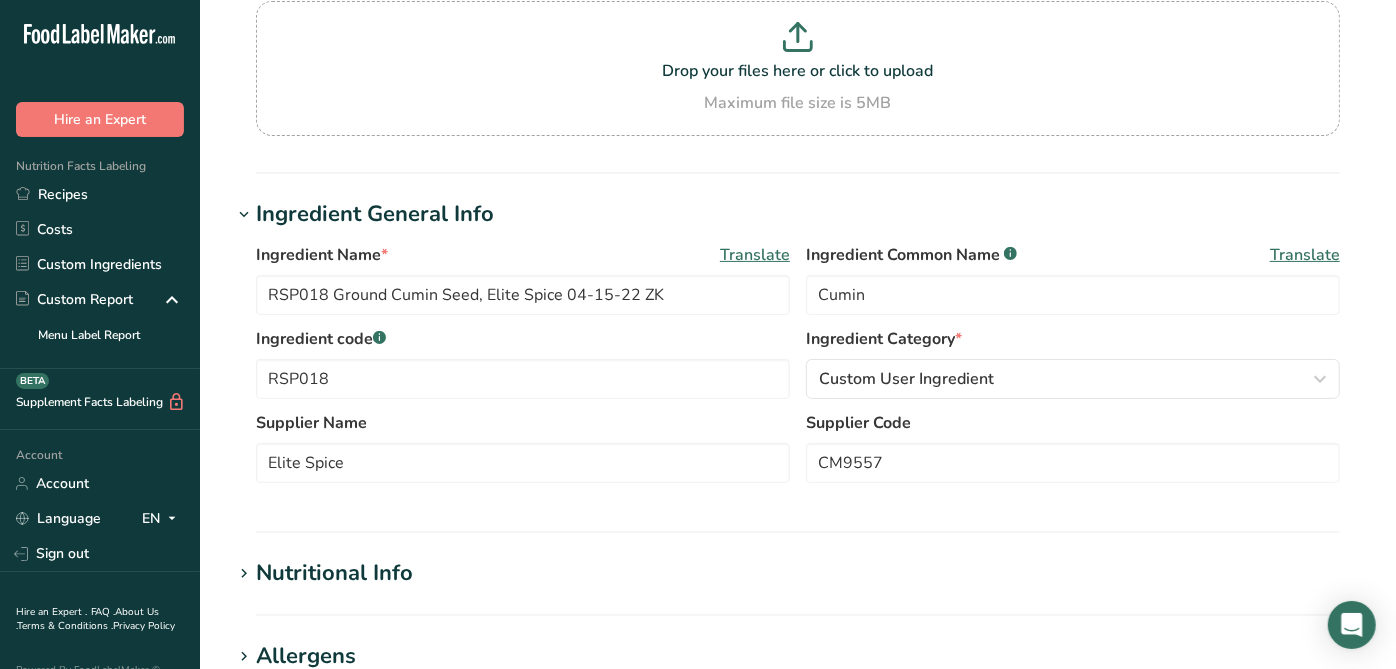 scroll, scrollTop: 510, scrollLeft: 0, axis: vertical 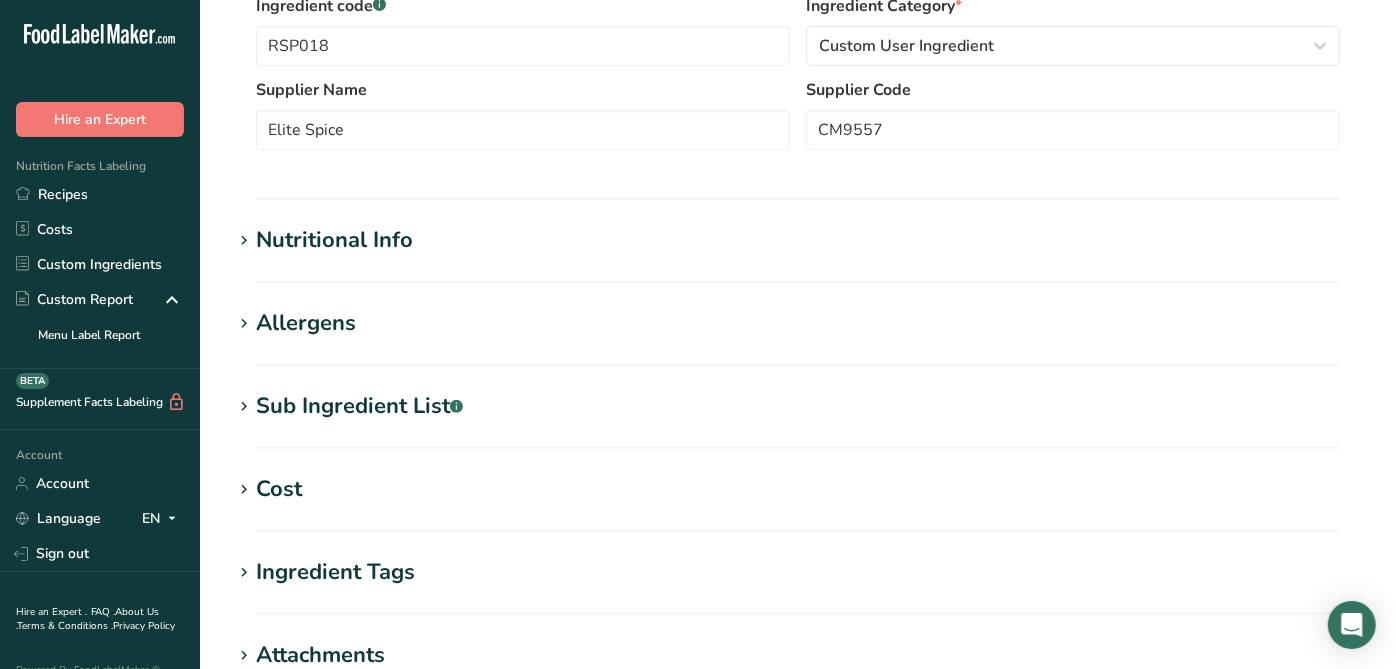 click on "Sub Ingredient List
.a-a{fill:#347362;}.b-a{fill:#fff;}" at bounding box center (359, 406) 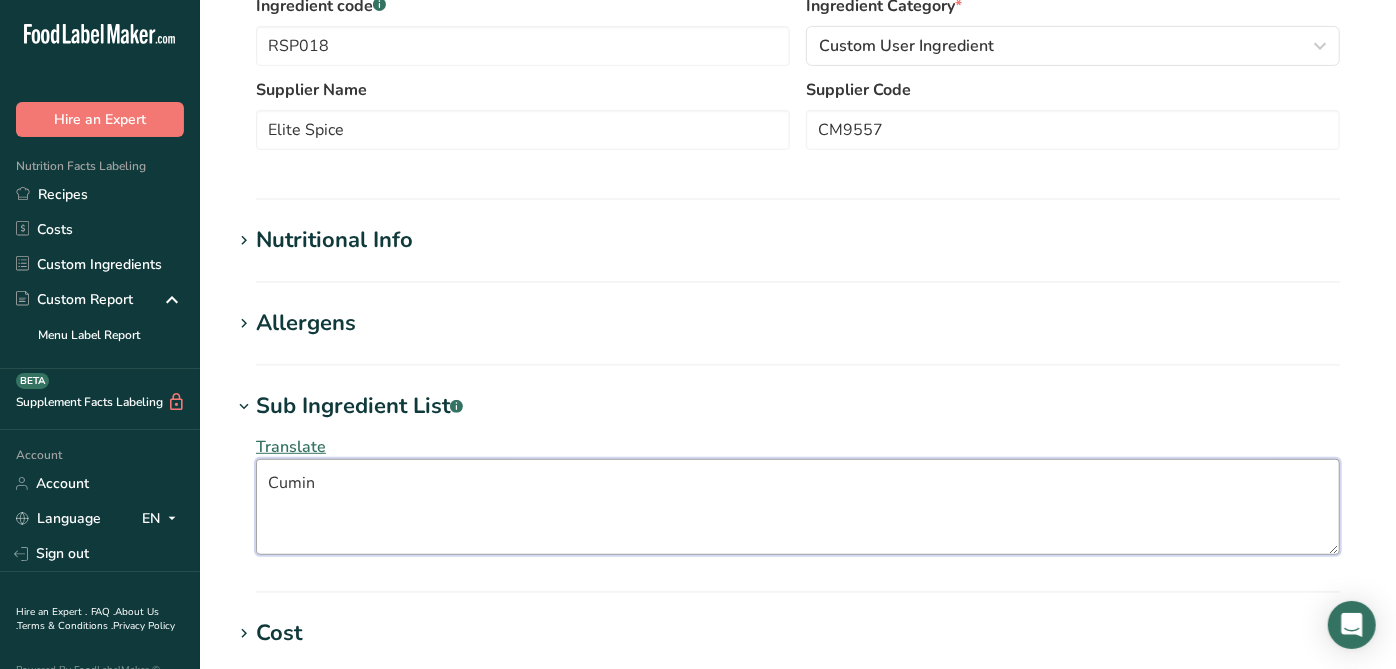 drag, startPoint x: 327, startPoint y: 477, endPoint x: 248, endPoint y: 500, distance: 82.28001 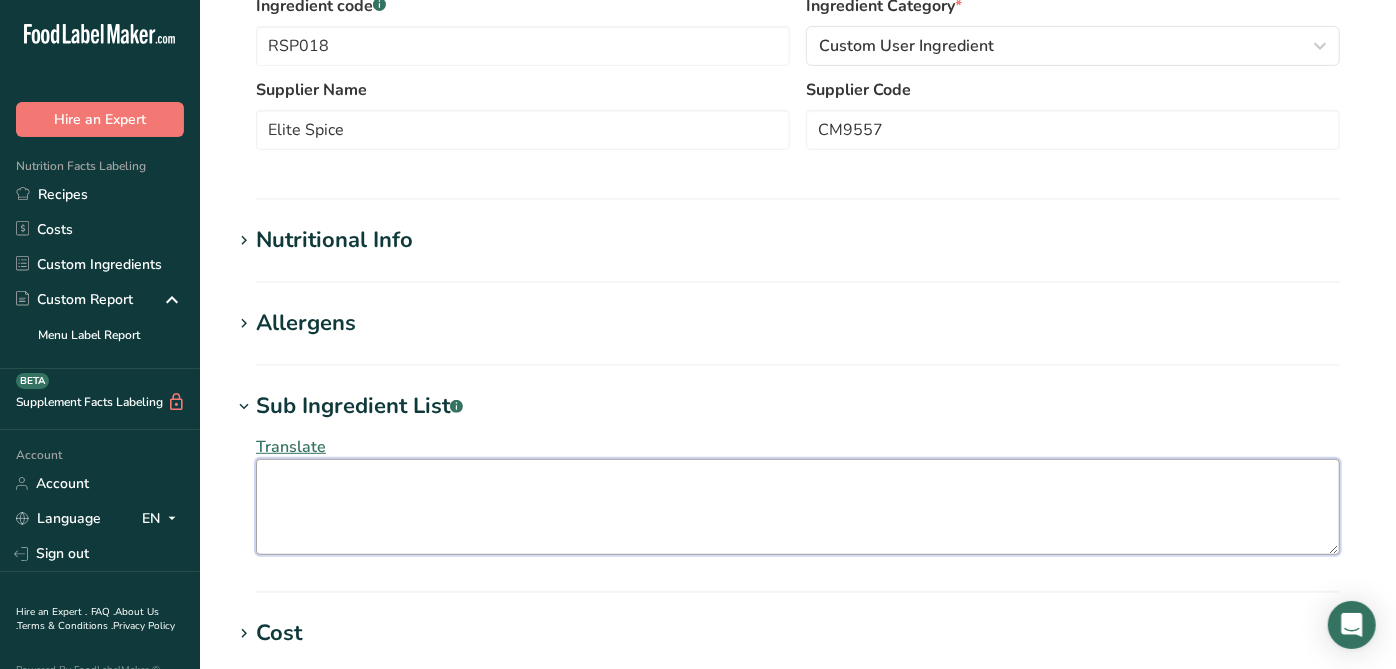 type 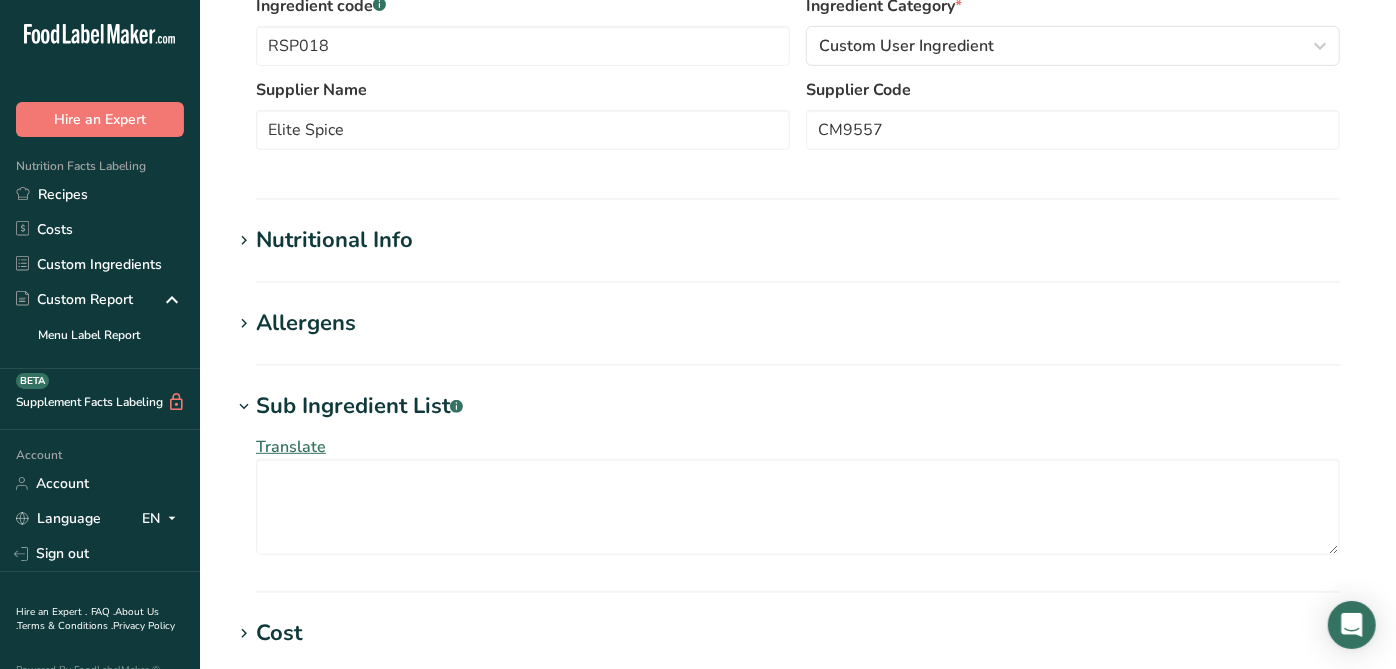 click on "Sub Ingredient List
.a-a{fill:#347362;}.b-a{fill:#fff;}" at bounding box center [798, 406] 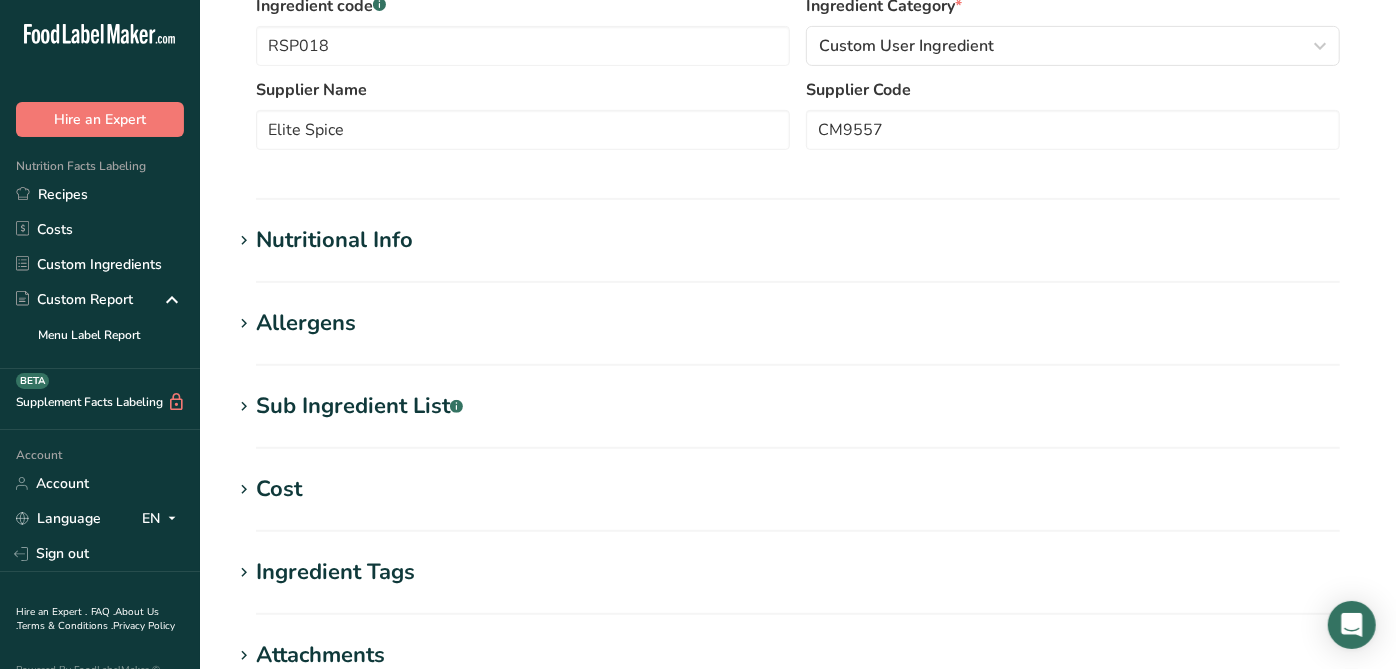 scroll, scrollTop: 0, scrollLeft: 0, axis: both 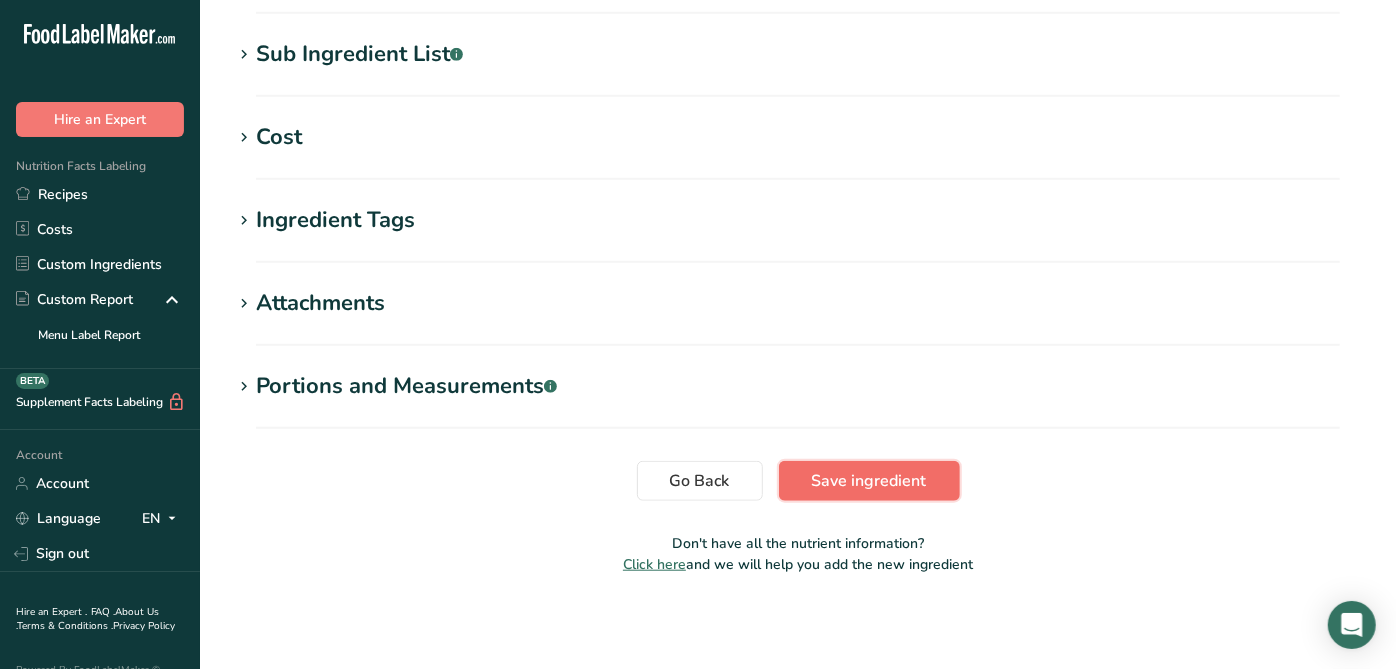 click on "Save ingredient" at bounding box center [869, 481] 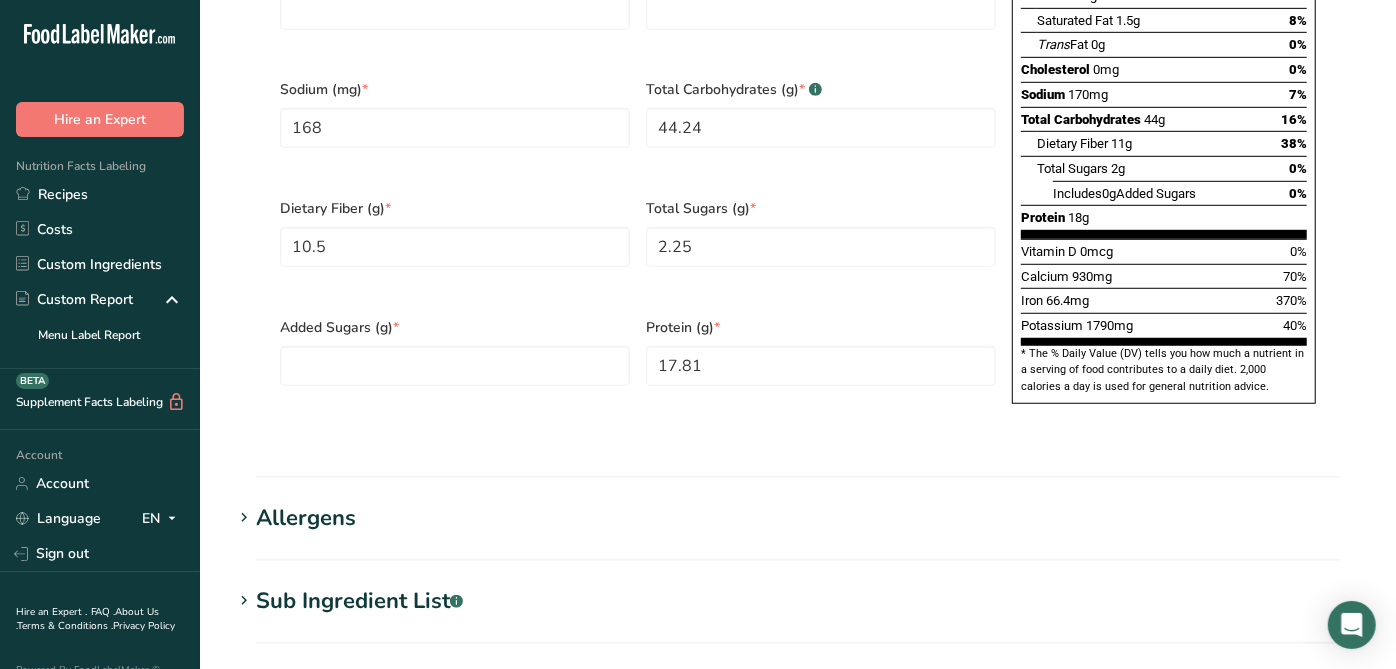 scroll, scrollTop: 733, scrollLeft: 0, axis: vertical 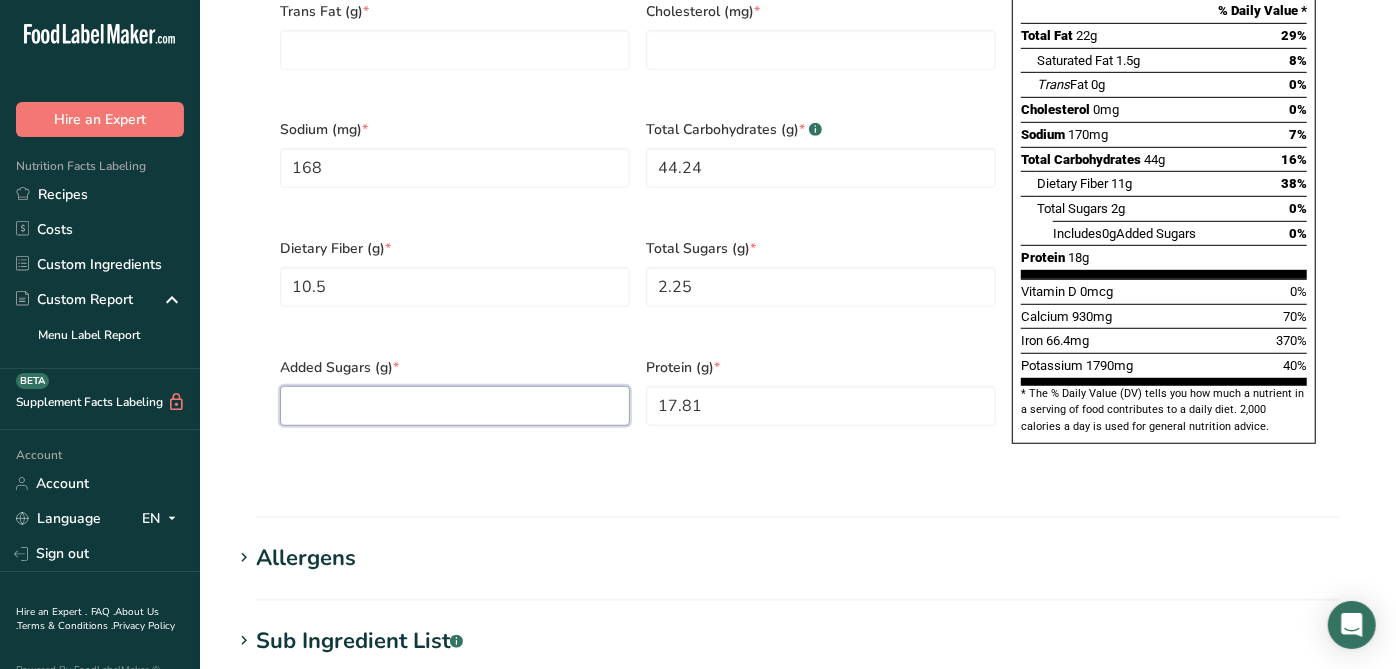click at bounding box center [455, 406] 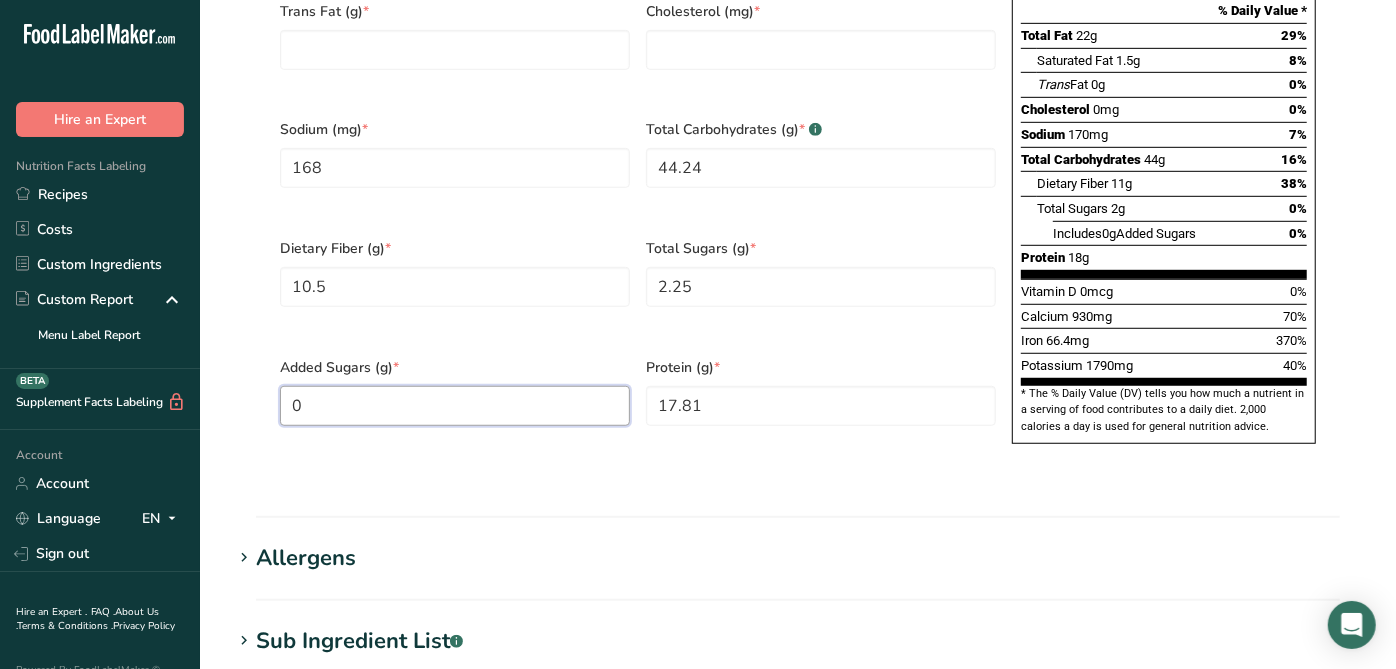 type on "0" 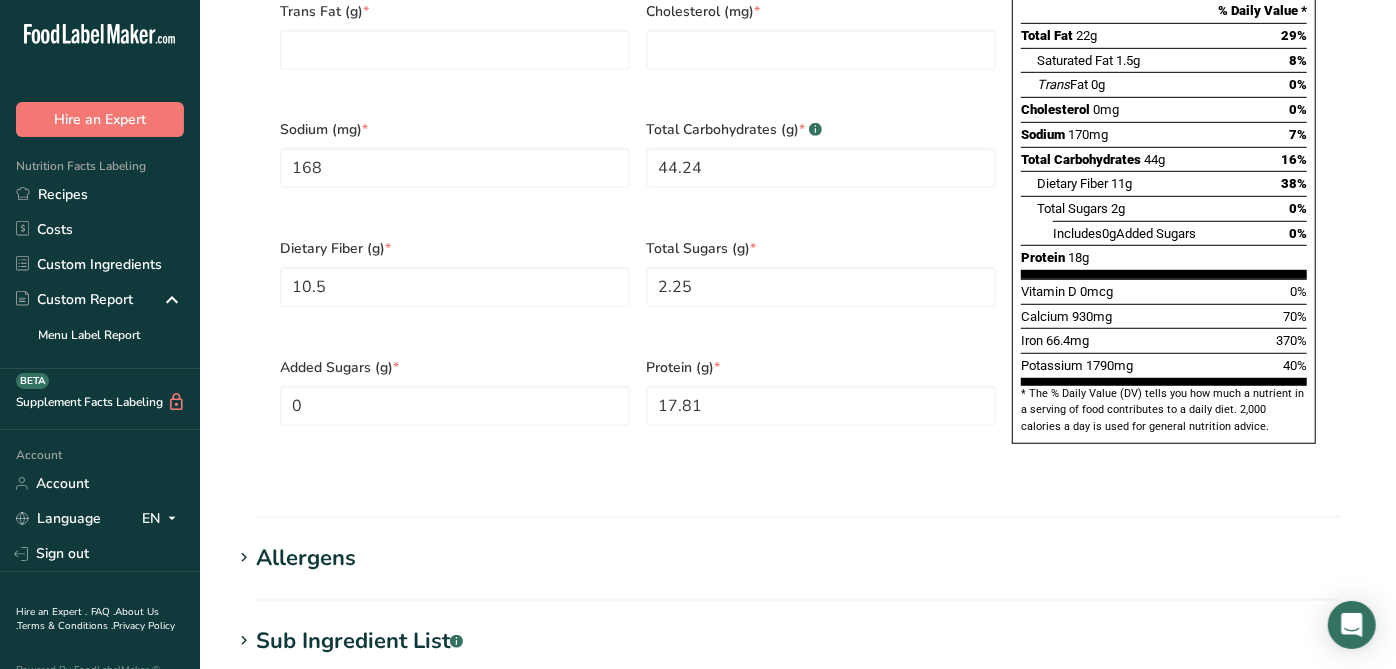 click on "Added Sugars
(g) *     0" at bounding box center [455, 404] 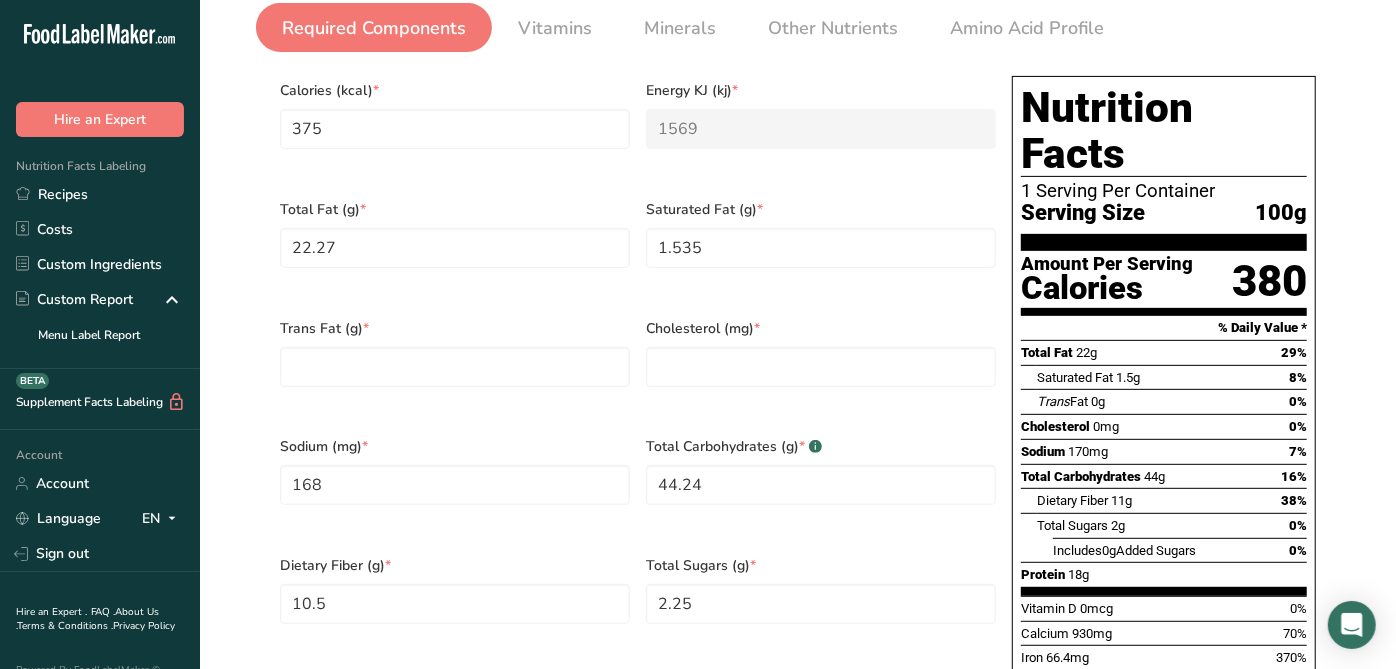 scroll, scrollTop: 288, scrollLeft: 0, axis: vertical 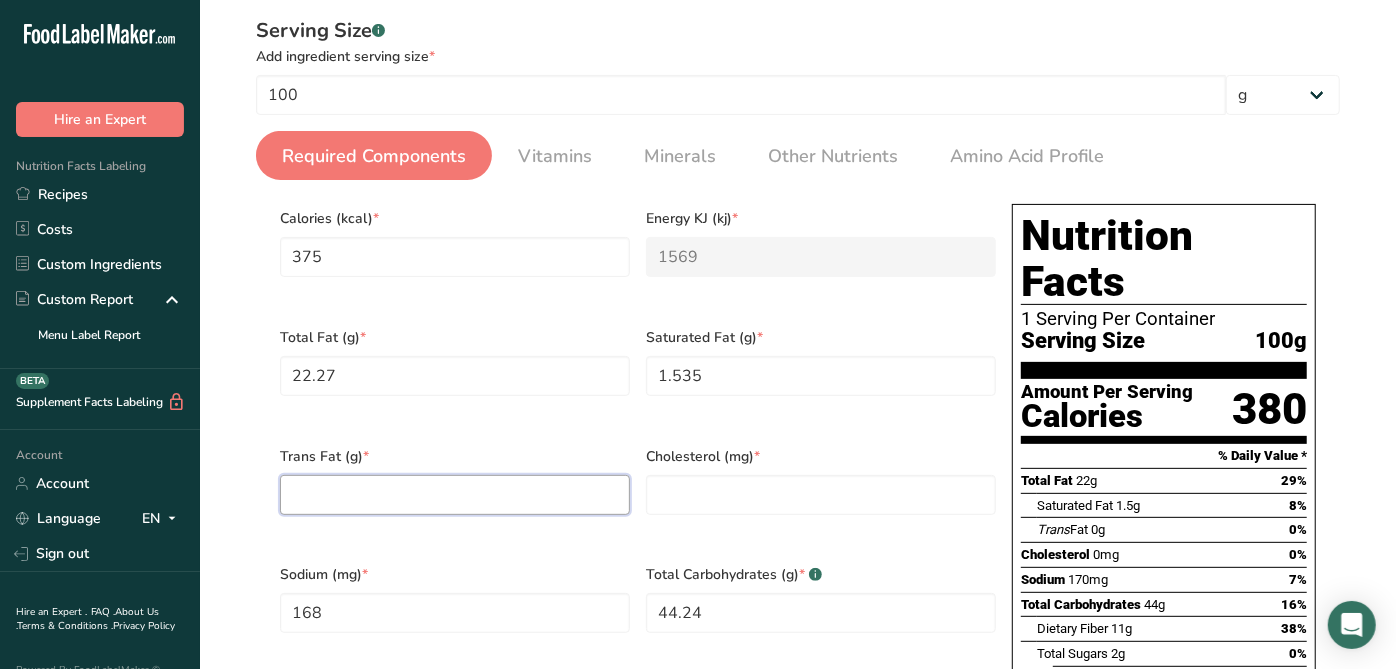 click at bounding box center (455, 495) 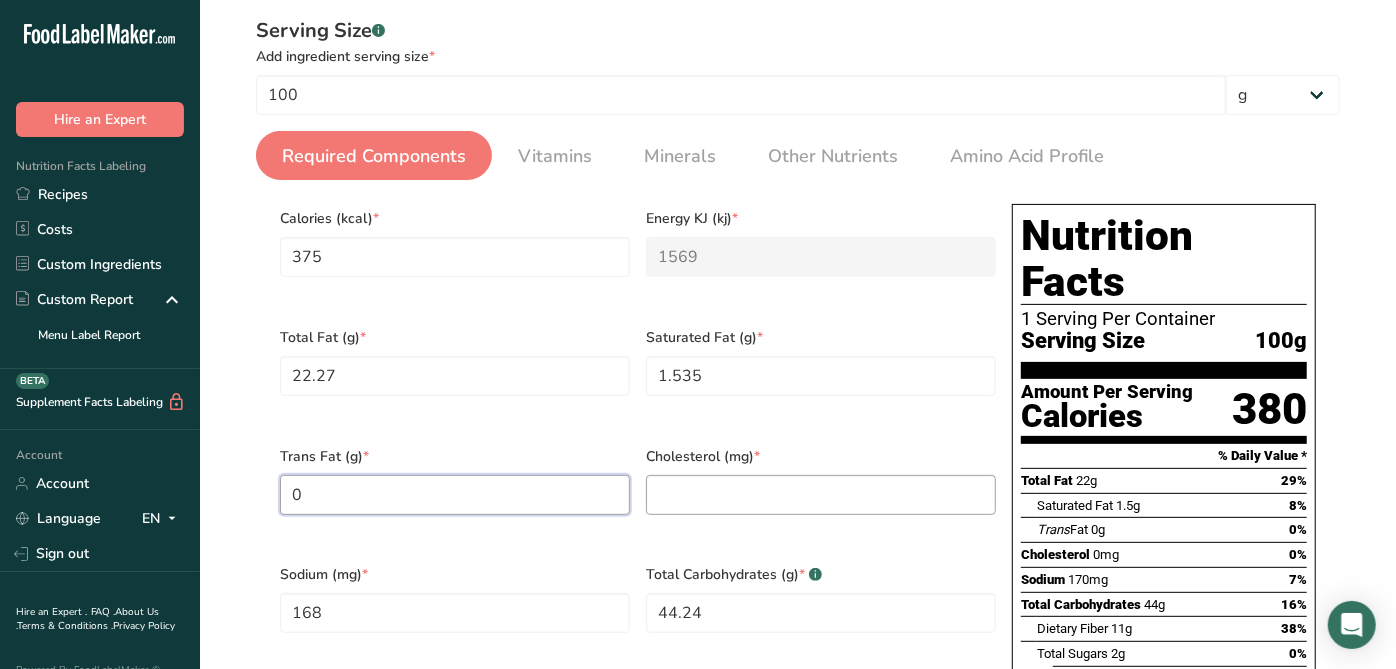 type on "0" 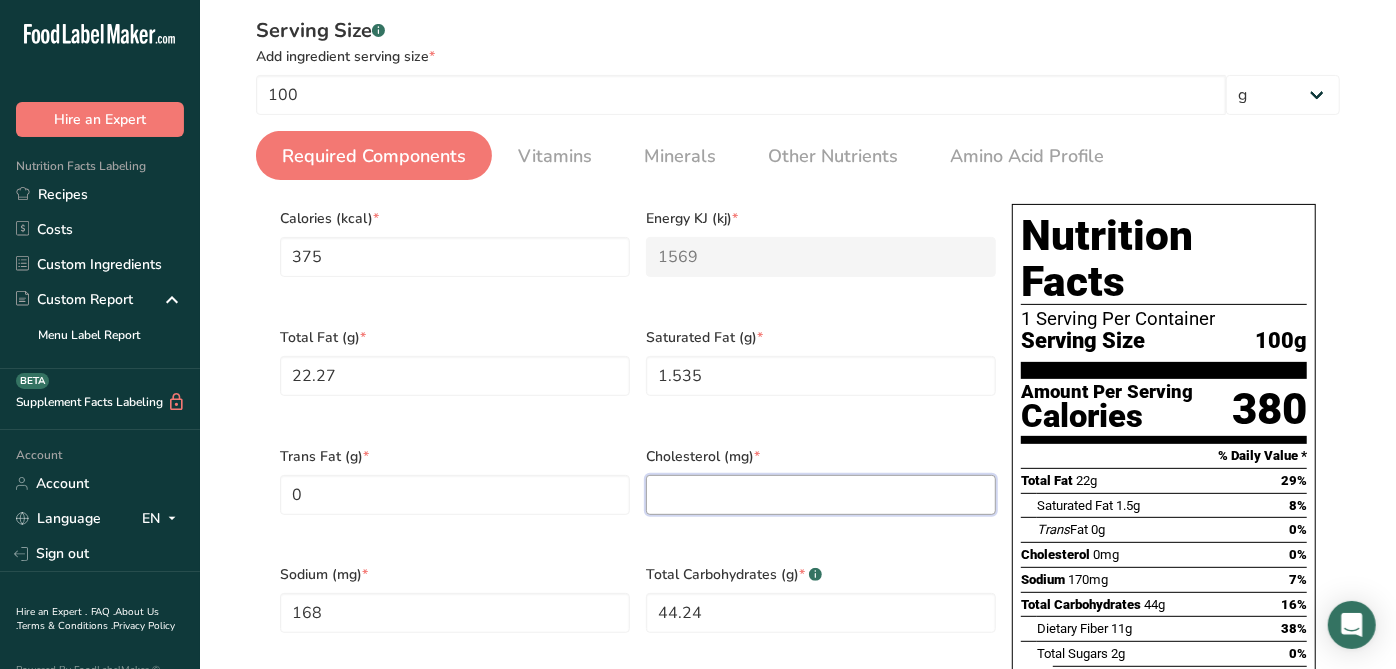 click at bounding box center (821, 495) 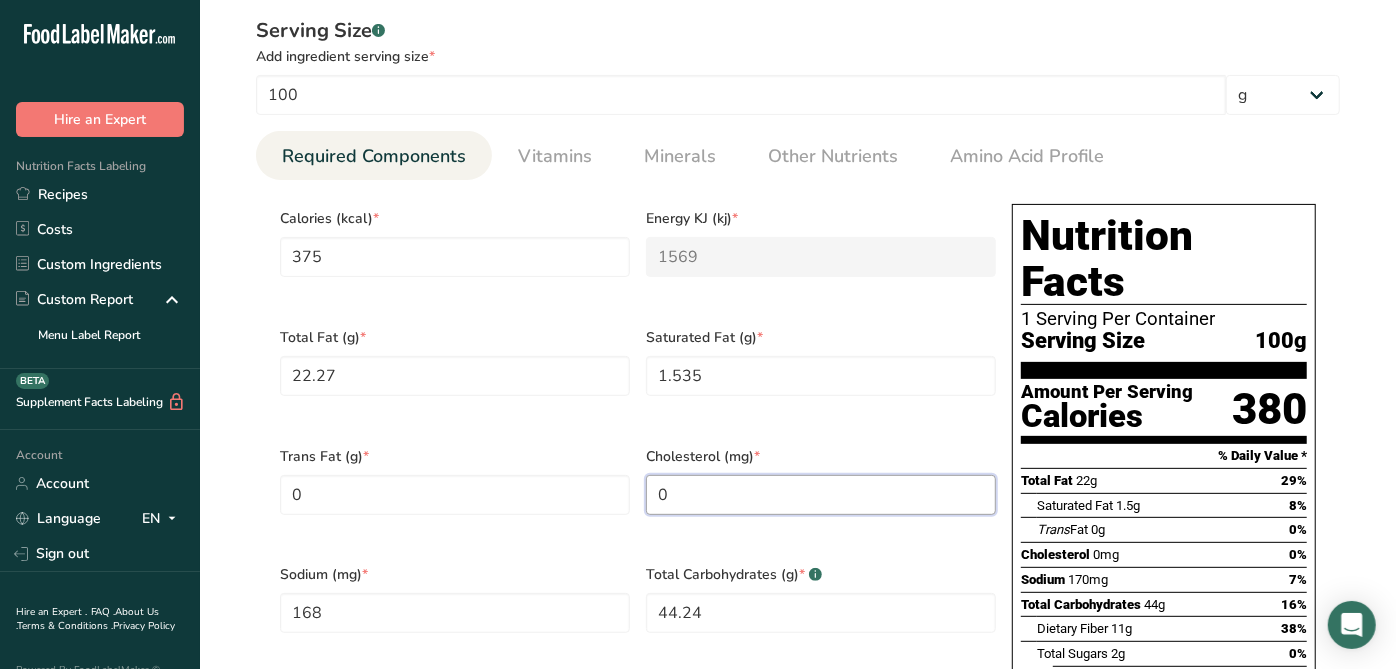 type on "0" 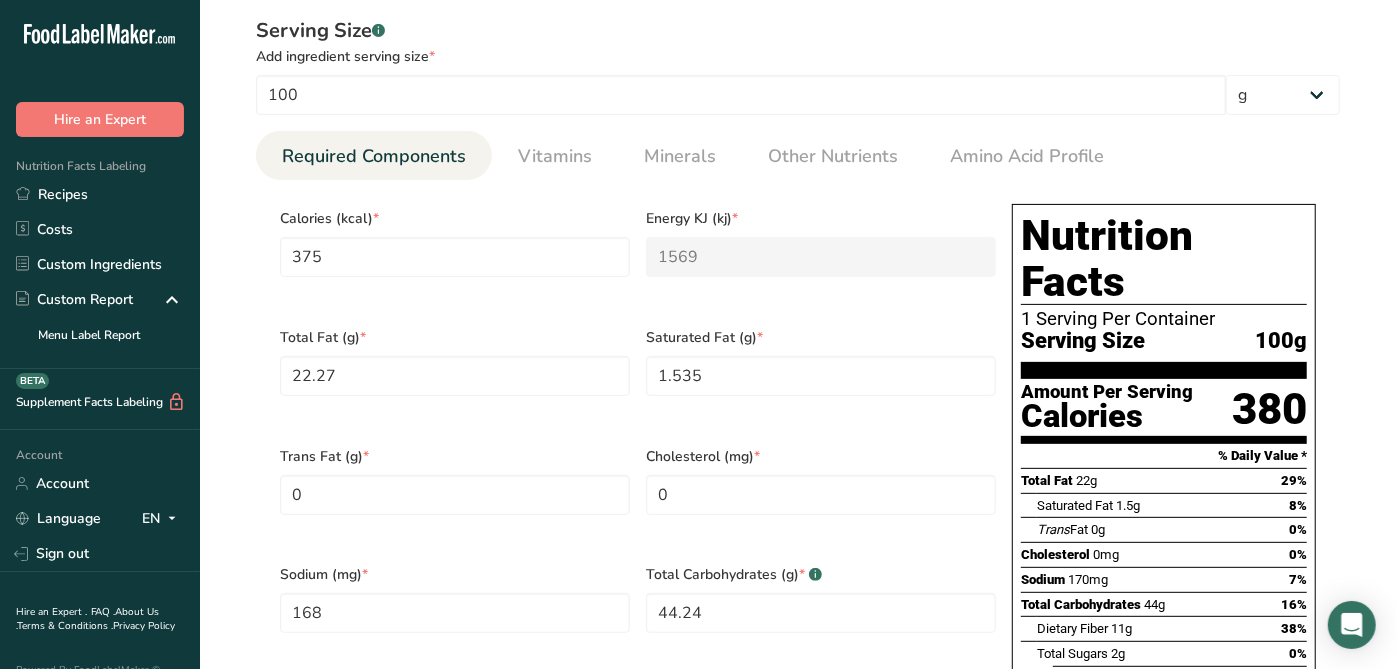 click on "Cholesterol
(mg) *" at bounding box center [821, 456] 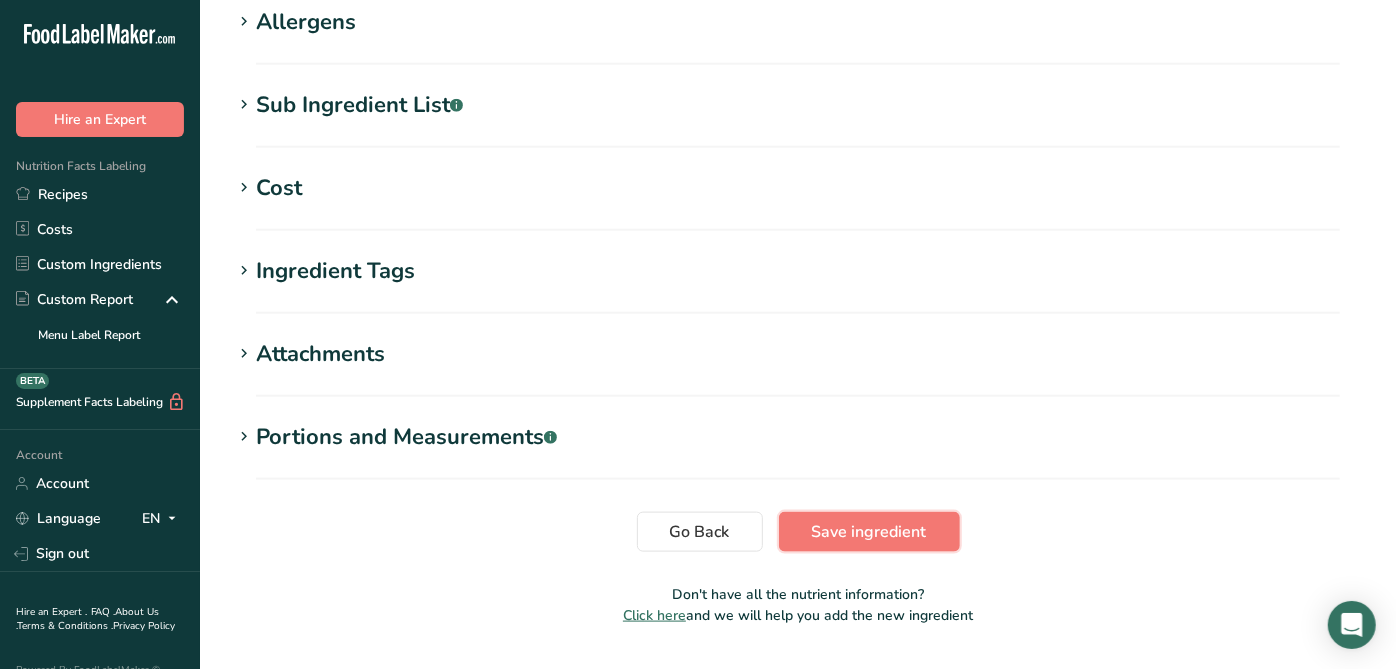 click on "Save ingredient" at bounding box center [869, 532] 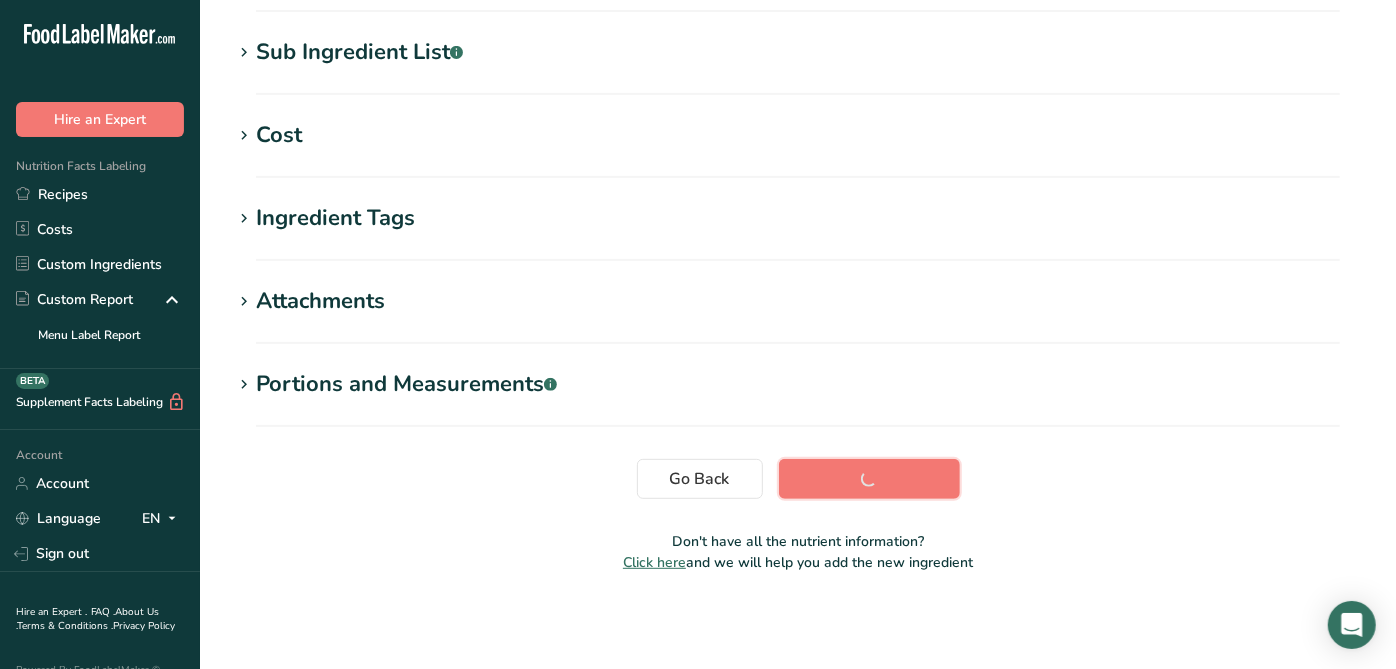 scroll, scrollTop: 388, scrollLeft: 0, axis: vertical 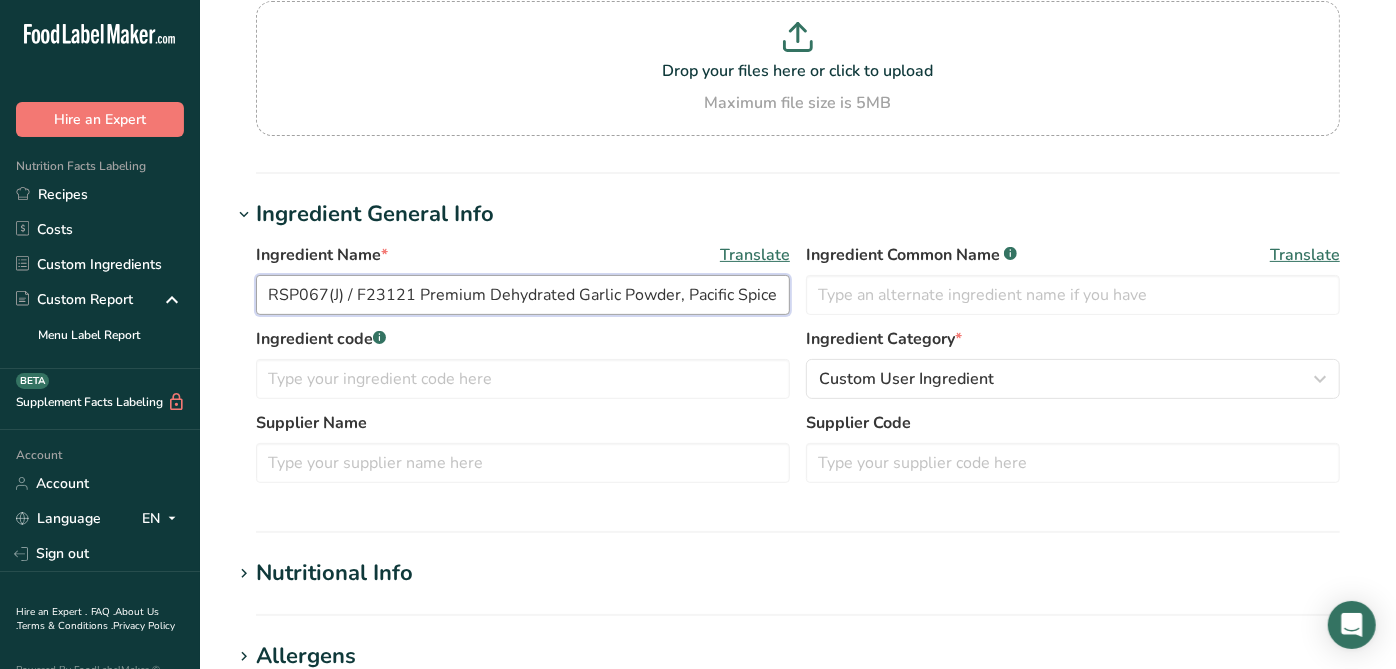 click on "RSP067(J) / F23121 Premium Dehydrated Garlic Powder, Pacific Spice 07-03-18 AC" at bounding box center [523, 295] 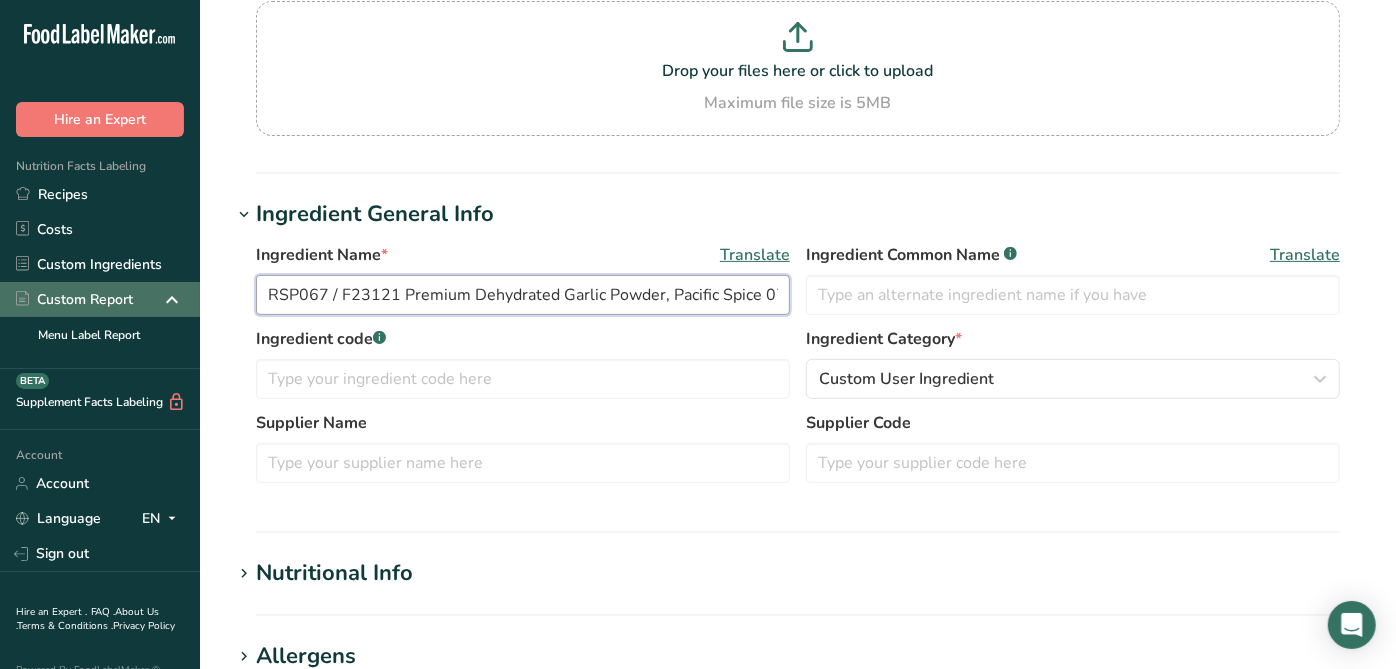 drag, startPoint x: 400, startPoint y: 292, endPoint x: 154, endPoint y: 301, distance: 246.16458 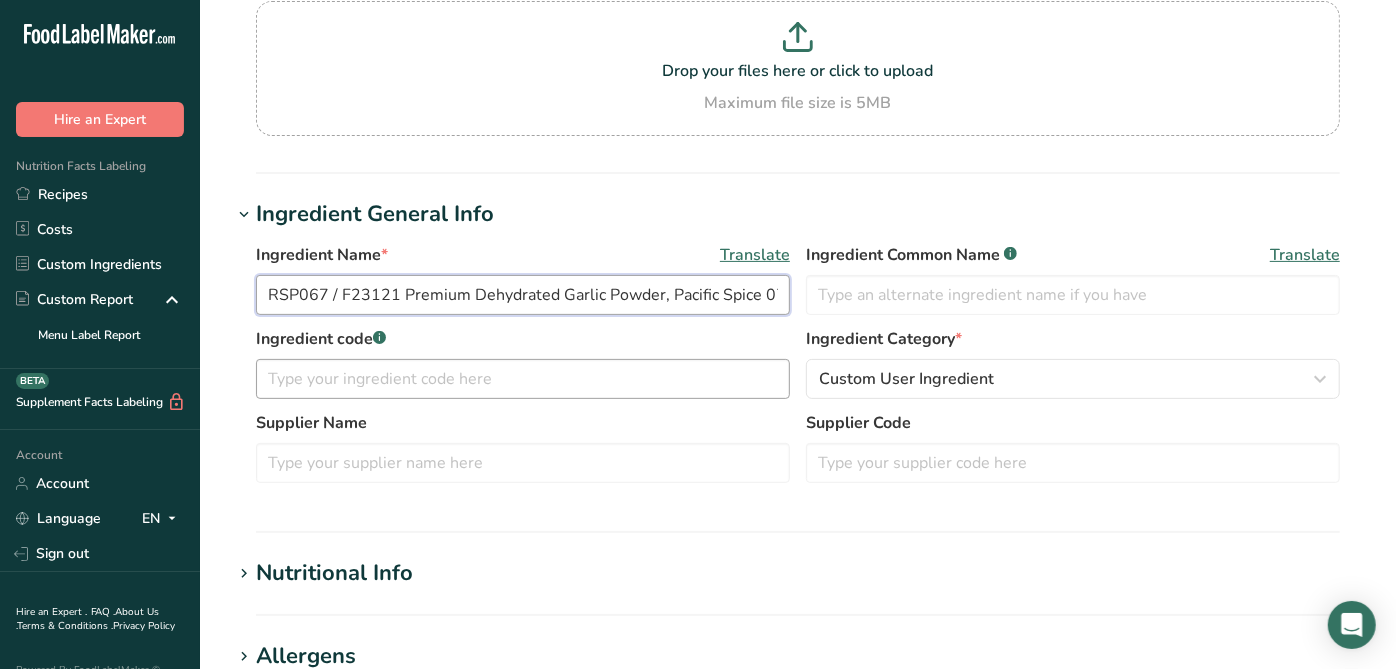 type on "RSP067 / F23121 Premium Dehydrated Garlic Powder, Pacific Spice 07-03-18 AC" 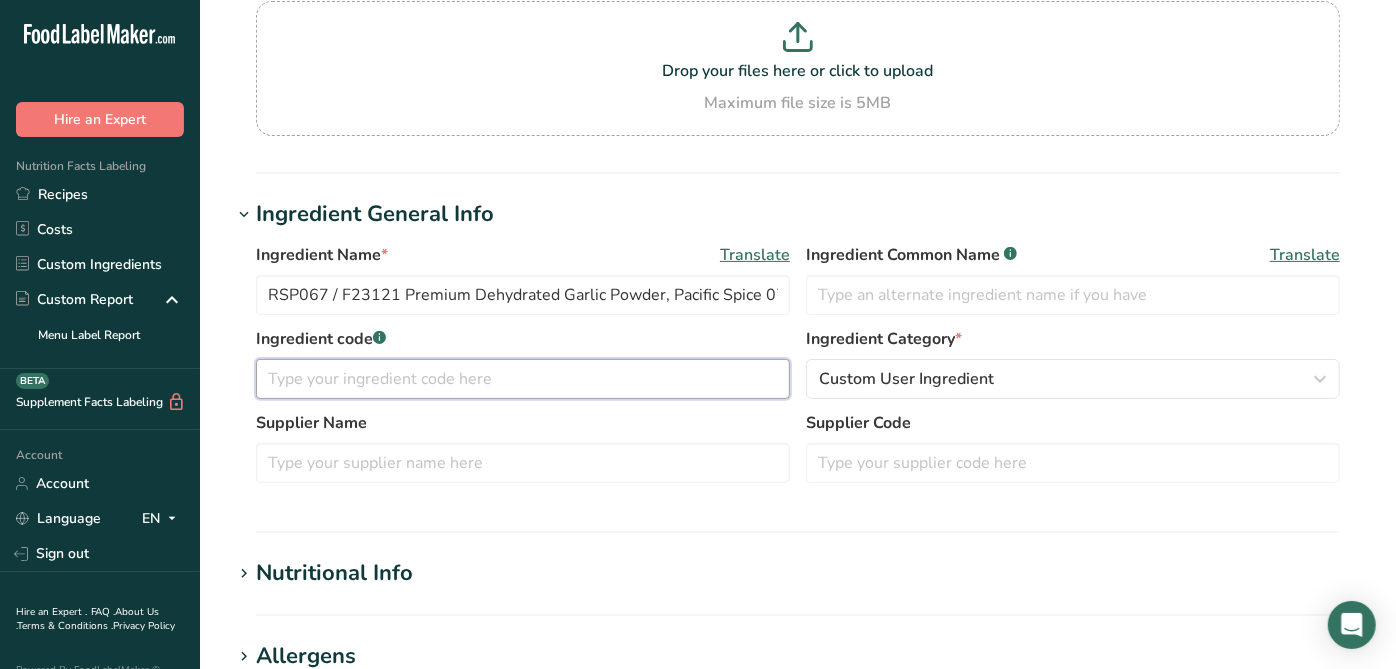 click at bounding box center (523, 379) 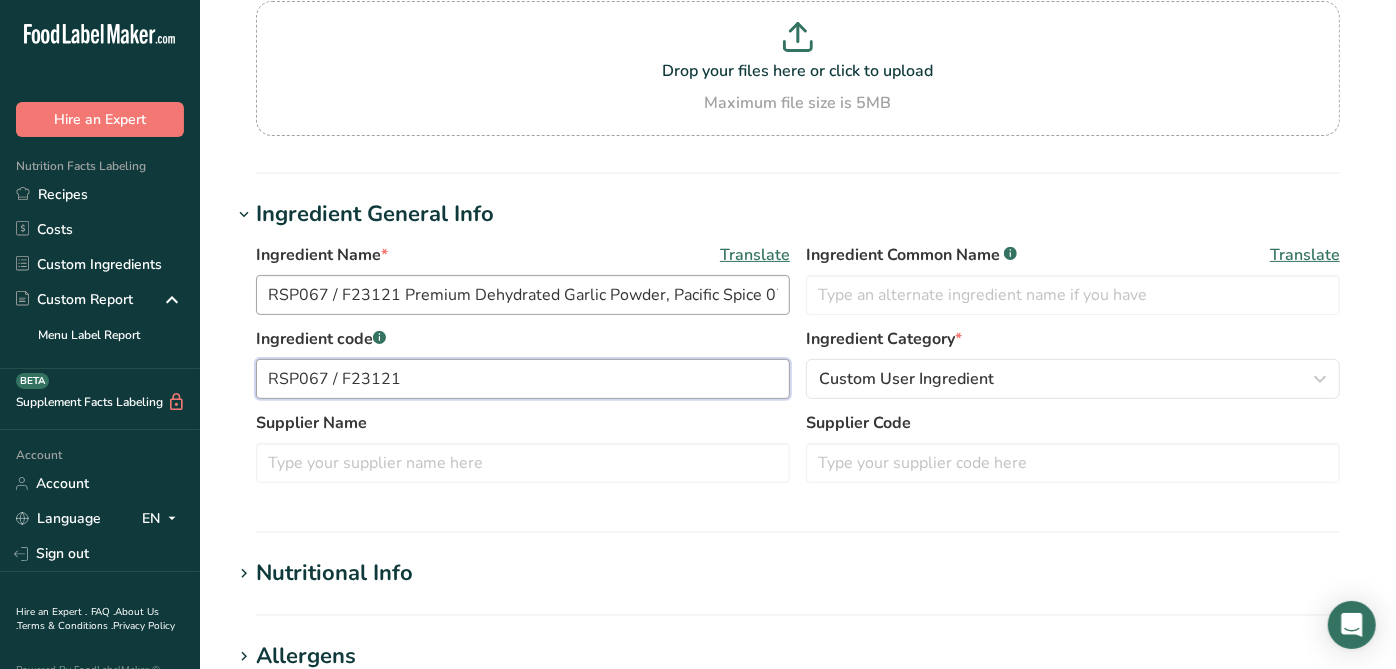 type on "RSP067 / F23121" 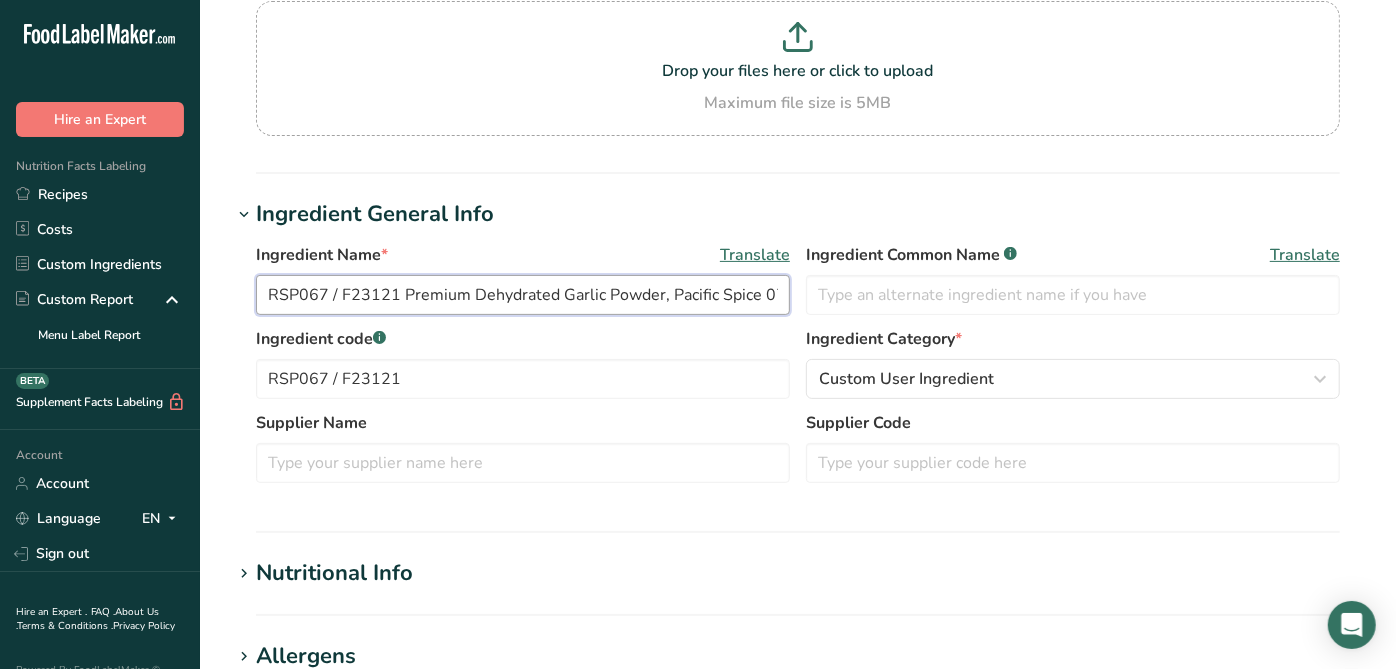 drag, startPoint x: 668, startPoint y: 296, endPoint x: 754, endPoint y: 309, distance: 86.977005 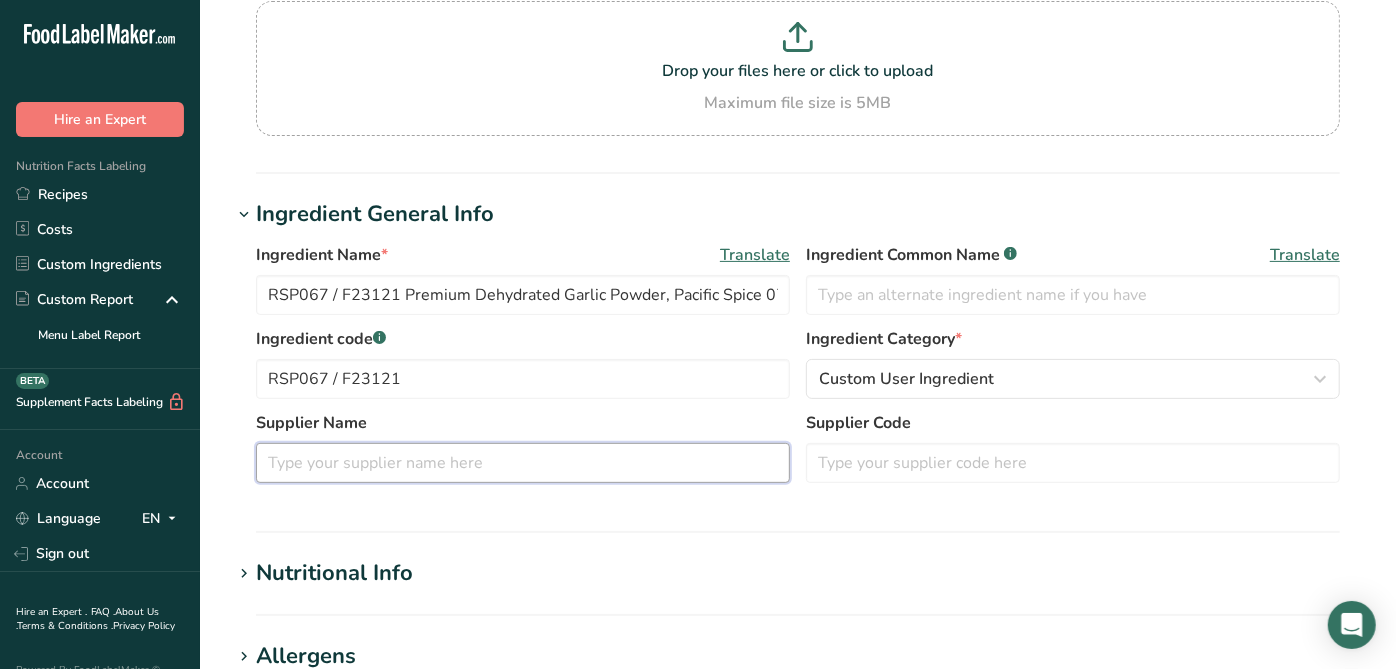 click at bounding box center (523, 463) 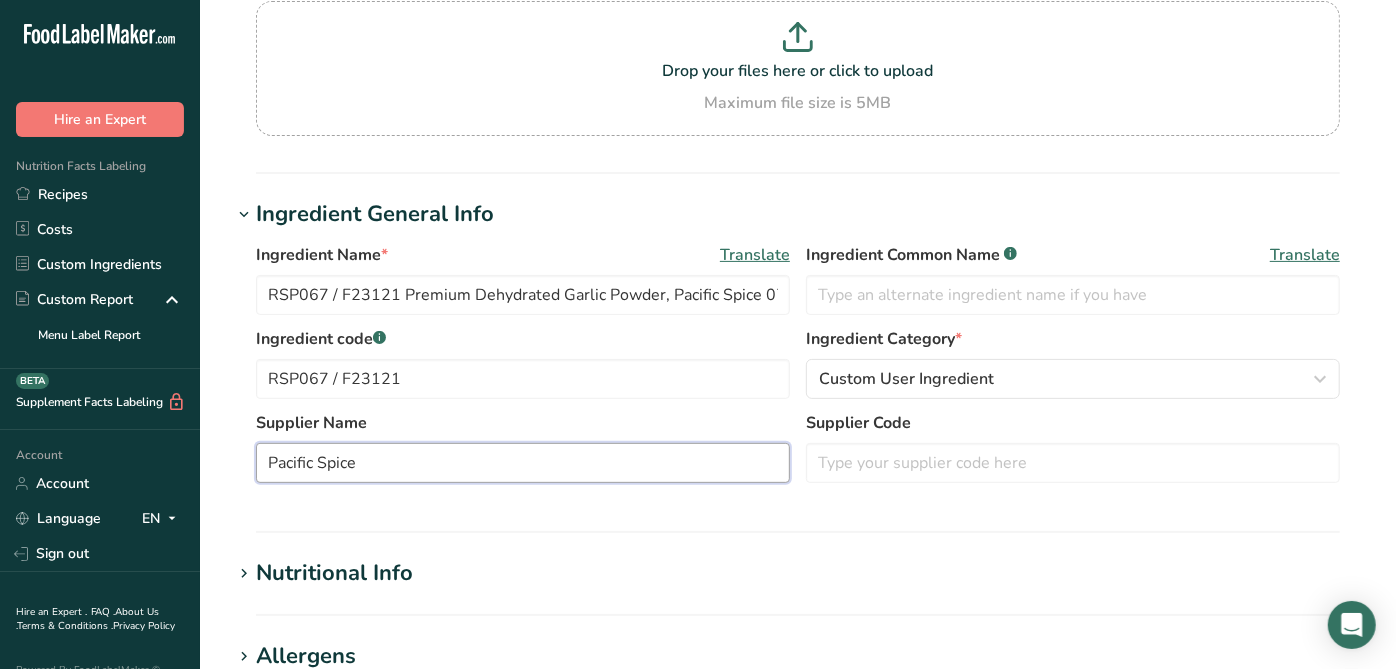 type on "Pacific Spice" 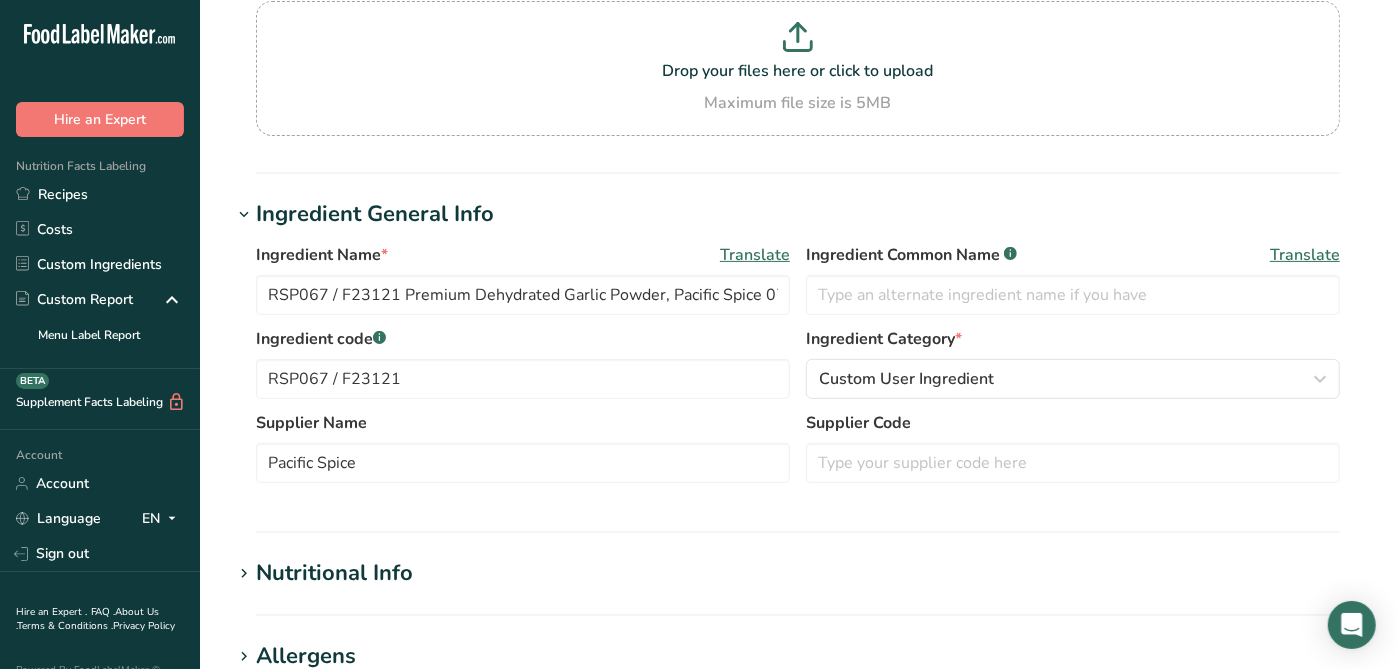 click on "Ingredient Name *
Translate
RSP067 / F23121 Premium Dehydrated Garlic Powder, Pacific Spice 07-03-18 AC
Ingredient Common Name
.a-a{fill:#347362;}.b-a{fill:#fff;}
Translate
Ingredient code
.a-a{fill:#347362;}.b-a{fill:#fff;}           RSP067 / F23121
Ingredient Category *
Custom User Ingredient
Standard Categories
Custom Categories
.a-a{fill:#347362;}.b-a{fill:#fff;}
American Indian/Alaska Native Foods
Baby Foods
Baked Products
Beef Products
Beverages
Branded Food Products Database
Breakfast Cereals
Fast Foods" at bounding box center (798, 369) 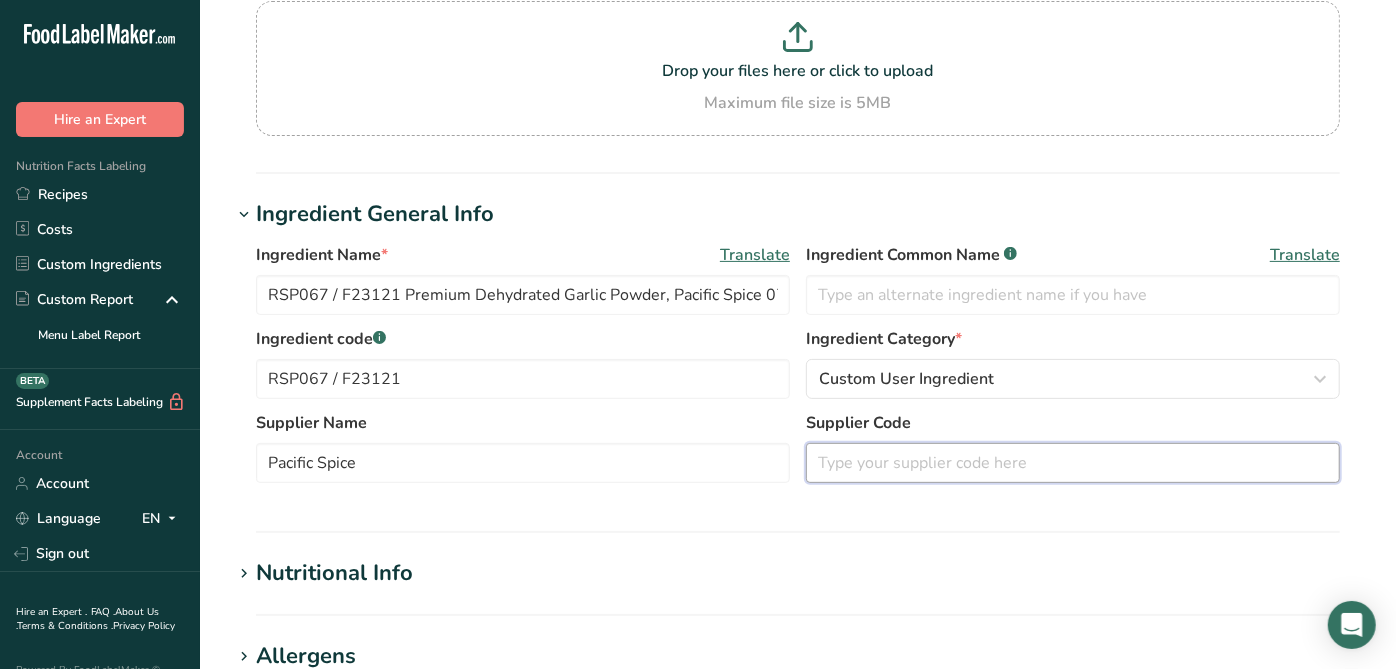 click at bounding box center (1073, 463) 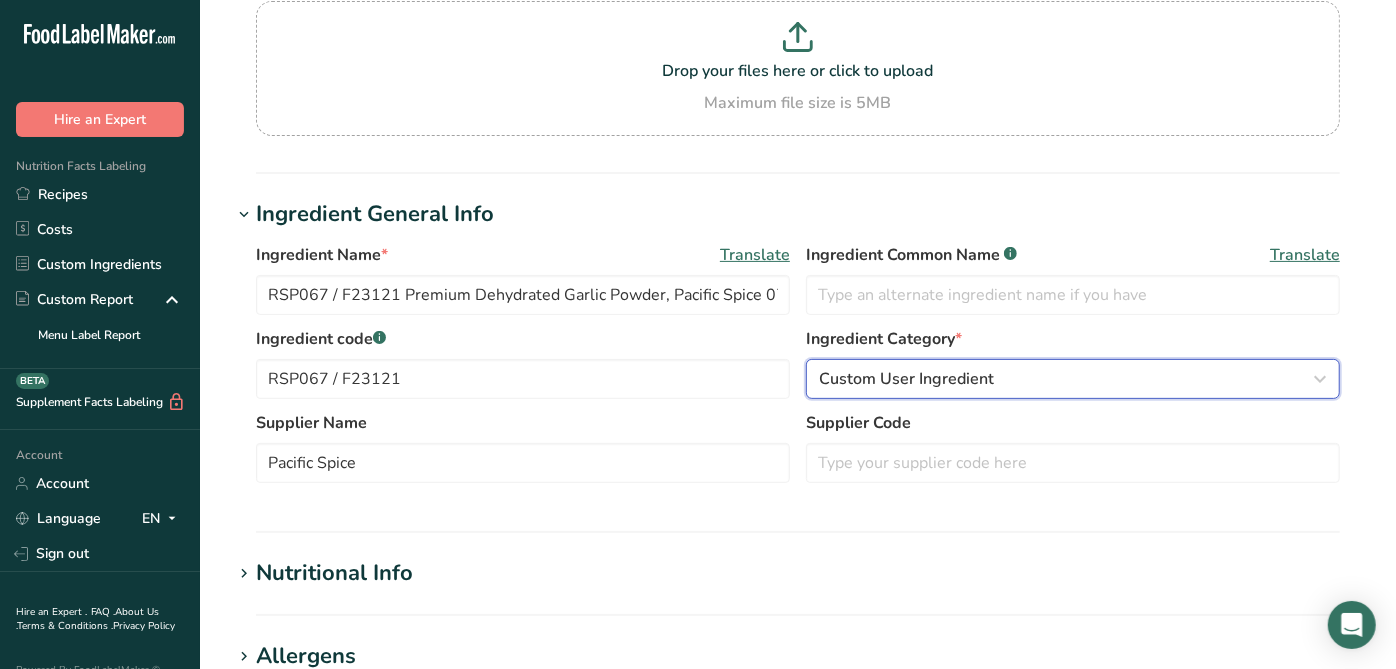 click on "Custom User Ingredient" at bounding box center [1067, 379] 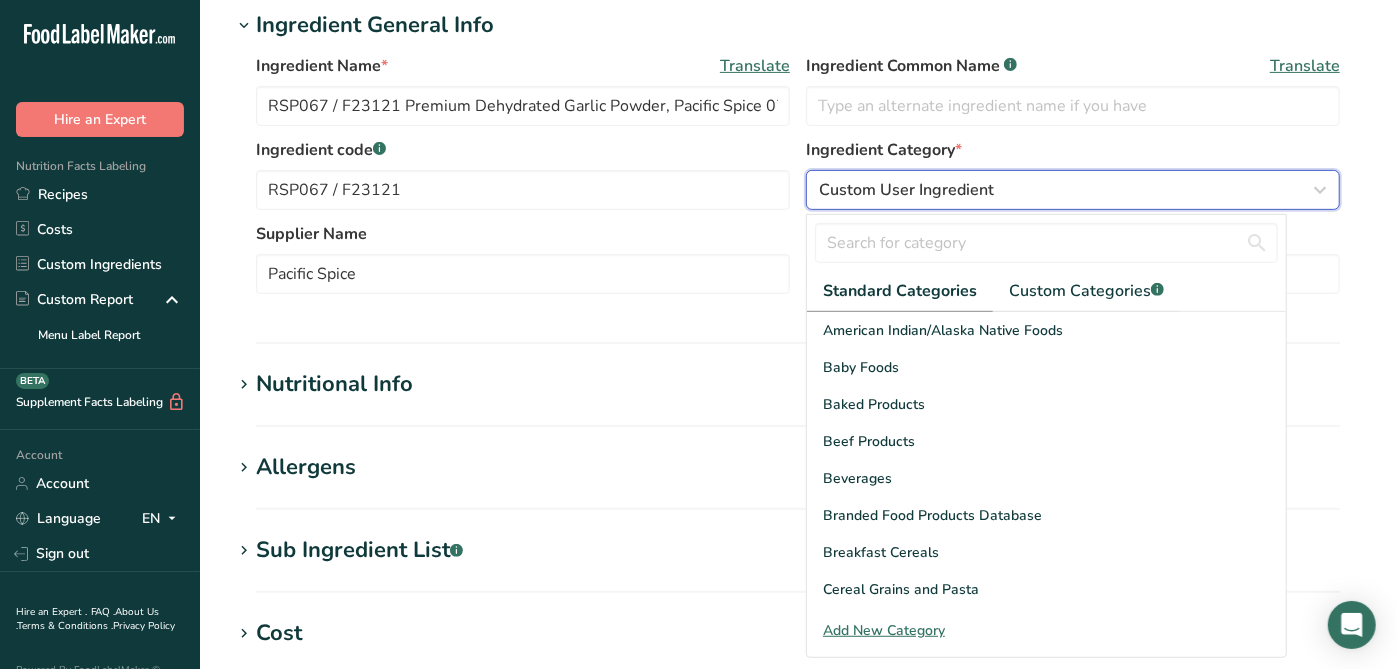 scroll, scrollTop: 444, scrollLeft: 0, axis: vertical 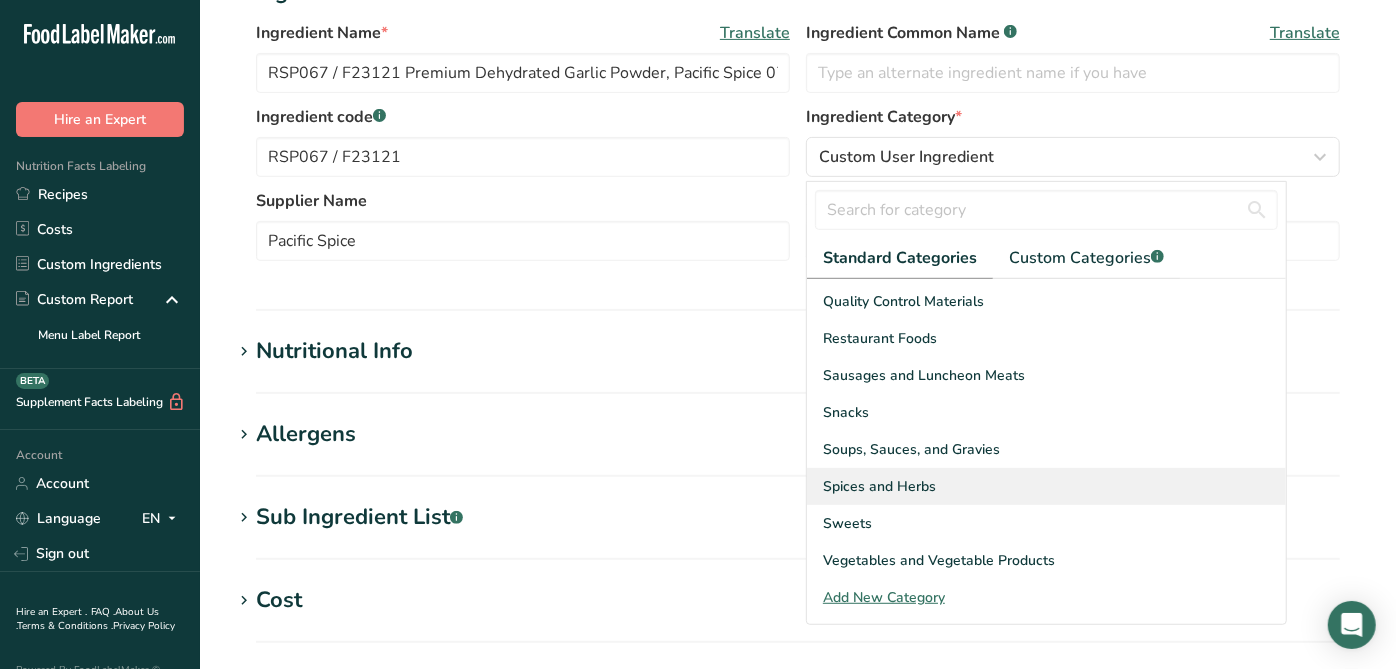 drag, startPoint x: 912, startPoint y: 488, endPoint x: 931, endPoint y: 499, distance: 21.954498 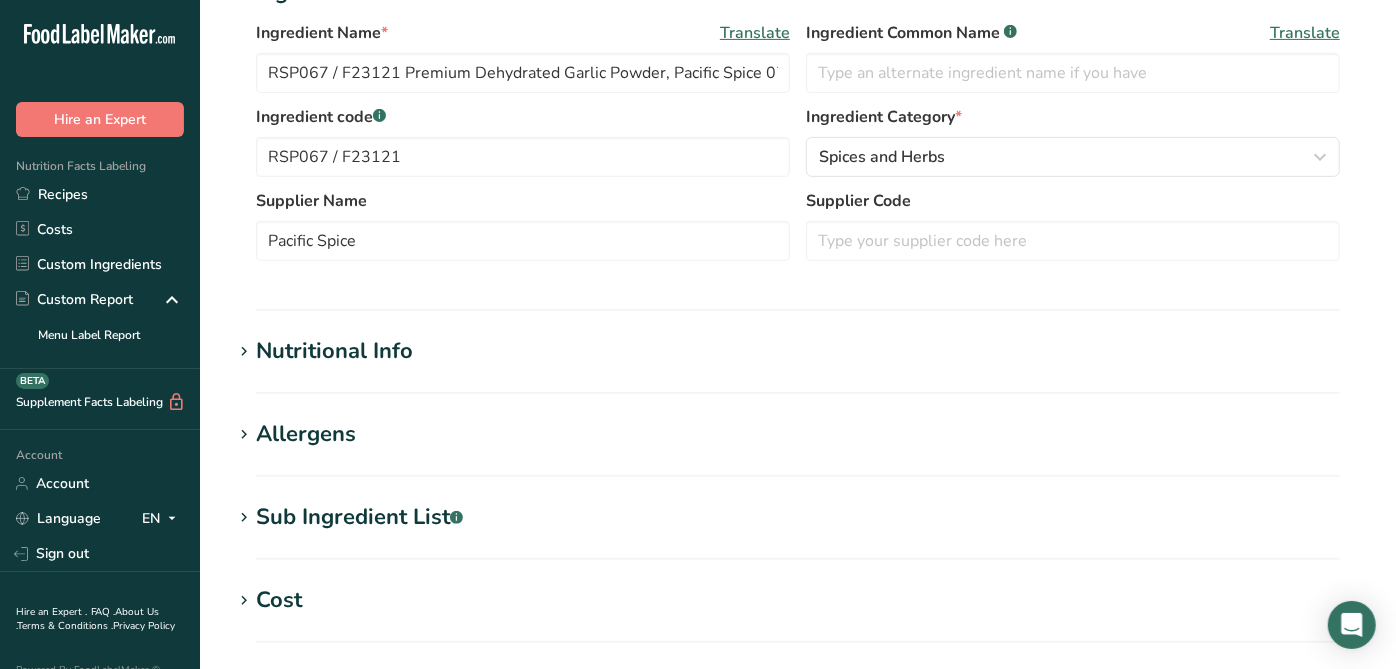 drag, startPoint x: 931, startPoint y: 499, endPoint x: 831, endPoint y: 283, distance: 238.0252 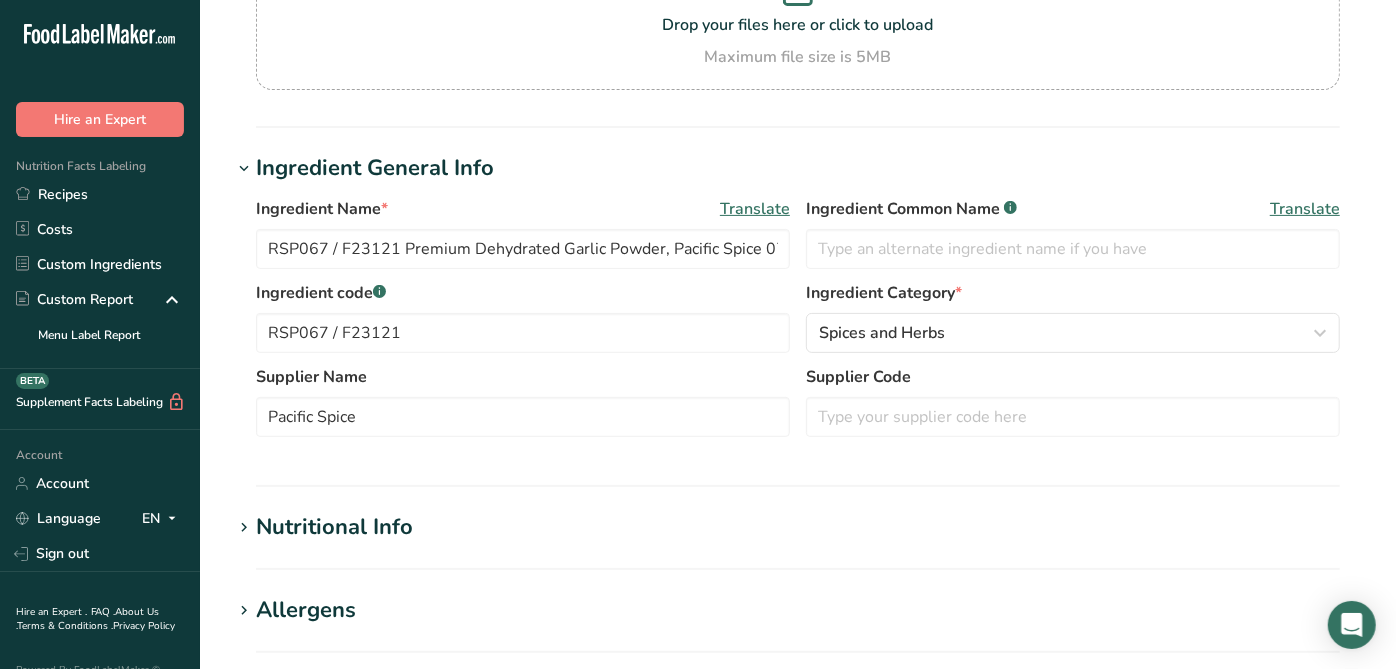 scroll, scrollTop: 222, scrollLeft: 0, axis: vertical 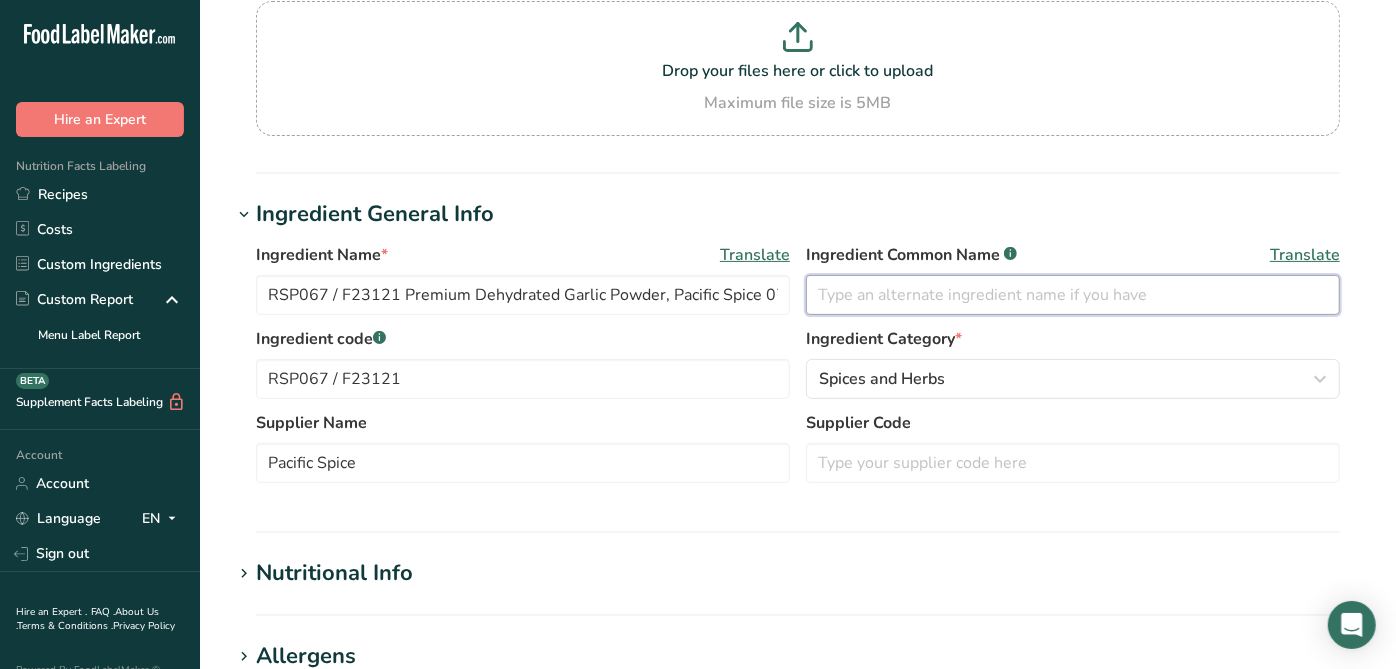 click at bounding box center (1073, 295) 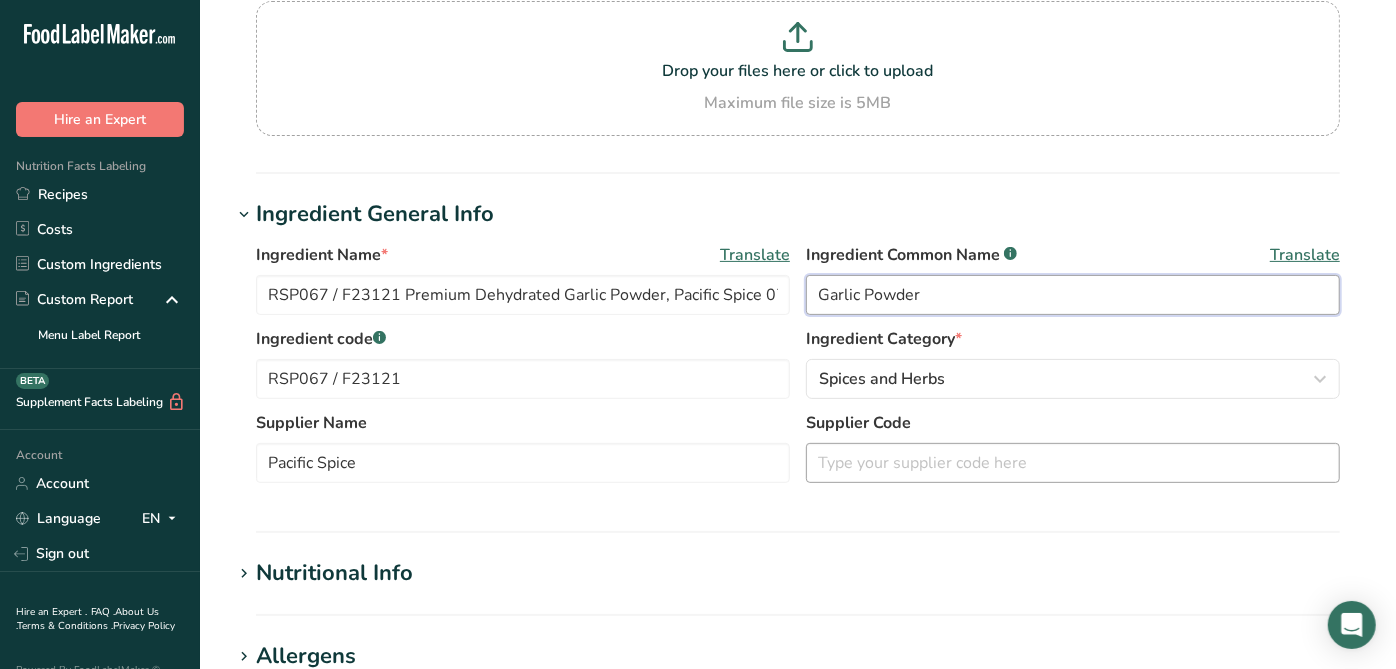 type on "Garlic Powder" 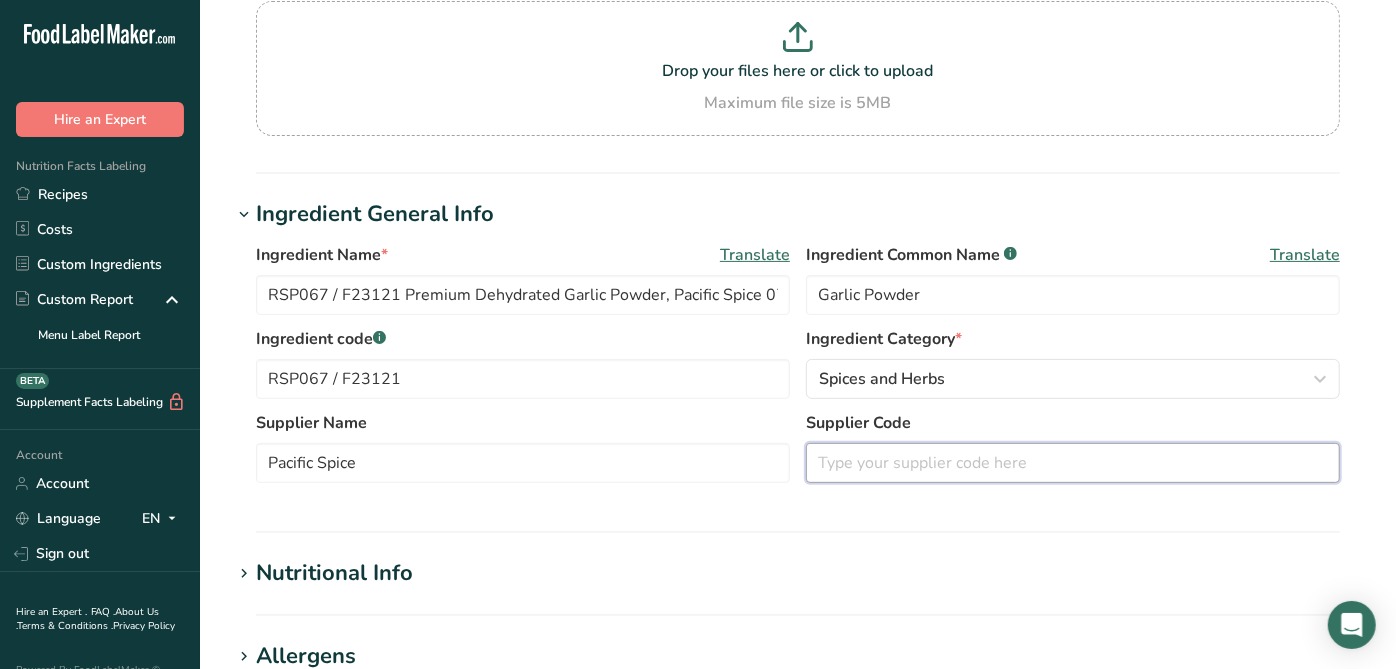 click at bounding box center [1073, 463] 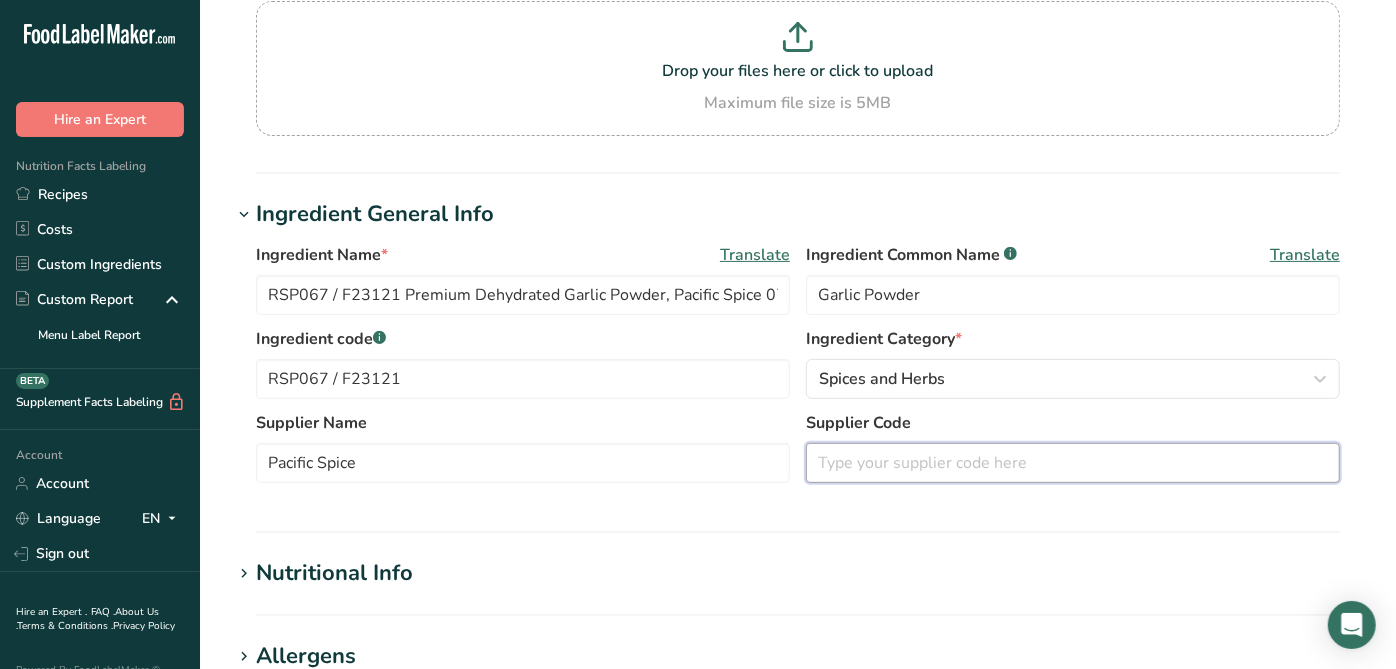click at bounding box center [1073, 463] 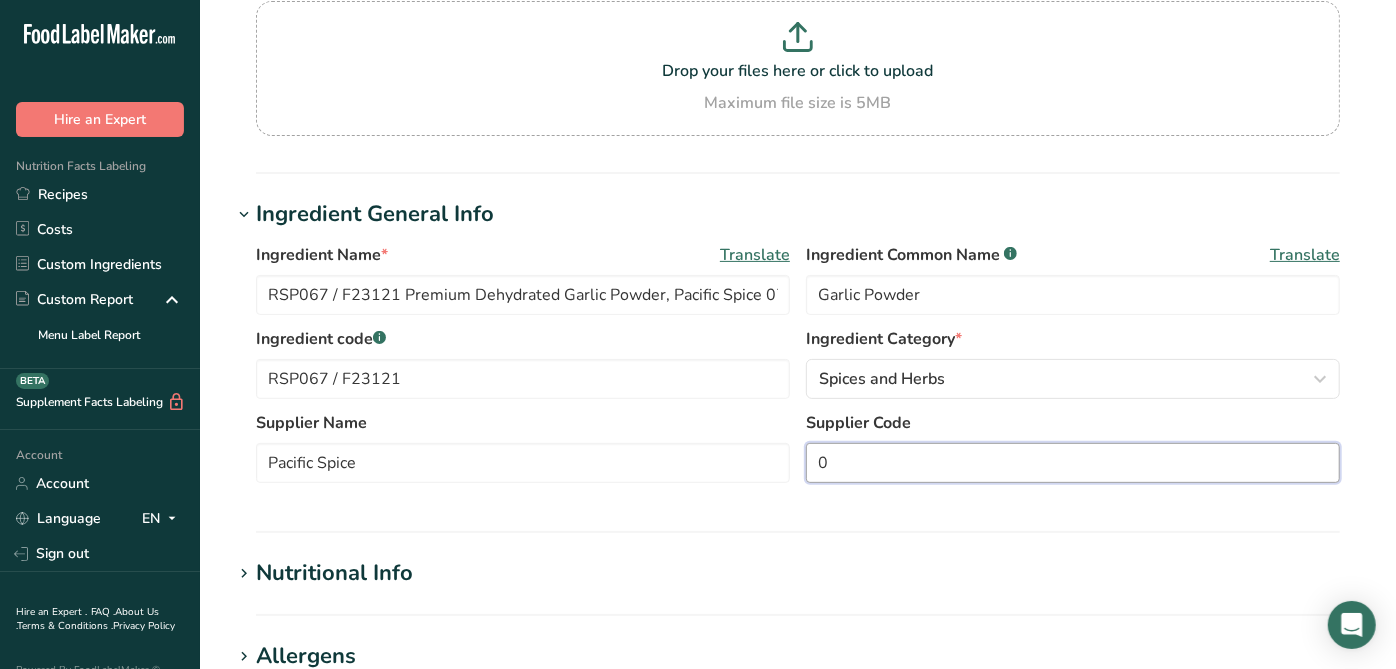 paste on "29014" 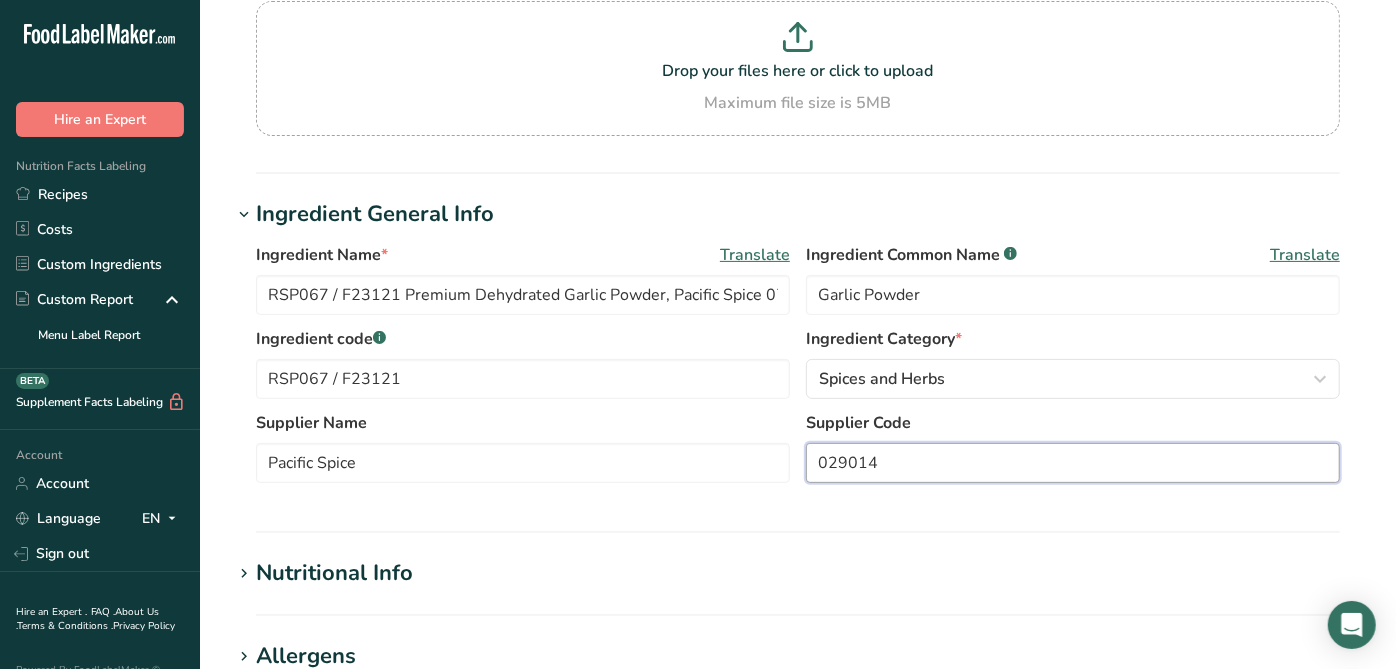 type on "029014" 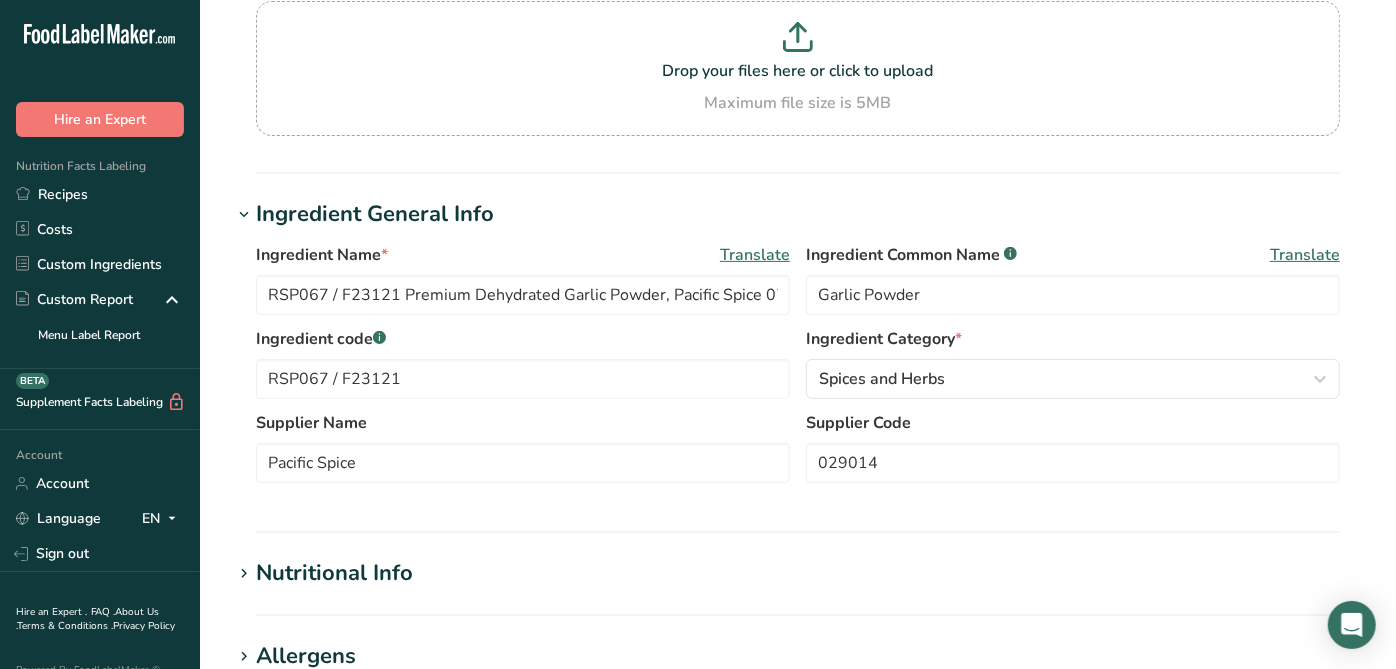 click on "Ingredient General Info
Ingredient Name *
Translate
RSP067 / F23121 Premium Dehydrated Garlic Powder, Pacific Spice 07-03-18 AC
Ingredient Common Name
.a-a{fill:#347362;}.b-a{fill:#fff;}
Translate
Garlic Powder
Ingredient code
.a-a{fill:#347362;}.b-a{fill:#fff;}           RSP067 / F23121
Ingredient Category *
Spices and Herbs
Standard Categories
Custom Categories
.a-a{fill:#347362;}.b-a{fill:#fff;}
American Indian/Alaska Native Foods
Baby Foods
Baked Products
Beef Products
Beverages
Branded Food Products Database
Supplier Name" at bounding box center (798, 365) 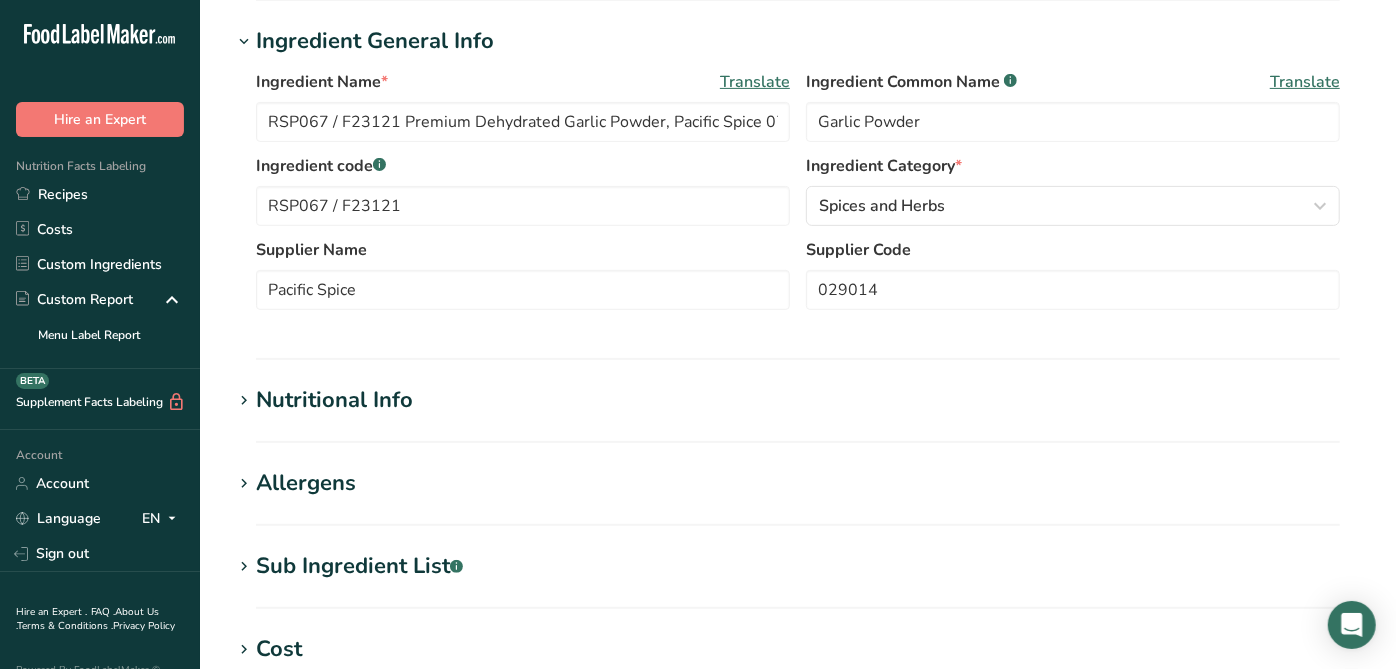 scroll, scrollTop: 444, scrollLeft: 0, axis: vertical 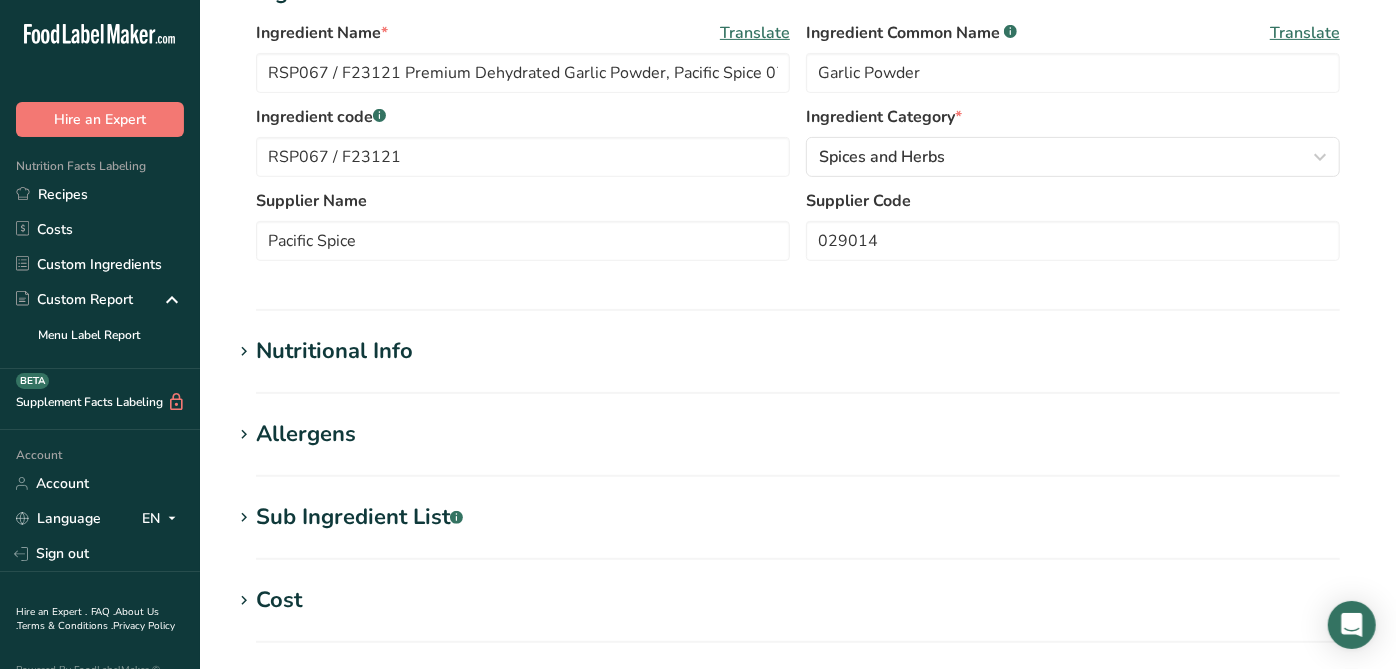 click on "Nutritional Info" at bounding box center [334, 351] 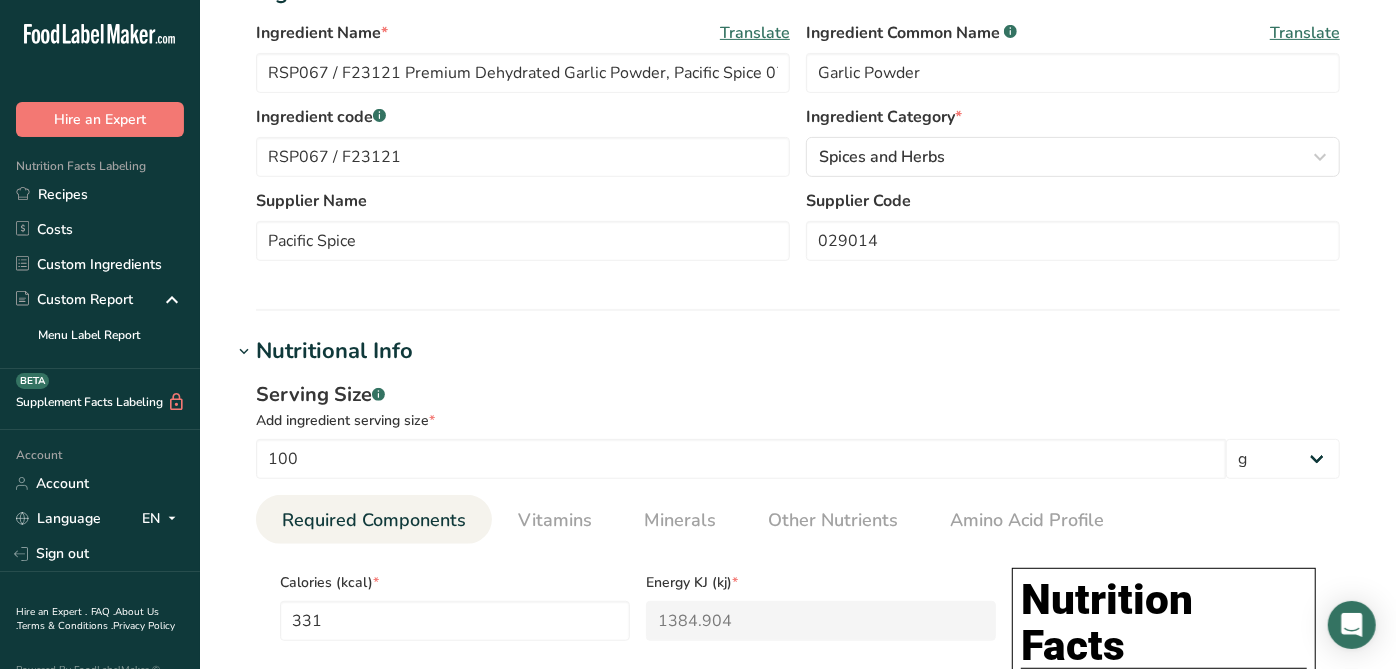click on "Nutritional Info" at bounding box center (334, 351) 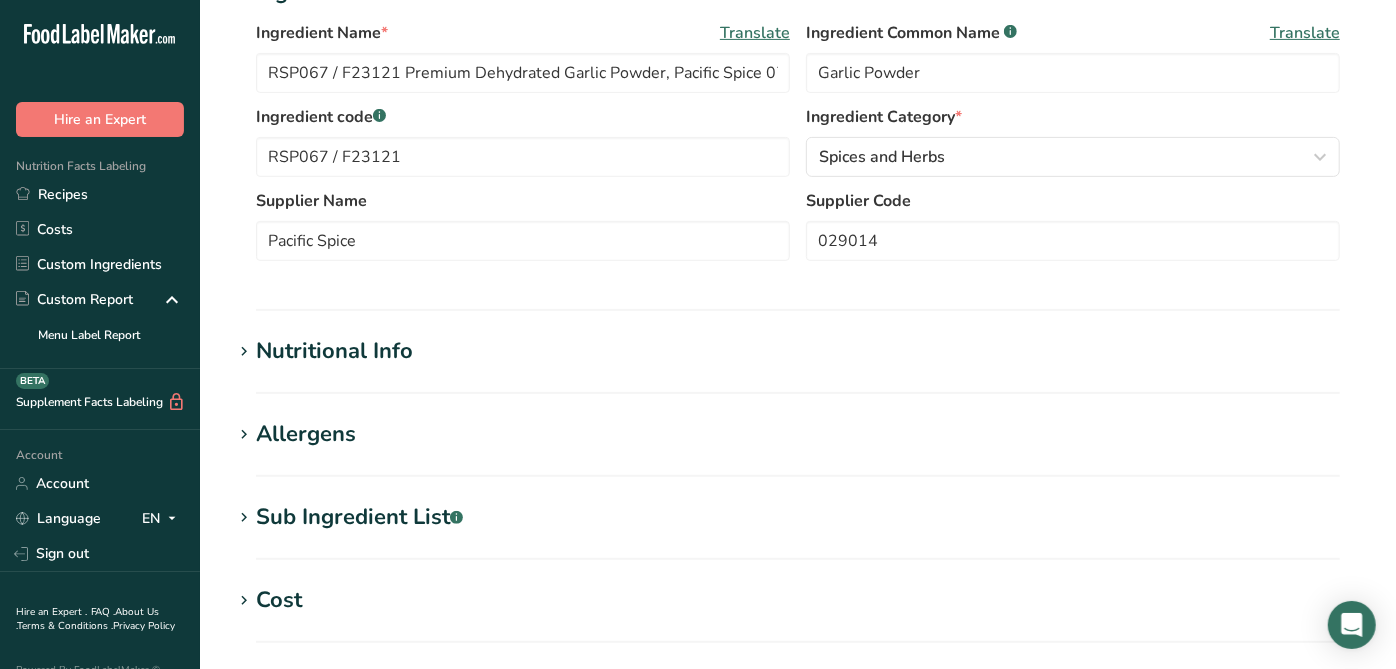 click on "Nutritional Info" at bounding box center (334, 351) 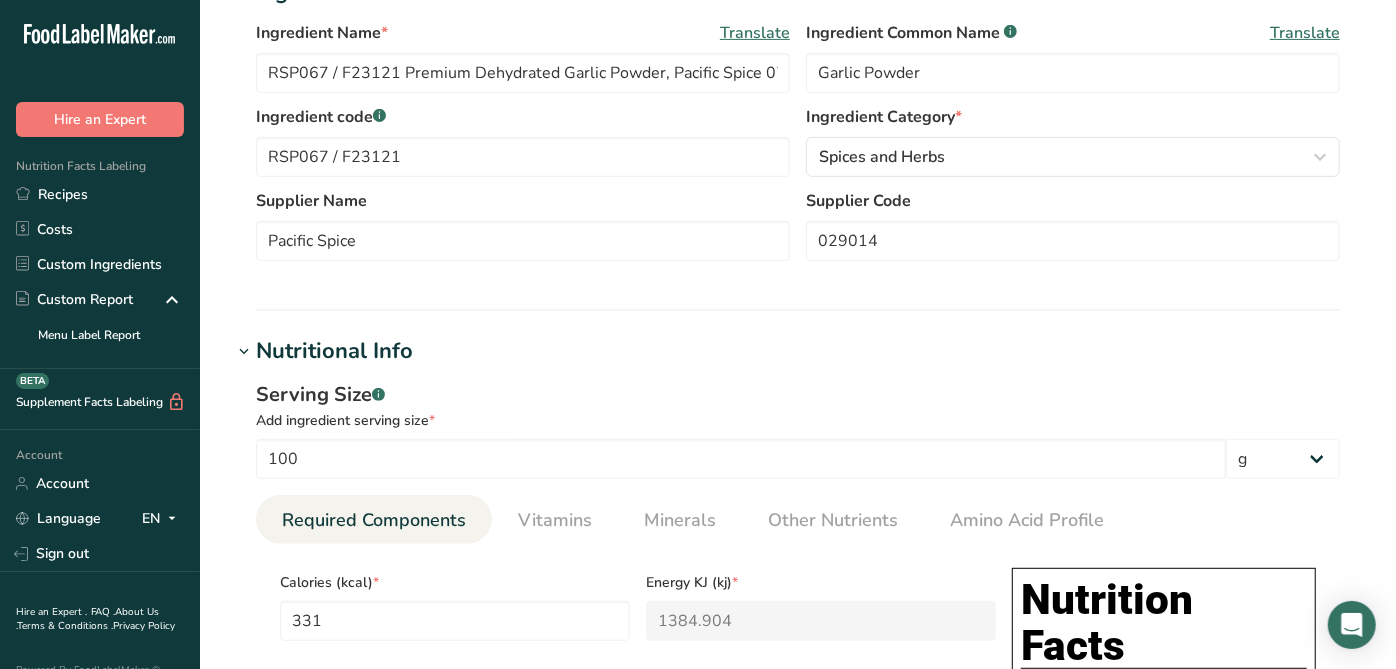 click on "Nutritional Info" at bounding box center [334, 351] 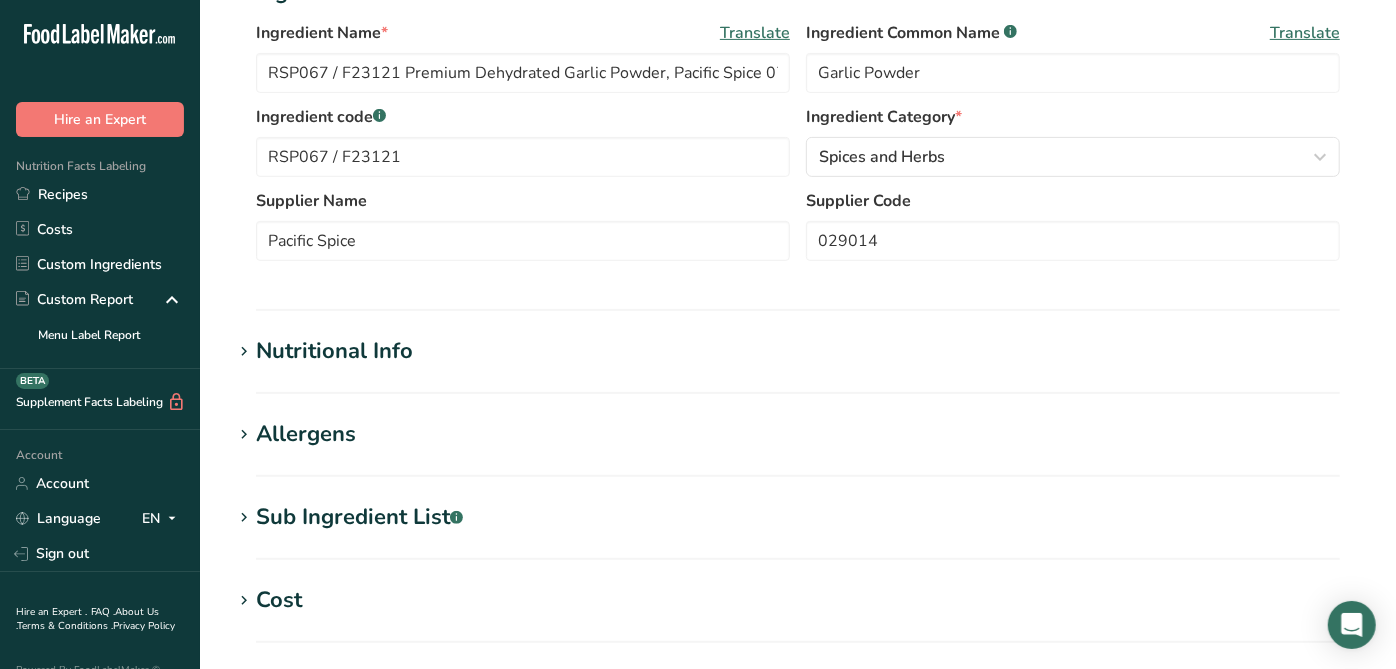 click on "Ingredient General Info
Ingredient Name *
Translate
RSP067 / F23121 Premium Dehydrated Garlic Powder, Pacific Spice 07-03-18 AC
Ingredient Common Name
.a-a{fill:#347362;}.b-a{fill:#fff;}
Translate
Garlic Powder
Ingredient code
.a-a{fill:#347362;}.b-a{fill:#fff;}           RSP067 / F23121
Ingredient Category *
Spices and Herbs
Standard Categories
Custom Categories
.a-a{fill:#347362;}.b-a{fill:#fff;}
American Indian/Alaska Native Foods
Baby Foods
Baked Products
Beef Products
Beverages
Branded Food Products Database
Supplier Name" at bounding box center (798, 143) 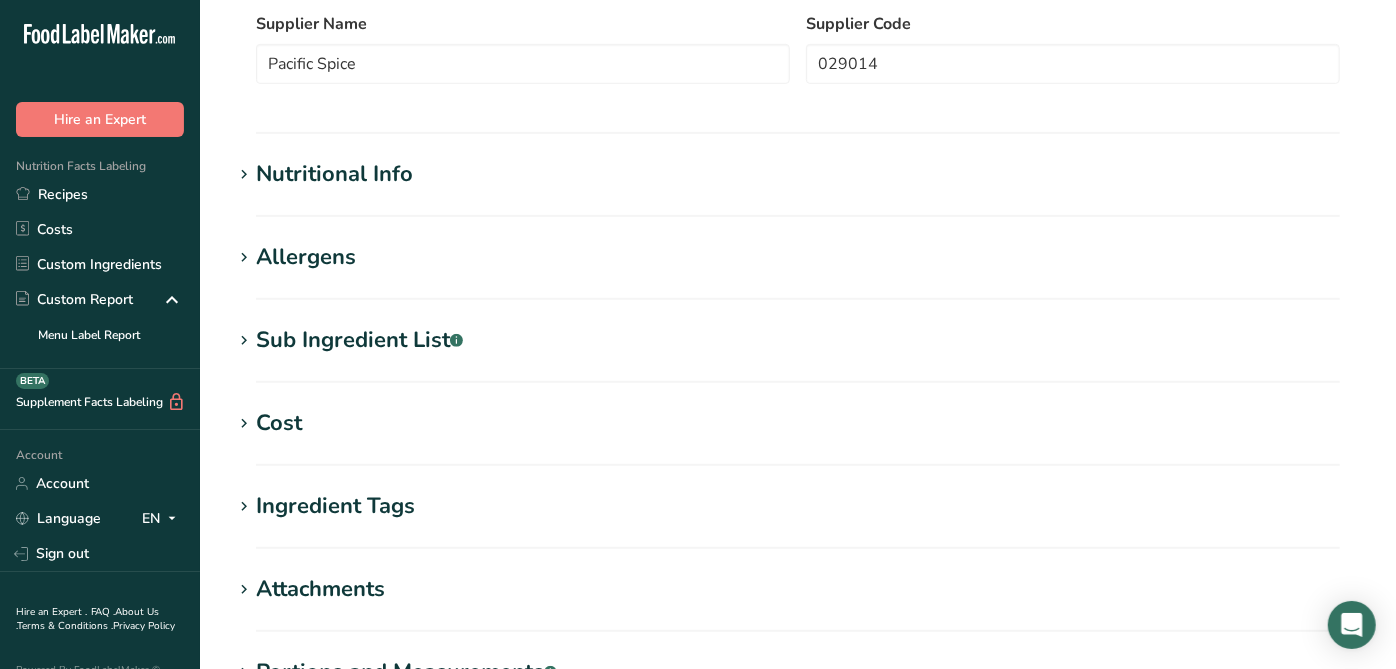 scroll, scrollTop: 666, scrollLeft: 0, axis: vertical 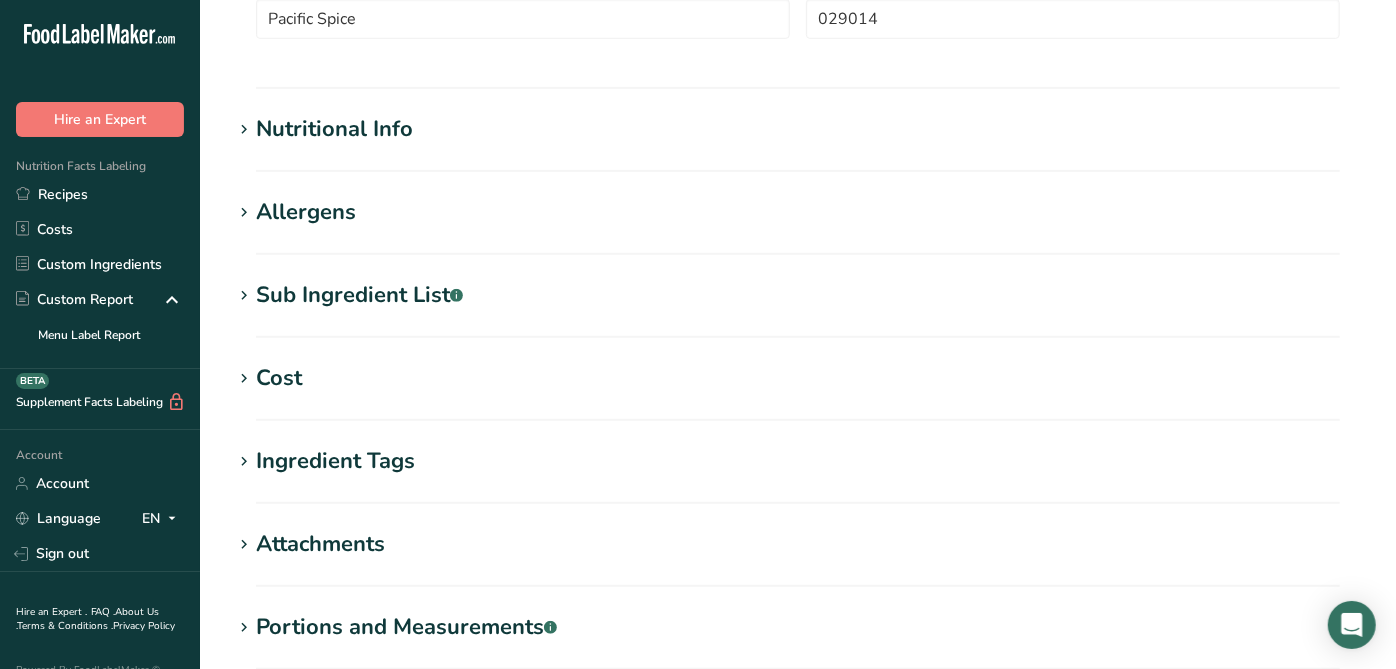 click on "Allergens" at bounding box center (306, 212) 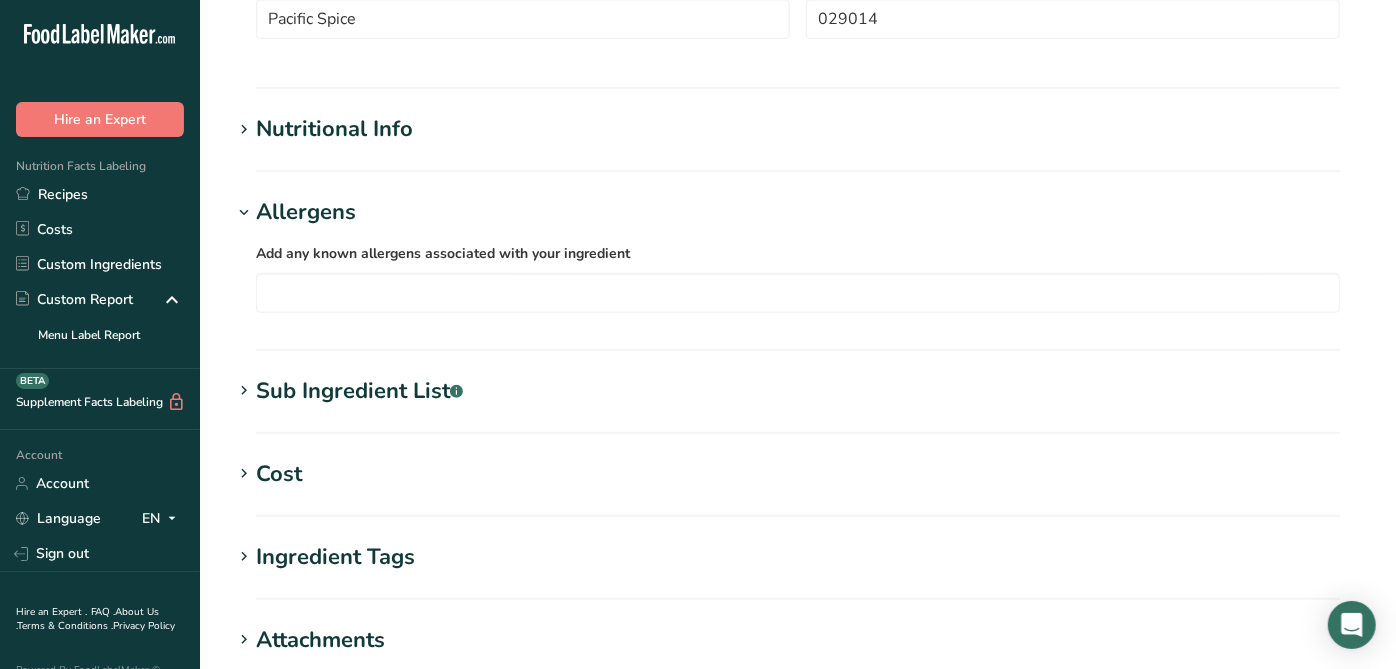 click on "Allergens" at bounding box center (306, 212) 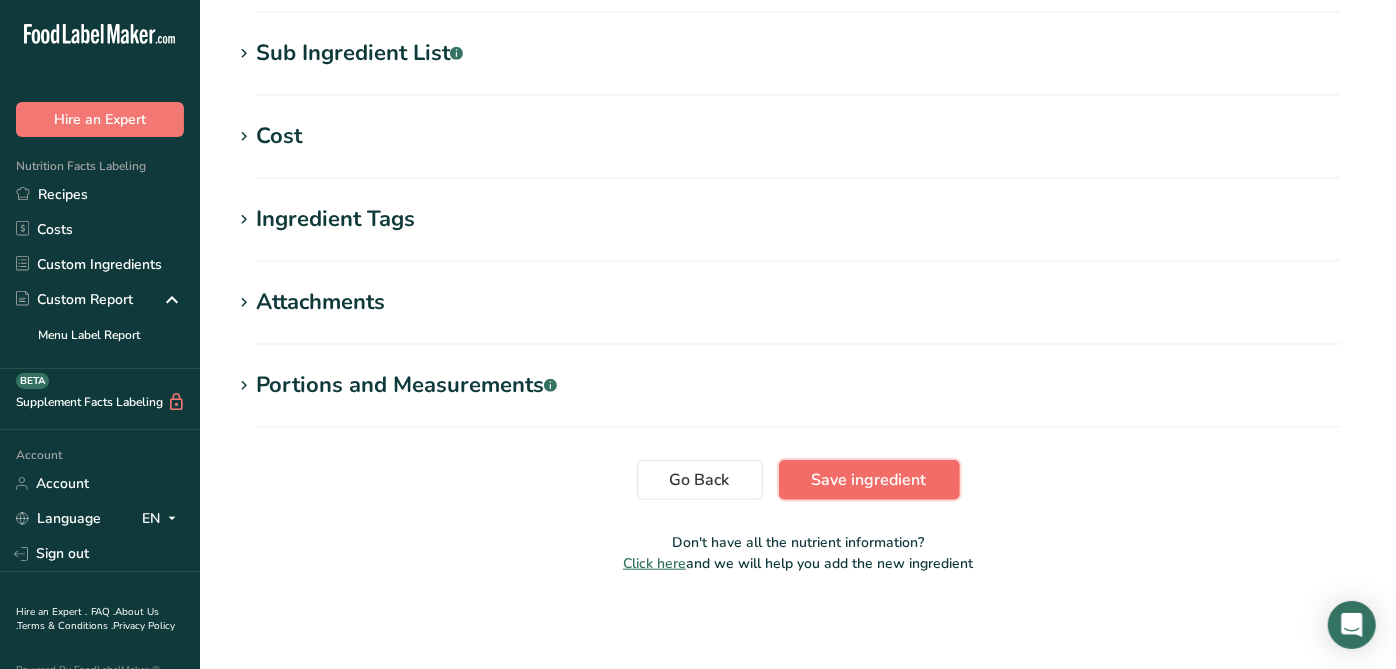 click on "Save ingredient" at bounding box center [869, 480] 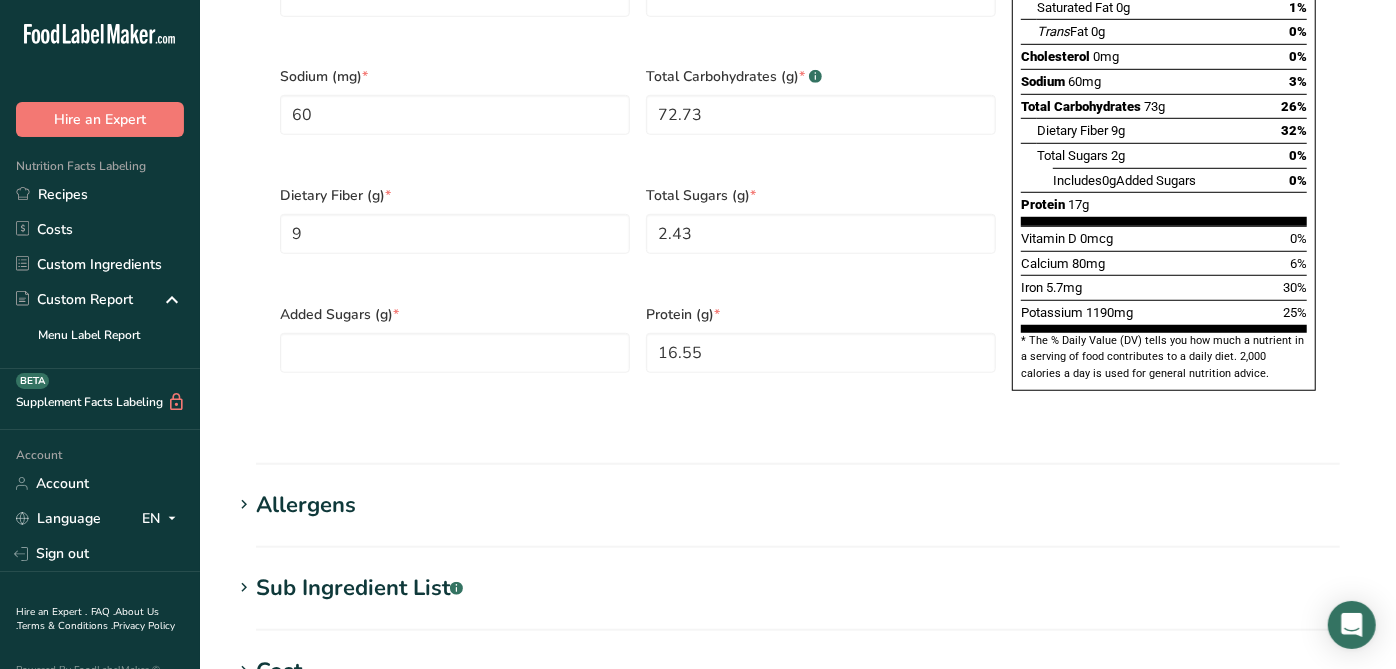 scroll, scrollTop: 778, scrollLeft: 0, axis: vertical 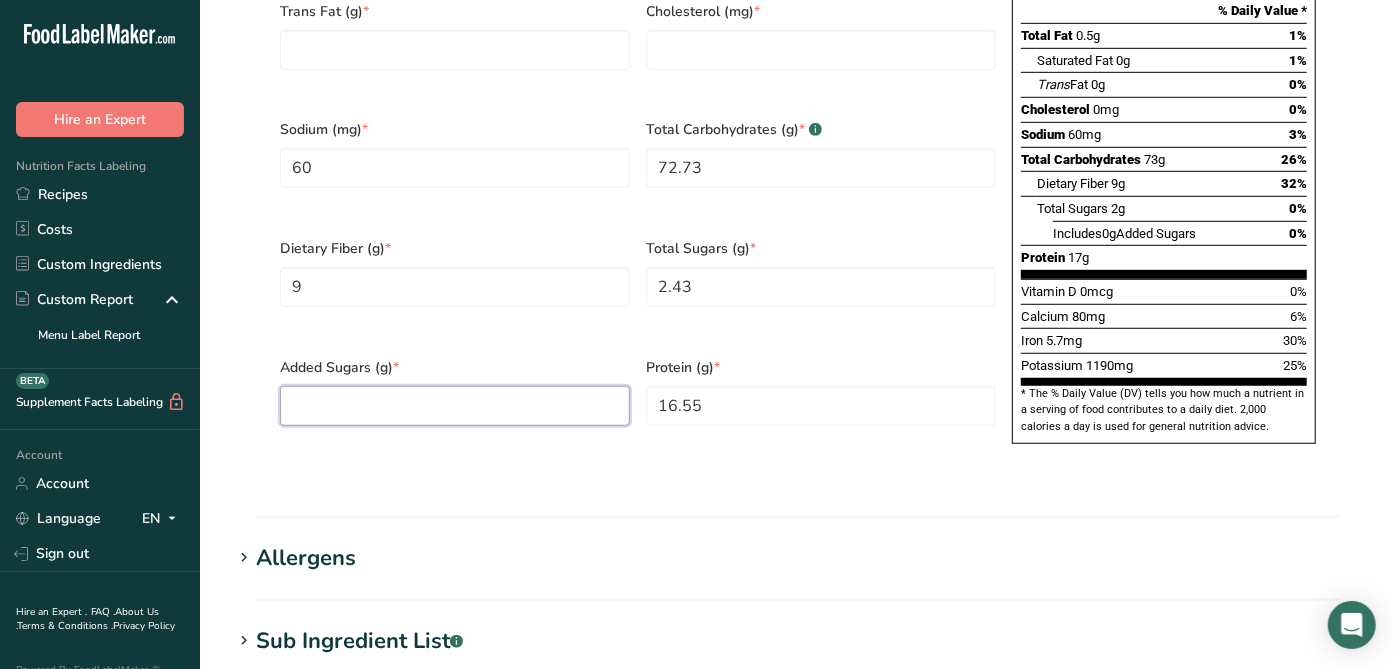 click at bounding box center [455, 406] 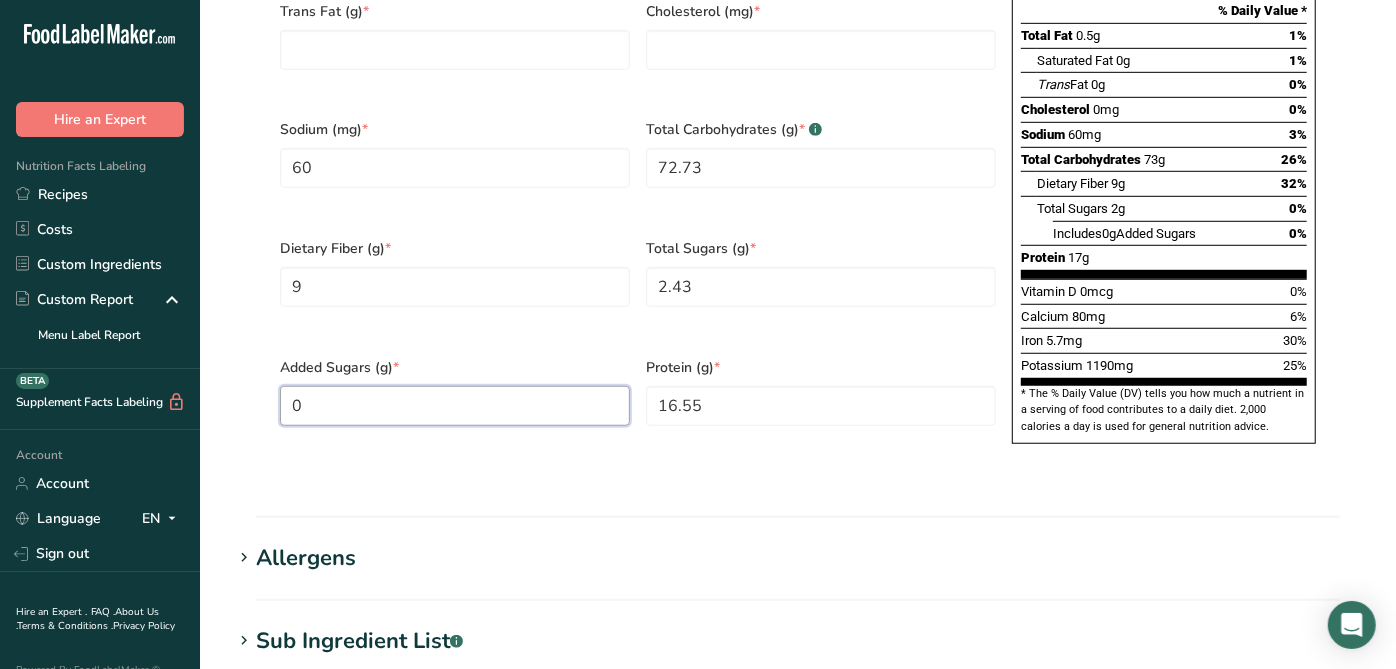 type on "0" 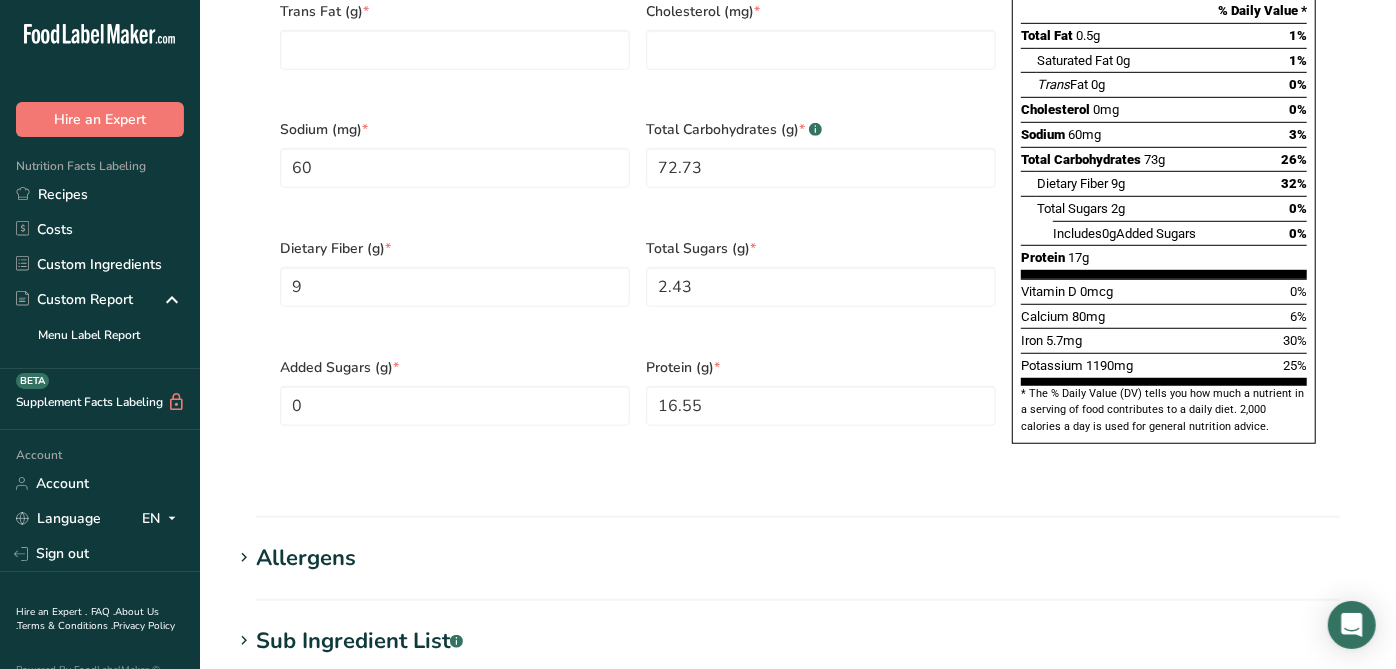 click on "Calories
(kcal) *     331
Energy KJ
(kj) *     1384.904
Total Fat
(g) *     0.73
Saturated Fat
(g) *     0.24
Trans Fat
(g) *
Cholesterol
(mg) *
Sodium
(mg) *     60
Total Carbohydrates
(g) *   .a-a{fill:#347362;}.b-a{fill:#fff;}           72.73
Dietary Fiber
(g) *     9
Total Sugars
(g) *     2.43
Added Sugars
(g) *     0
Protein
(g) *     16.55
Vitamin D
(mcg)
Vitamin A, RAE
(mcg)
Vitamin C
(mg)     1.2             0.43     0.14     0.79" at bounding box center (798, 107) 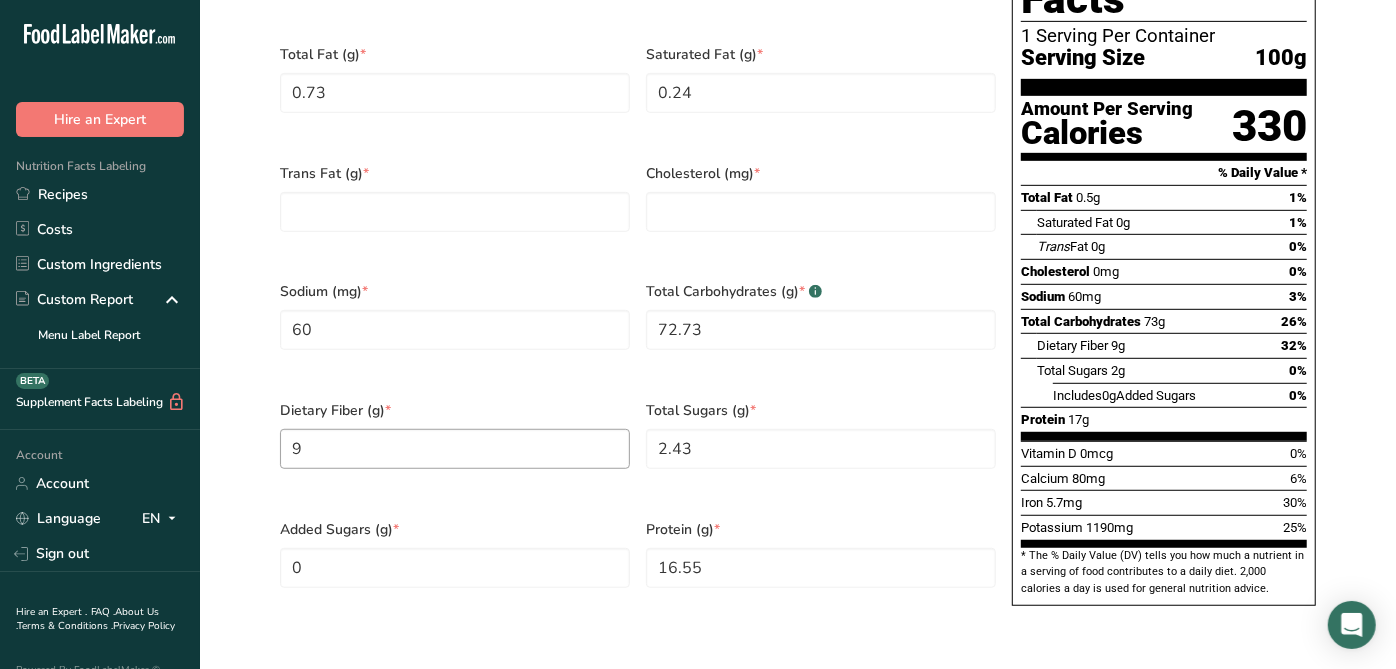 scroll, scrollTop: 556, scrollLeft: 0, axis: vertical 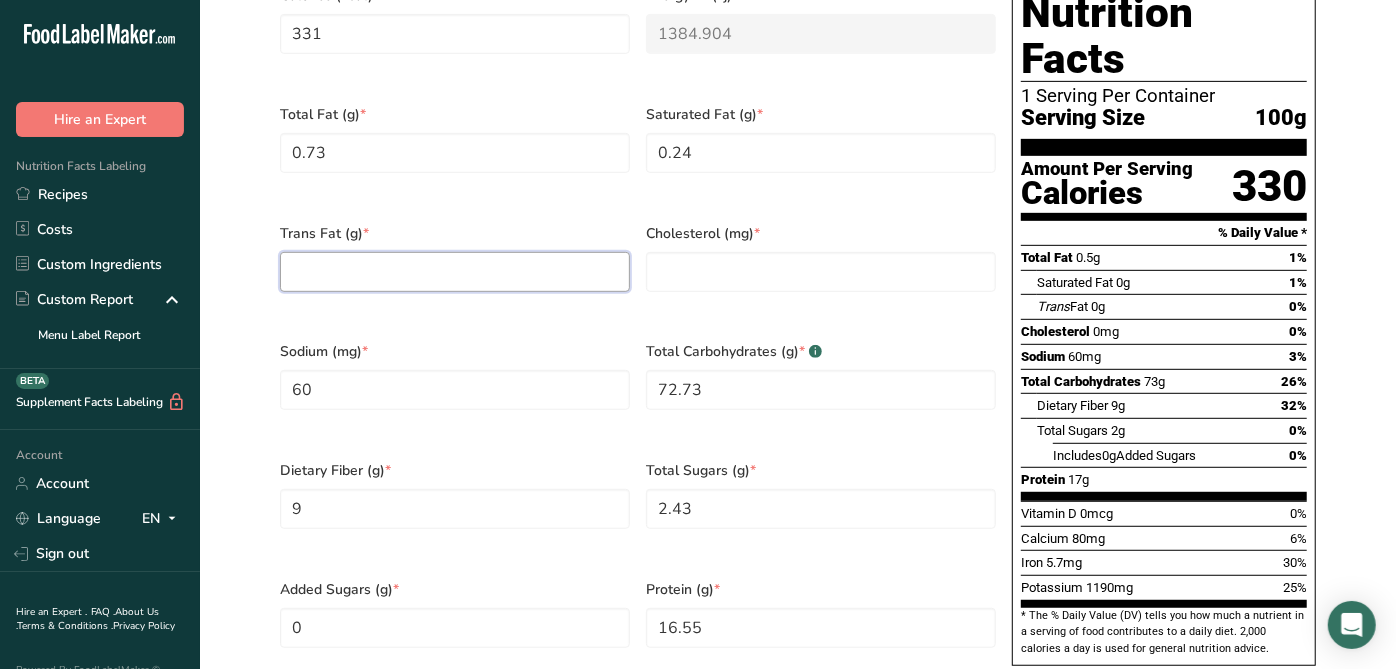 click at bounding box center [455, 272] 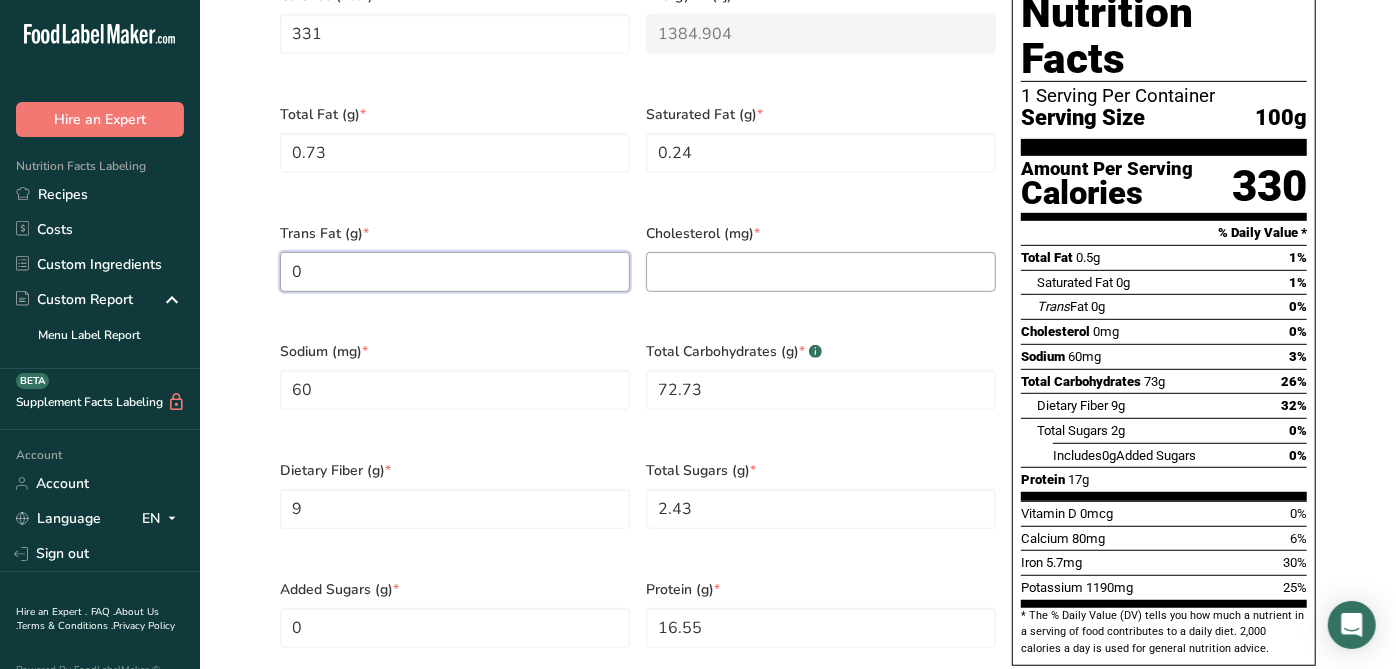 type on "0" 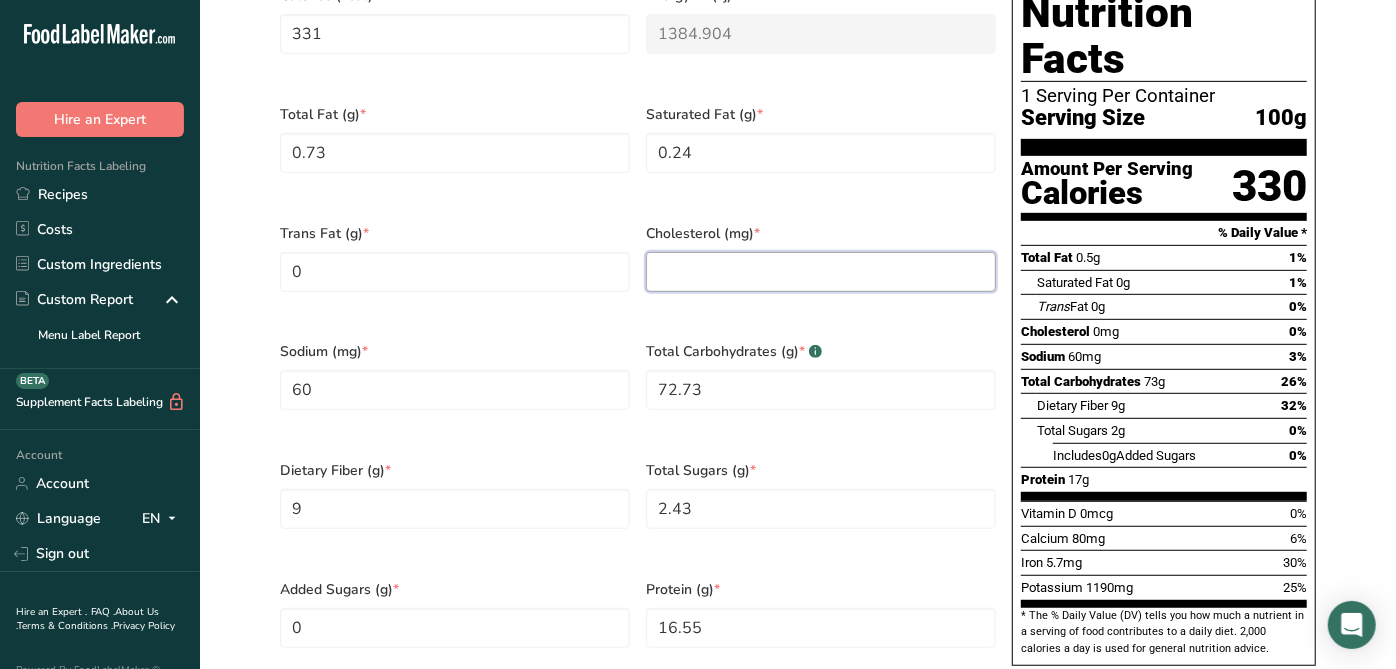 click at bounding box center (821, 272) 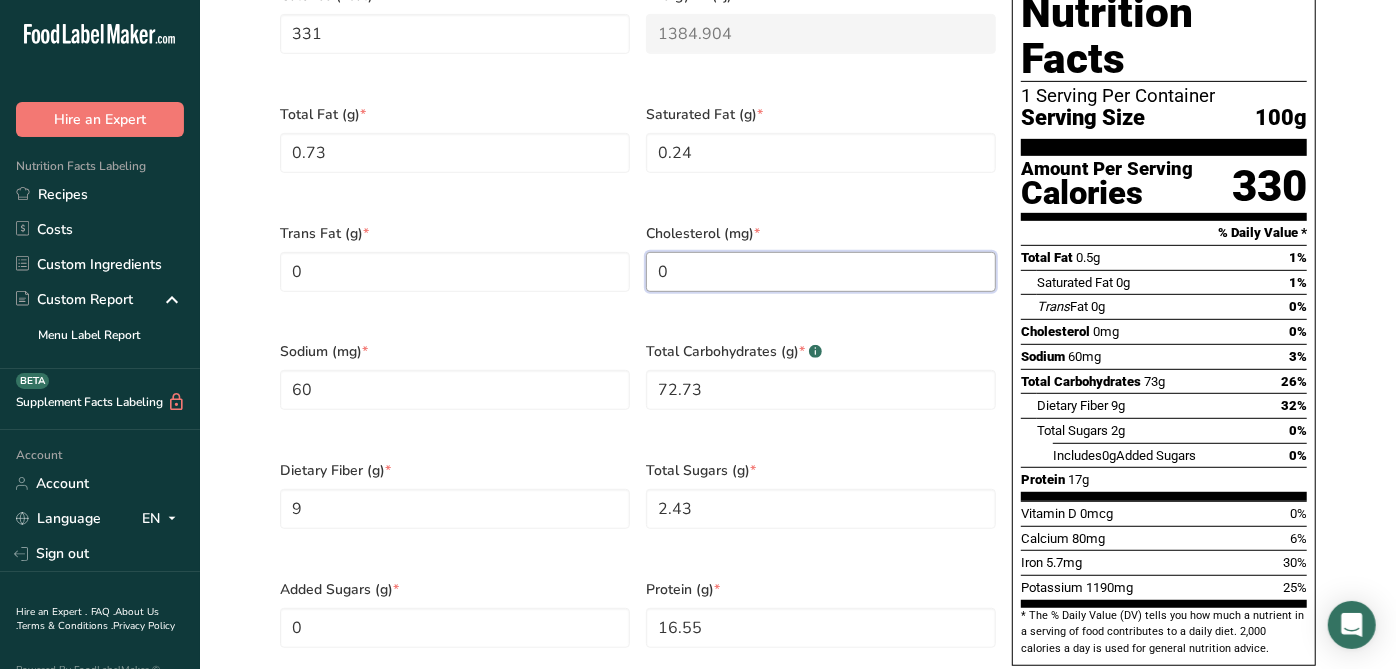 type on "0" 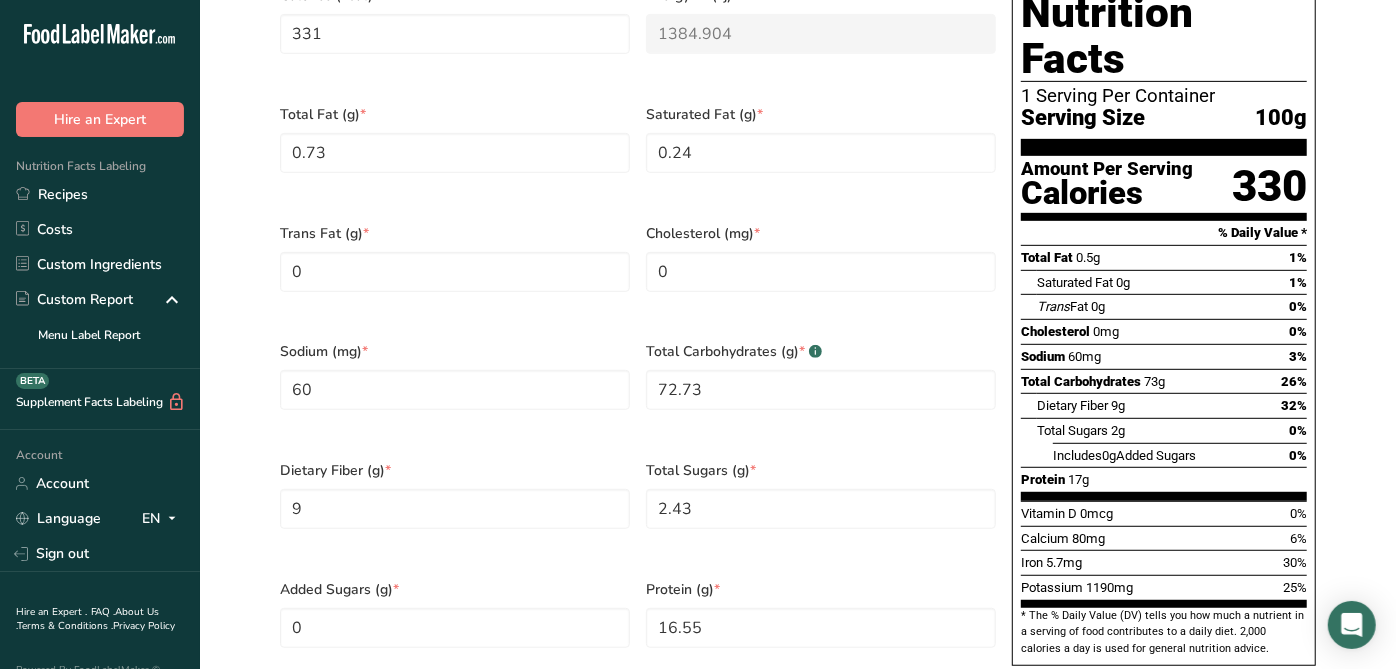 click on "Trans Fat
(g) *     0" at bounding box center [455, 270] 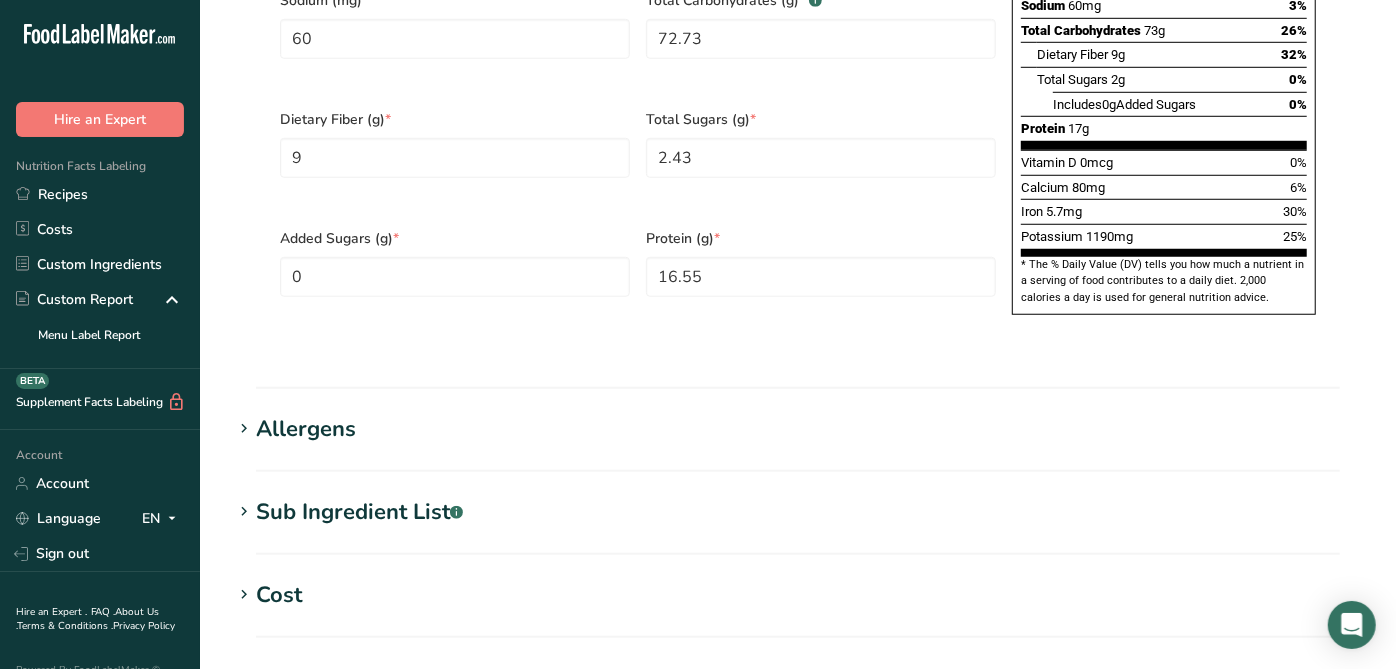 scroll, scrollTop: 1314, scrollLeft: 0, axis: vertical 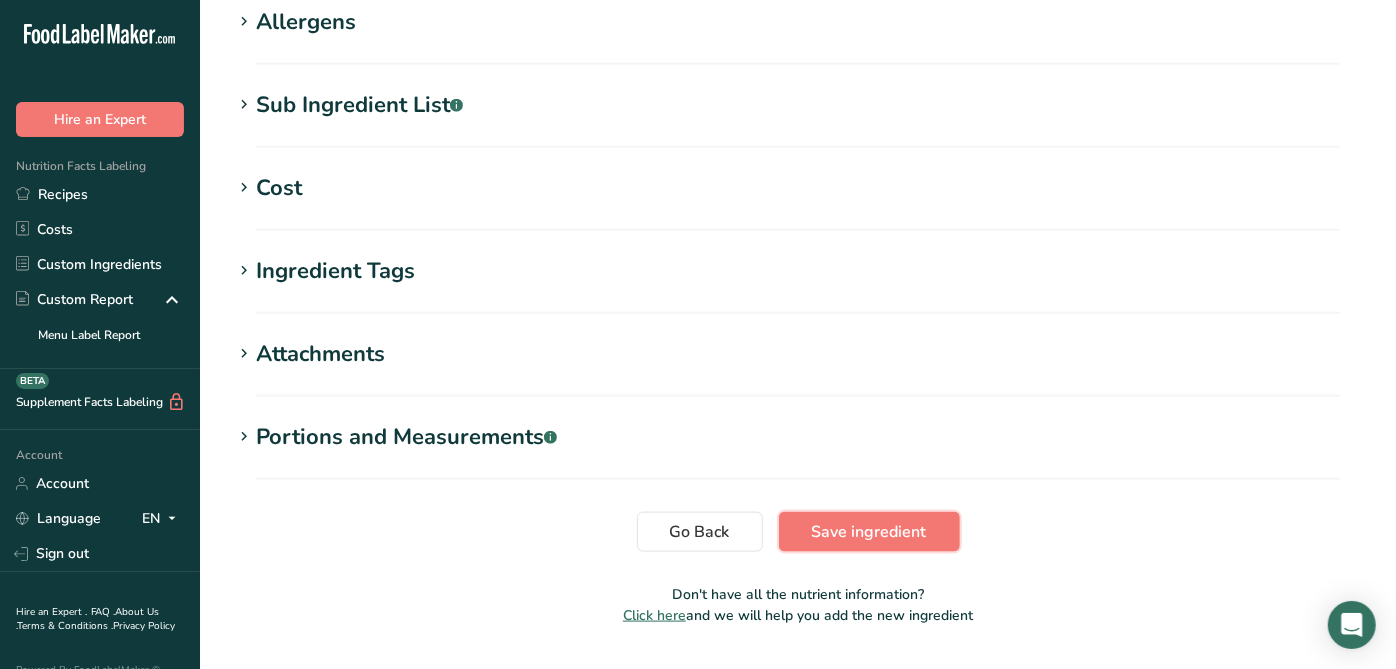 drag, startPoint x: 862, startPoint y: 482, endPoint x: 880, endPoint y: 496, distance: 22.803509 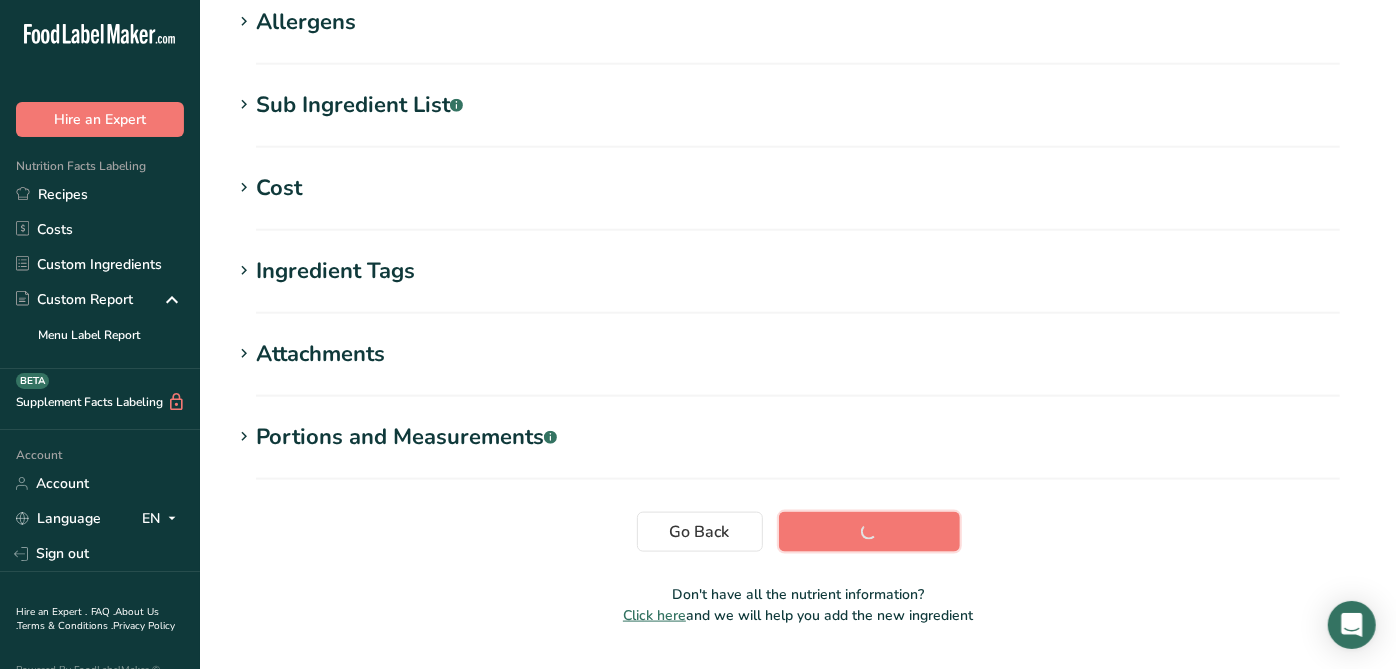 scroll, scrollTop: 433, scrollLeft: 0, axis: vertical 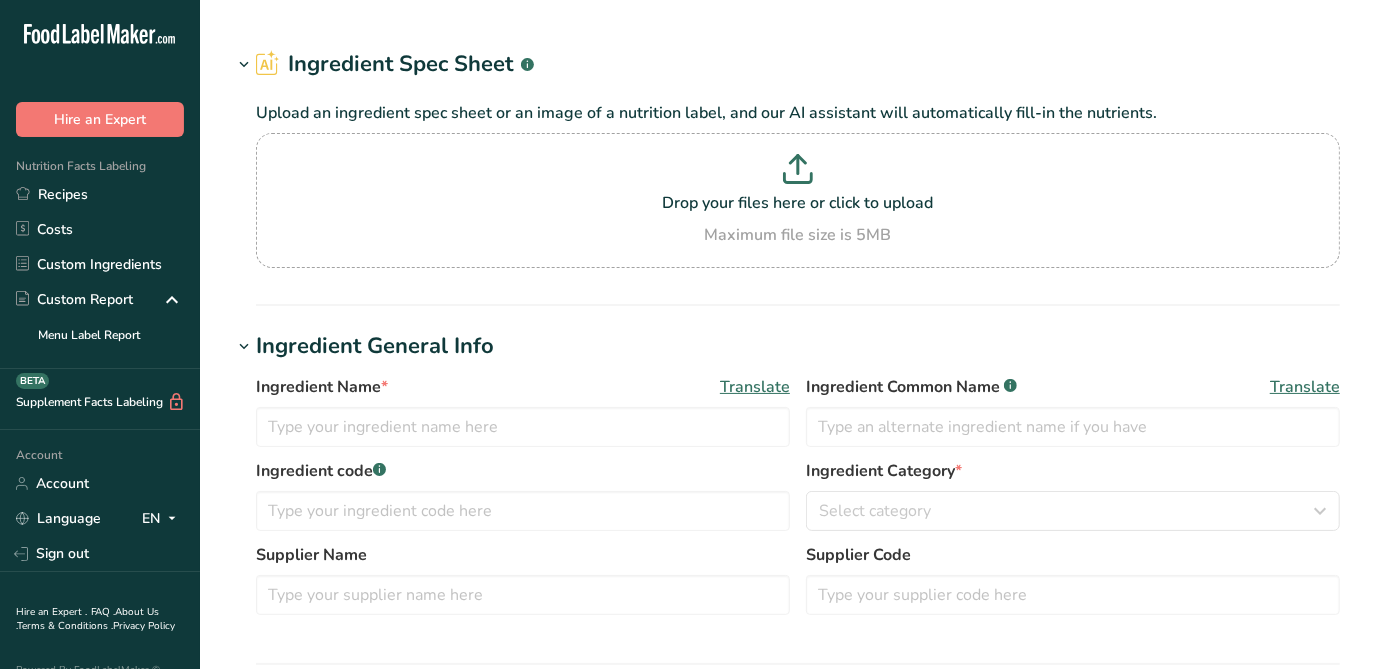 type on "RSP075 / F23125 / RA071B Onion Powder, Pacific Spice 09-[DATE]" 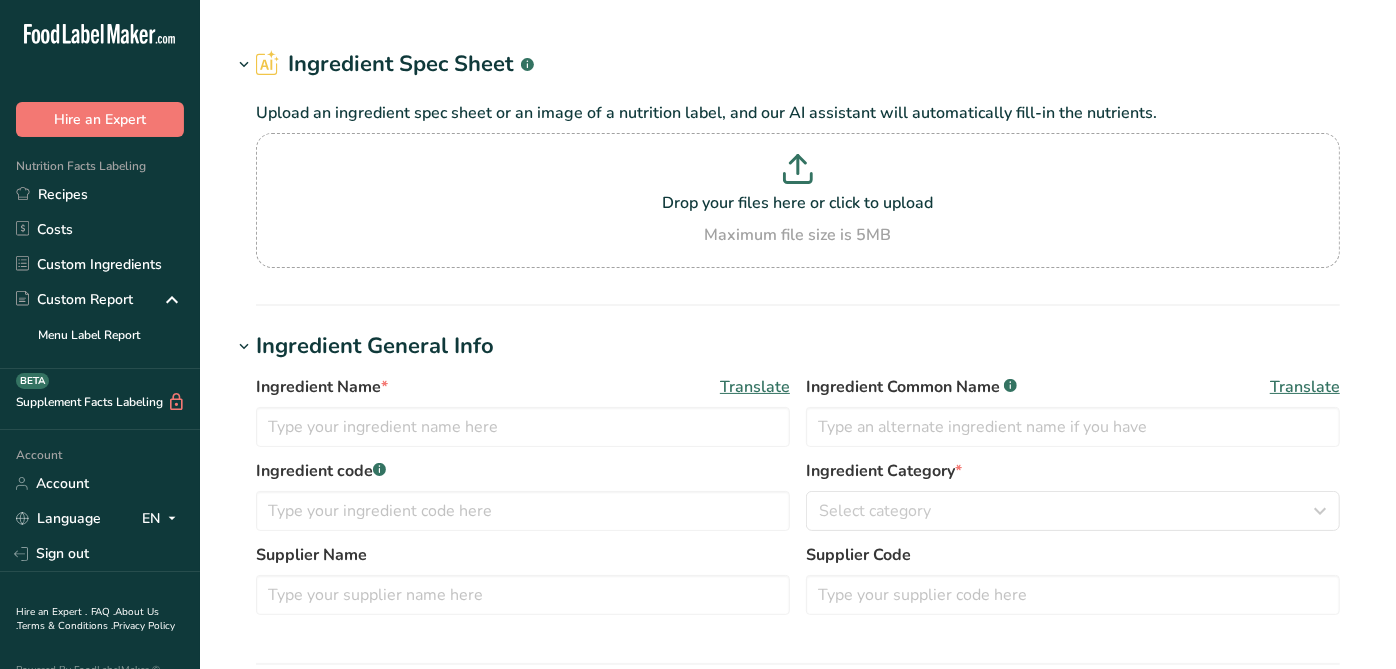 type on "Onion Powder" 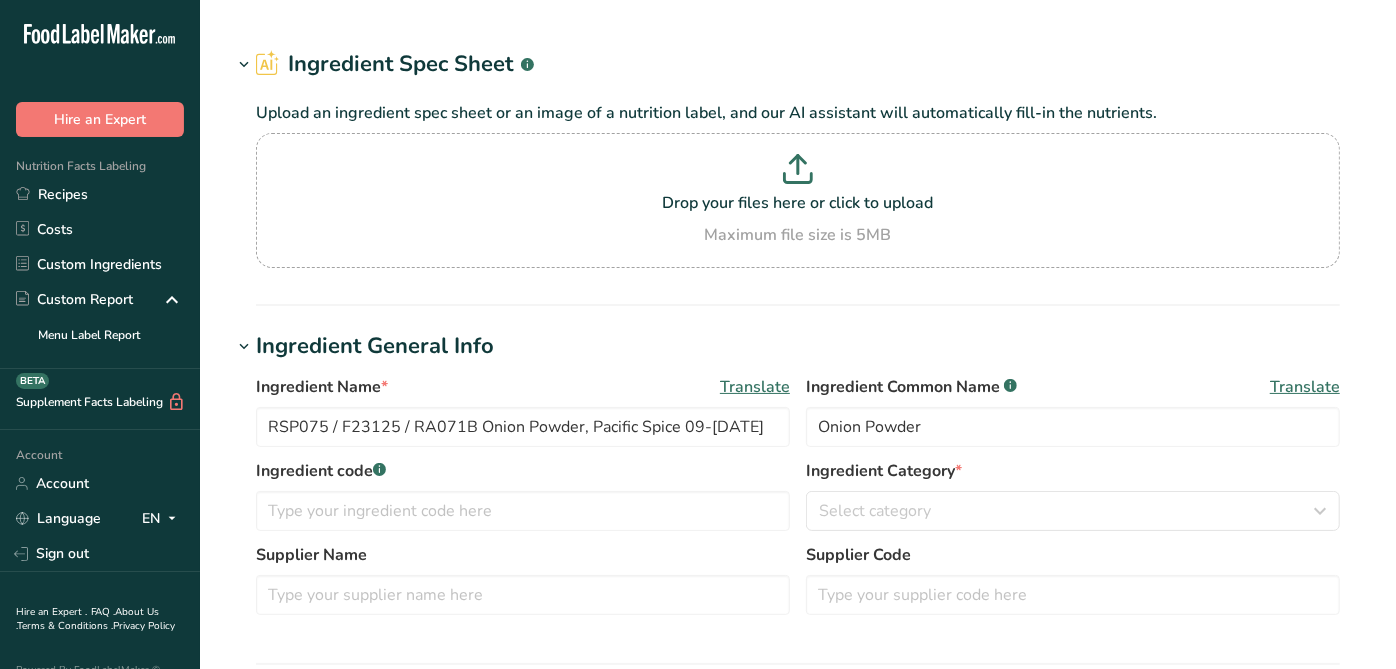 scroll, scrollTop: 0, scrollLeft: 0, axis: both 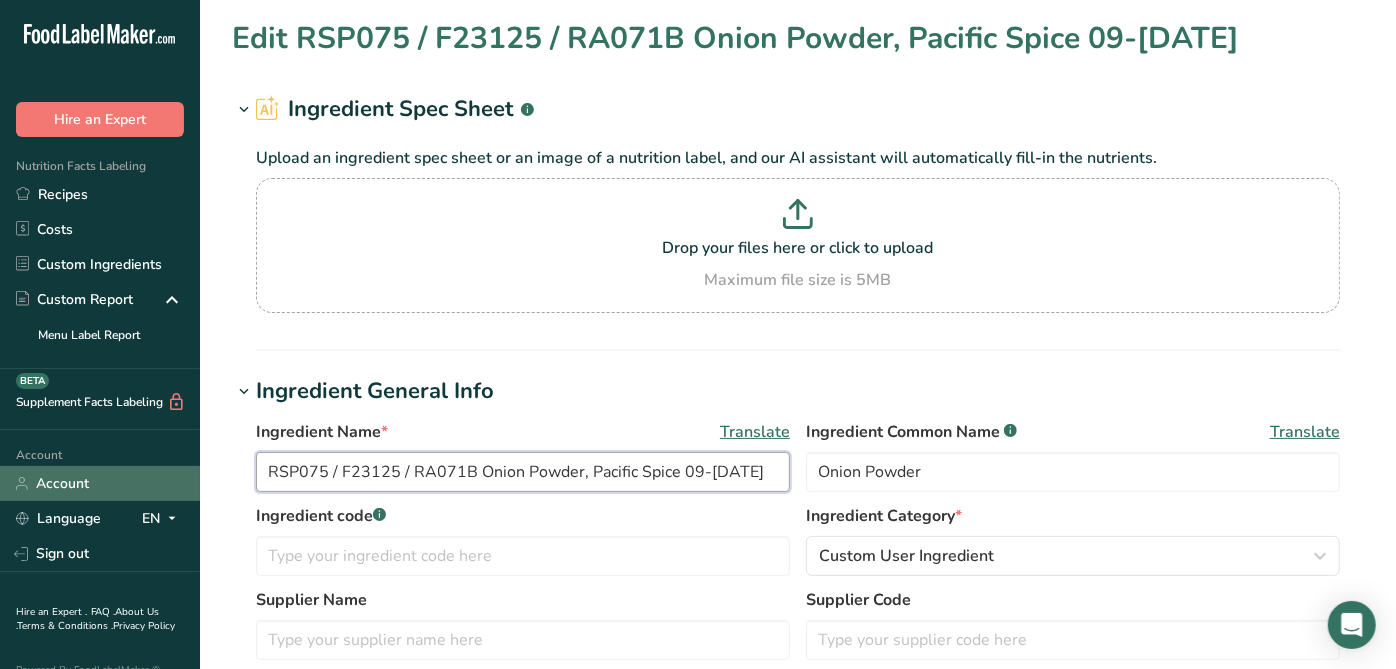 drag, startPoint x: 470, startPoint y: 477, endPoint x: 133, endPoint y: 489, distance: 337.2136 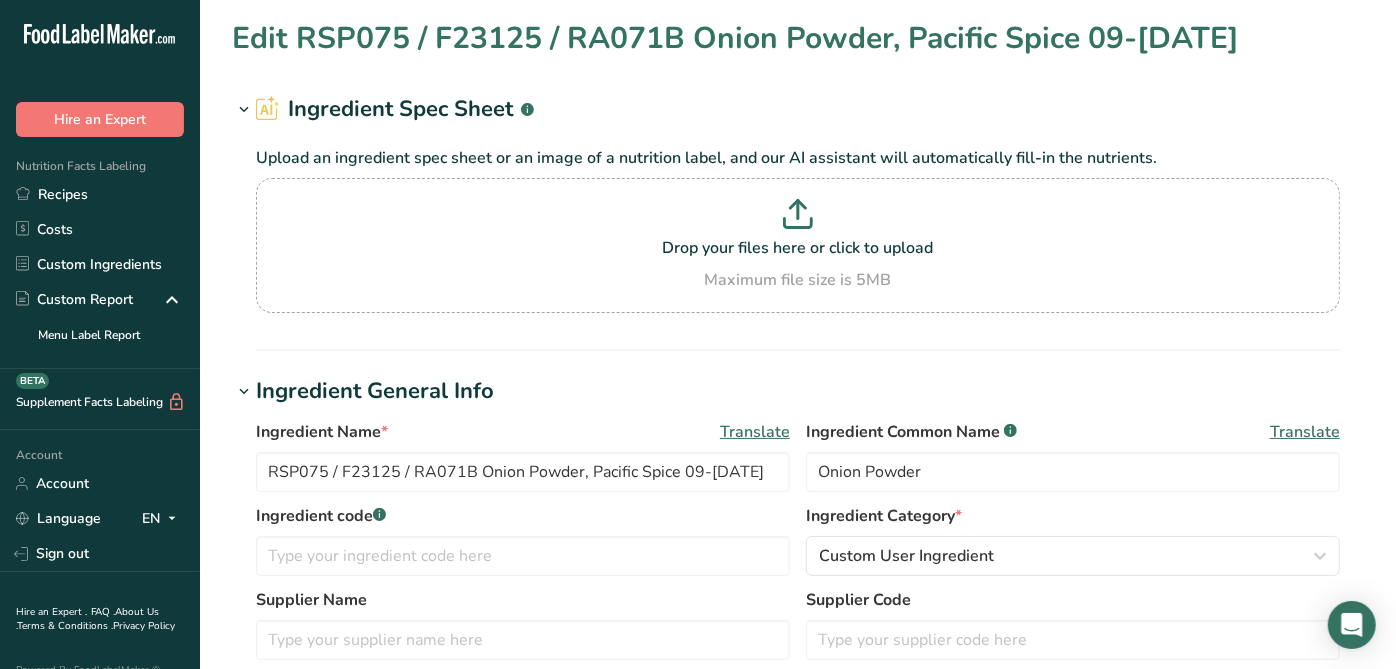 click on "Edit RSP075 / F23125 / RA071B Onion Powder, Pacific Spice 09-[DATE]
Ingredient Spec Sheet
.a-a{fill:#347362;}.b-a{fill:#fff;}
Upload an ingredient spec sheet or an image of a nutrition label, and our AI assistant will automatically fill-in the nutrients.
Drop your files here or click to upload
Maximum file size is 5MB
Ingredient General Info
Ingredient Name *
Translate
RSP075 / F23125 / RA071B Onion Powder, Pacific Spice 09-[DATE]
Ingredient Common Name
.a-a{fill:#347362;}.b-a{fill:#fff;}
Translate
Onion Powder
Ingredient code
.a-a{fill:#347362;}.b-a{fill:#fff;}
Ingredient Category *
Standard Categories" at bounding box center [798, 734] 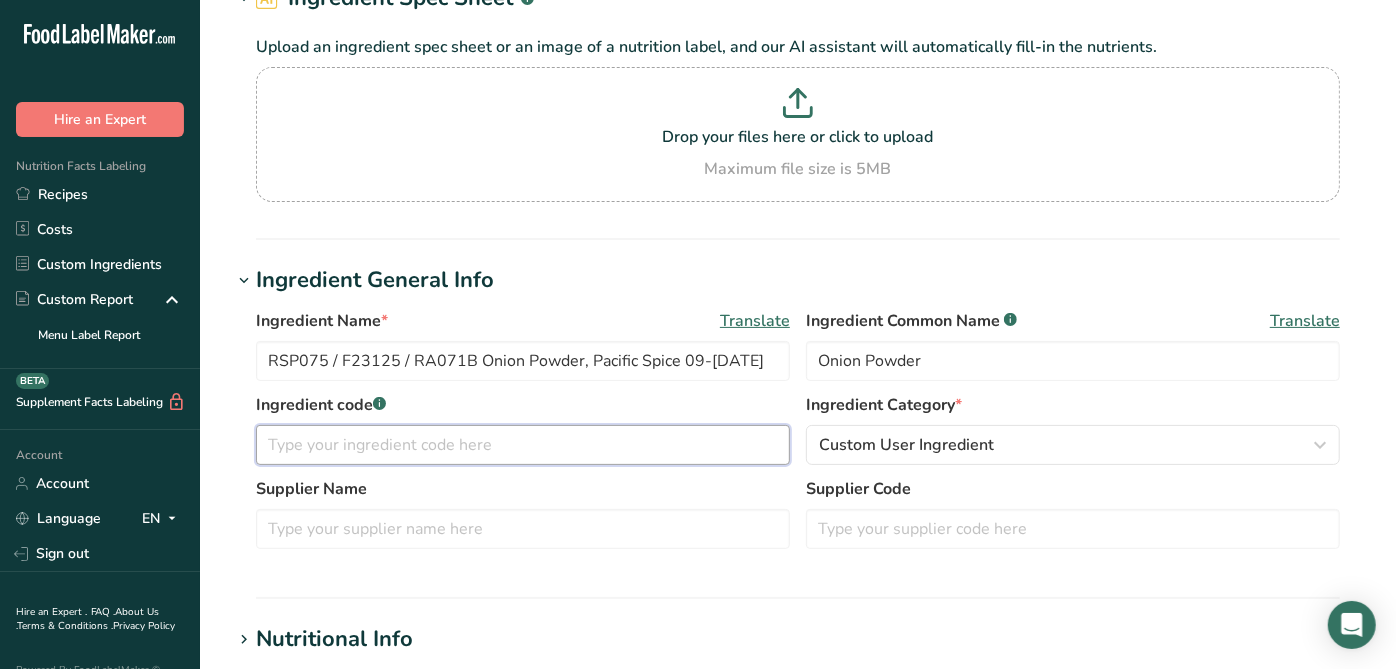click at bounding box center (523, 445) 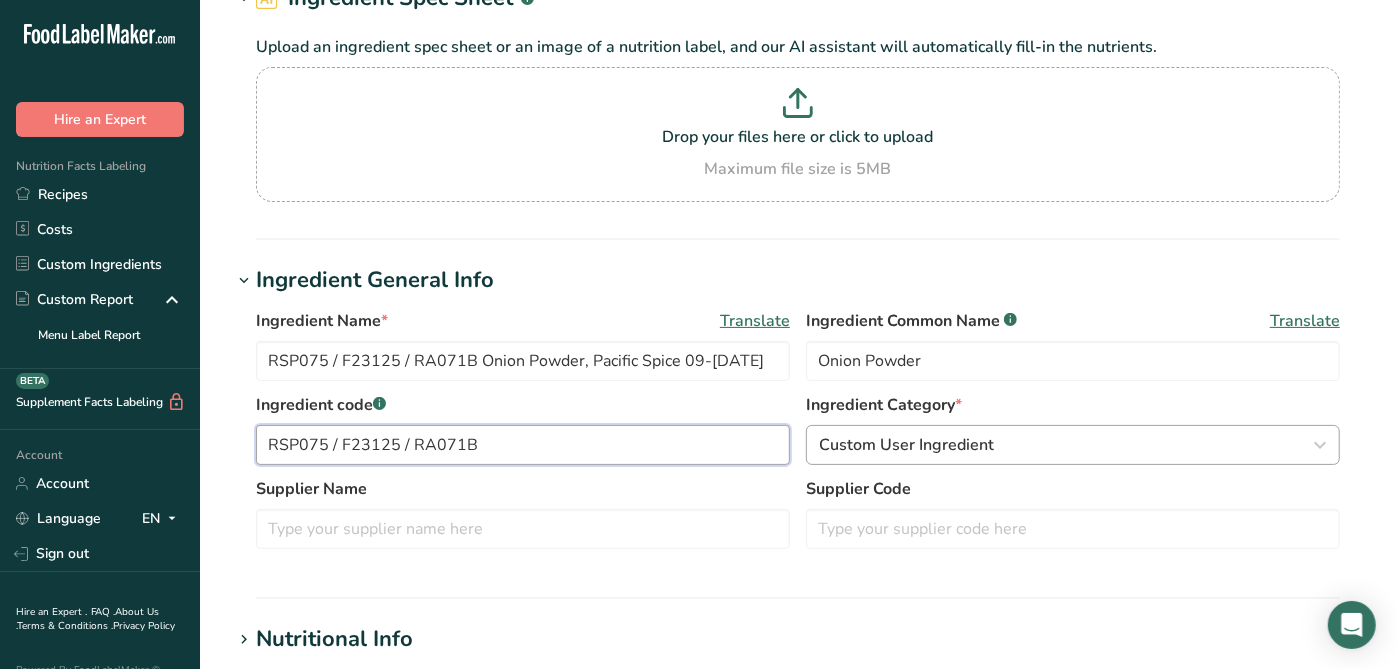 type on "RSP075 / F23125 / RA071B" 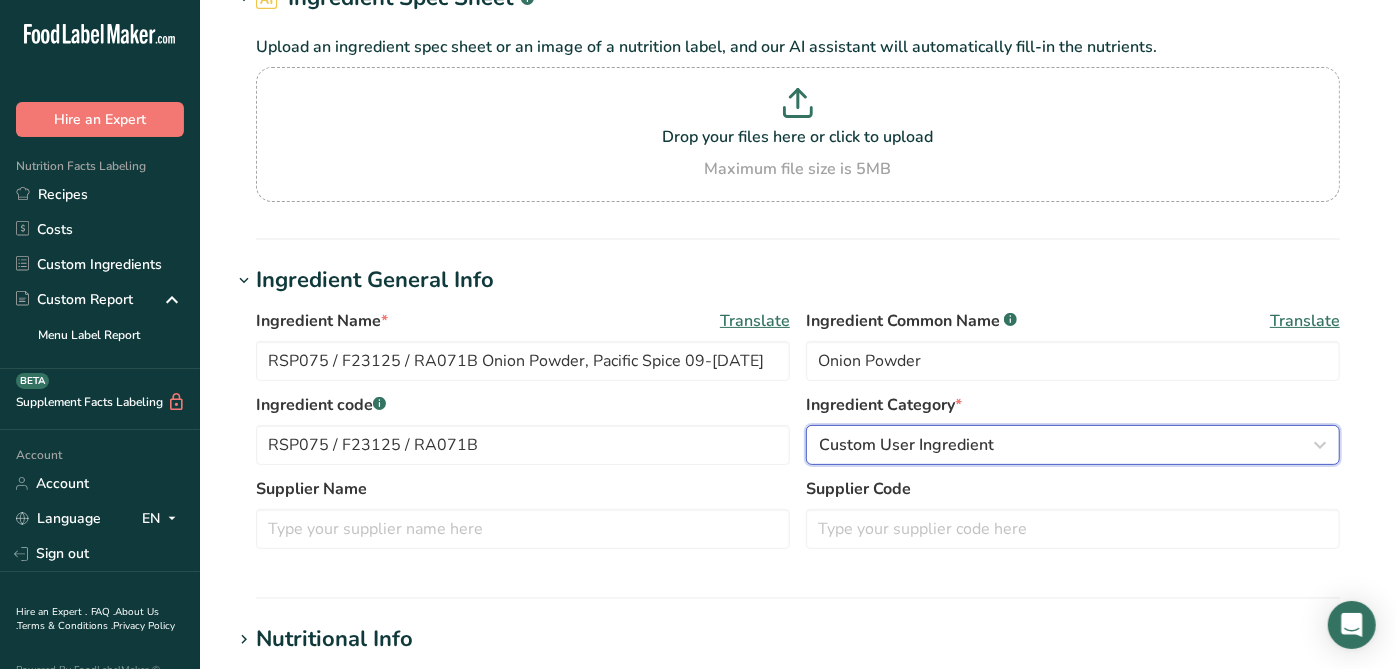click on "Custom User Ingredient" at bounding box center (906, 445) 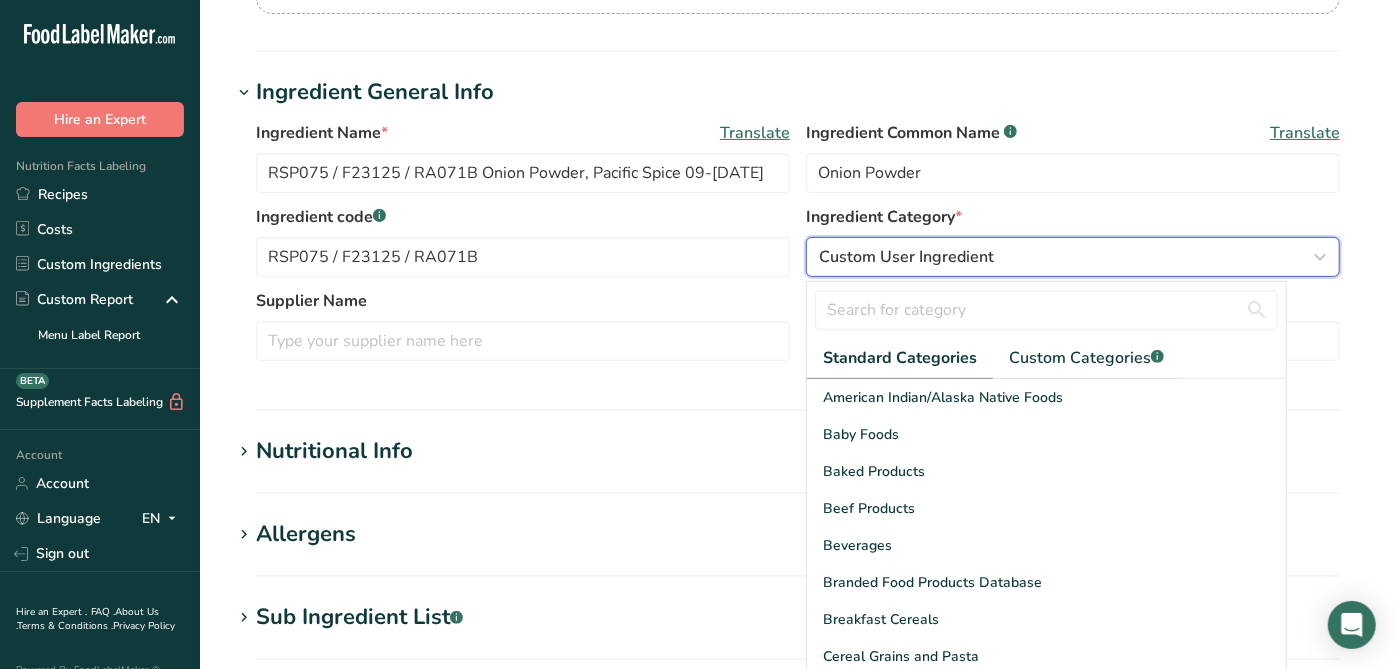 scroll, scrollTop: 333, scrollLeft: 0, axis: vertical 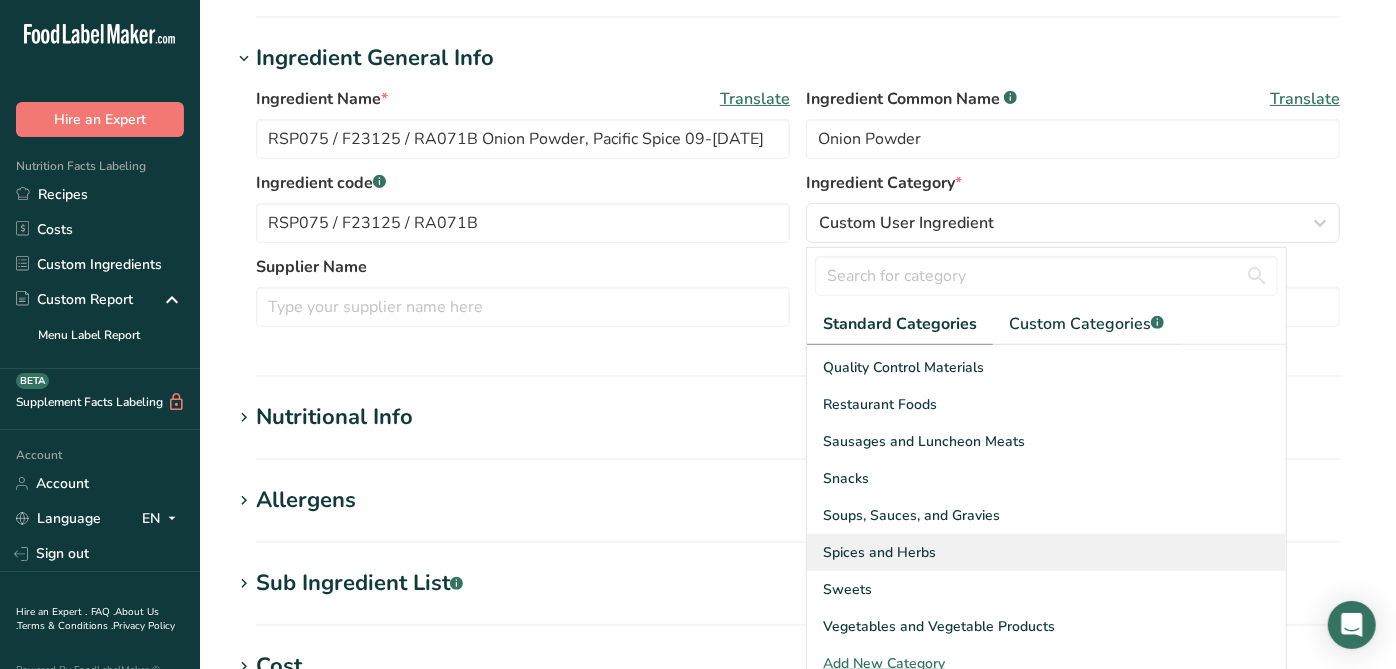 click on "Spices and Herbs" at bounding box center (1046, 552) 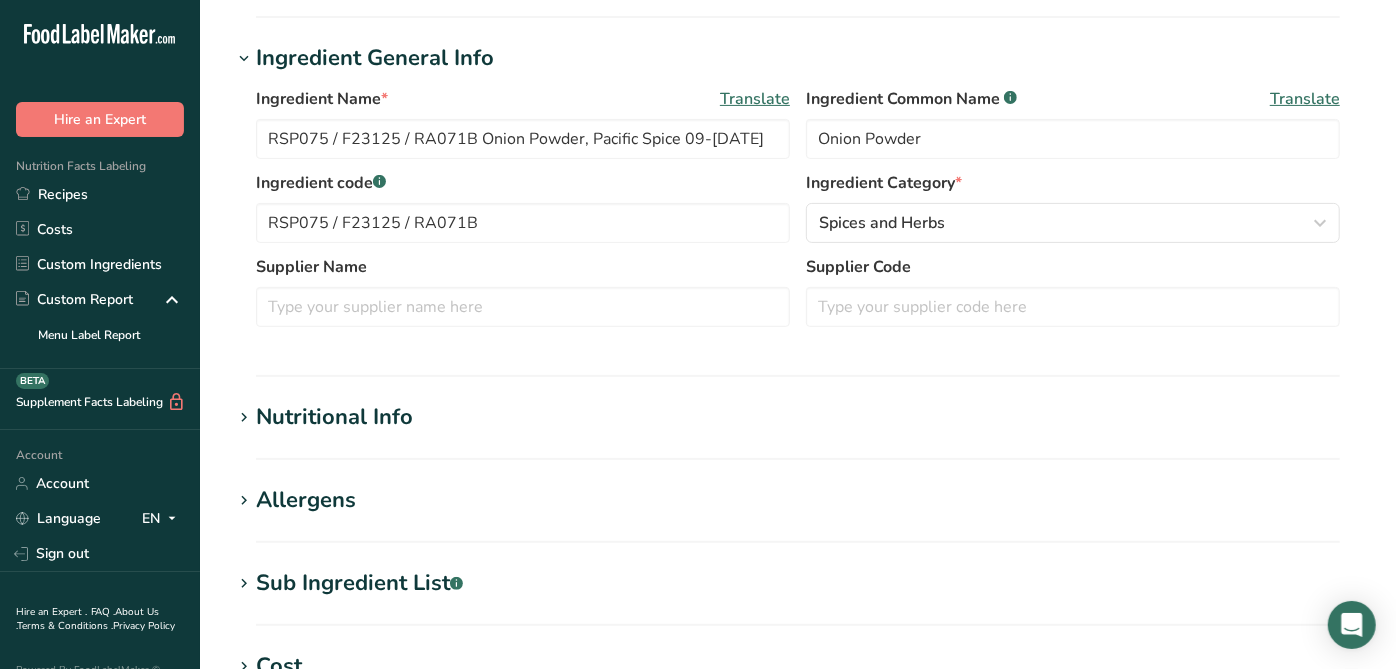 scroll, scrollTop: 222, scrollLeft: 0, axis: vertical 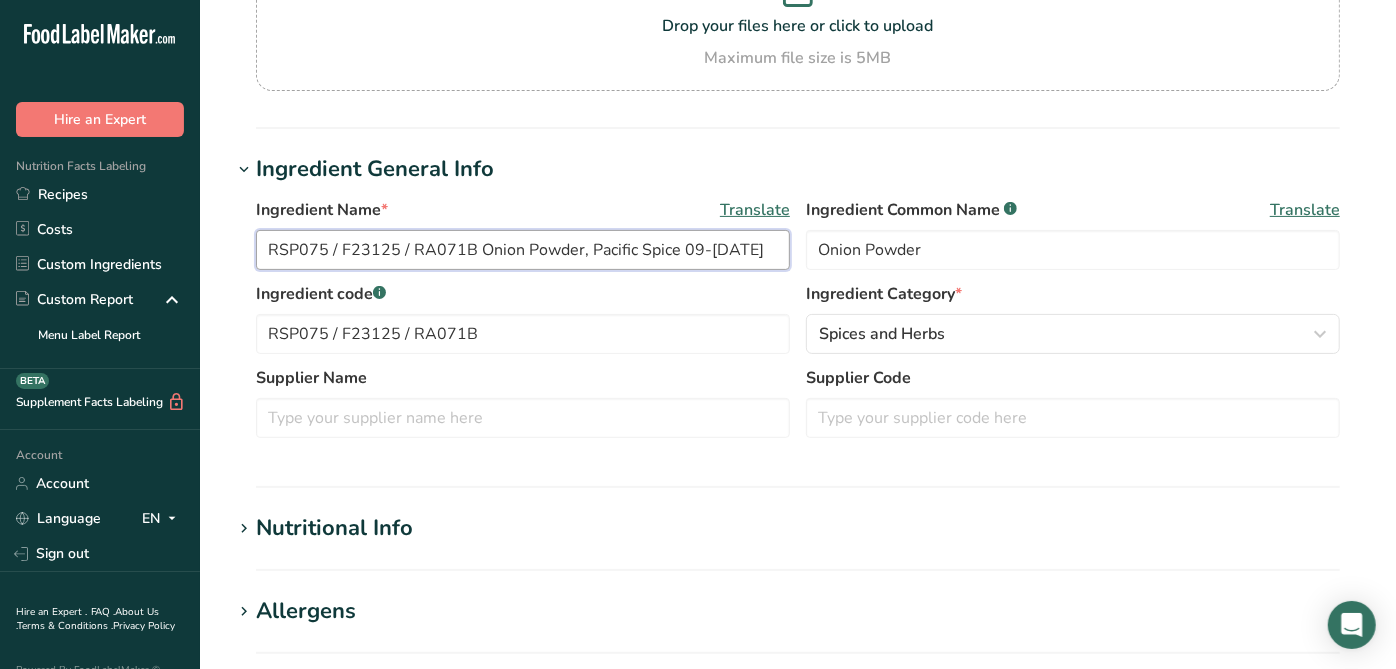 drag, startPoint x: 588, startPoint y: 257, endPoint x: 669, endPoint y: 247, distance: 81.61495 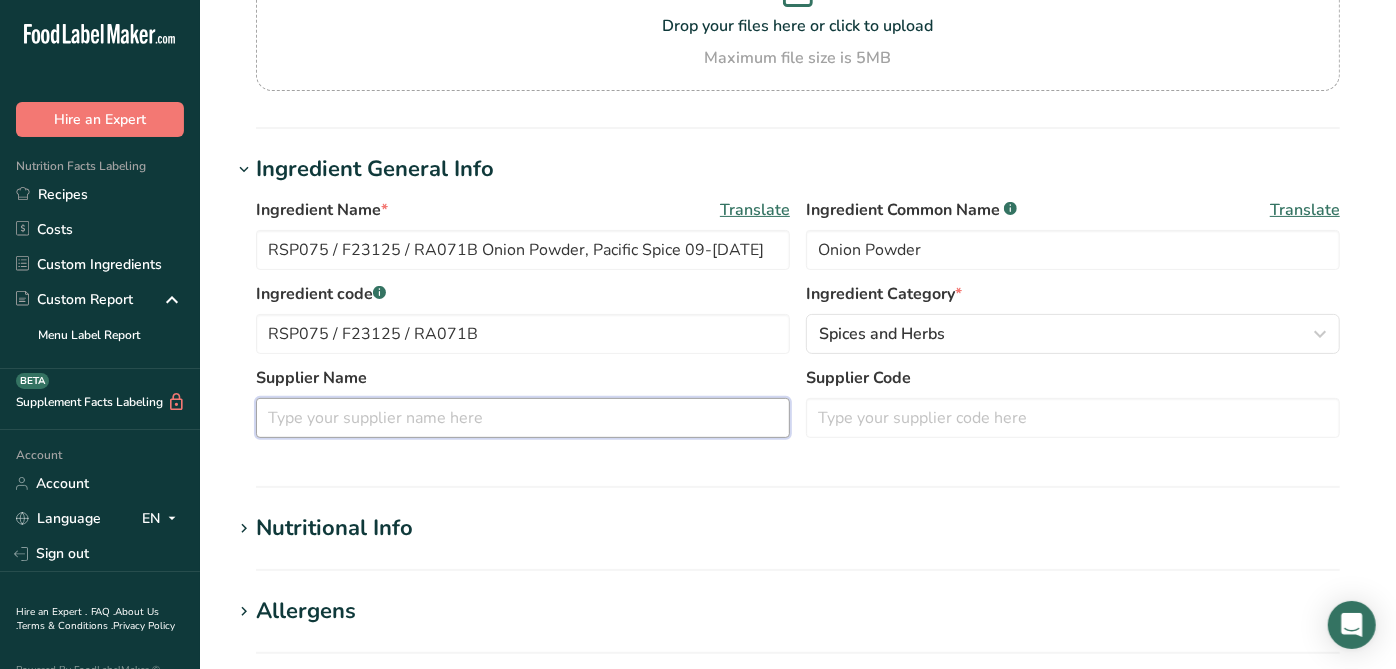 click at bounding box center (523, 418) 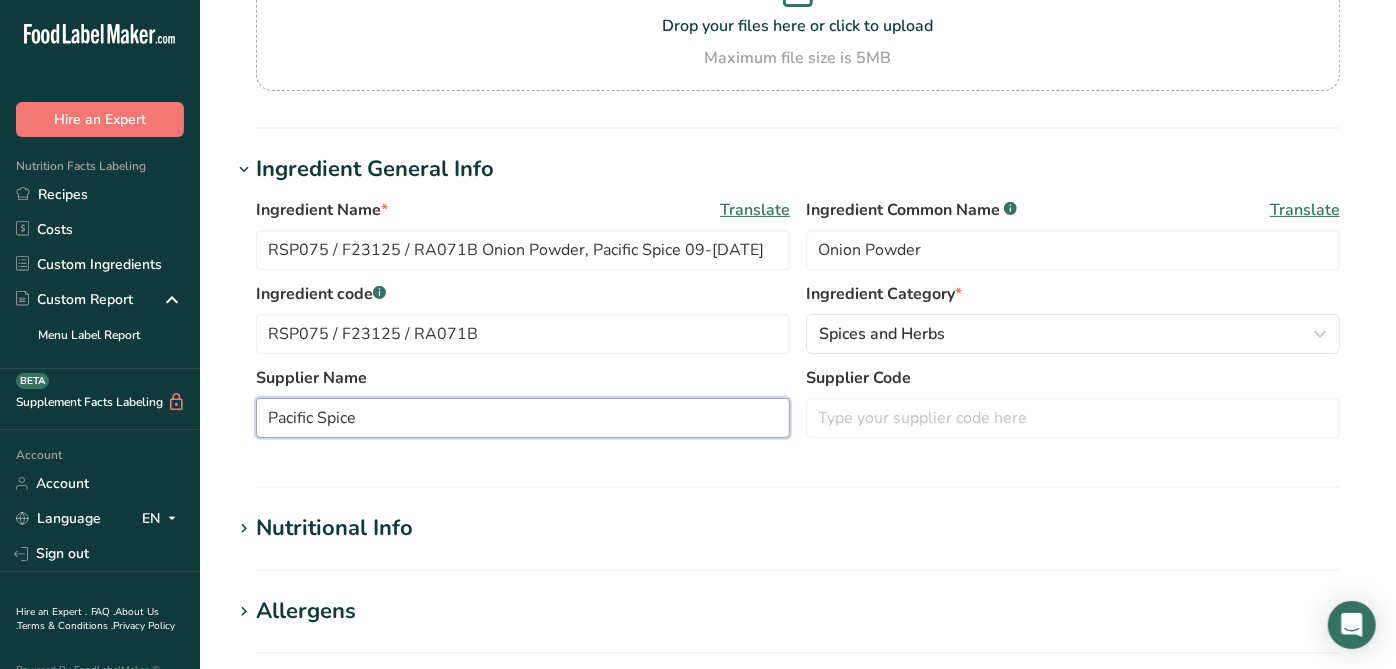 type on "Pacific Spice" 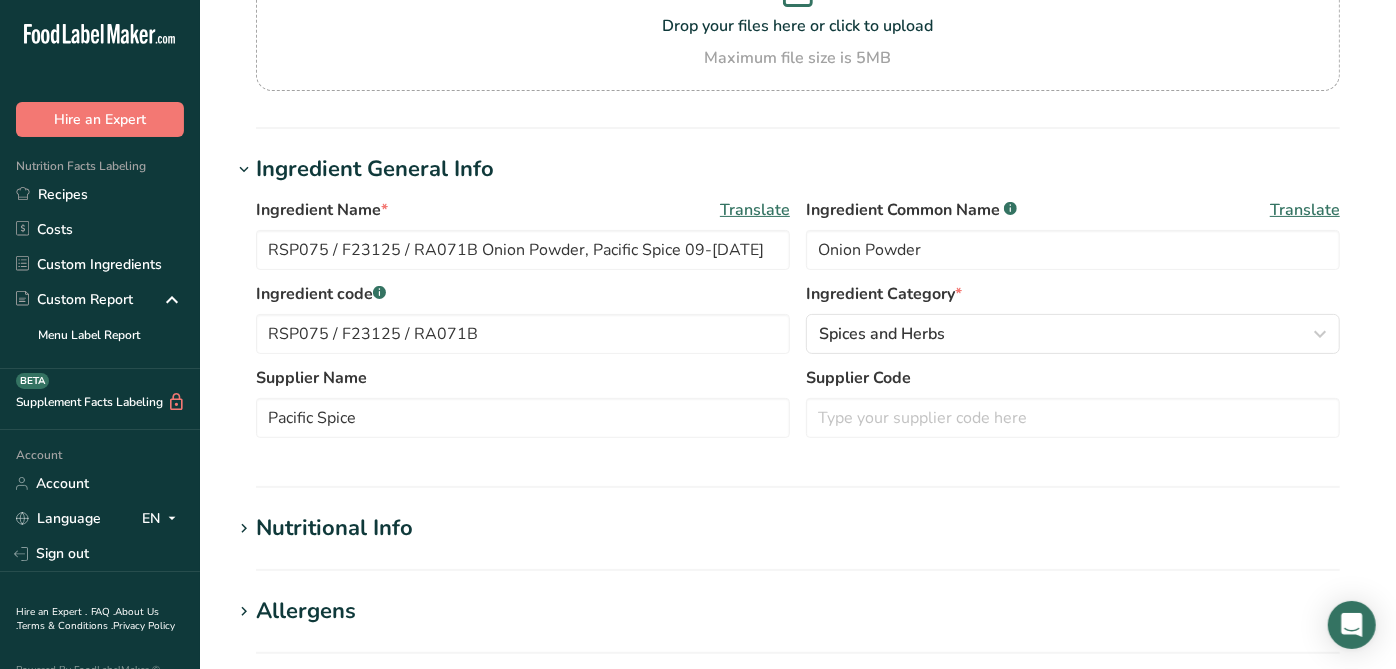 click on "Ingredient Name *
Translate
RSP075 / F23125 / RA071B Onion Powder, Pacific Spice 09-20-19 AC
Ingredient Common Name
.a-a{fill:#347362;}.b-a{fill:#fff;}
Translate
Onion Powder
Ingredient code
.a-a{fill:#347362;}.b-a{fill:#fff;}           RSP075 / F23125 / RA071B
Ingredient Category *
Spices and Herbs
Standard Categories
Custom Categories
.a-a{fill:#347362;}.b-a{fill:#fff;}
American Indian/Alaska Native Foods
Baby Foods
Baked Products
Beef Products
Beverages
Branded Food Products Database
Breakfast Cereals
Snacks" at bounding box center [798, 324] 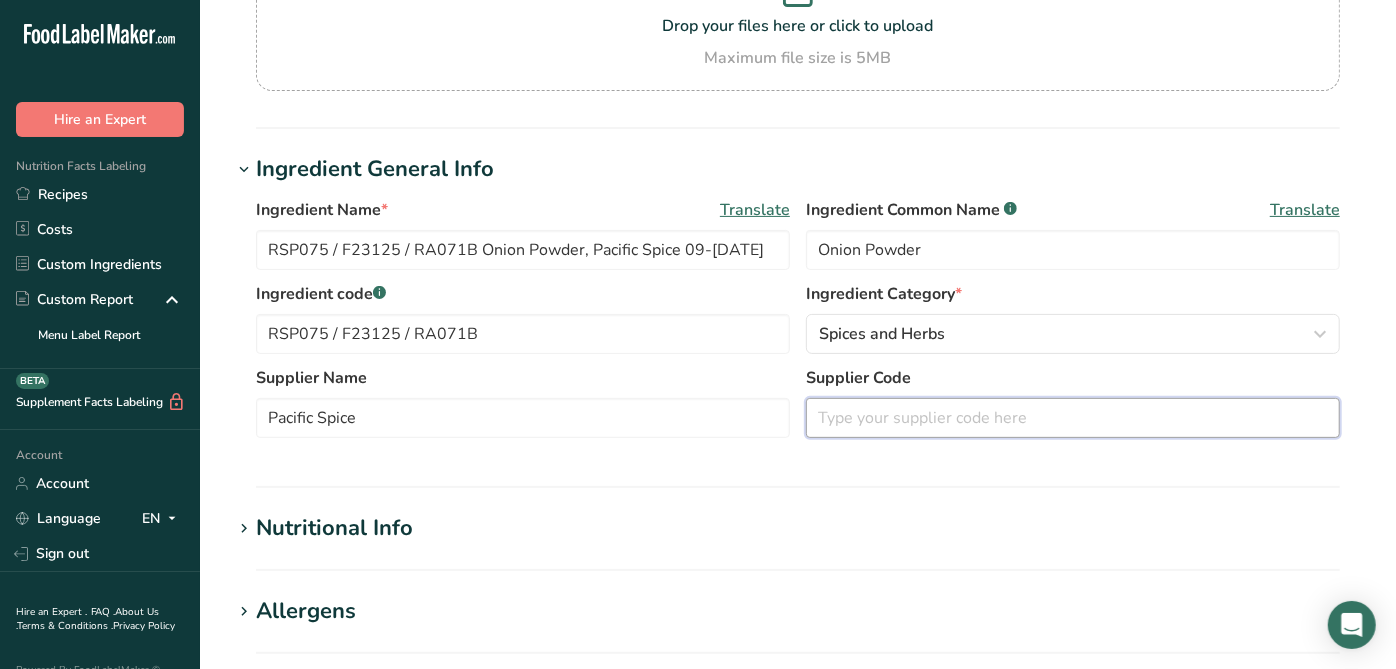 click at bounding box center [1073, 418] 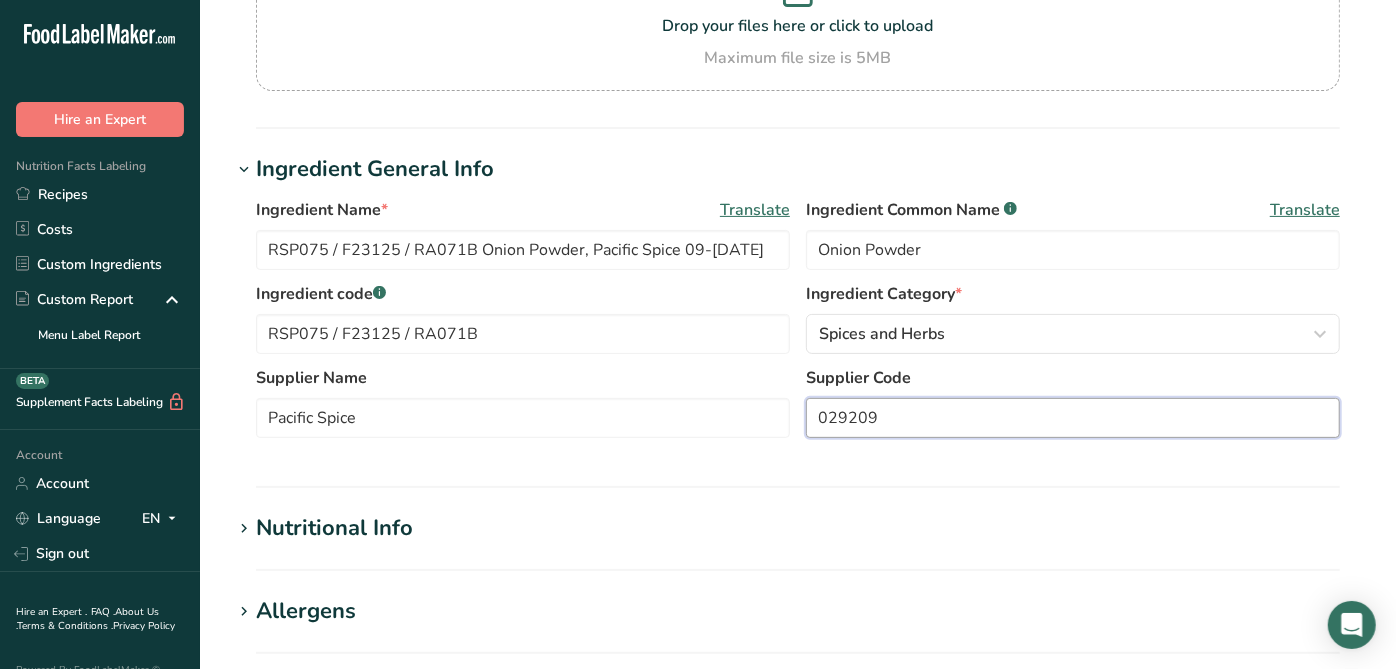 type on "029209" 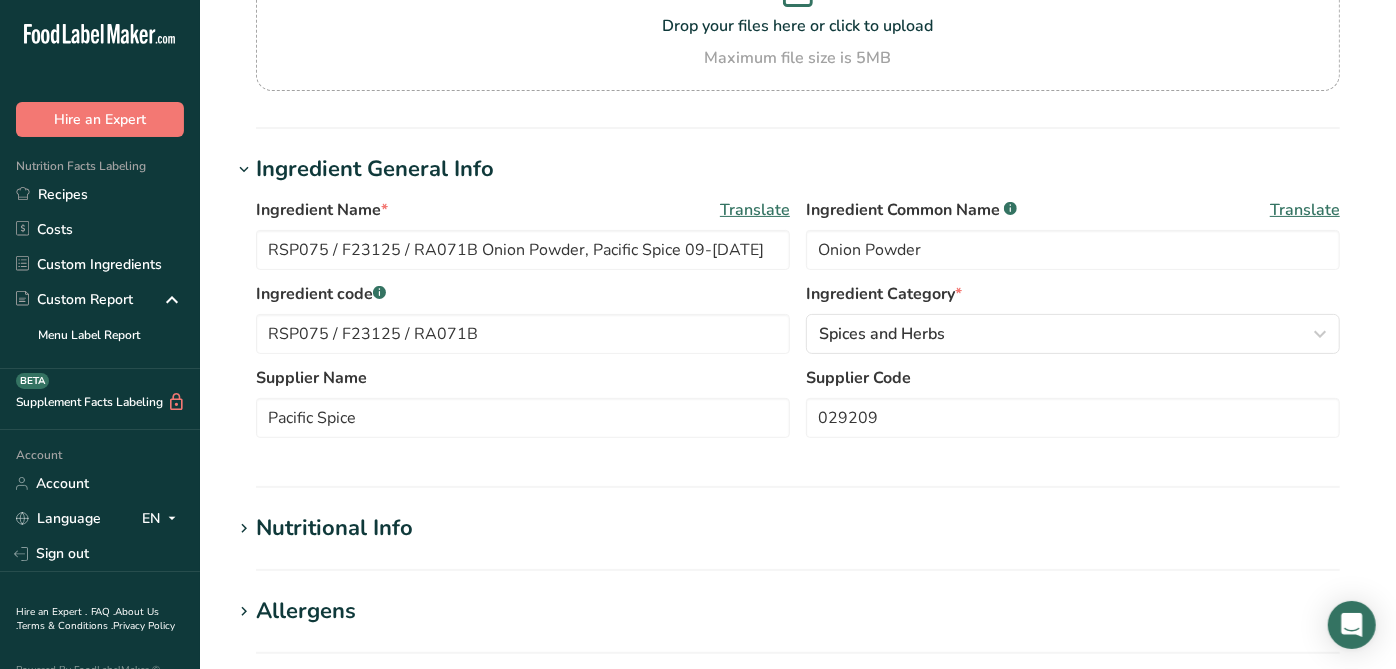 click on "Ingredient Name *
Translate
RSP075 / F23125 / RA071B Onion Powder, Pacific Spice 09-20-19 AC
Ingredient Common Name
.a-a{fill:#347362;}.b-a{fill:#fff;}
Translate
Onion Powder
Ingredient code
.a-a{fill:#347362;}.b-a{fill:#fff;}           RSP075 / F23125 / RA071B
Ingredient Category *
Spices and Herbs
Standard Categories
Custom Categories
.a-a{fill:#347362;}.b-a{fill:#fff;}
American Indian/Alaska Native Foods
Baby Foods
Baked Products
Beef Products
Beverages
Branded Food Products Database
Breakfast Cereals
Snacks" at bounding box center (798, 324) 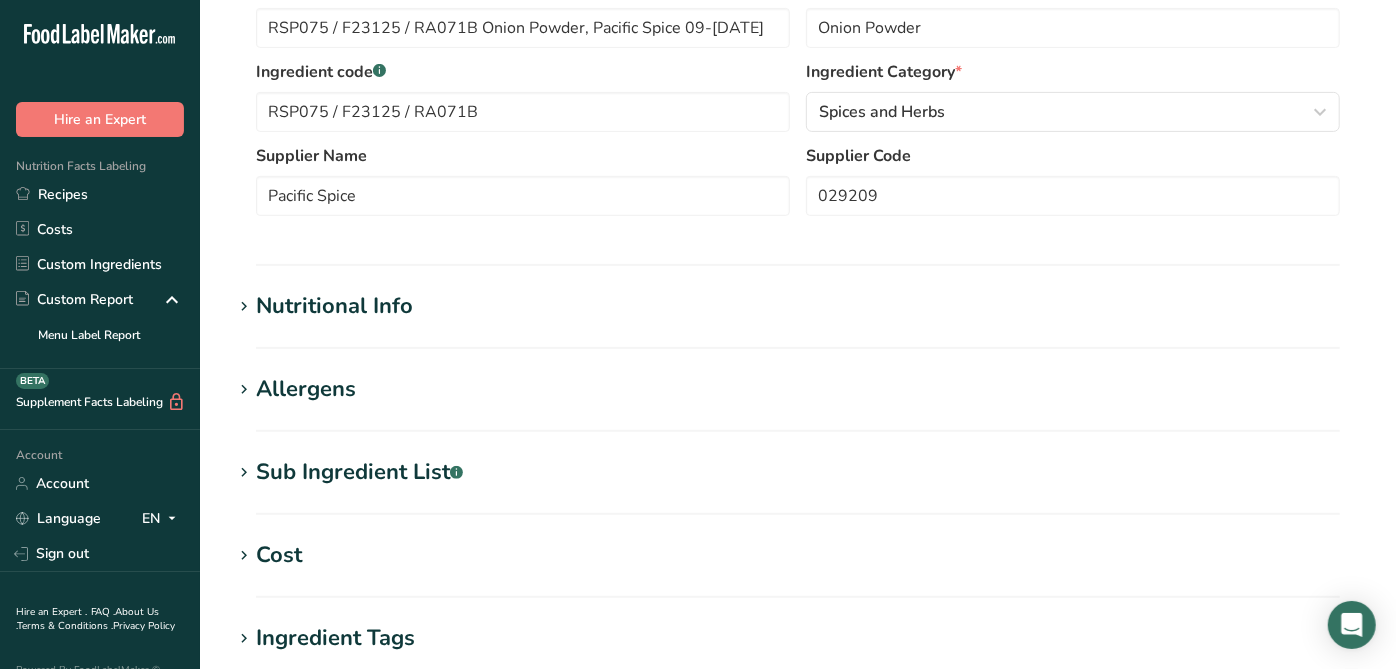 scroll, scrollTop: 555, scrollLeft: 0, axis: vertical 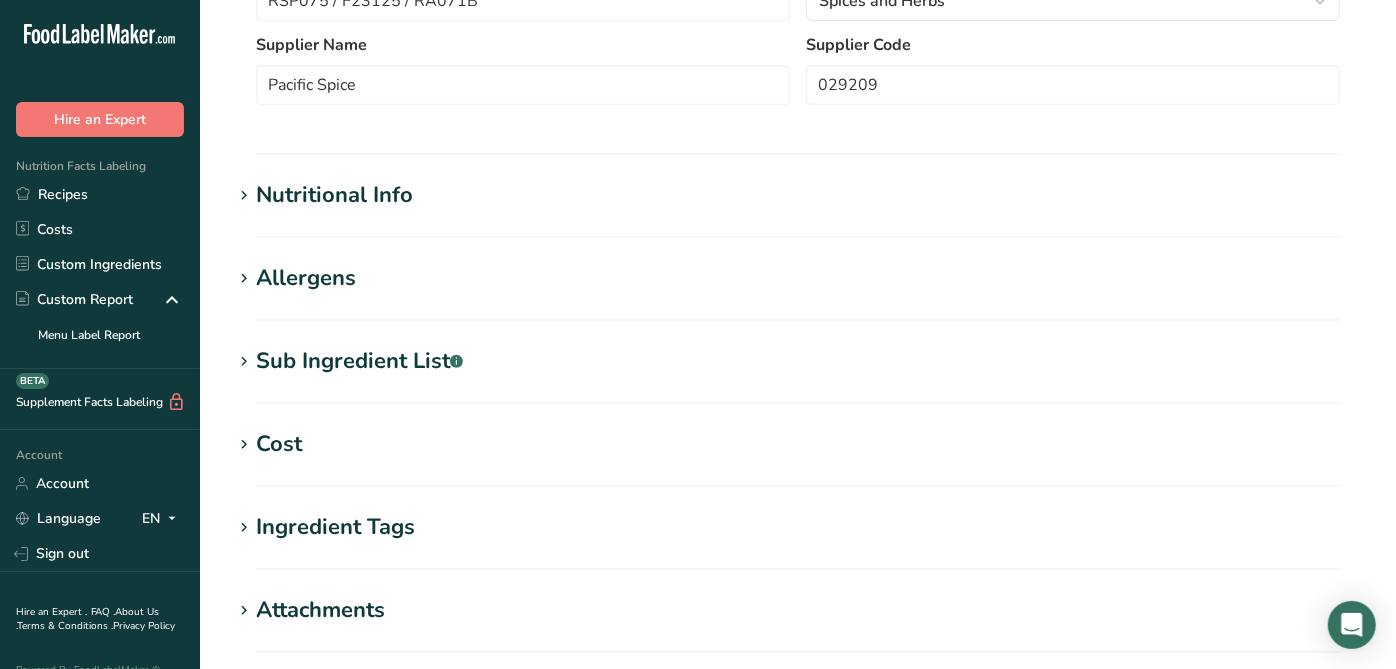 click on "Edit RSP075 / F23125 / RA071B Onion Powder, Pacific Spice 09-20-19 AC
Ingredient Spec Sheet
.a-a{fill:#347362;}.b-a{fill:#fff;}
Upload an ingredient spec sheet or an image of a nutrition label, and our AI assistant will automatically fill-in the nutrients.
Drop your files here or click to upload
Maximum file size is 5MB
Ingredient General Info
Ingredient Name *
Translate
RSP075 / F23125 / RA071B Onion Powder, Pacific Spice 09-20-19 AC
Ingredient Common Name
.a-a{fill:#347362;}.b-a{fill:#fff;}
Translate
Onion Powder
Ingredient code
.a-a{fill:#347362;}.b-a{fill:#fff;}           RSP075 / F23125 / RA071B
Ingredient Category *" at bounding box center (798, 179) 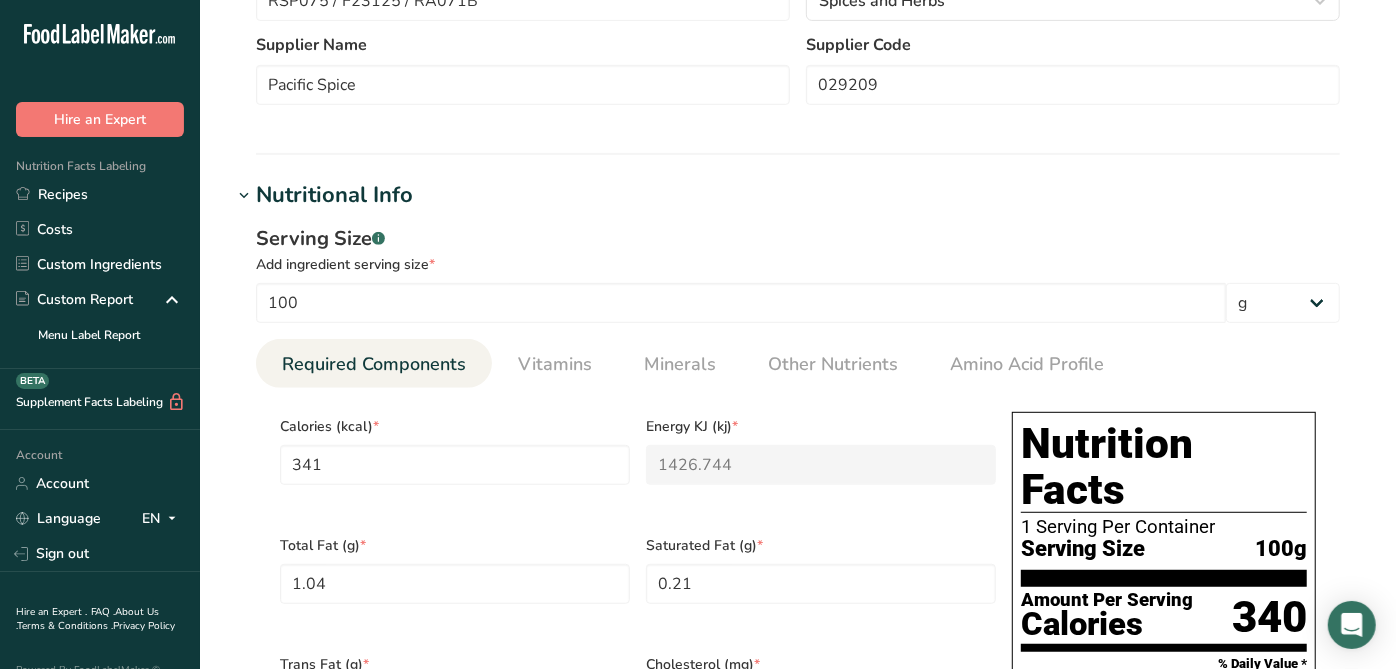click on "Serving Size
.a-a{fill:#347362;}.b-a{fill:#fff;}
Add ingredient serving size *   100
g
kg
mg
mcg
lb
oz
l
mL
fl oz
tbsp
tsp
cup
qt
gallon
Required Components Vitamins Minerals Other Nutrients Amino Acid Profile
Calories
(kcal) *     341
Energy KJ
(kj) *     1426.744
Total Fat
(g) *     1.04 *     0.21 *     0 *     0 *     73 *             *" at bounding box center (798, 678) 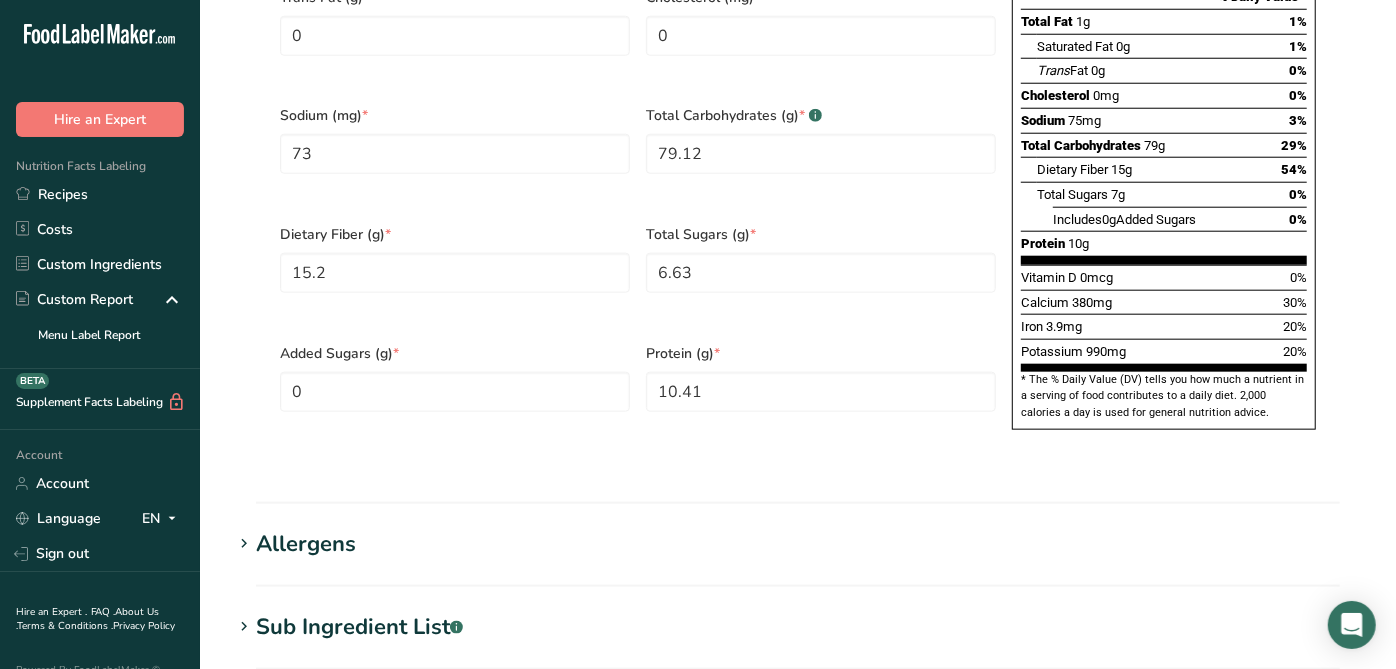 scroll, scrollTop: 1666, scrollLeft: 0, axis: vertical 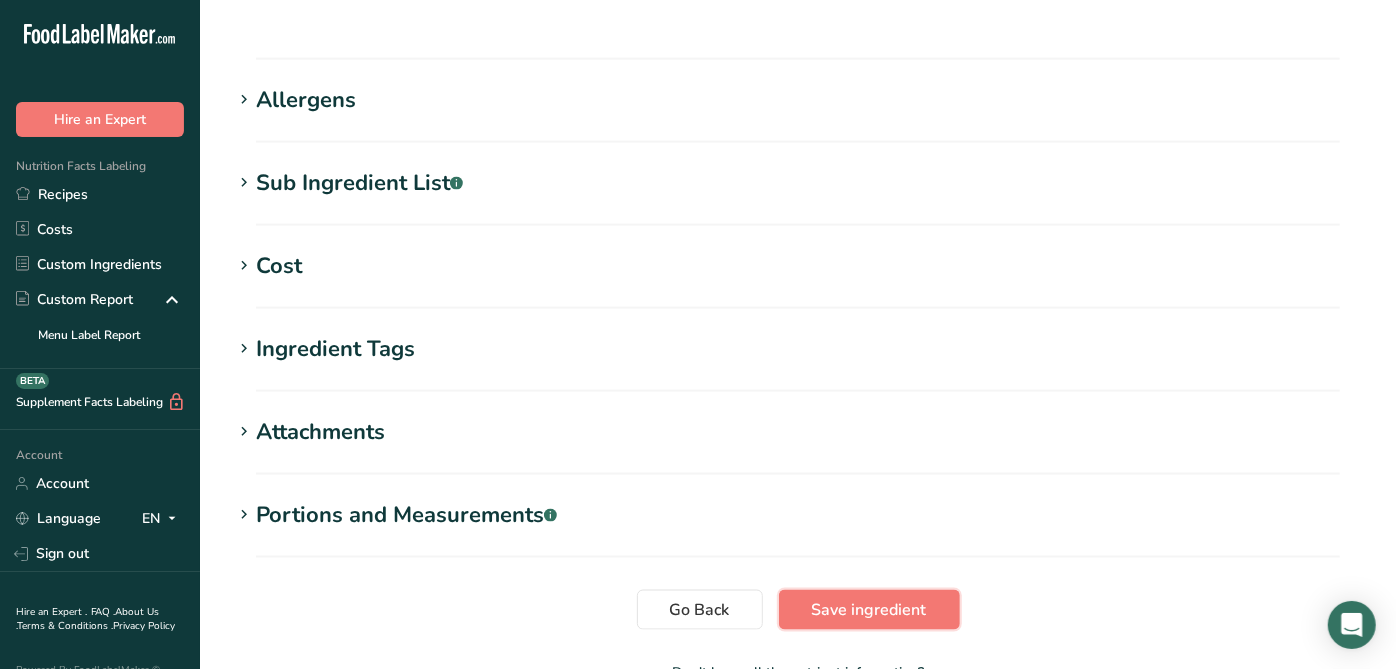 click on "Save ingredient" at bounding box center (869, 610) 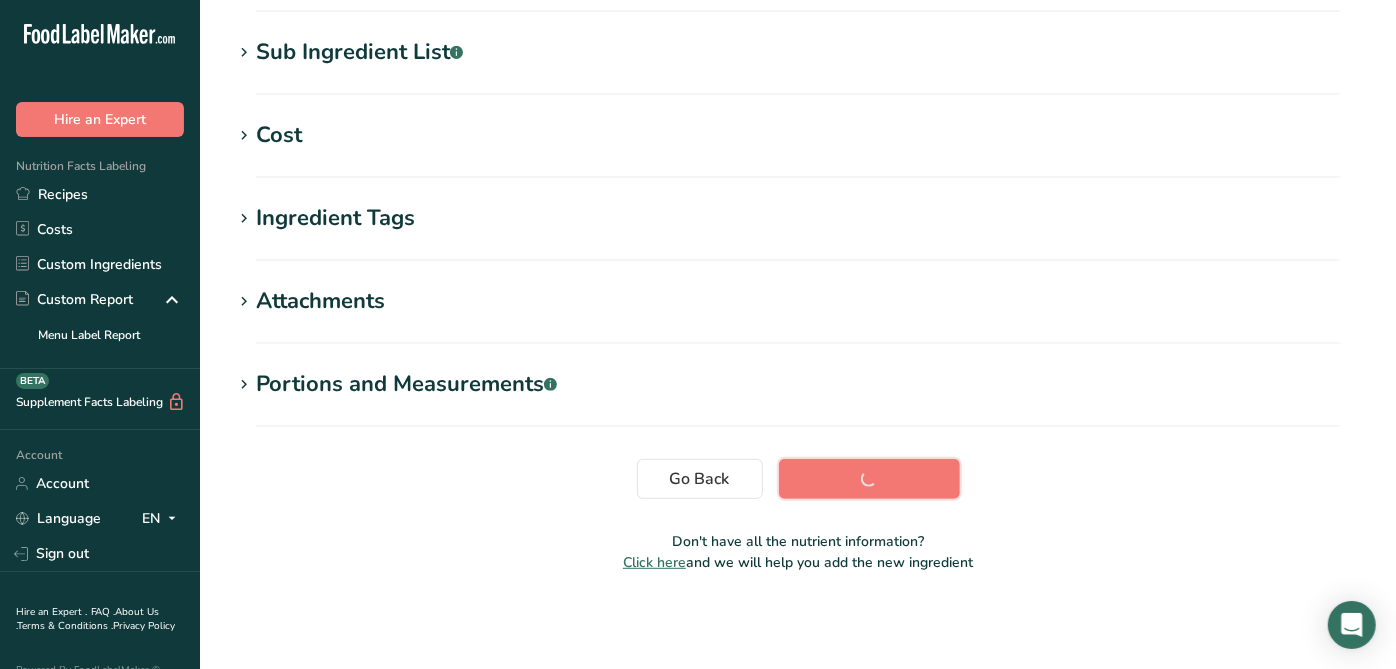 scroll, scrollTop: 311, scrollLeft: 0, axis: vertical 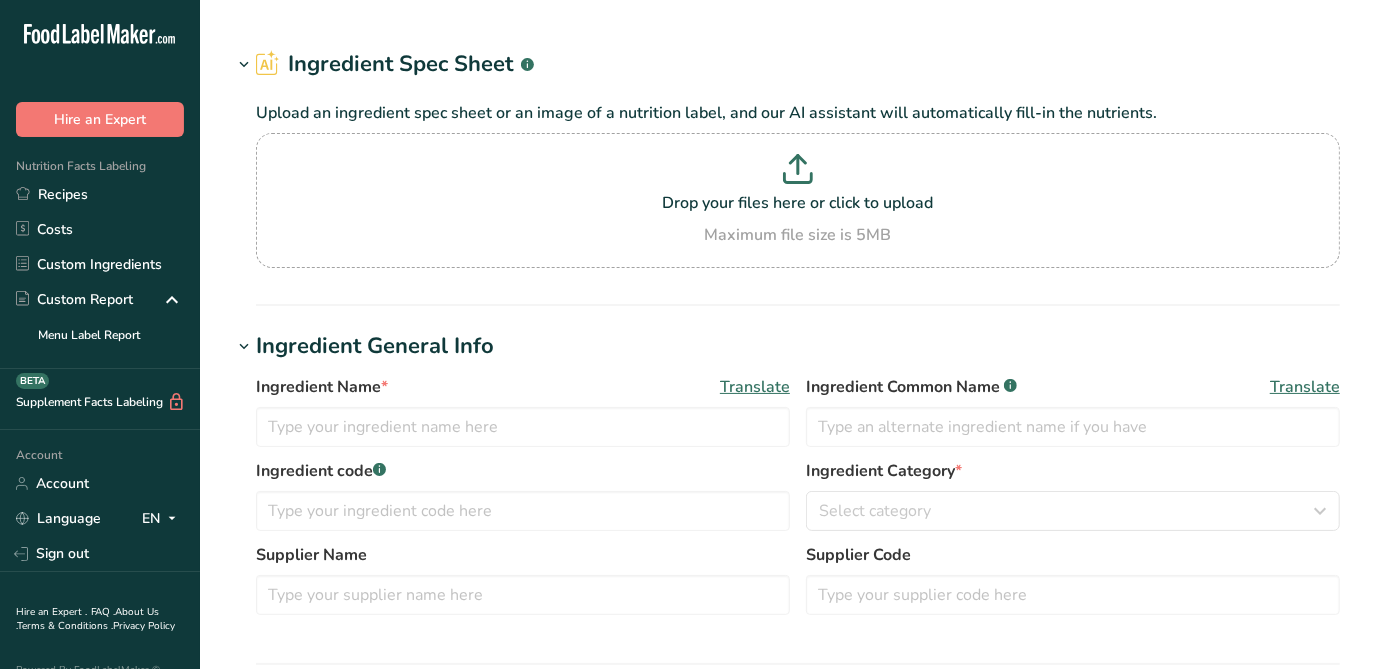 type on "RSP075 / F23125 / RA071B Onion Powder, Pacific Spice [DATE]" 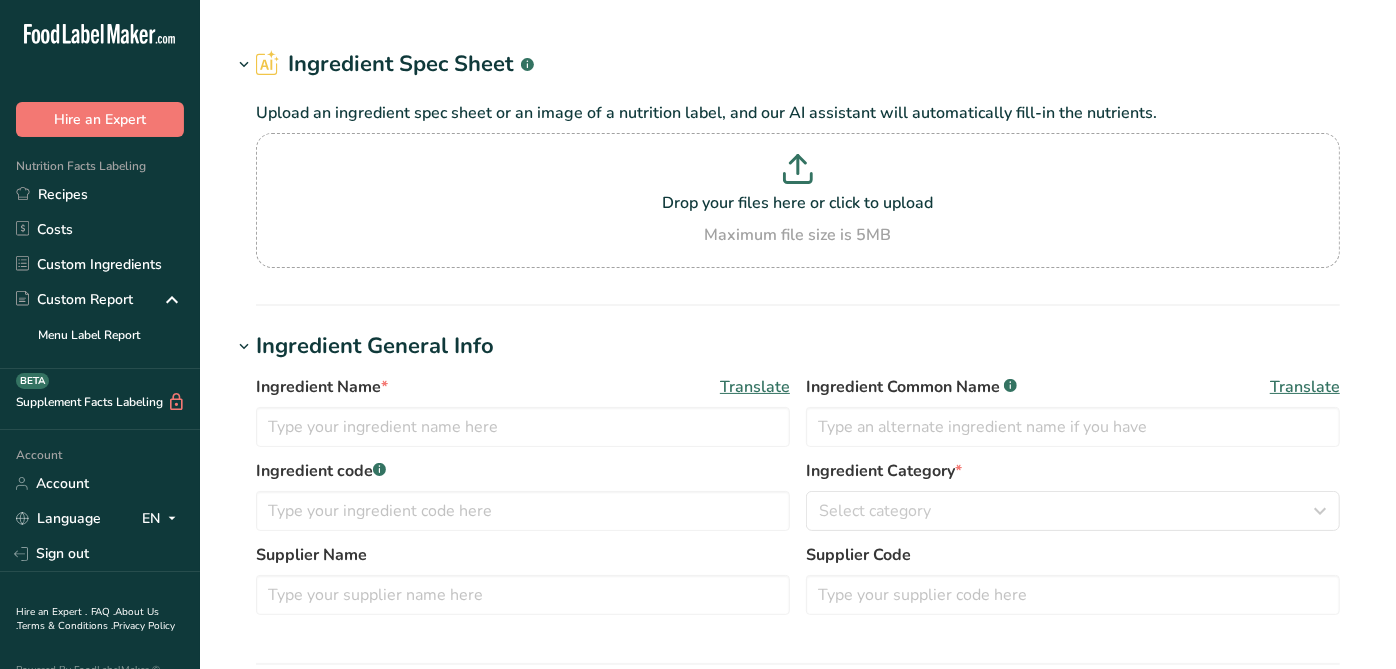 type on "Onion Powder" 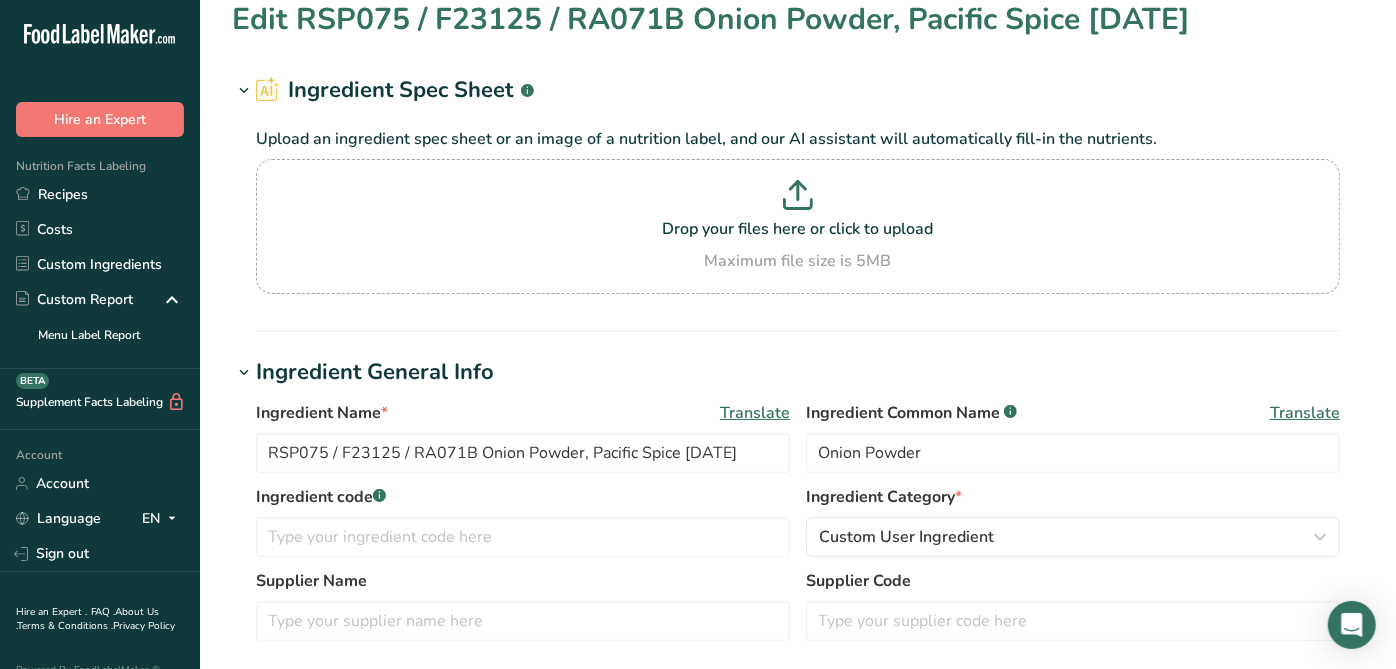 scroll, scrollTop: 333, scrollLeft: 0, axis: vertical 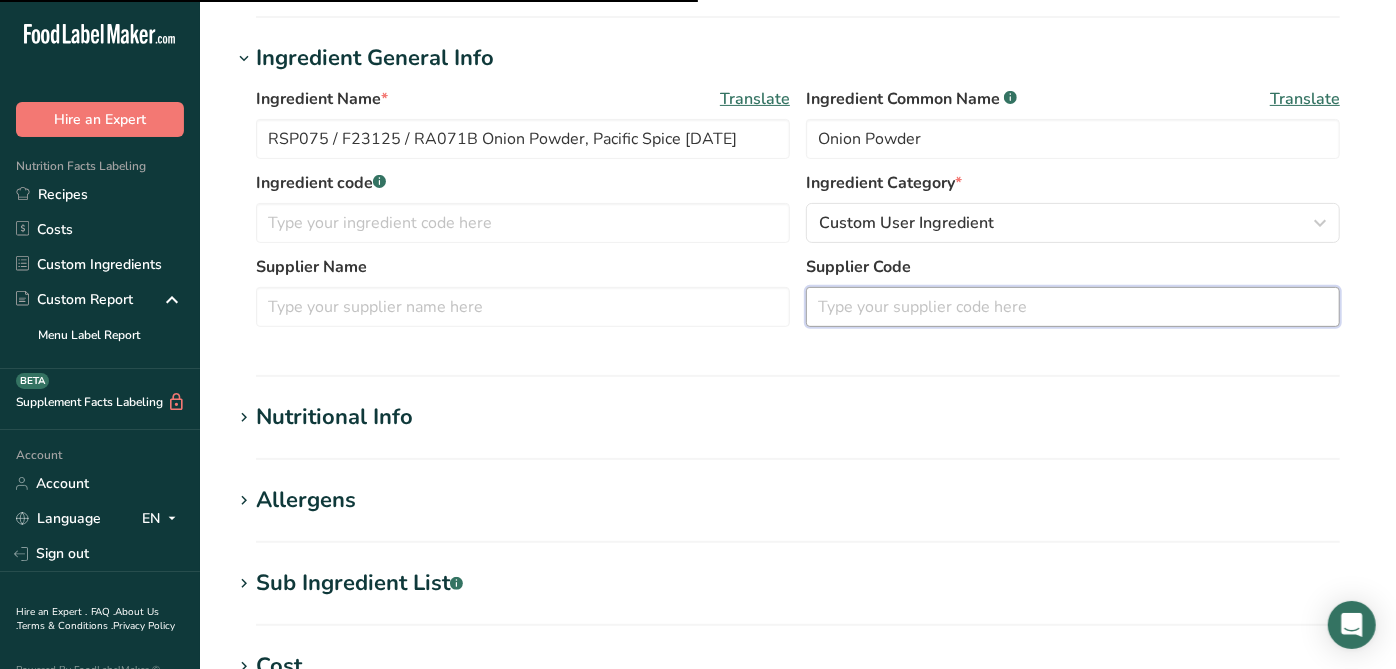 click at bounding box center [1073, 307] 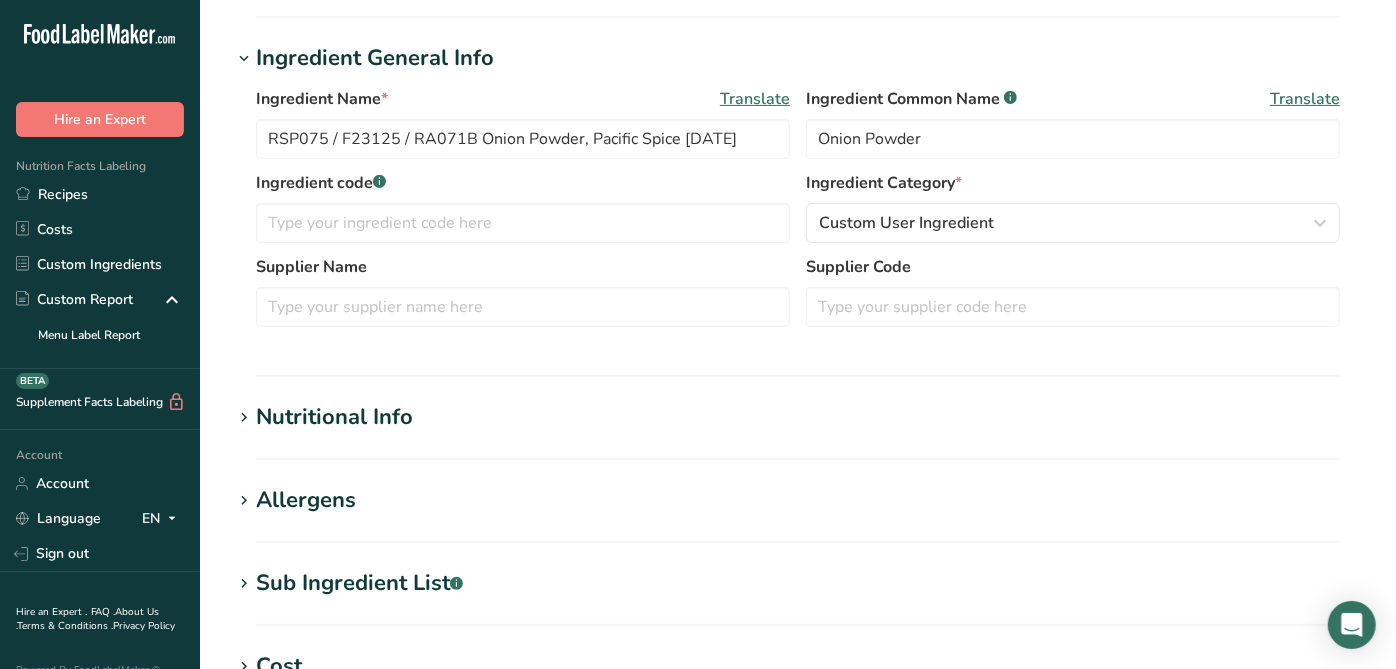 click on "Ingredient Name *
Translate
RSP075 / F23125 / RA071B Onion Powder, Pacific Spice [DATE]
Ingredient Common Name
.a-a{fill:#347362;}.b-a{fill:#fff;}
Translate
Onion Powder
Ingredient code
.a-a{fill:#347362;}.b-a{fill:#fff;}
Ingredient Category *
Custom User Ingredient
Standard Categories
Custom Categories
.a-a{fill:#347362;}.b-a{fill:#fff;}
American Indian/Alaska Native Foods
Baby Foods
Baked Products
Beef Products
Beverages
Branded Food Products Database
Breakfast Cereals
Cereal Grains and Pasta" at bounding box center [798, 213] 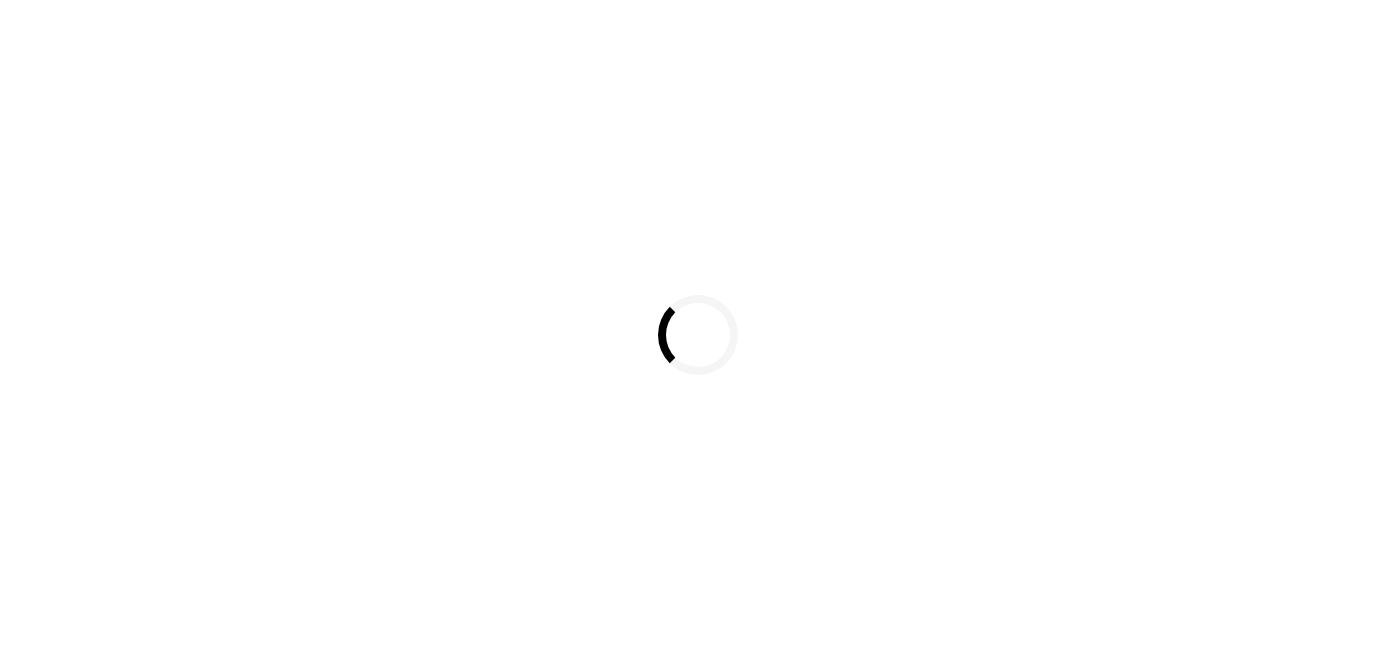 scroll, scrollTop: 0, scrollLeft: 0, axis: both 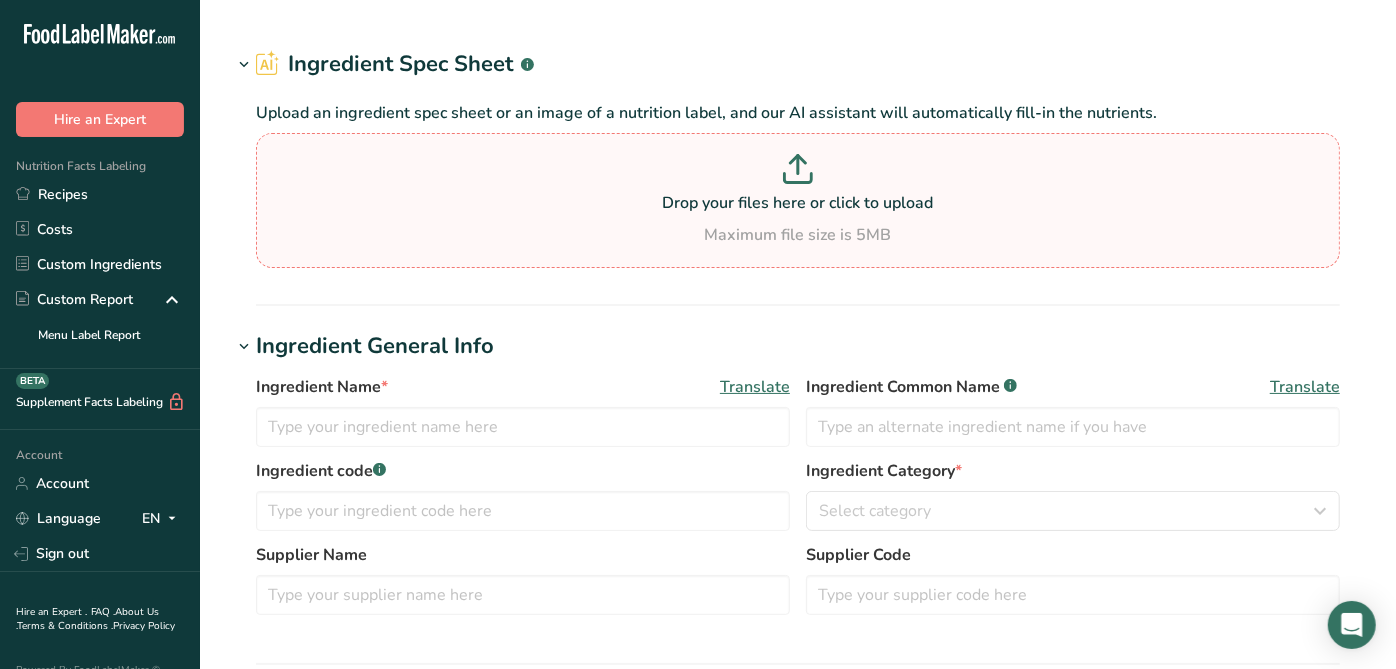 type on "RSP067 / F23121 Premium Dehydrated Garlic Powder, Pacific Spice 07-03-18 AC" 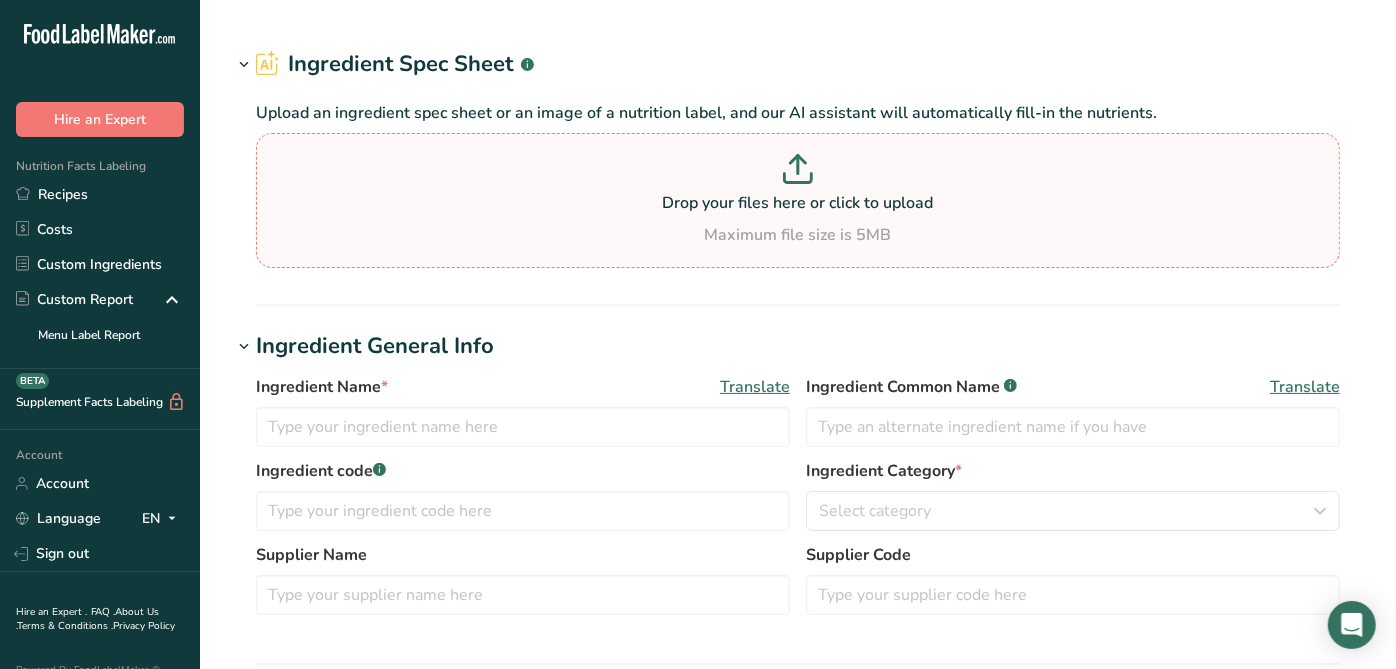 type on "Garlic Powder" 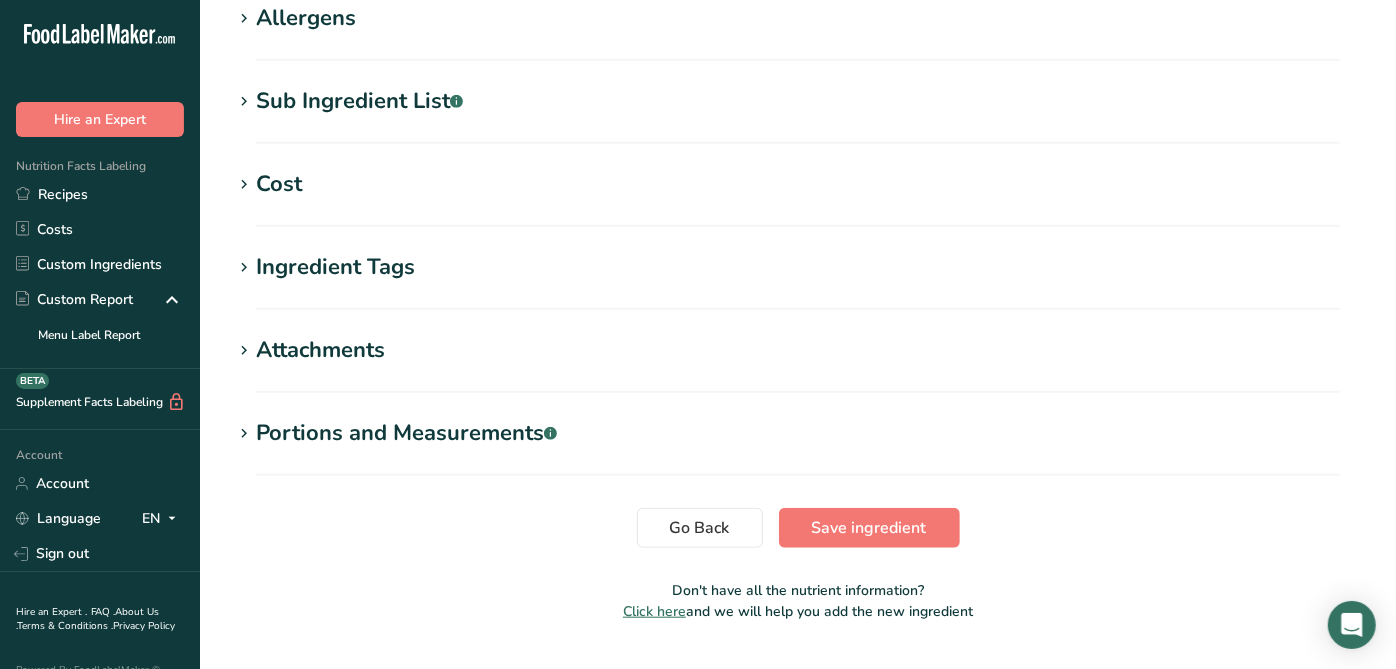 scroll, scrollTop: 888, scrollLeft: 0, axis: vertical 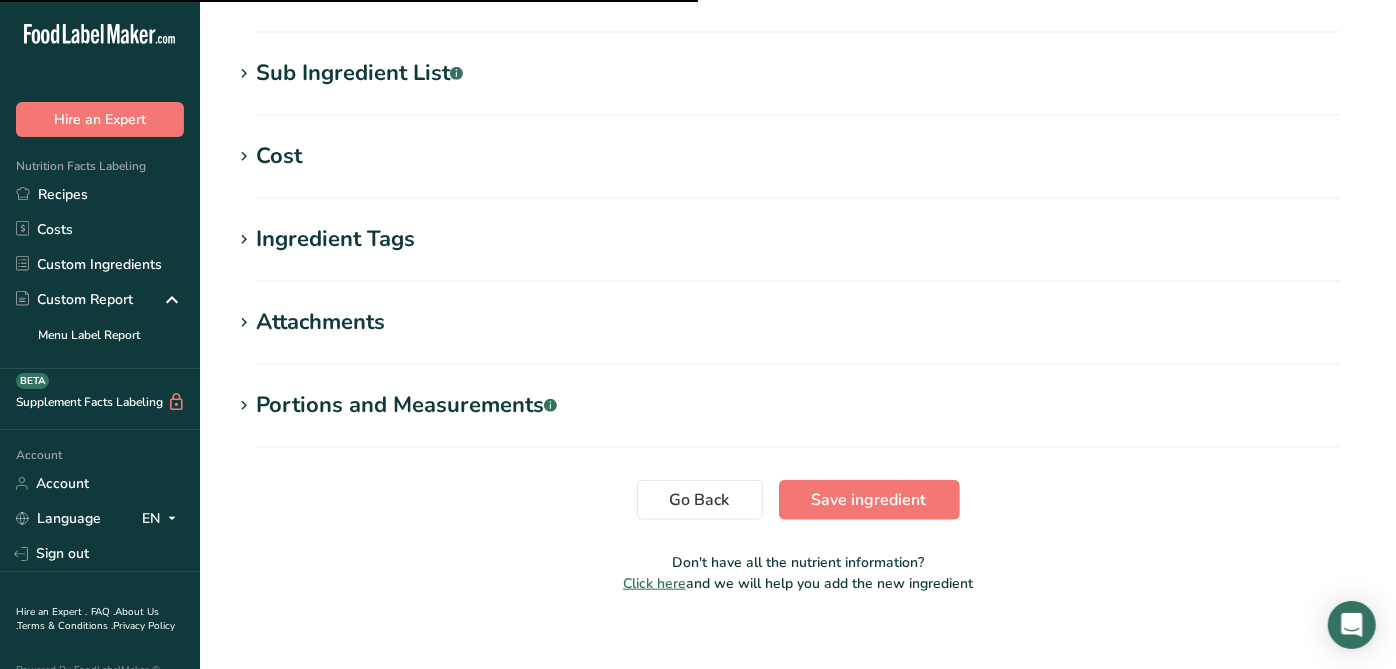 click on "Sub Ingredient List
.a-a{fill:#347362;}.b-a{fill:#fff;}" at bounding box center (359, 73) 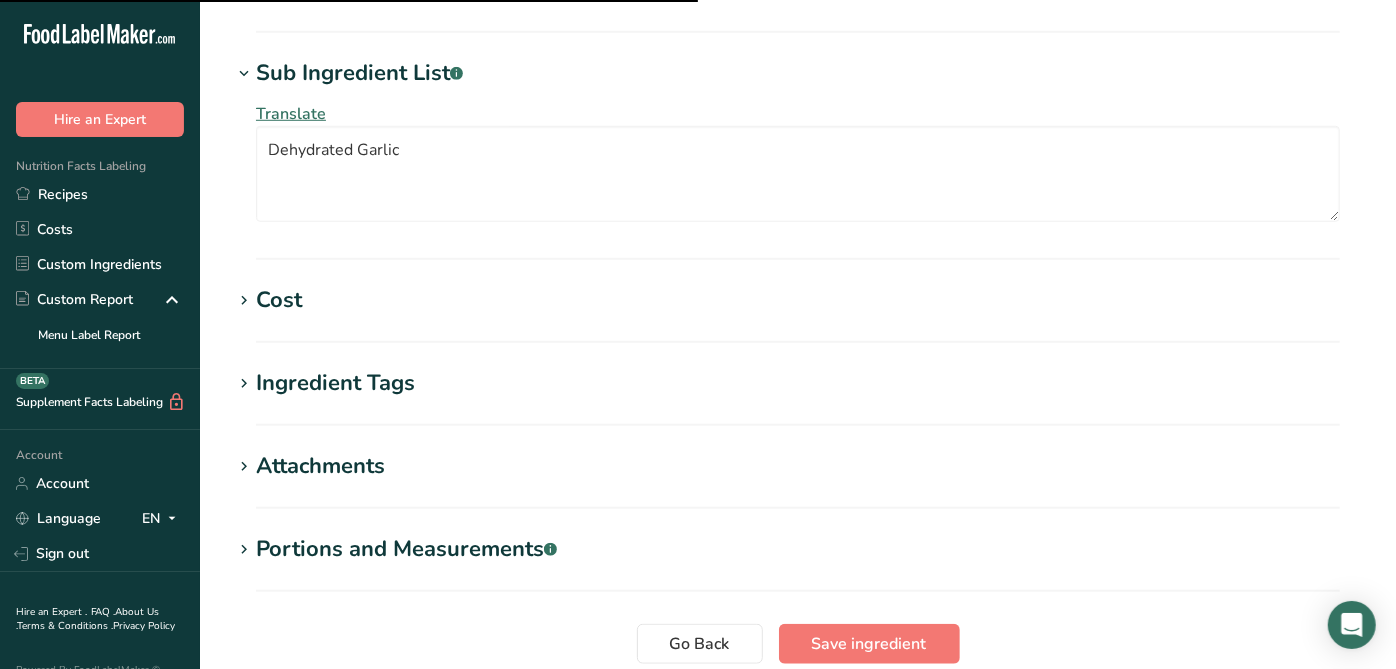 click on "Sub Ingredient List
.a-a{fill:#347362;}.b-a{fill:#fff;}" at bounding box center [359, 73] 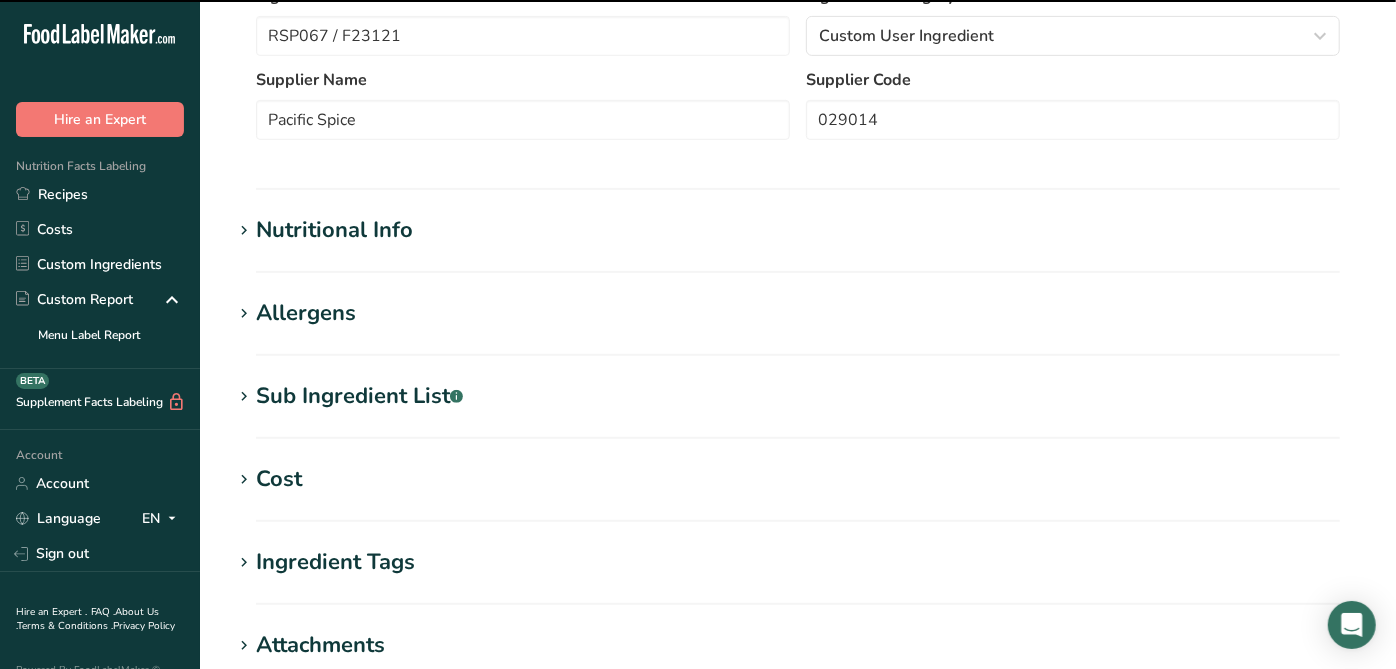 scroll, scrollTop: 666, scrollLeft: 0, axis: vertical 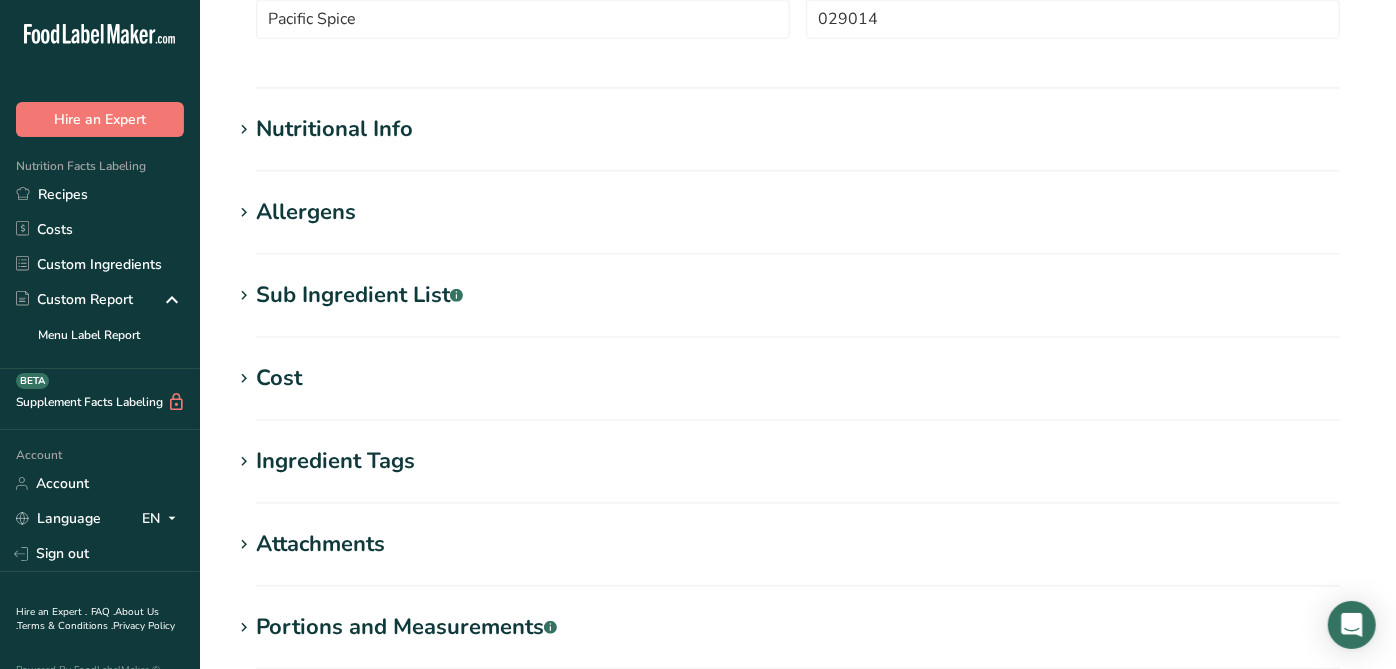 click on "Sub Ingredient List
.a-a{fill:#347362;}.b-a{fill:#fff;}" at bounding box center (359, 295) 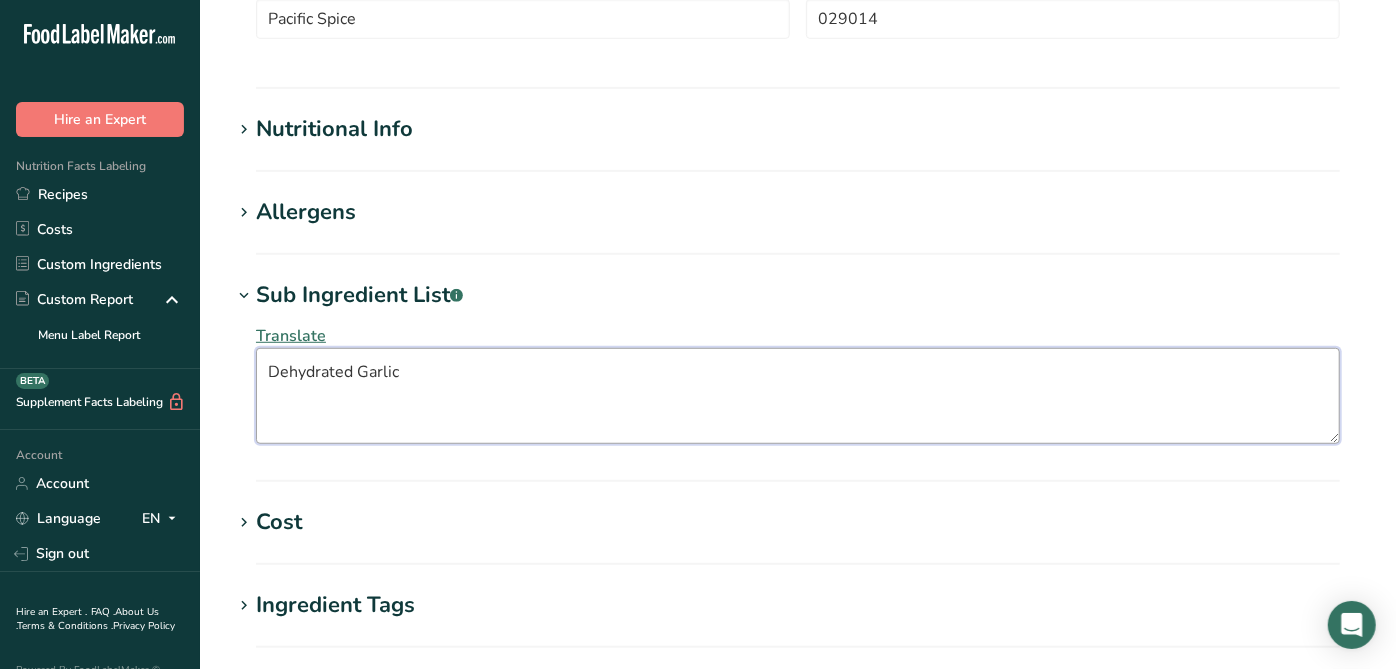 drag, startPoint x: 530, startPoint y: 386, endPoint x: 222, endPoint y: 345, distance: 310.71692 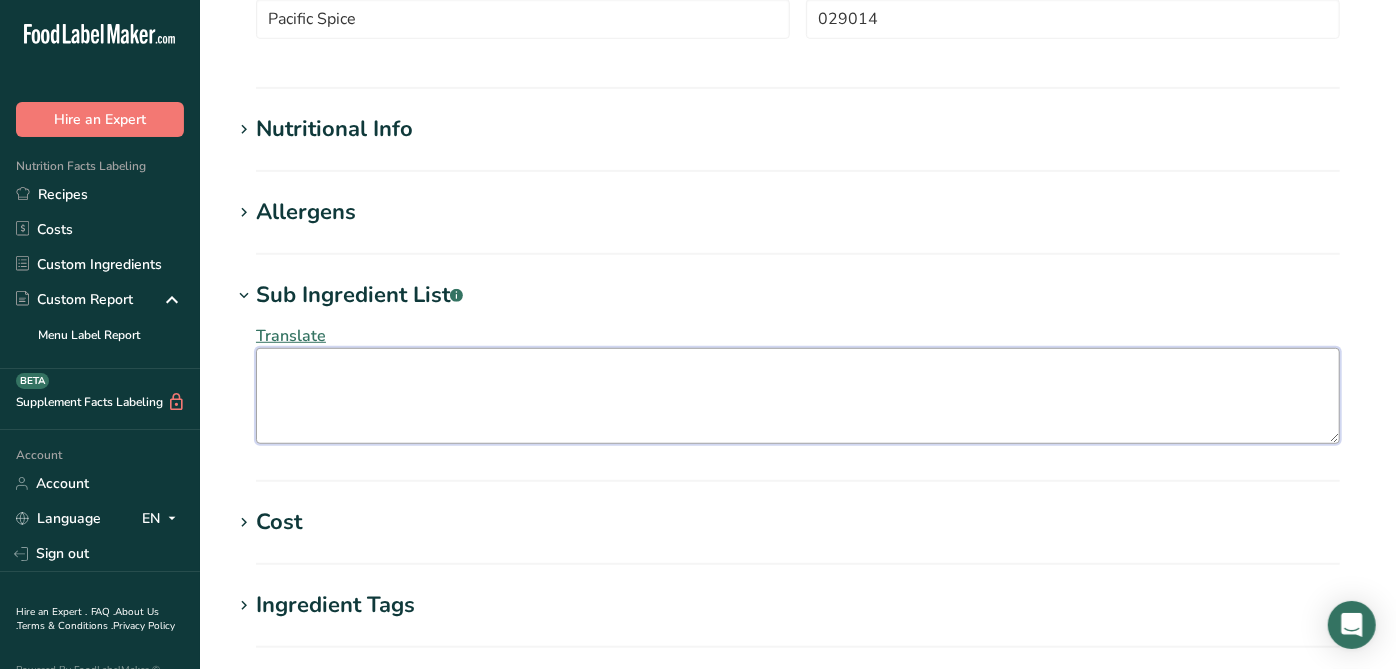 type 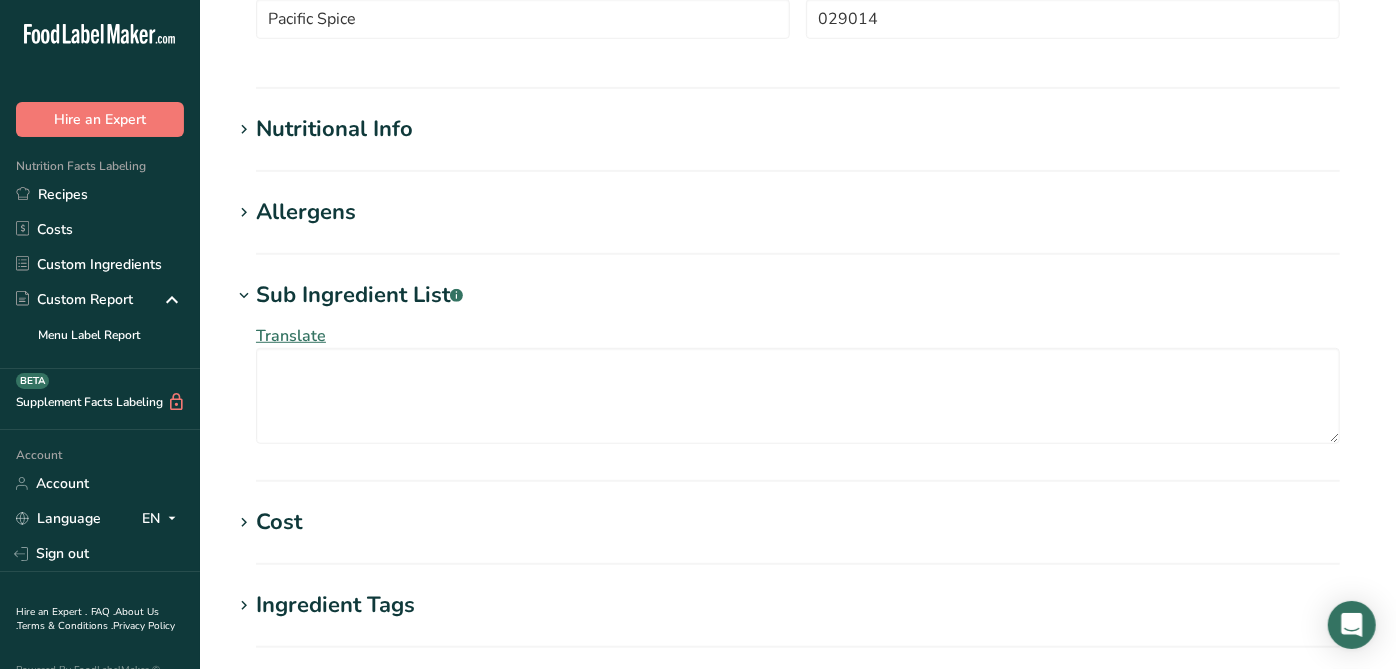 click on "Translate" at bounding box center (798, 384) 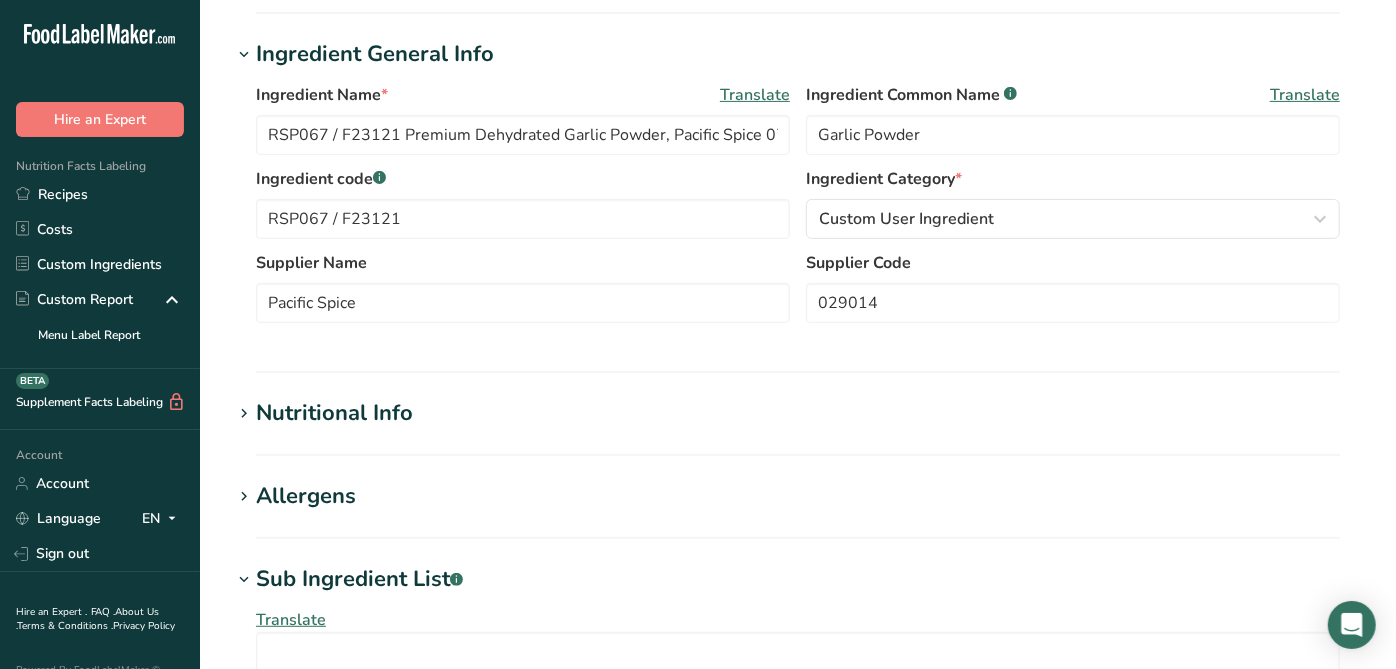 scroll, scrollTop: 333, scrollLeft: 0, axis: vertical 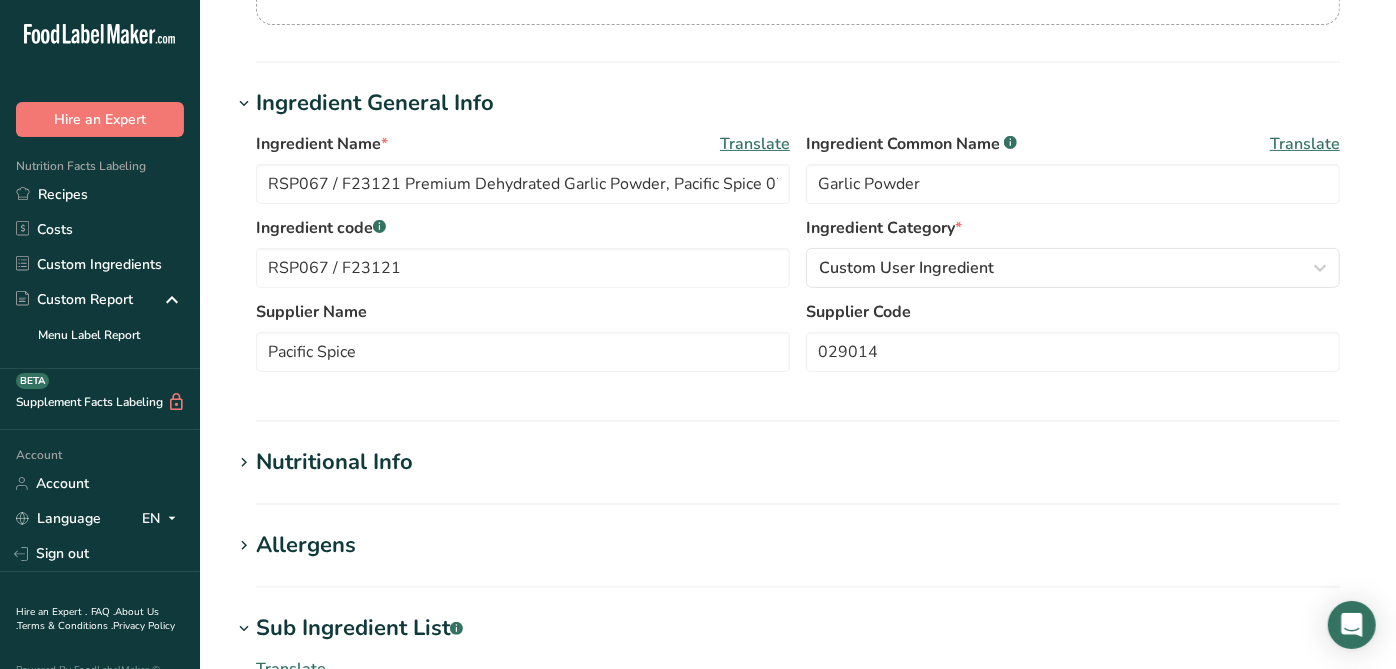 click on "Ingredient code
.a-a{fill:#347362;}.b-a{fill:#fff;}           RSP067 / F23121
Ingredient Category *
Custom User Ingredient
Standard Categories
Custom Categories
.a-a{fill:#347362;}.b-a{fill:#fff;}
American Indian/Alaska Native Foods
Baby Foods
Baked Products
Beef Products
Beverages
Branded Food Products Database
Breakfast Cereals
Cereal Grains and Pasta
Custom User Ingredient
Dairy and Egg Products
Fast Foods
Fats and Oils
Finfish and Shellfish Products
Food Additives and Flavours" at bounding box center (798, 258) 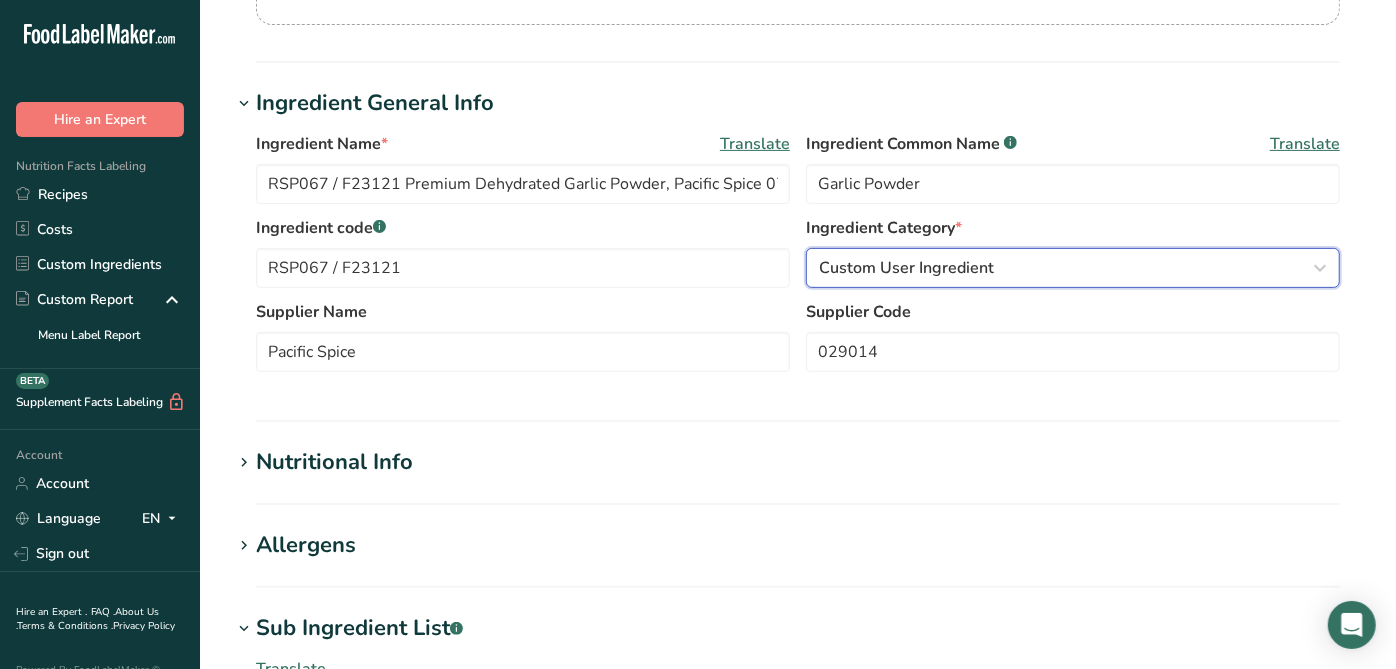 click on "Custom User Ingredient" at bounding box center (906, 268) 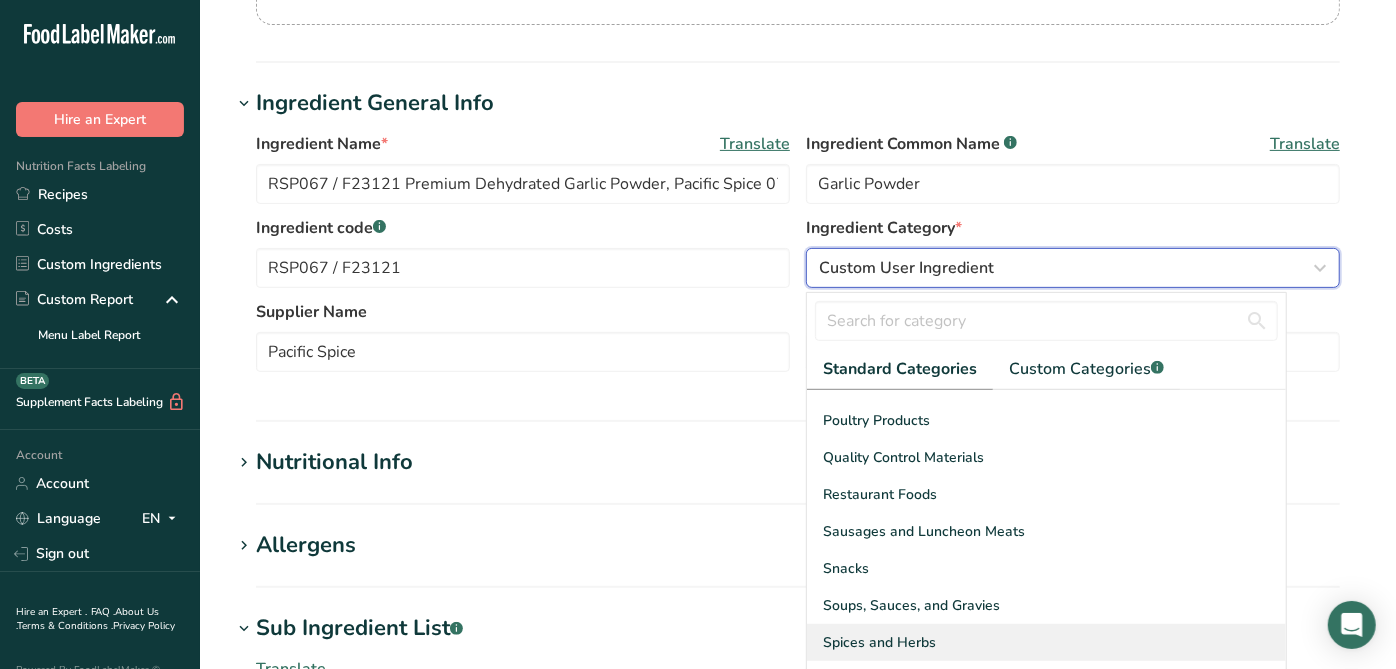 scroll, scrollTop: 773, scrollLeft: 0, axis: vertical 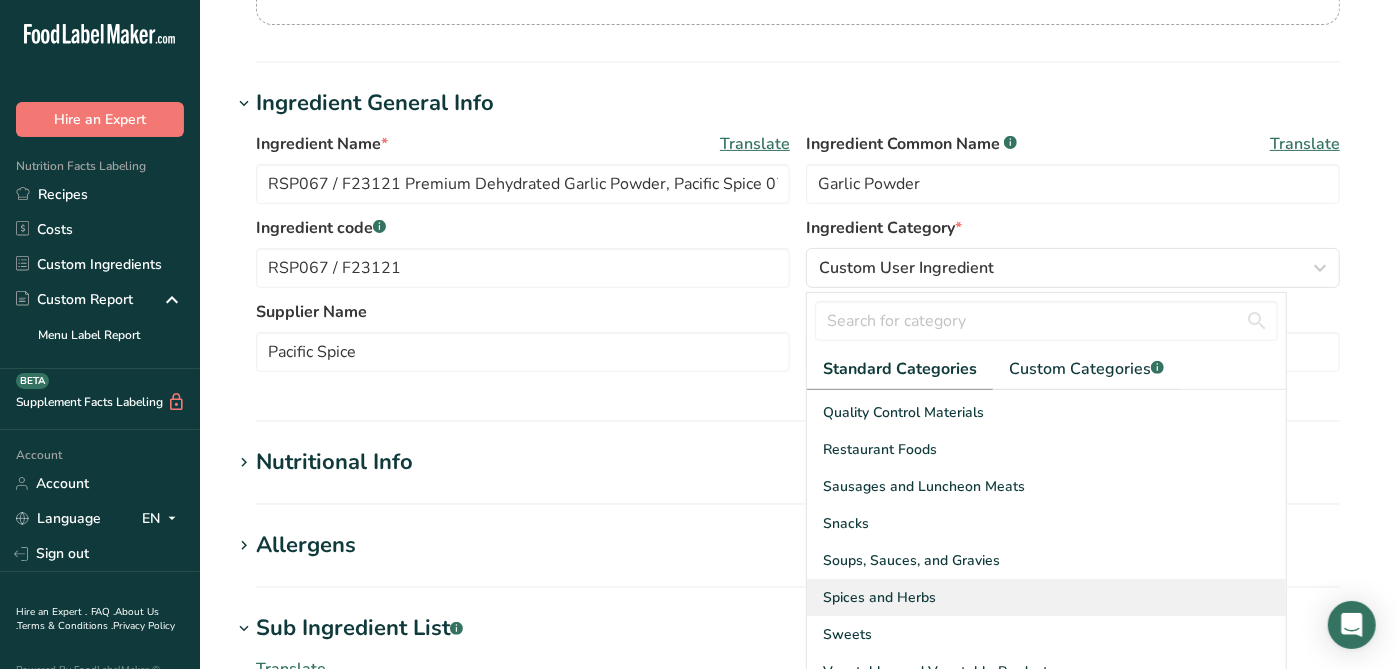 click on "Spices and Herbs" at bounding box center (1046, 597) 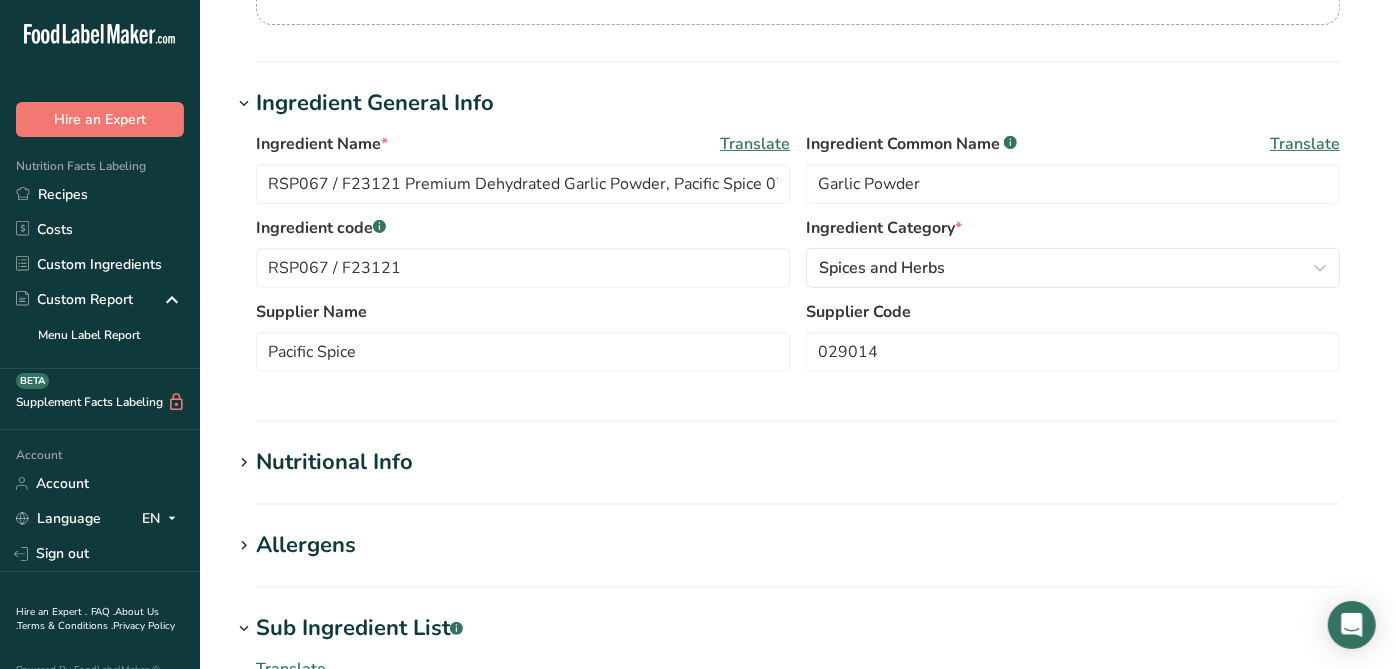 click on "Ingredient General Info
Ingredient Name *
Translate
RSP067 / F23121 Premium Dehydrated Garlic Powder, Pacific Spice 07-03-18 AC
Ingredient Common Name
.a-a{fill:#347362;}.b-a{fill:#fff;}
Translate
Garlic Powder
Ingredient code
.a-a{fill:#347362;}.b-a{fill:#fff;}           RSP067 / F23121
Ingredient Category *
Spices and Herbs
Standard Categories
Custom Categories
.a-a{fill:#347362;}.b-a{fill:#fff;}
American Indian/Alaska Native Foods
Baby Foods
Baked Products
Beef Products
Beverages
Branded Food Products Database
Supplier Name" at bounding box center [798, 254] 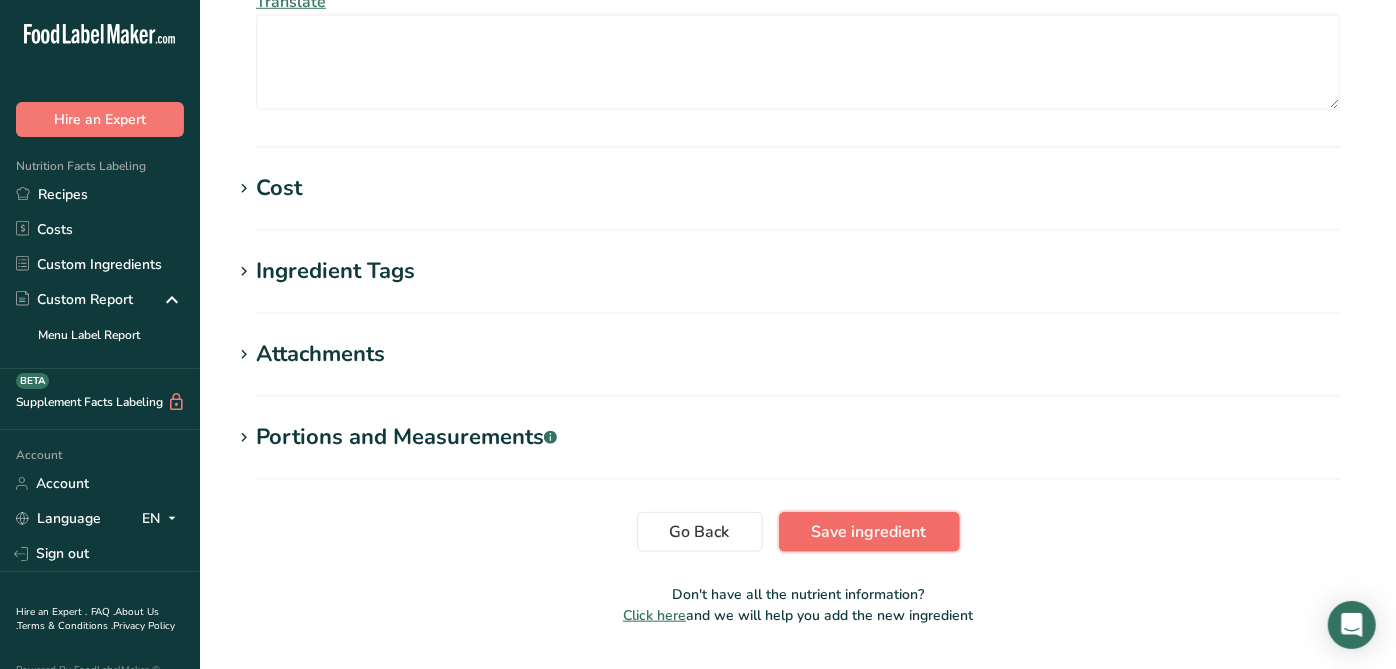 click on "Save ingredient" at bounding box center (869, 532) 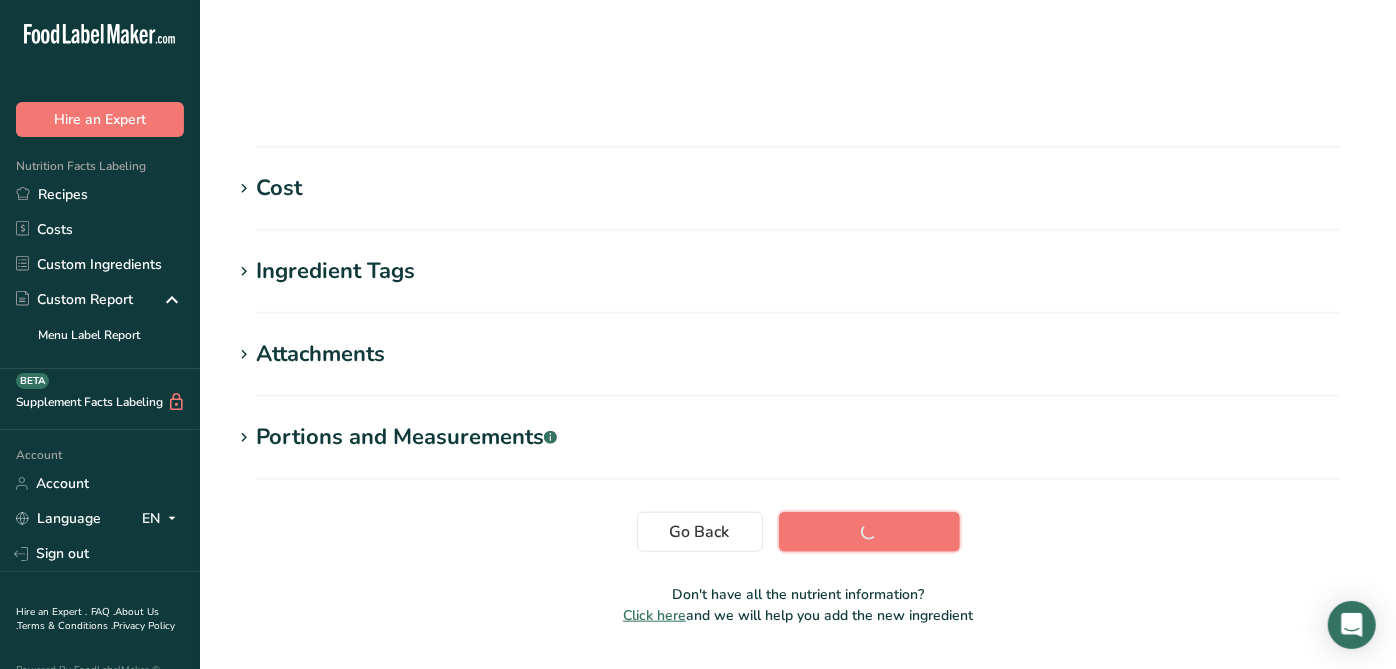 scroll, scrollTop: 434, scrollLeft: 0, axis: vertical 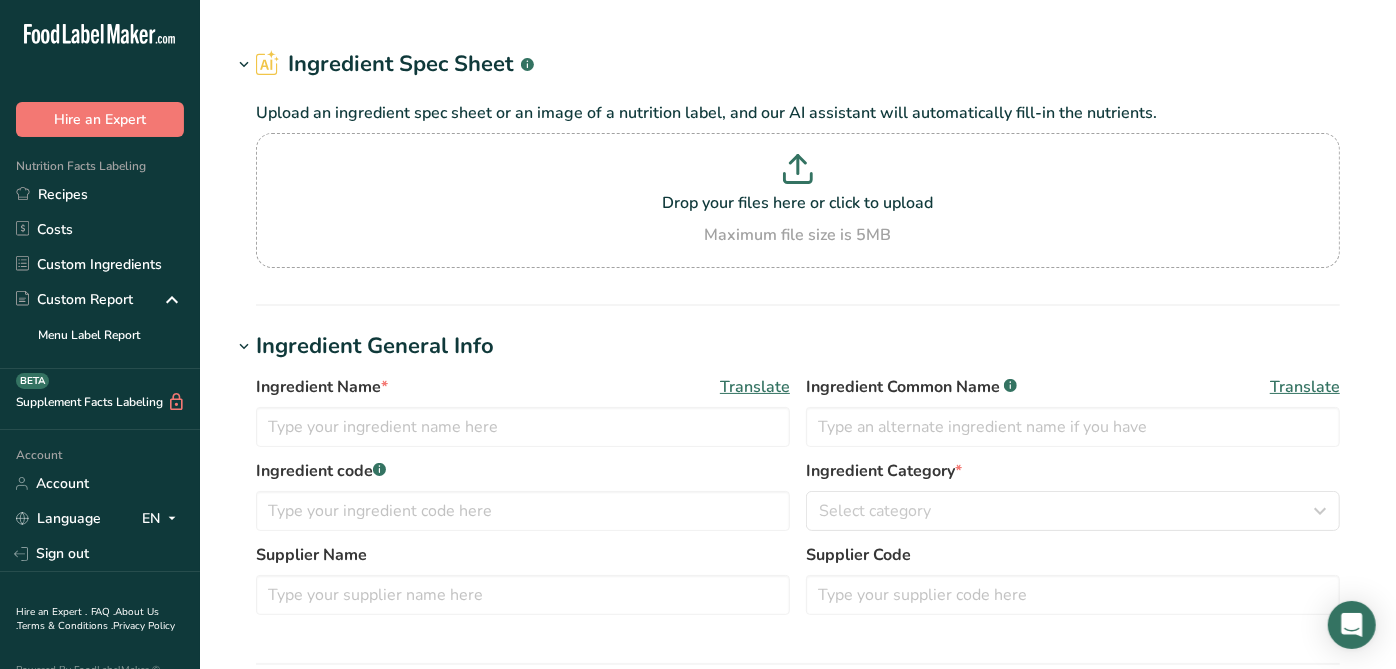 type on "029041 Pacific Spice - RSP032(J) Cayenne Pepper, Pacific Spice [DATE] AC" 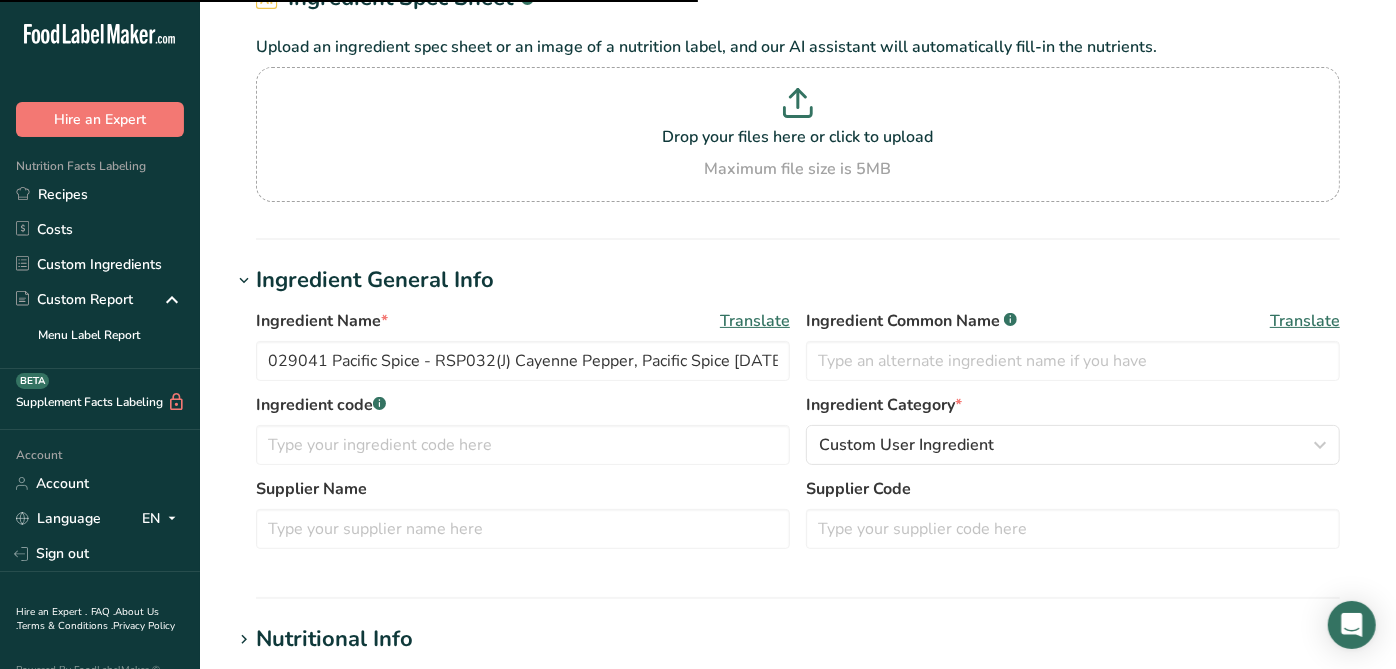 scroll, scrollTop: 222, scrollLeft: 0, axis: vertical 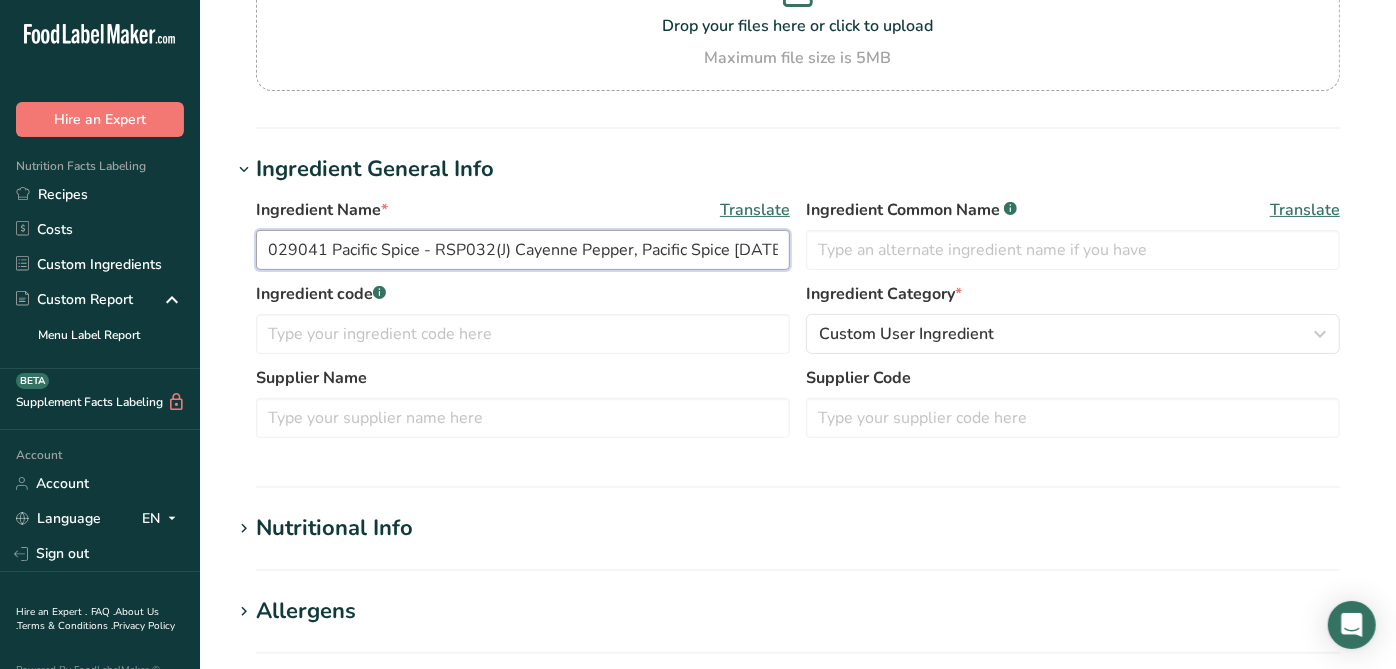 drag, startPoint x: 444, startPoint y: 299, endPoint x: 486, endPoint y: 295, distance: 42.190044 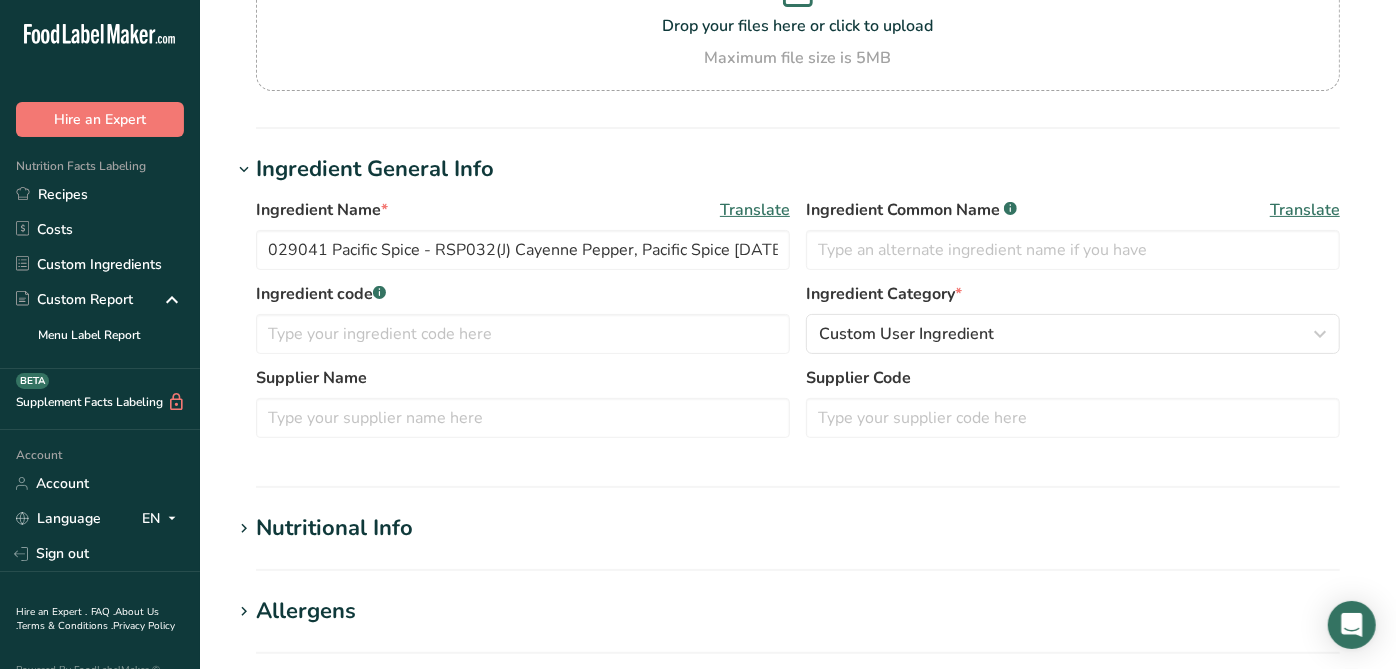 click on "Ingredient Name *
Translate
029041 Pacific Spice - RSP032(J) Cayenne Pepper, Pacific Spice [DATE] AC
Ingredient Common Name
.a-a{fill:#347362;}.b-a{fill:#fff;}
Translate" at bounding box center [798, 240] 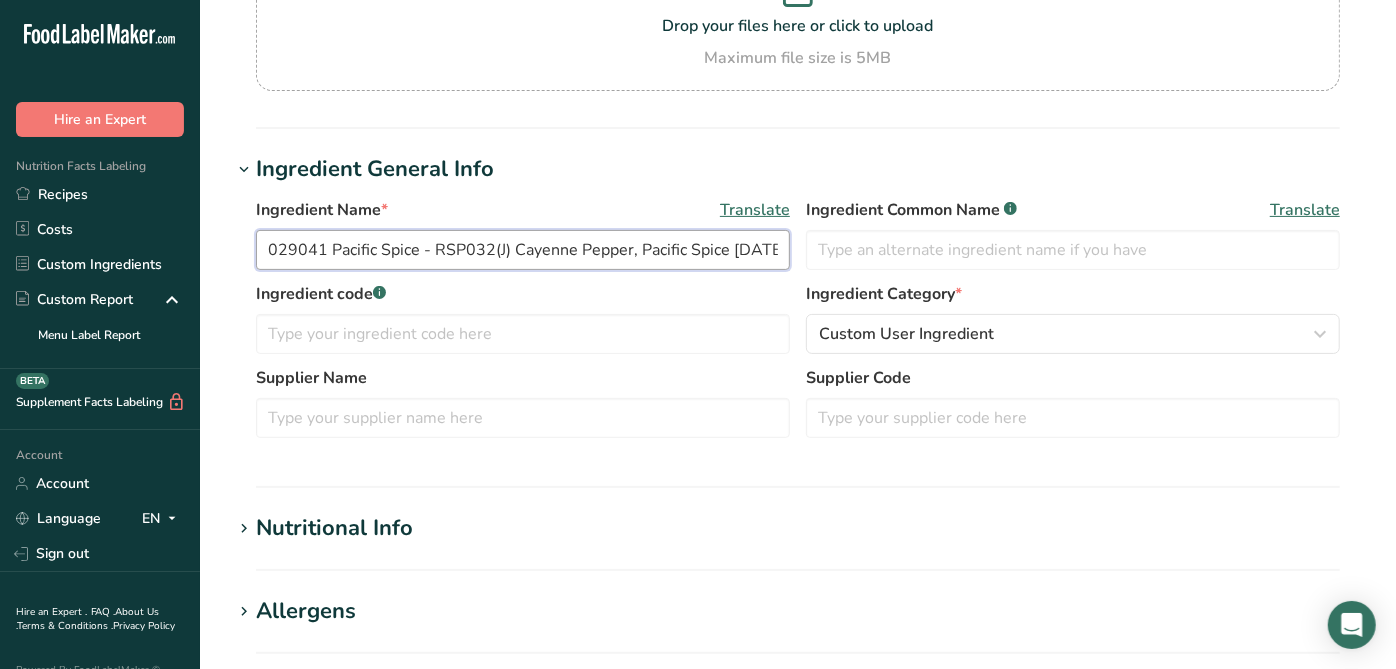 drag, startPoint x: 491, startPoint y: 297, endPoint x: 434, endPoint y: 297, distance: 57 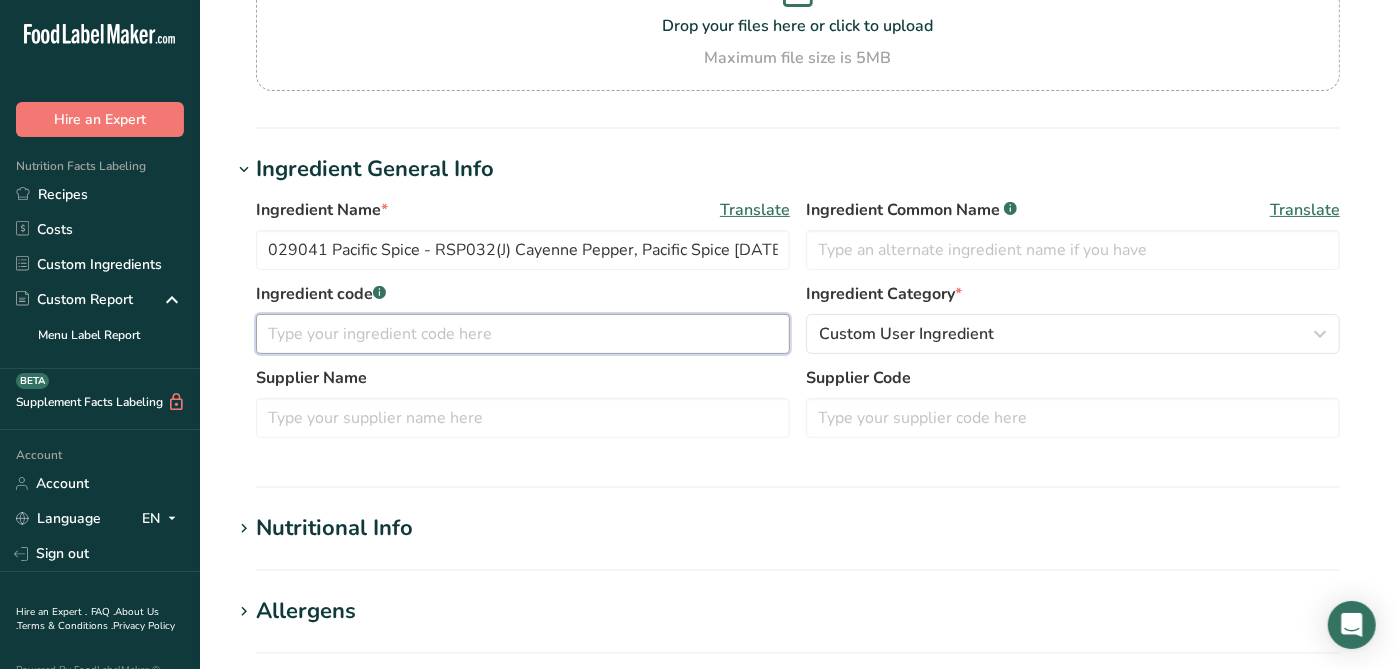 click at bounding box center (523, 334) 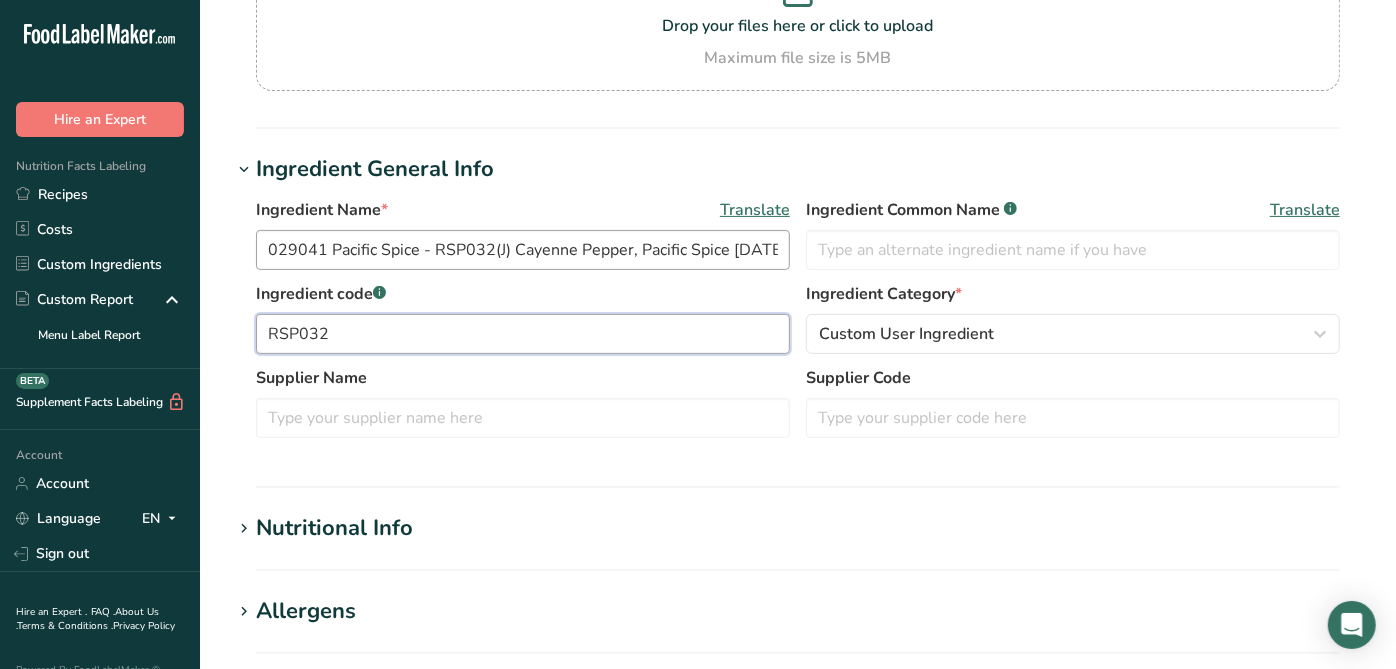 type on "RSP032" 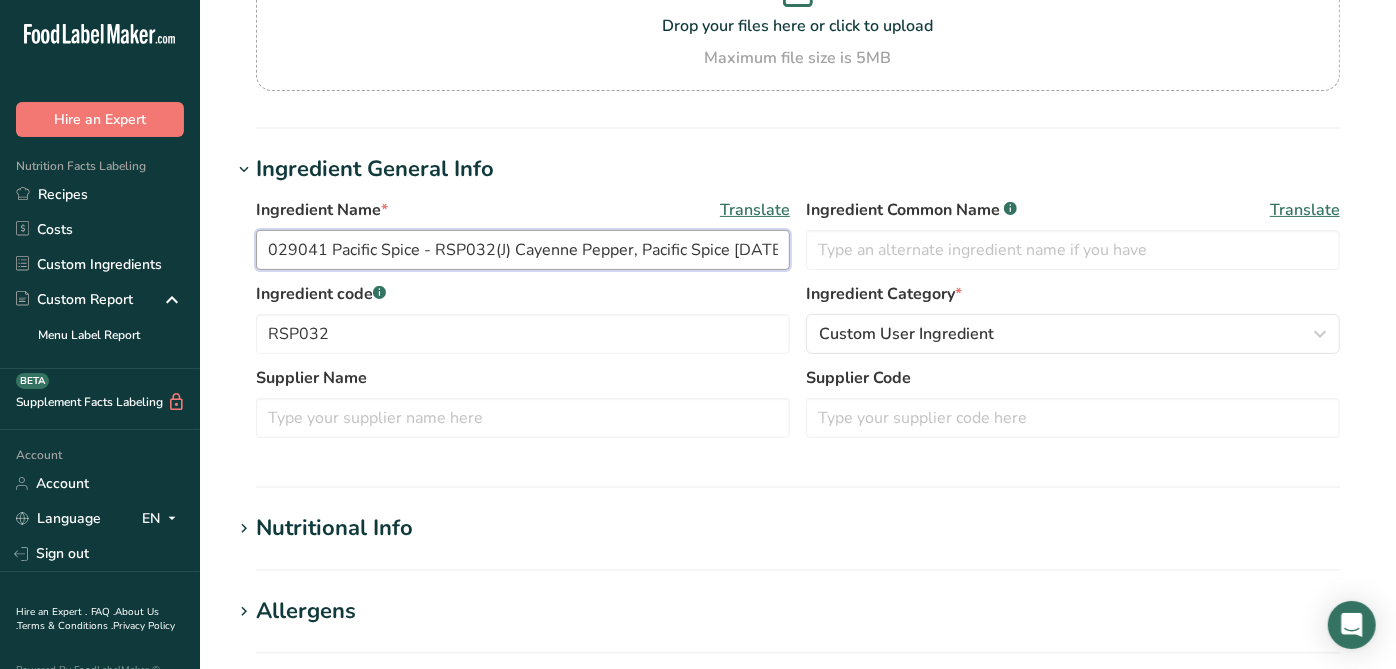 drag, startPoint x: 324, startPoint y: 290, endPoint x: 228, endPoint y: 302, distance: 96.74709 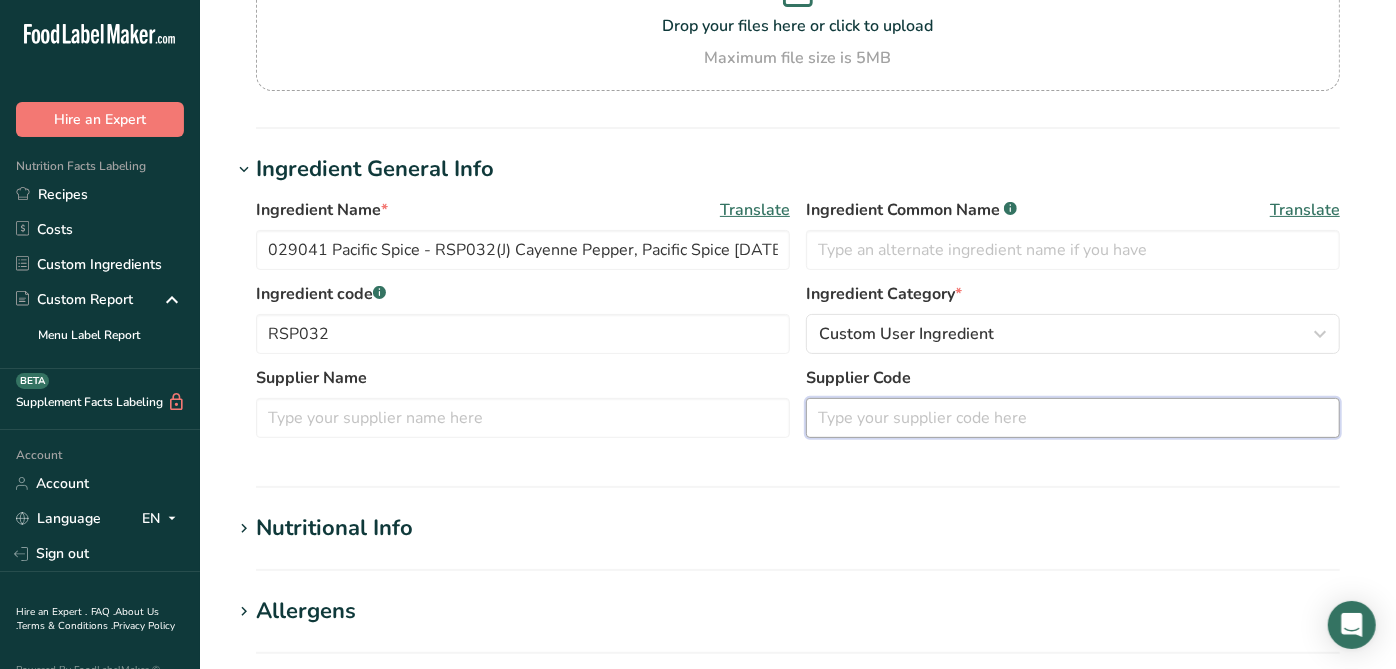click at bounding box center [1073, 418] 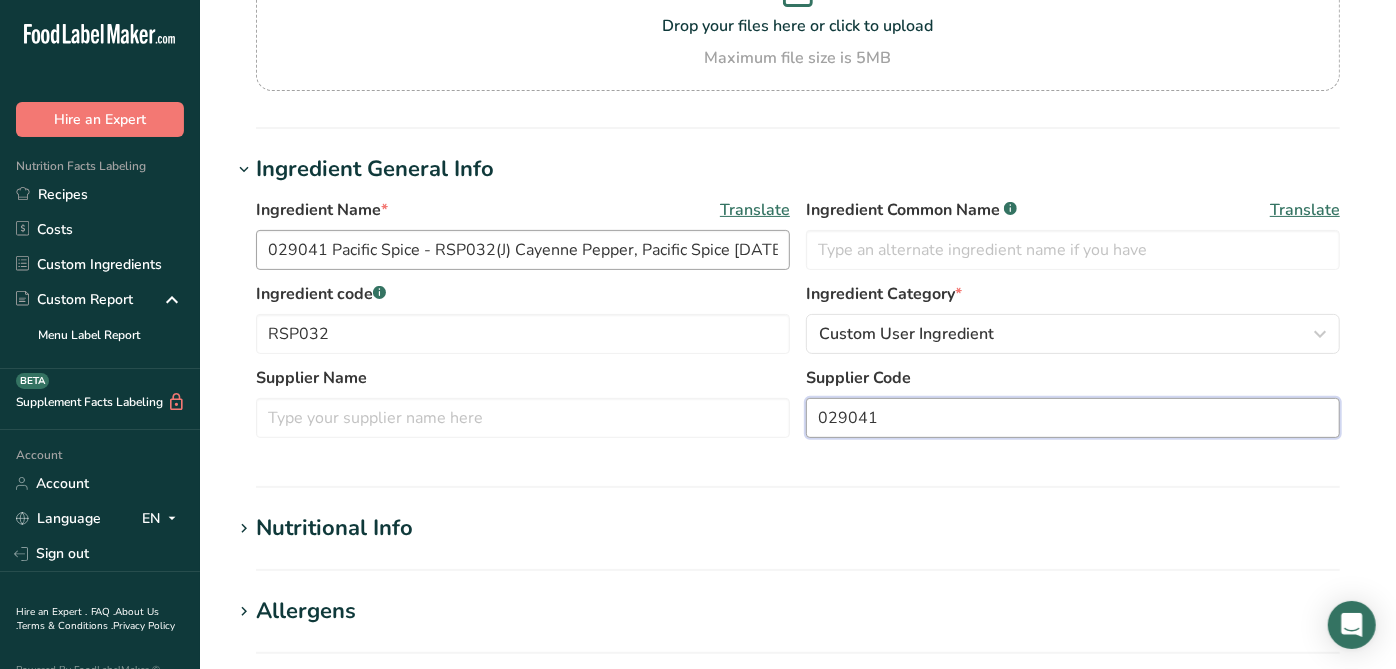 type on "029041" 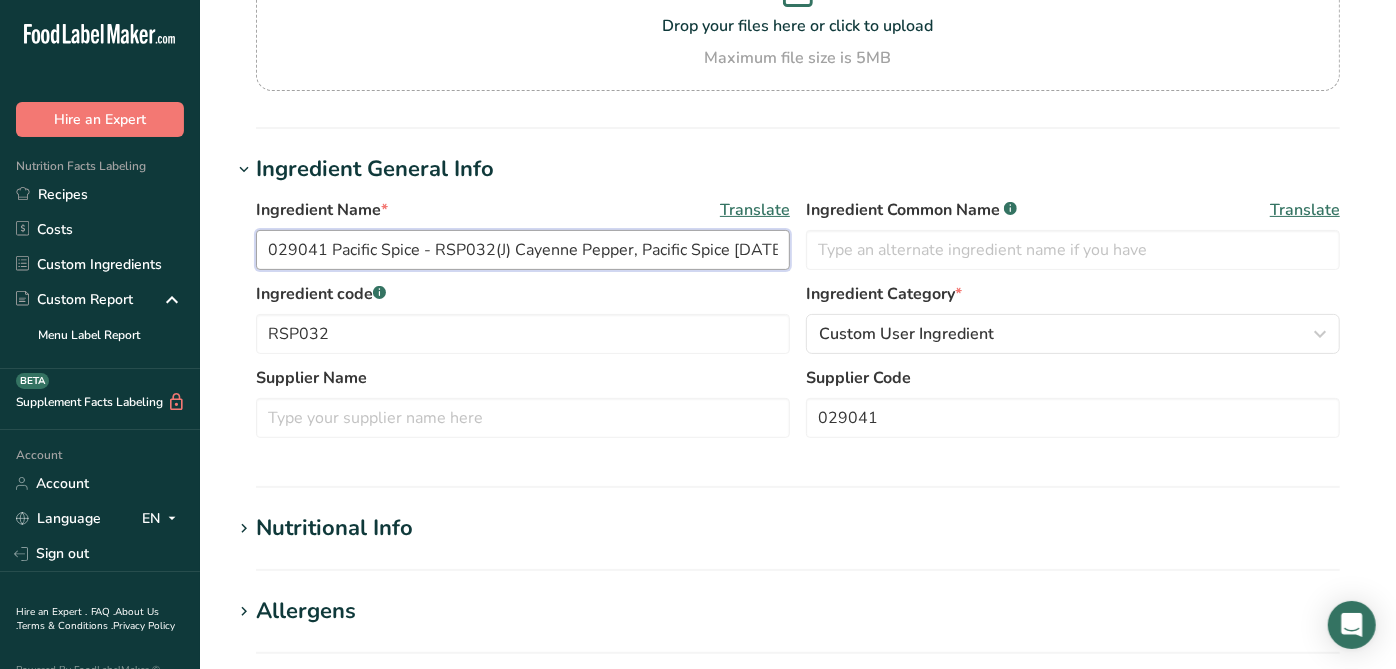 drag, startPoint x: 511, startPoint y: 295, endPoint x: 544, endPoint y: 291, distance: 33.24154 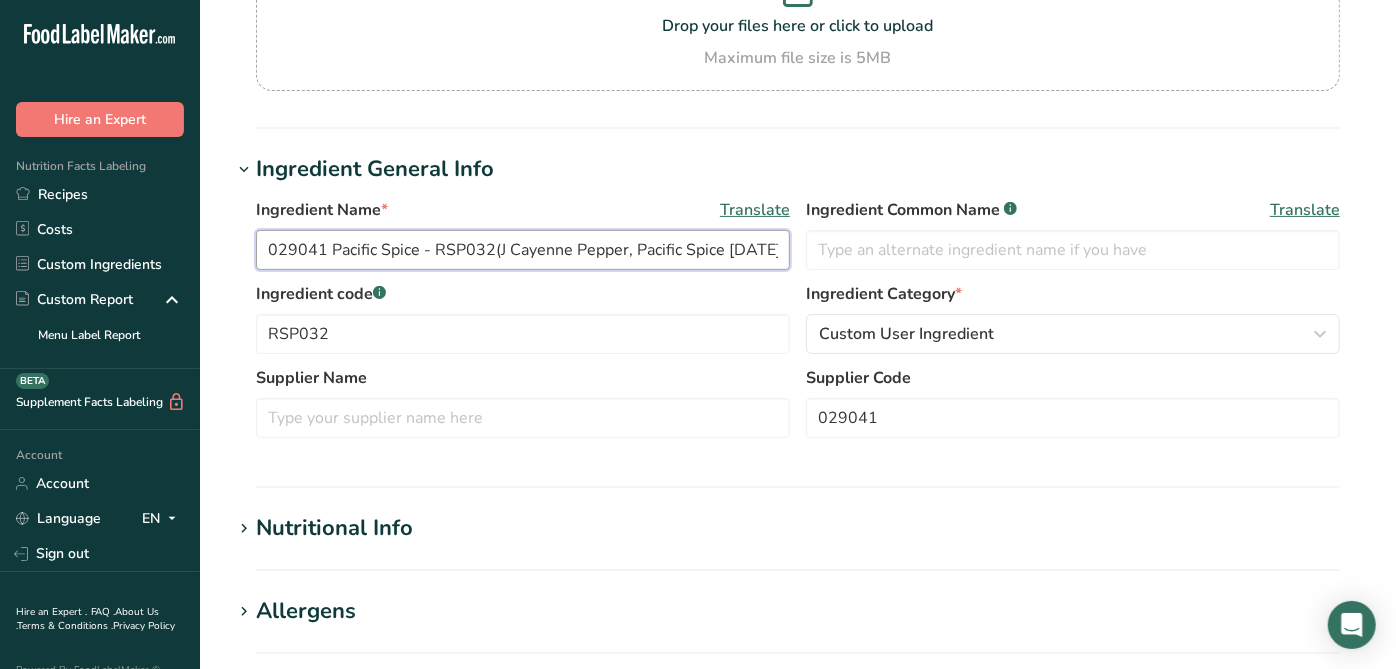 scroll, scrollTop: 177, scrollLeft: 0, axis: vertical 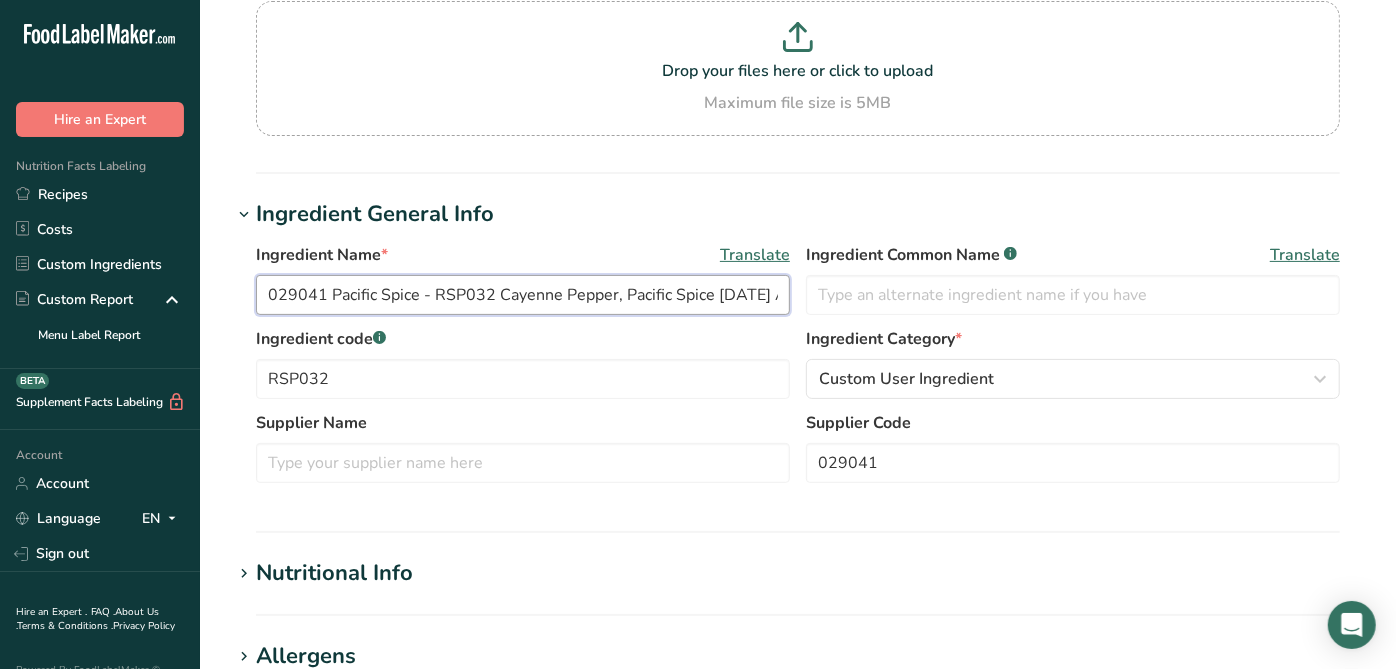 drag, startPoint x: 326, startPoint y: 307, endPoint x: 442, endPoint y: 436, distance: 173.48486 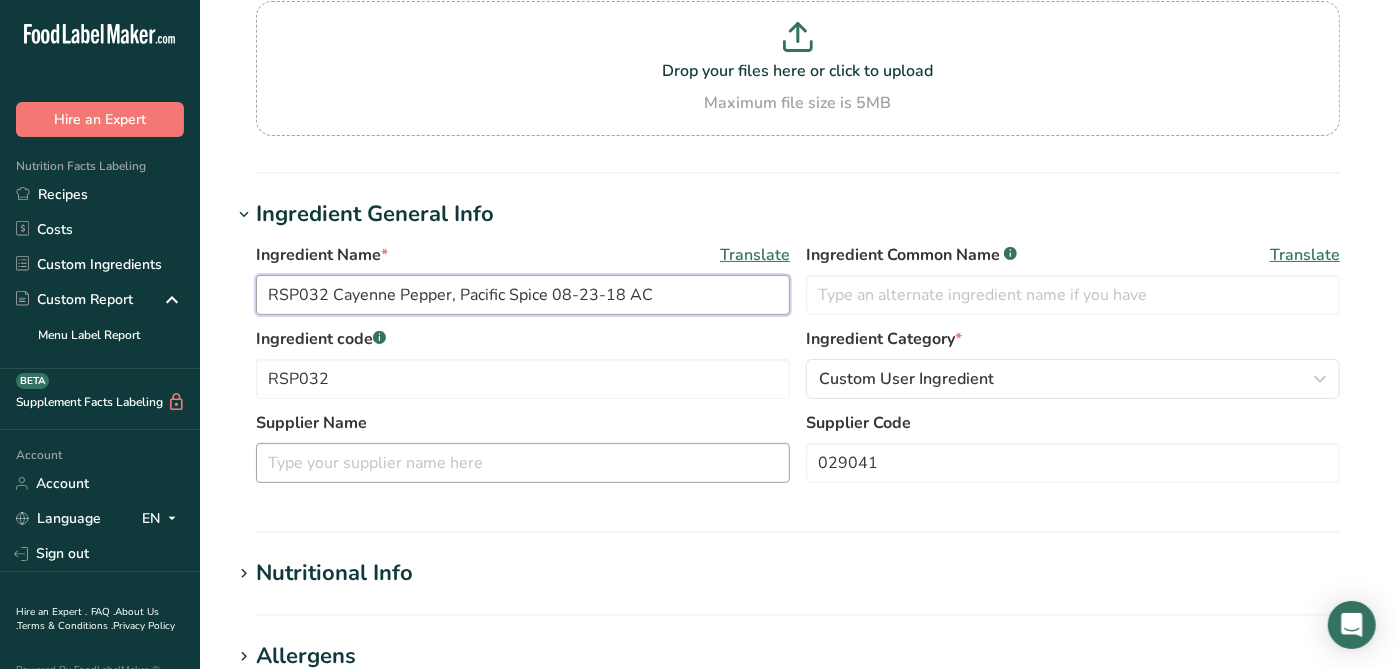 type on "RSP032 Cayenne Pepper, Pacific Spice 08-23-18 AC" 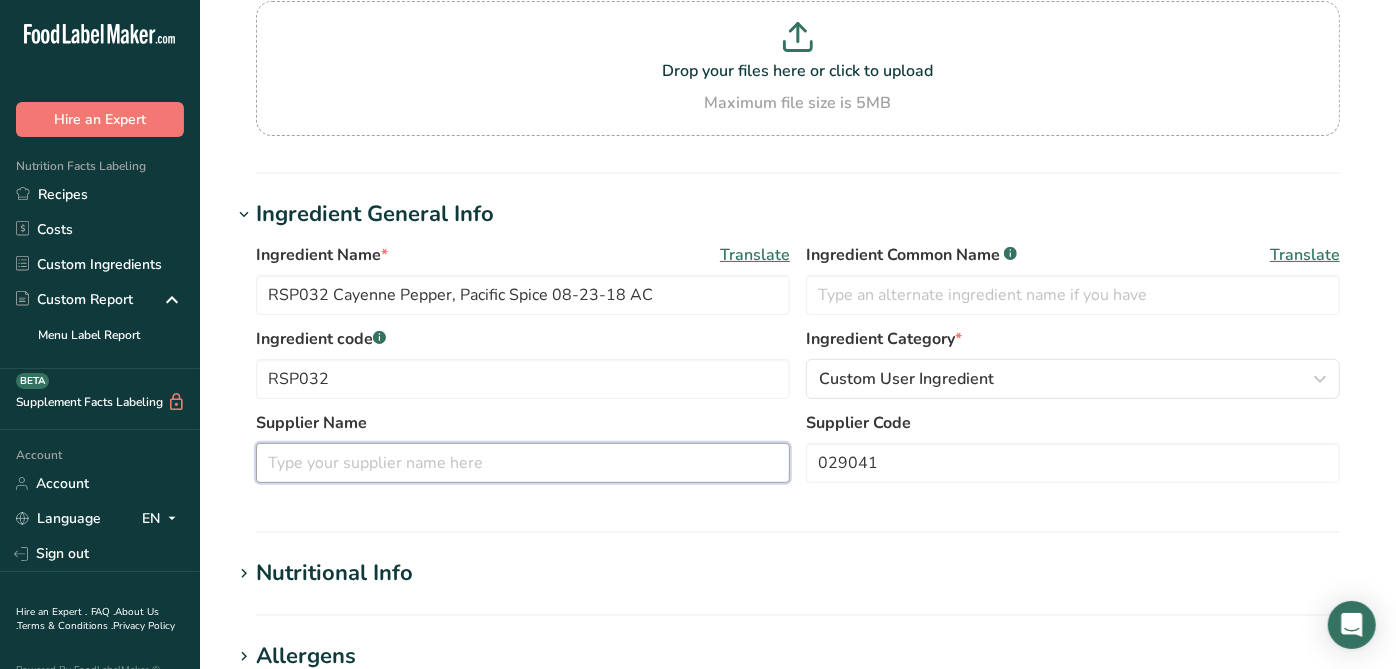 click at bounding box center [523, 463] 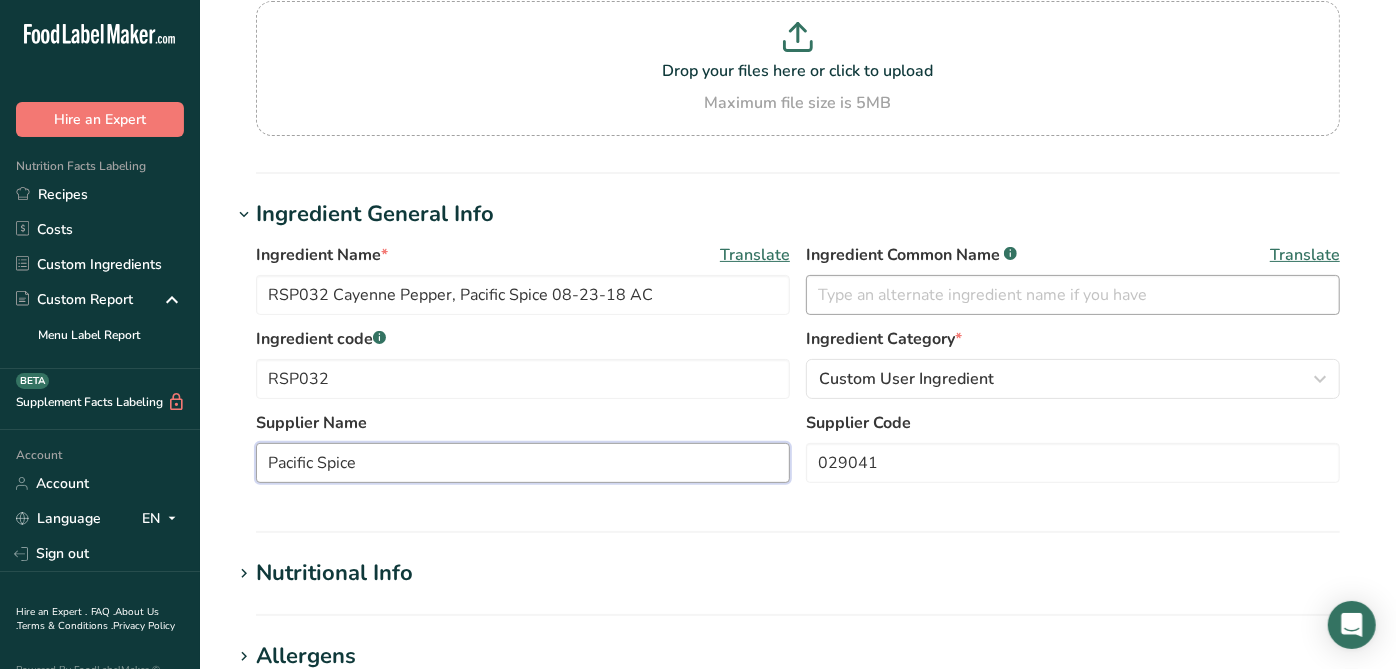 type on "Pacific Spice" 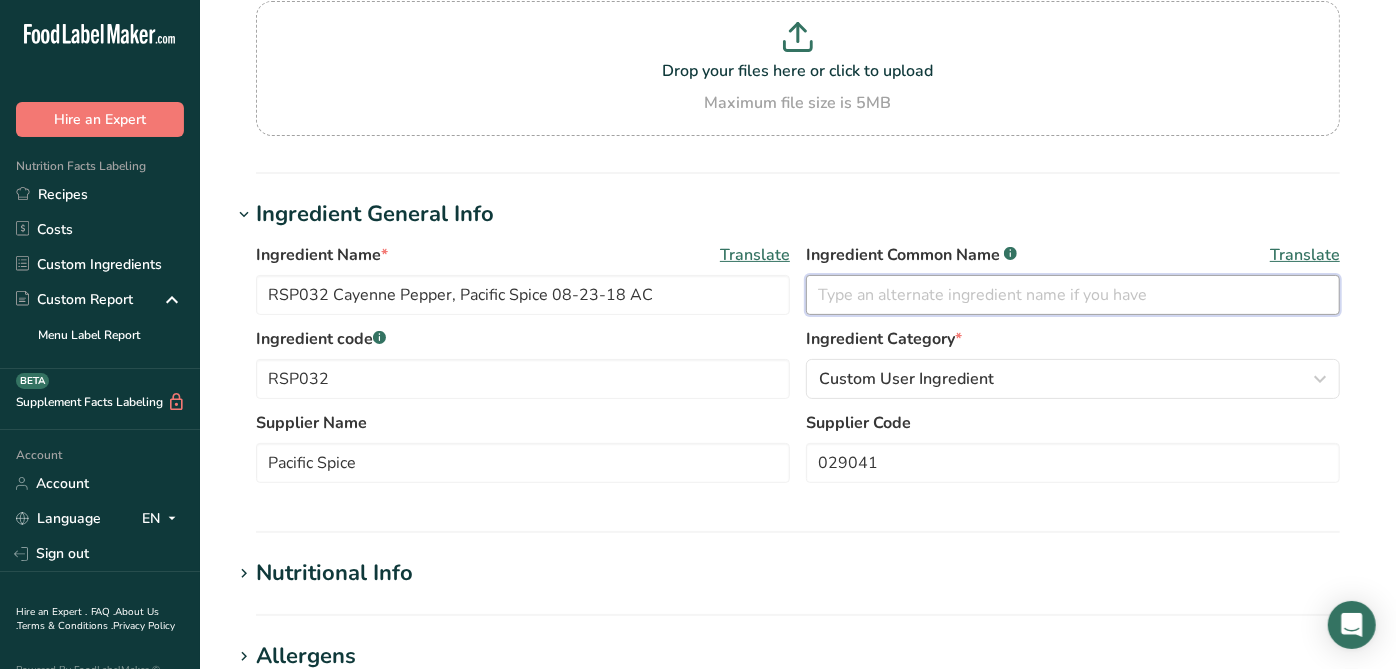click at bounding box center [1073, 295] 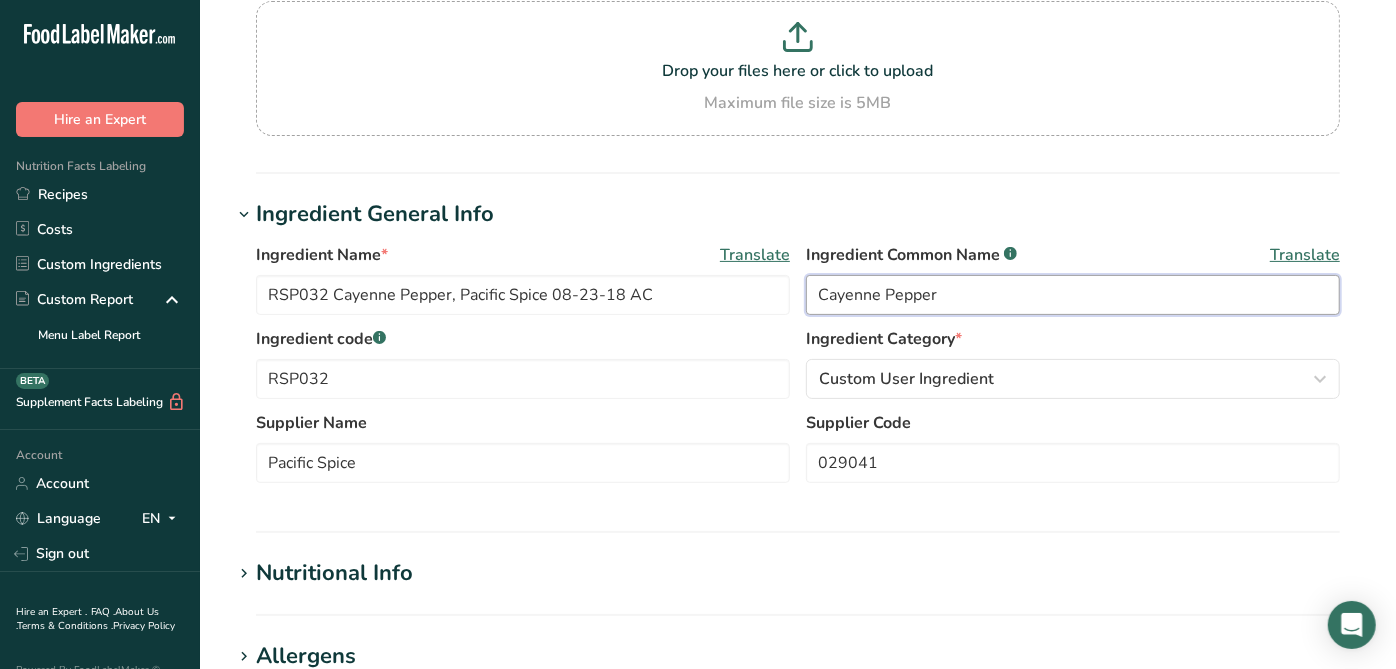 type on "Cayenne Pepper" 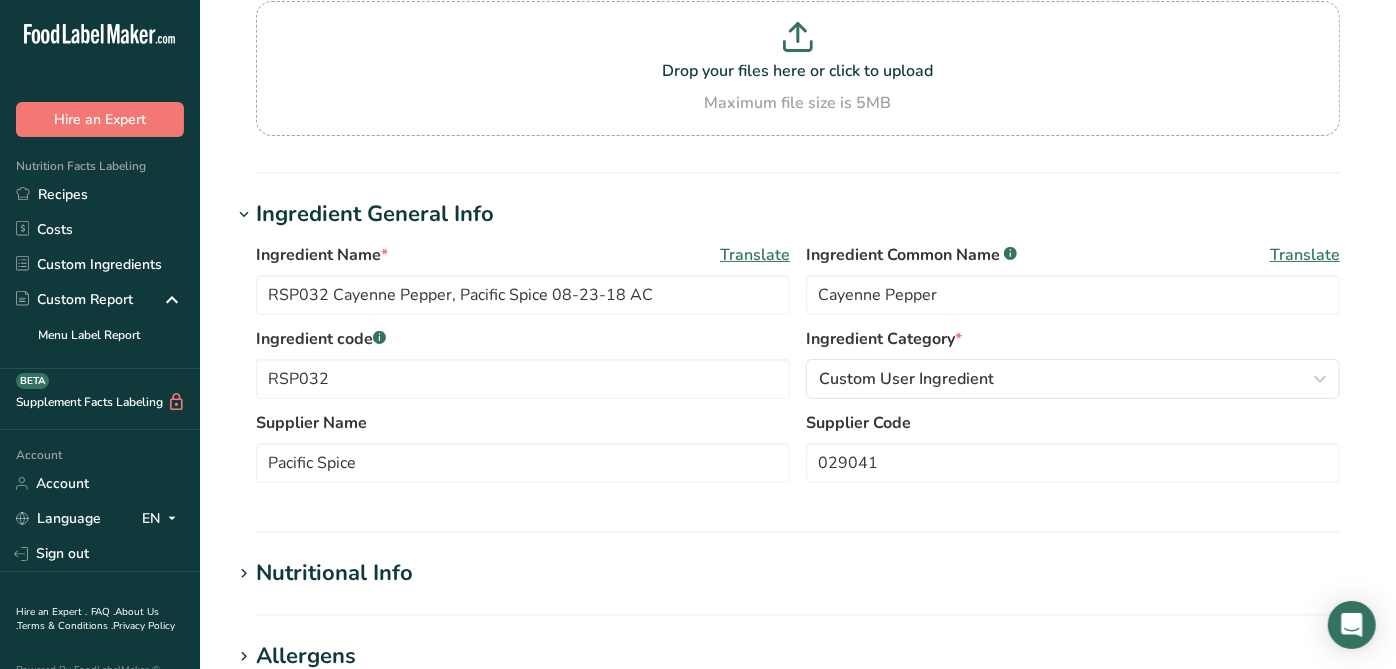 click on "Ingredient code
.a-a{fill:#347362;}.b-a{fill:#fff;}" at bounding box center (523, 339) 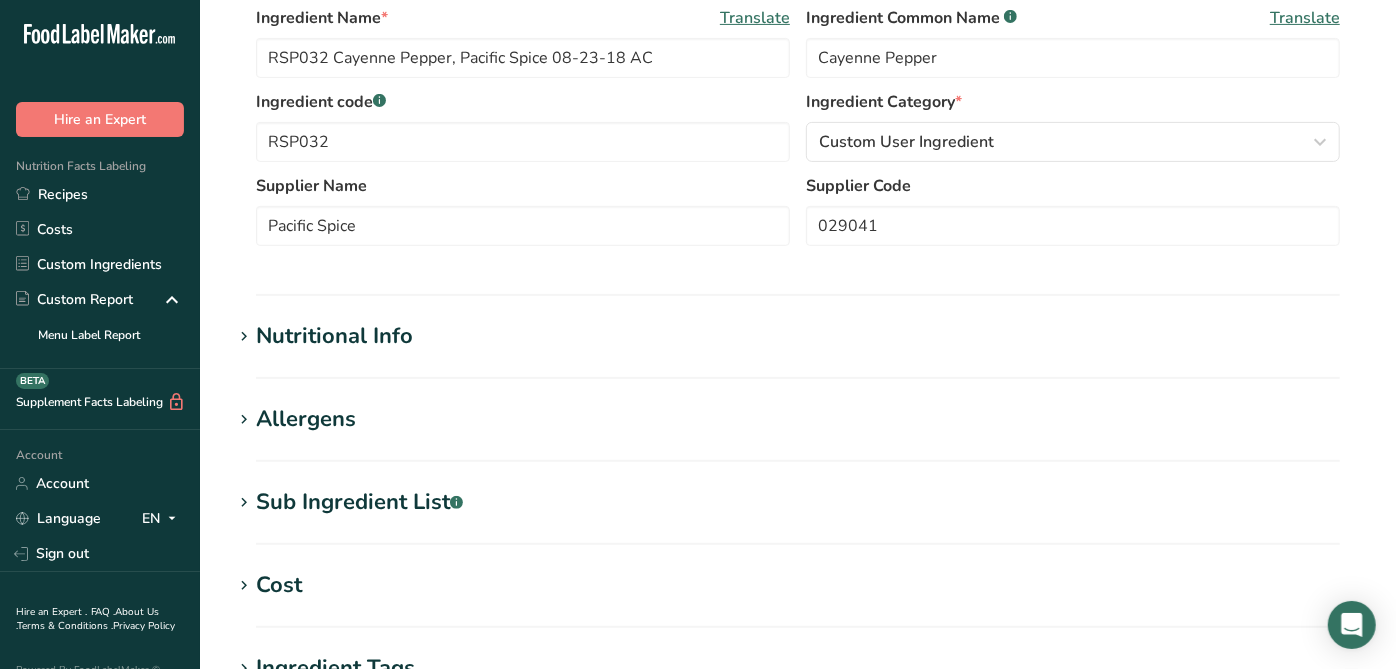 scroll, scrollTop: 510, scrollLeft: 0, axis: vertical 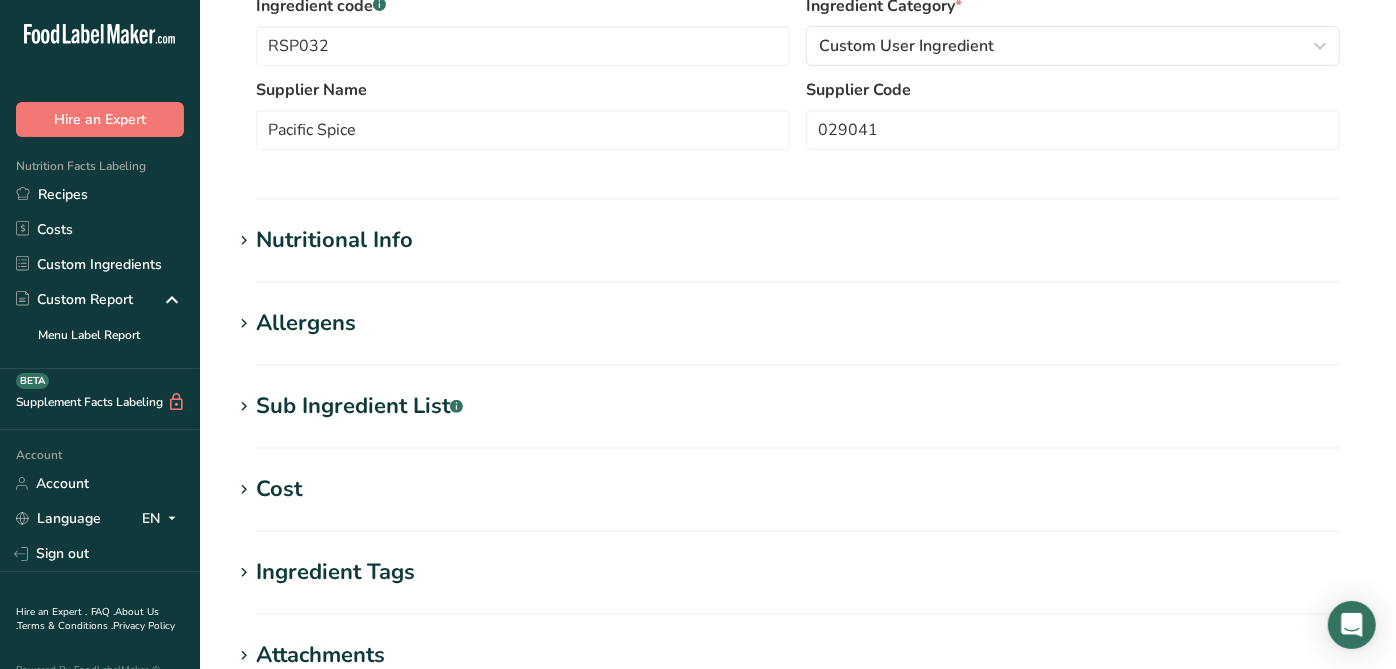 click on "Sub Ingredient List
.a-a{fill:#347362;}.b-a{fill:#fff;}" at bounding box center (359, 406) 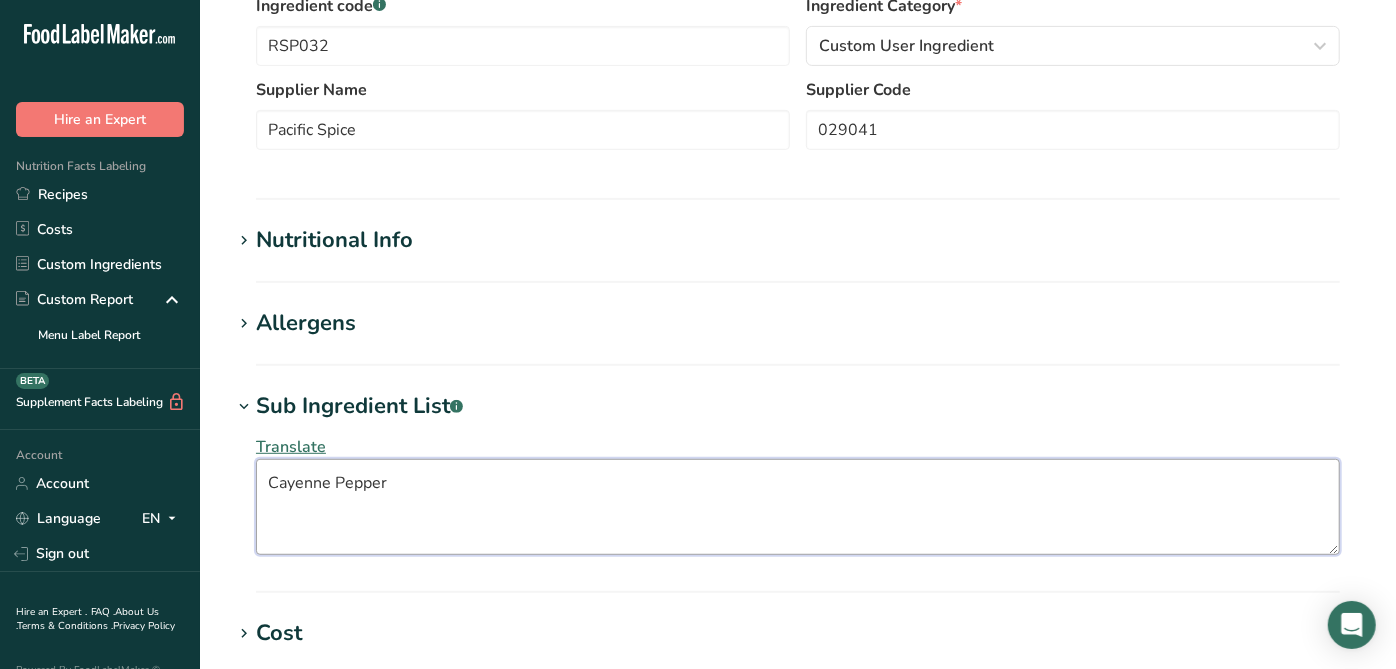 drag, startPoint x: 323, startPoint y: 497, endPoint x: 240, endPoint y: 492, distance: 83.15047 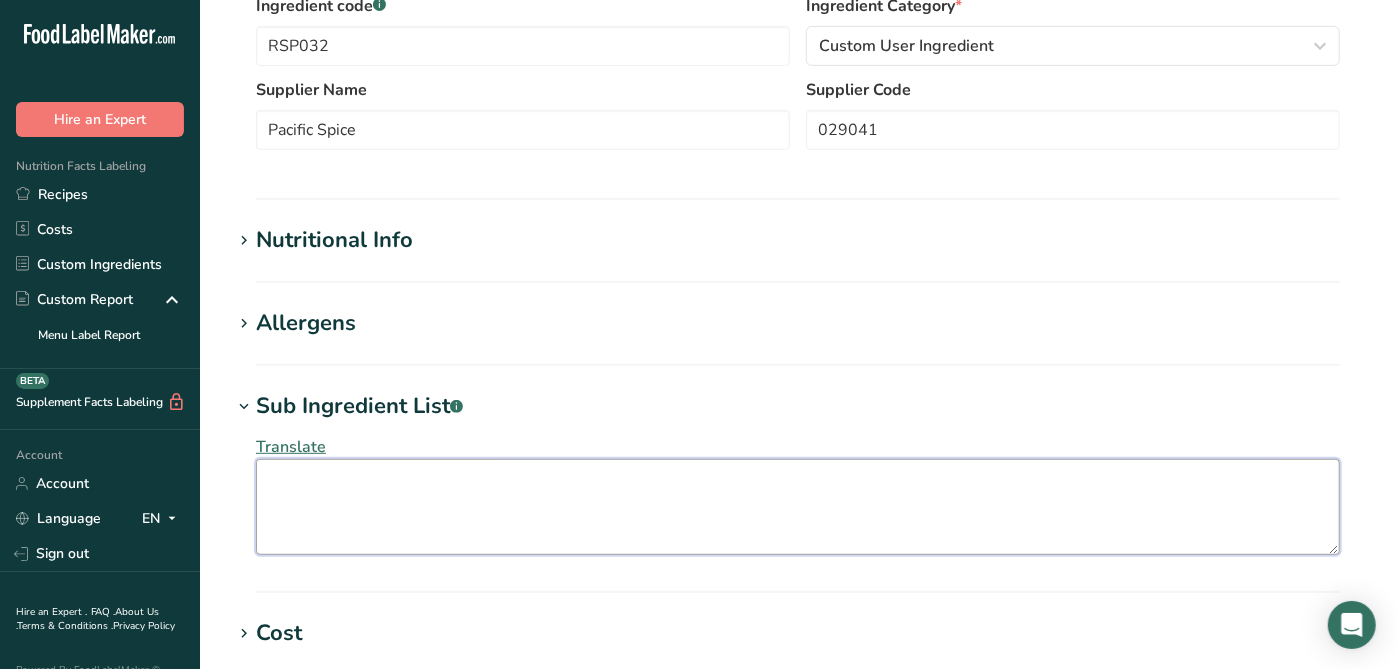 type 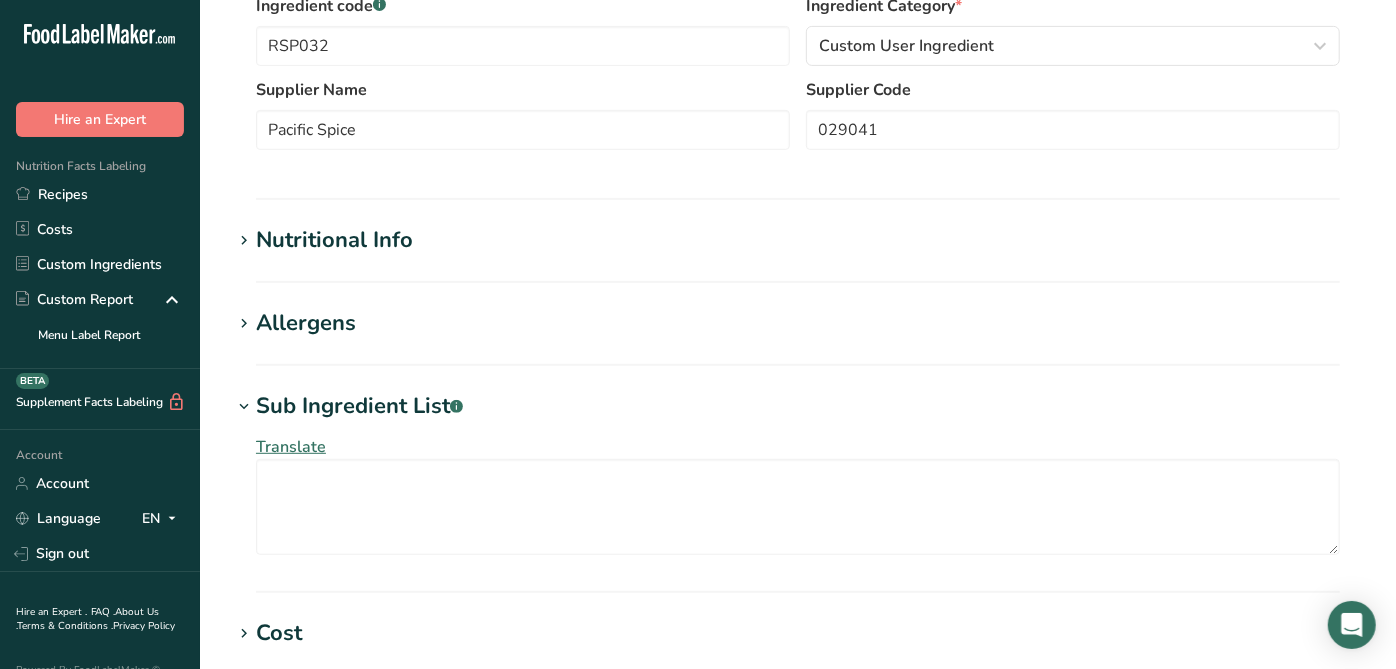 click on "Translate" at bounding box center (798, 495) 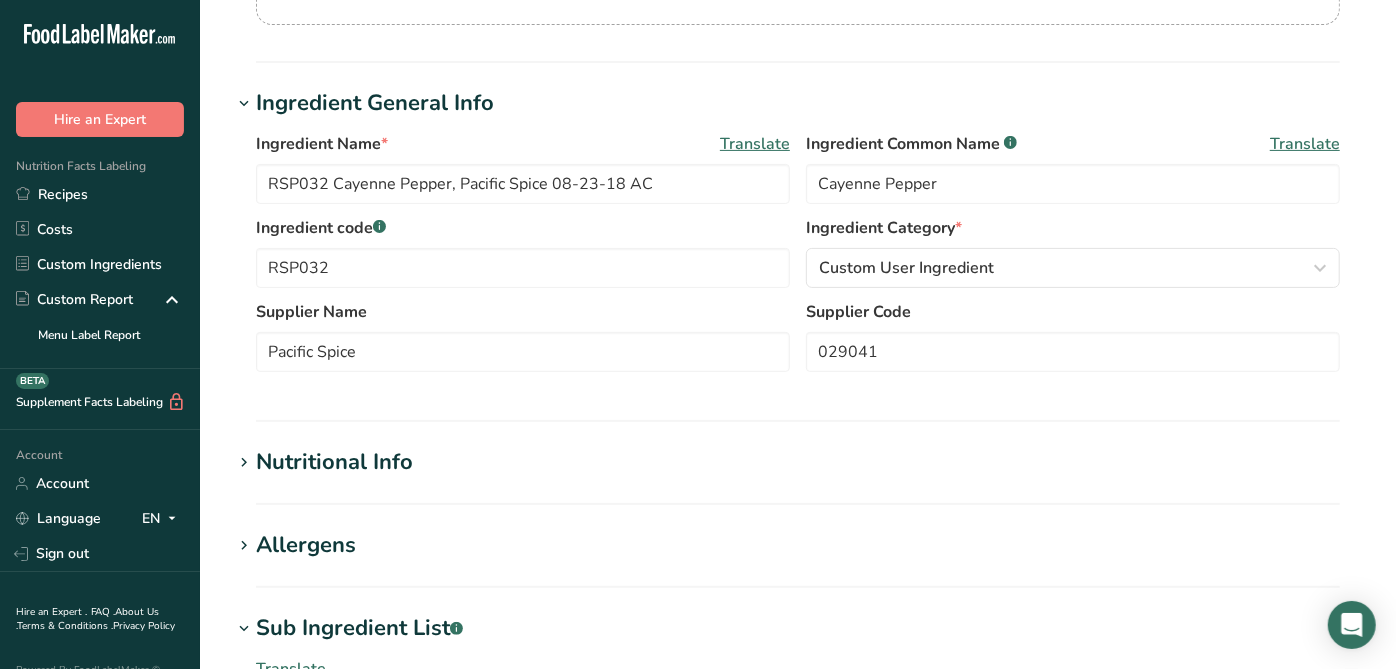 scroll, scrollTop: 288, scrollLeft: 0, axis: vertical 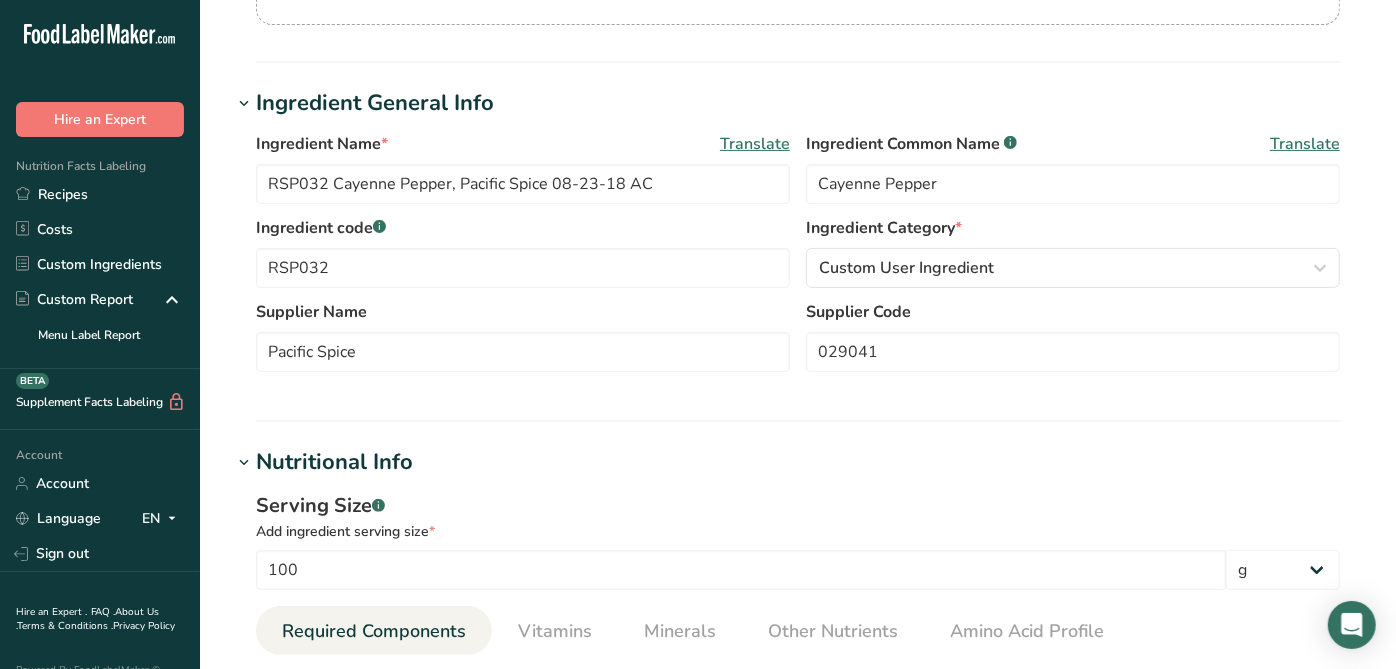 click on "Nutritional Info" at bounding box center (334, 462) 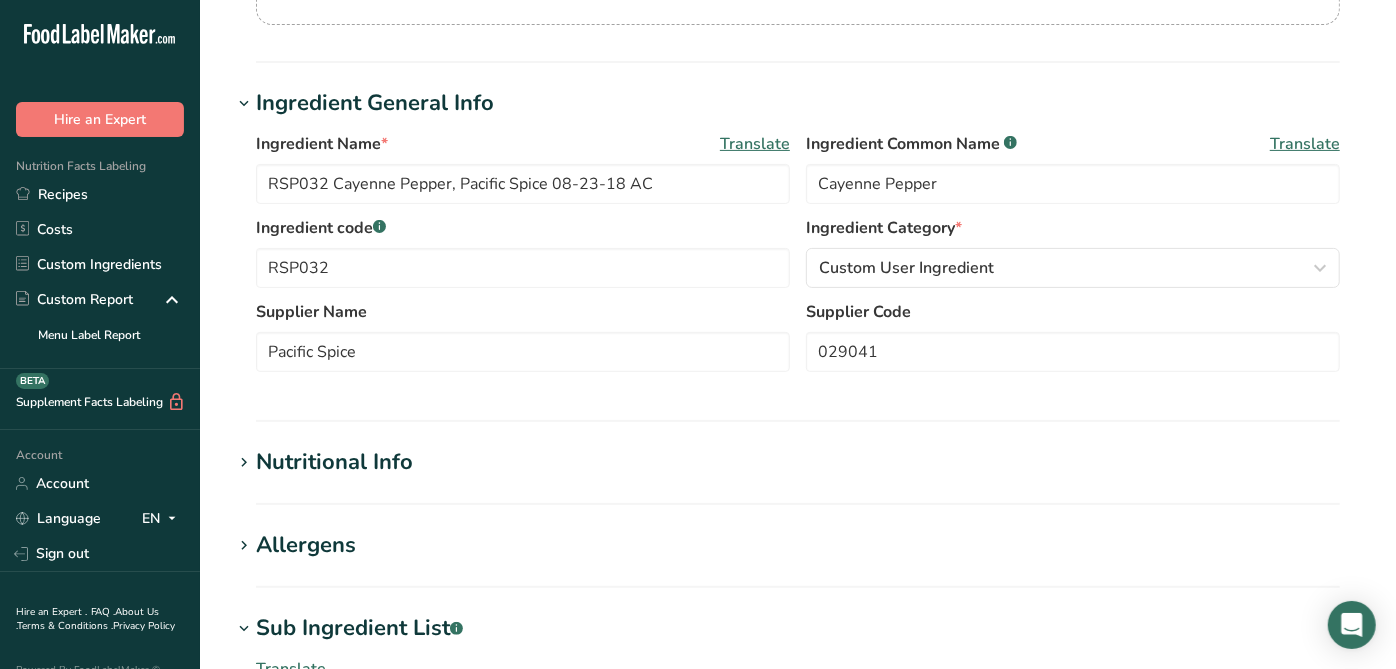 click on "Ingredient Name *
Translate
RSP032 Cayenne Pepper, Pacific Spice 08-23-18 AC
Ingredient Common Name
.a-a{fill:#347362;}.b-a{fill:#fff;}
Translate
Cayenne Pepper
Ingredient code
.a-a{fill:#347362;}.b-a{fill:#fff;}           RSP032
Ingredient Category *
Custom User Ingredient
Standard Categories
Custom Categories
.a-a{fill:#347362;}.b-a{fill:#fff;}
American Indian/Alaska Native Foods
Baby Foods
Baked Products
Beef Products
Beverages
Branded Food Products Database
Breakfast Cereals
Cereal Grains and Pasta" at bounding box center [798, 258] 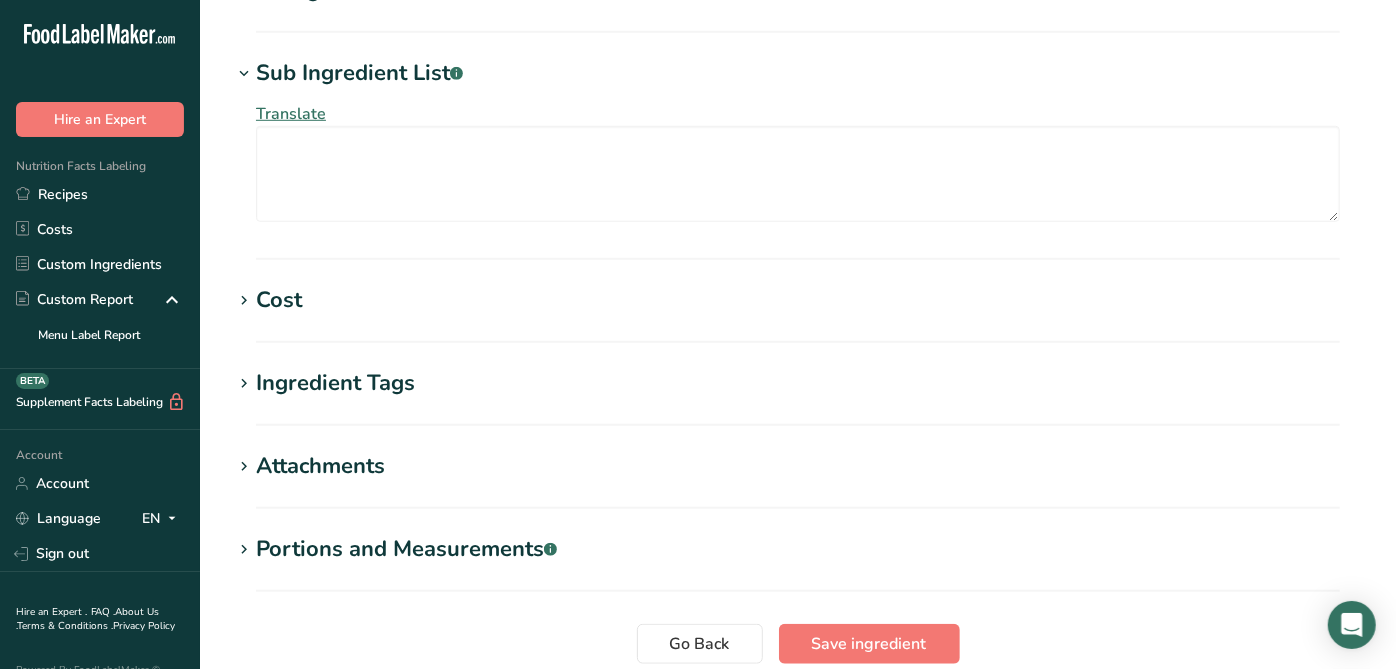 scroll, scrollTop: 954, scrollLeft: 0, axis: vertical 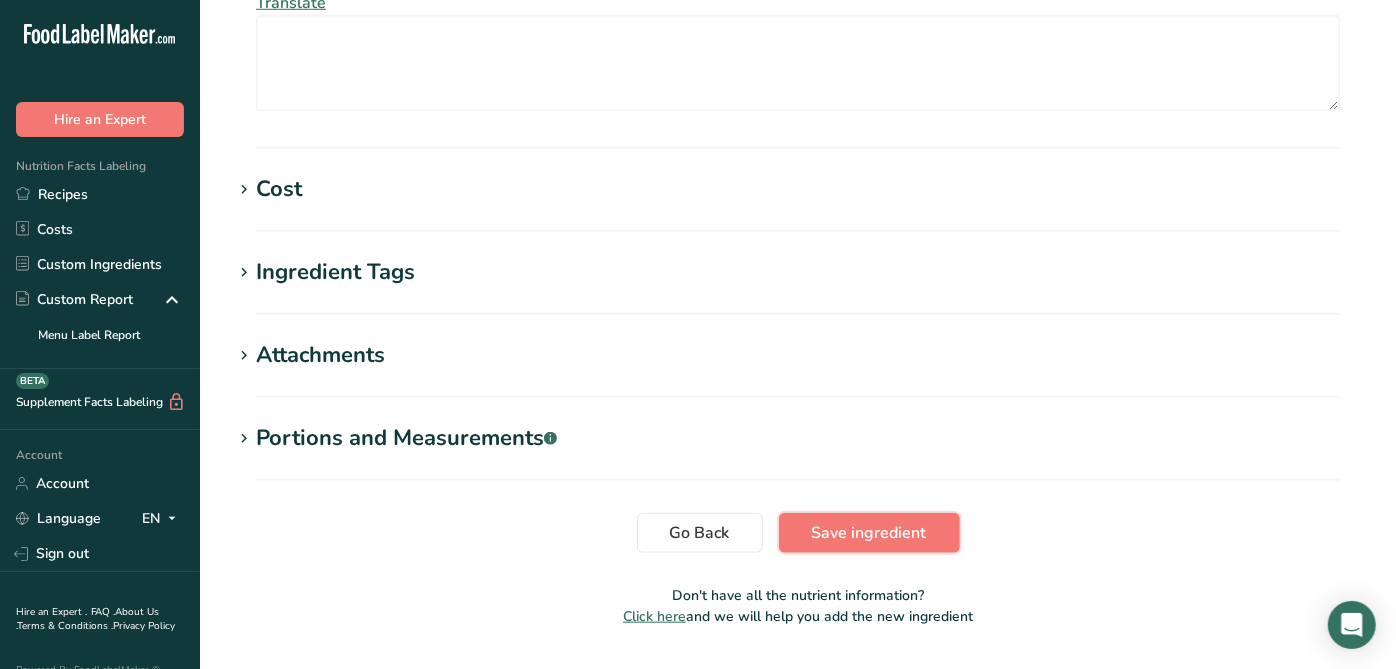 click on "Edit RSP032 Cayenne Pepper, Pacific Spice 08-23-18 AC
Ingredient Spec Sheet
.a-a{fill:#347362;}.b-a{fill:#fff;}
Upload an ingredient spec sheet or an image of a nutrition label, and our AI assistant will automatically fill-in the nutrients.
Drop your files here or click to upload
Maximum file size is 5MB
Ingredient General Info
Ingredient Name *
Translate
RSP032 Cayenne Pepper, Pacific Spice 08-23-18 AC
Ingredient Common Name
.a-a{fill:#347362;}.b-a{fill:#fff;}
Translate
Cayenne Pepper
Ingredient code
.a-a{fill:#347362;}.b-a{fill:#fff;}           RSP032
Ingredient Category *
Custom User Ingredient" at bounding box center [798, -148] 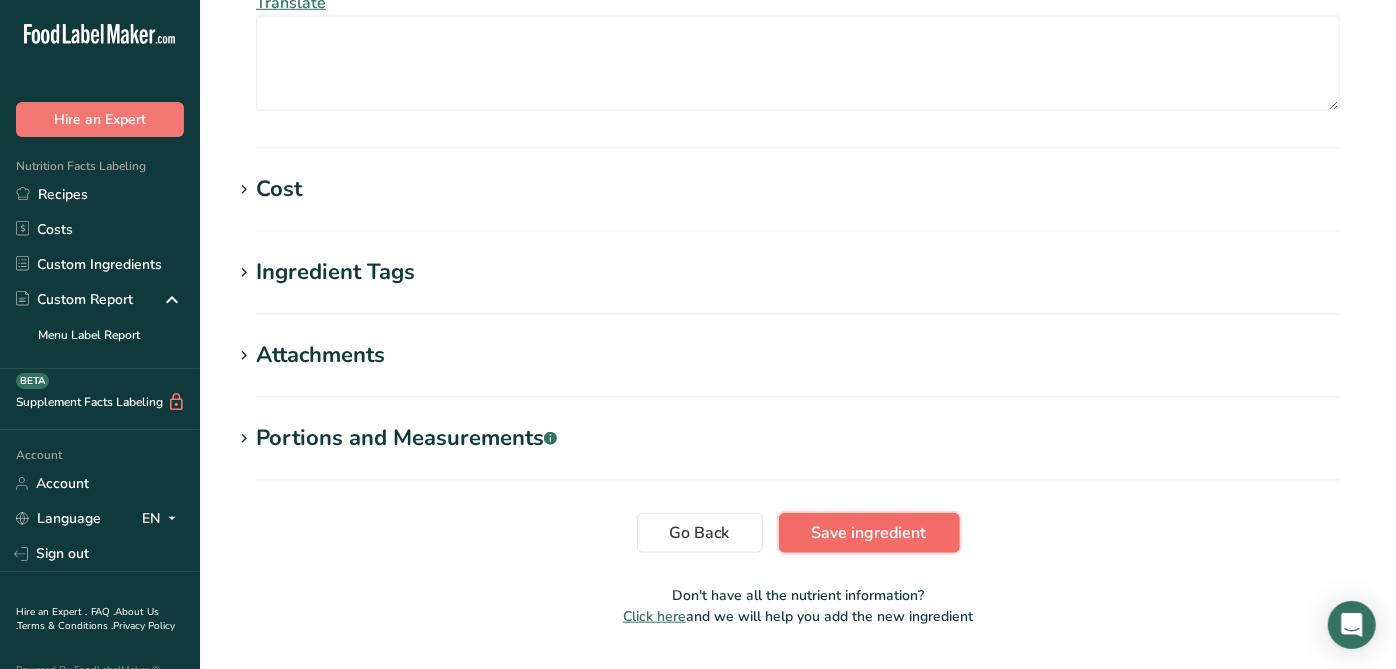 click on "Save ingredient" at bounding box center (869, 533) 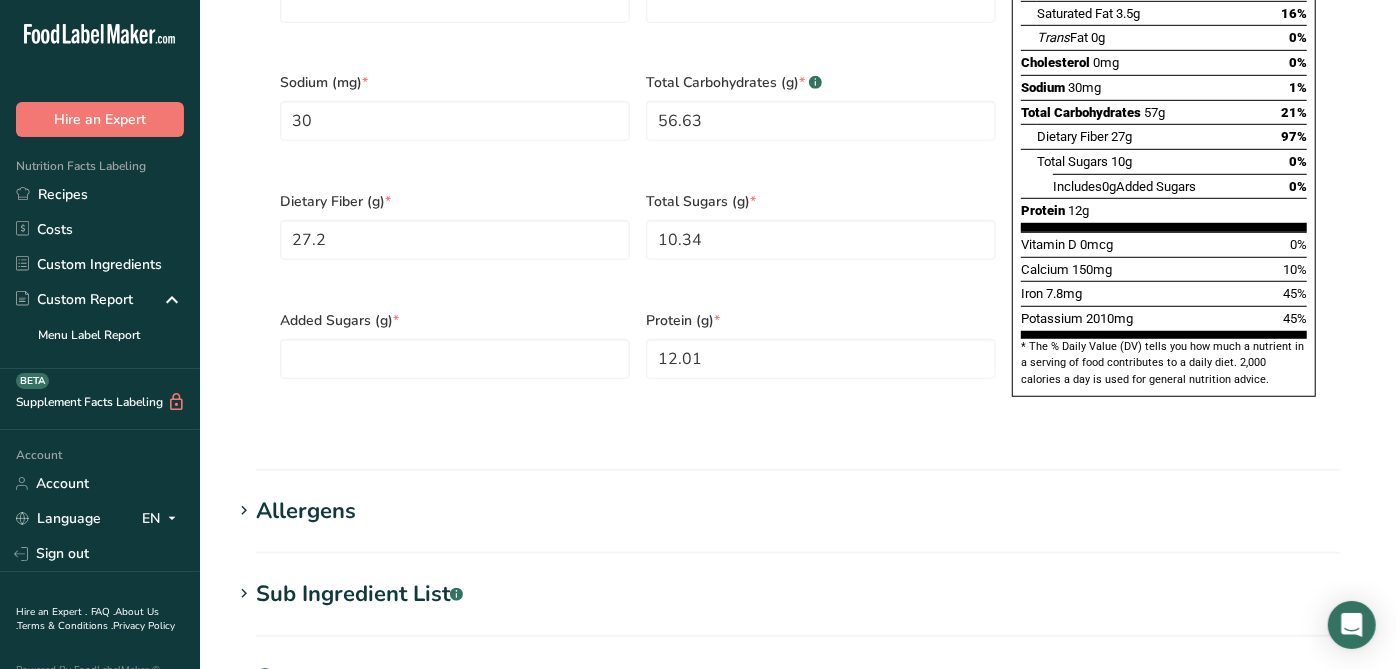 scroll, scrollTop: 733, scrollLeft: 0, axis: vertical 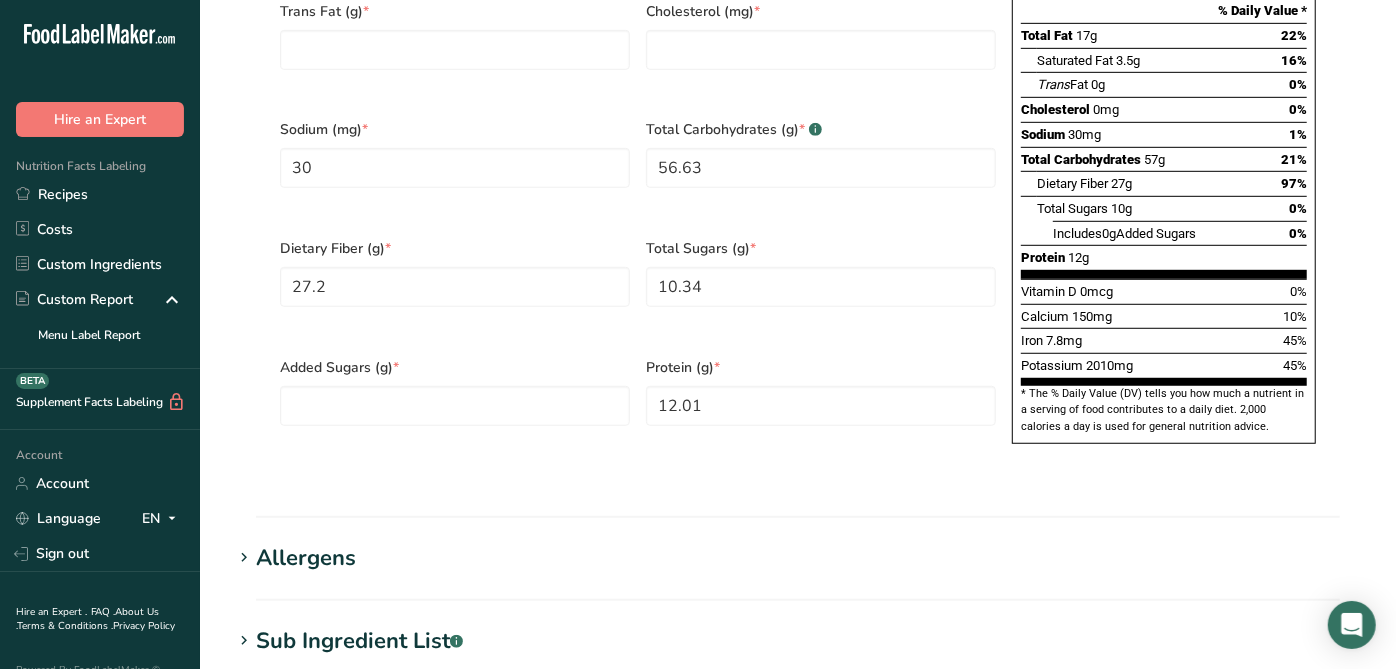 click on "Added Sugars
(g) *" at bounding box center [455, 404] 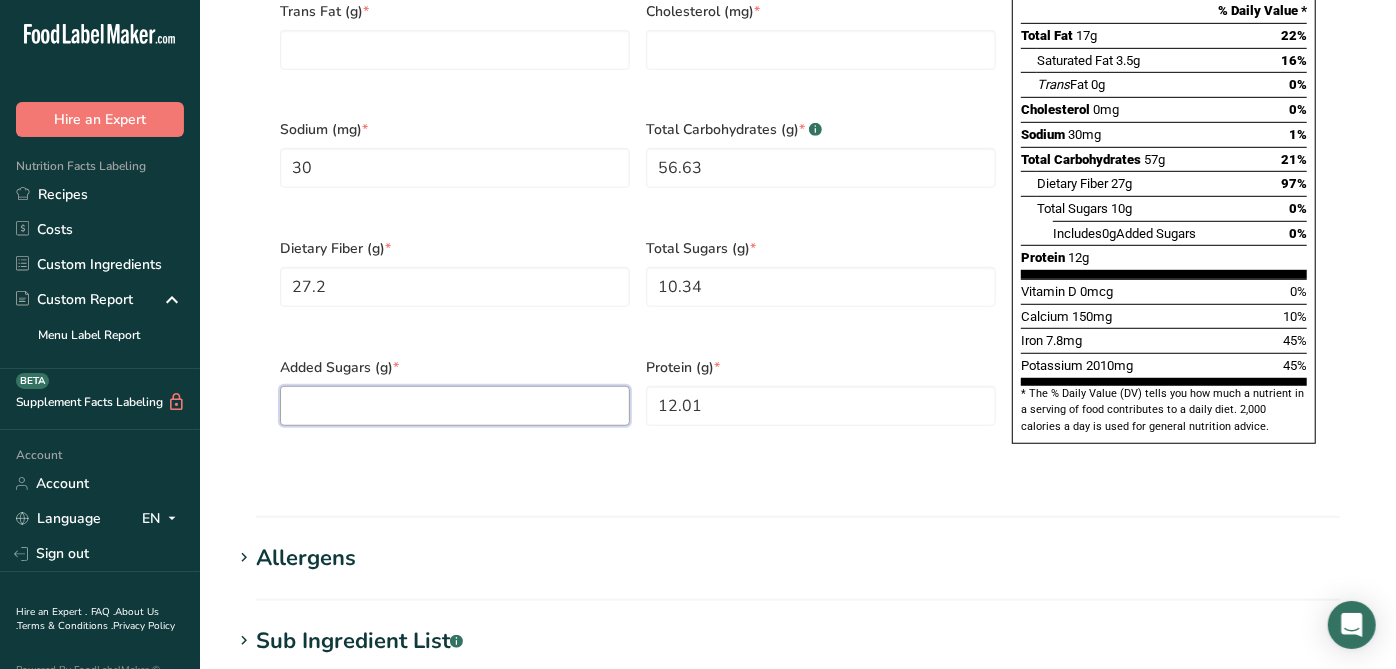 click at bounding box center (455, 406) 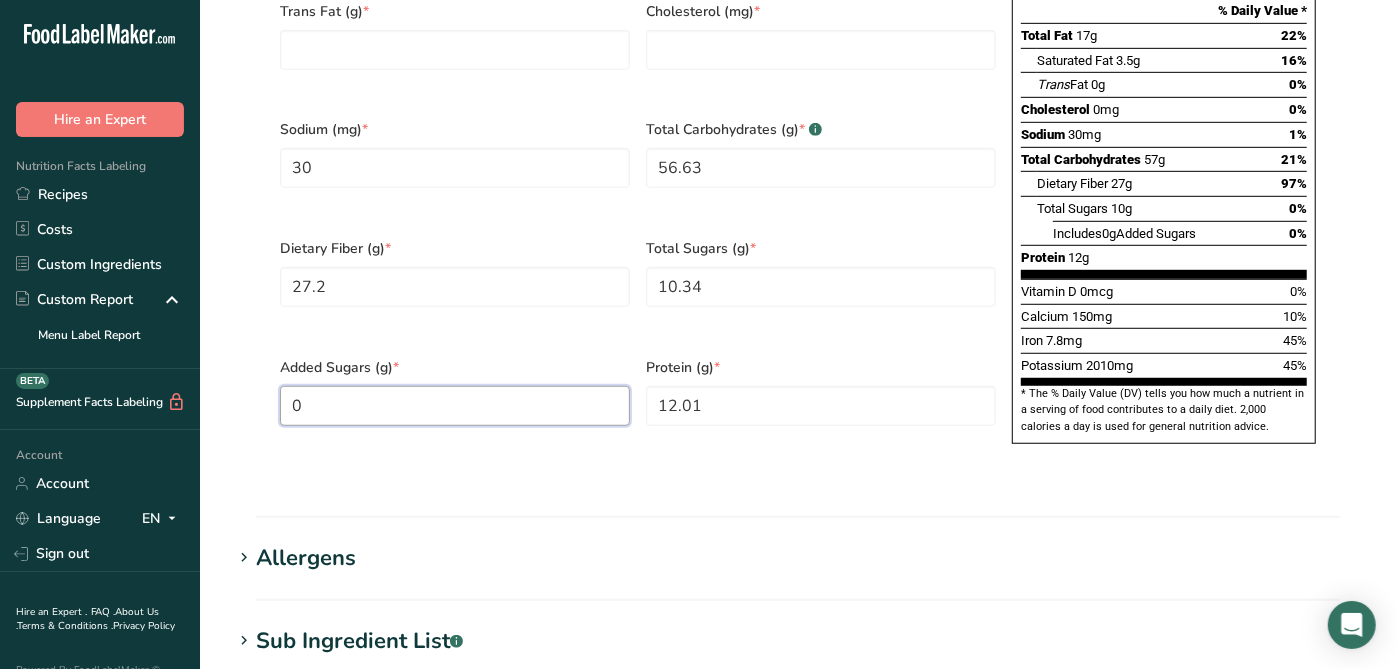 type on "0" 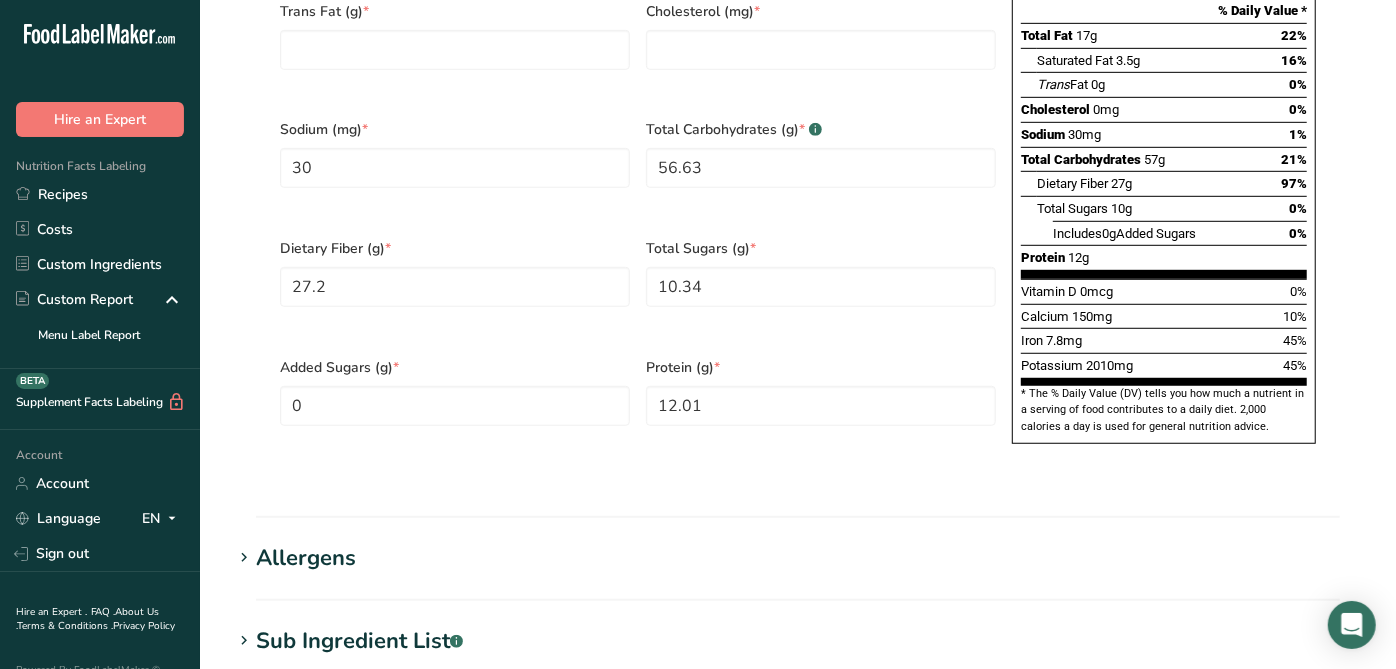click on "Added Sugars
(g) *     0" at bounding box center (455, 404) 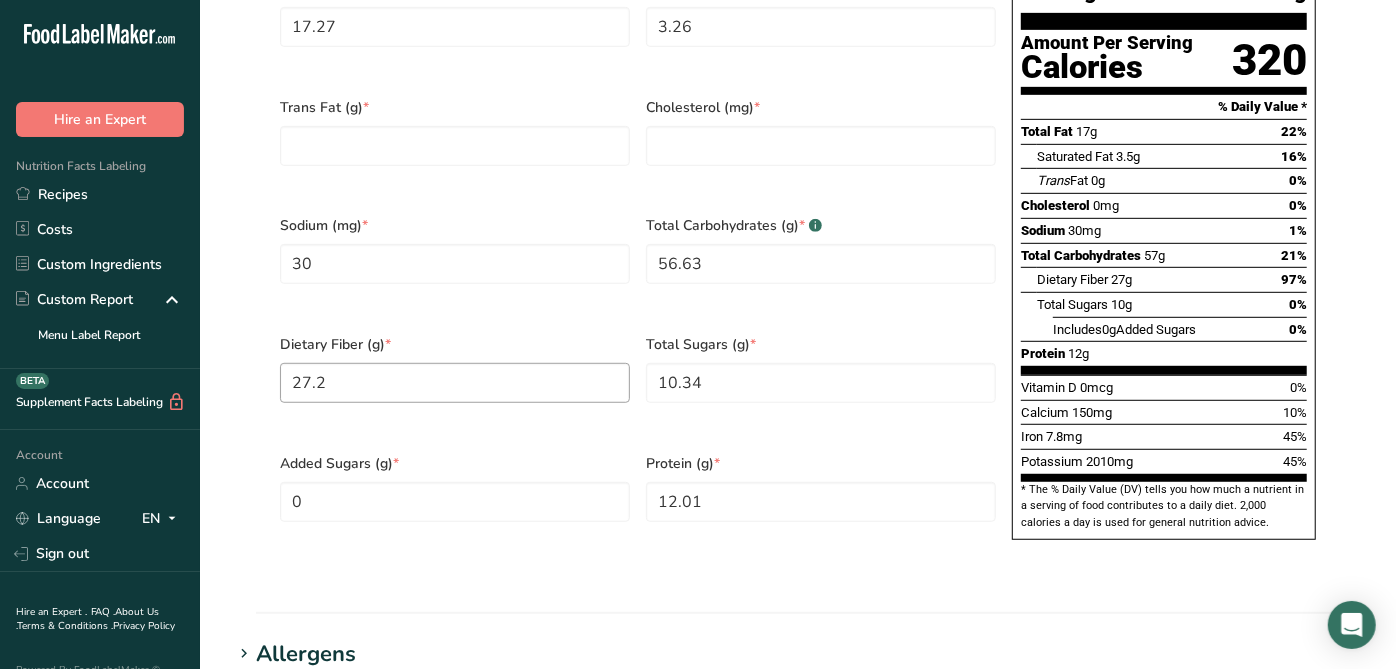 scroll, scrollTop: 511, scrollLeft: 0, axis: vertical 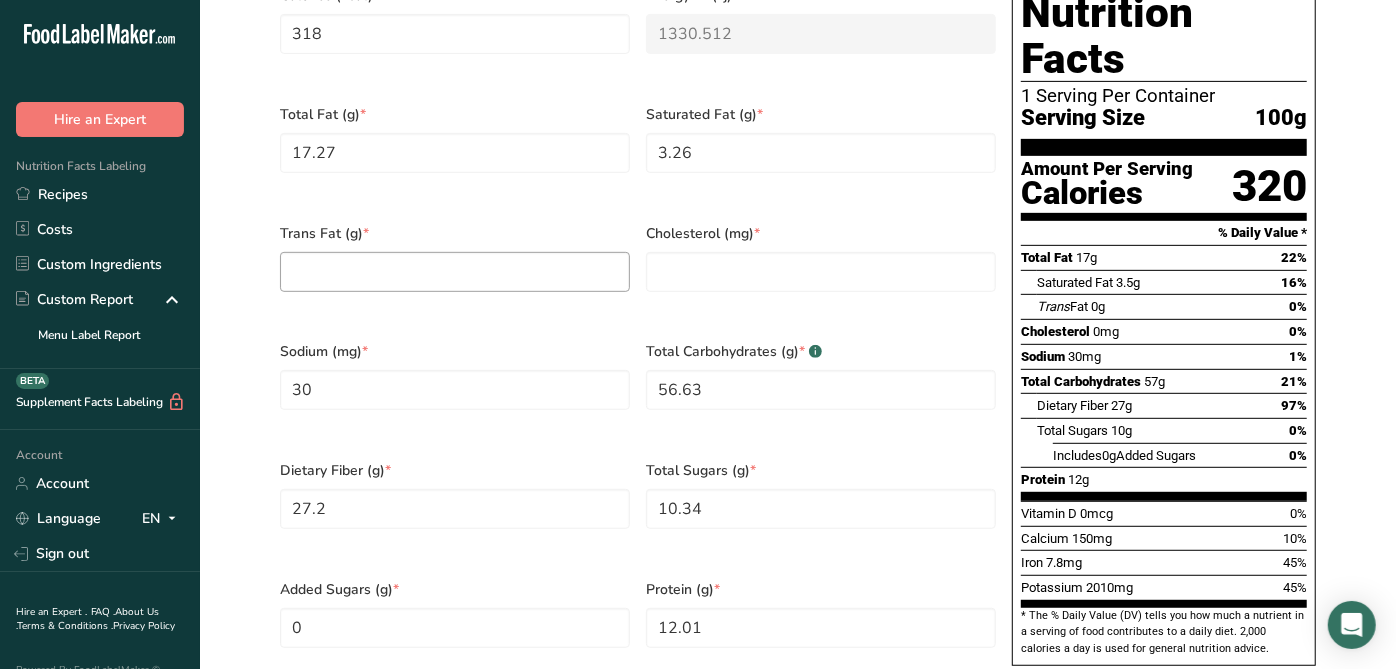 drag, startPoint x: 545, startPoint y: 276, endPoint x: 544, endPoint y: 255, distance: 21.023796 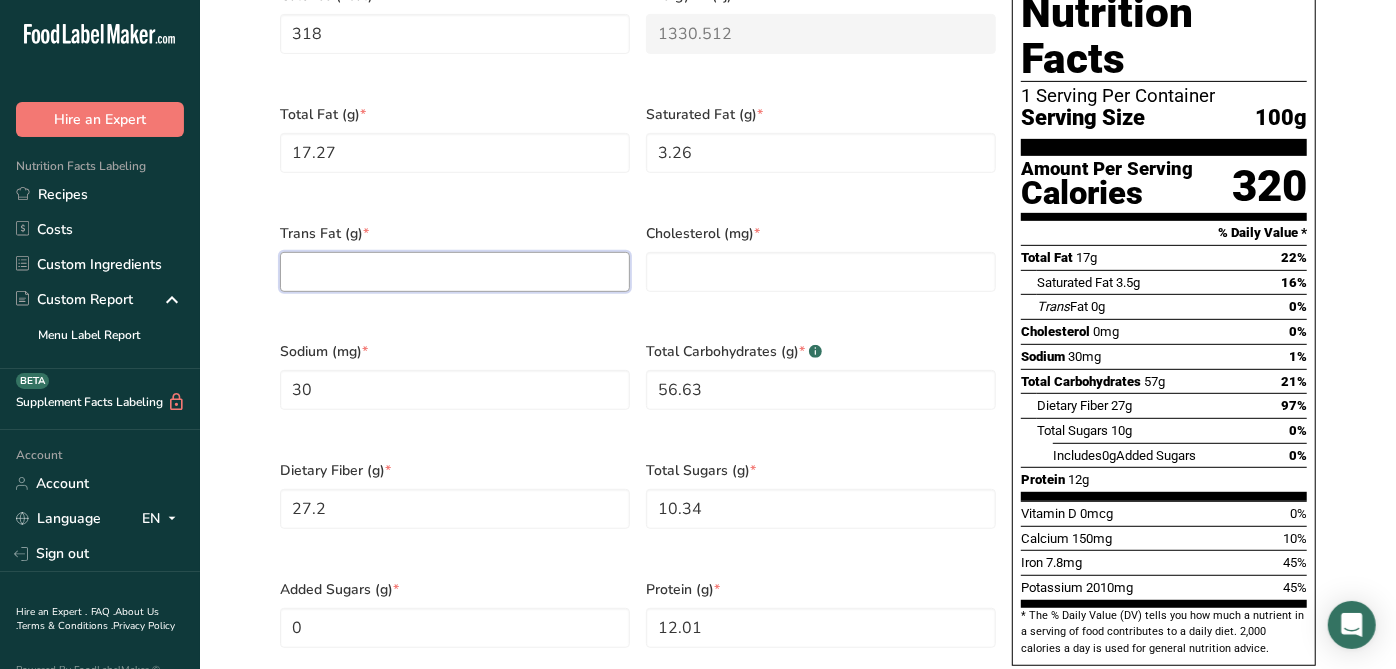 click at bounding box center [455, 272] 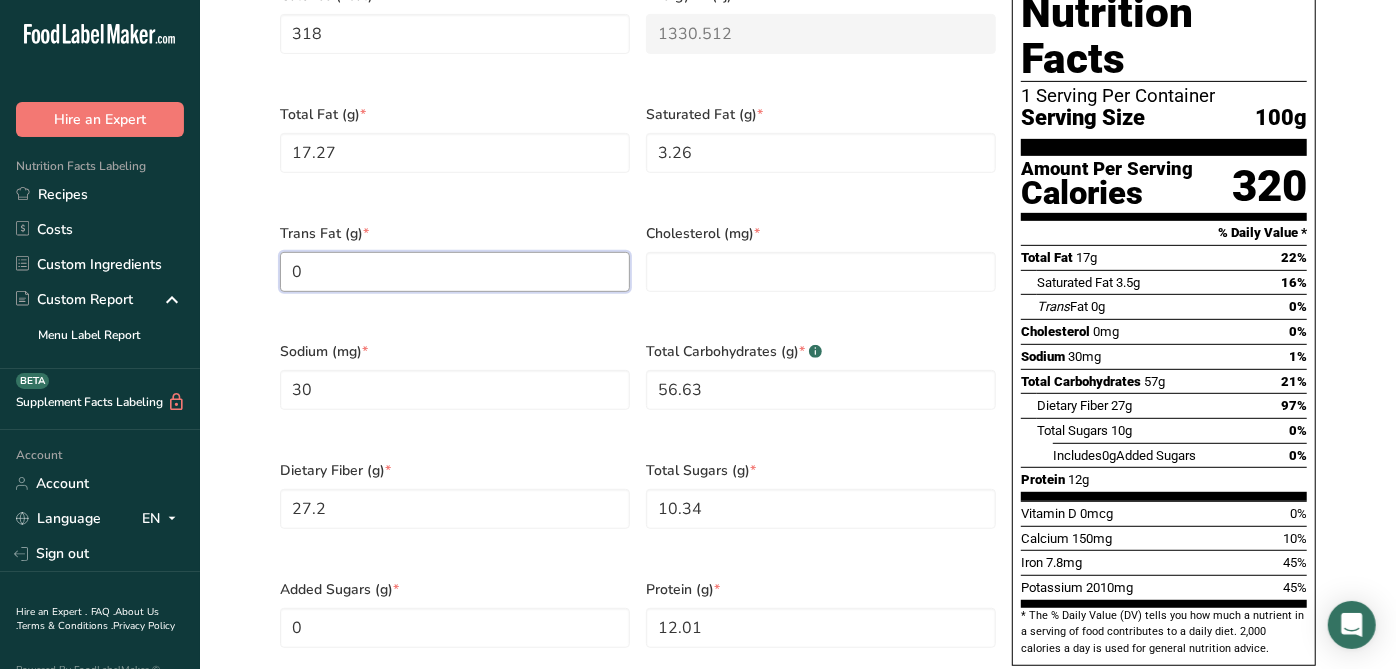 type on "0" 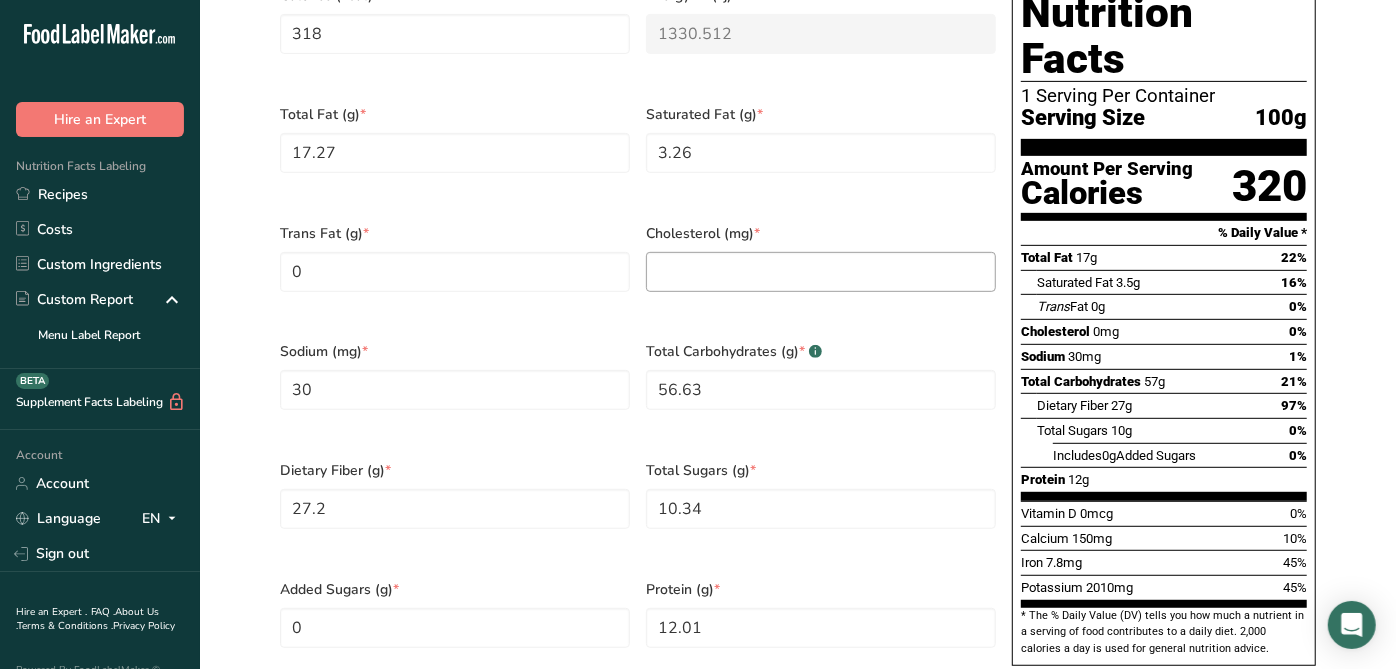 drag, startPoint x: 788, startPoint y: 282, endPoint x: 774, endPoint y: 259, distance: 26.925823 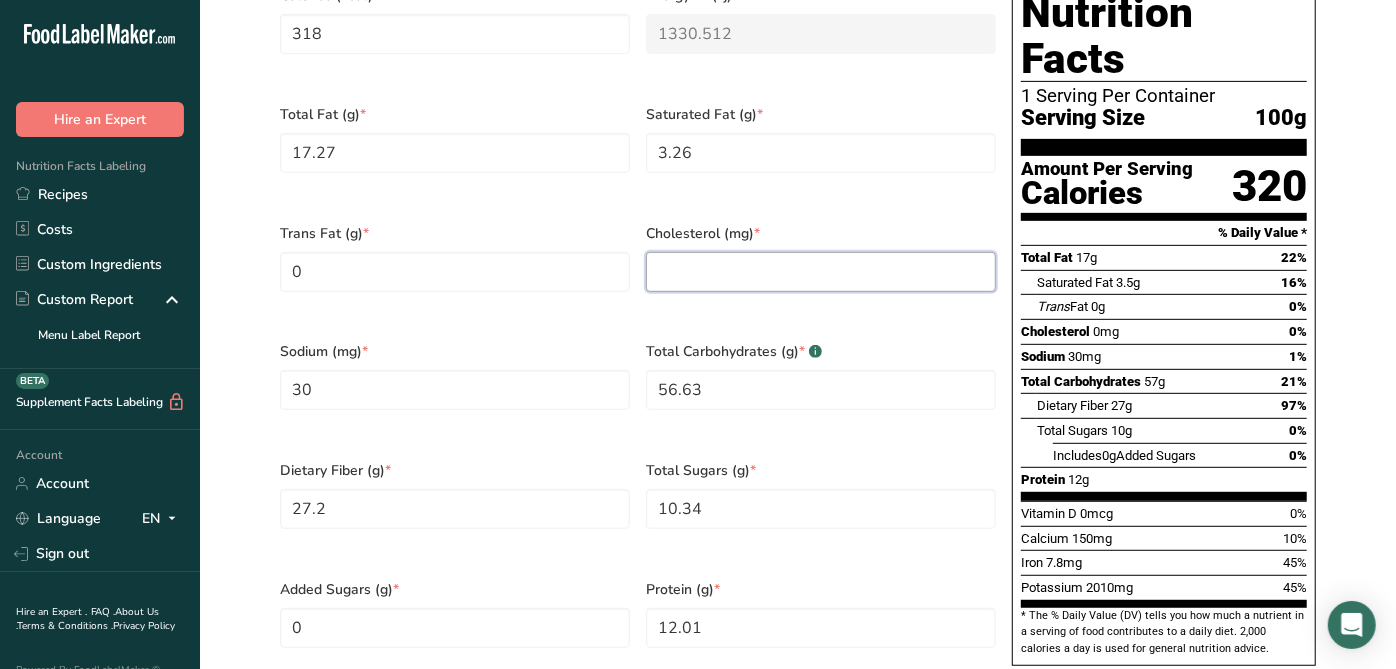 click at bounding box center (821, 272) 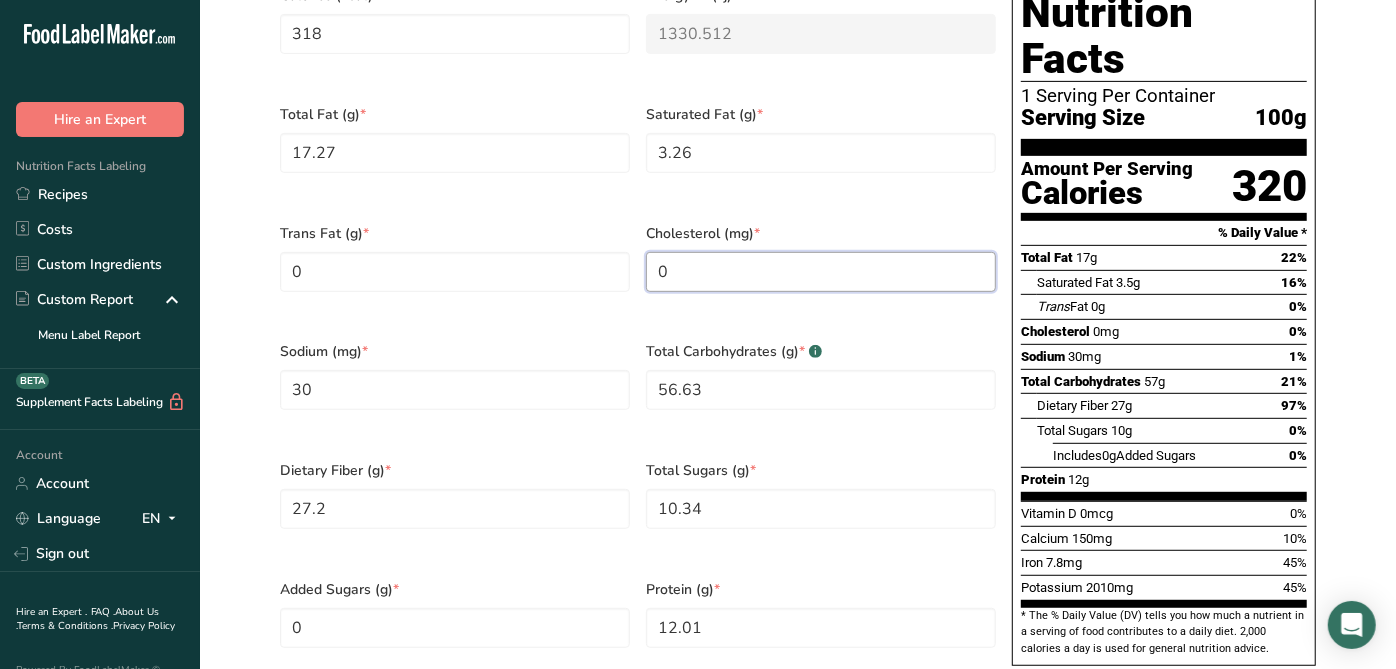 type on "0" 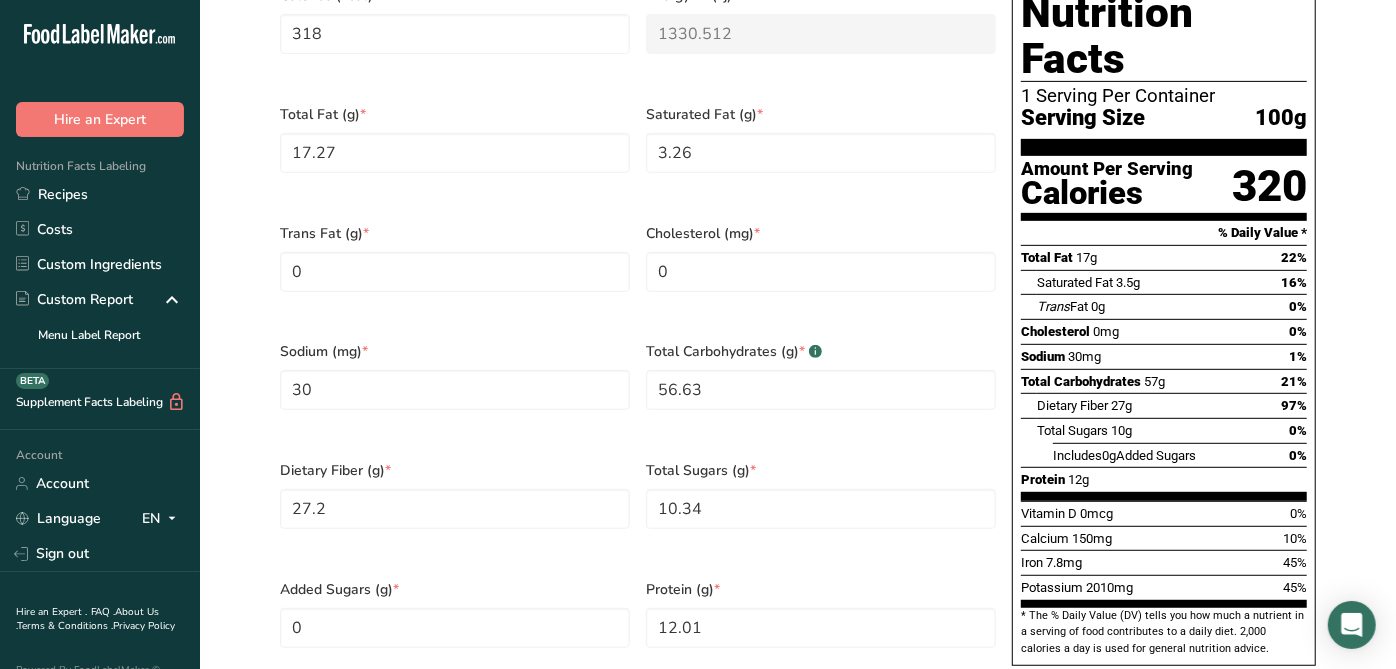 click on "Cholesterol
(mg) *     0" at bounding box center (821, 270) 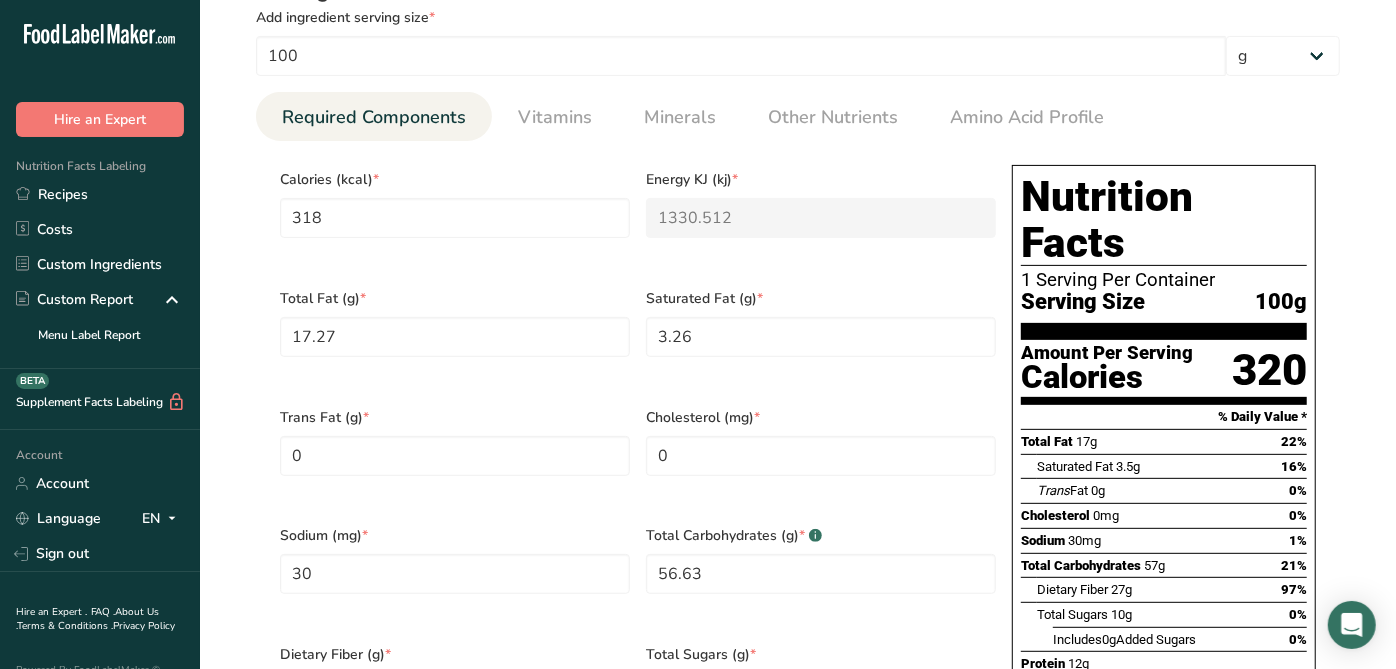 scroll, scrollTop: 1177, scrollLeft: 0, axis: vertical 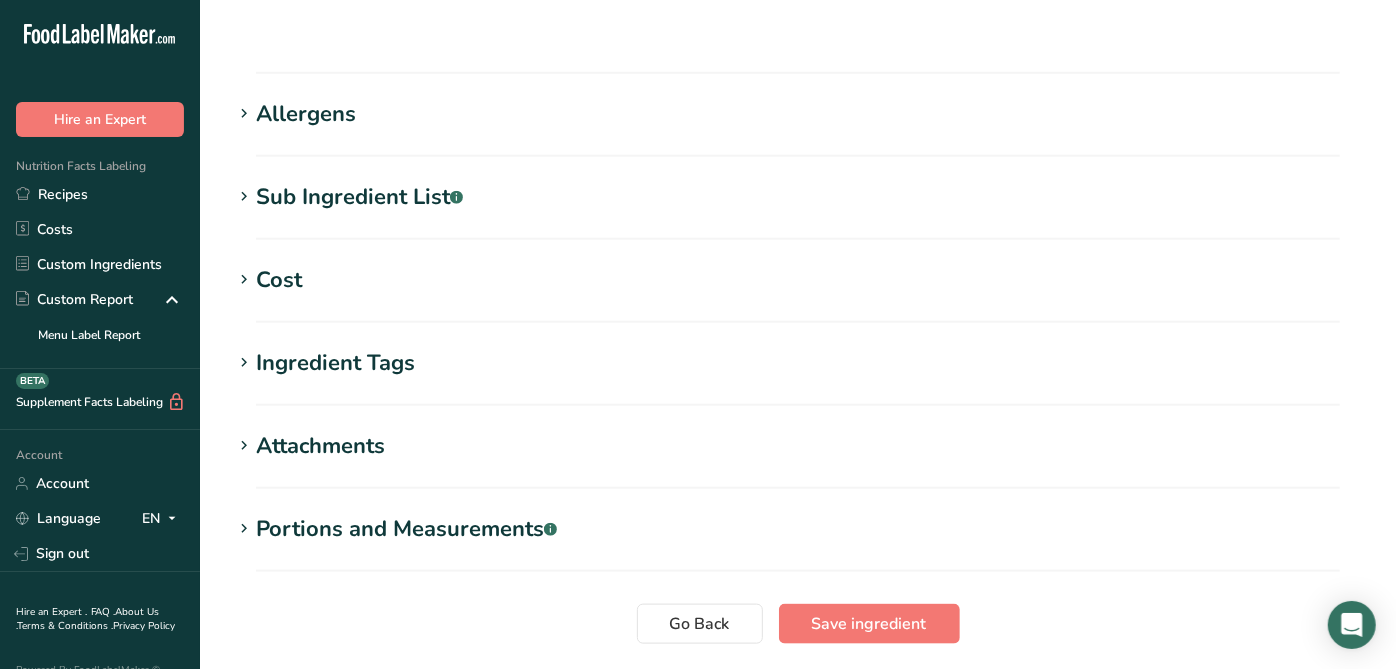 click on "Edit RSP032 Cayenne Pepper, Pacific Spice 08-23-18 AC
Ingredient Spec Sheet
.a-a{fill:#347362;}.b-a{fill:#fff;}
Upload an ingredient spec sheet or an image of a nutrition label, and our AI assistant will automatically fill-in the nutrients.
Drop your files here or click to upload
Maximum file size is 5MB
Ingredient General Info
Ingredient Name *
Translate
RSP032 Cayenne Pepper, Pacific Spice 08-23-18 AC
Ingredient Common Name
.a-a{fill:#347362;}.b-a{fill:#fff;}
Translate
Cayenne Pepper
Ingredient code
.a-a{fill:#347362;}.b-a{fill:#fff;}           RSP032
Ingredient Category *
Custom User Ingredient" at bounding box center (798, -214) 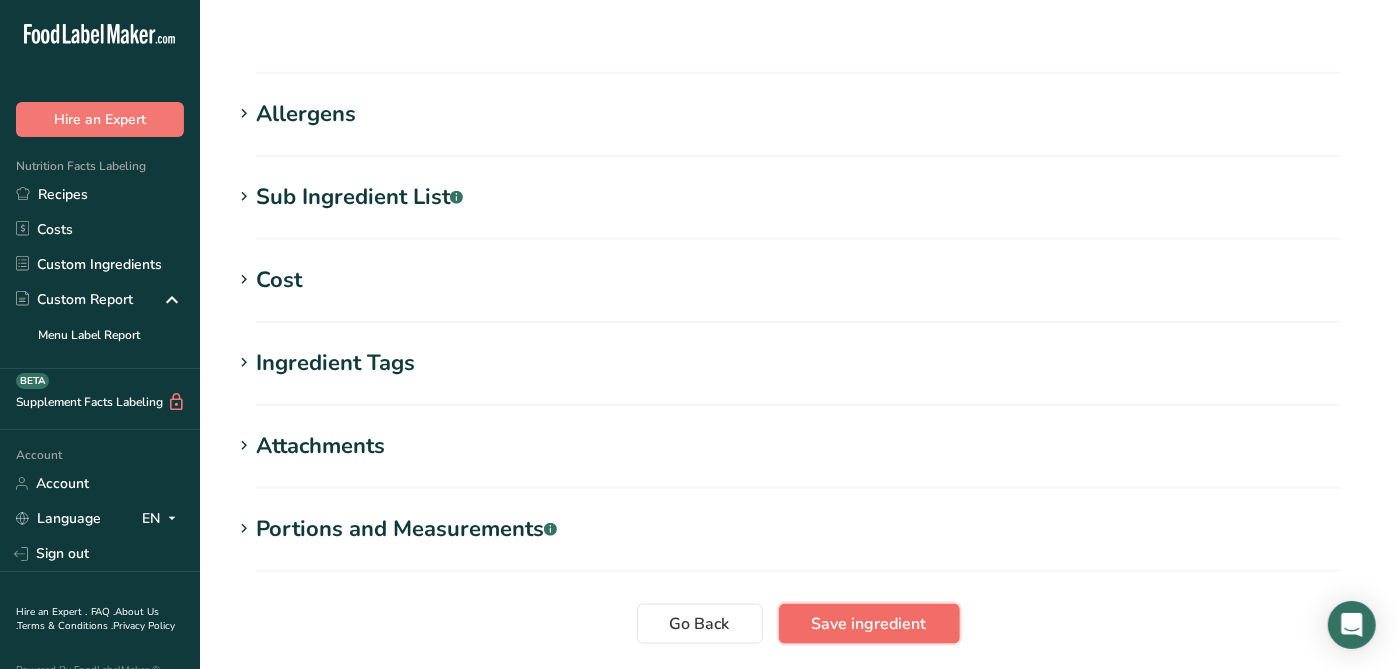 click on "Save ingredient" at bounding box center [869, 624] 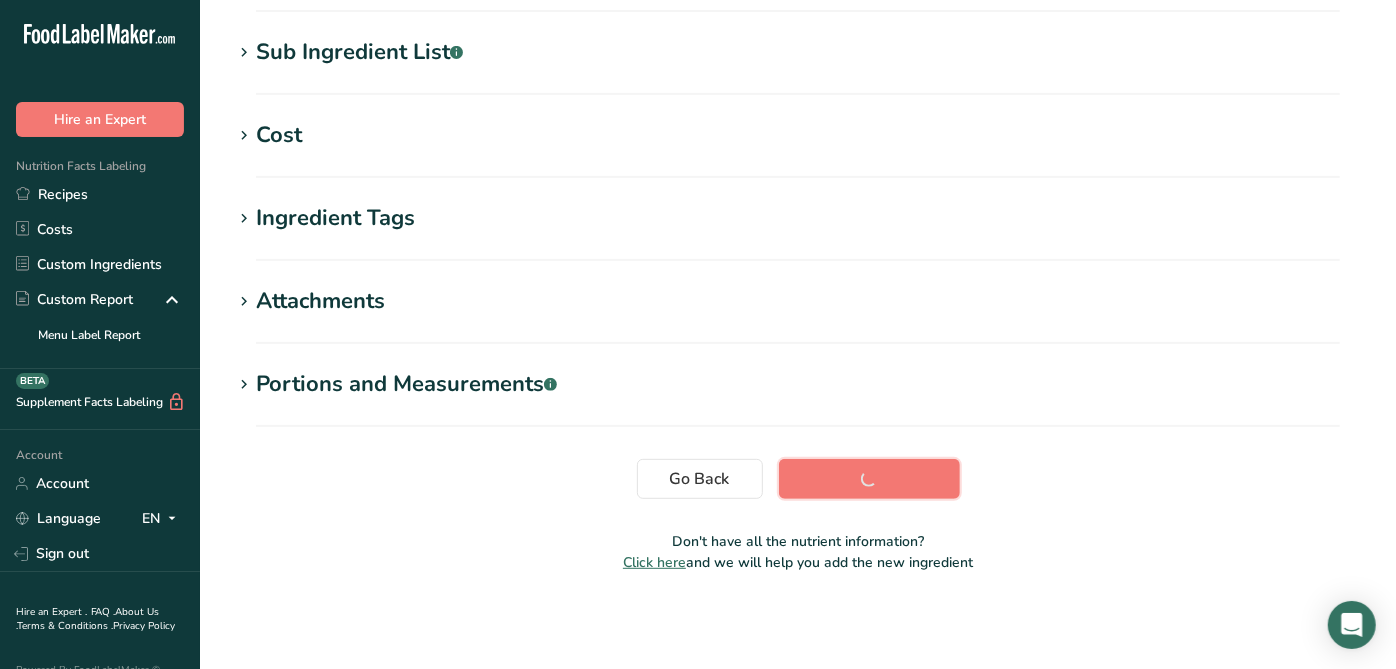 scroll, scrollTop: 297, scrollLeft: 0, axis: vertical 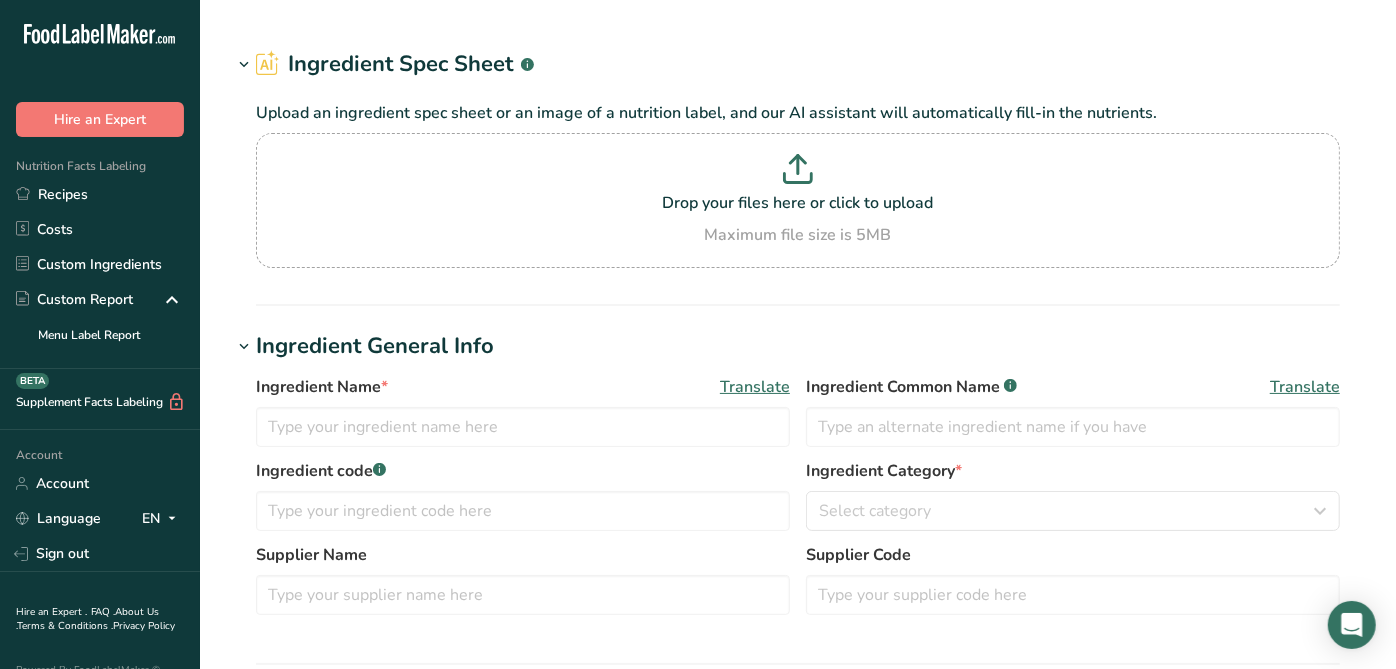 type on "RSP032 Cayenne Pepper, Pacific Spice 08-23-18 AC" 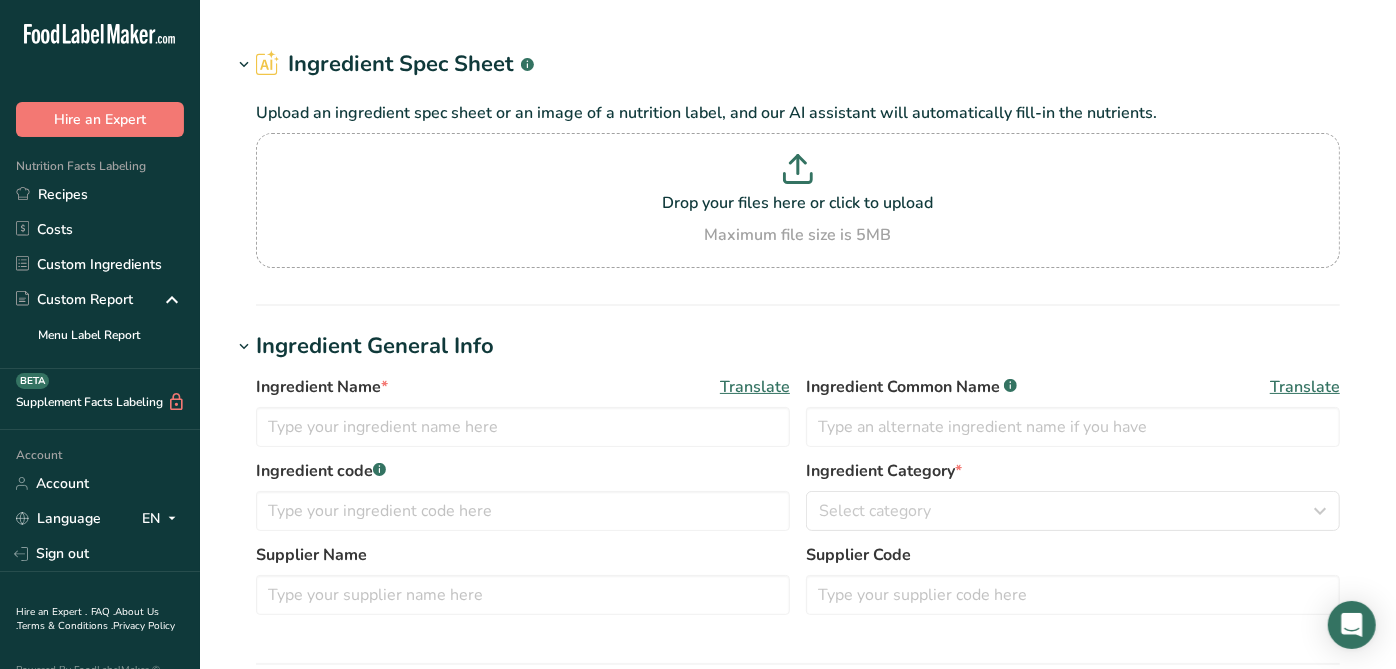 type on "Cayenne Pepper" 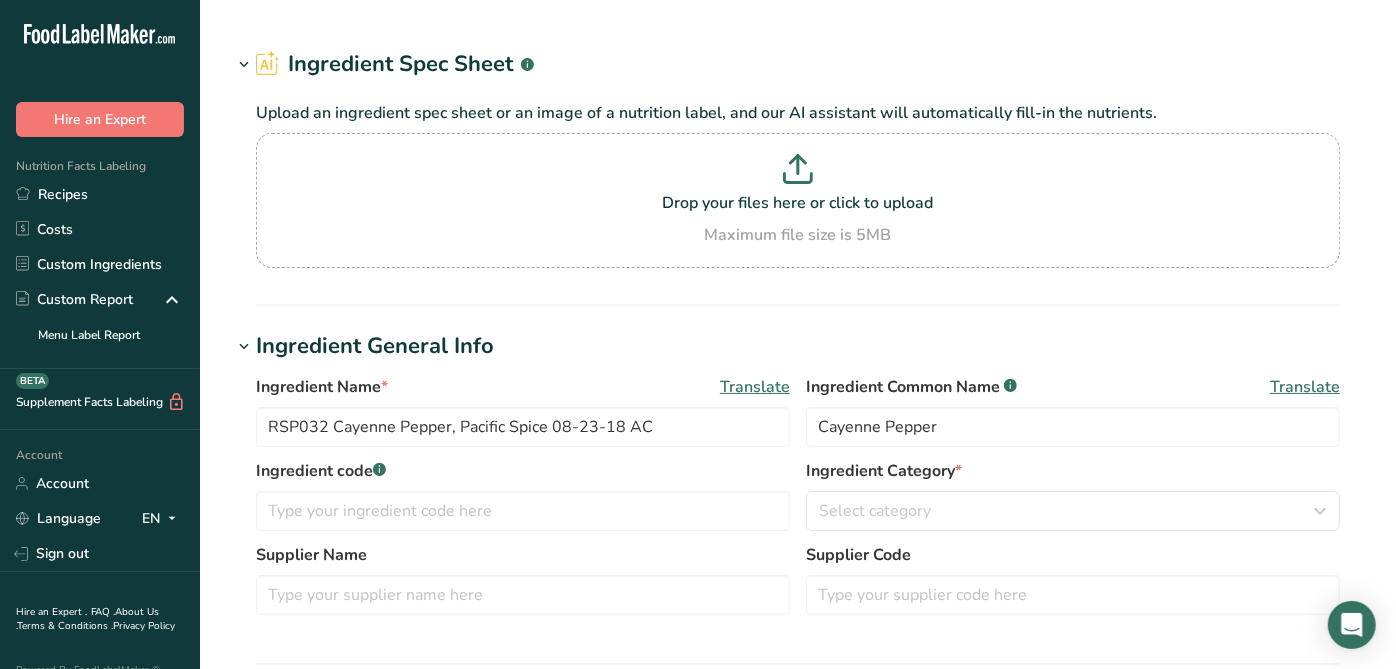 type on "RSP032" 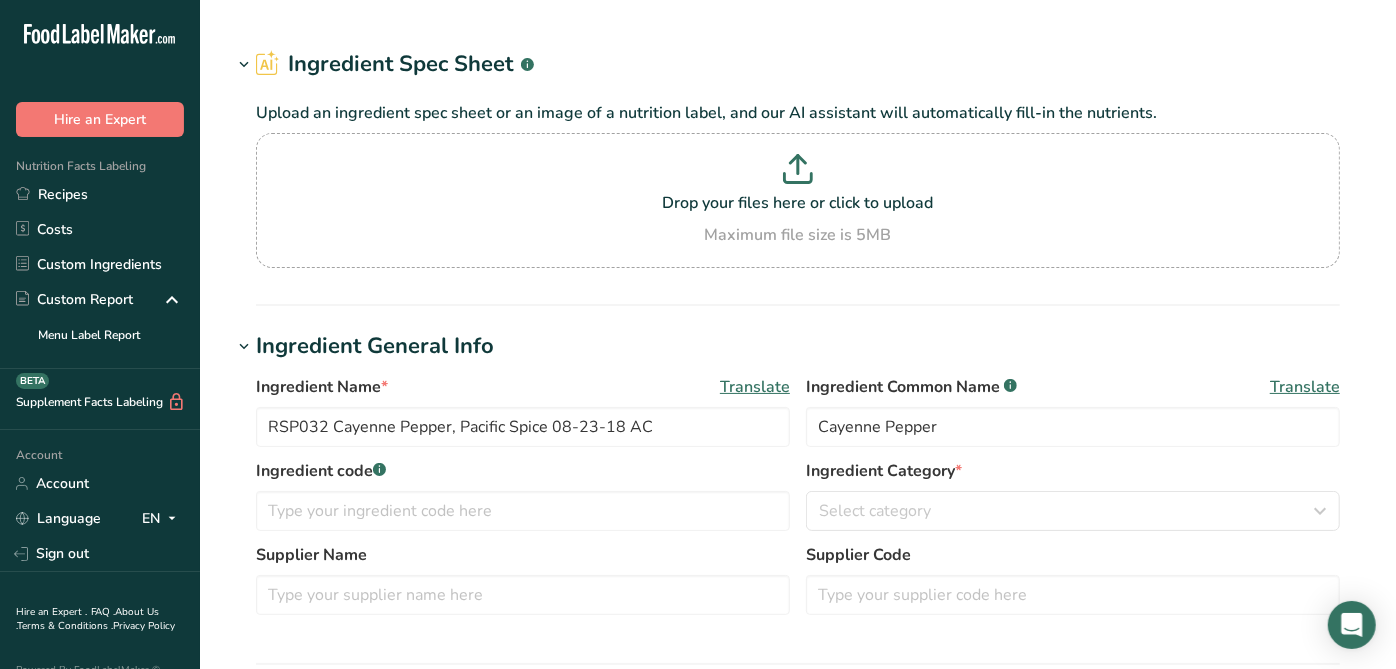 type on "Pacific Spice" 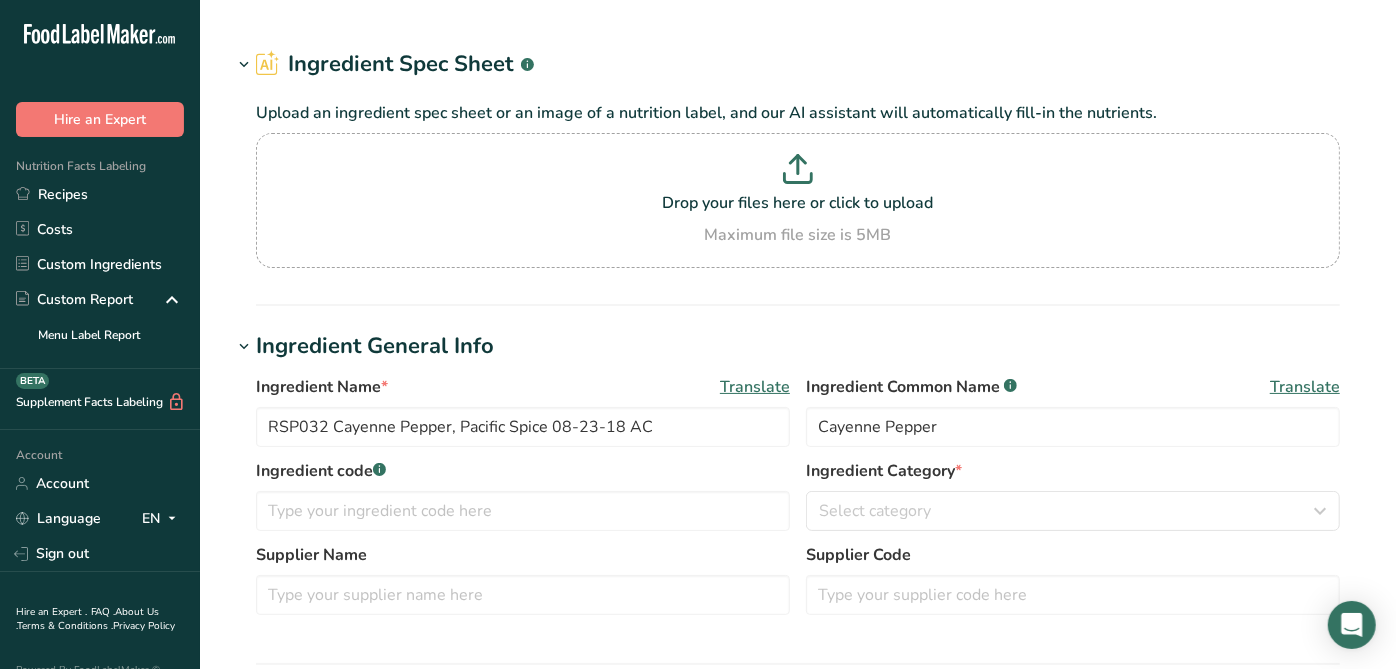 type on "029041" 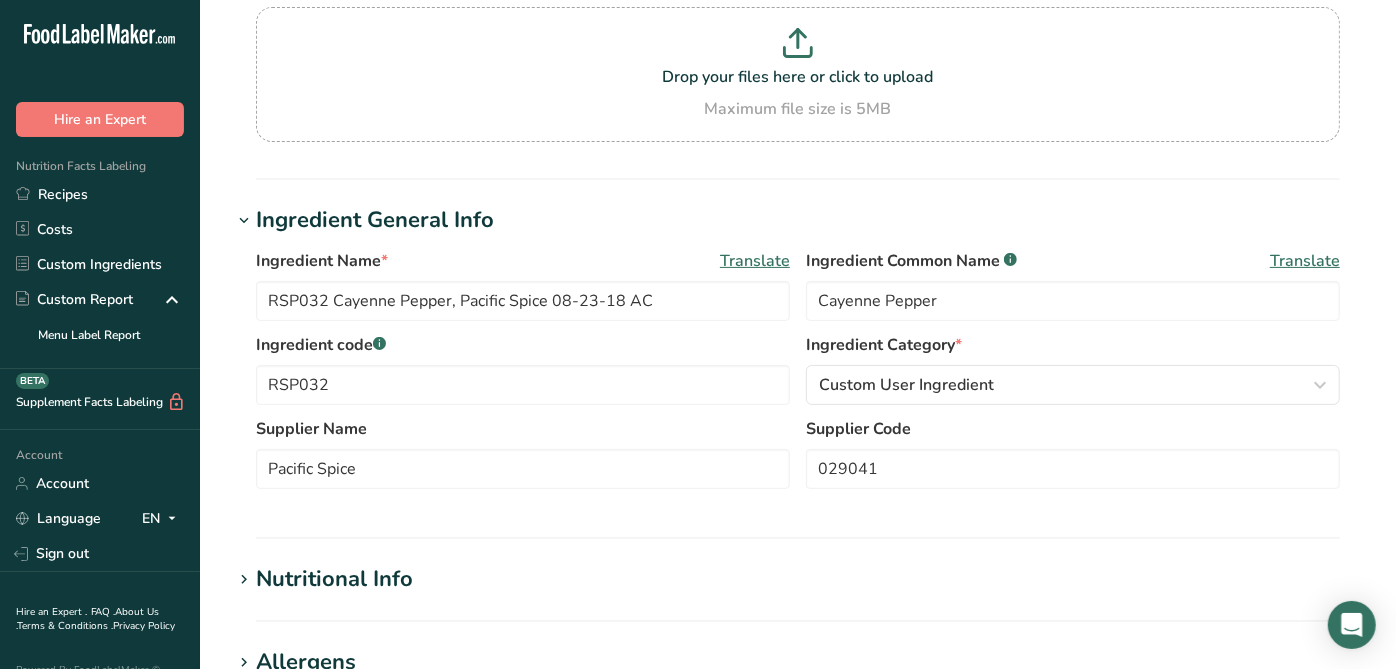 scroll, scrollTop: 222, scrollLeft: 0, axis: vertical 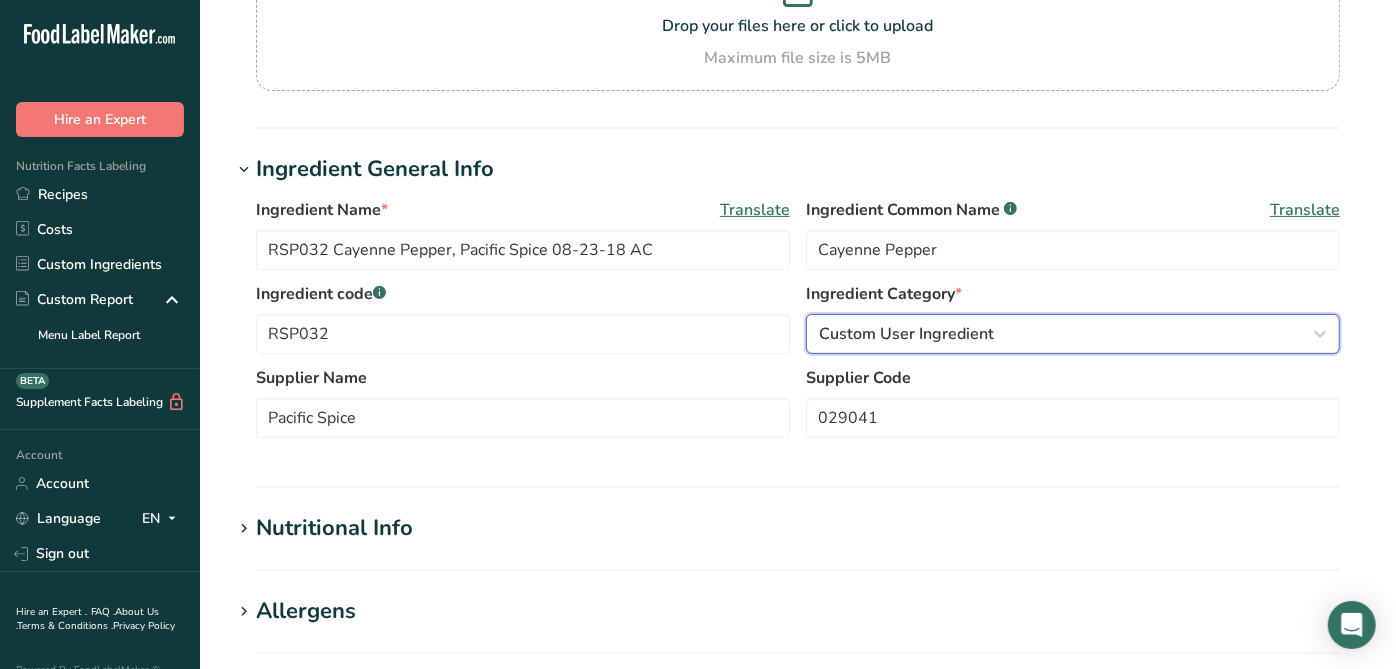 click on "Custom User Ingredient" at bounding box center [906, 334] 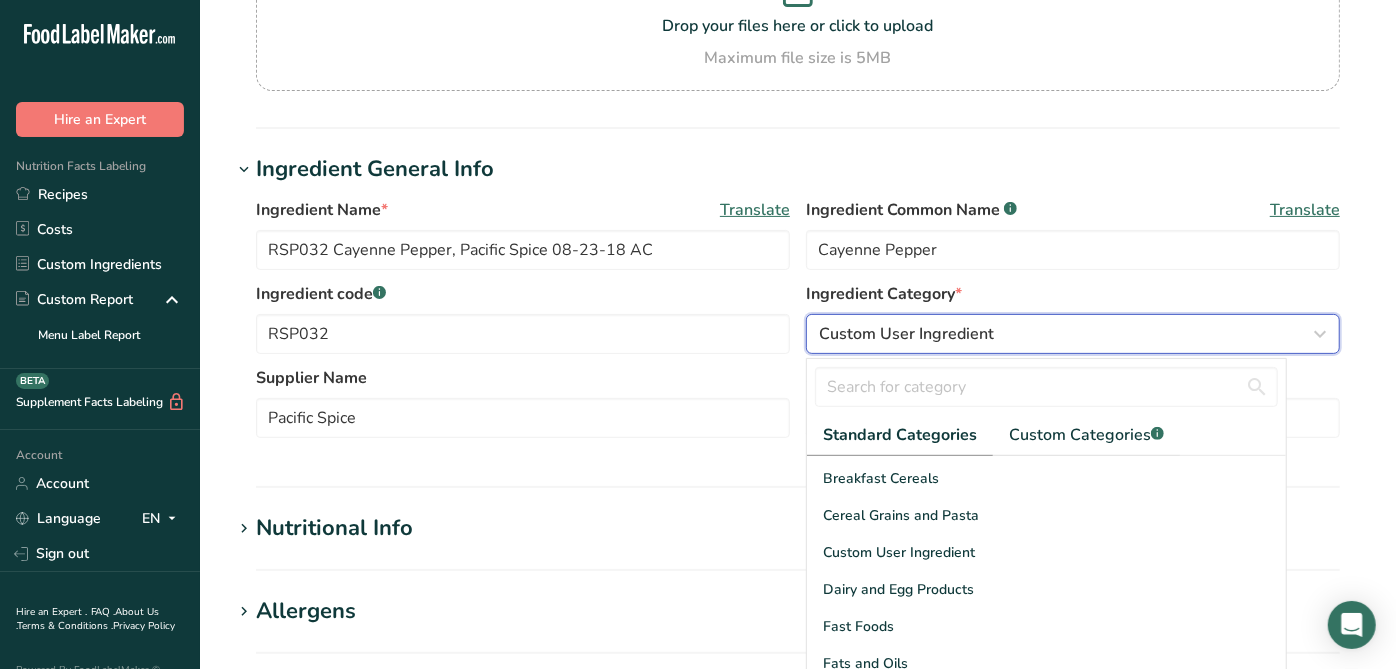scroll, scrollTop: 222, scrollLeft: 0, axis: vertical 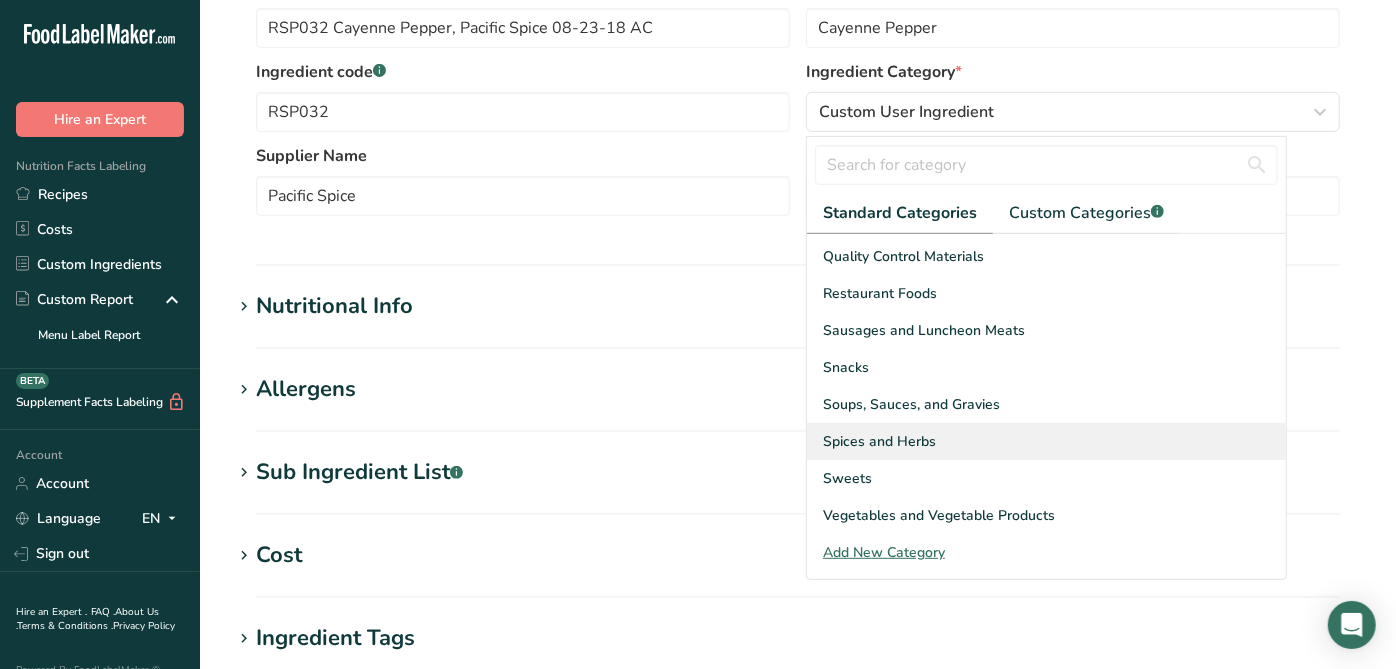 click on "Spices and Herbs" at bounding box center [879, 441] 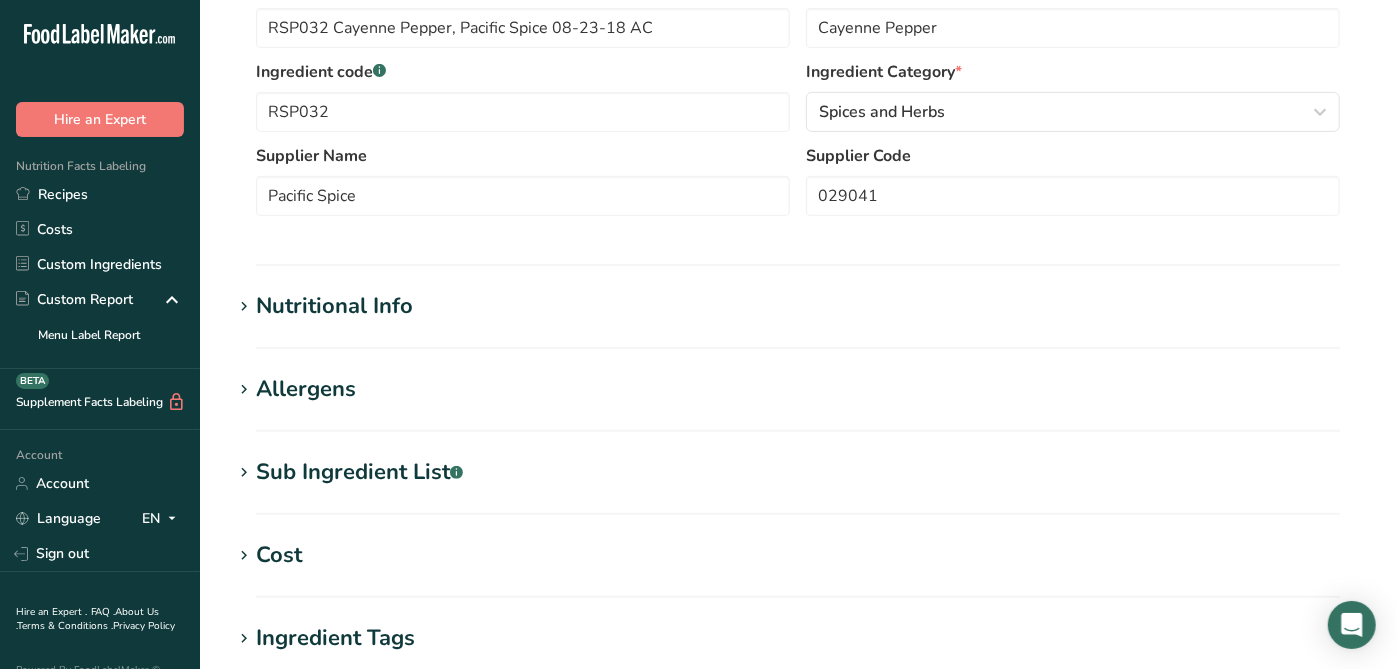 click on "Ingredient General Info
Ingredient Name *
Translate
RSP032 Cayenne Pepper, Pacific Spice 08-23-18 AC
Ingredient Common Name
.a-a{fill:#347362;}.b-a{fill:#fff;}
Translate
Cayenne Pepper
Ingredient code
.a-a{fill:#347362;}.b-a{fill:#fff;}           RSP032
Ingredient Category *
Spices and Herbs
Standard Categories
Custom Categories
.a-a{fill:#347362;}.b-a{fill:#fff;}
American Indian/Alaska Native Foods
Baby Foods
Baked Products
Beef Products
Beverages
Branded Food Products Database
Breakfast Cereals" at bounding box center [798, 98] 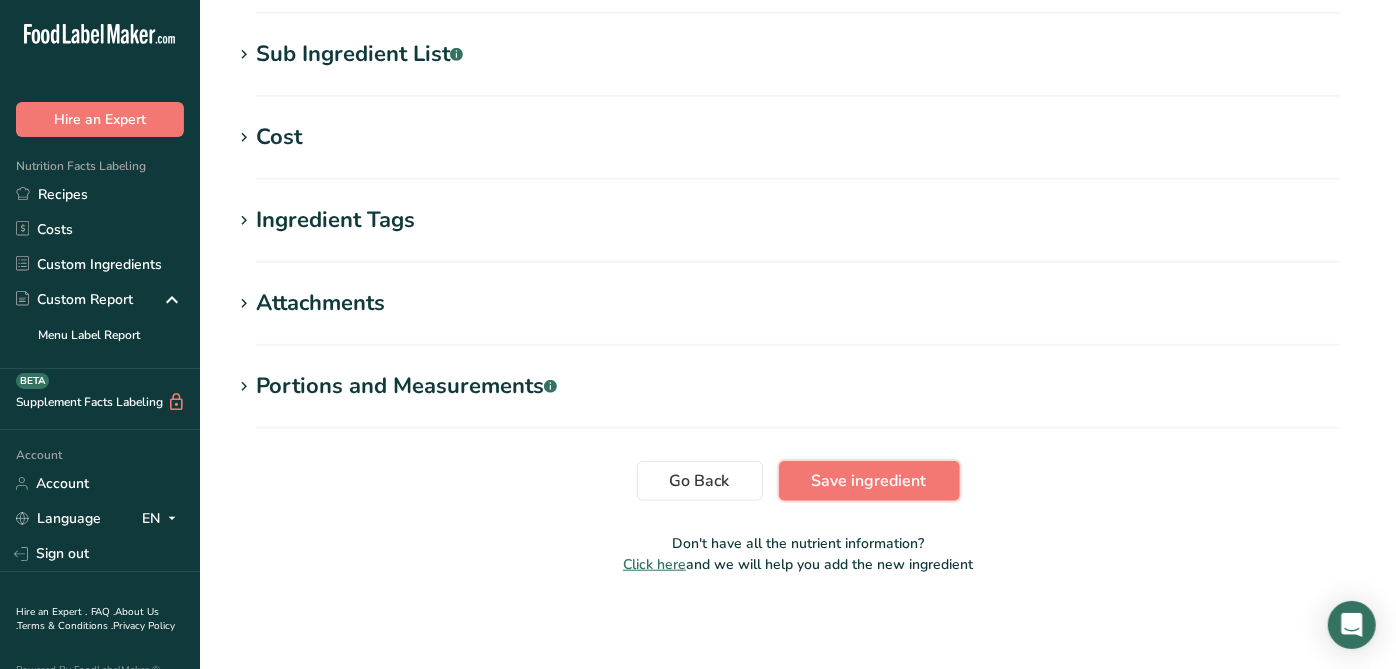 click on "Save ingredient" at bounding box center (869, 481) 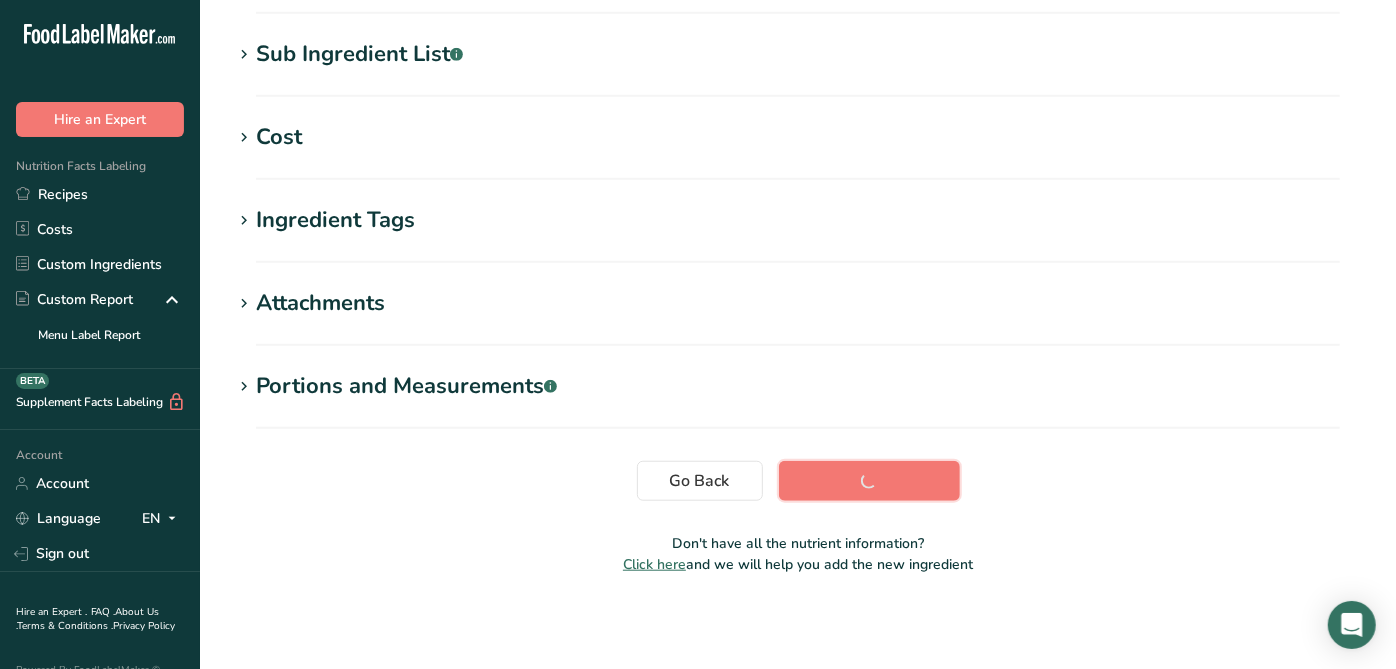 scroll, scrollTop: 388, scrollLeft: 0, axis: vertical 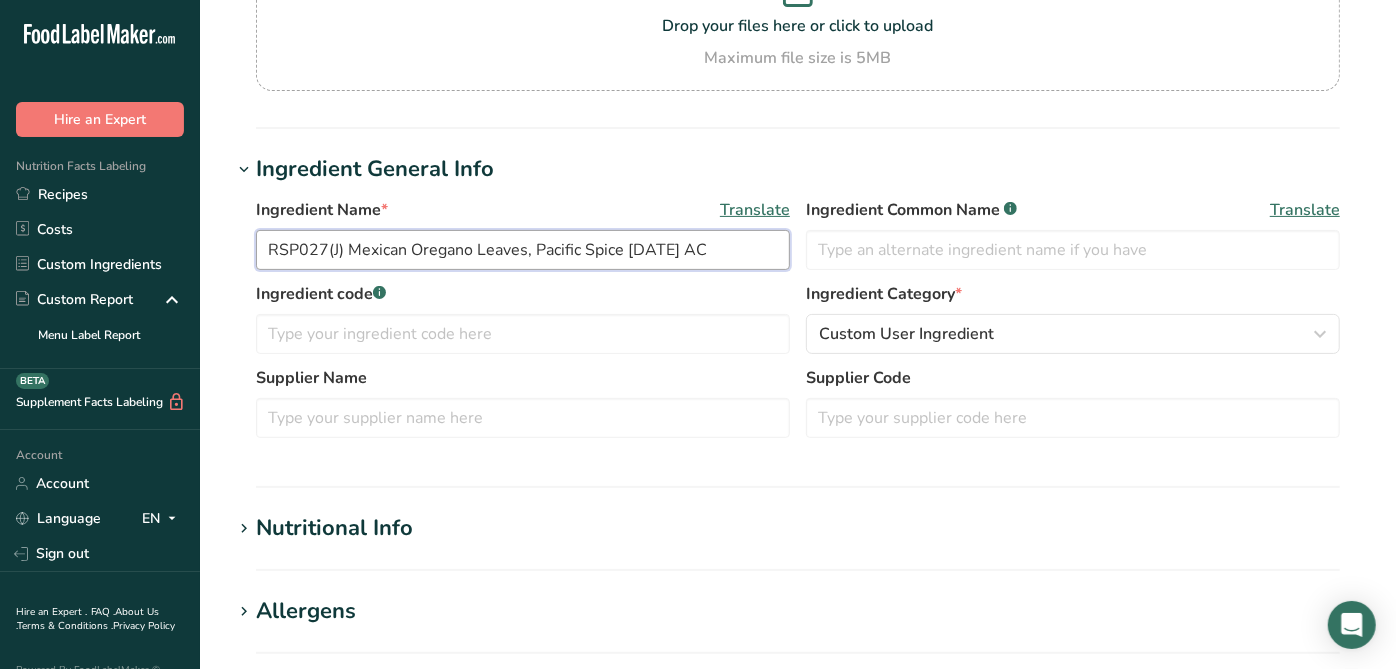 click on "RSP027(J) Mexican Oregano Leaves, Pacific Spice [DATE] AC" at bounding box center (523, 250) 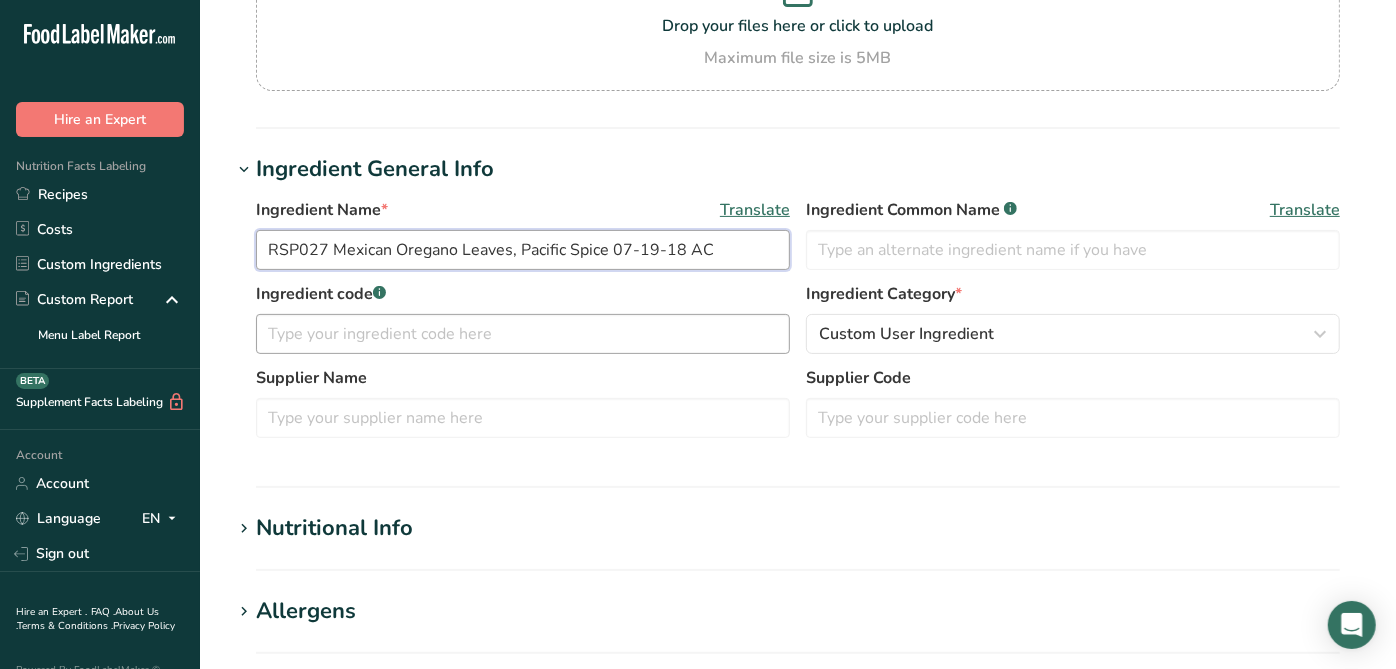 type on "RSP027 Mexican Oregano Leaves, Pacific Spice 07-19-18 AC" 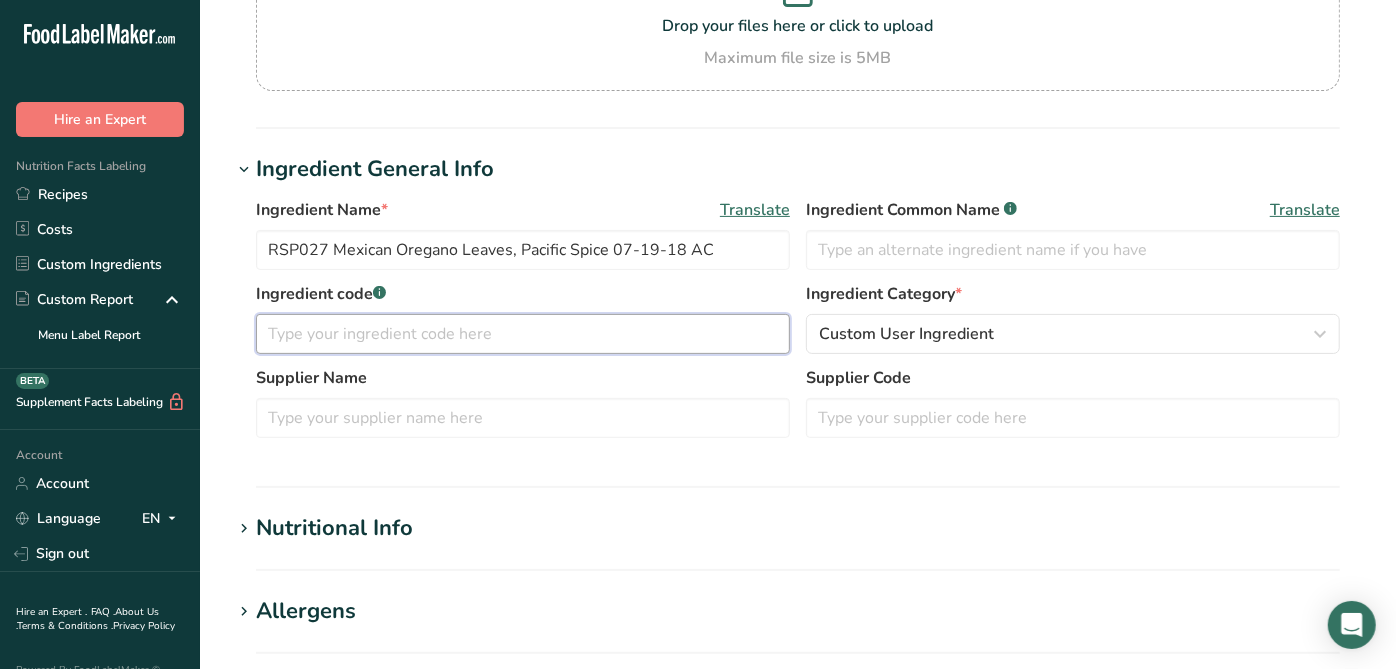 click at bounding box center (523, 334) 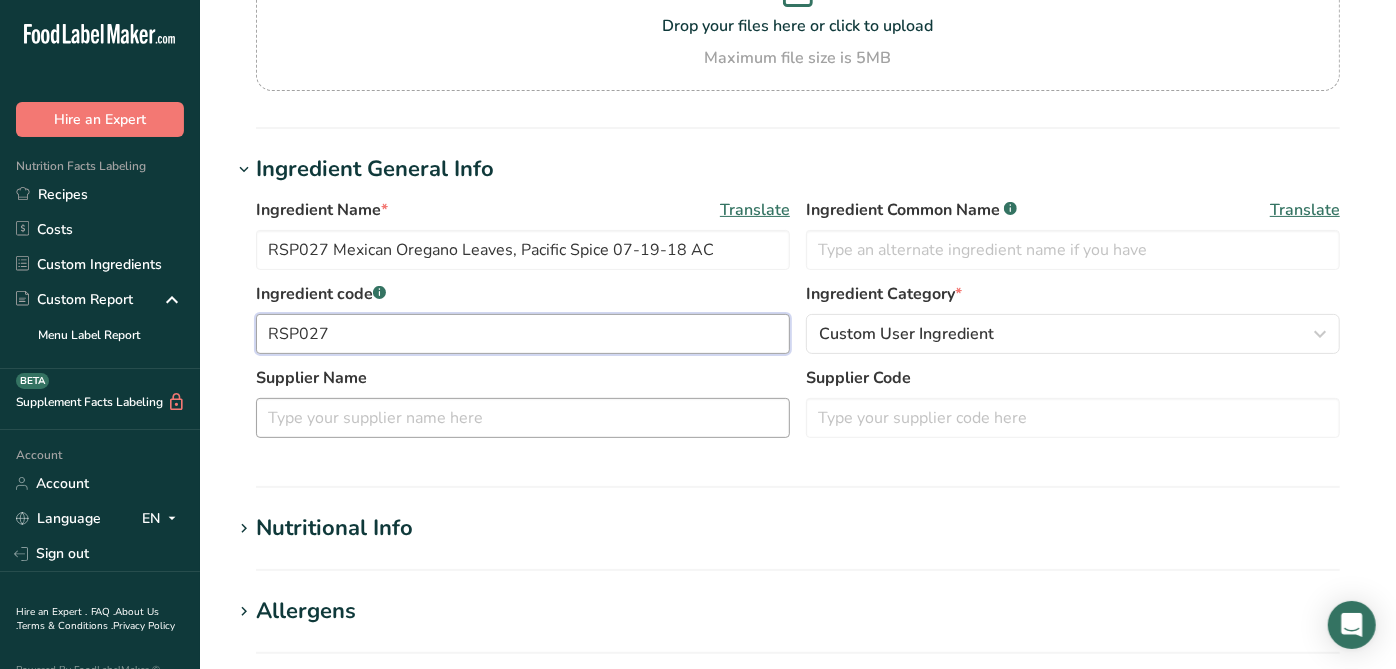 type on "RSP027" 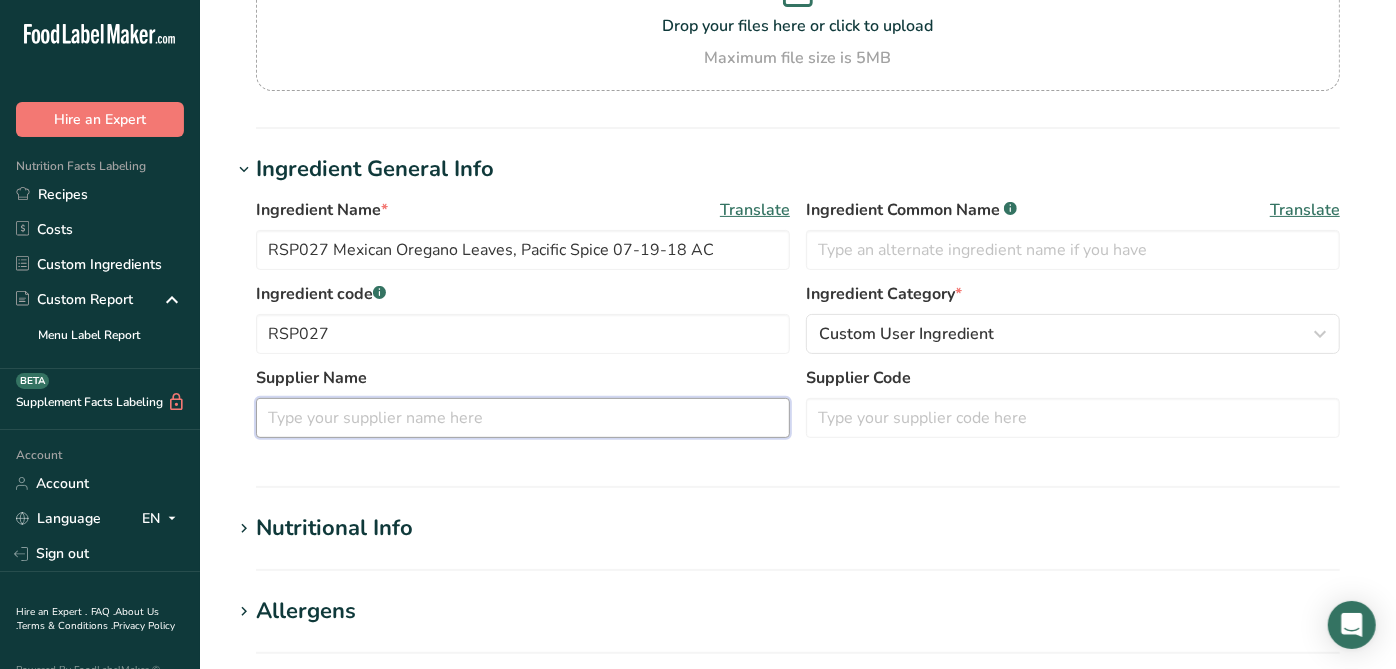 click at bounding box center (523, 418) 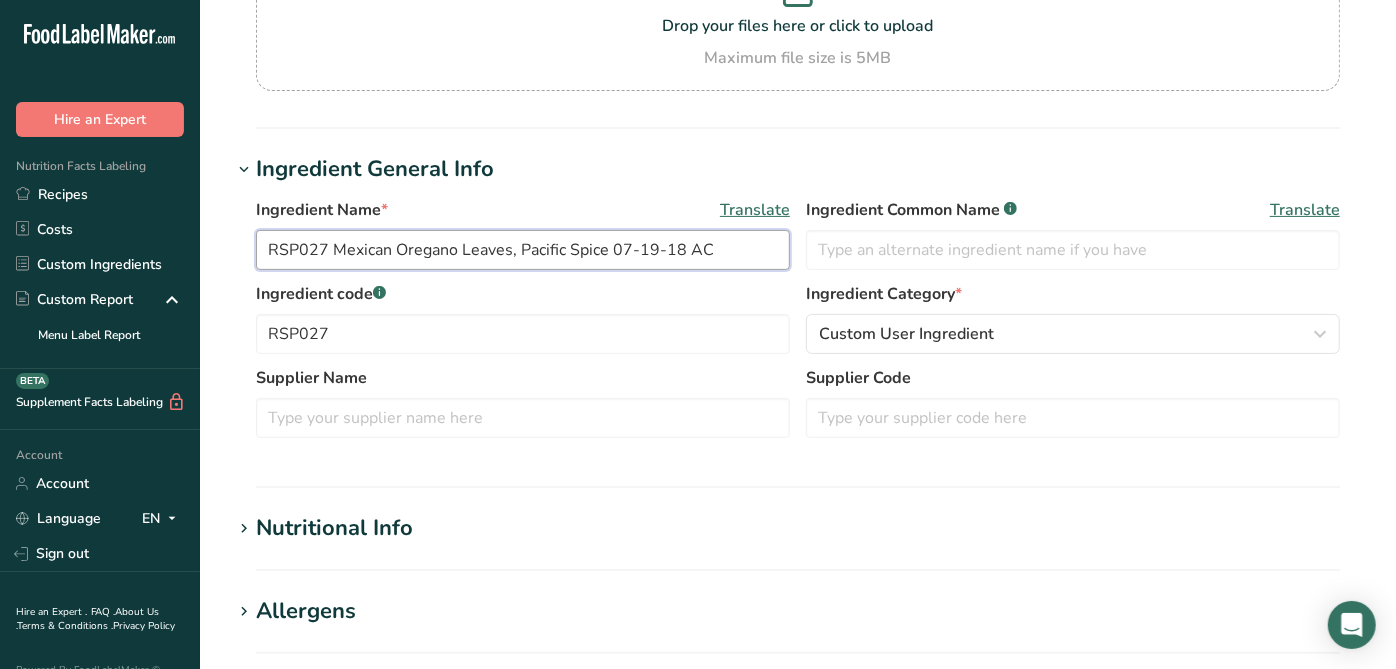 drag, startPoint x: 521, startPoint y: 245, endPoint x: 604, endPoint y: 257, distance: 83.86298 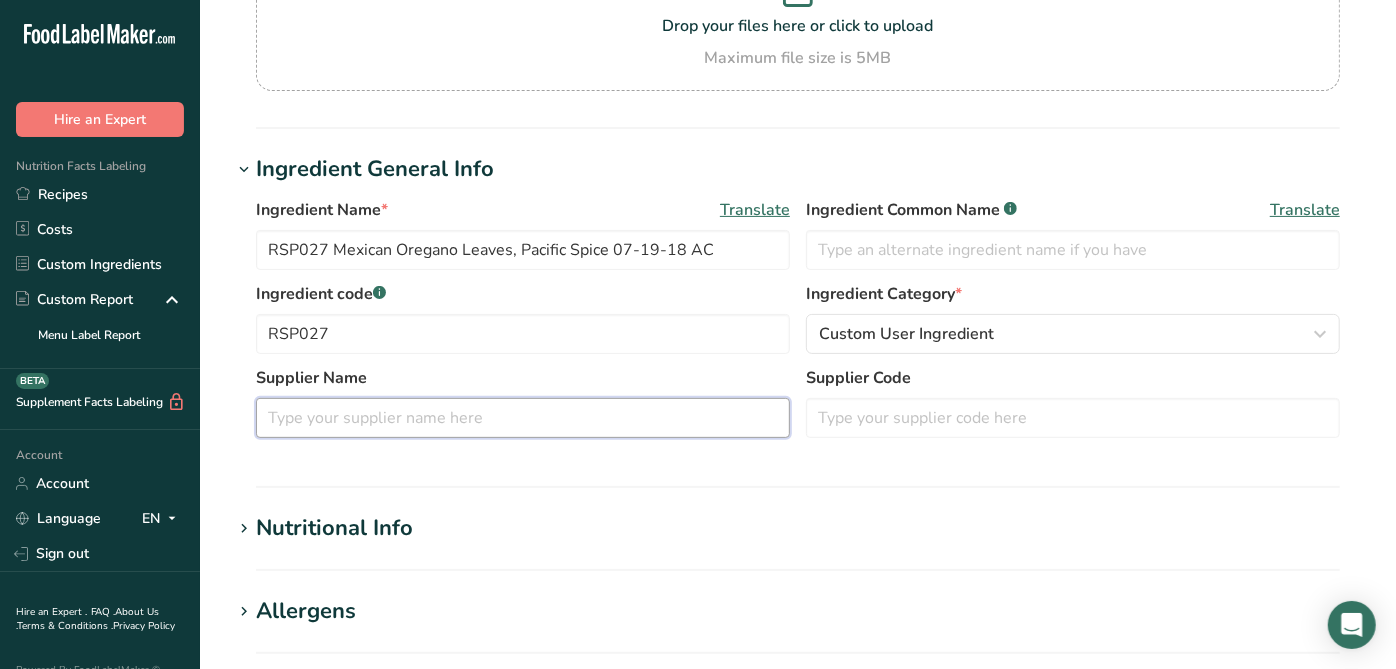 click at bounding box center (523, 418) 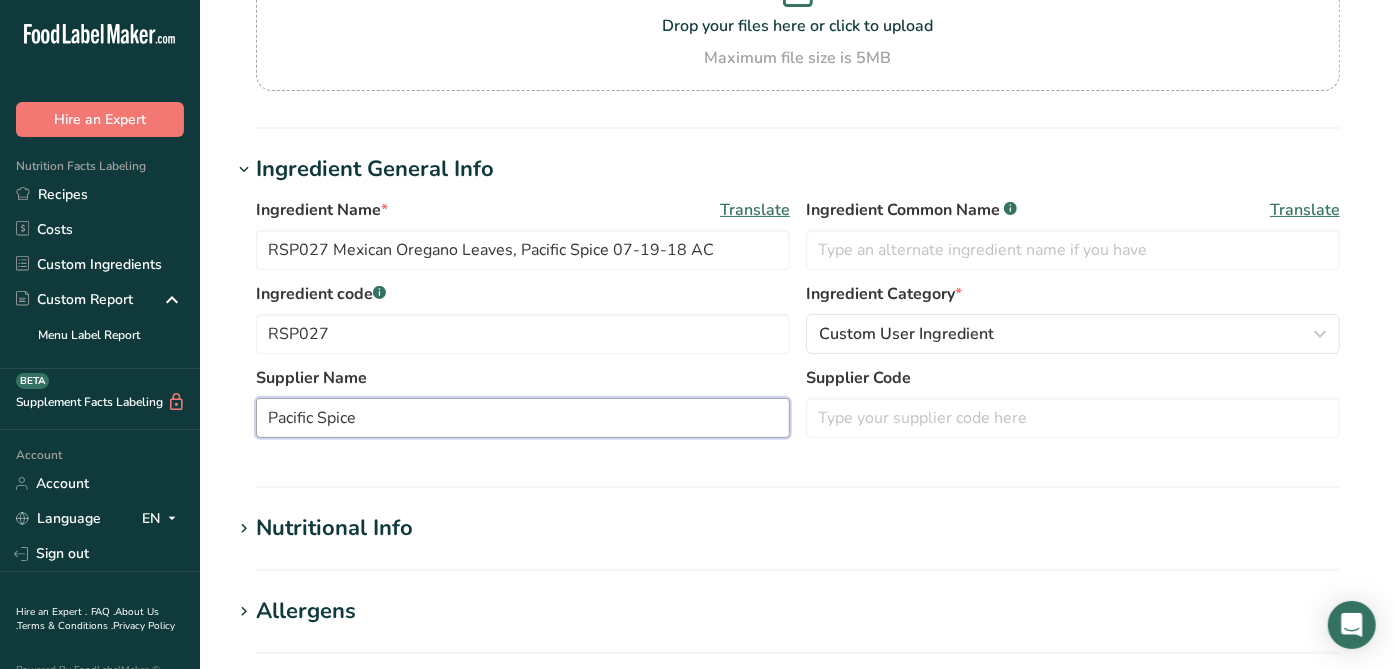 type on "Pacific Spice" 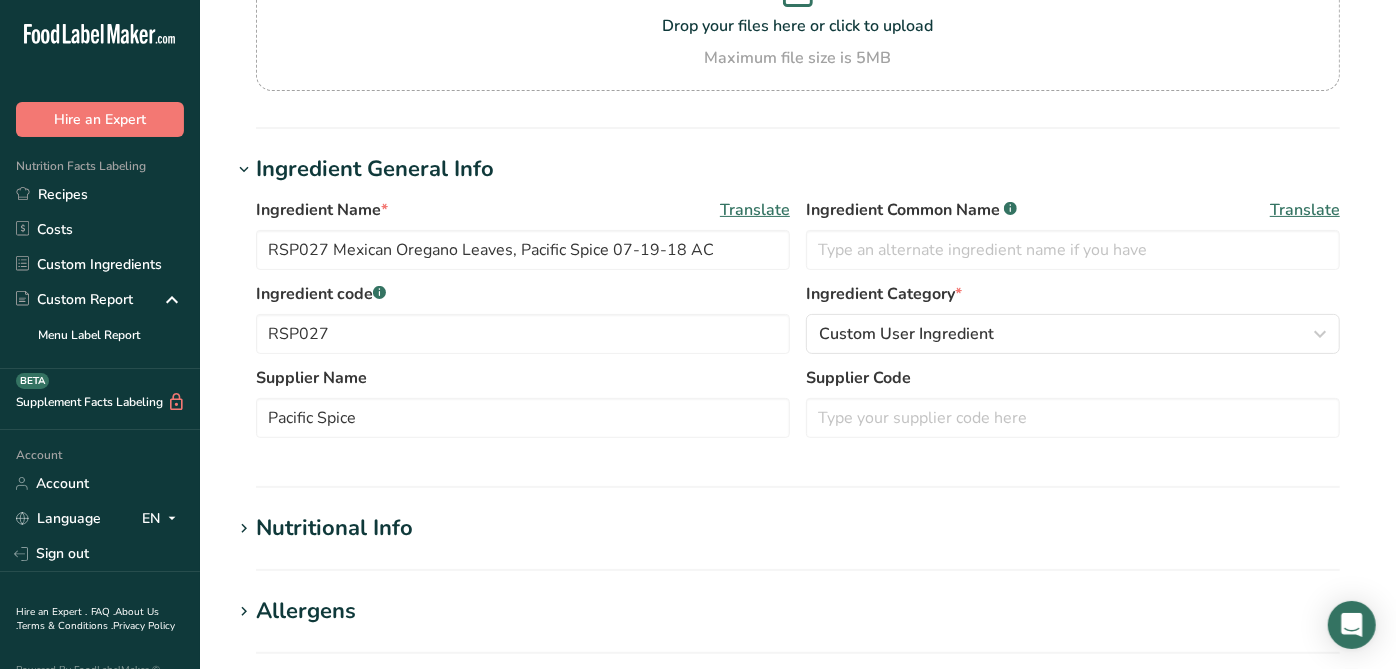 click on "Ingredient Name *
Translate
RSP027 Mexican Oregano Leaves, Pacific Spice [DATE] AC
Ingredient Common Name
.a-a{fill:#347362;}.b-a{fill:#fff;}.a-a{fill:#347362;}.b-a{fill:#fff;}
Translate
Ingredient code
.a-a{fill:#347362;}.b-a{fill:#fff;}           RSP027
Ingredient Category *
Custom User Ingredient
Standard Categories
Custom Categories
.a-a{fill:#347362;}.b-a{fill:#fff;}
American Indian/Alaska Native Foods
Baby Foods
Baked Products
Beef Products
Beverages
Branded Food Products Database
Breakfast Cereals
Cereal Grains and Pasta" at bounding box center [798, 324] 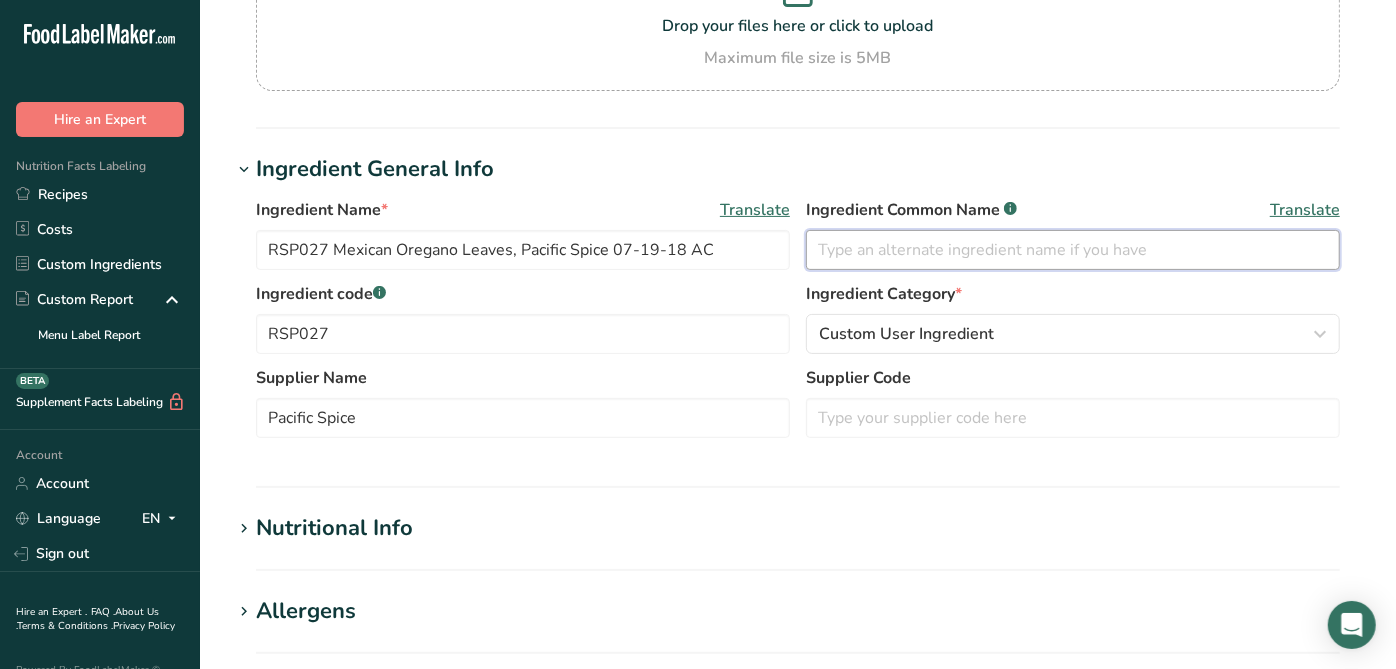 click at bounding box center [1073, 250] 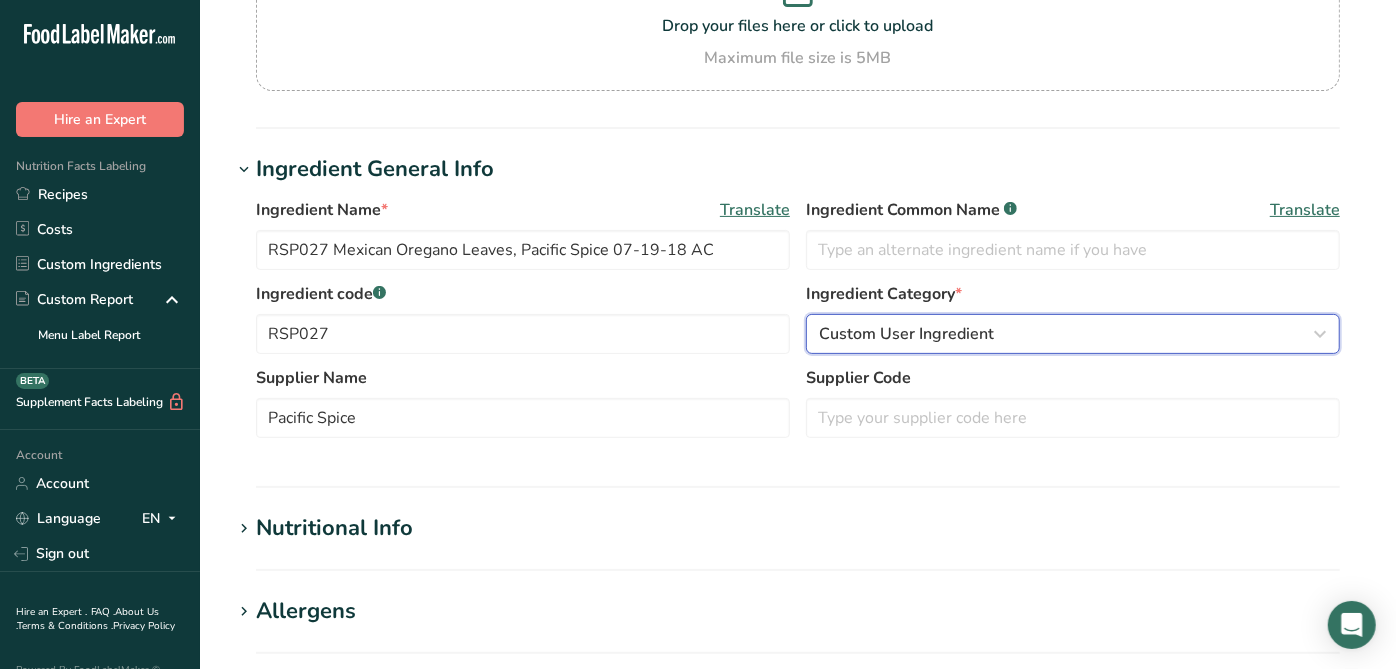 click on "Custom User Ingredient" at bounding box center [906, 334] 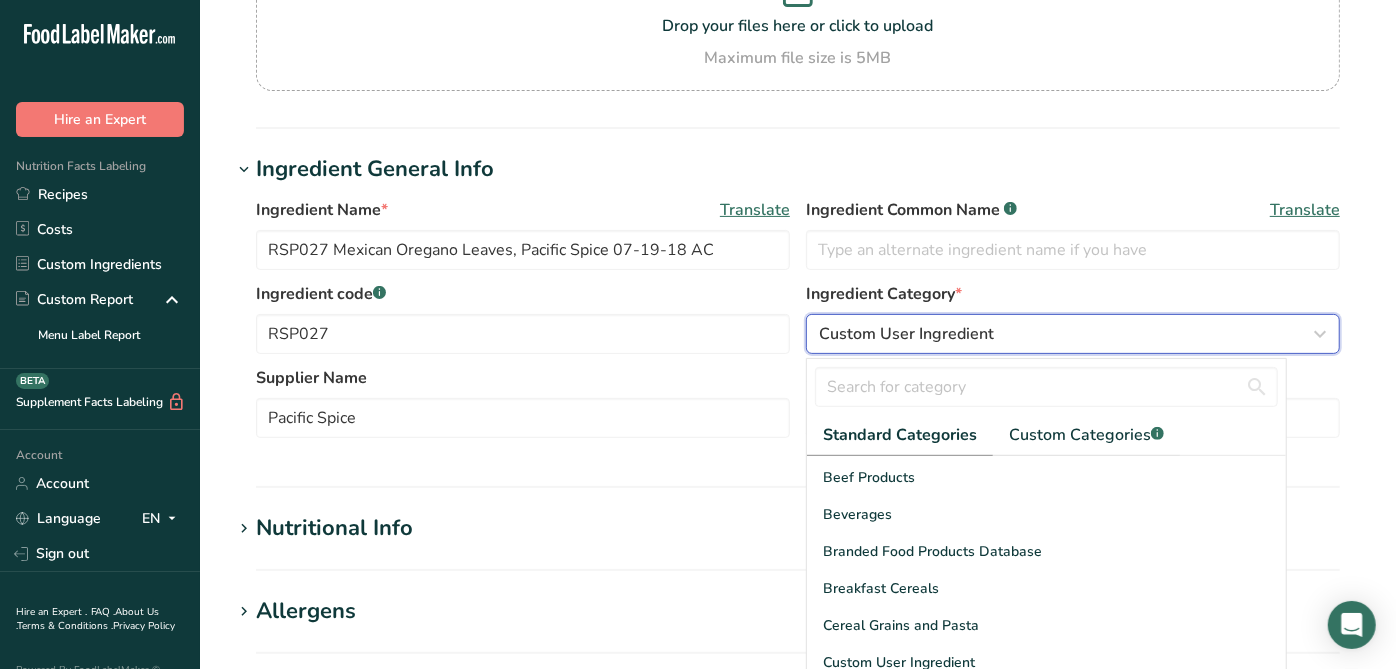scroll, scrollTop: 222, scrollLeft: 0, axis: vertical 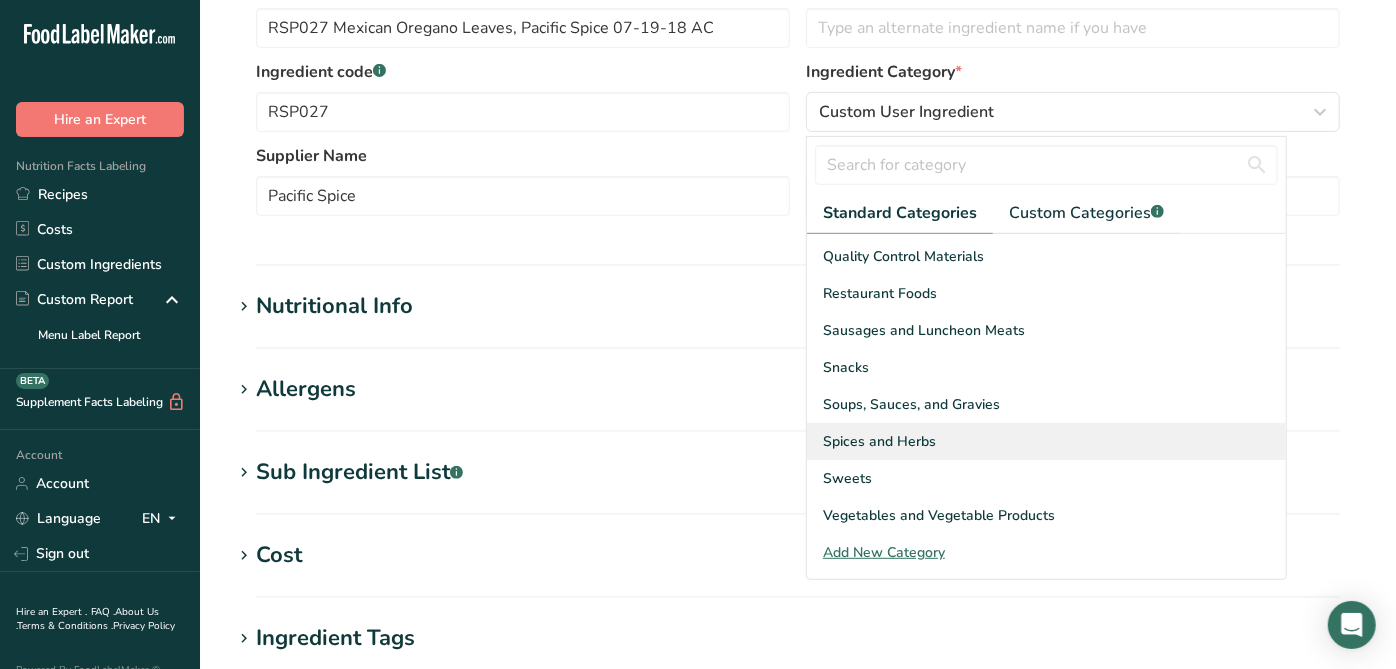 click on "Spices and Herbs" at bounding box center (1046, 441) 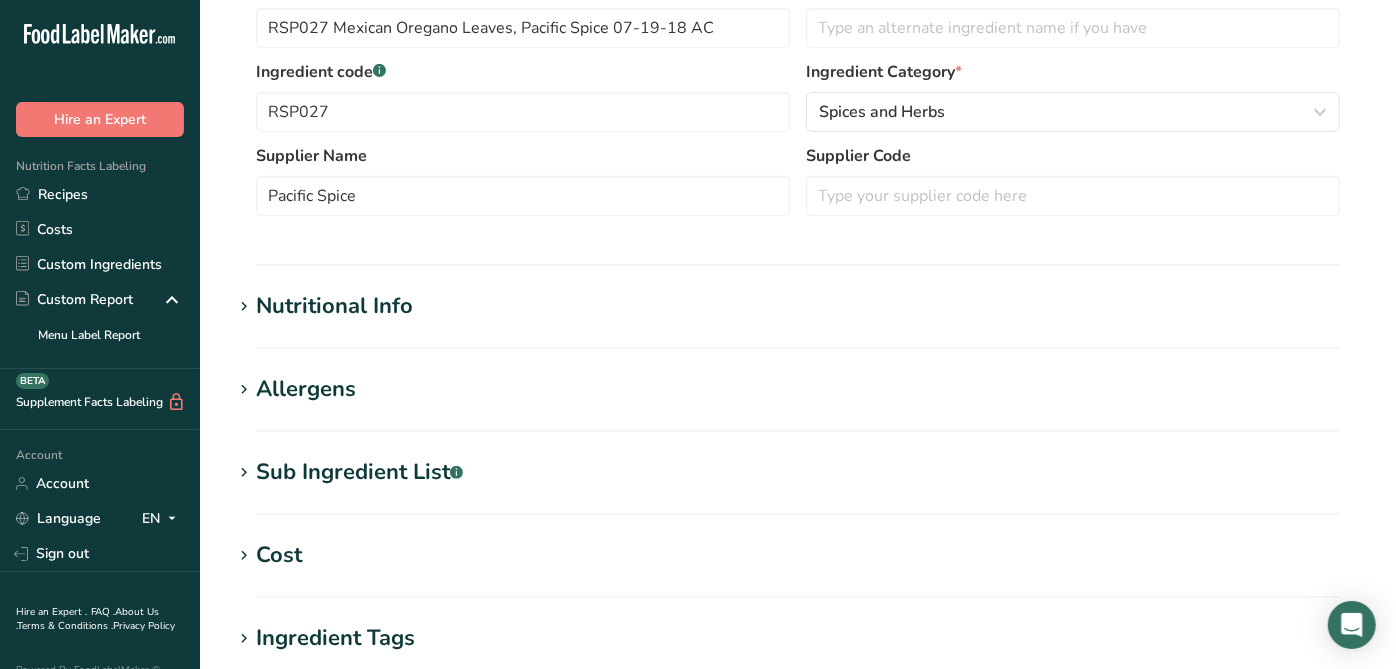click on "Ingredient Name *
Translate
RSP027 Mexican Oregano Leaves, Pacific Spice [DATE] AC
Ingredient Common Name
.a-a{fill:#347362;}.b-a{fill:#fff;}.a-a{fill:#347362;}.b-a{fill:#fff;}
Translate
Ingredient code
.a-a{fill:#347362;}.b-a{fill:#fff;}           RSP027
Ingredient Category *
Spices and Herbs
Standard Categories
Custom Categories
.a-a{fill:#347362;}.b-a{fill:#fff;}
American Indian/Alaska Native Foods
Baby Foods
Baked Products
Beef Products
Beverages
Branded Food Products Database
Breakfast Cereals
Cereal Grains and Pasta" at bounding box center [798, 102] 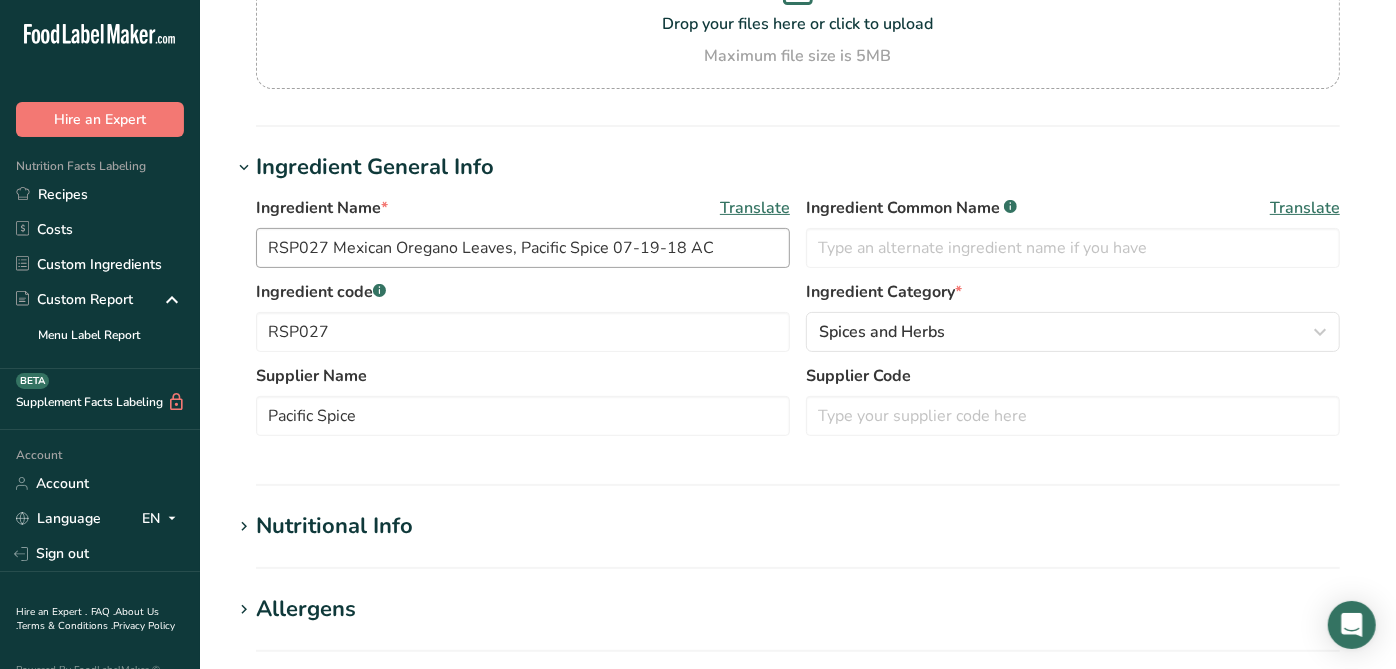 scroll, scrollTop: 222, scrollLeft: 0, axis: vertical 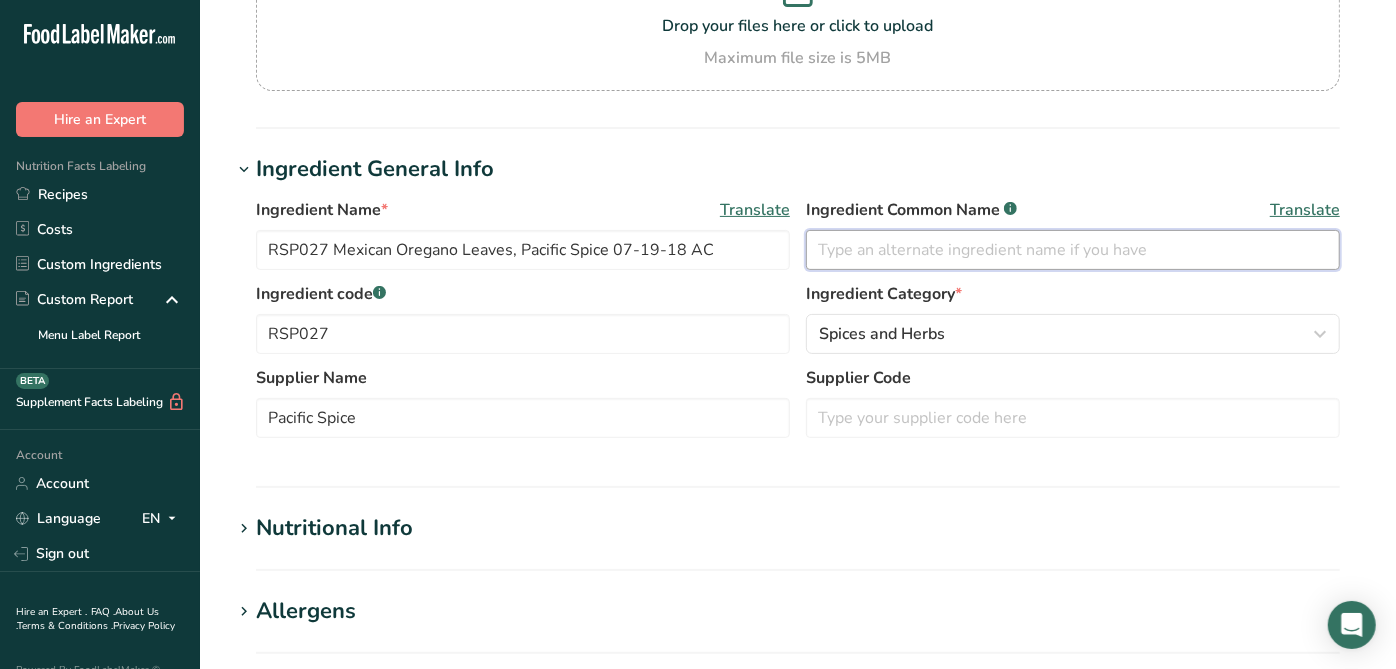 click at bounding box center [1073, 250] 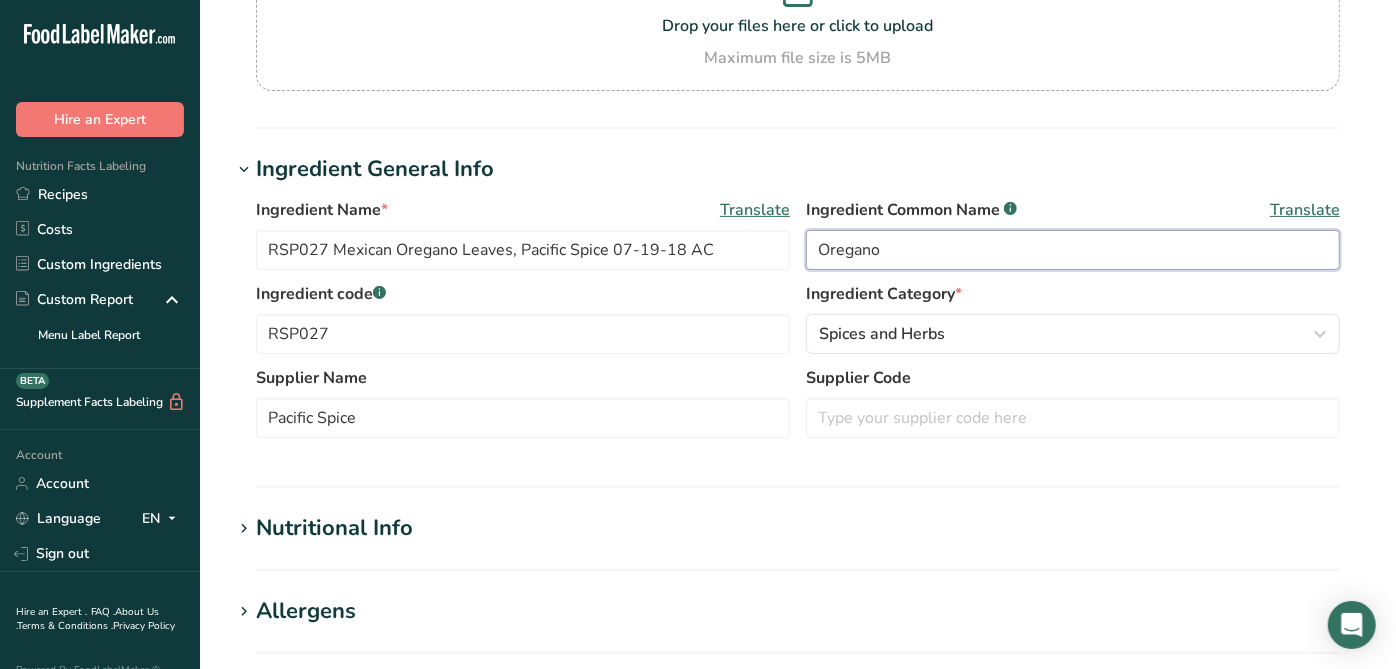type on "Oregano" 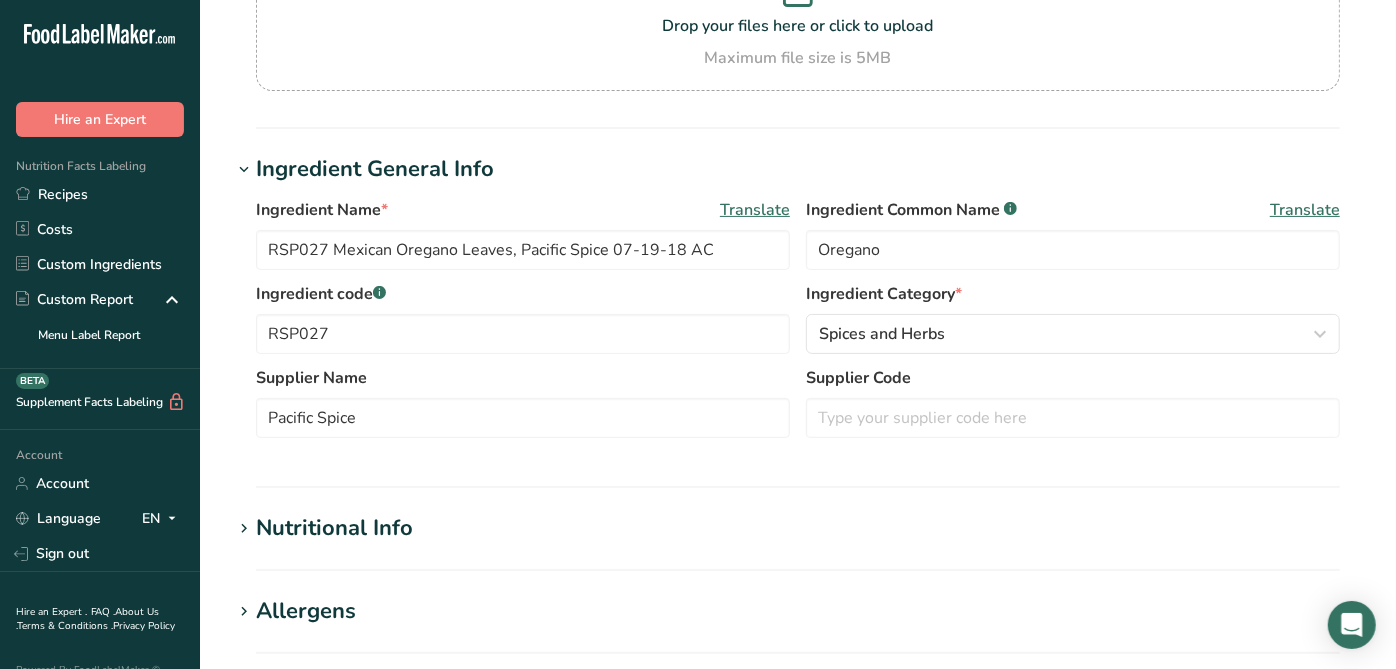click on "Ingredient Name *
Translate
RSP027 Mexican Oregano Leaves, Pacific Spice [DATE] AC
Ingredient Common Name
.a-a{fill:#347362;}.b-a{fill:#fff;}
Translate
Oregano" at bounding box center (798, 240) 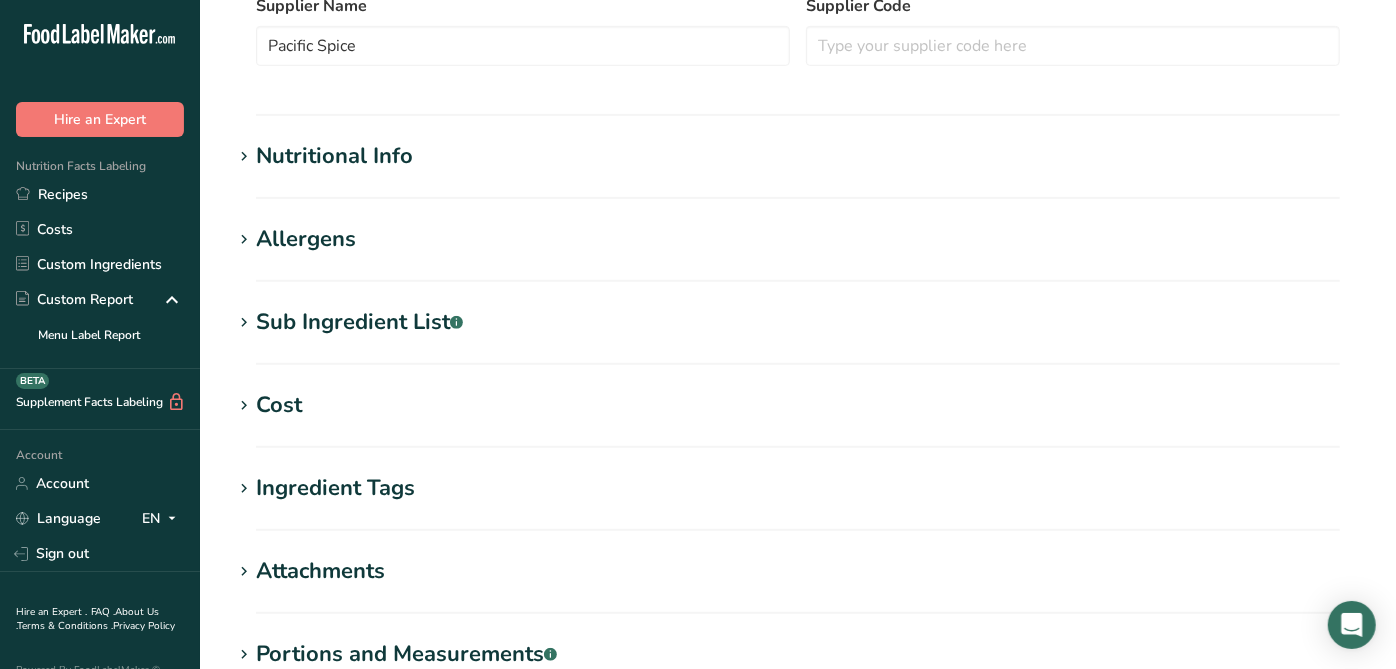 scroll, scrollTop: 666, scrollLeft: 0, axis: vertical 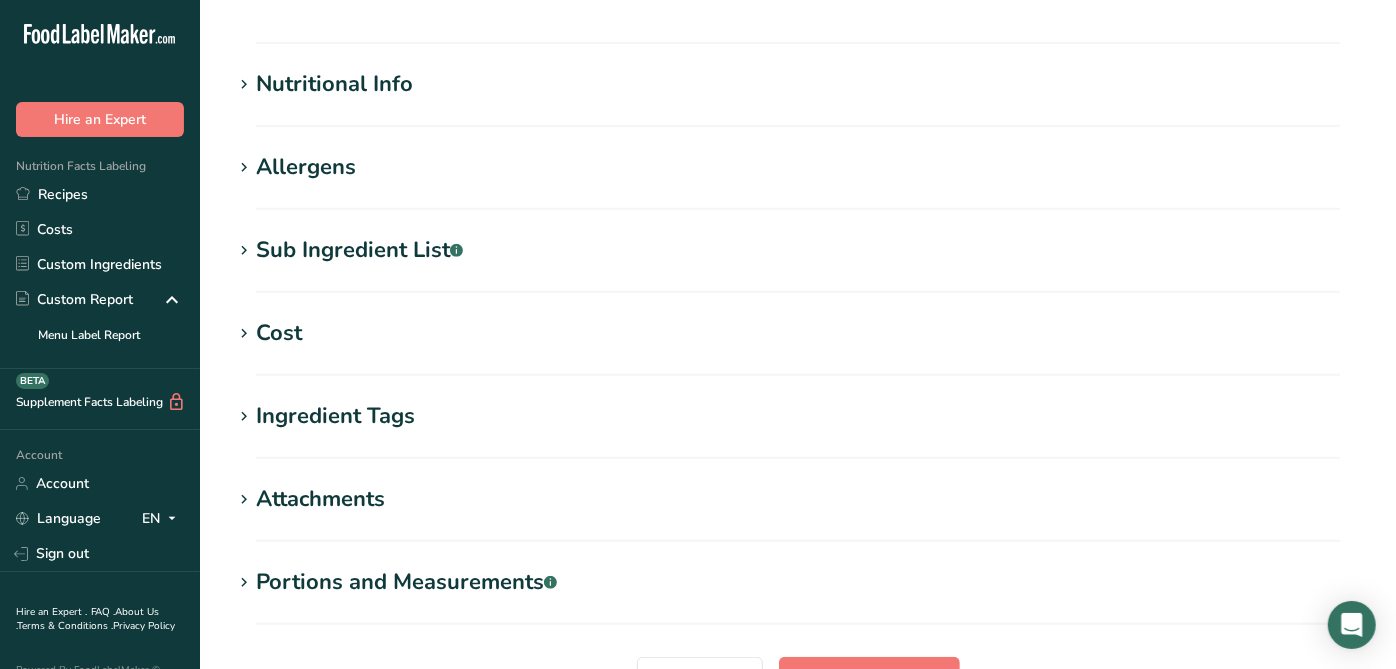 click on "Sub Ingredient List
.a-a{fill:#347362;}.b-a{fill:#fff;}" at bounding box center (359, 250) 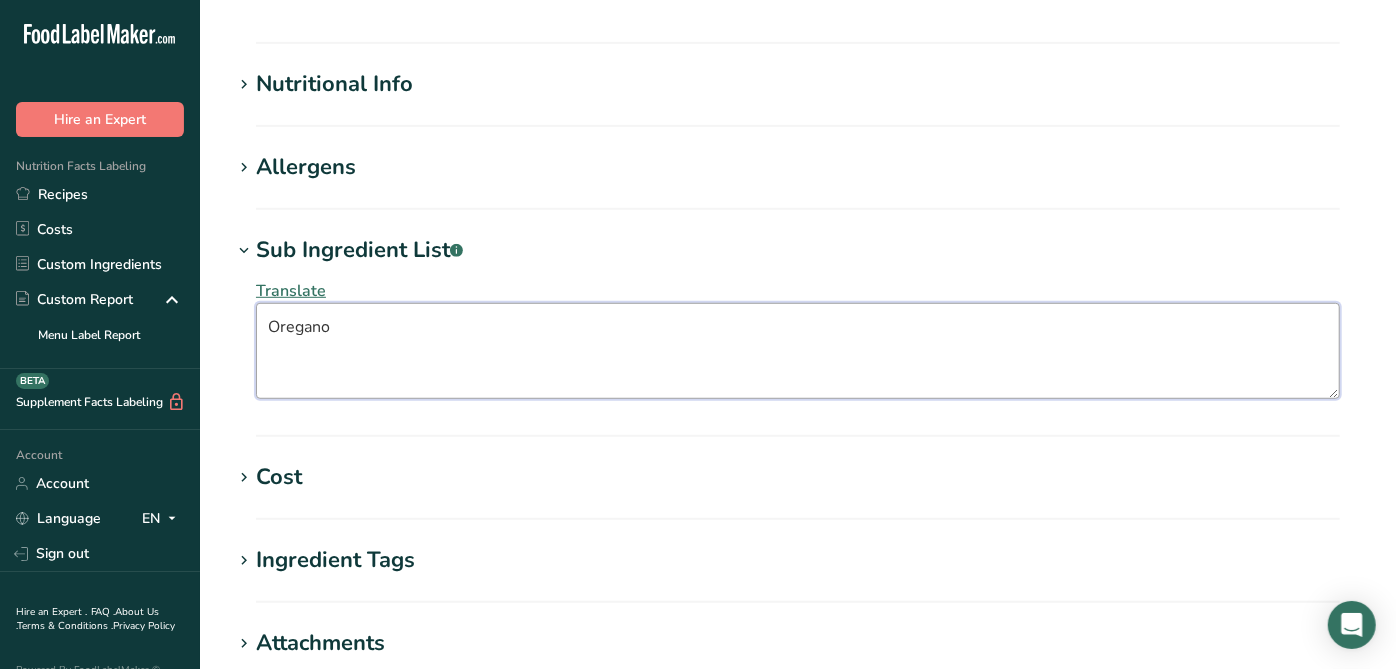 drag, startPoint x: 420, startPoint y: 360, endPoint x: 208, endPoint y: 342, distance: 212.76277 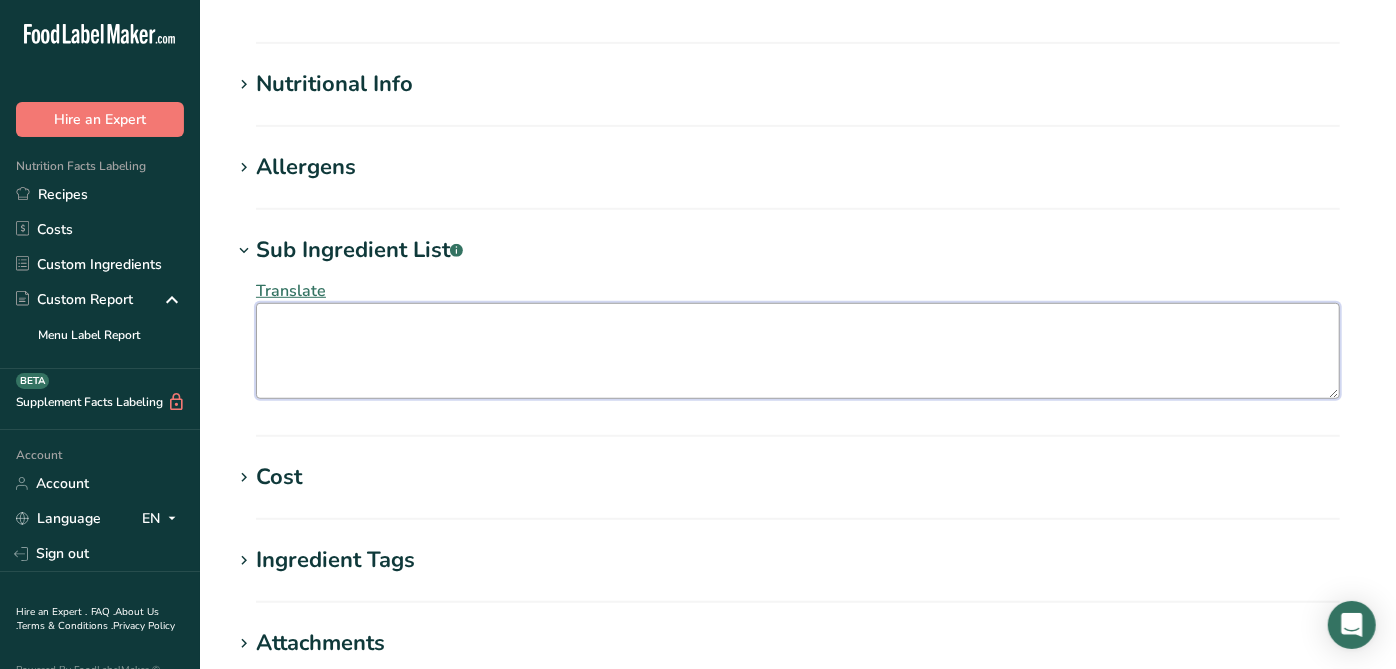 type 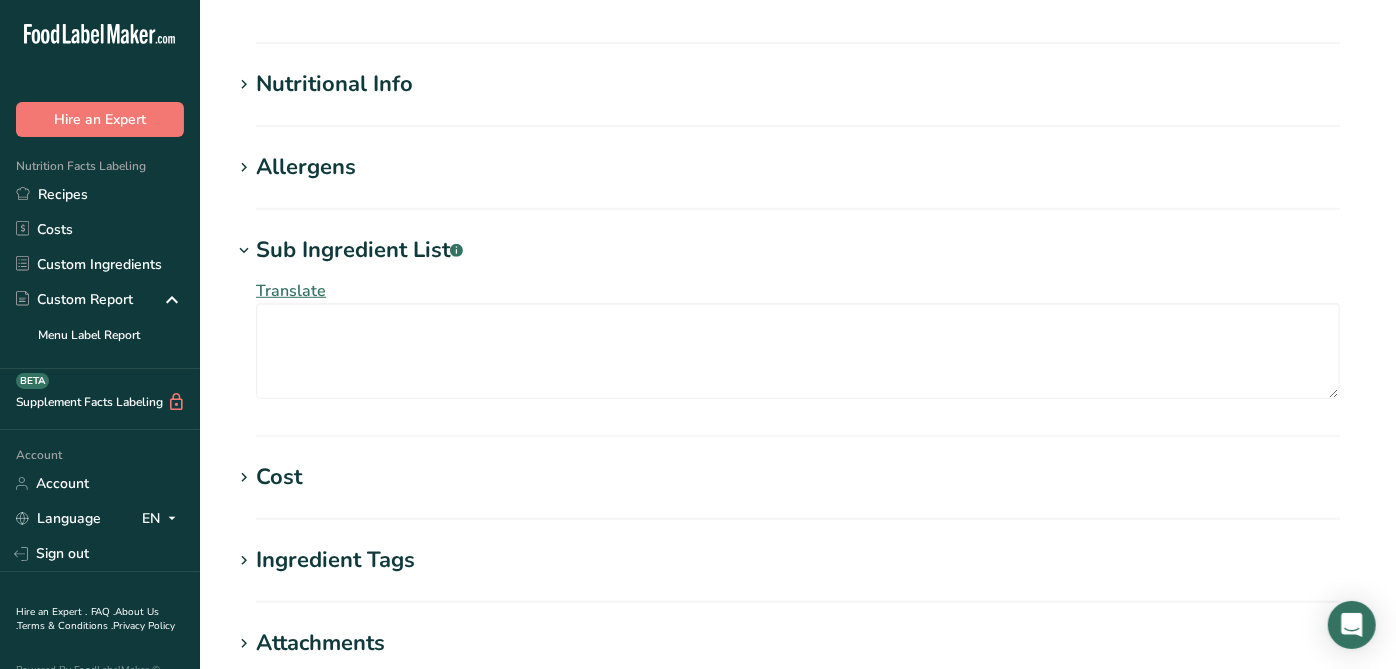click on "Translate" at bounding box center (798, 339) 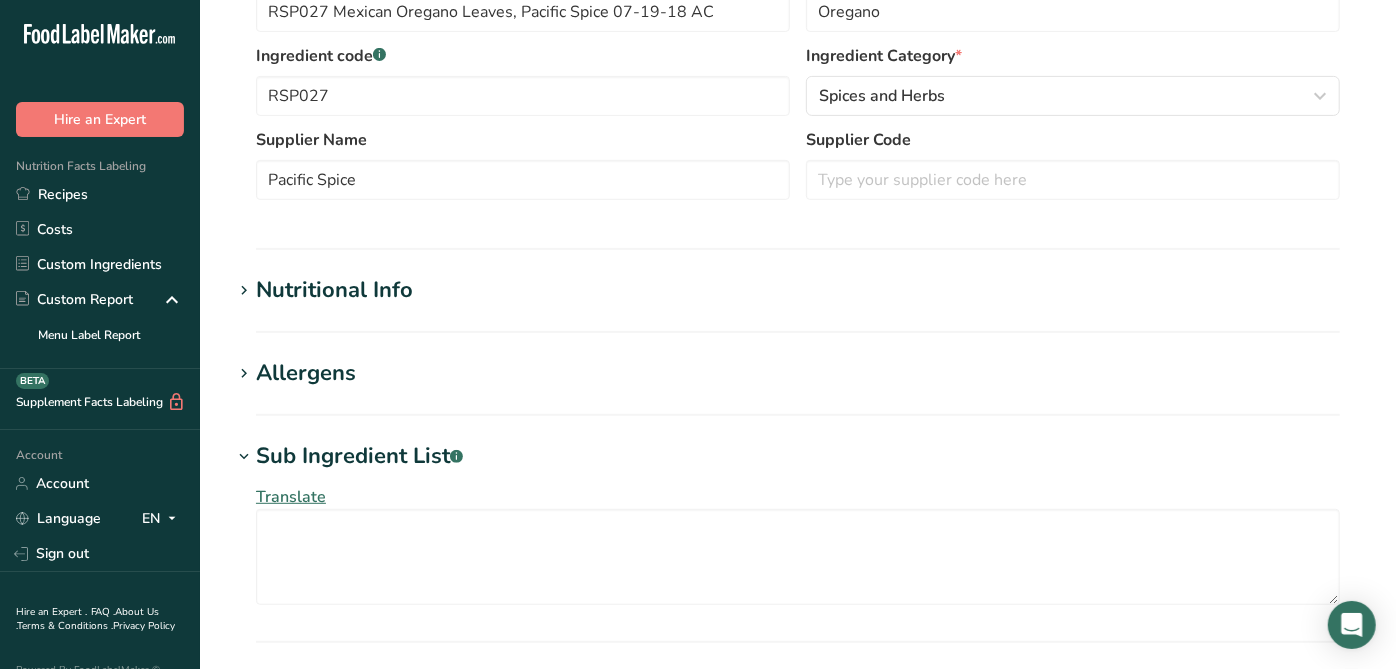 scroll, scrollTop: 222, scrollLeft: 0, axis: vertical 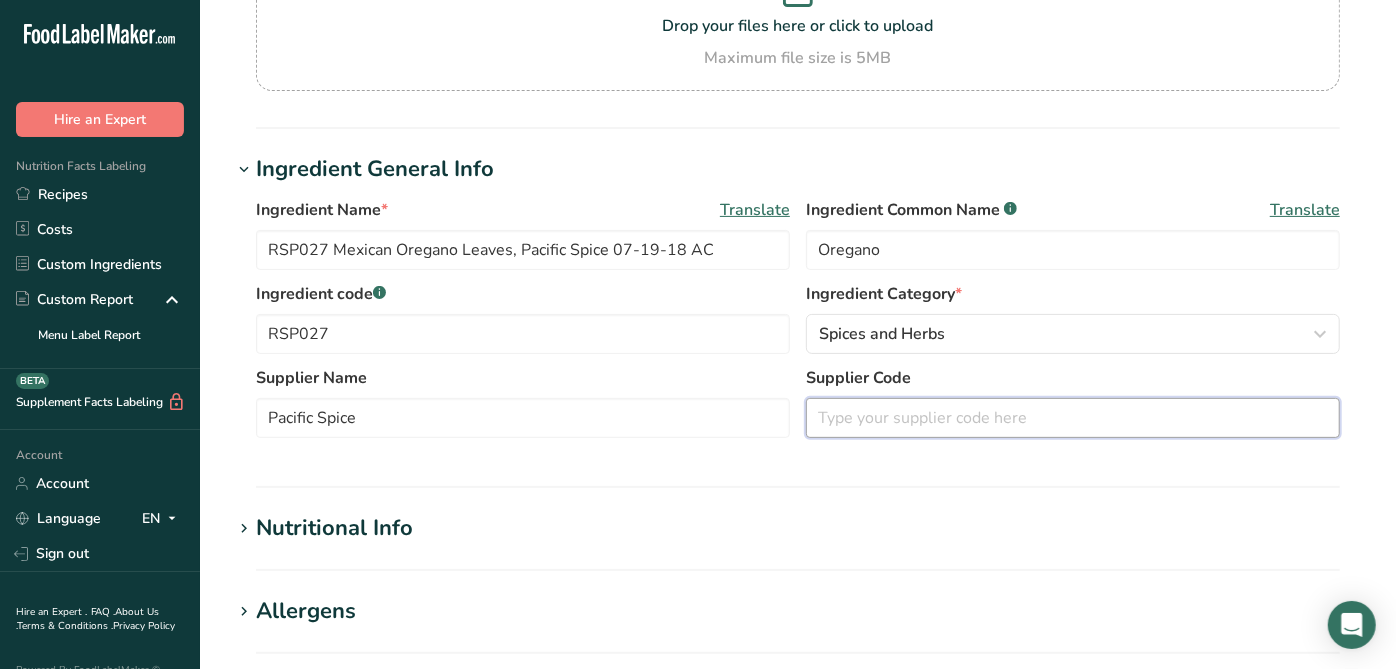 click at bounding box center [1073, 418] 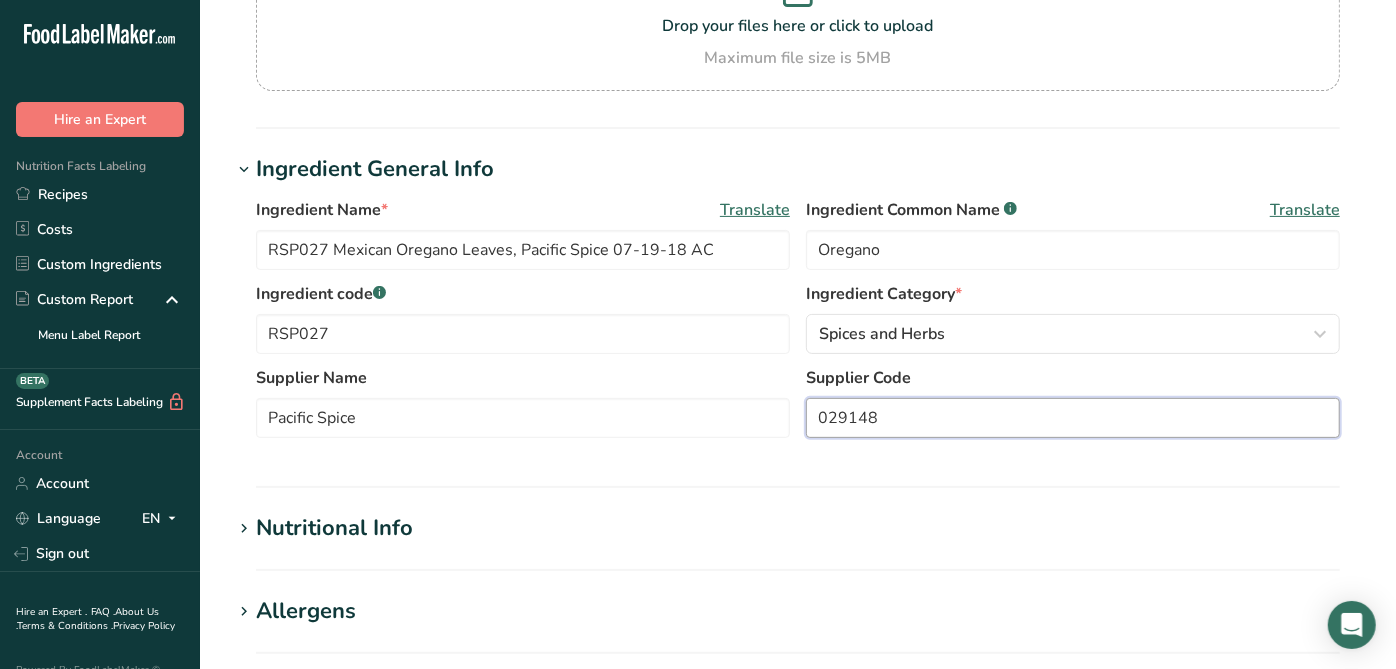 type on "029148" 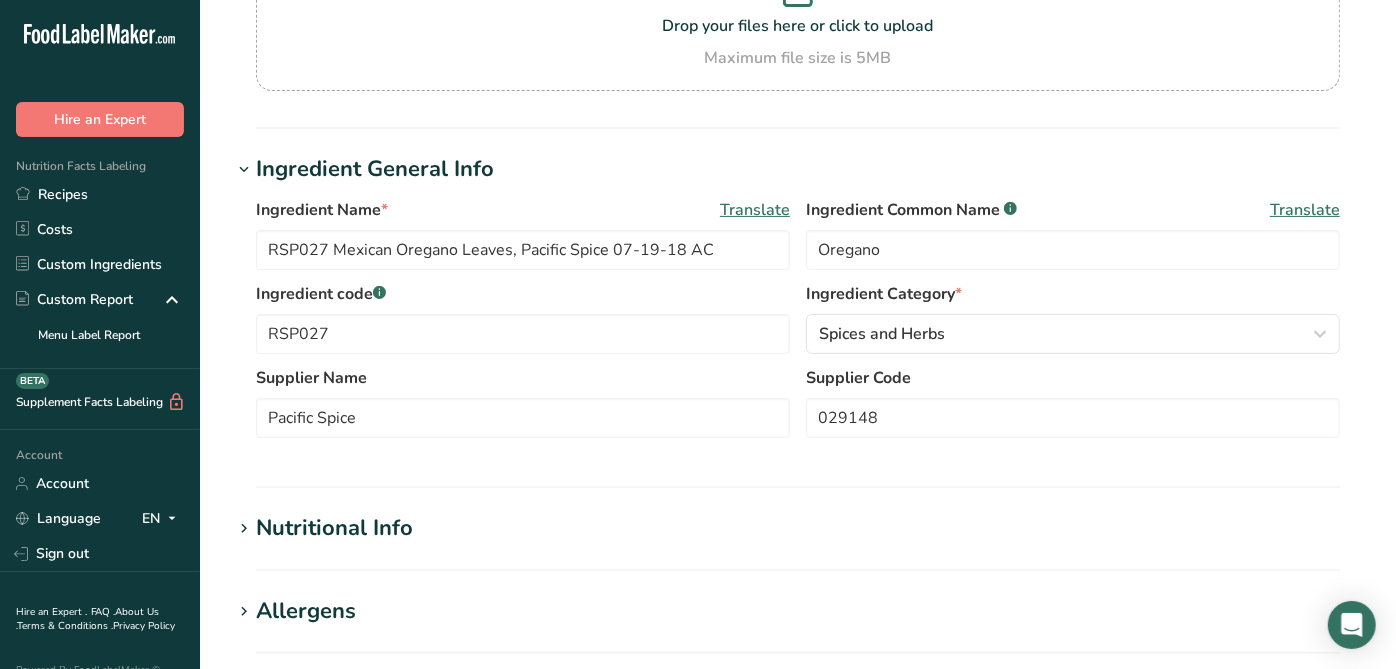 click on "Ingredient General Info
Ingredient Name *
Translate
RSP027 Mexican Oregano Leaves, Pacific Spice [DATE] AC
Ingredient Common Name
.a-a{fill:#347362;}.b-a{fill:#fff;}.a-a{fill:#347362;}.b-a{fill:#fff;}
Translate
Oregano
Ingredient code
.a-a{fill:#347362;}.b-a{fill:#fff;}           RSP027
Ingredient Category *
Spices and Herbs
Standard Categories
Custom Categories
.a-a{fill:#347362;}.b-a{fill:#fff;}
American Indian/Alaska Native Foods
Baby Foods
Baked Products
Beef Products
Beverages
Branded Food Products Database
Breakfast Cereals" at bounding box center (798, 320) 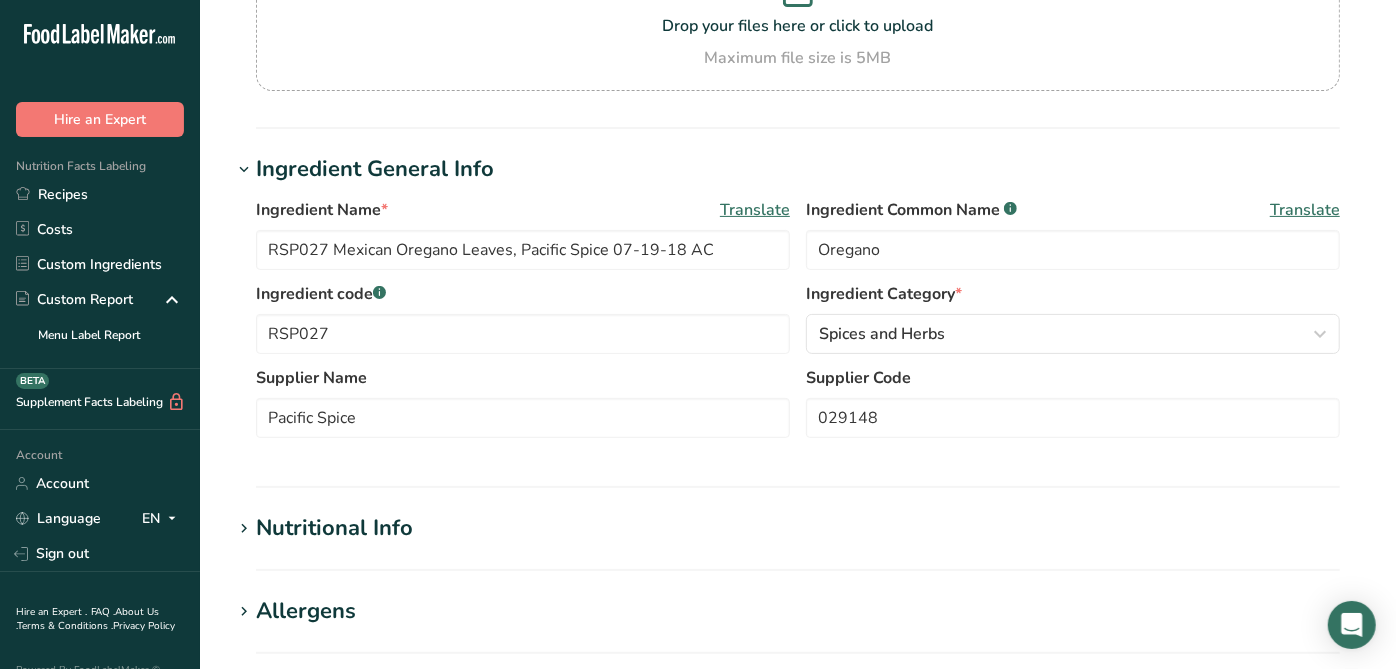 click on "Ingredient Name *
Translate
RSP027 Mexican Oregano Leaves, Pacific Spice [DATE] AC
Ingredient Common Name
.a-a{fill:#347362;}.b-a{fill:#fff;}.a-a{fill:#347362;}.b-a{fill:#fff;}
Translate
Oregano
Ingredient code
.a-a{fill:#347362;}.b-a{fill:#fff;}           RSP027
Ingredient Category *
Spices and Herbs
Standard Categories
Custom Categories
.a-a{fill:#347362;}.b-a{fill:#fff;}
American Indian/Alaska Native Foods
Baby Foods
Baked Products
Beef Products
Beverages
Branded Food Products Database
Breakfast Cereals
Cereal Grains and Pasta" at bounding box center [798, 324] 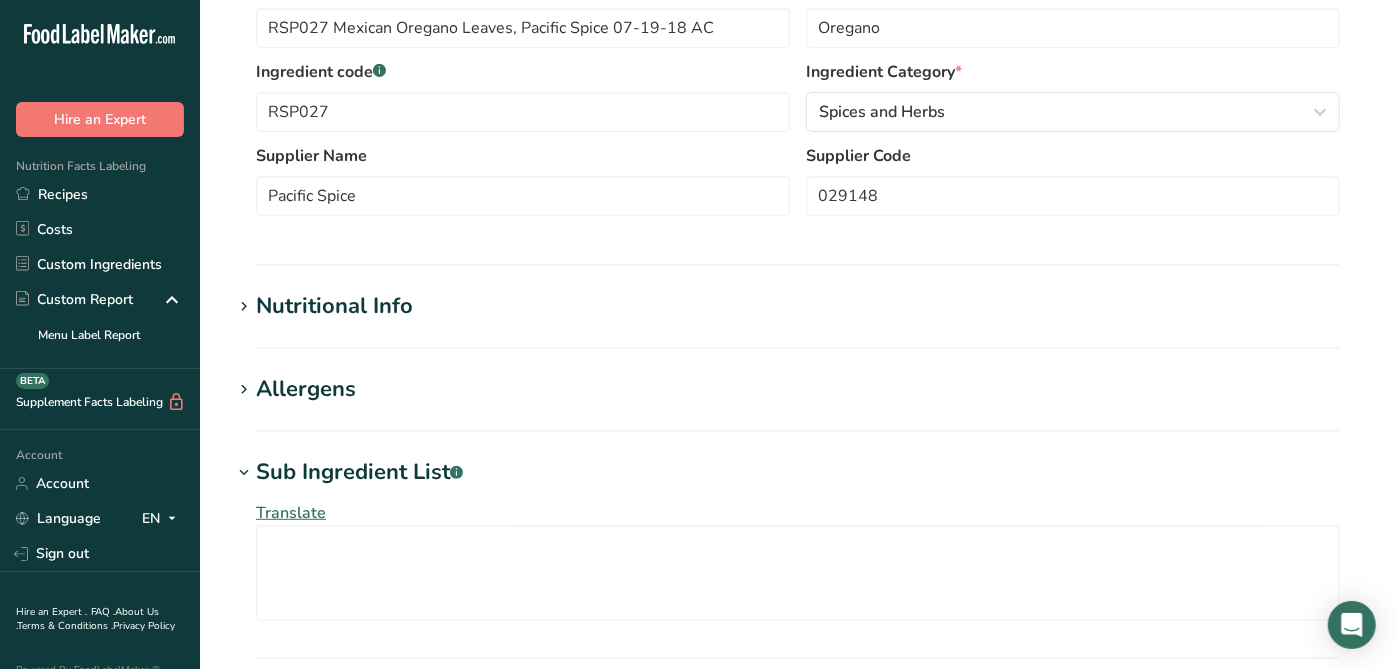 click on "Nutritional Info" at bounding box center [334, 306] 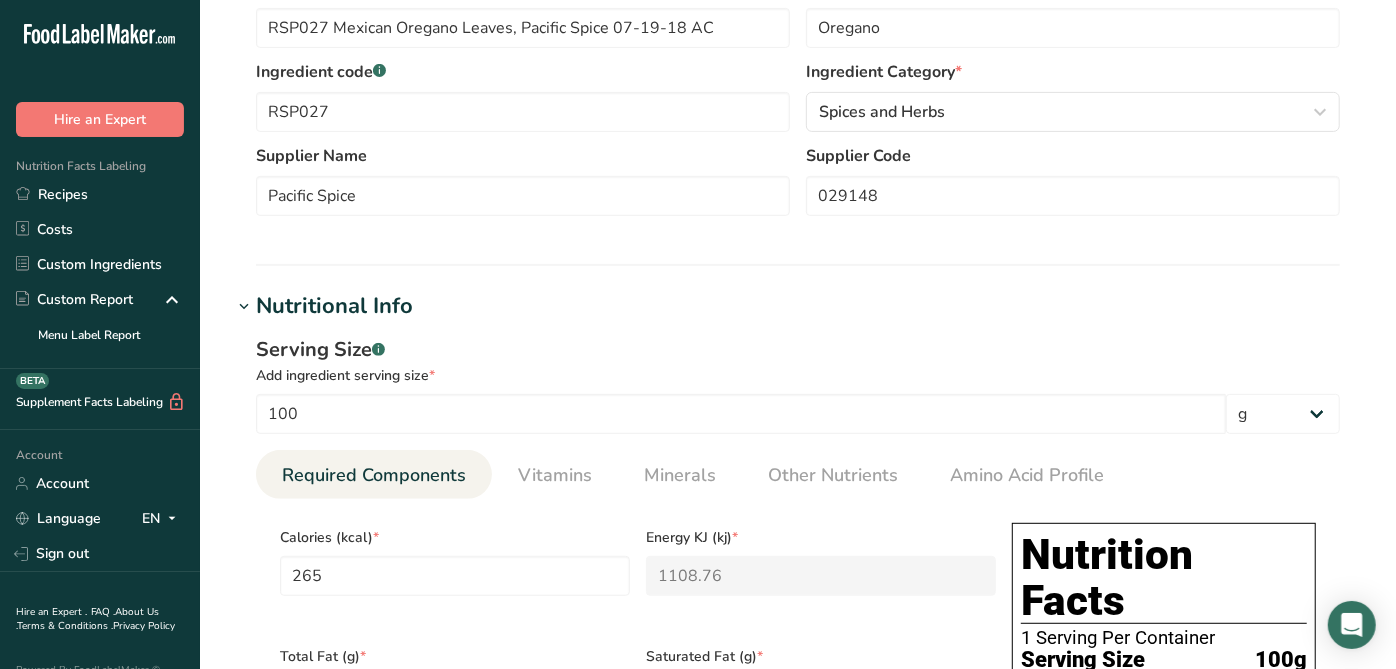 click on "Nutritional Info" at bounding box center (334, 306) 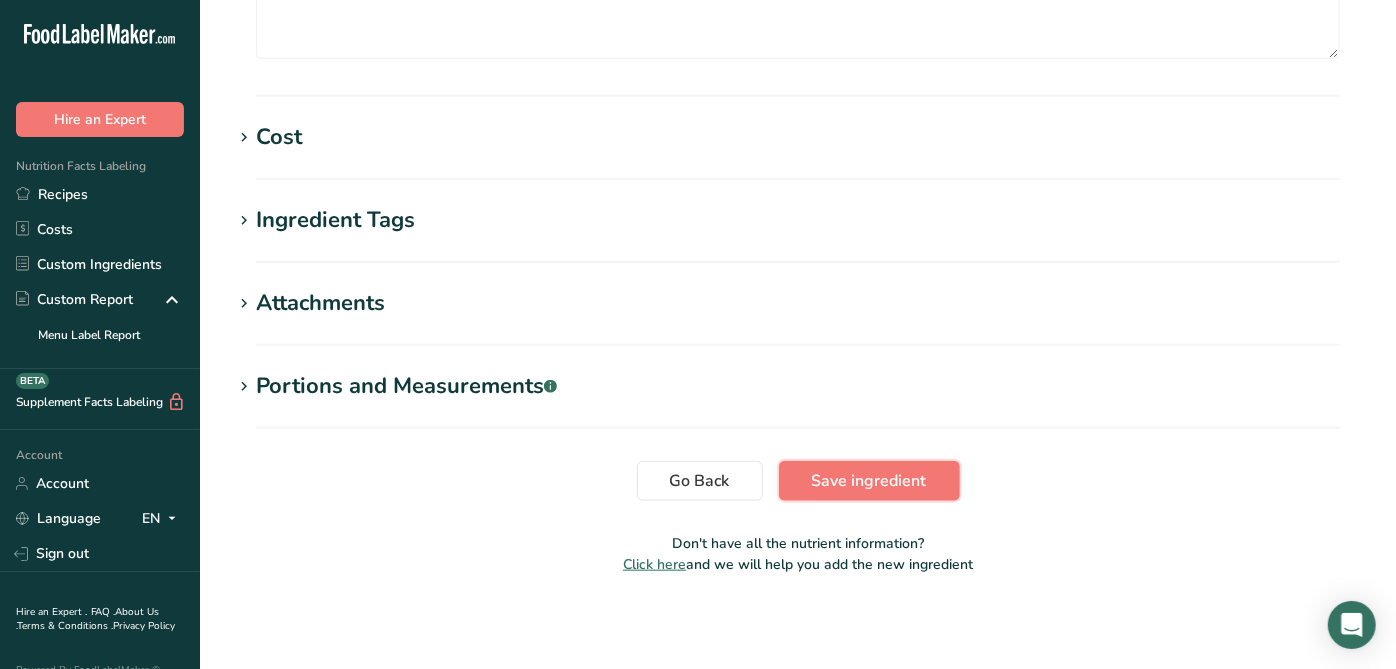 click on "Save ingredient" at bounding box center [869, 481] 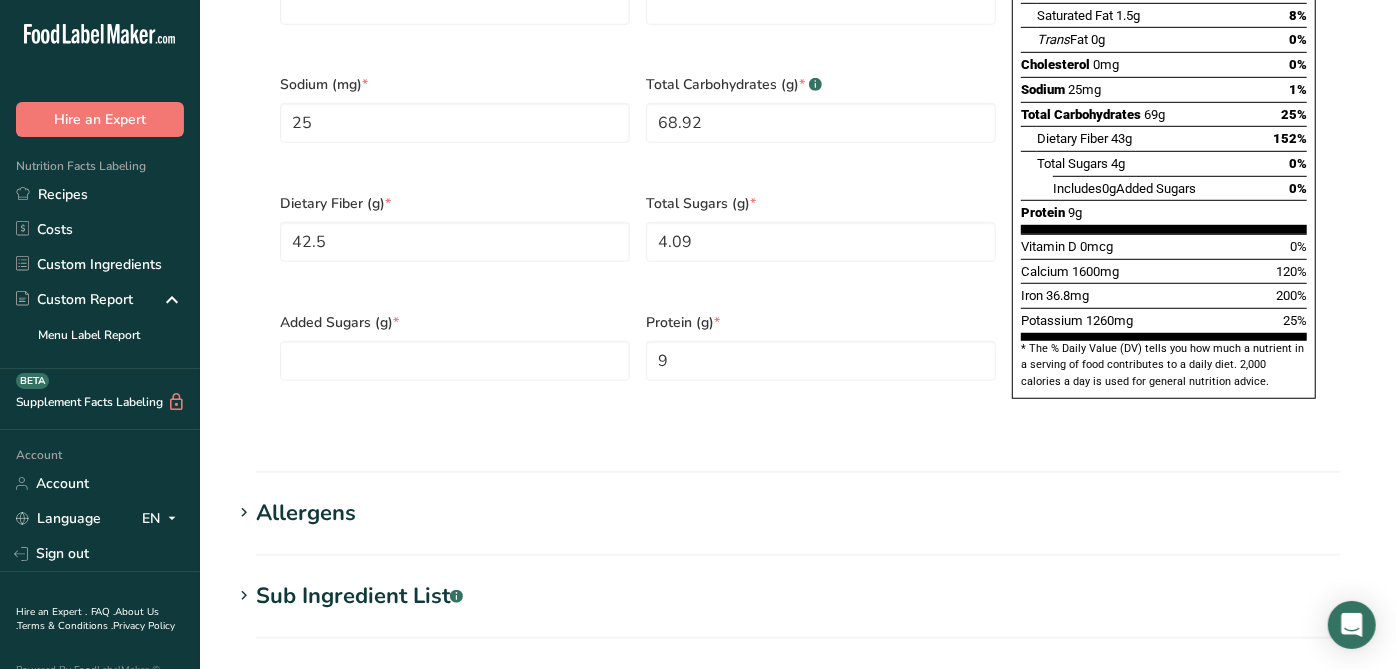 scroll, scrollTop: 733, scrollLeft: 0, axis: vertical 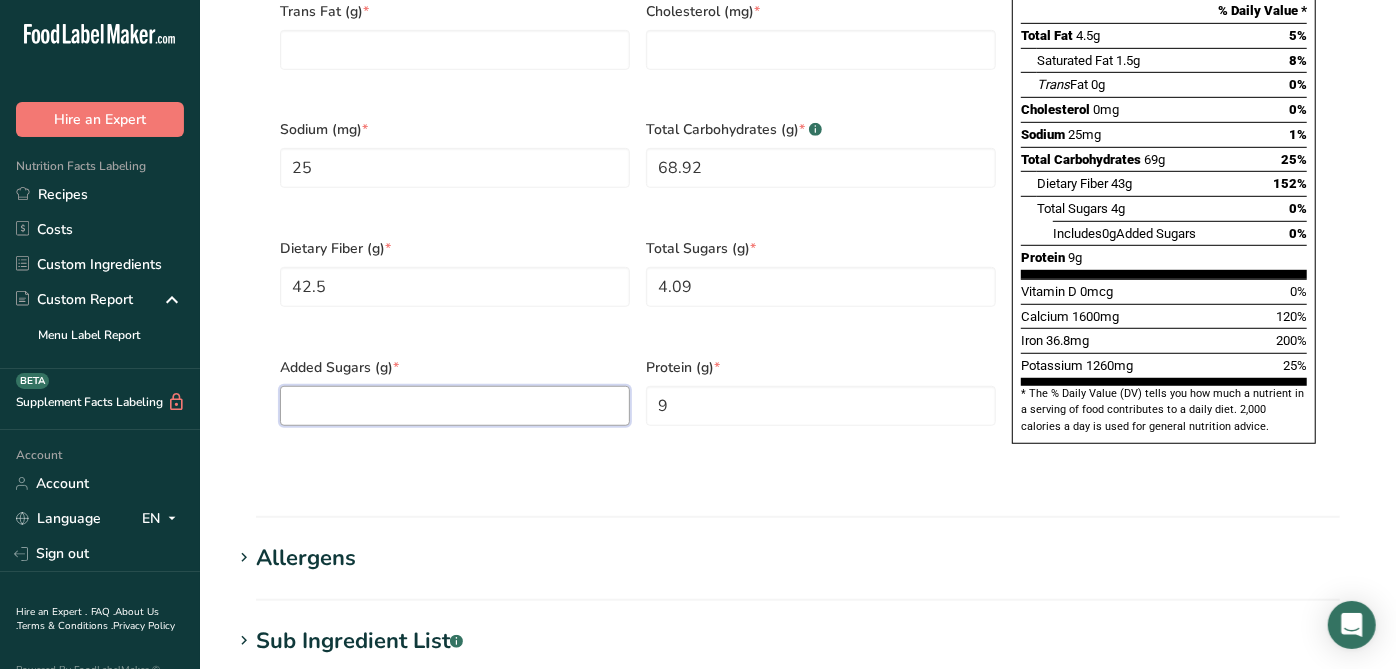 click at bounding box center (455, 406) 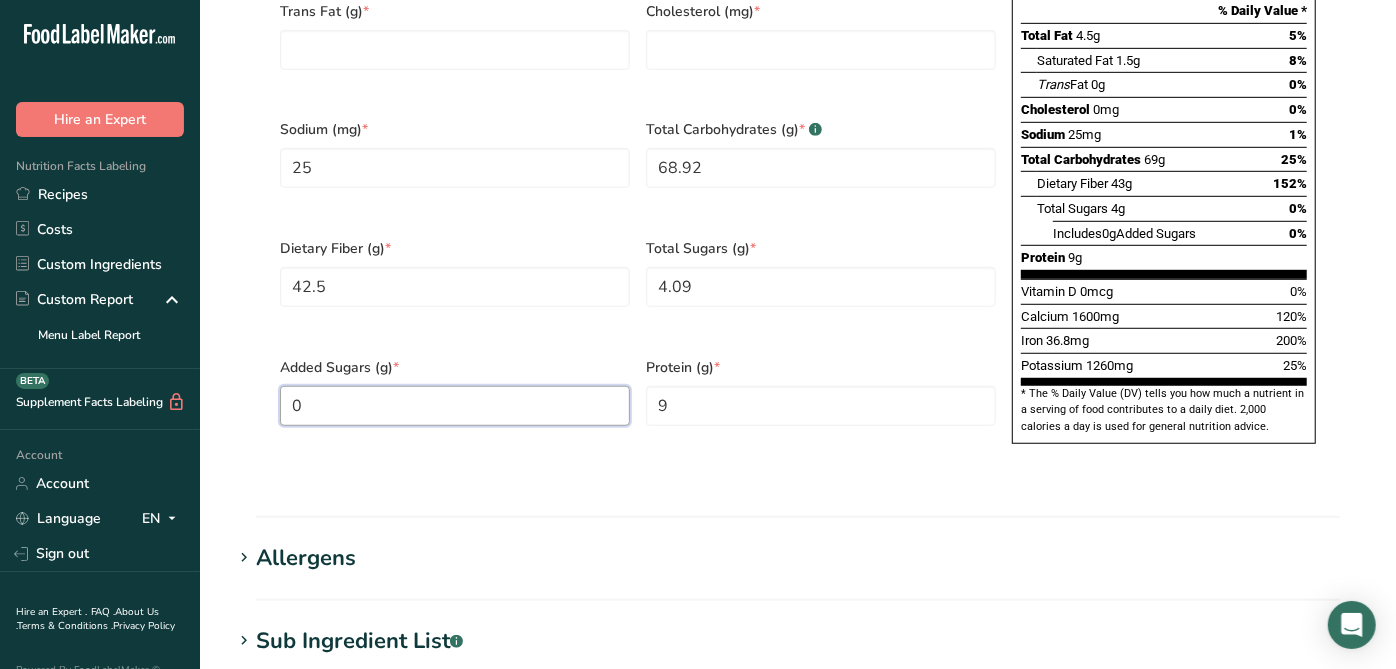type on "0" 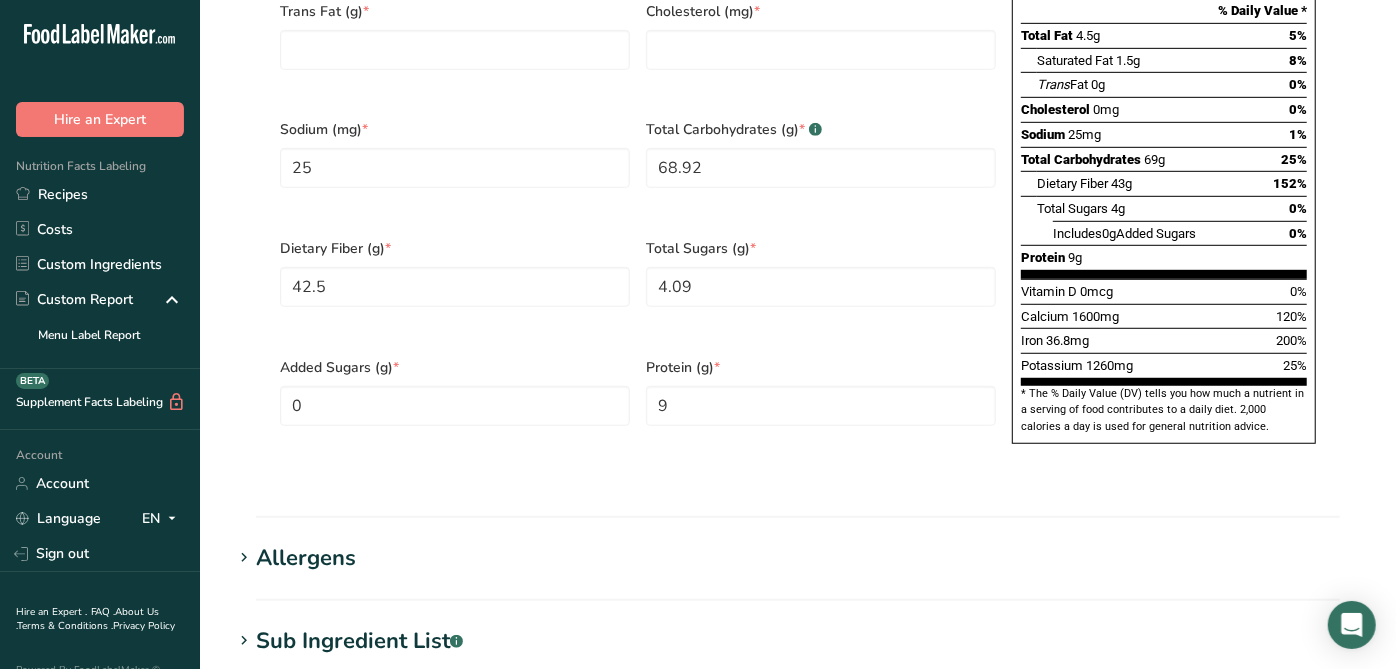 click on "Added Sugars
(g) *     0" at bounding box center [455, 404] 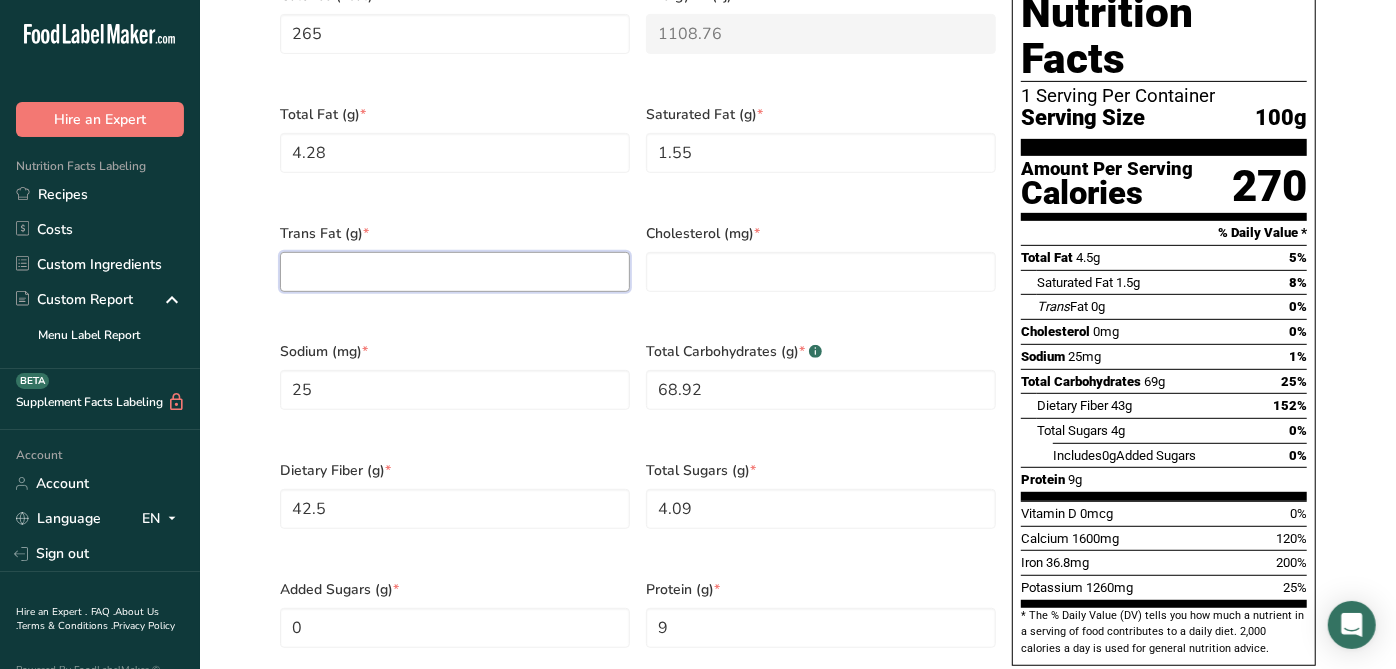 click at bounding box center [455, 272] 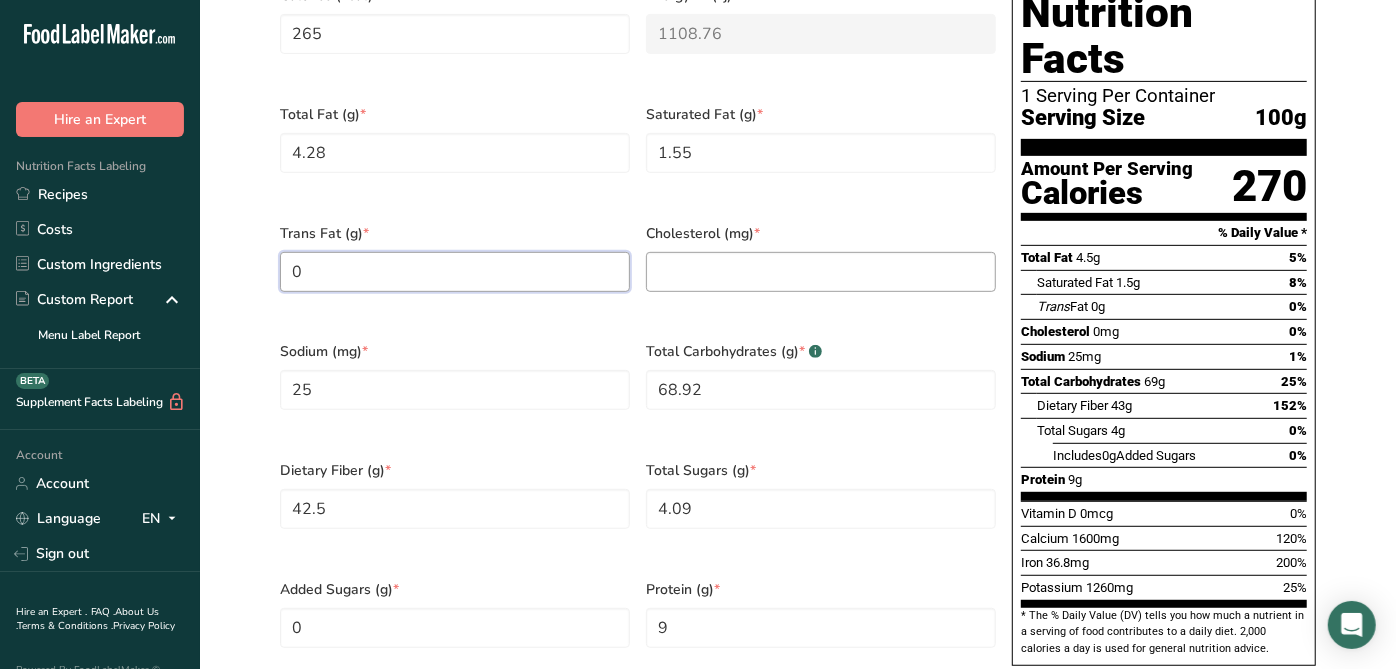 type on "0" 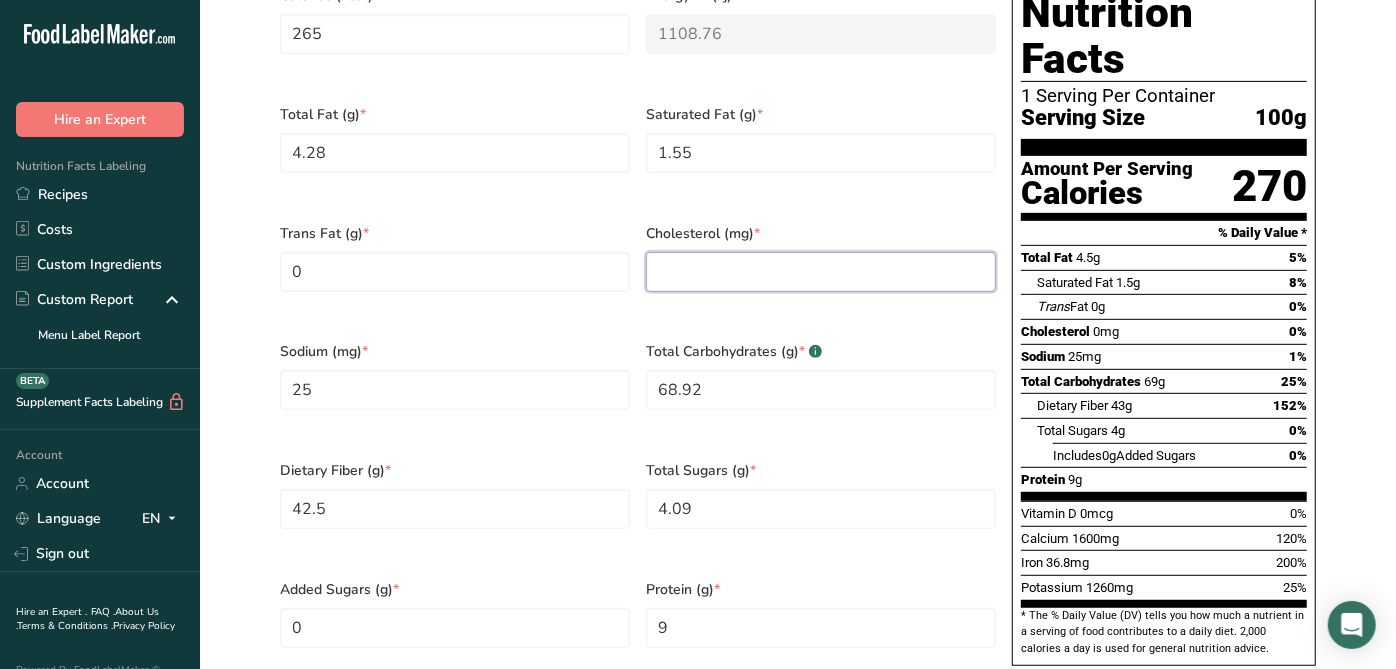 drag, startPoint x: 680, startPoint y: 259, endPoint x: 665, endPoint y: 274, distance: 21.213203 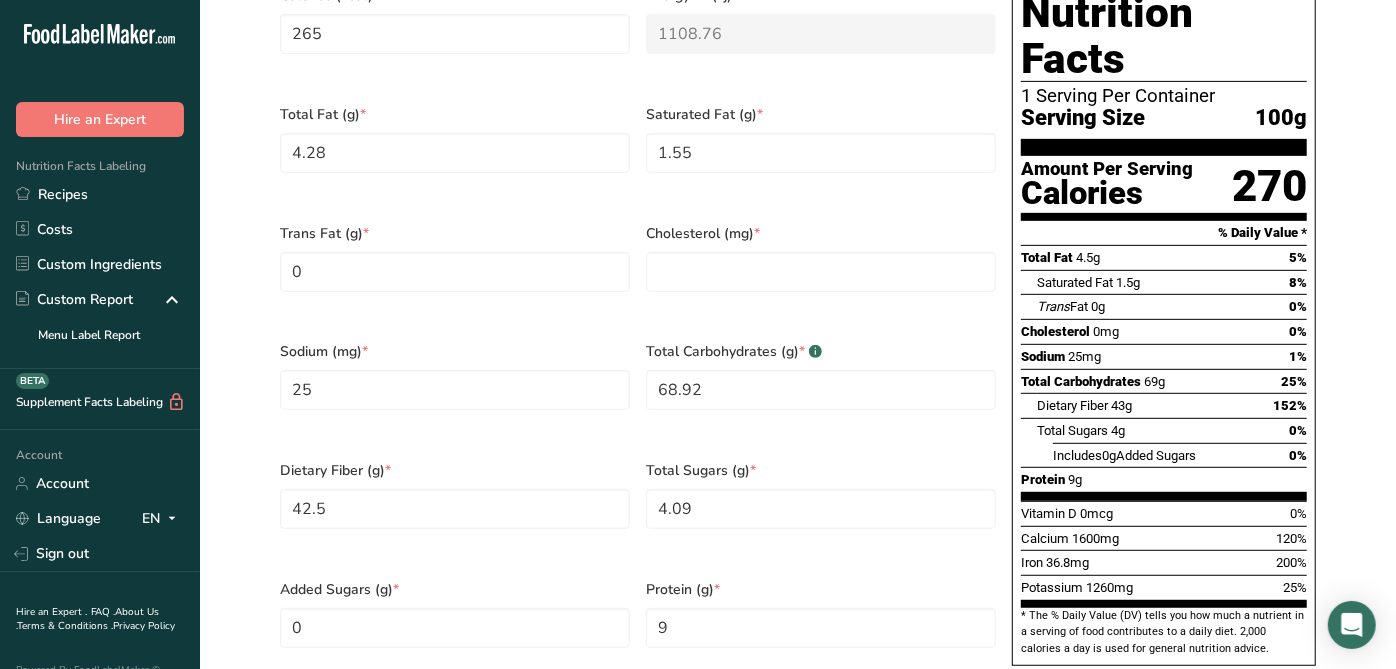 click on "Cholesterol
(mg) *" at bounding box center (821, 270) 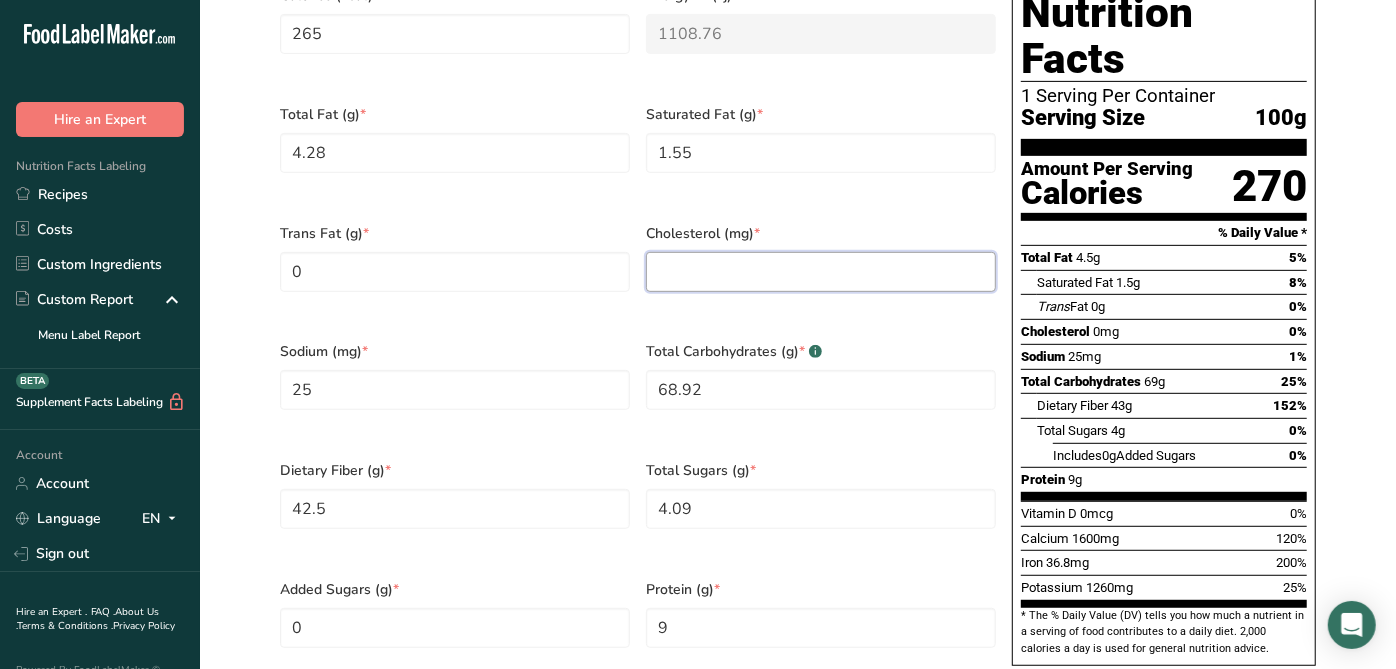 click at bounding box center [821, 272] 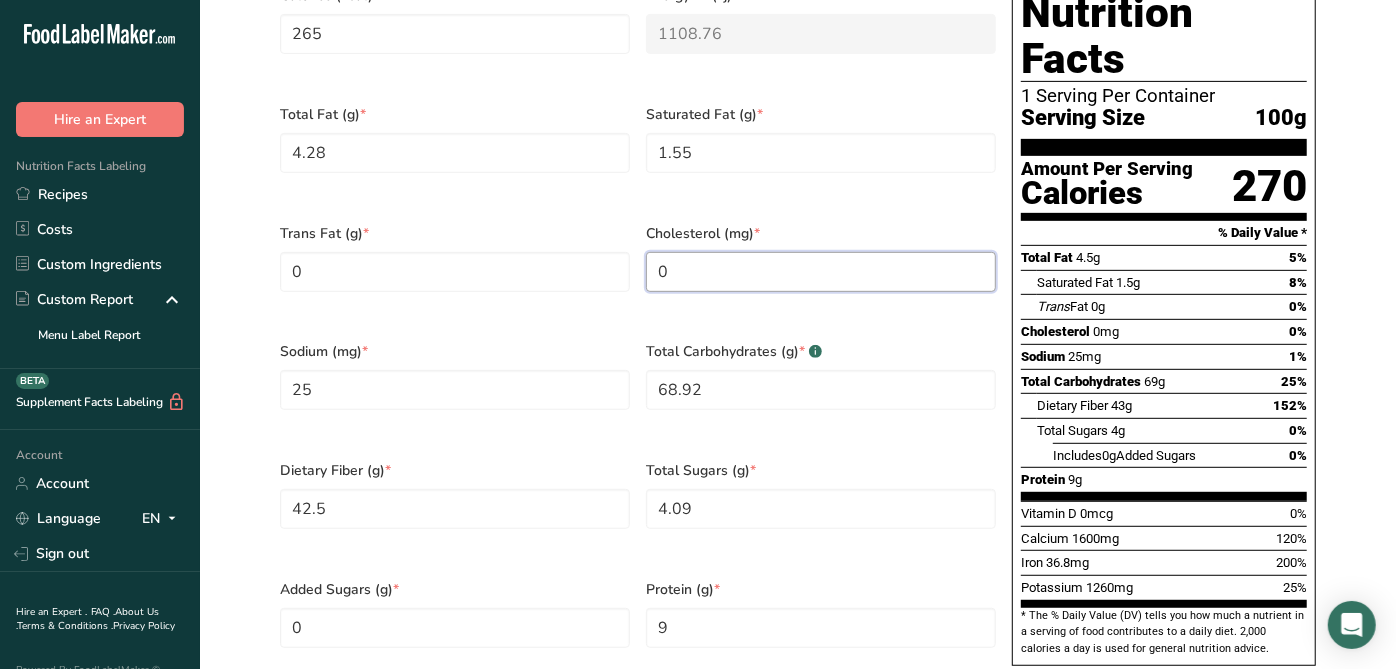 type on "0" 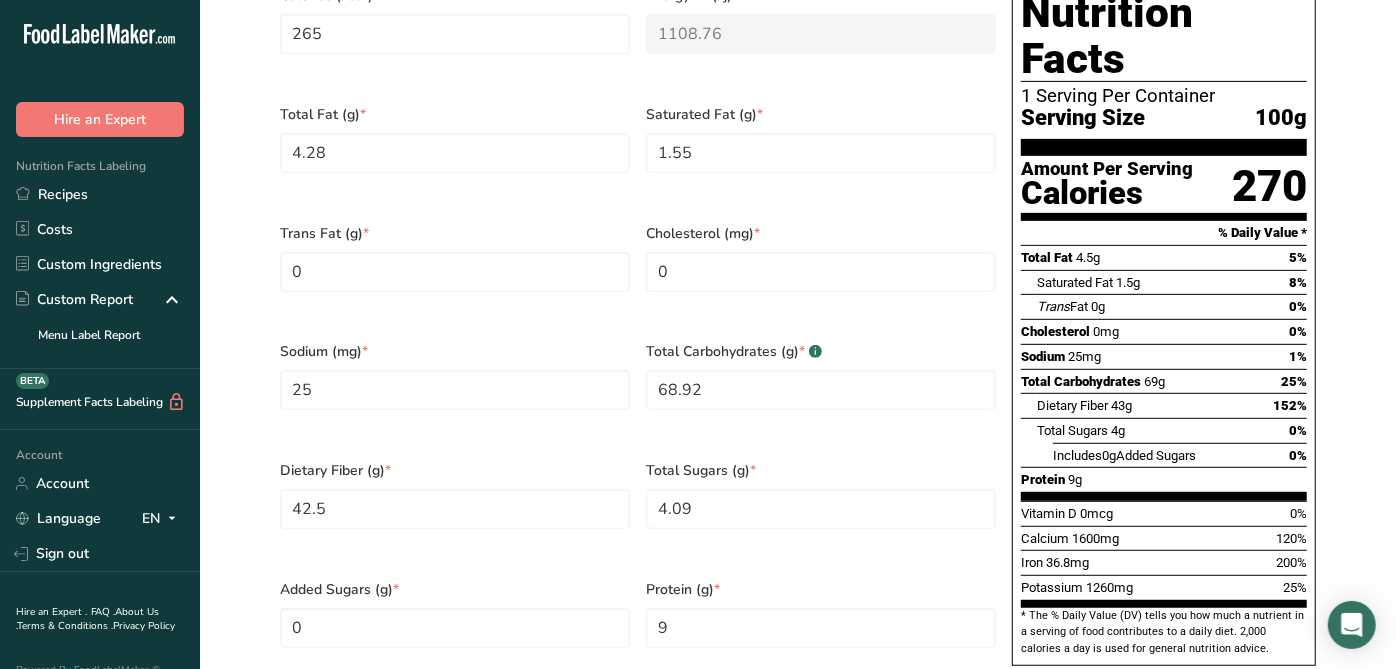 click on "Cholesterol
(mg) *     0" at bounding box center [821, 270] 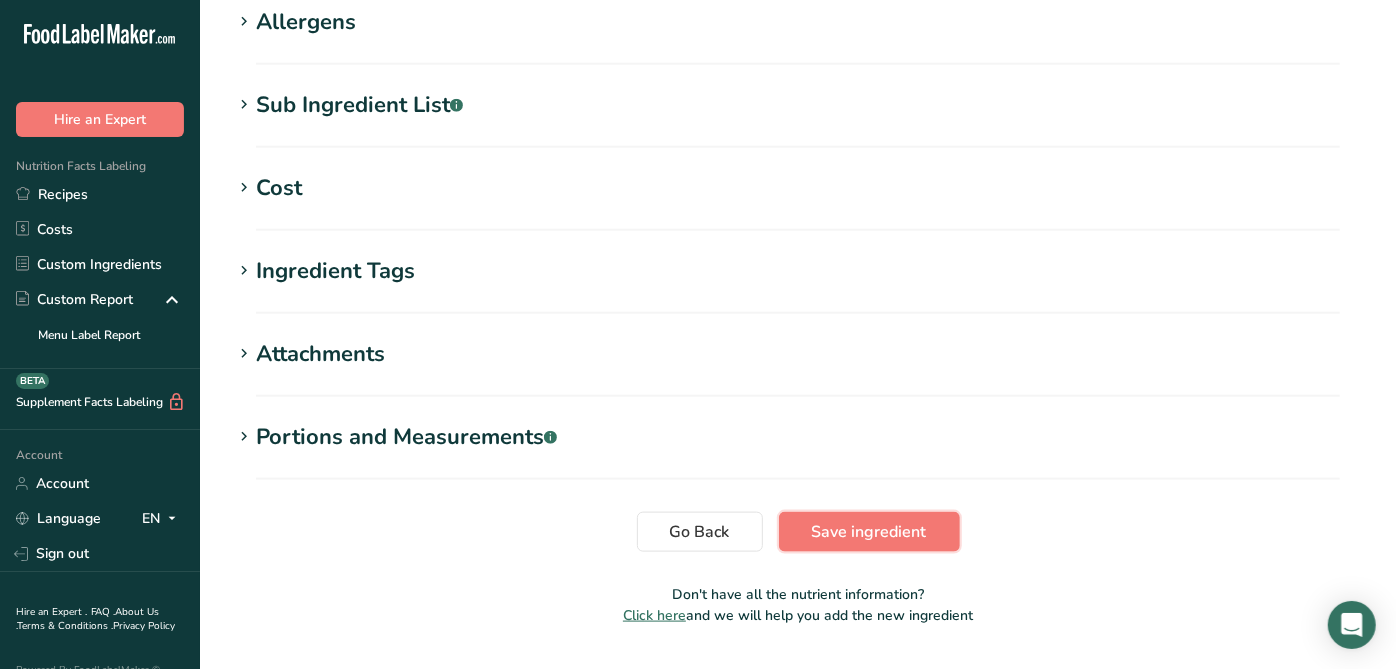 click on "Save ingredient" at bounding box center (869, 532) 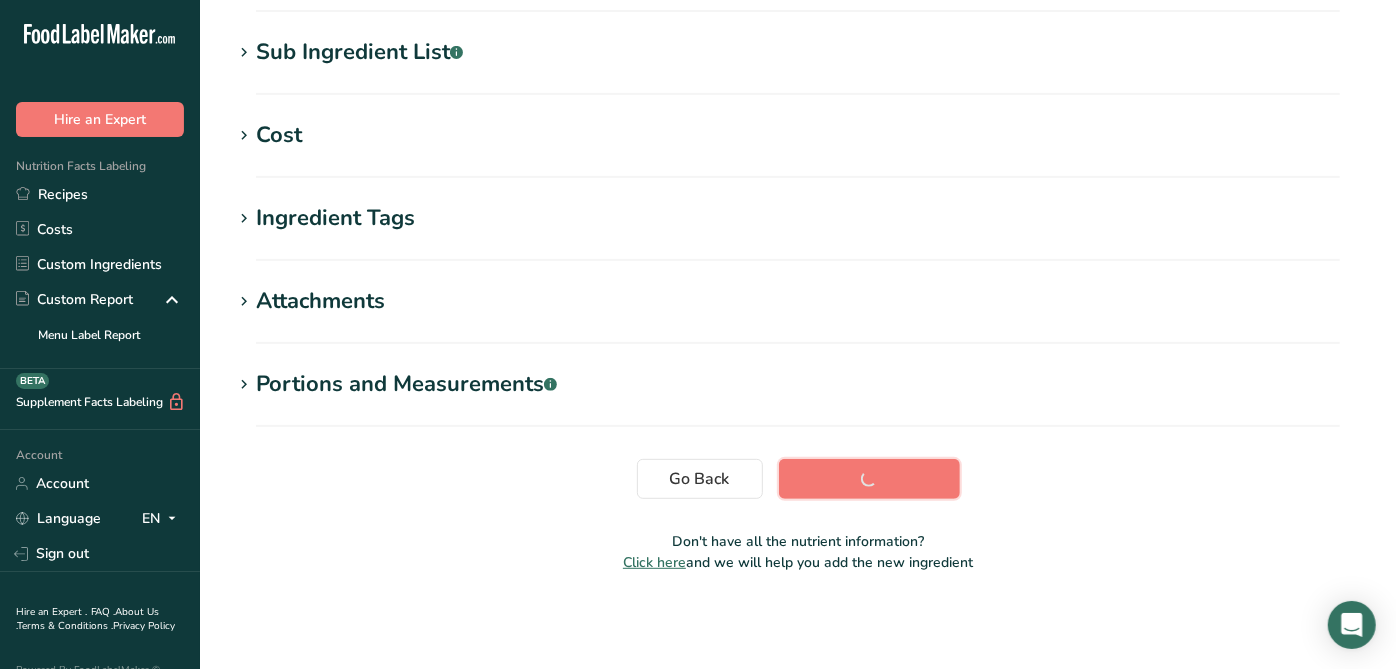 scroll, scrollTop: 388, scrollLeft: 0, axis: vertical 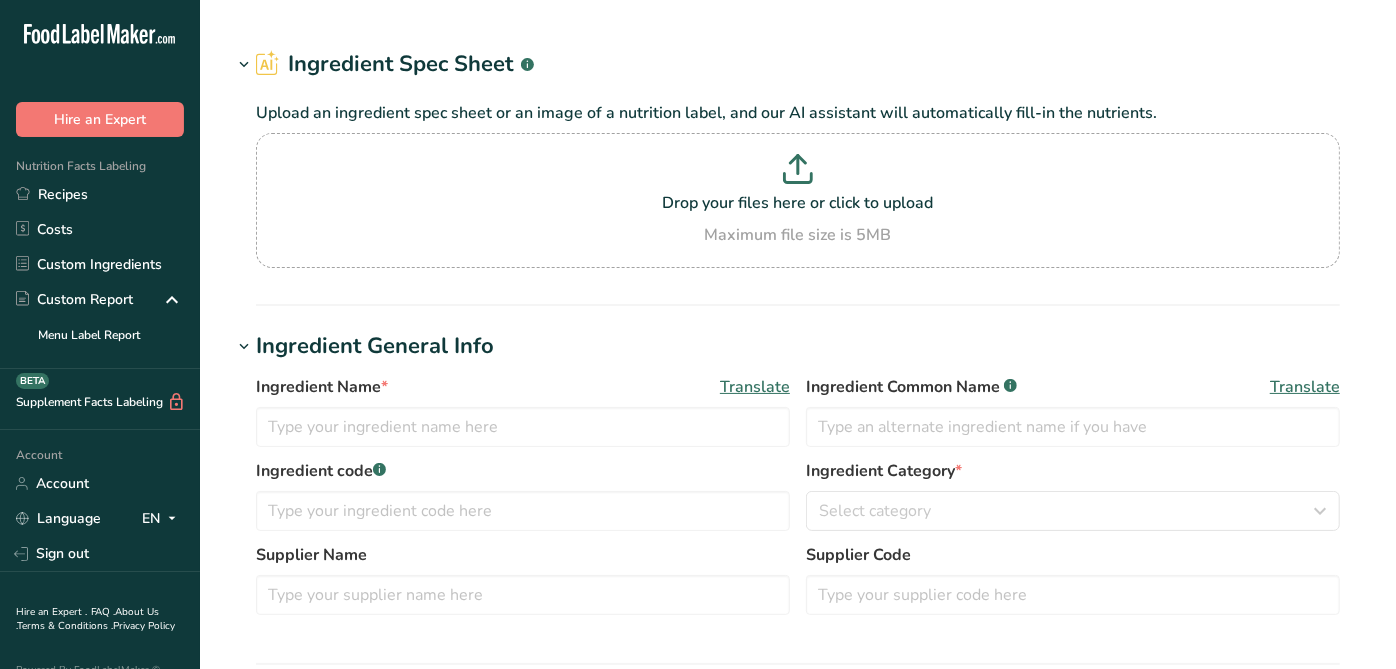type on "TY9463 Elite Spice - F21113 / RA039B Thyme Leaf Ground 50, Elite Spice [DATE]" 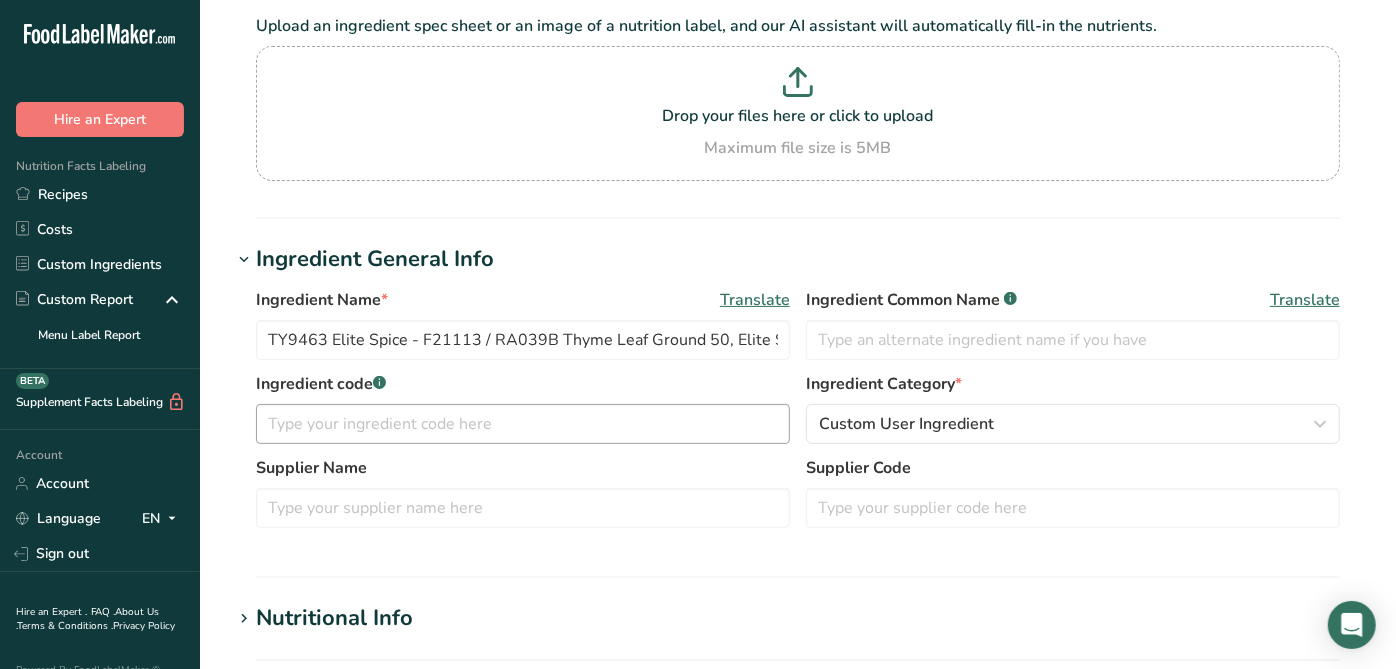 scroll, scrollTop: 222, scrollLeft: 0, axis: vertical 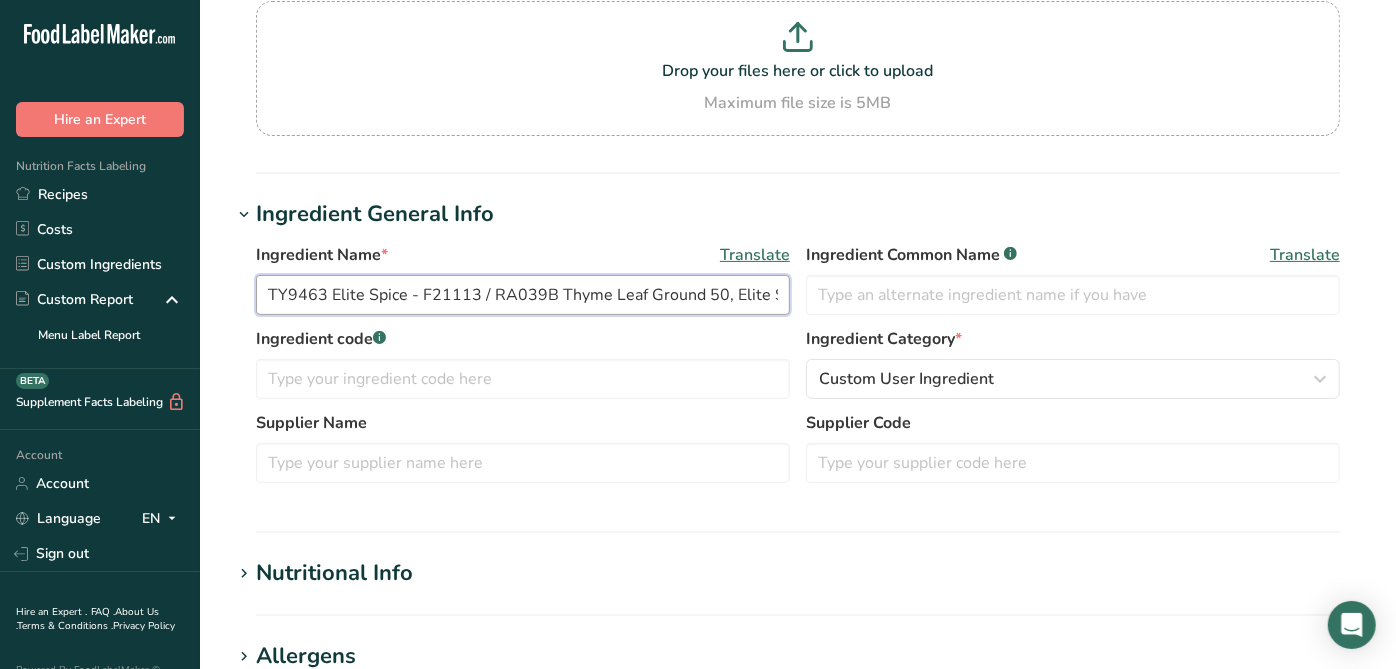 drag, startPoint x: 425, startPoint y: 294, endPoint x: 552, endPoint y: 300, distance: 127.141655 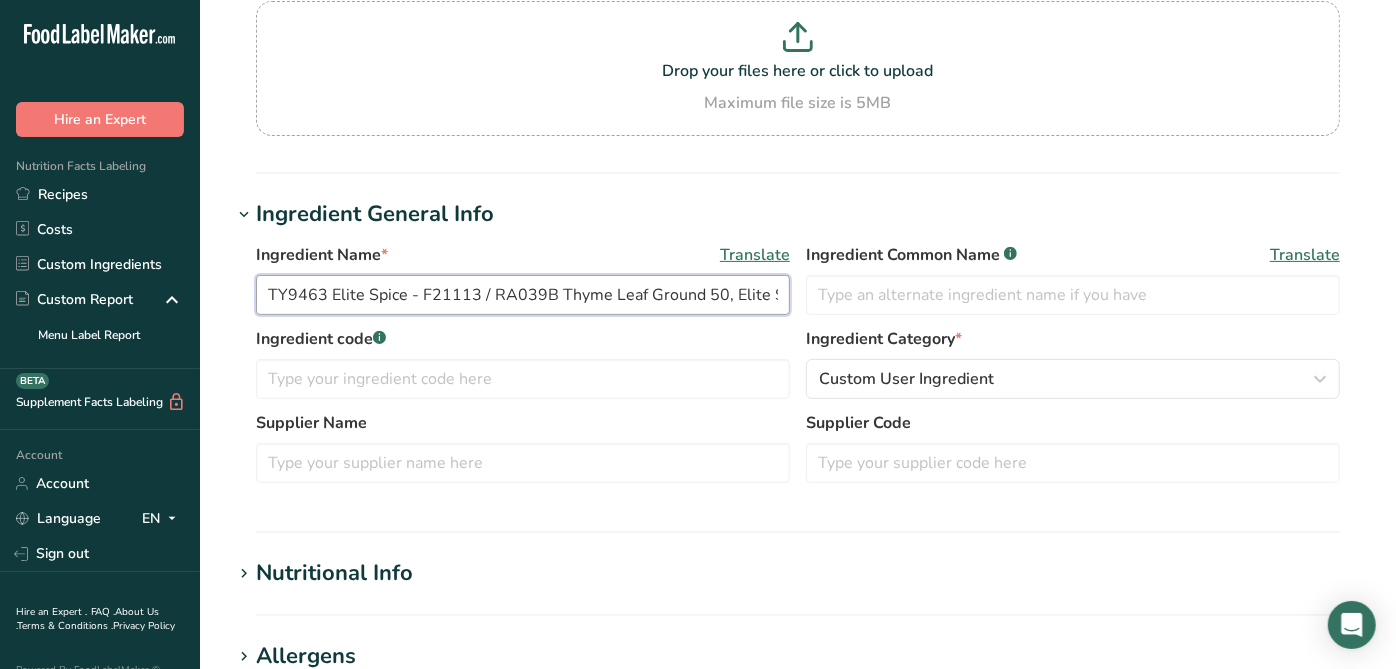 drag, startPoint x: 548, startPoint y: 288, endPoint x: 421, endPoint y: 302, distance: 127.769325 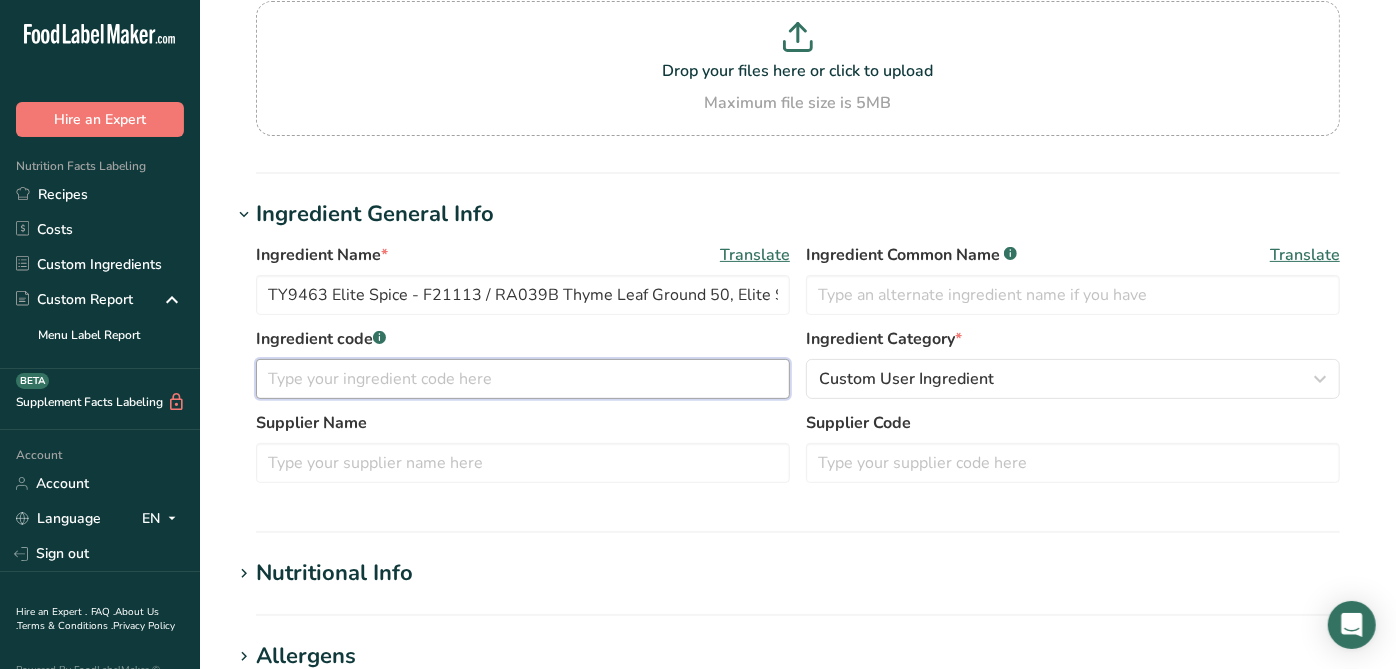 click at bounding box center [523, 379] 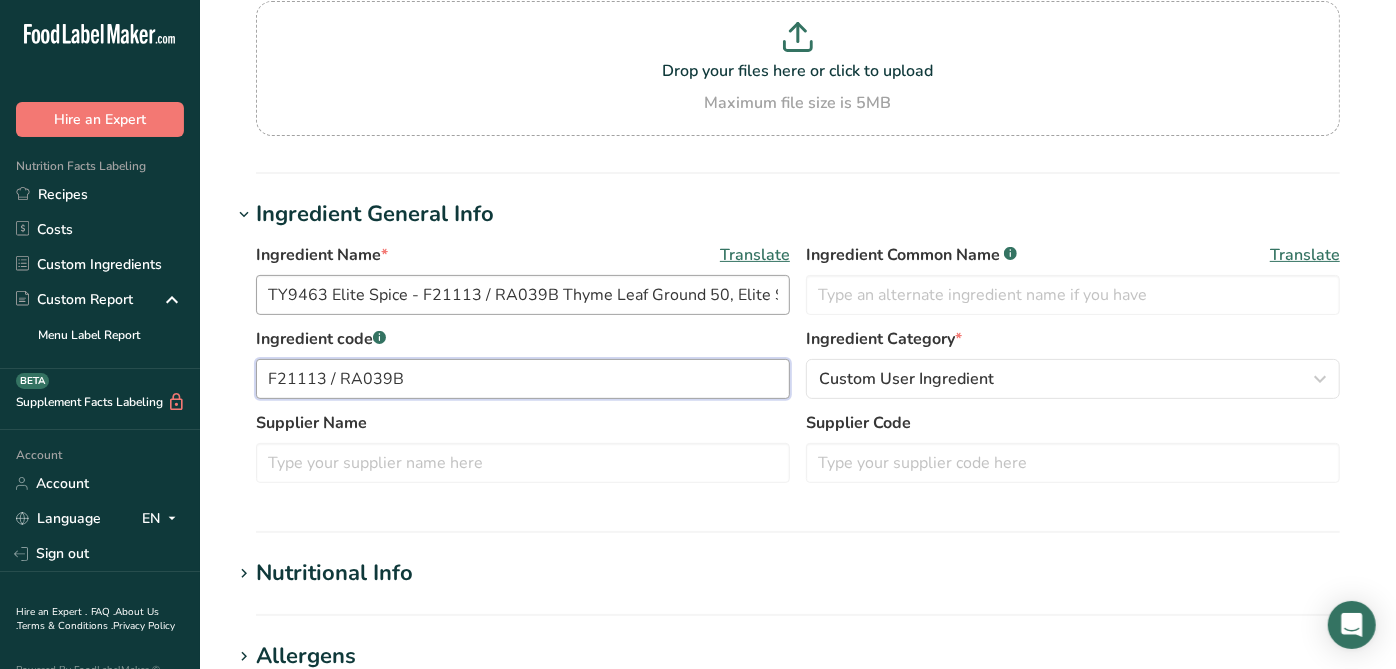 type on "F21113 / RA039B" 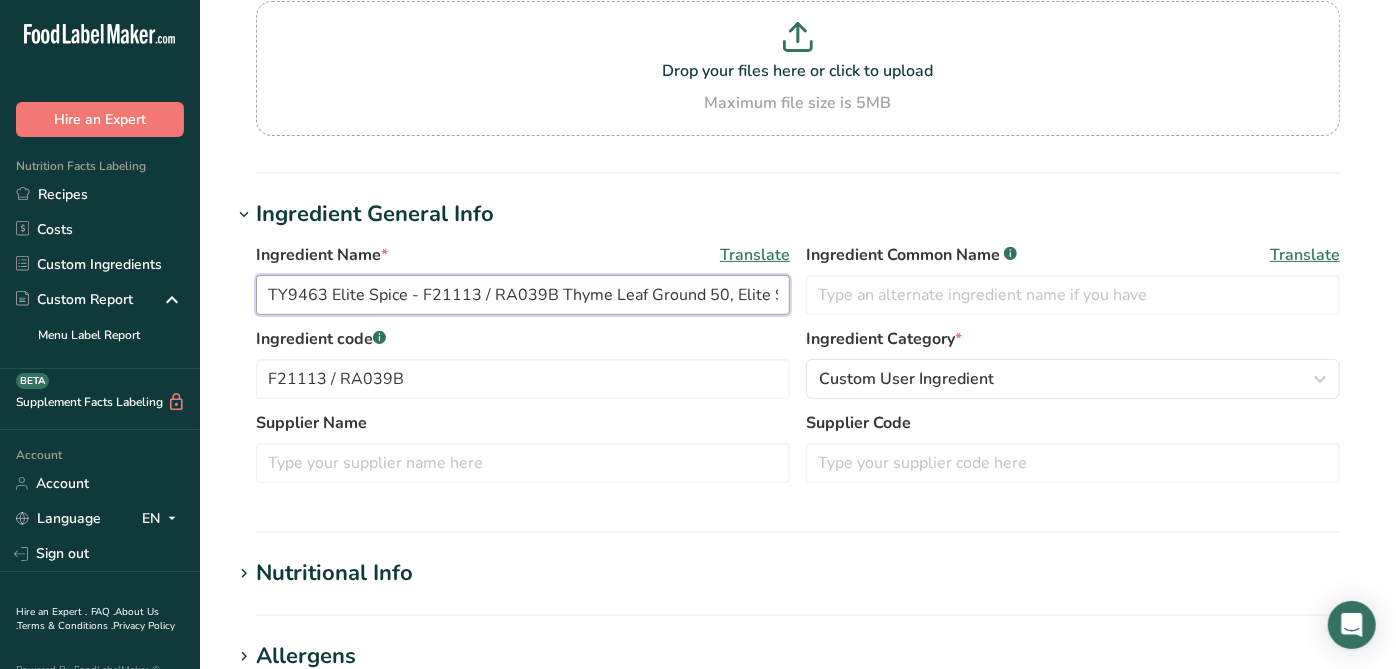 drag, startPoint x: 400, startPoint y: 291, endPoint x: 328, endPoint y: 294, distance: 72.06247 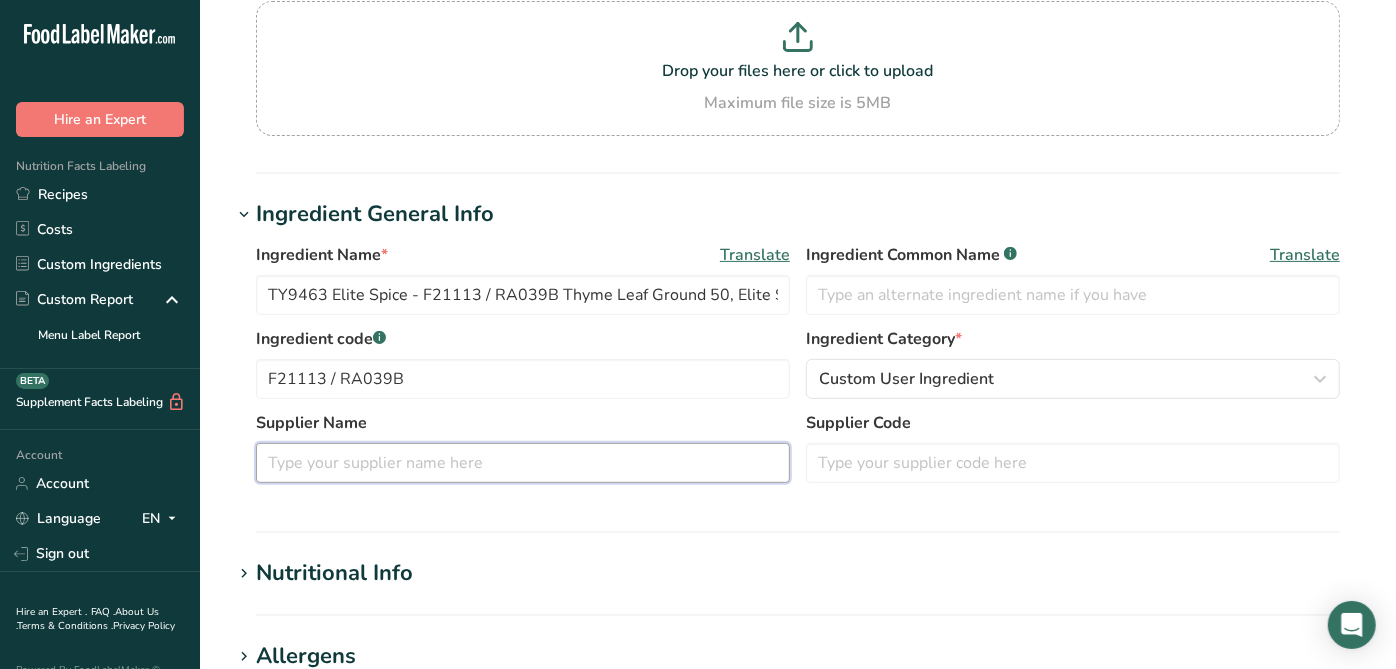 click at bounding box center [523, 463] 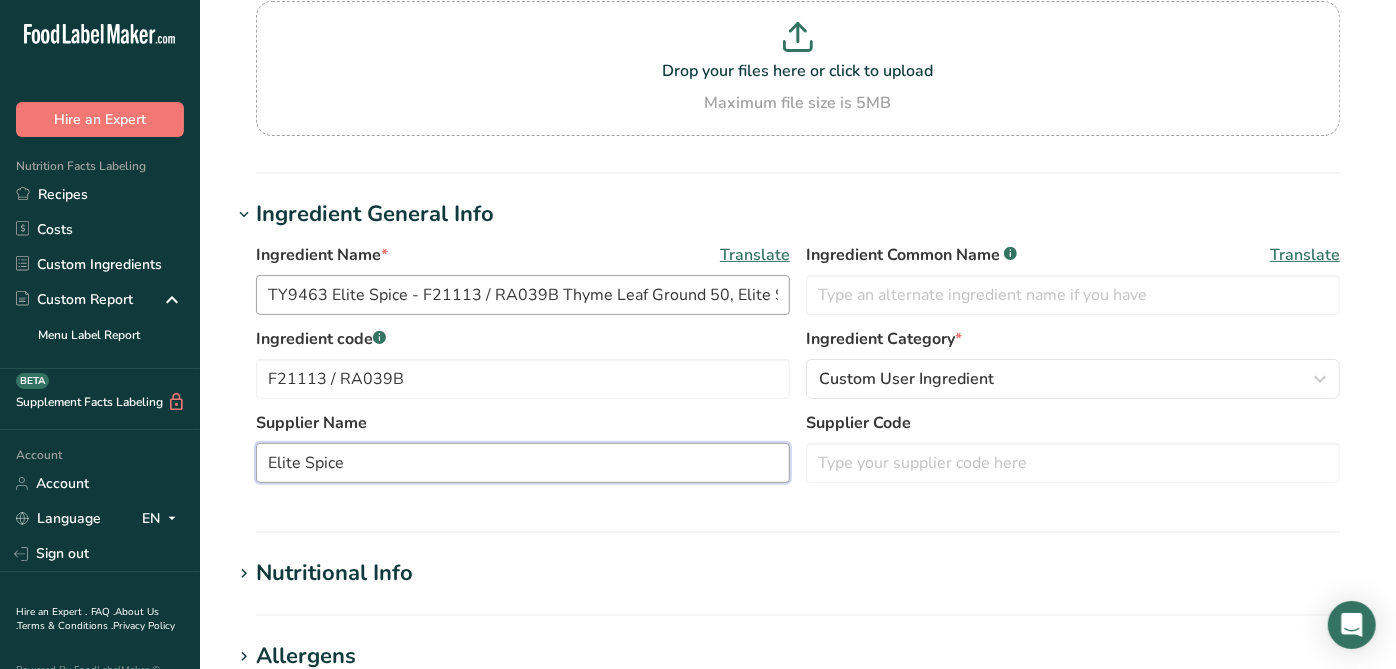 type on "Elite Spice" 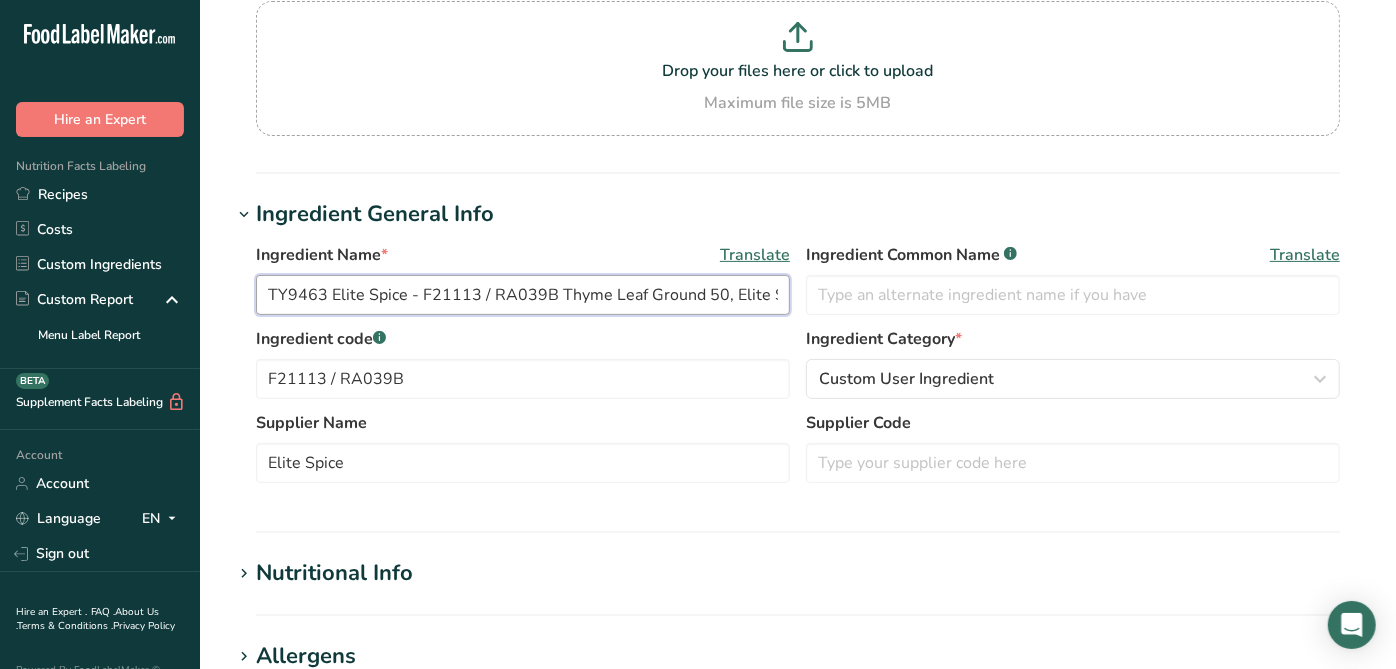 drag, startPoint x: 325, startPoint y: 295, endPoint x: 200, endPoint y: 289, distance: 125.14392 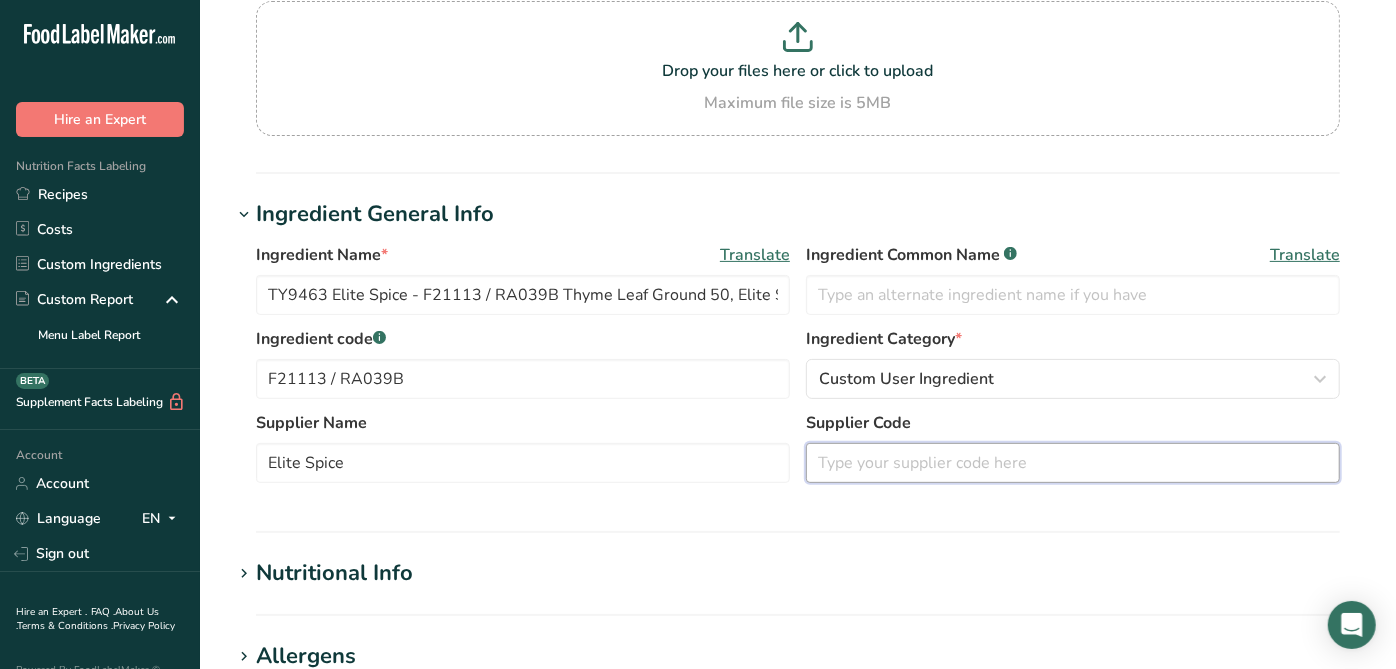 click at bounding box center [1073, 463] 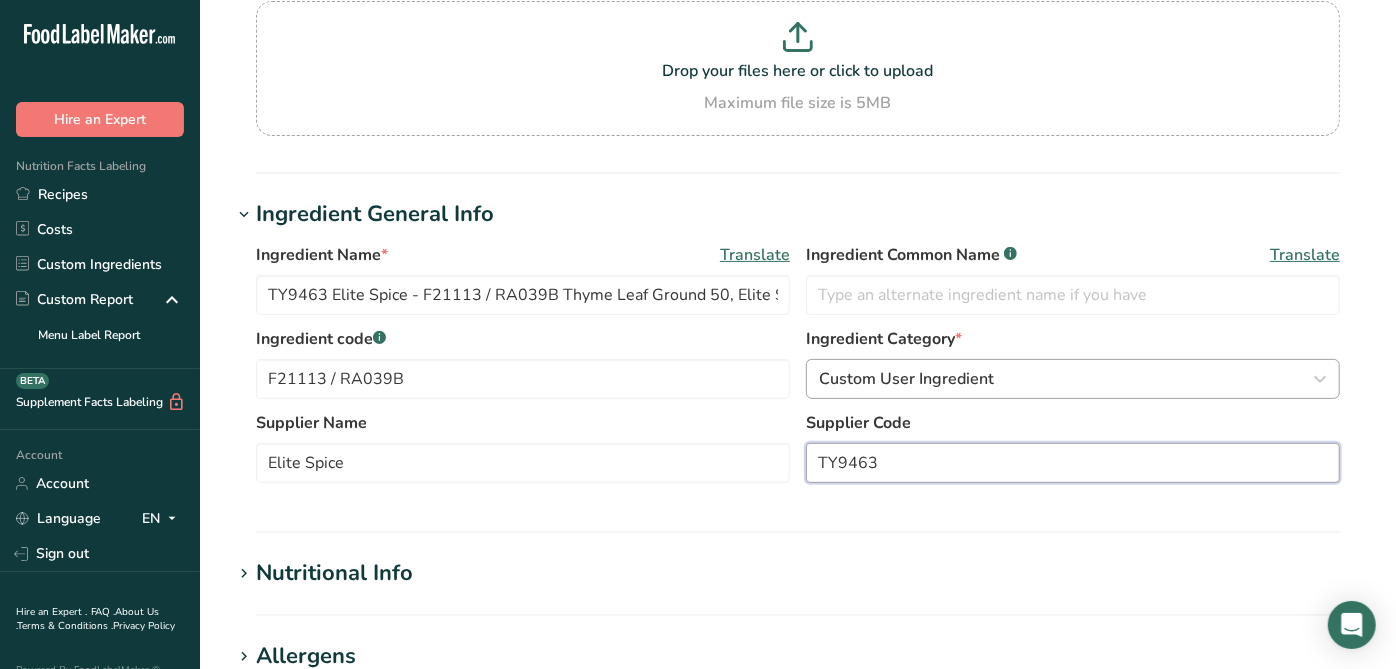 type on "TY9463" 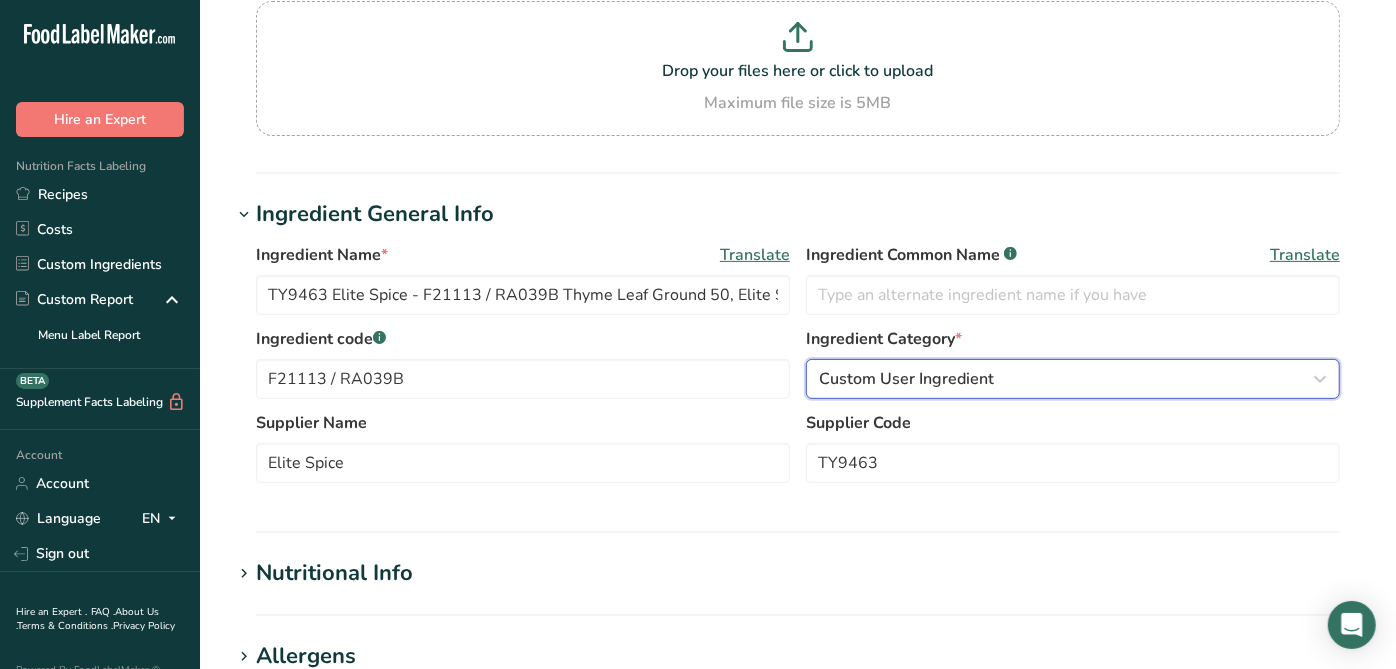 click on "Custom User Ingredient" at bounding box center (906, 379) 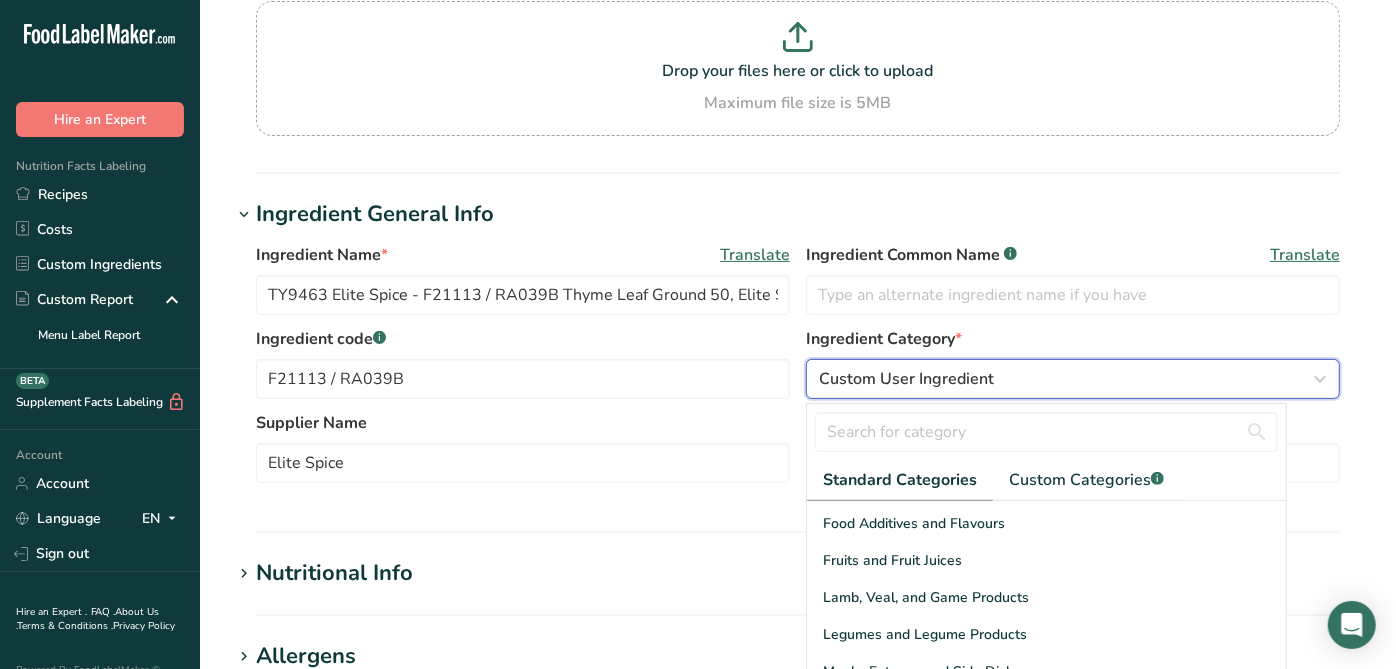 scroll, scrollTop: 555, scrollLeft: 0, axis: vertical 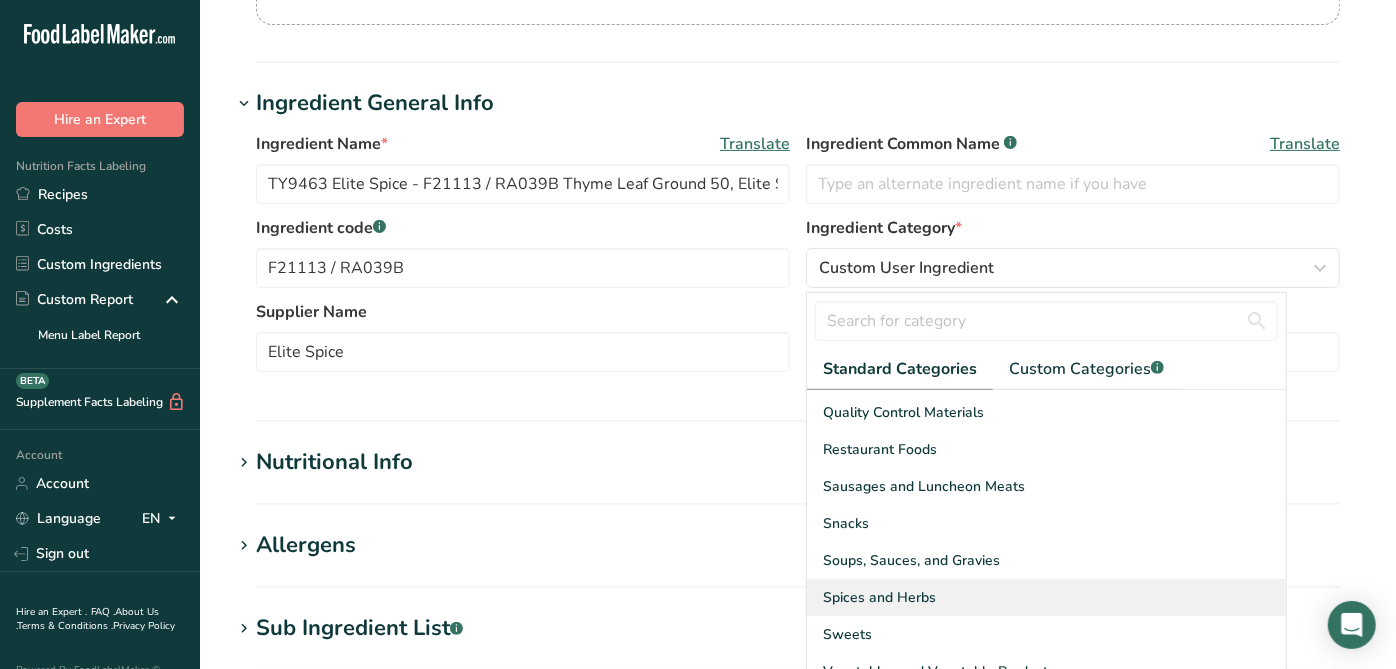 click on "Spices and Herbs" at bounding box center [1046, 597] 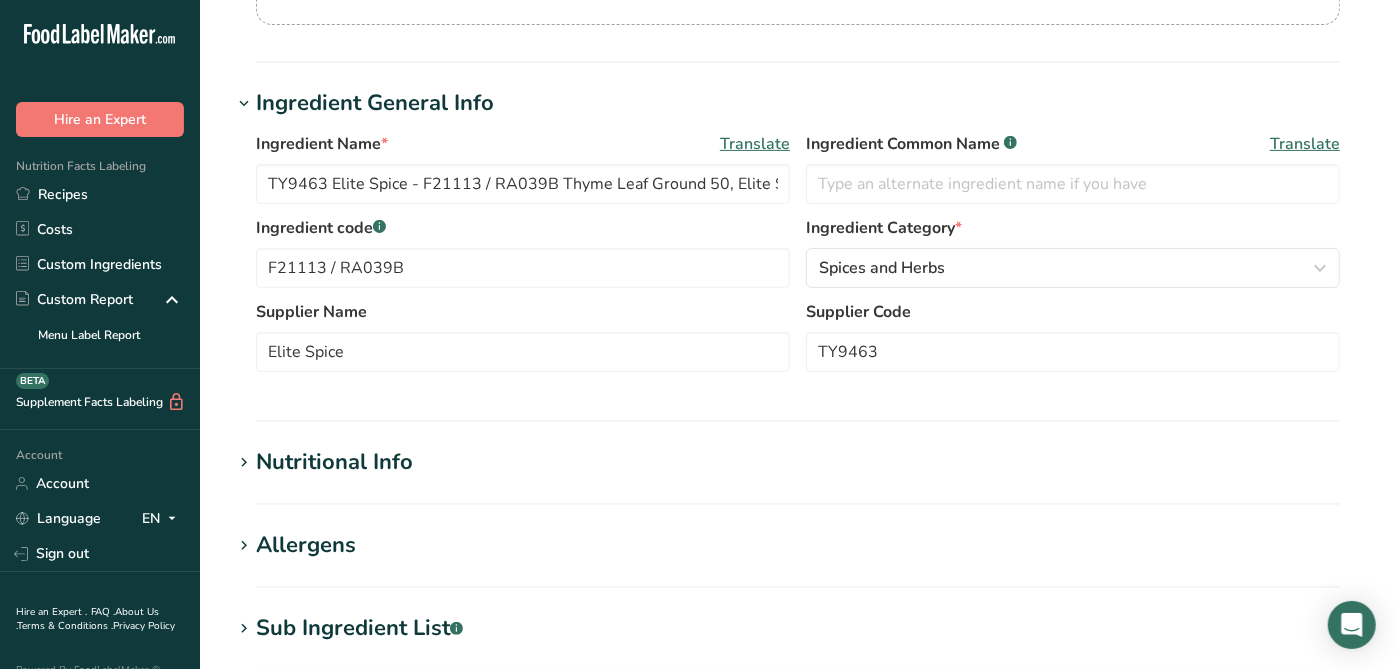 click on "Ingredient code
.a-a{fill:#347362;}.b-a{fill:#fff;}" at bounding box center (523, 228) 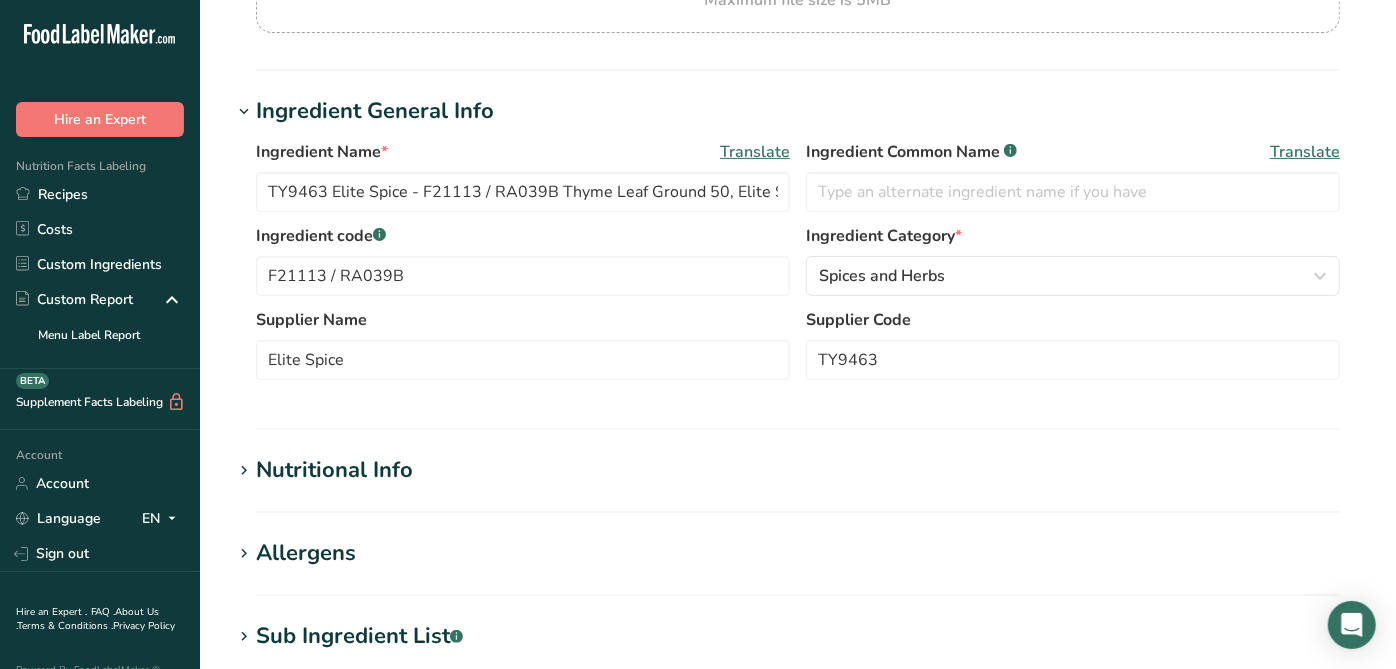 scroll, scrollTop: 222, scrollLeft: 0, axis: vertical 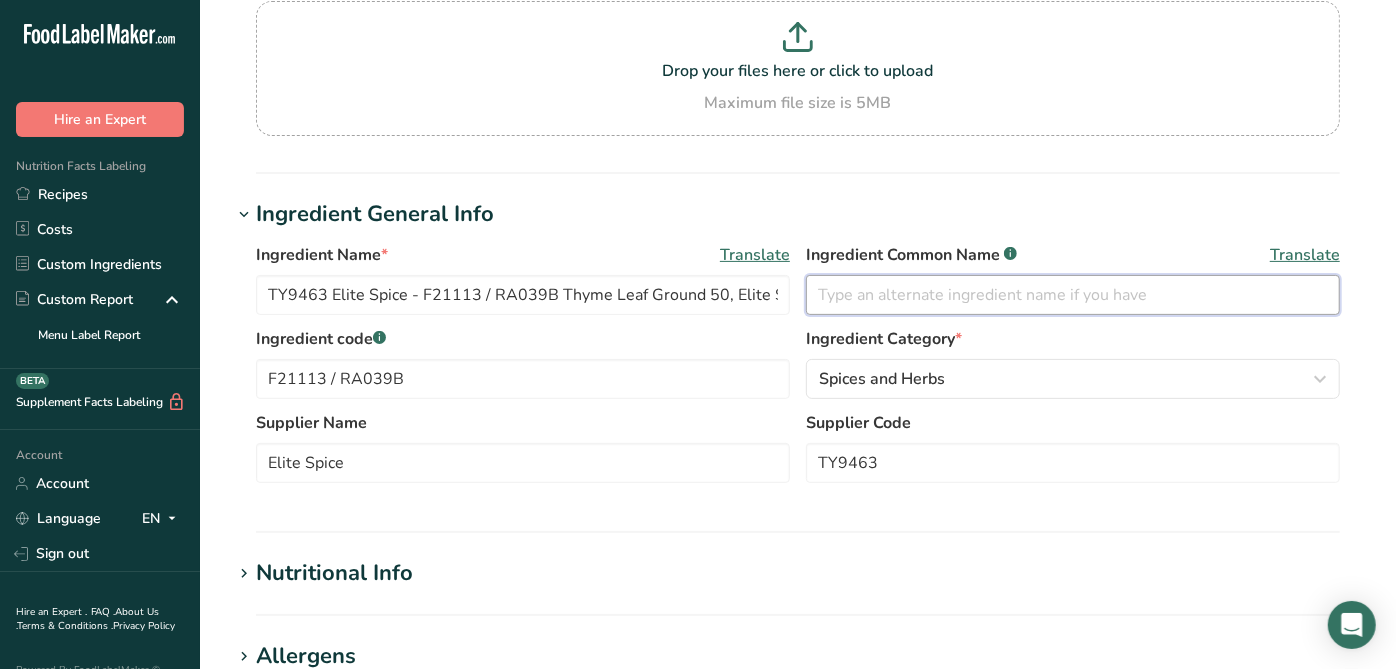 click at bounding box center [1073, 295] 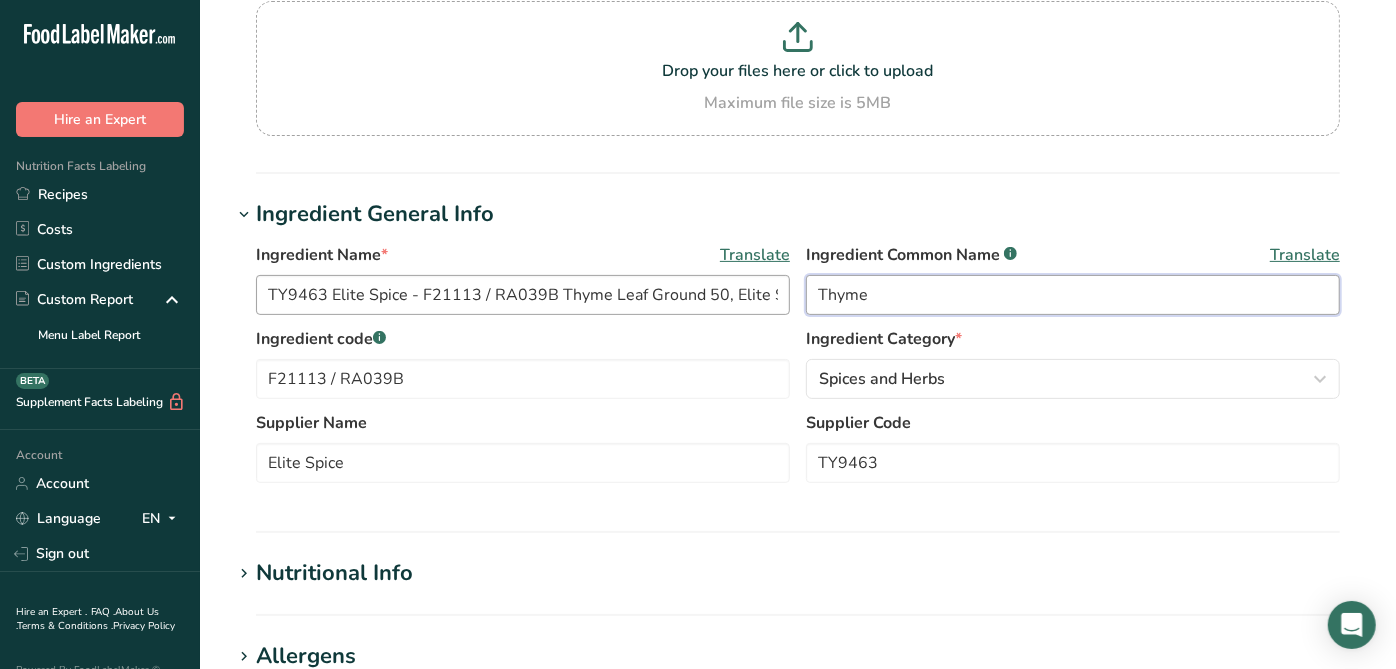 type on "Thyme" 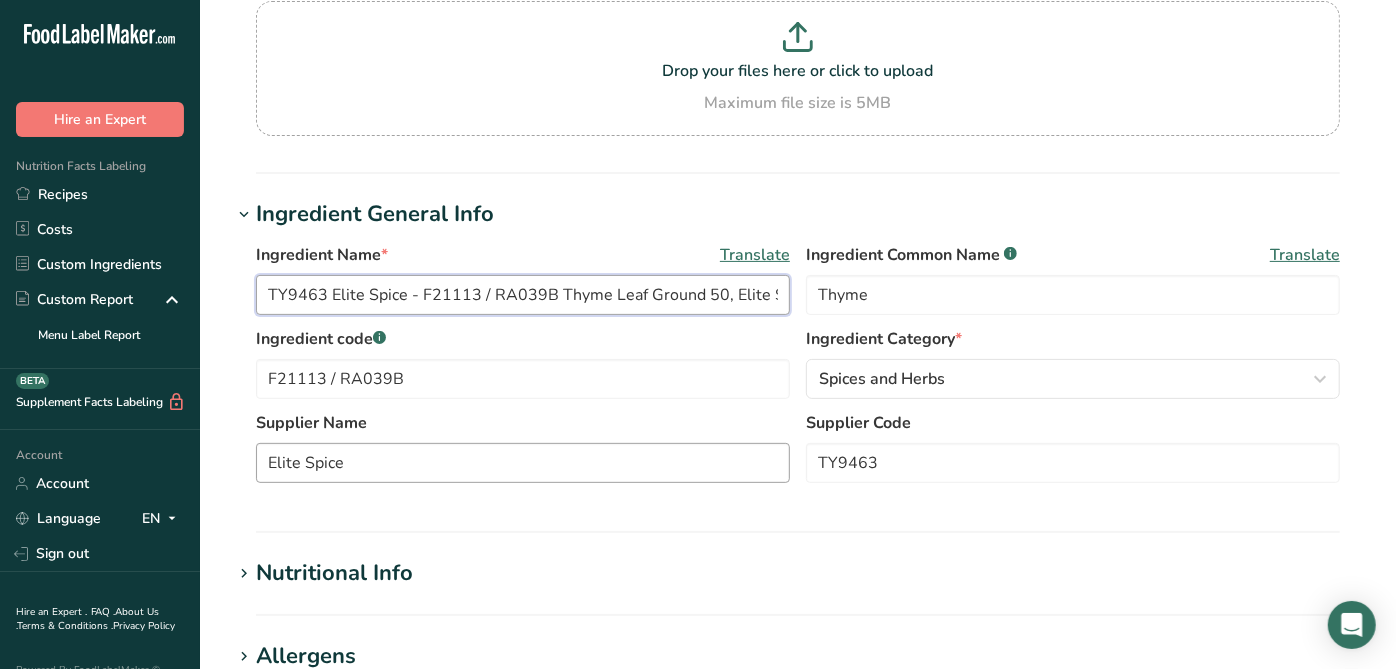 drag, startPoint x: 415, startPoint y: 286, endPoint x: 622, endPoint y: 479, distance: 283.0159 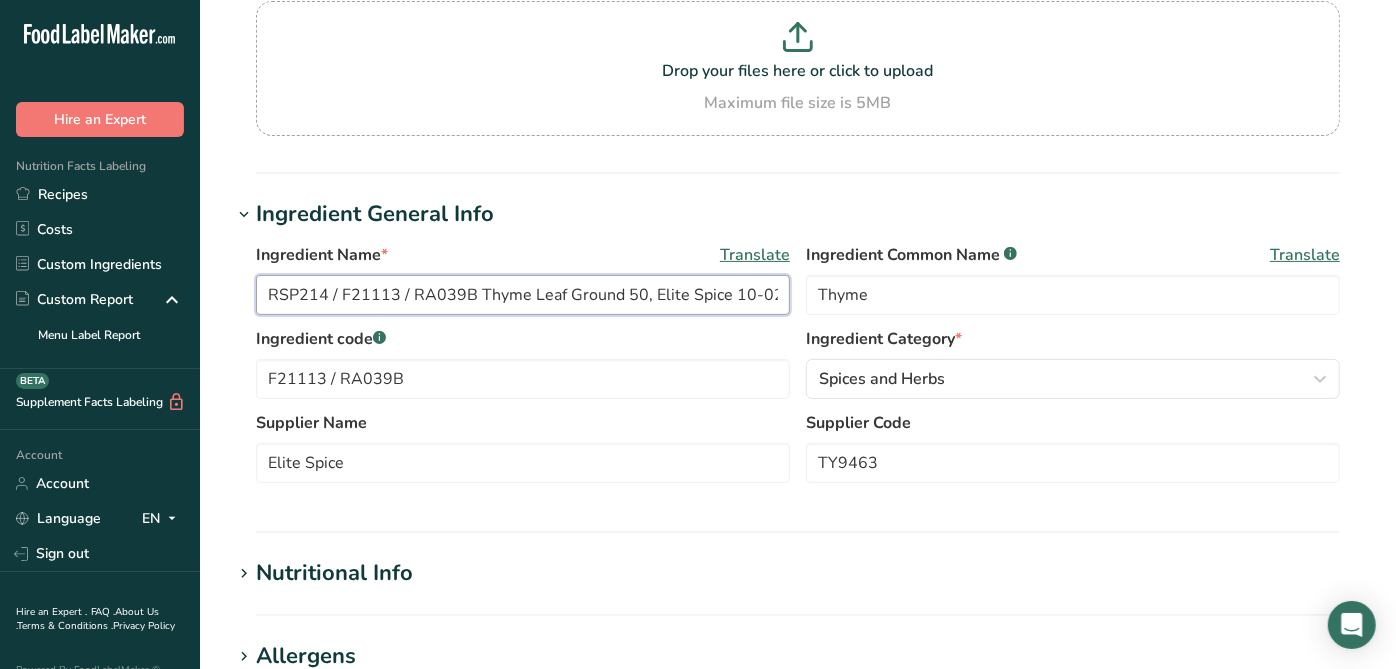 scroll, scrollTop: 222, scrollLeft: 0, axis: vertical 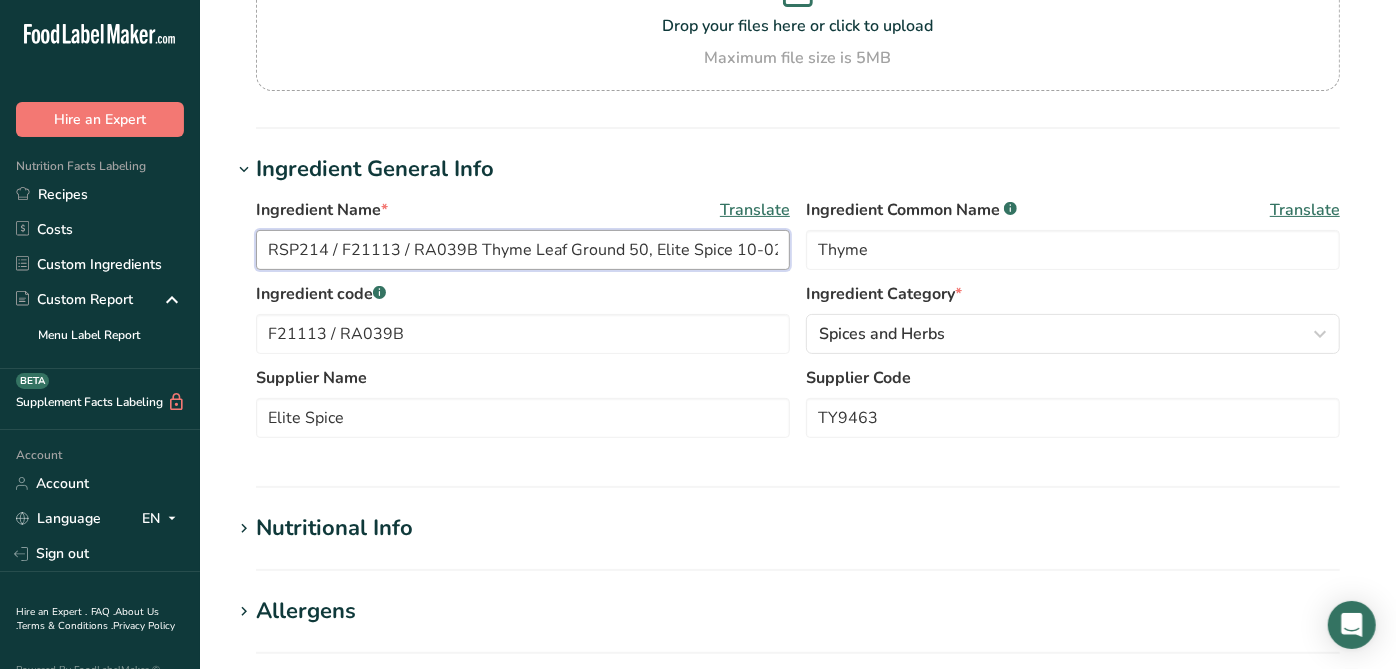 drag, startPoint x: 340, startPoint y: 291, endPoint x: 245, endPoint y: 287, distance: 95.084175 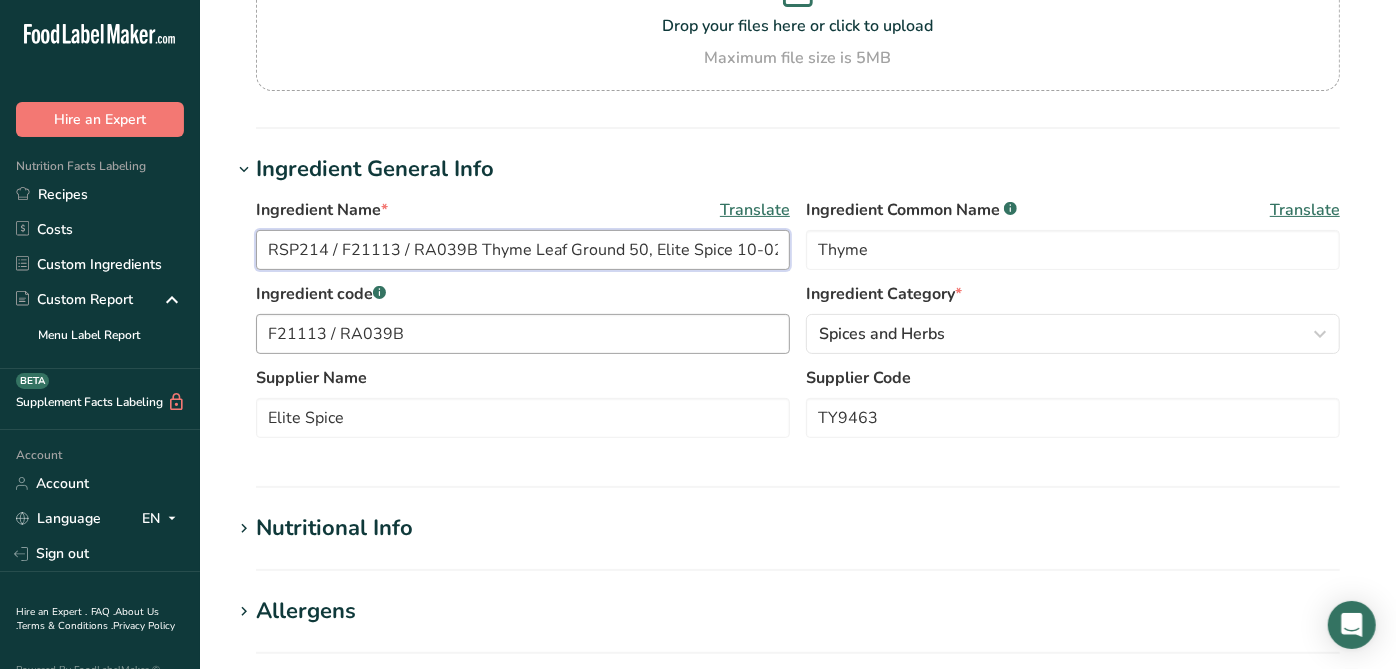 type on "RSP214 / F21113 / RA039B Thyme Leaf Ground 50, Elite Spice 10-02-18 AC" 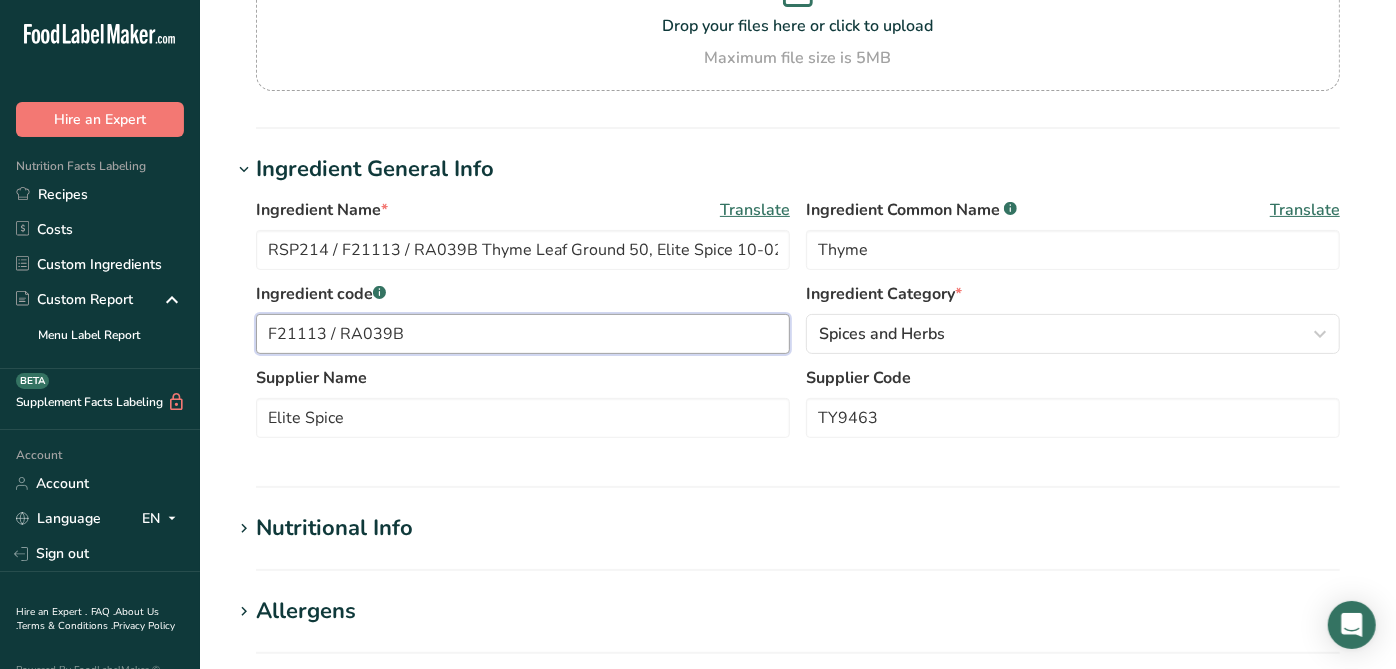 click on "F21113 / RA039B" at bounding box center [523, 334] 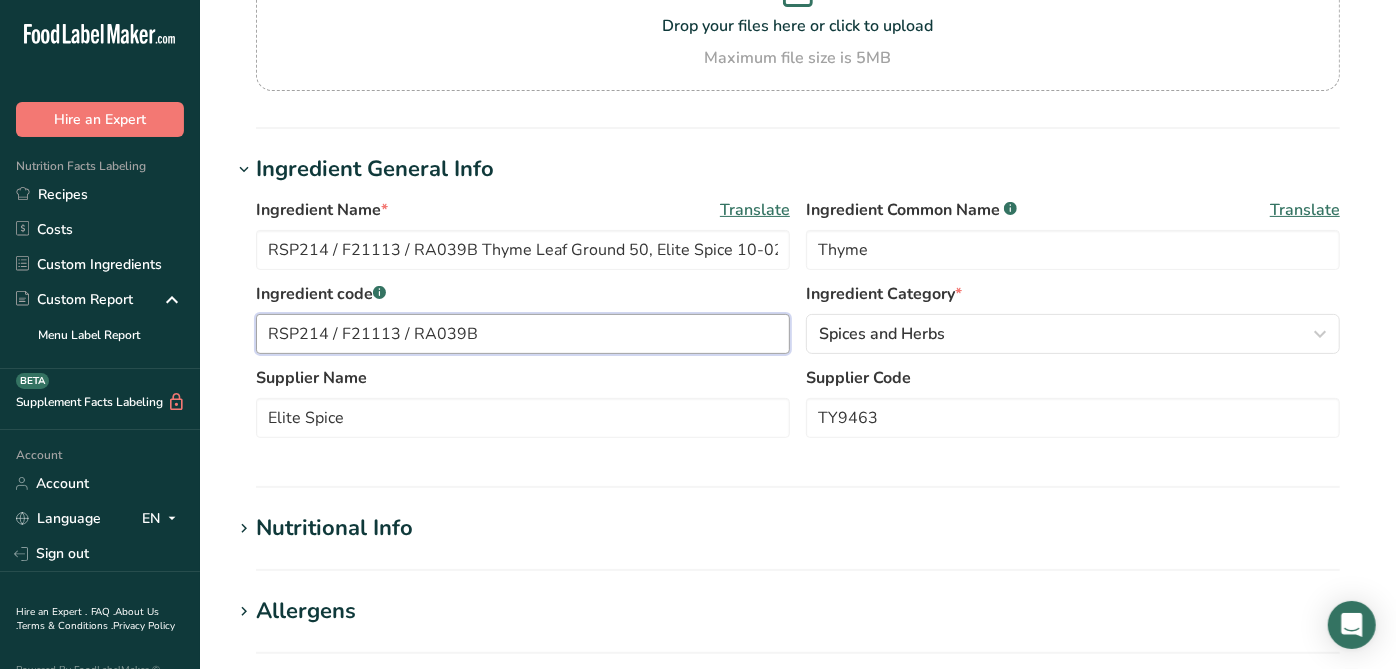 type on "RSP214 / F21113 / RA039B" 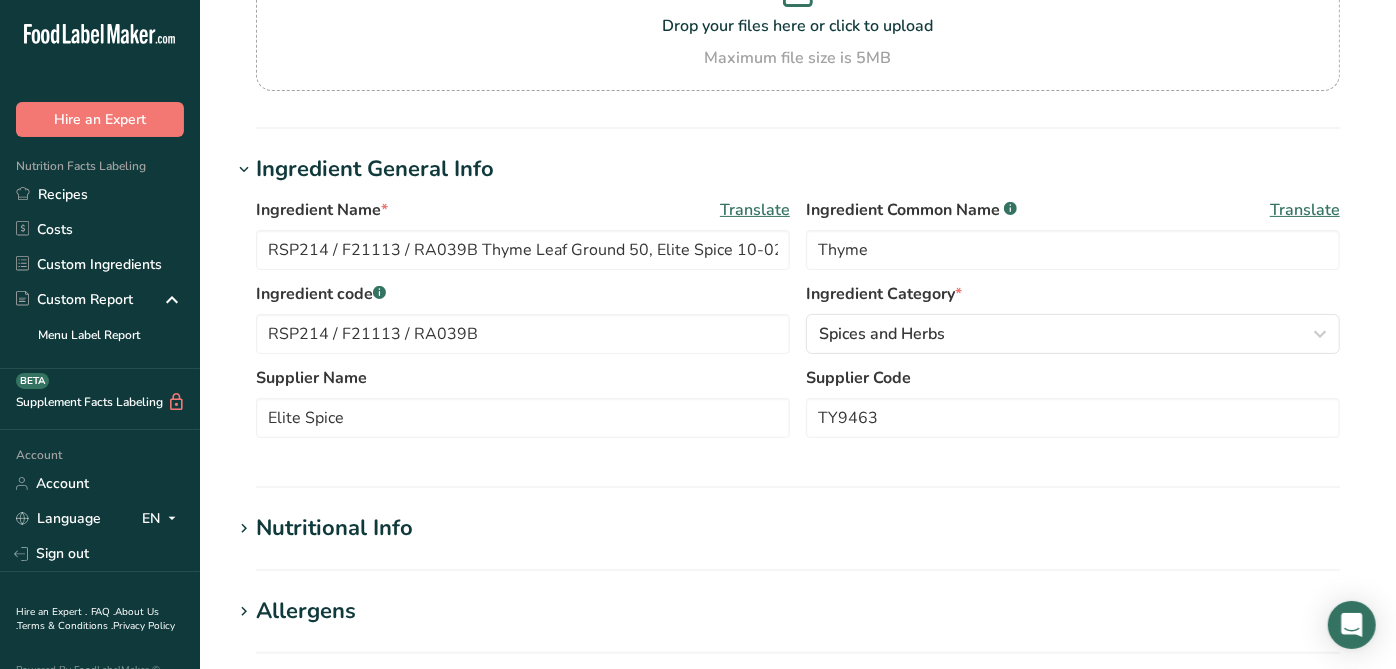 click on "Supplier Name" at bounding box center (523, 378) 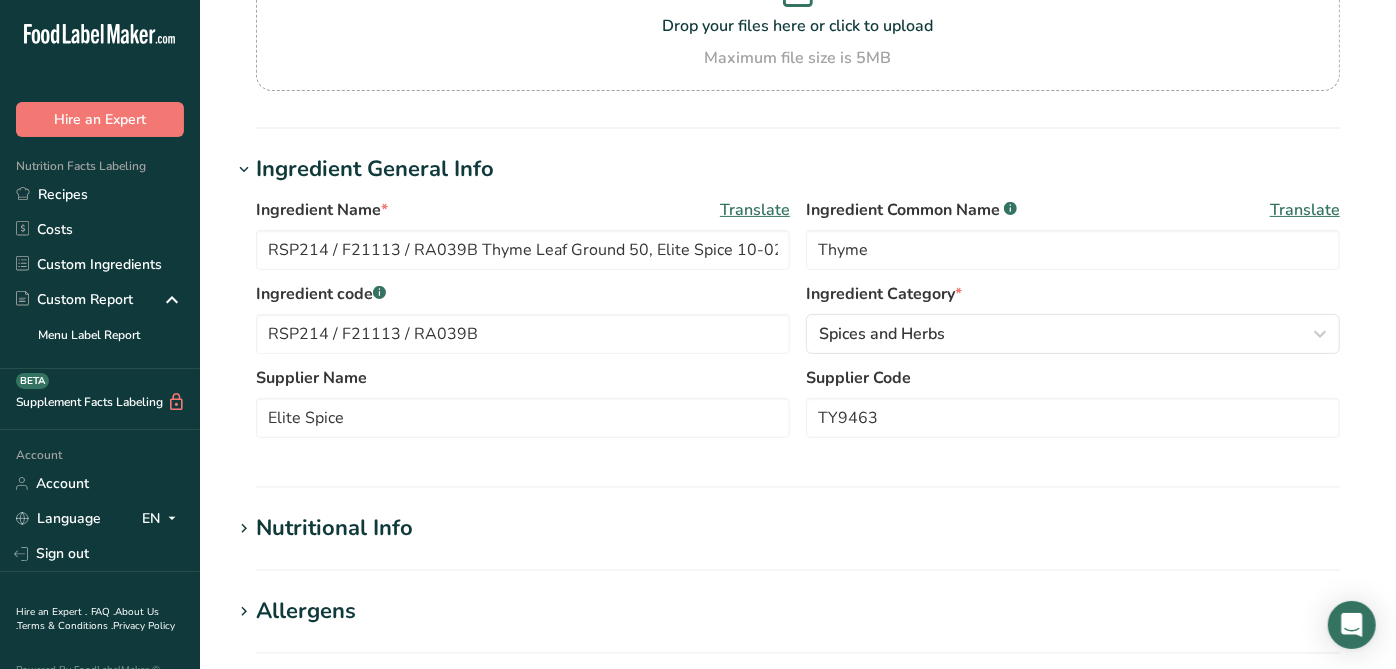 click on "Supplier Code" at bounding box center [1073, 378] 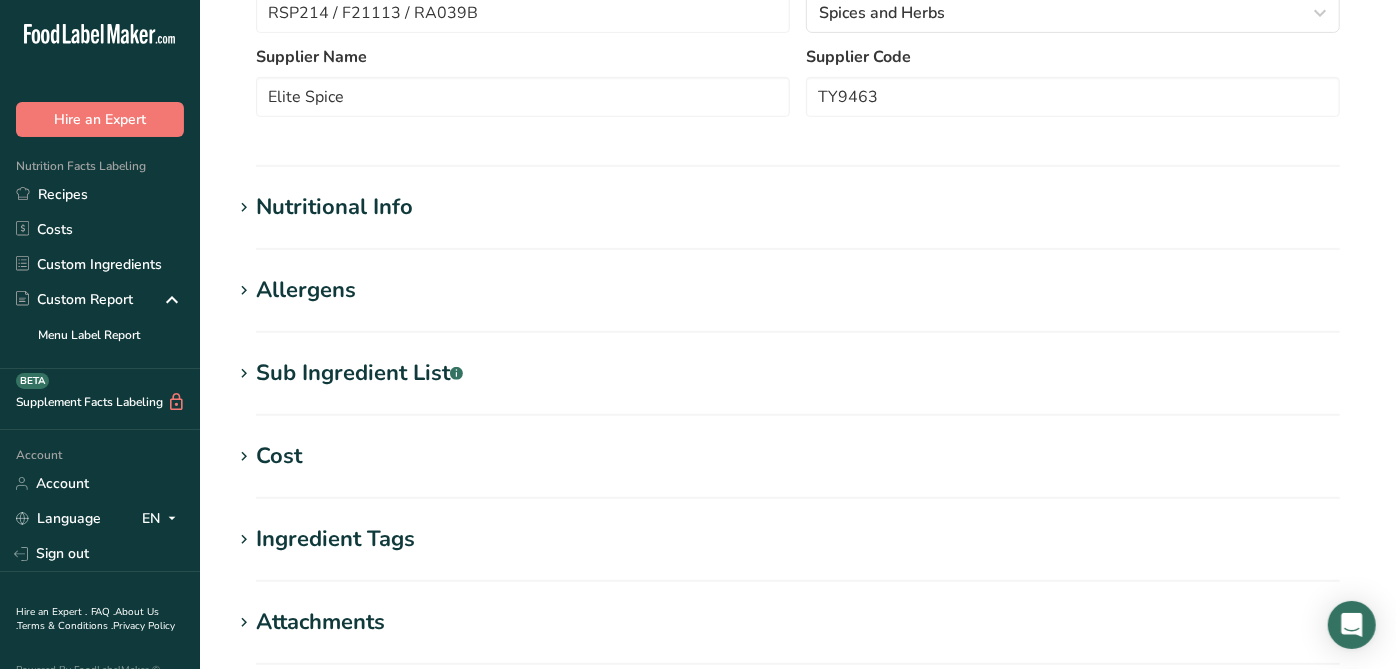 scroll, scrollTop: 555, scrollLeft: 0, axis: vertical 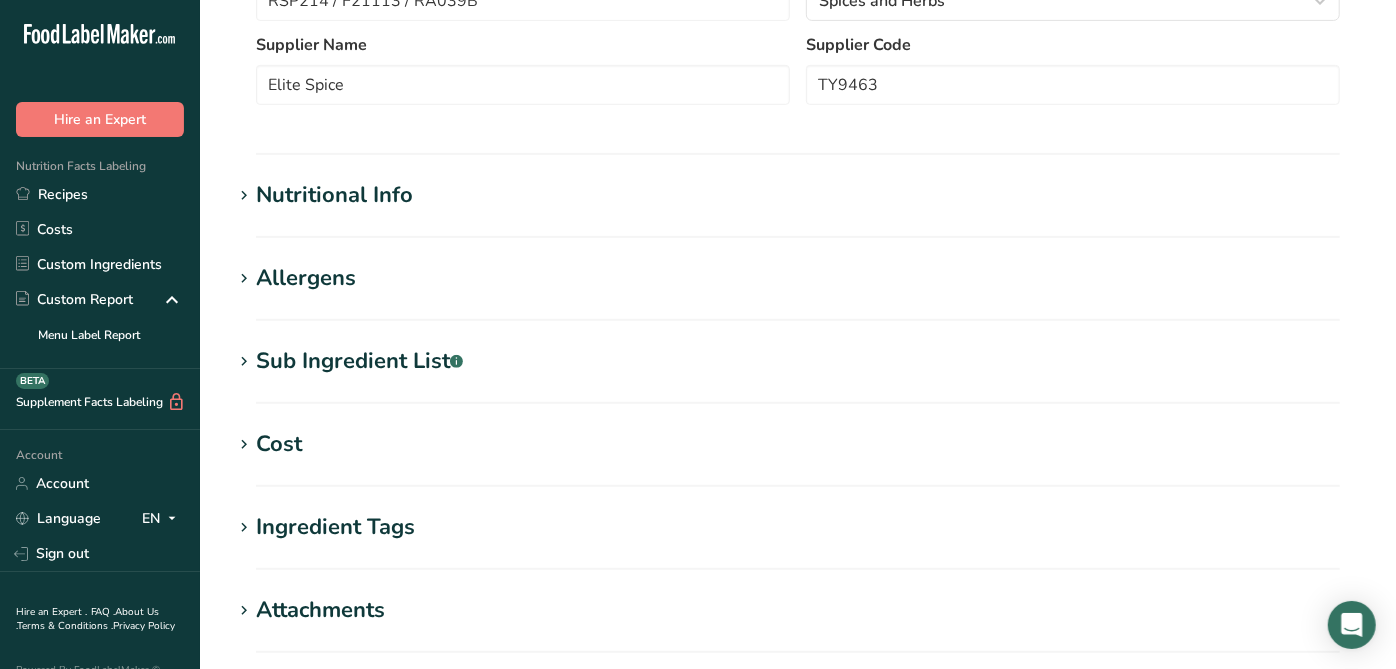 click on ".a-a{fill:#347362;}.b-a{fill:#fff;}" at bounding box center (456, 361) 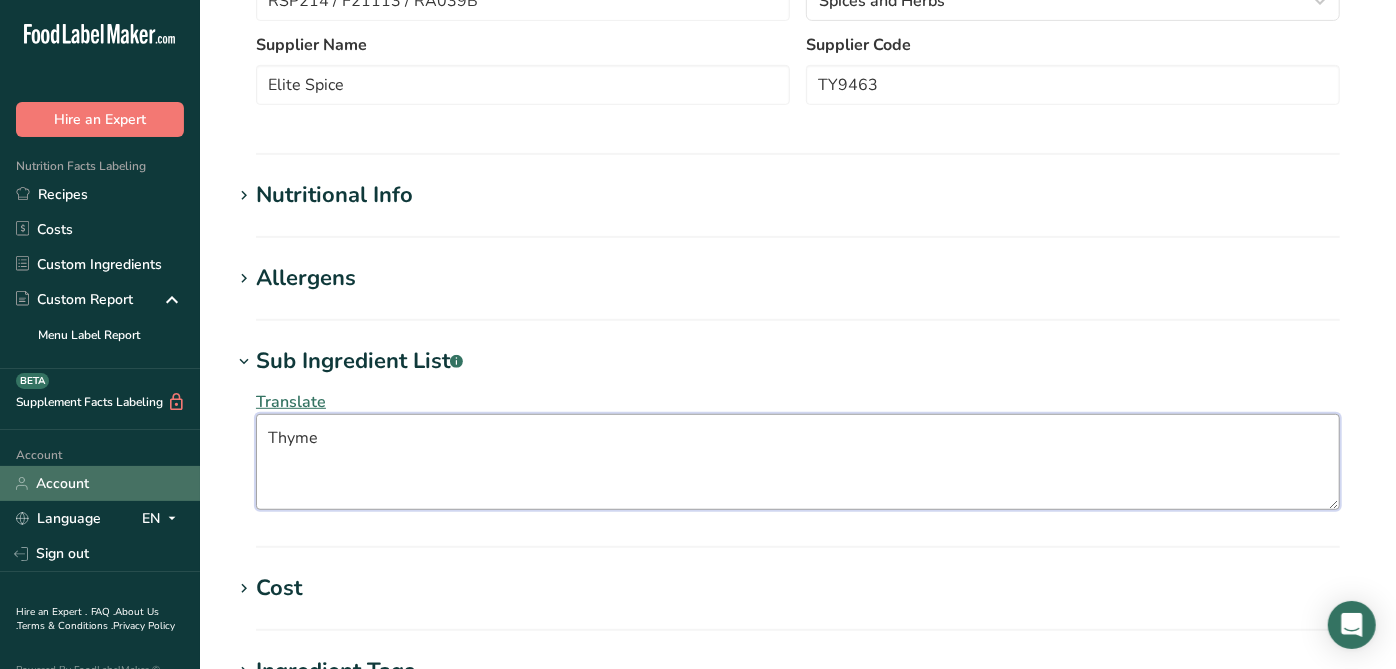 drag, startPoint x: 329, startPoint y: 501, endPoint x: 142, endPoint y: 493, distance: 187.17105 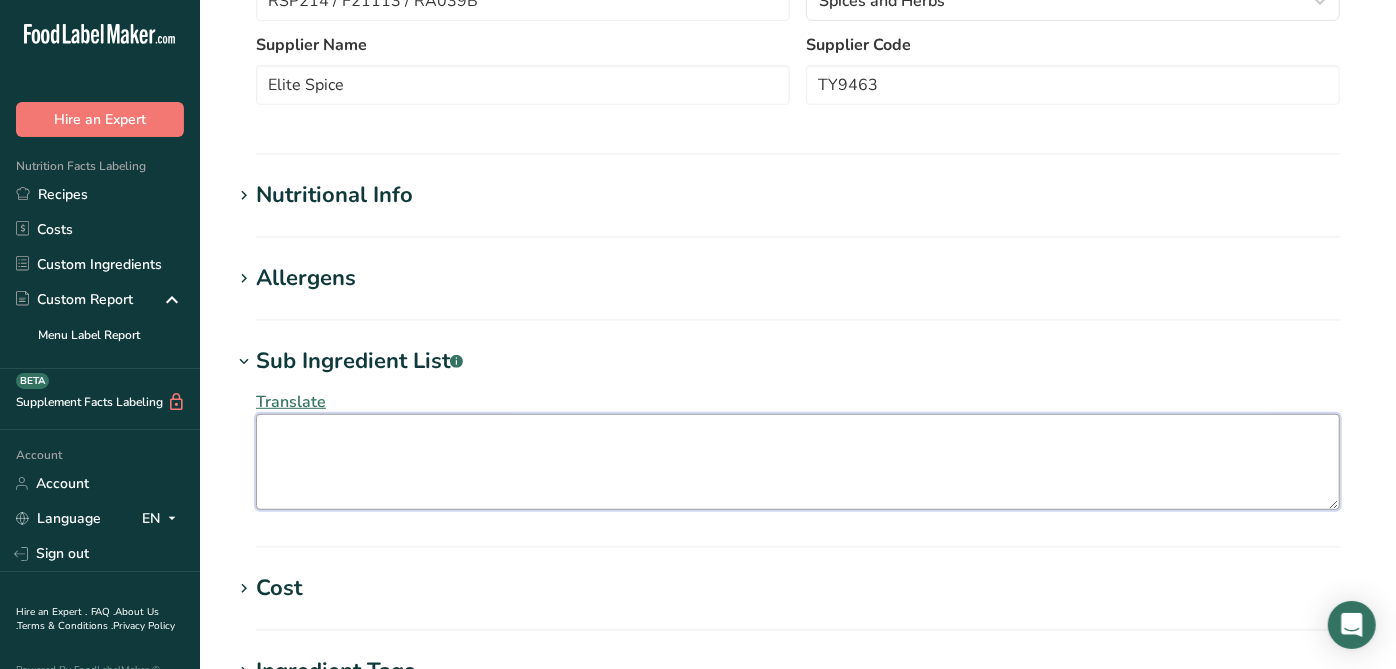 type 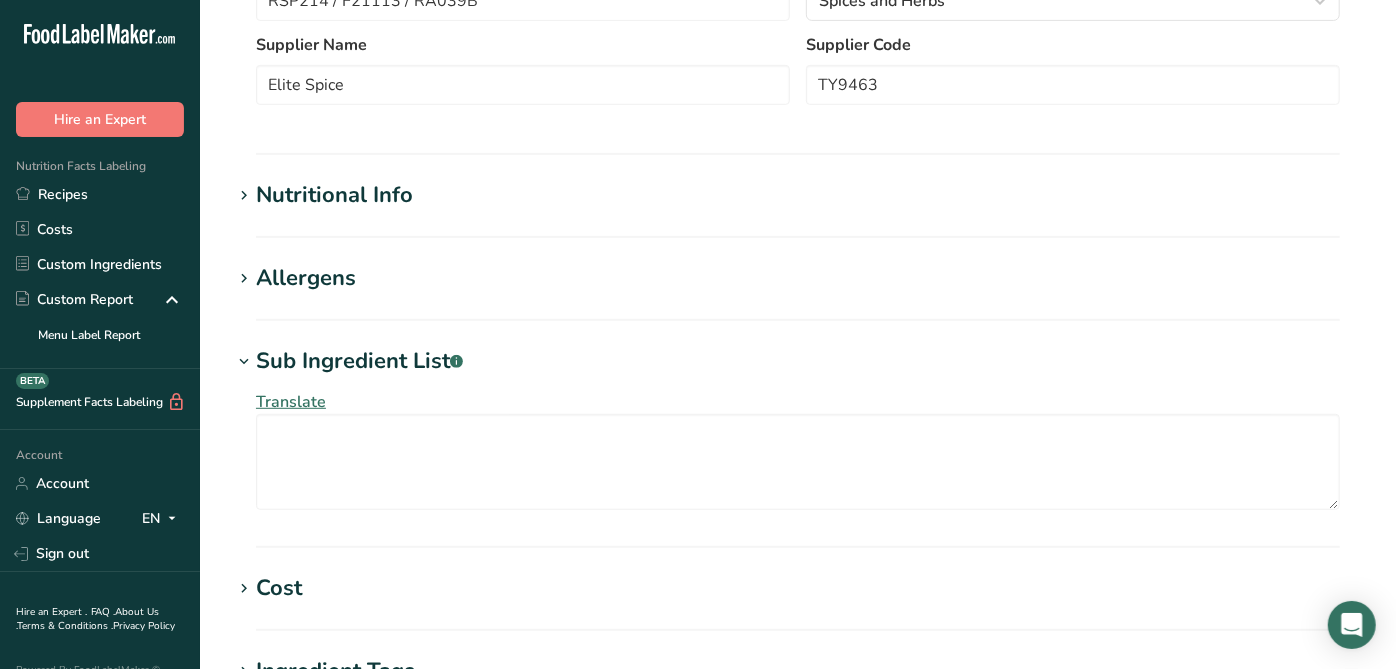 click on "Sub Ingredient List
.a-a{fill:#347362;}.b-a{fill:#fff;}" at bounding box center [798, 361] 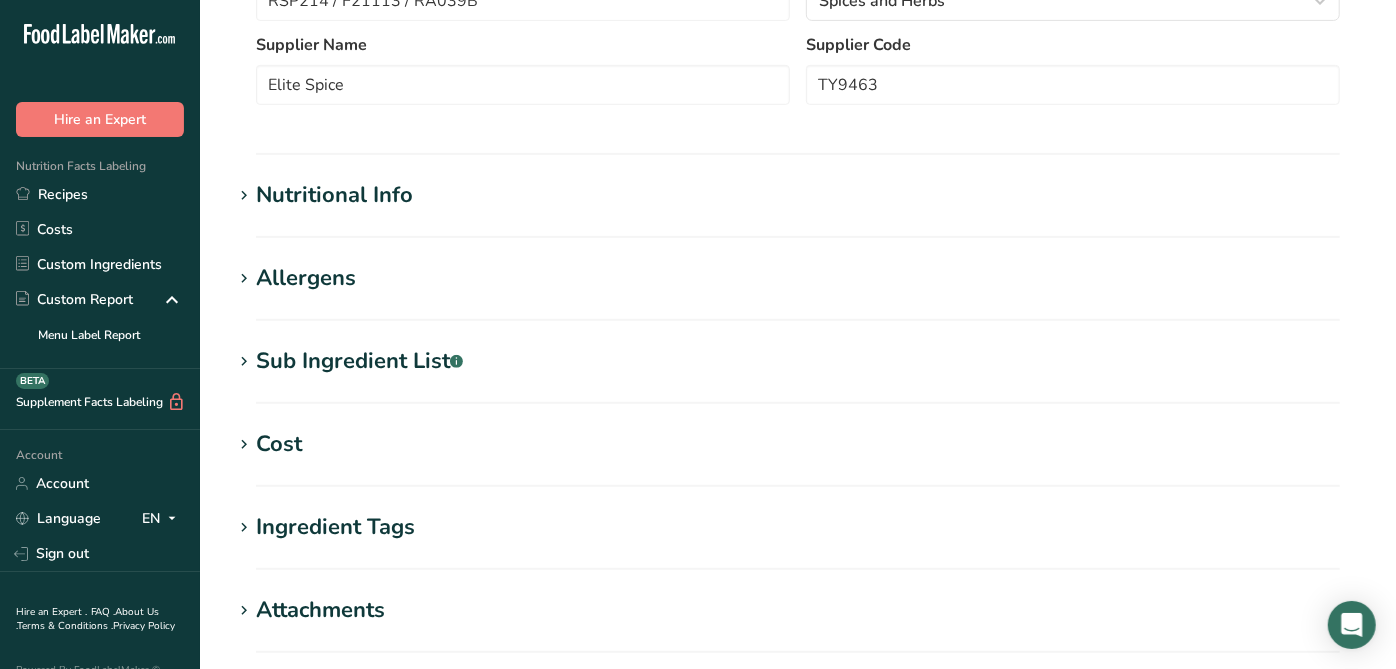 click on "Nutritional Info" at bounding box center [334, 195] 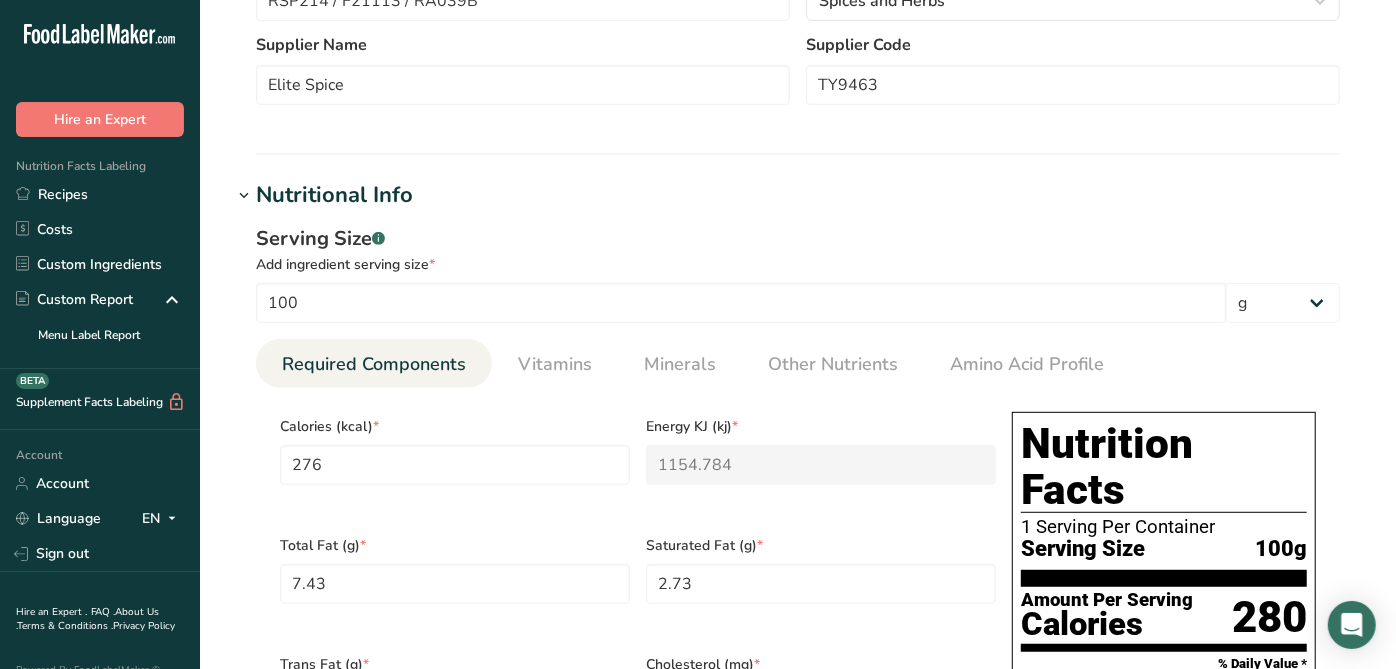 click on "Edit RSP214 / F21113 / RA039B Thyme Leaf Ground 50, Elite Spice 10-02-18 AC
Ingredient Spec Sheet
.a-a{fill:#347362;}.b-a{fill:#fff;}
Upload an ingredient spec sheet or an image of a nutrition label, and our AI assistant will automatically fill-in the nutrients.
Drop your files here or click to upload
Maximum file size is 5MB
Ingredient General Info
Ingredient Name *
Translate
RSP214 / F21113 / RA039B Thyme Leaf Ground 50, Elite Spice 10-02-18 AC
Ingredient Common Name
.a-a{fill:#347362;}.b-a{fill:#fff;}
Translate
Thyme
Ingredient code
.a-a{fill:#347362;}.b-a{fill:#fff;}           RSP214 / F21113 / RA039B
Ingredient Category *" at bounding box center (798, 646) 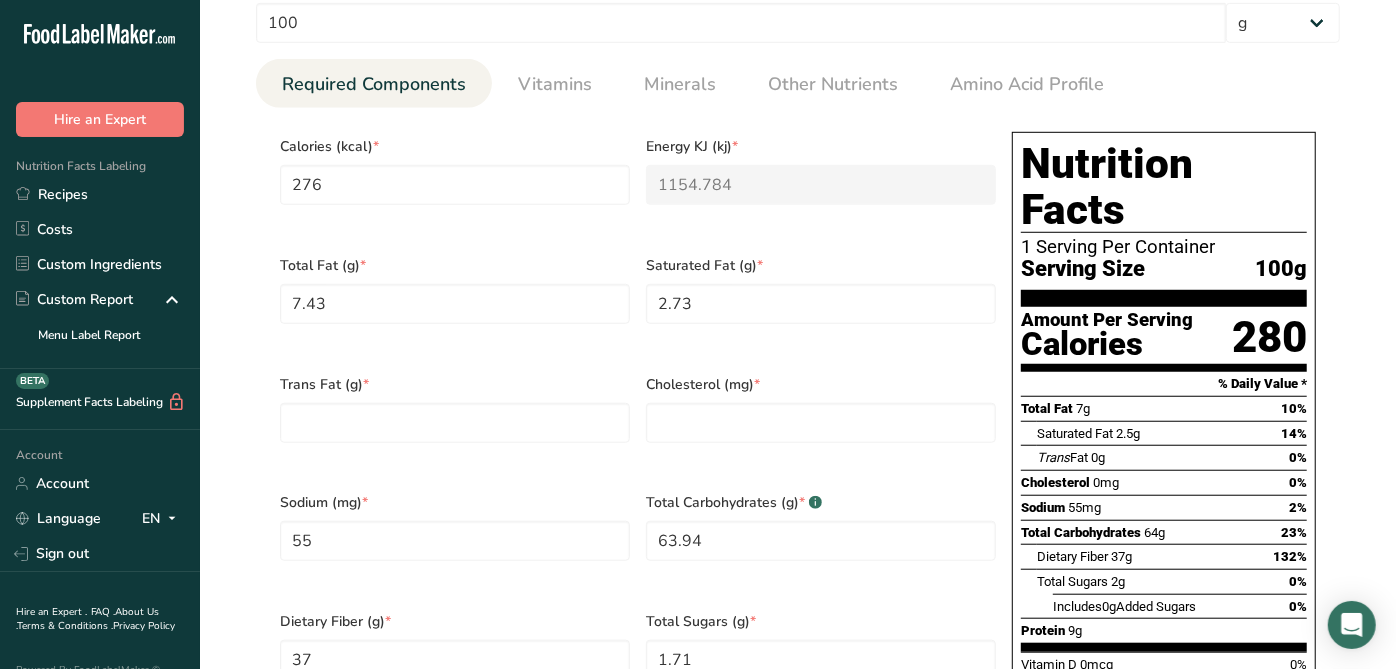 scroll, scrollTop: 888, scrollLeft: 0, axis: vertical 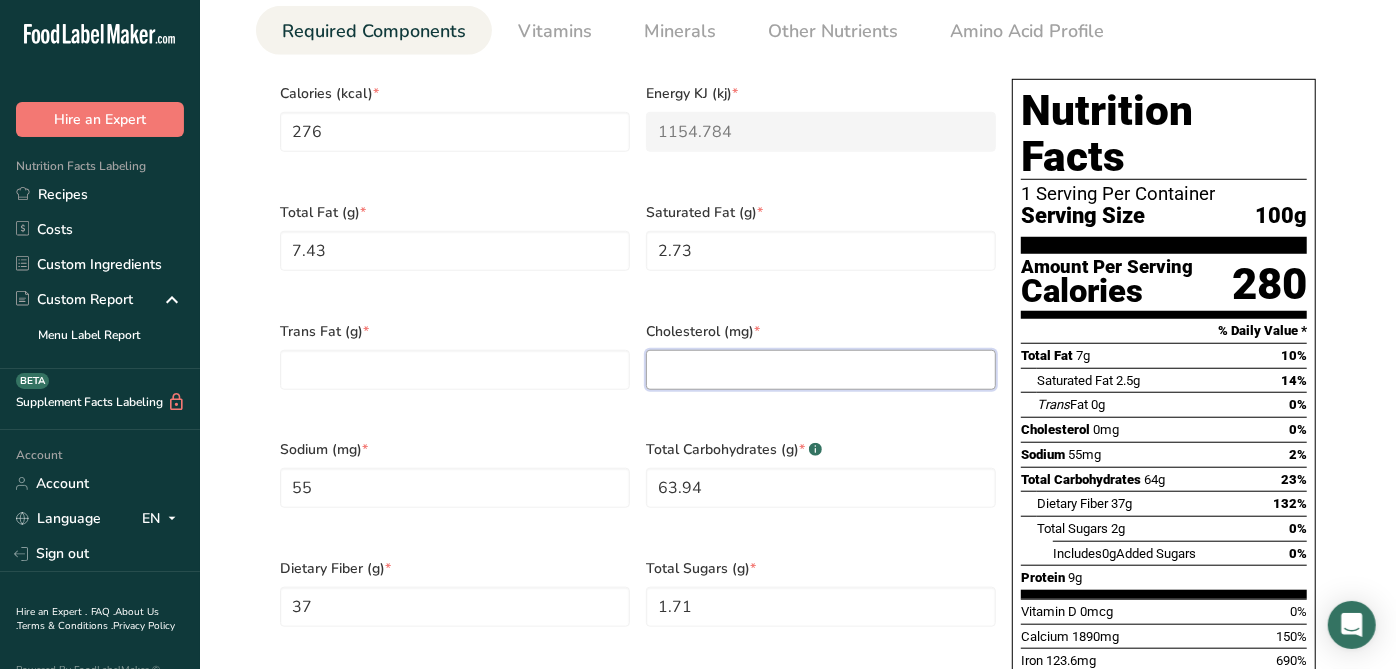 click at bounding box center (821, 370) 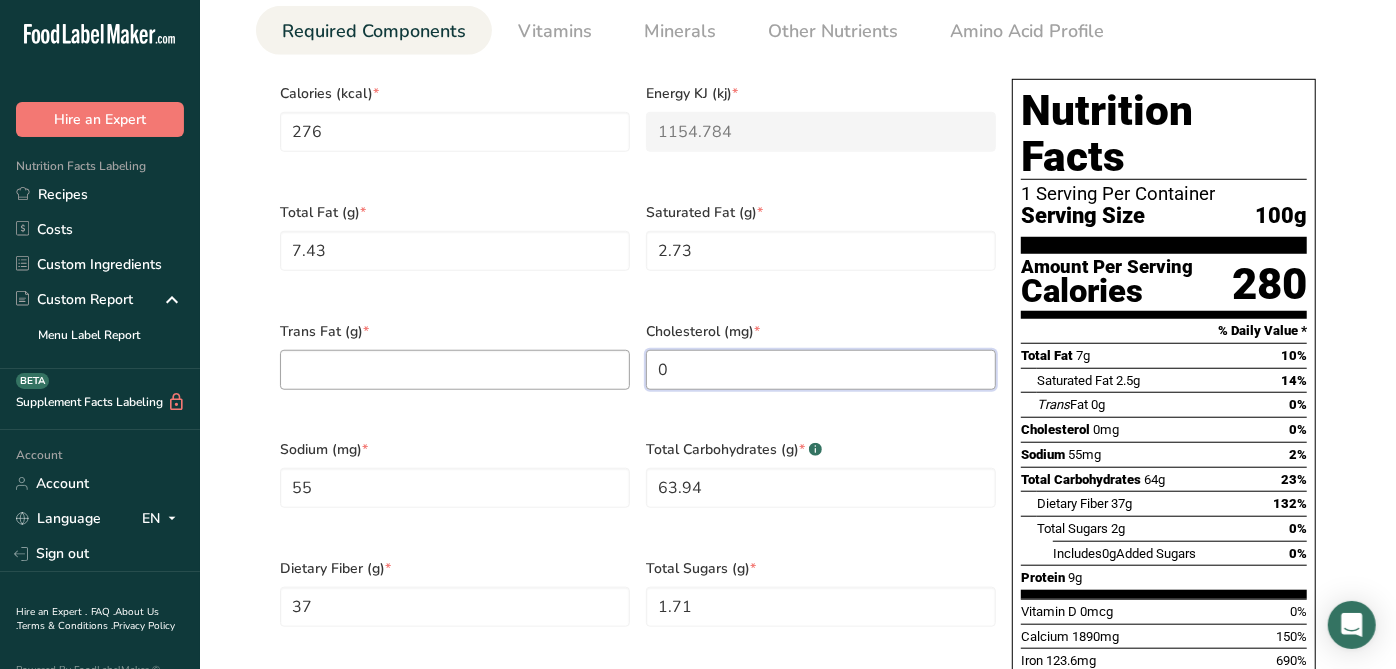 type on "0" 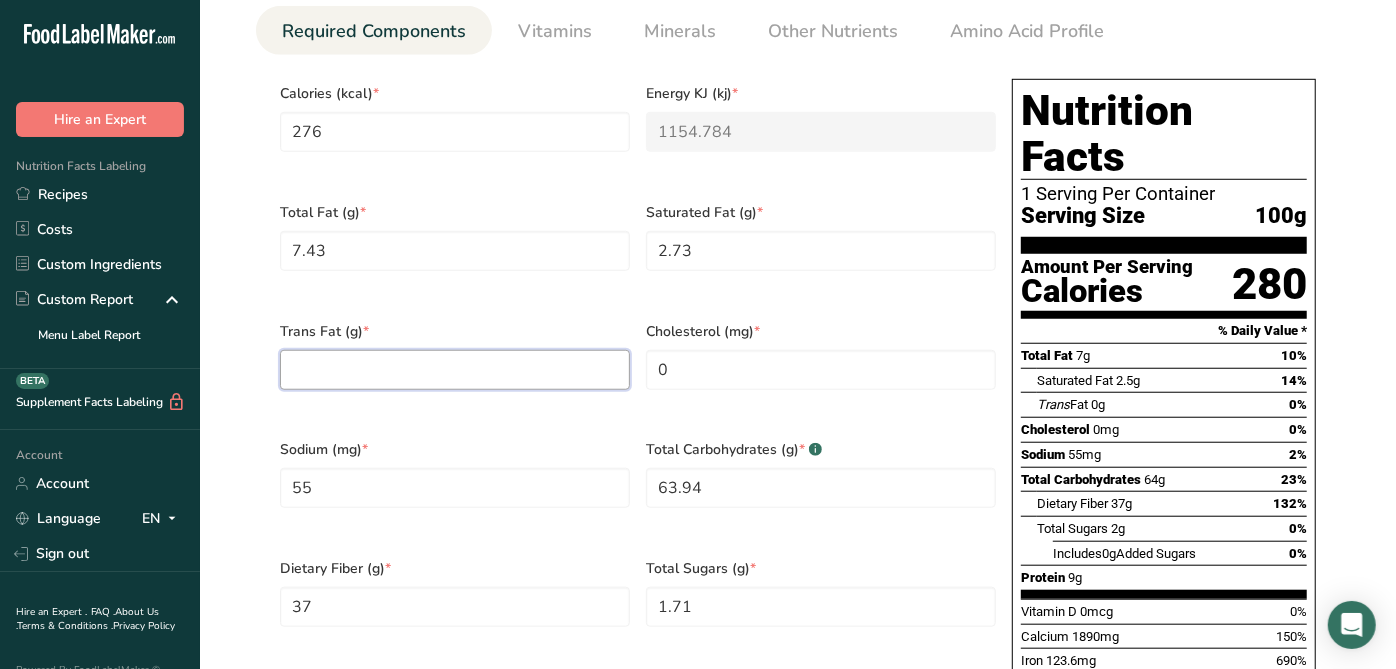 click at bounding box center [455, 370] 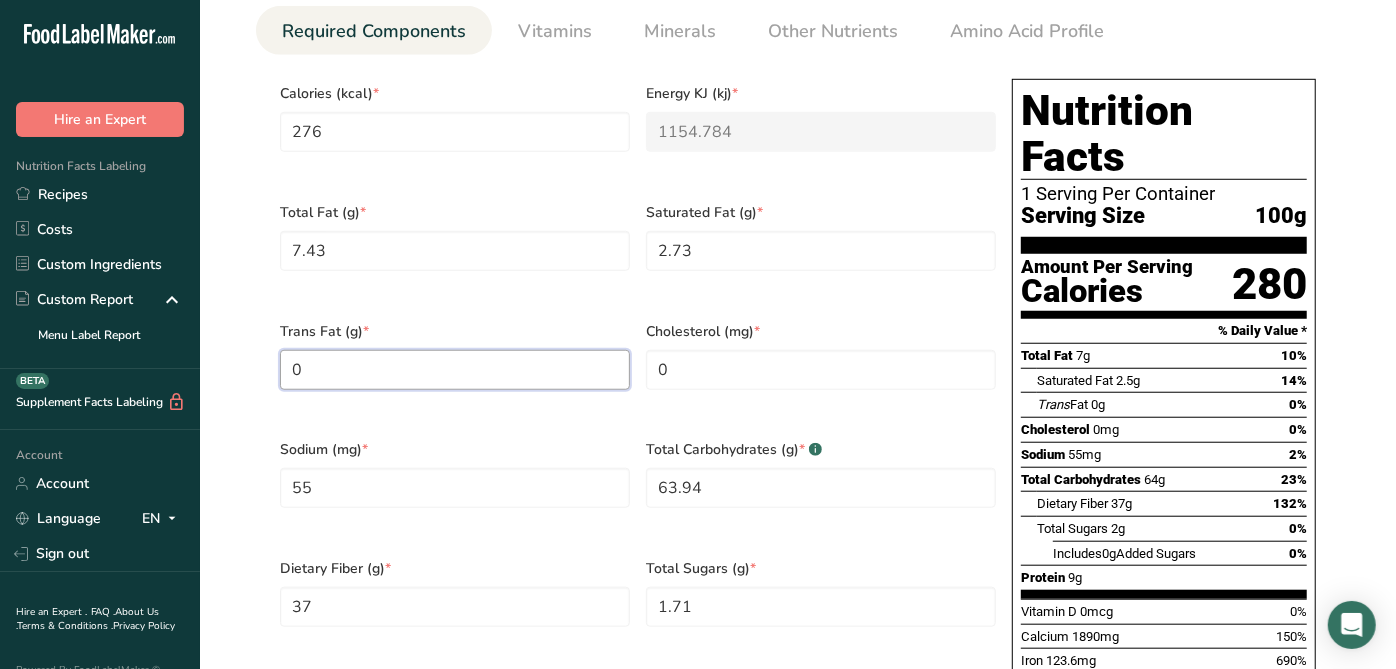 type on "0" 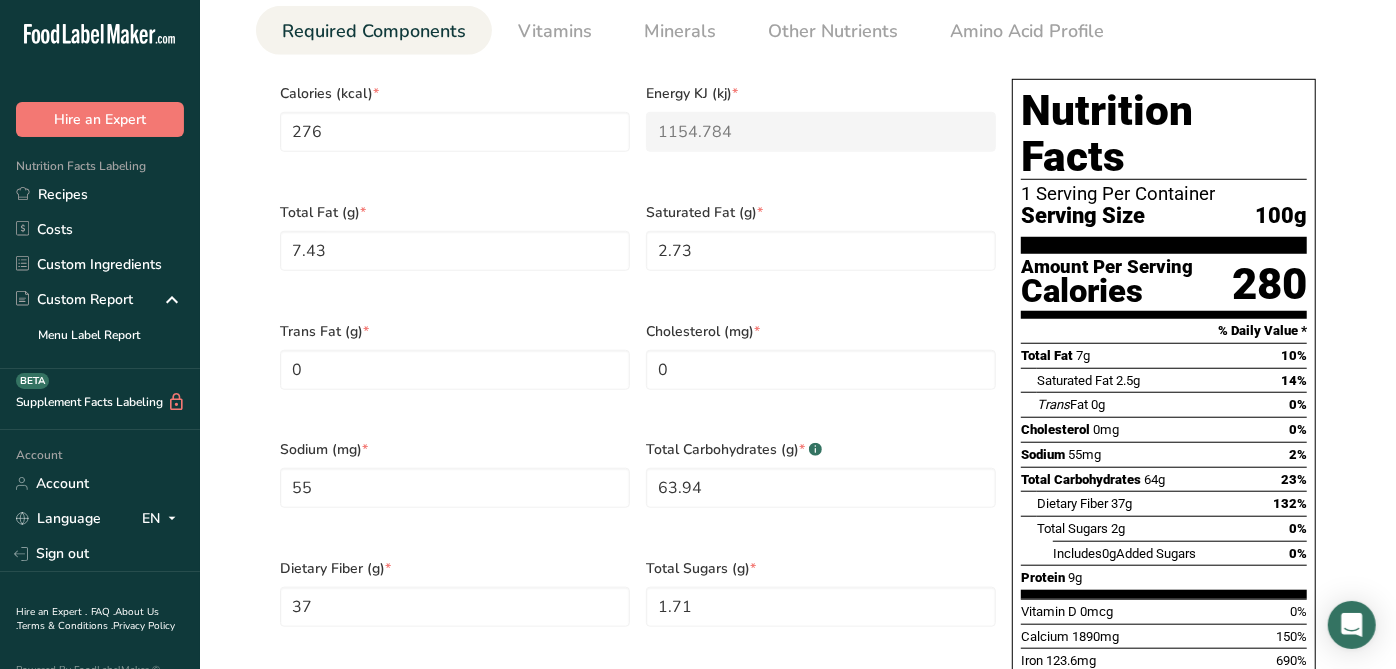 click on "Calories
(kcal) *     276
Energy KJ
(kj) *     1154.784
Total Fat
(g) *     7.43
Saturated Fat
(g) *     2.73
Trans Fat
(g) *     0
Cholesterol
(mg) *     0
Sodium
(mg) *     55
Total Carbohydrates
(g) *   .a-a{fill:#347362;}.b-a{fill:#fff;}           63.94
Dietary Fiber
(g) *     37
Total Sugars
(g) *     1.71
Added Sugars
(g) *
Protein
(g) *     9.11" at bounding box center (638, 427) 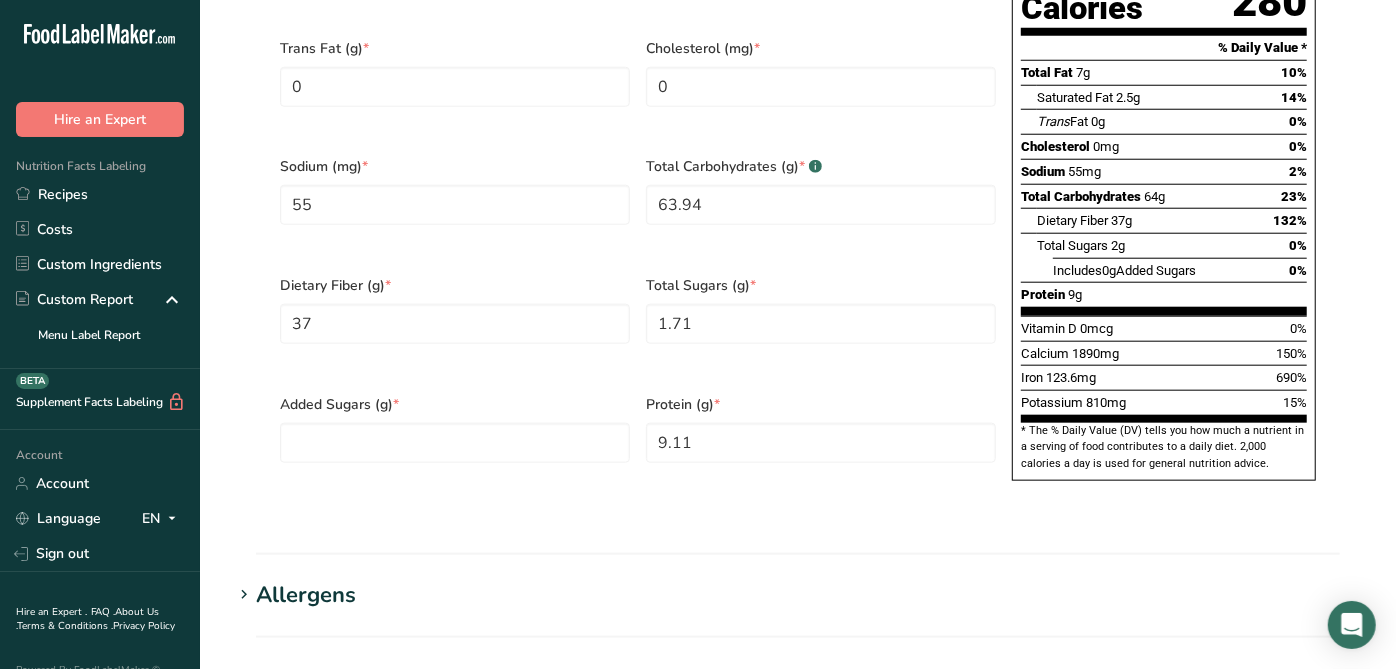 scroll, scrollTop: 1222, scrollLeft: 0, axis: vertical 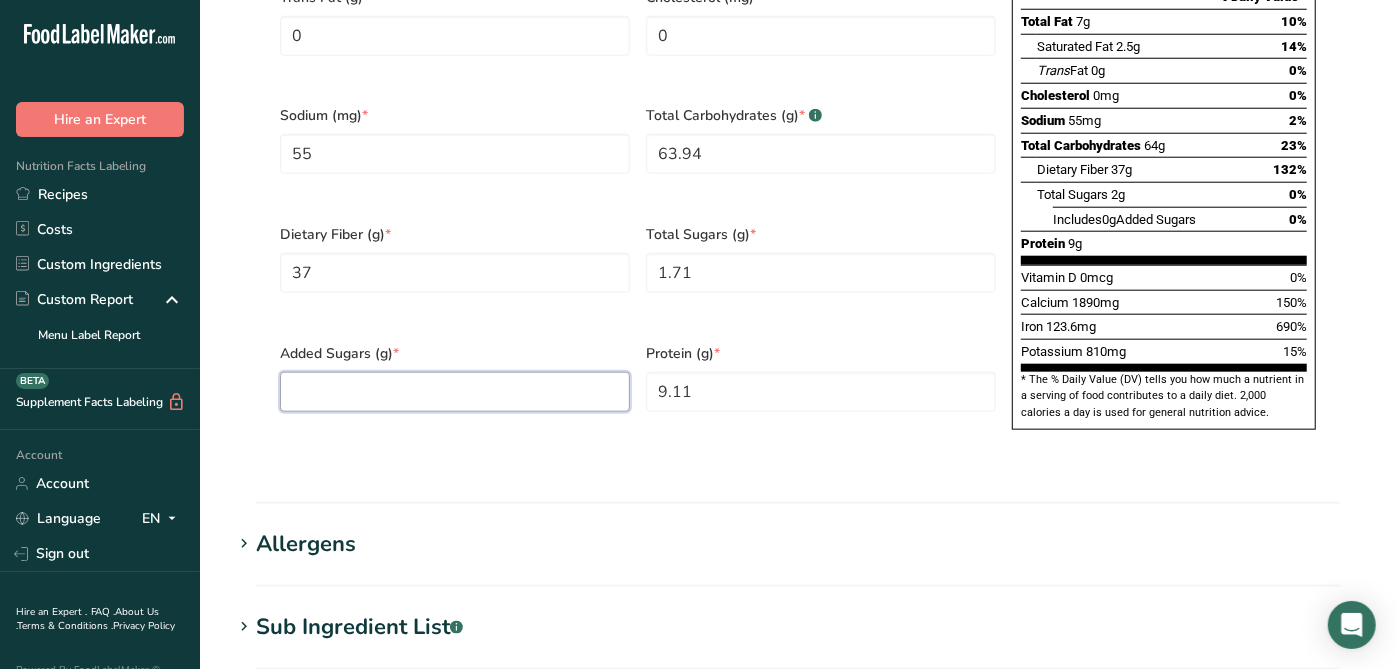 click at bounding box center (455, 392) 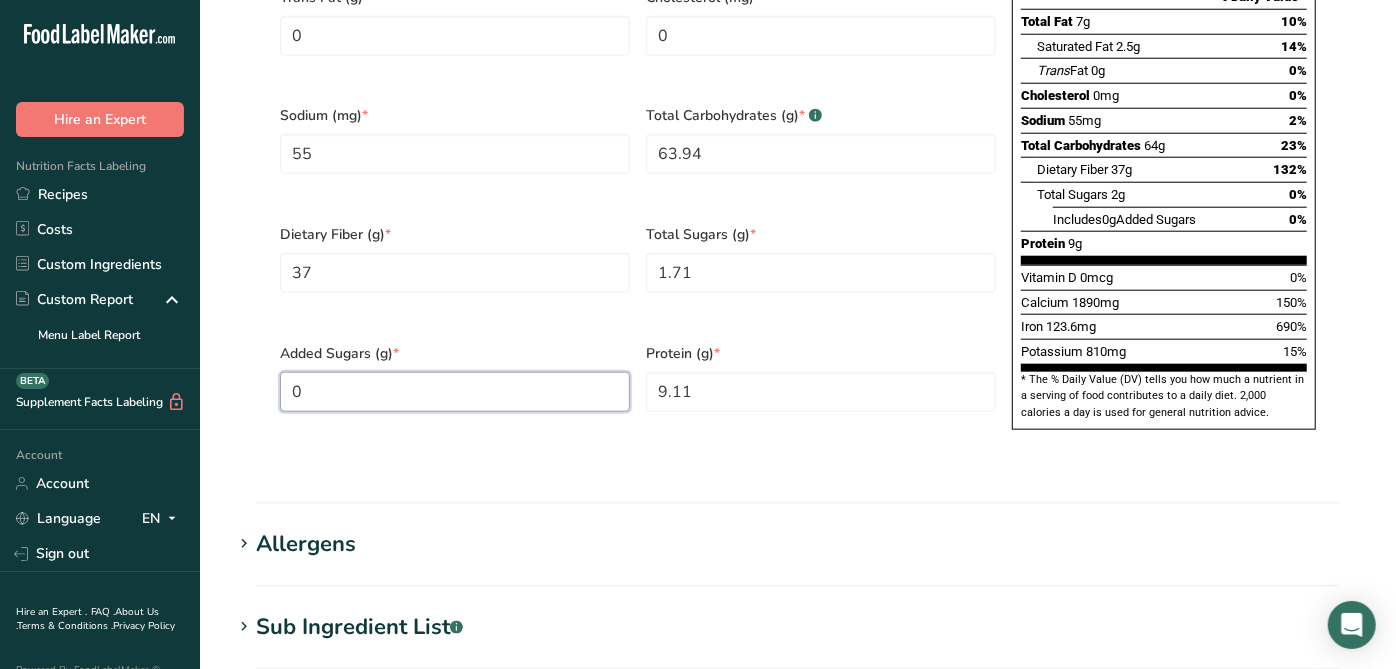 type on "0" 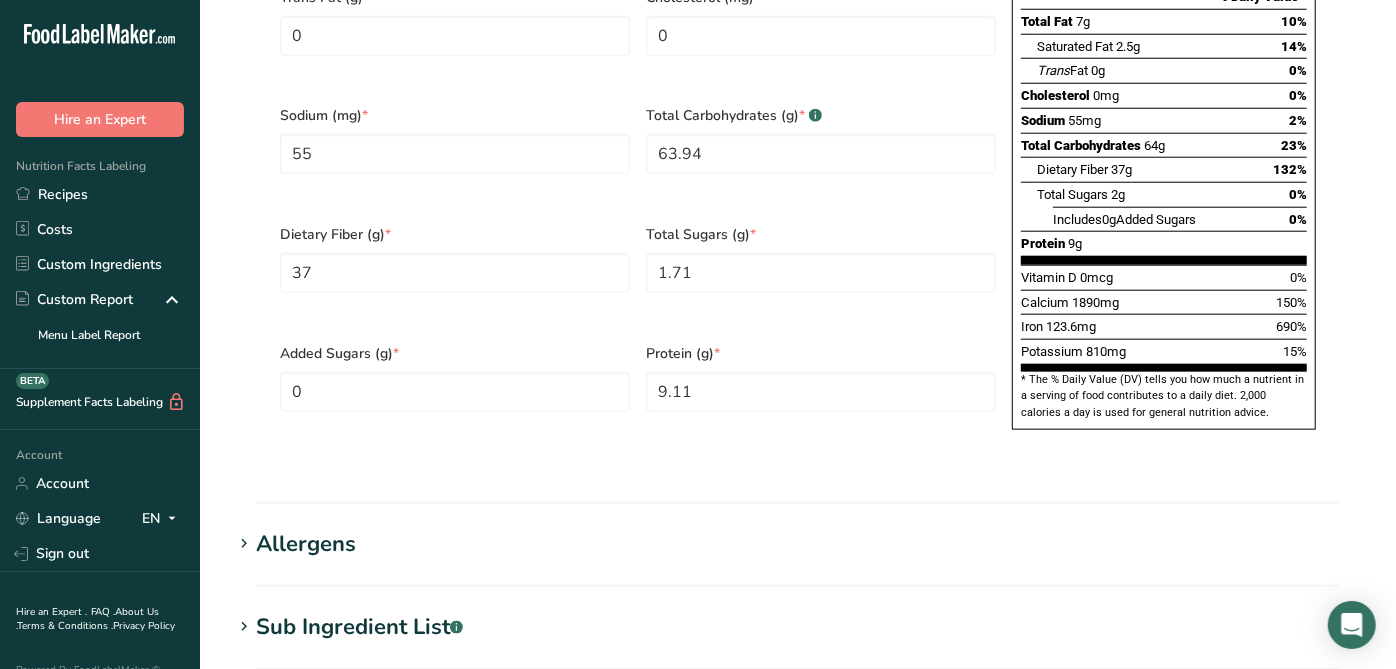 click on "Calories
(kcal) *     276
Energy KJ
(kj) *     1154.784
Total Fat
(g) *     7.43
Saturated Fat
(g) *     2.73
Trans Fat
(g) *     0
Cholesterol
(mg) *     0
Sodium
(mg) *     55
Total Carbohydrates
(g) *   .a-a{fill:#347362;}.b-a{fill:#fff;}           63.94
Dietary Fiber
(g) *     37
Total Sugars
(g) *     1.71
Added Sugars
(g) *     0
Protein
(g) *     9.11
Vitamin D
(mcg)
Vitamin A, RAE
(mcg)     190
Vitamin C
(mg)     50" at bounding box center (798, 93) 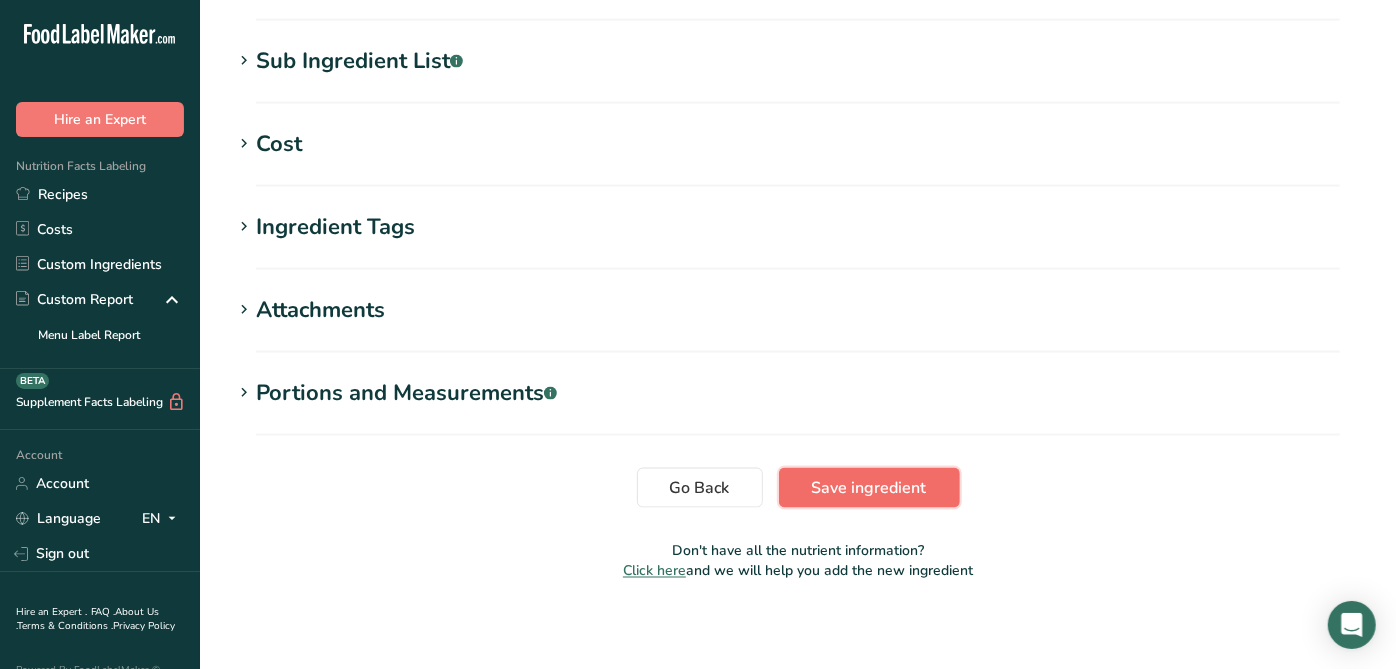 click on "Save ingredient" at bounding box center [869, 488] 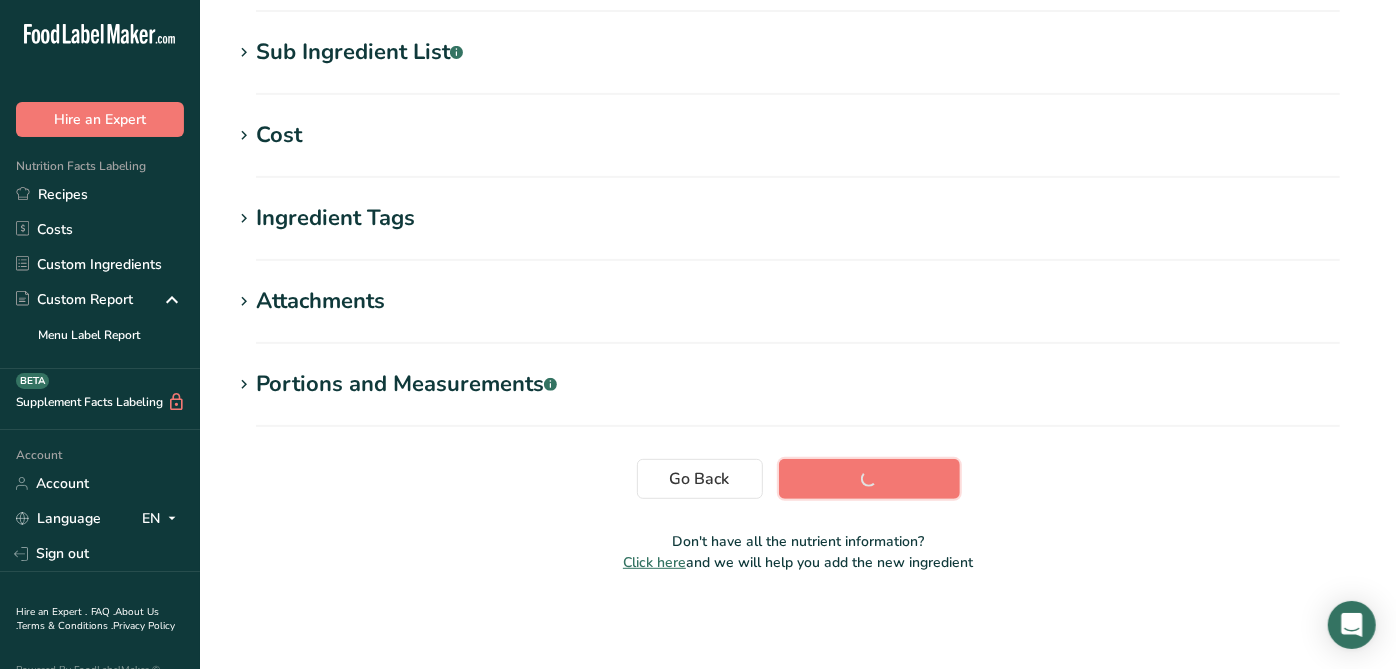 scroll, scrollTop: 433, scrollLeft: 0, axis: vertical 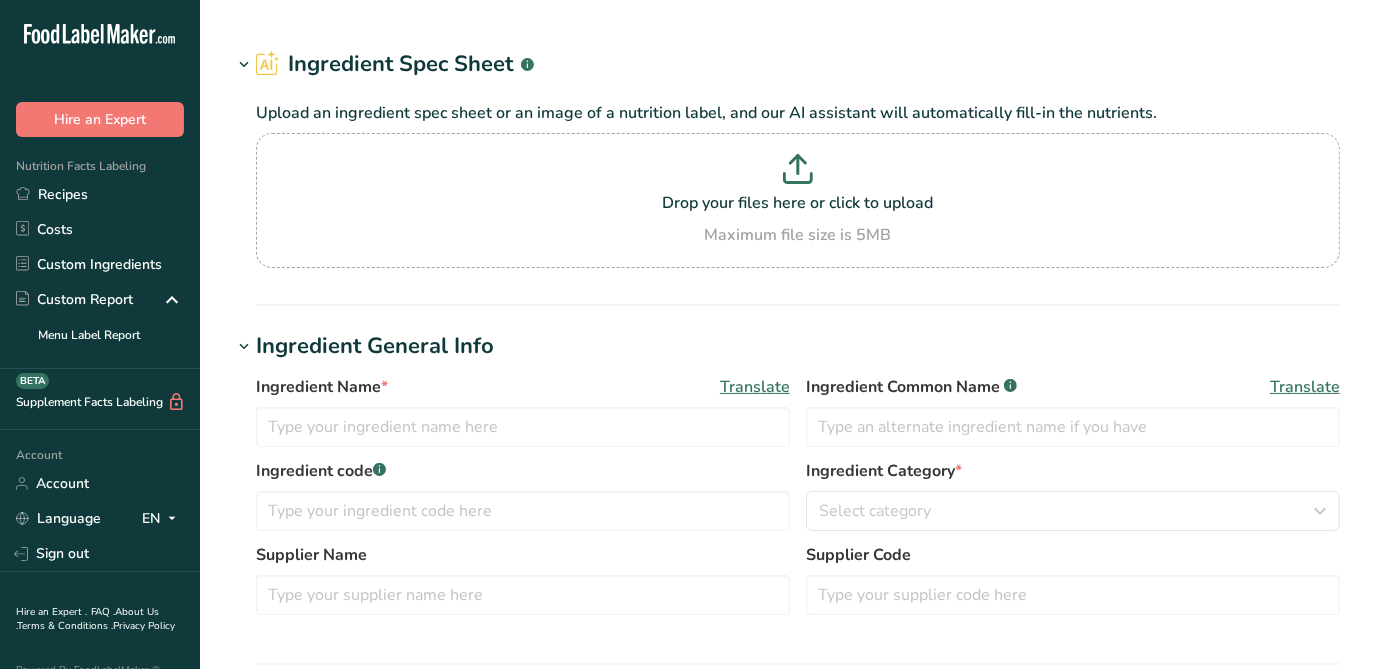 type on "12-128 (NEW) Eatem Foods - ROR141/ F43377 Organic Chicken Broth Concentrate, Eatem Foods [DATE] AC" 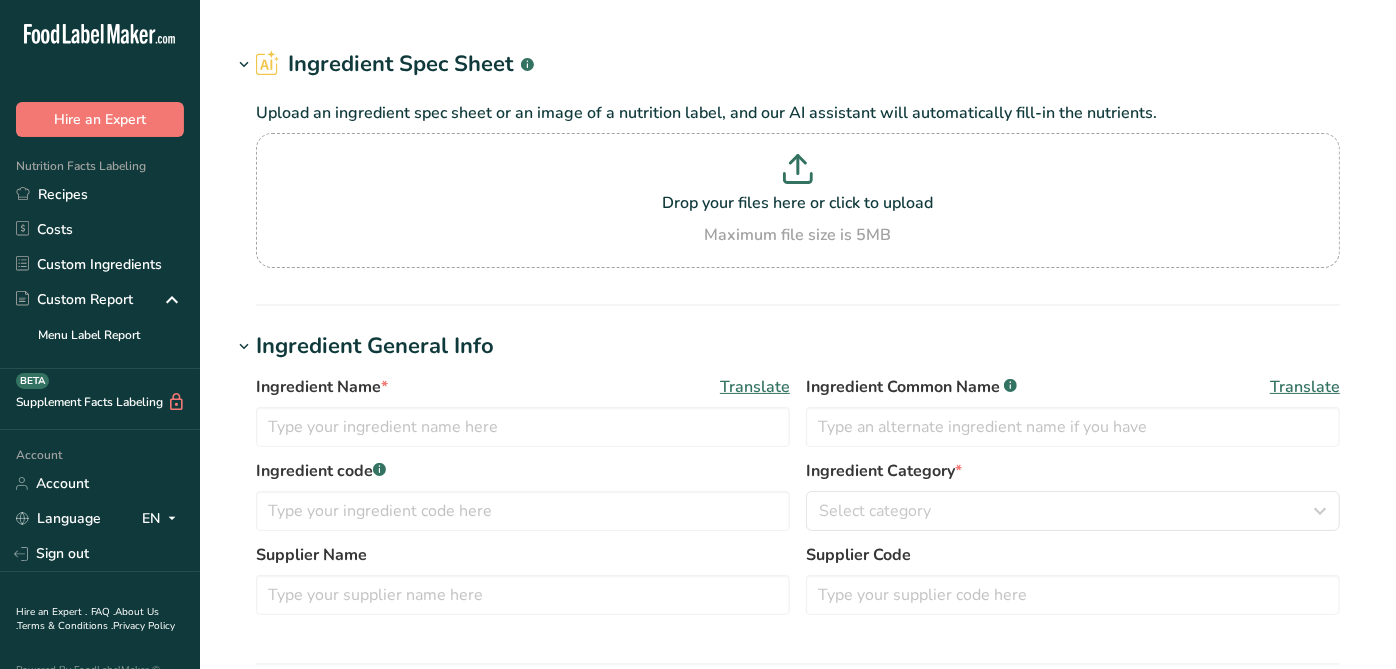 type on "Chicken Broth Concentrate" 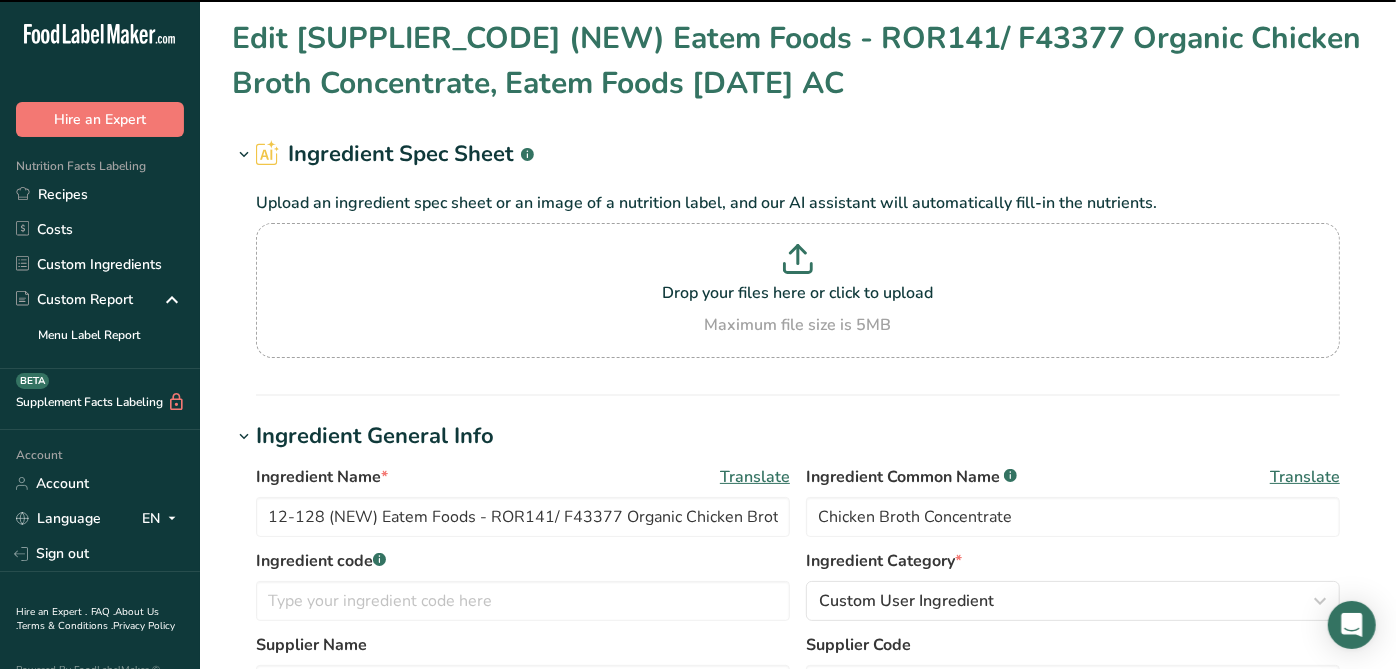 click on "Edit [SUPPLIER_CODE] (NEW) Eatem Foods - ROR141/ F43377 Organic Chicken Broth Concentrate, Eatem Foods [DATE] AC
Ingredient Spec Sheet
.a-a{fill:#347362;}.b-a{fill:#fff;}
Upload an ingredient spec sheet or an image of a nutrition label, and our AI assistant will automatically fill-in the nutrients.
Drop your files here or click to upload
Maximum file size is 5MB
Ingredient General Info
Ingredient Name *
Translate
[SUPPLIER_CODE] (NEW) Eatem Foods - ROR141/ F43377 Organic Chicken Broth Concentrate, Eatem Foods [DATE] AC
Ingredient Common Name
.a-a{fill:#347362;}.b-a{fill:#fff;}
Translate
Chicken Broth Concentrate
Ingredient code
.a-a{fill:#347362;}.b-a{fill:#fff;}             *" at bounding box center (798, 757) 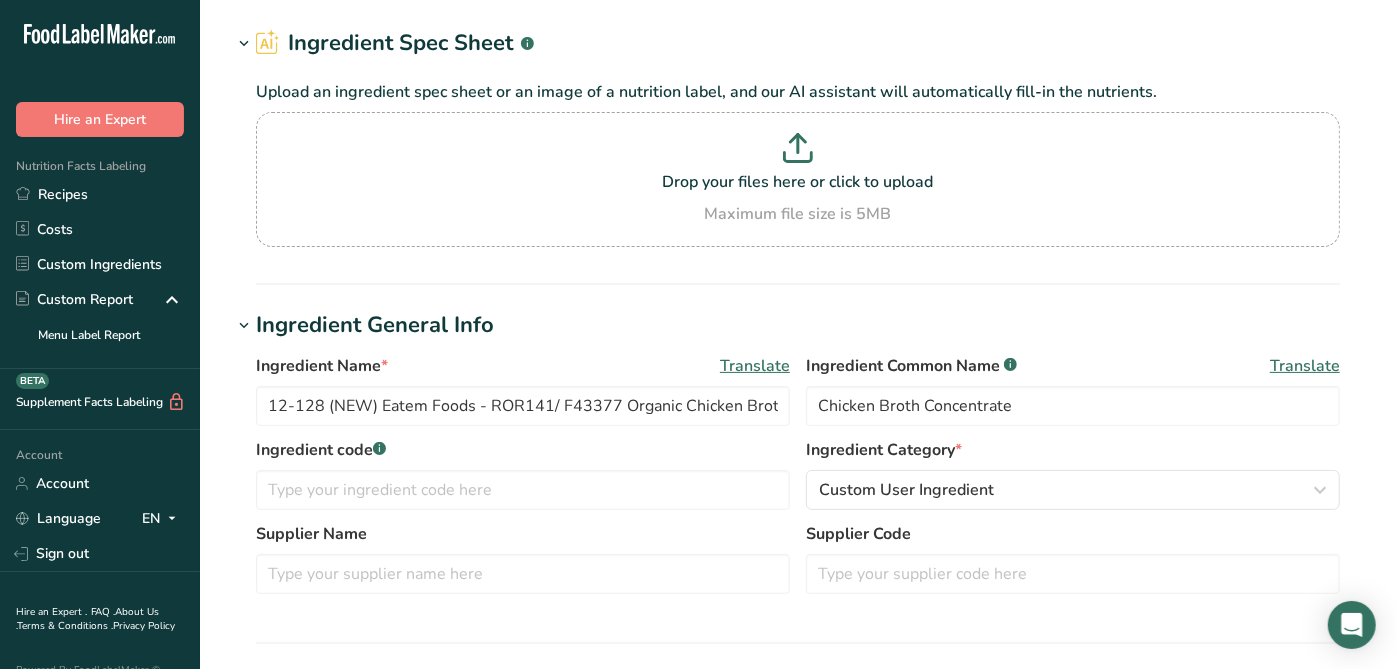 scroll, scrollTop: 222, scrollLeft: 0, axis: vertical 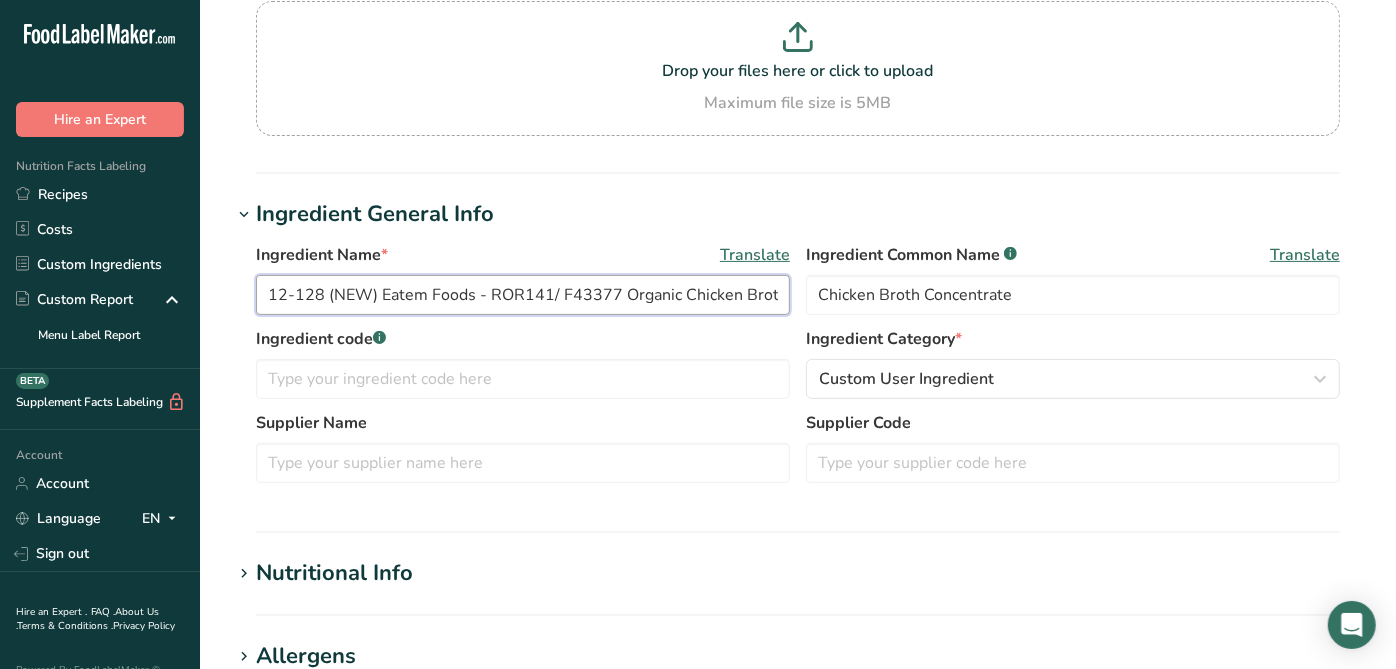 drag, startPoint x: 487, startPoint y: 296, endPoint x: 614, endPoint y: 297, distance: 127.00394 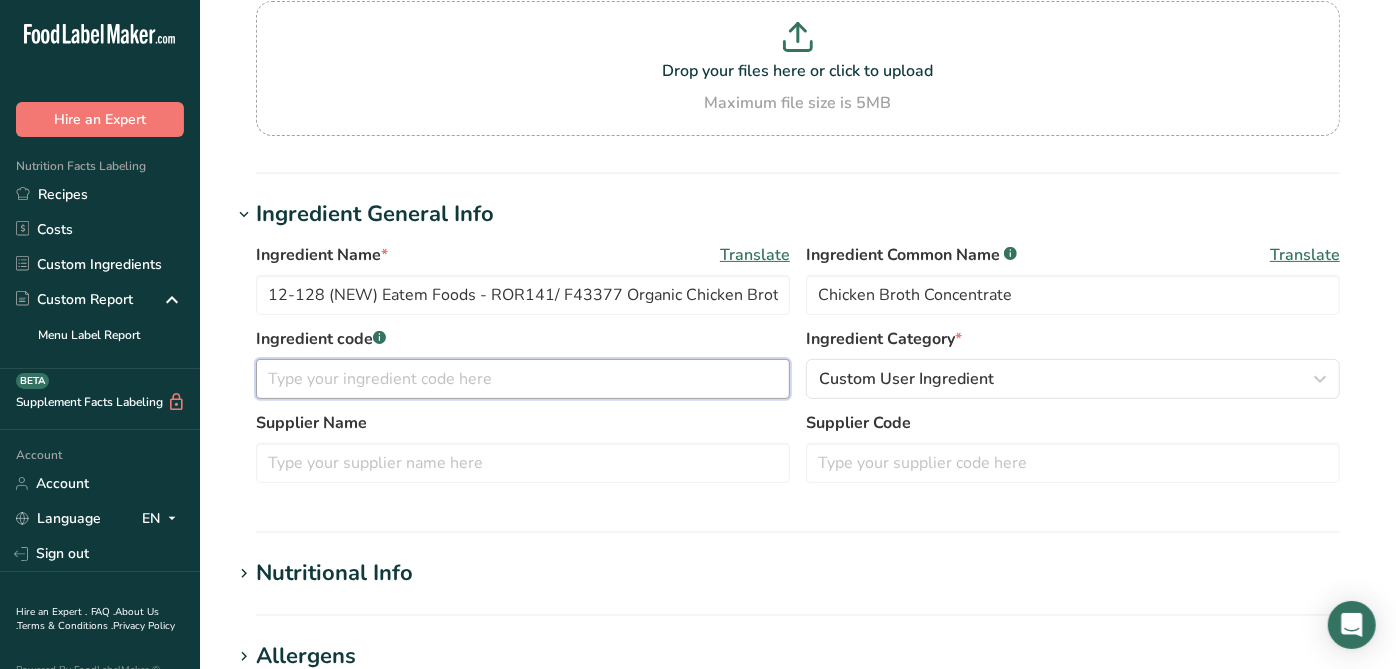 click at bounding box center (523, 379) 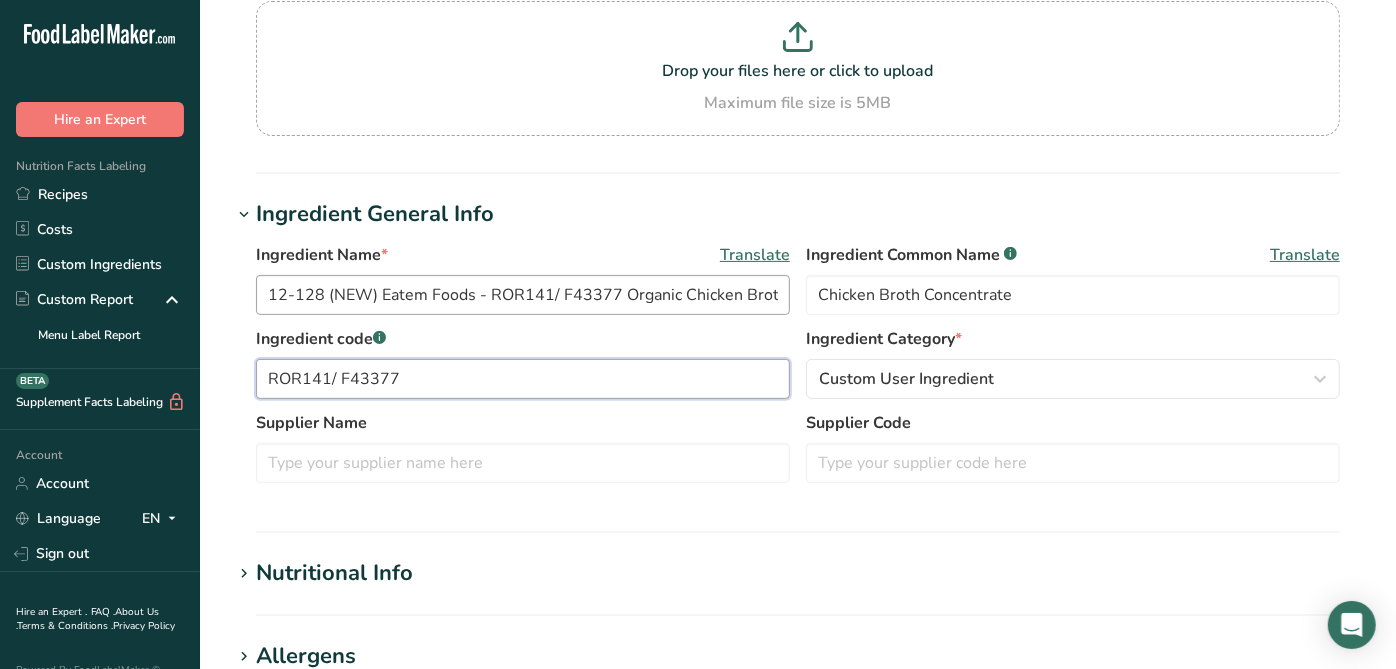 type on "ROR141/ F43377" 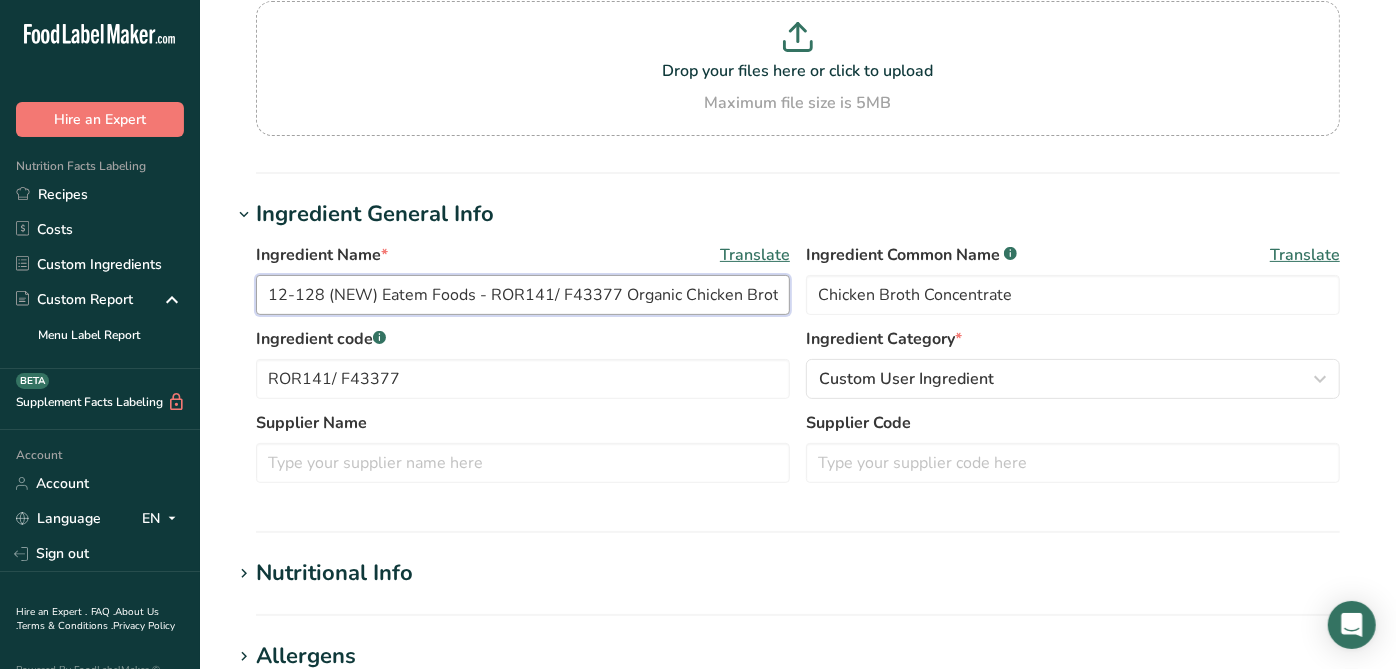 drag, startPoint x: 480, startPoint y: 293, endPoint x: 383, endPoint y: 280, distance: 97.867256 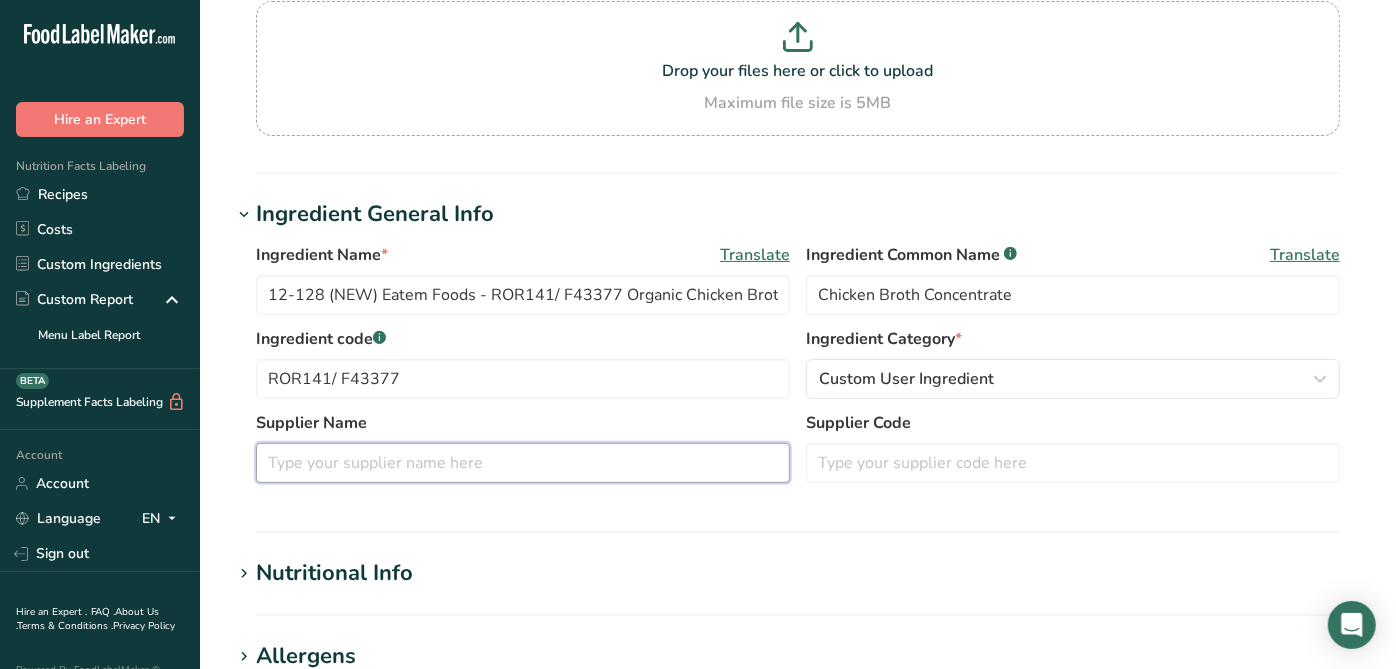 click at bounding box center [523, 463] 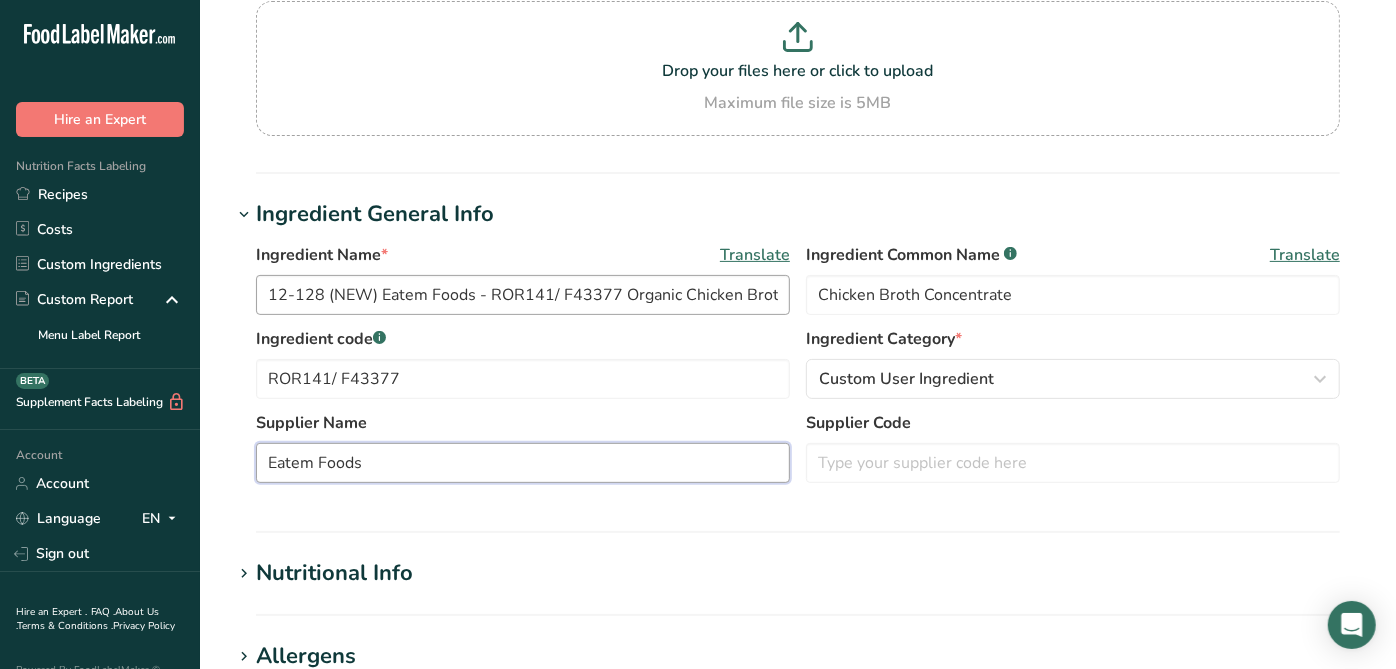 type on "Eatem Foods" 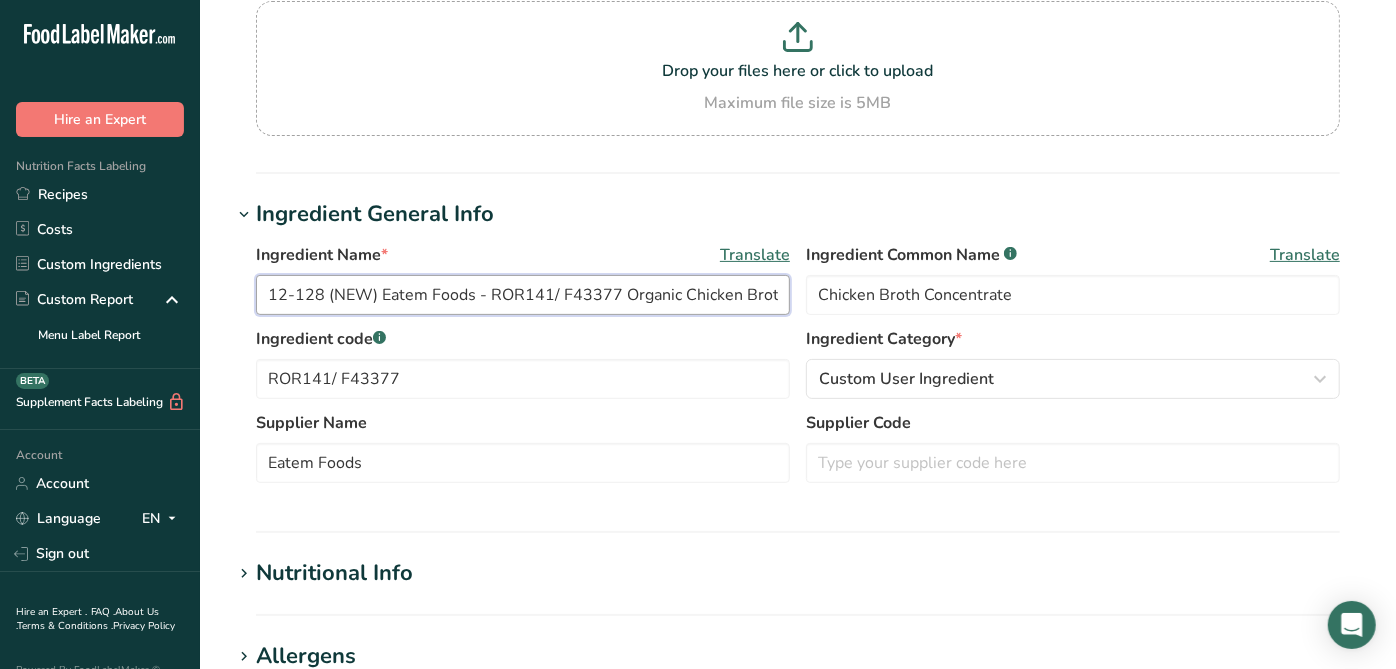 drag, startPoint x: 324, startPoint y: 290, endPoint x: 214, endPoint y: 297, distance: 110.2225 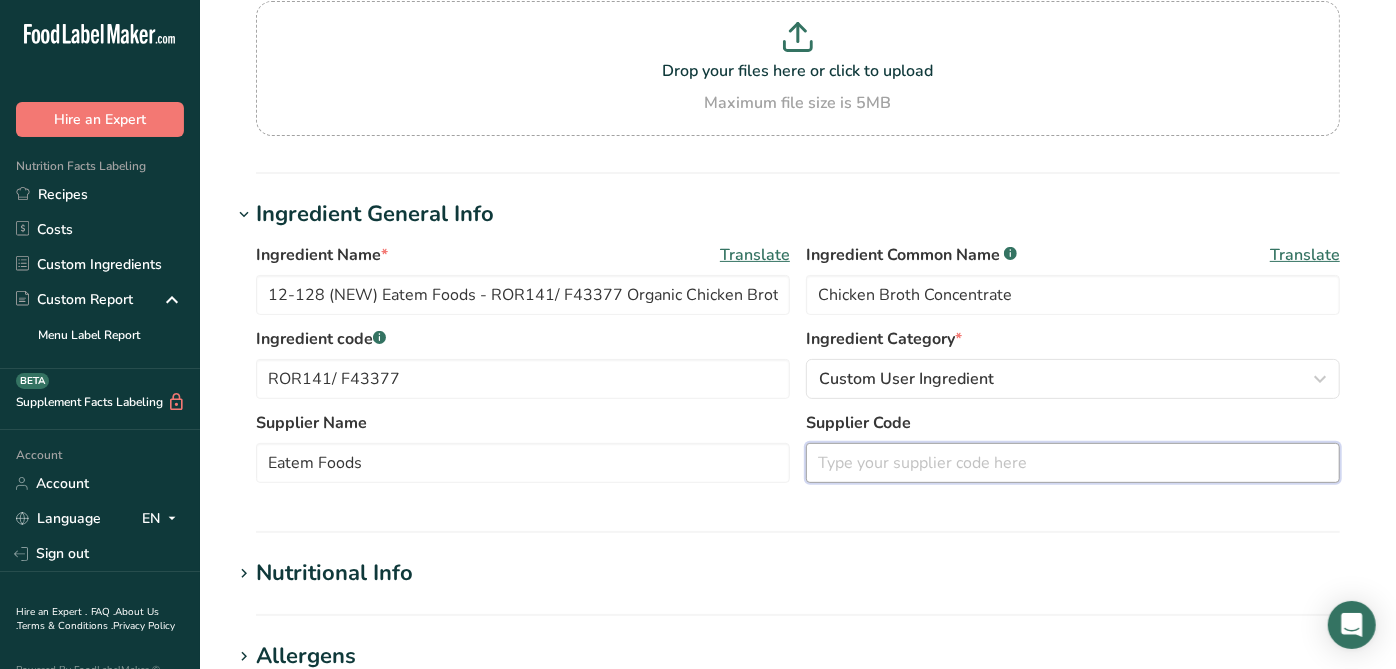 click at bounding box center [1073, 463] 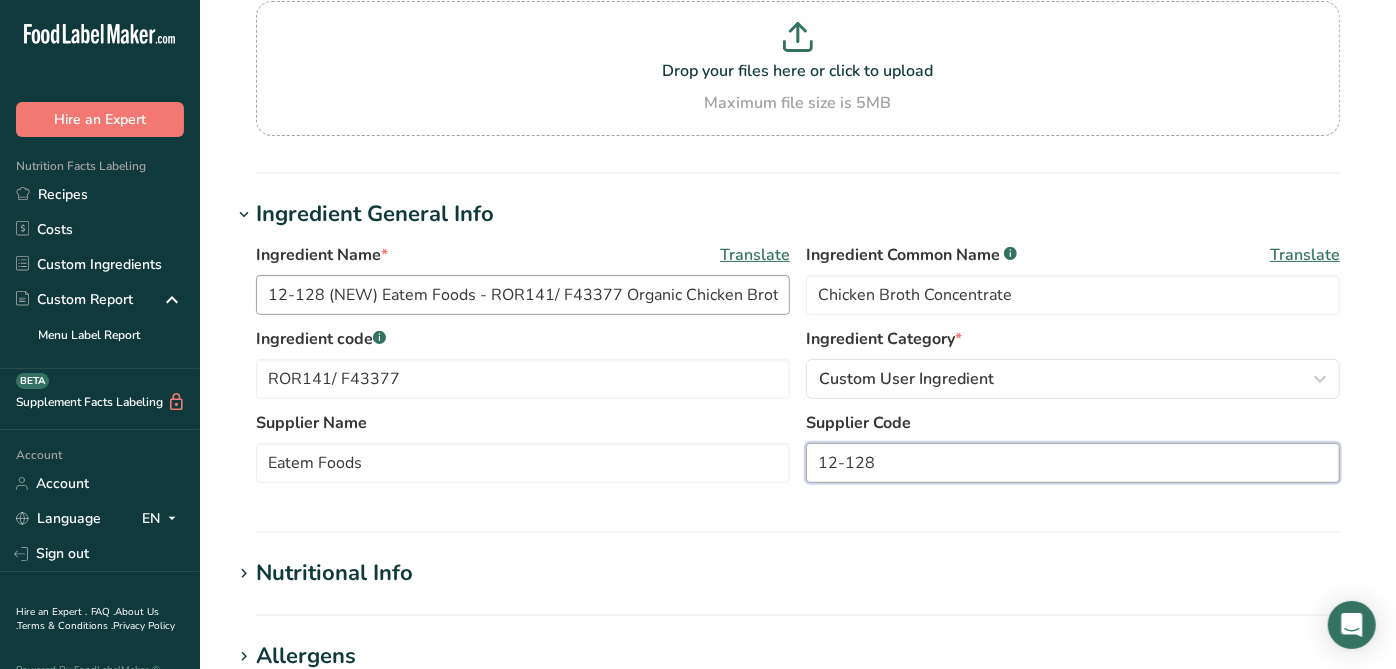 type on "12-128" 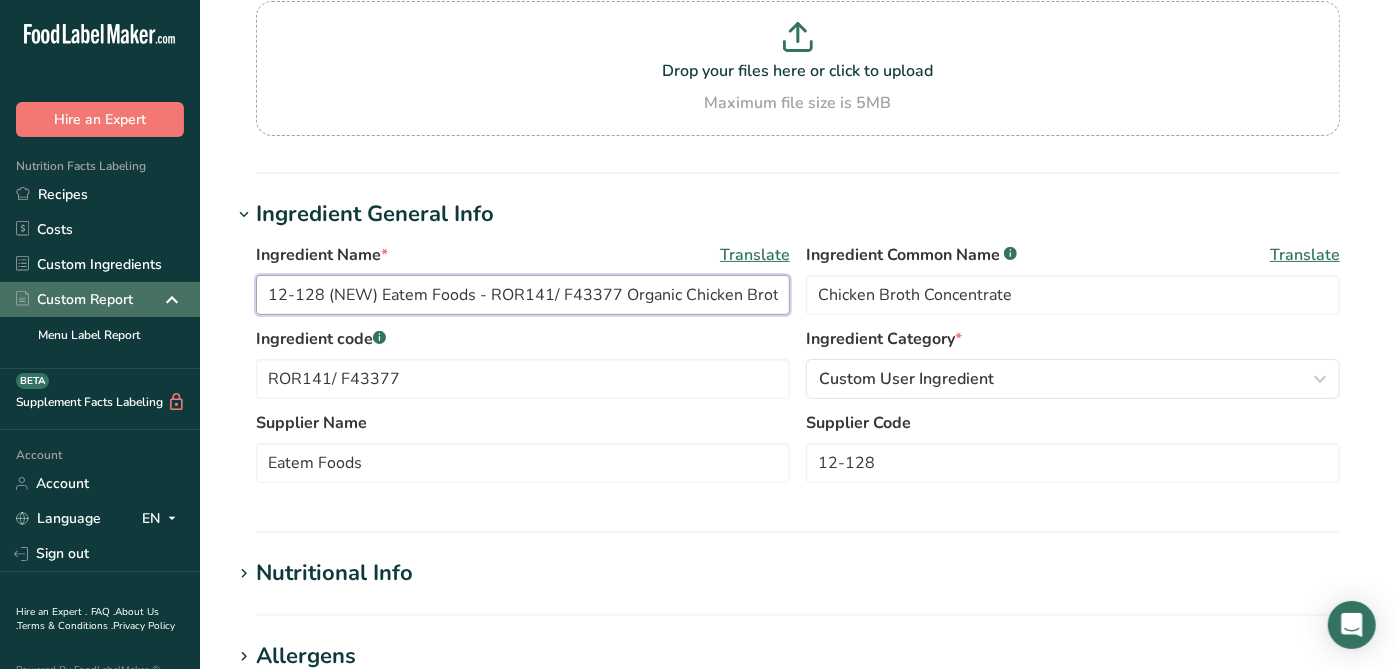 drag, startPoint x: 483, startPoint y: 300, endPoint x: 104, endPoint y: 313, distance: 379.2229 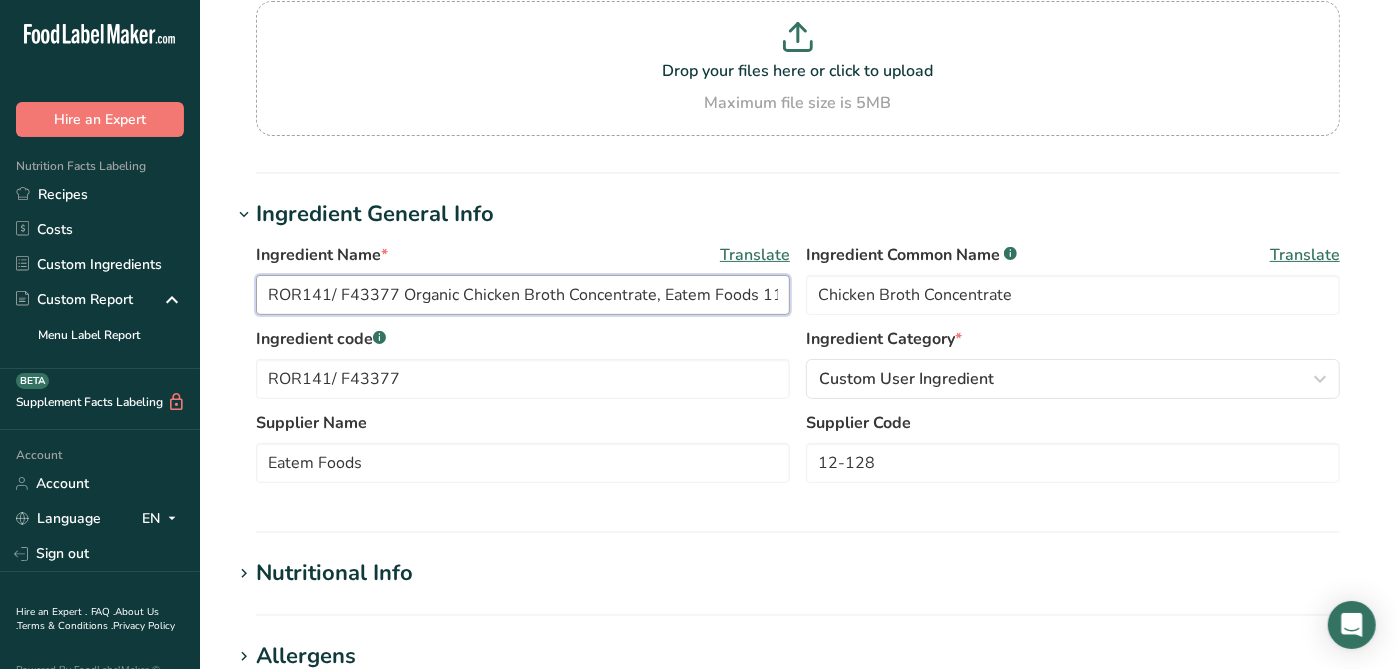type on "ROR141/ F43377 Organic Chicken Broth Concentrate, Eatem Foods 11-06-19 AC" 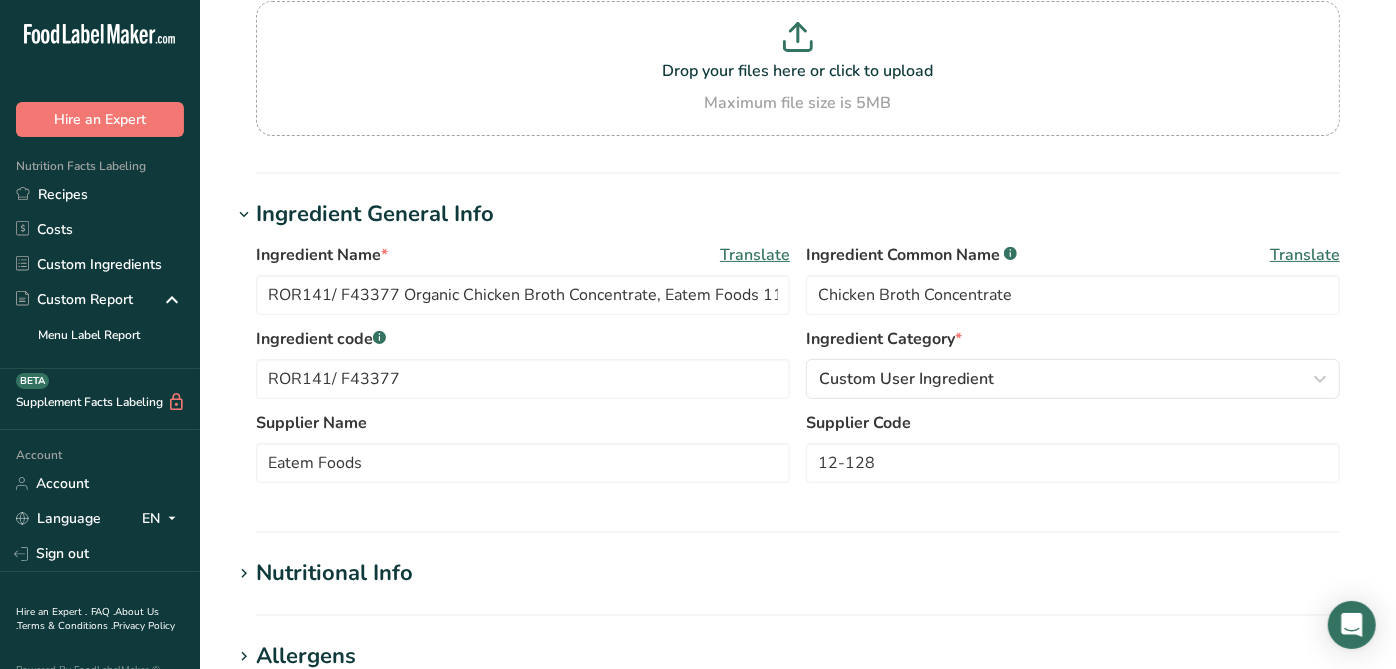 click on "Ingredient Category *" at bounding box center [1073, 339] 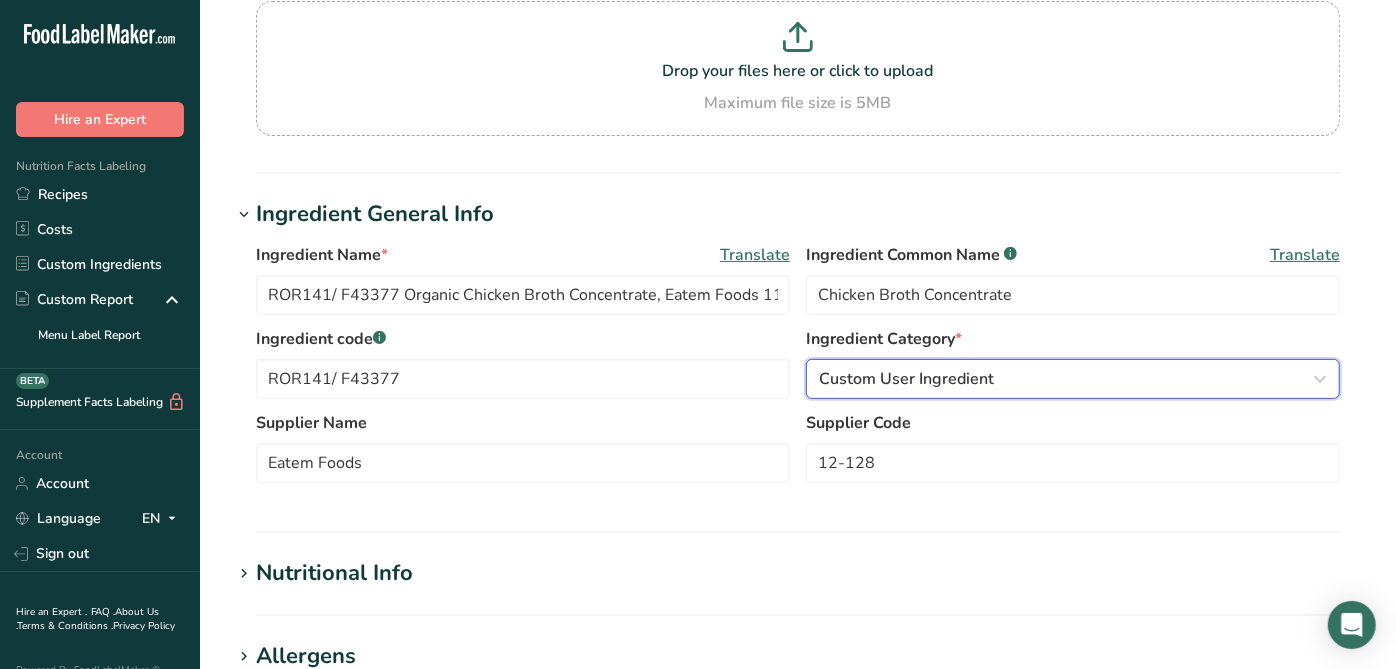 click on "Custom User Ingredient" at bounding box center (1073, 379) 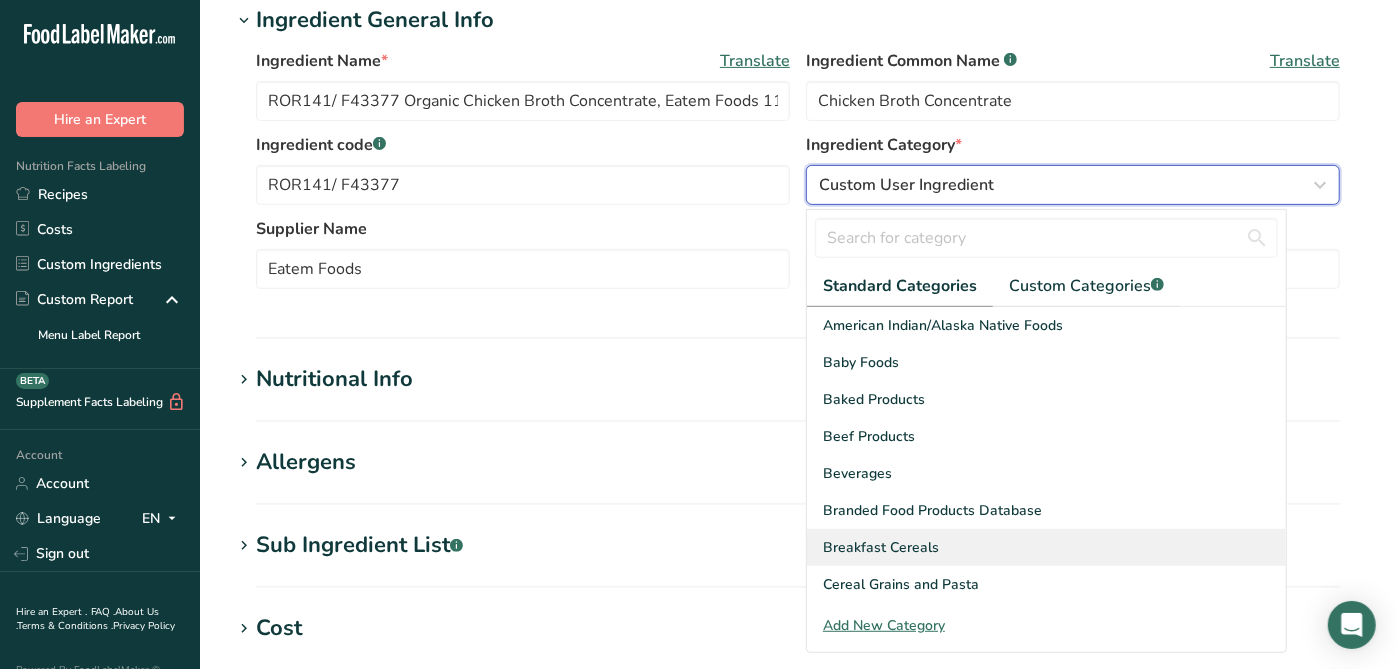 scroll, scrollTop: 444, scrollLeft: 0, axis: vertical 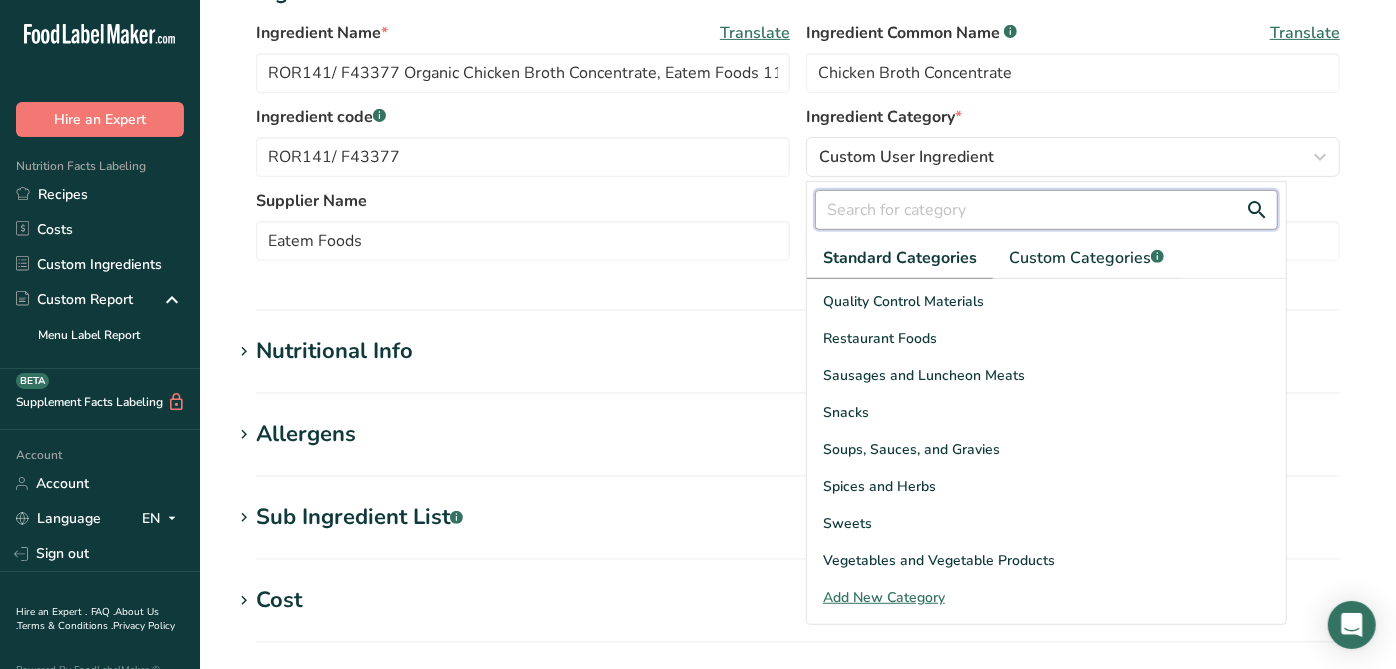 click at bounding box center [1046, 210] 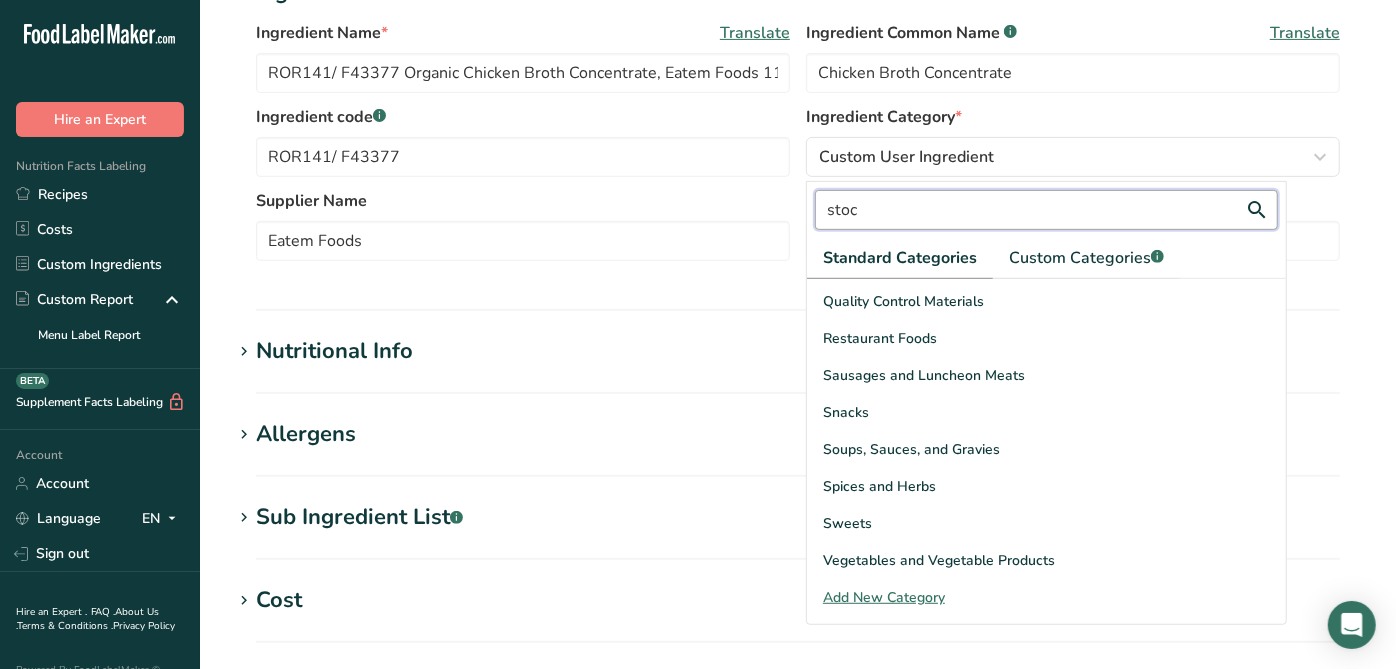 type on "stock" 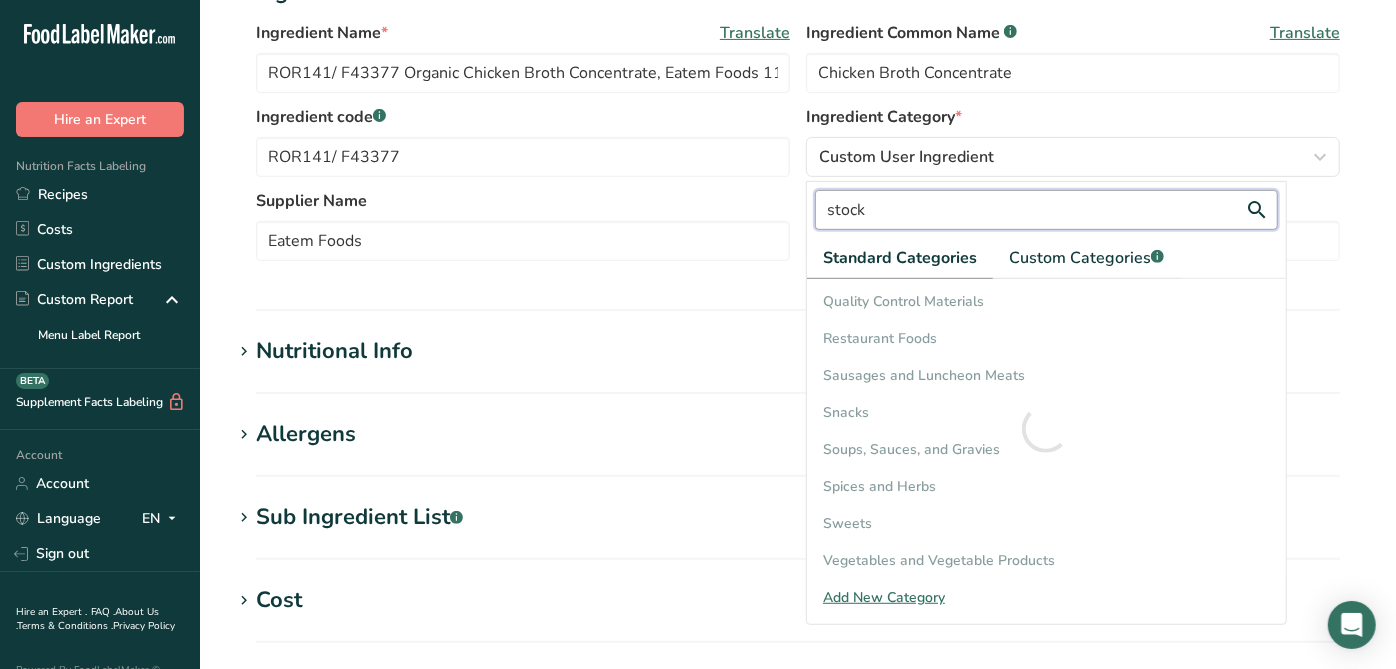 scroll, scrollTop: 0, scrollLeft: 0, axis: both 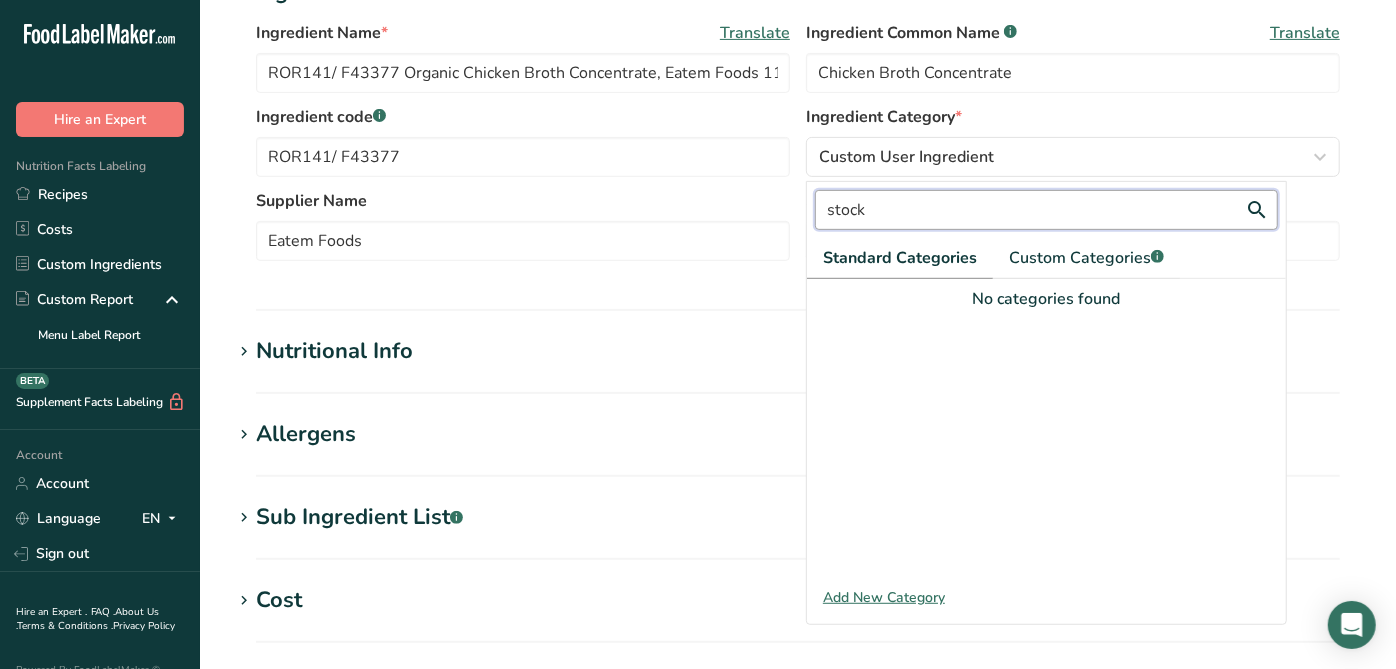 drag, startPoint x: 1020, startPoint y: 202, endPoint x: 755, endPoint y: 195, distance: 265.09244 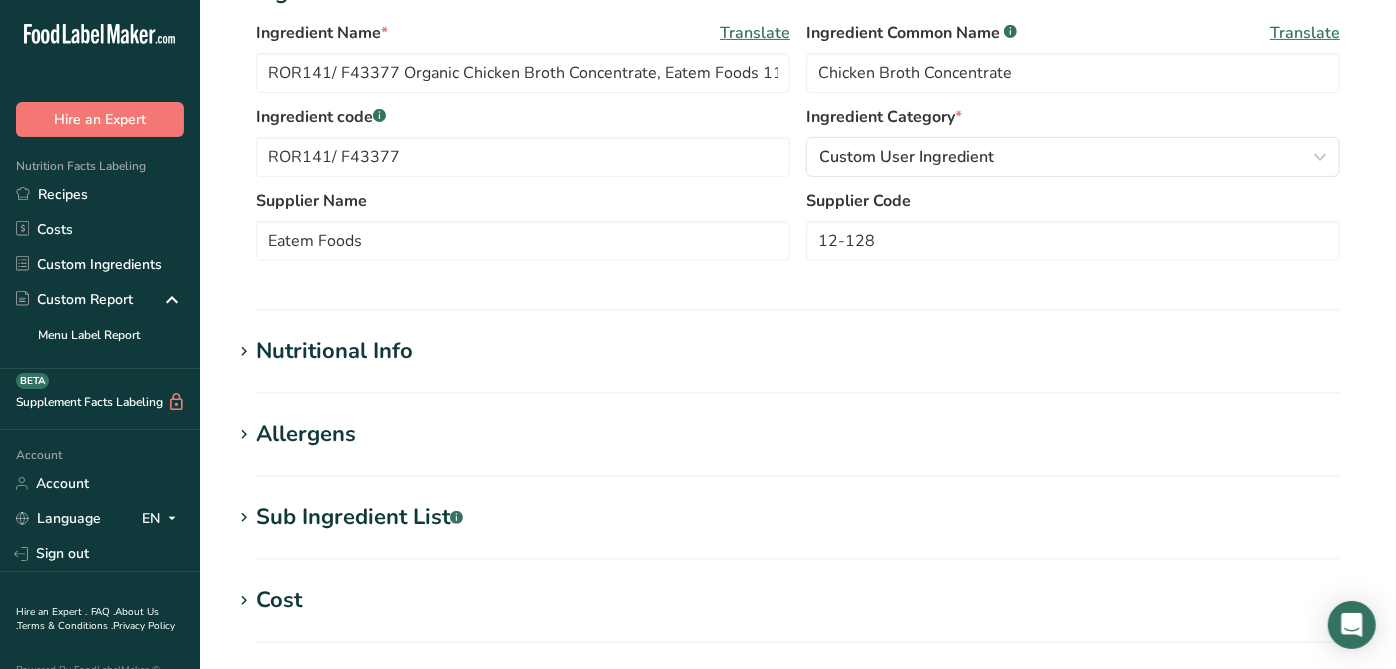 click on "Edit ROR141/ F43377 Organic Chicken Broth Concentrate, Eatem Foods 11-06-19 AC
Ingredient Spec Sheet
.a-a{fill:#347362;}.b-a{fill:#fff;}
Upload an ingredient spec sheet or an image of a nutrition label, and our AI assistant will automatically fill-in the nutrients.
Drop your files here or click to upload
Maximum file size is 5MB
Ingredient General Info
Ingredient Name *
Translate
ROR141/ F43377 Organic Chicken Broth Concentrate, Eatem Foods 11-06-19 AC
Ingredient Common Name
.a-a{fill:#347362;}.b-a{fill:#fff;}
Translate
Chicken Broth Concentrate
Ingredient code
.a-a{fill:#347362;}.b-a{fill:#fff;}           ROR141/ F43377
Ingredient Category *" at bounding box center (798, 313) 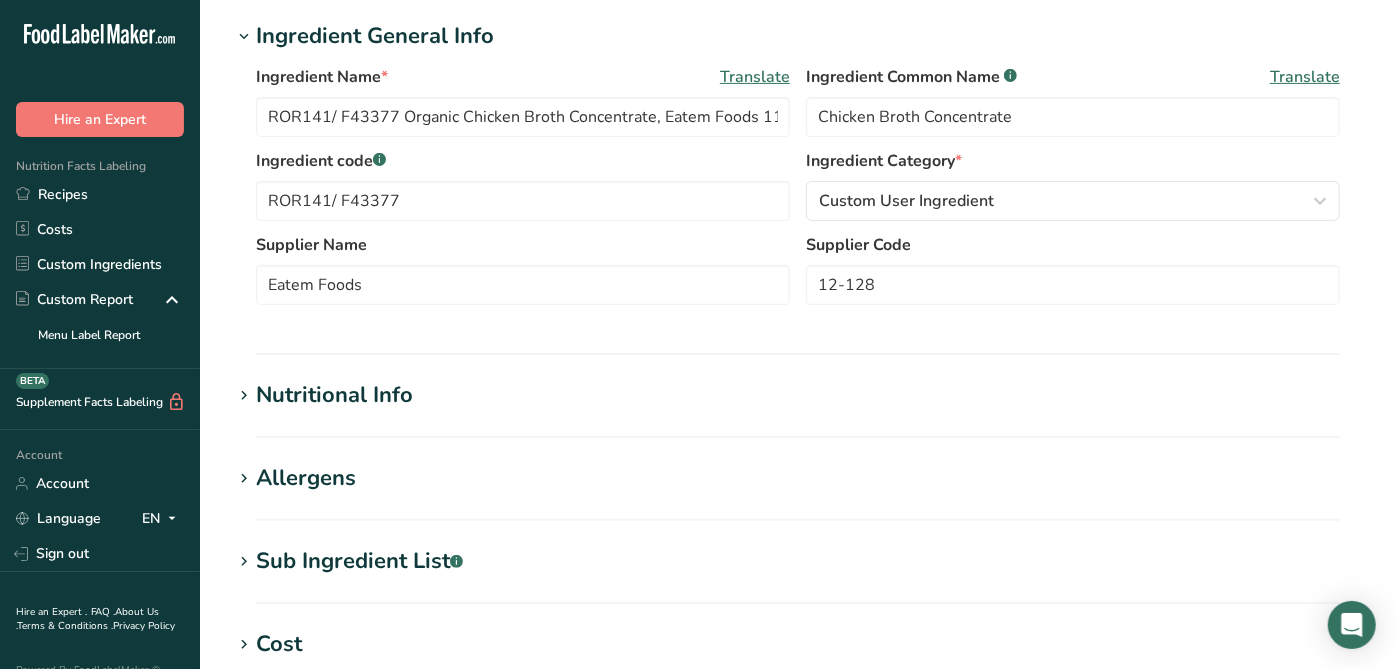 scroll, scrollTop: 333, scrollLeft: 0, axis: vertical 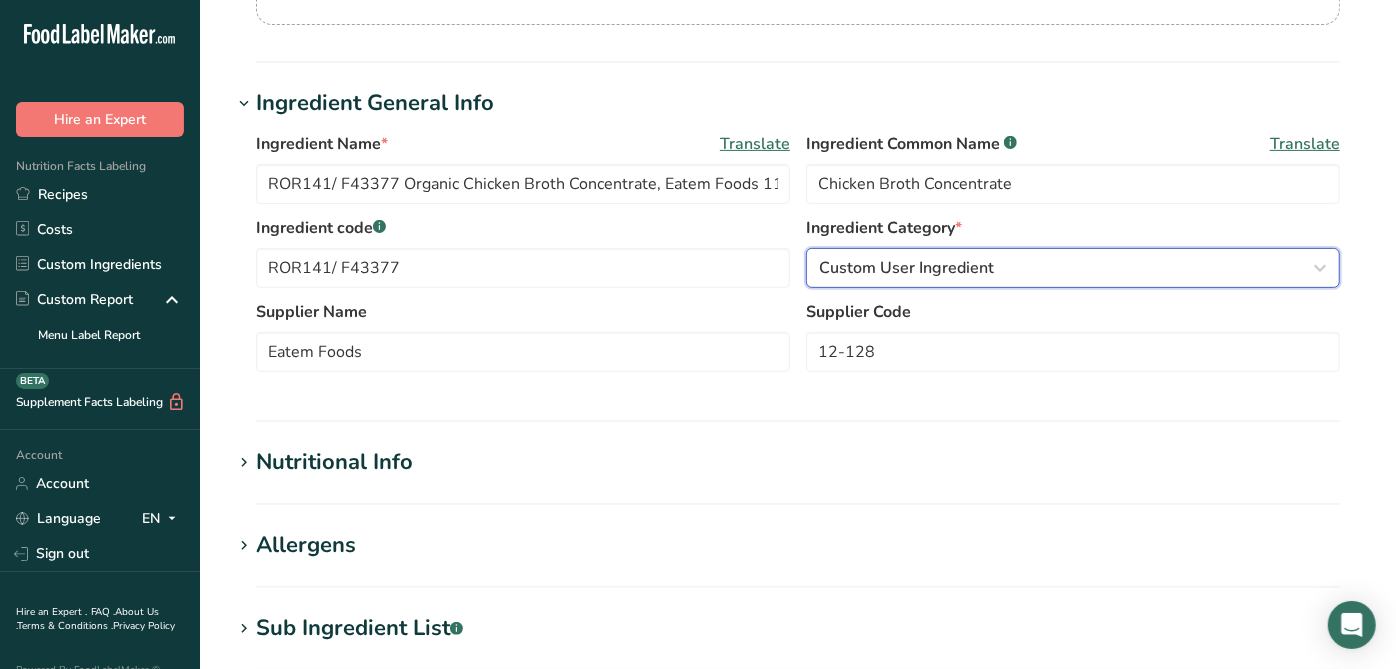 click on "Custom User Ingredient" at bounding box center [1067, 268] 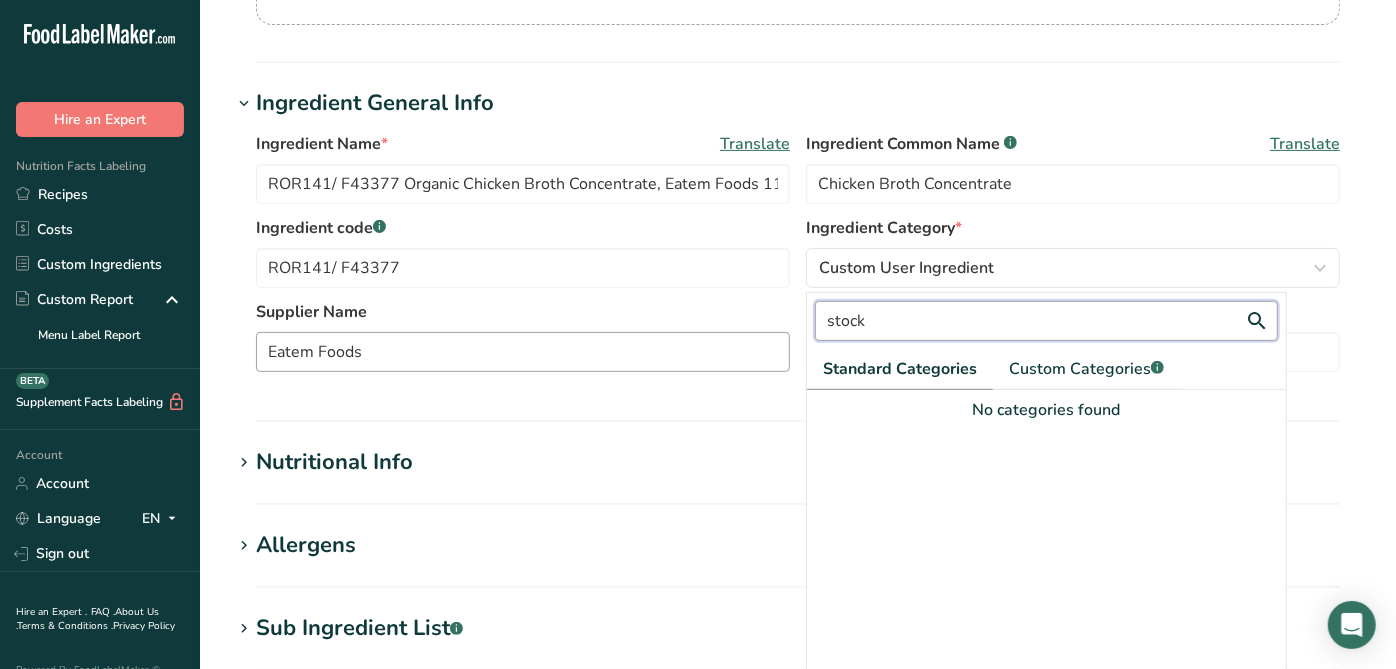 drag, startPoint x: 954, startPoint y: 317, endPoint x: 745, endPoint y: 348, distance: 211.28653 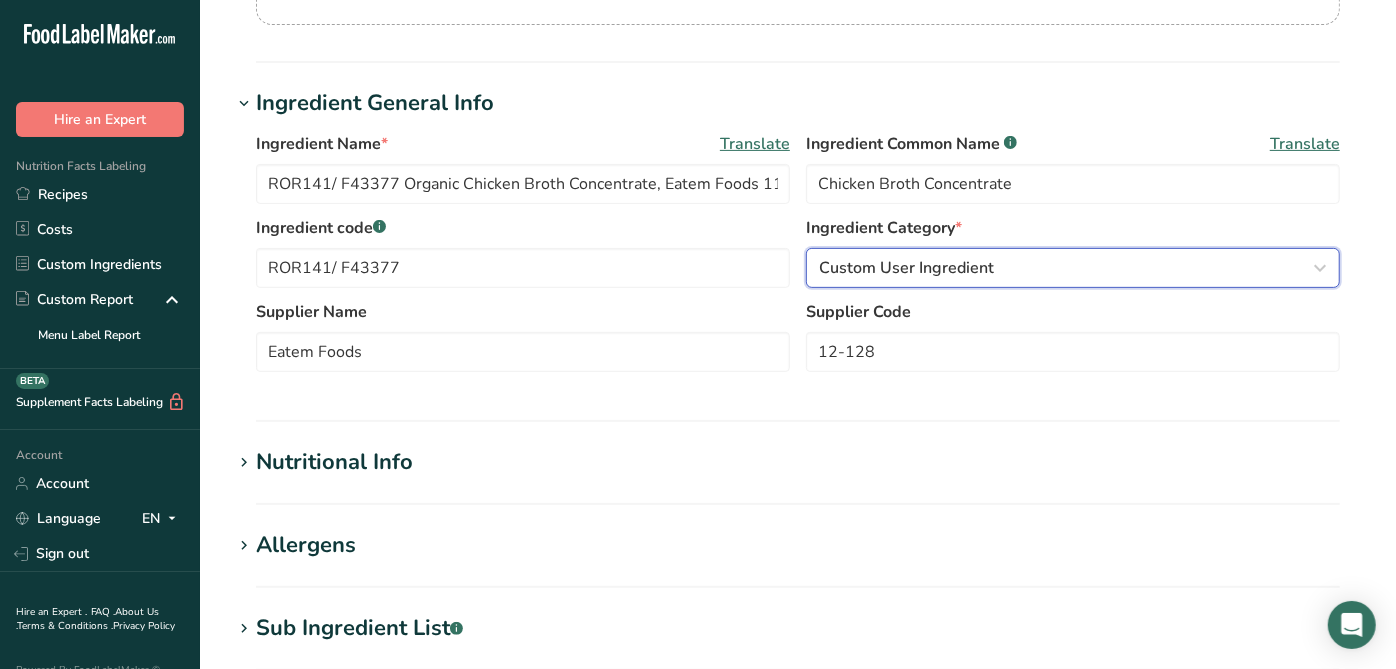 click on "Custom User Ingredient" at bounding box center [1073, 268] 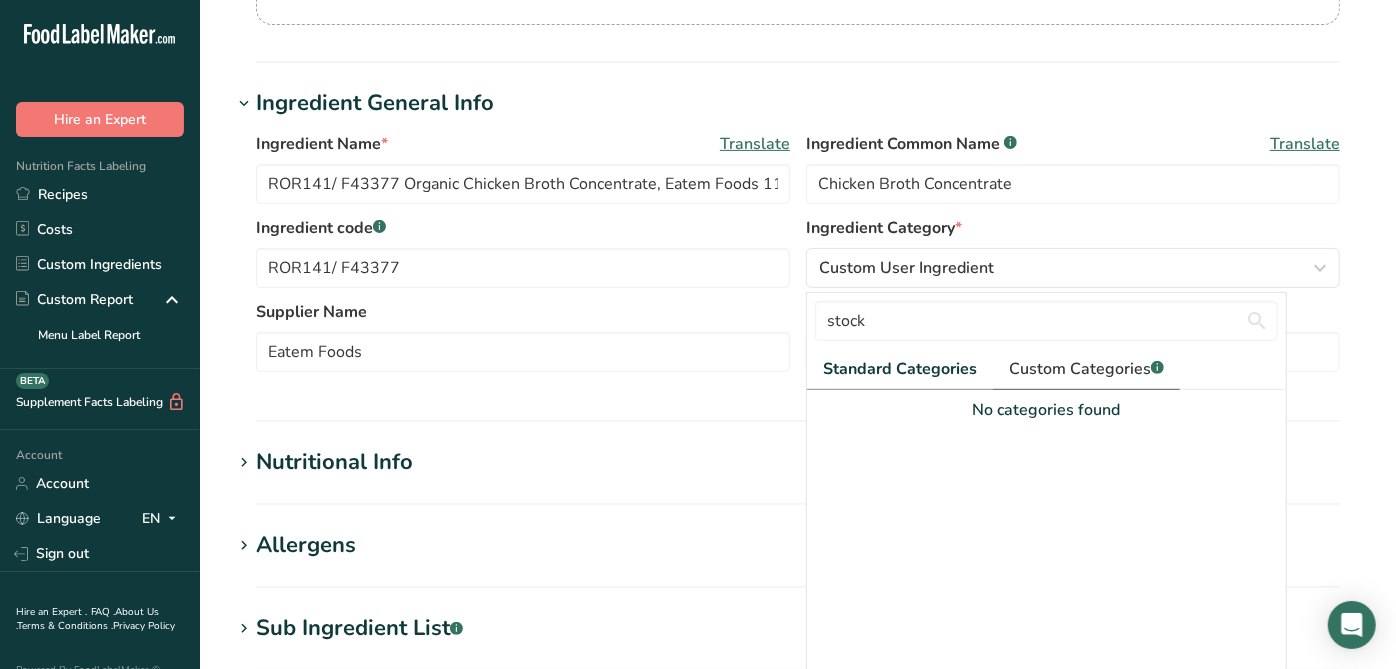 click on "Custom Categories
.a-a{fill:#347362;}.b-a{fill:#fff;}" at bounding box center (1086, 369) 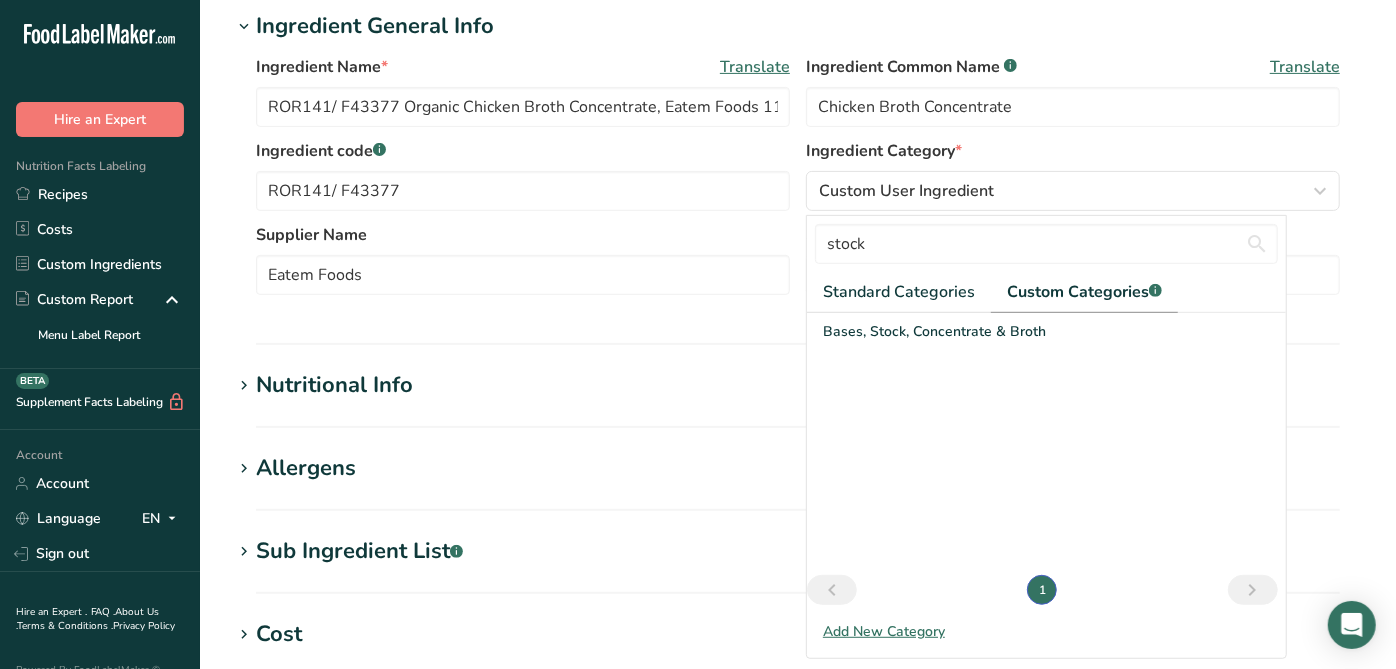 scroll, scrollTop: 444, scrollLeft: 0, axis: vertical 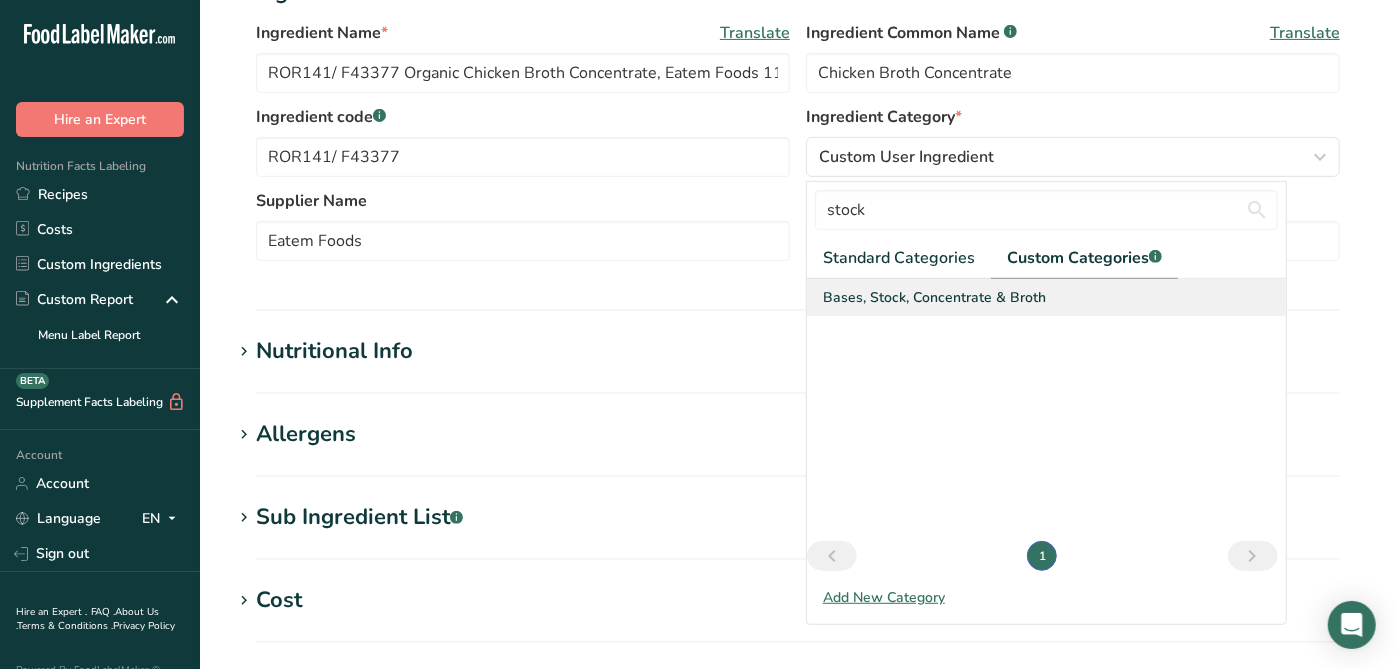 click on "Bases, Stock, Concentrate & Broth" at bounding box center (934, 297) 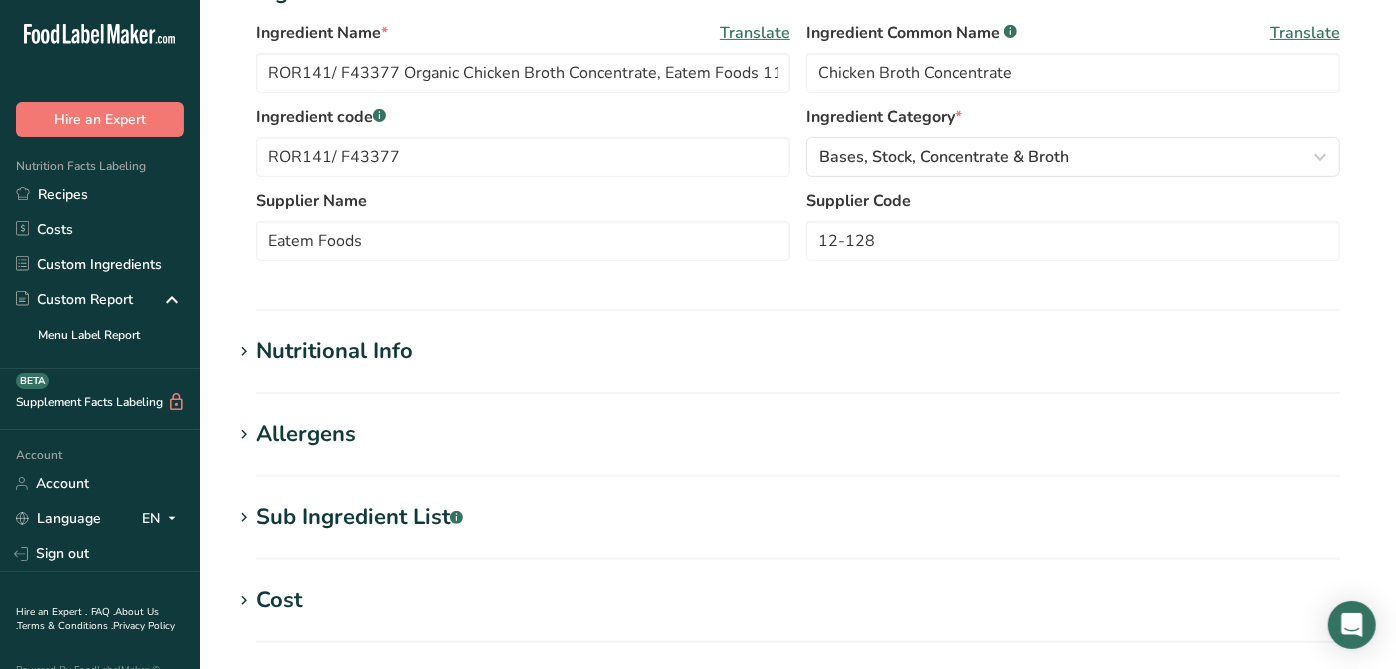 click on "Supplier Code 12-128" at bounding box center (1073, 225) 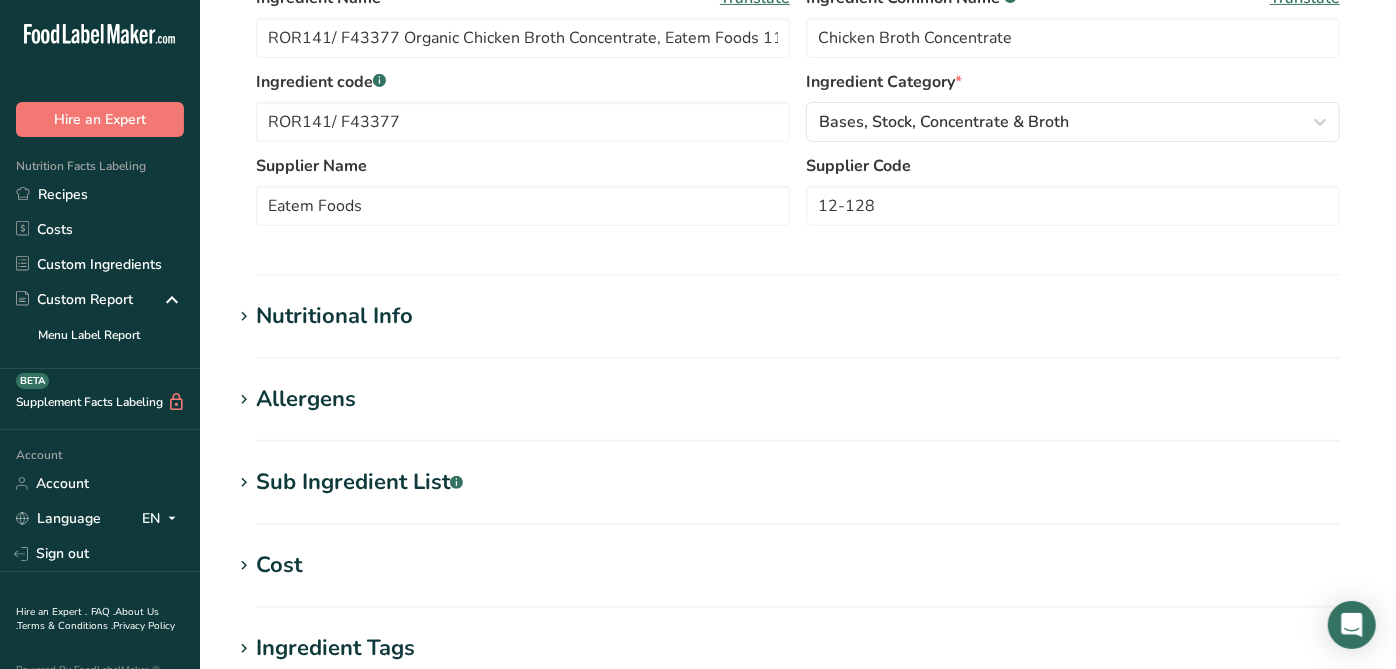 scroll, scrollTop: 444, scrollLeft: 0, axis: vertical 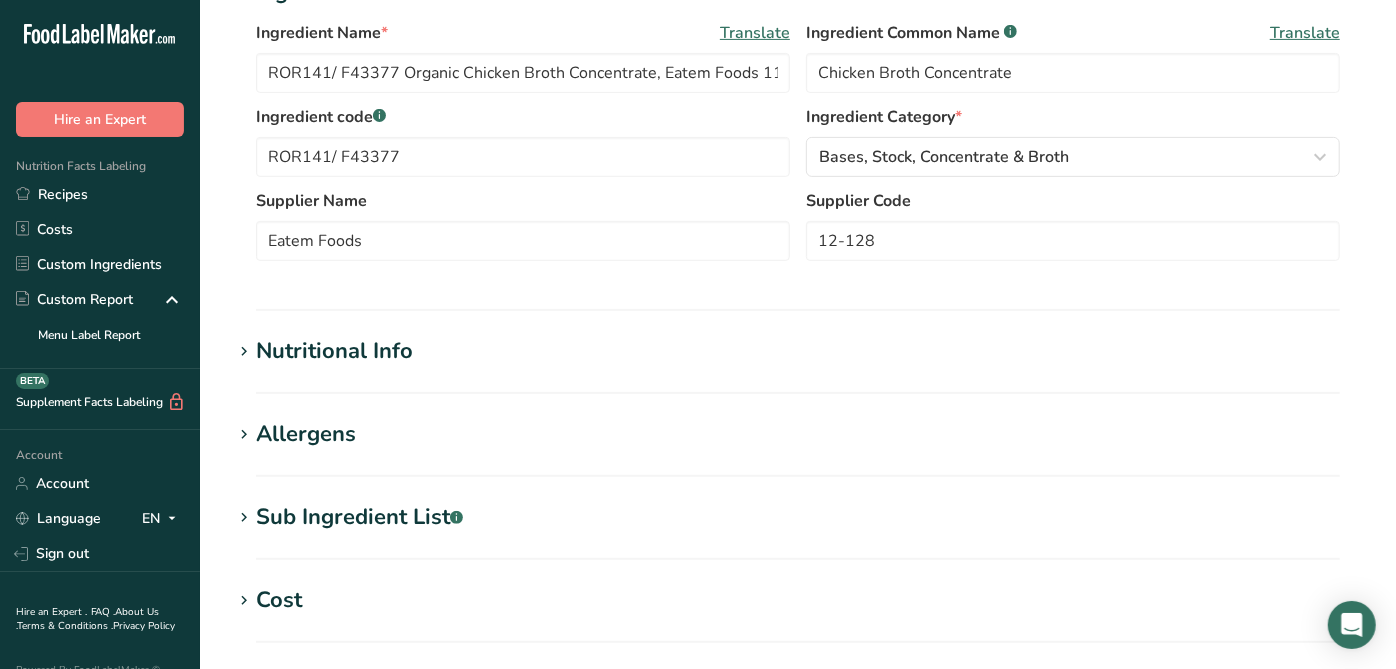 click on "Nutritional Info" at bounding box center (334, 351) 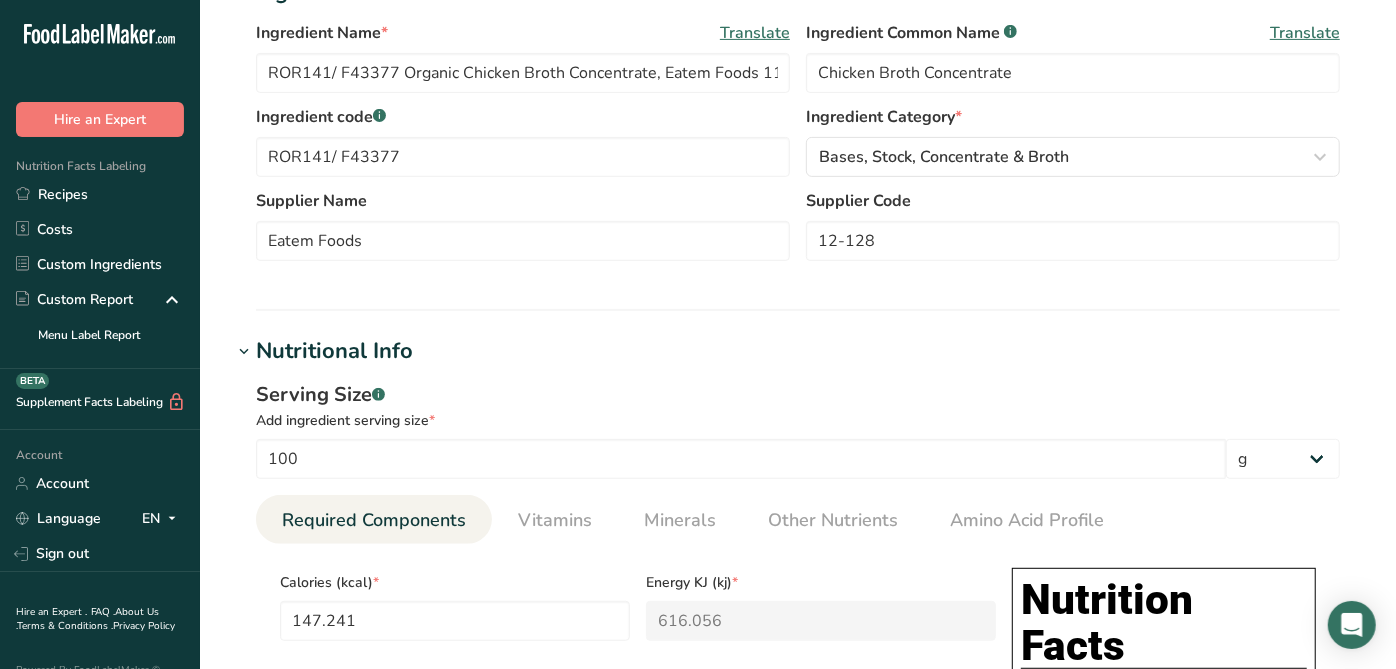 click on "Nutritional Info" at bounding box center [334, 351] 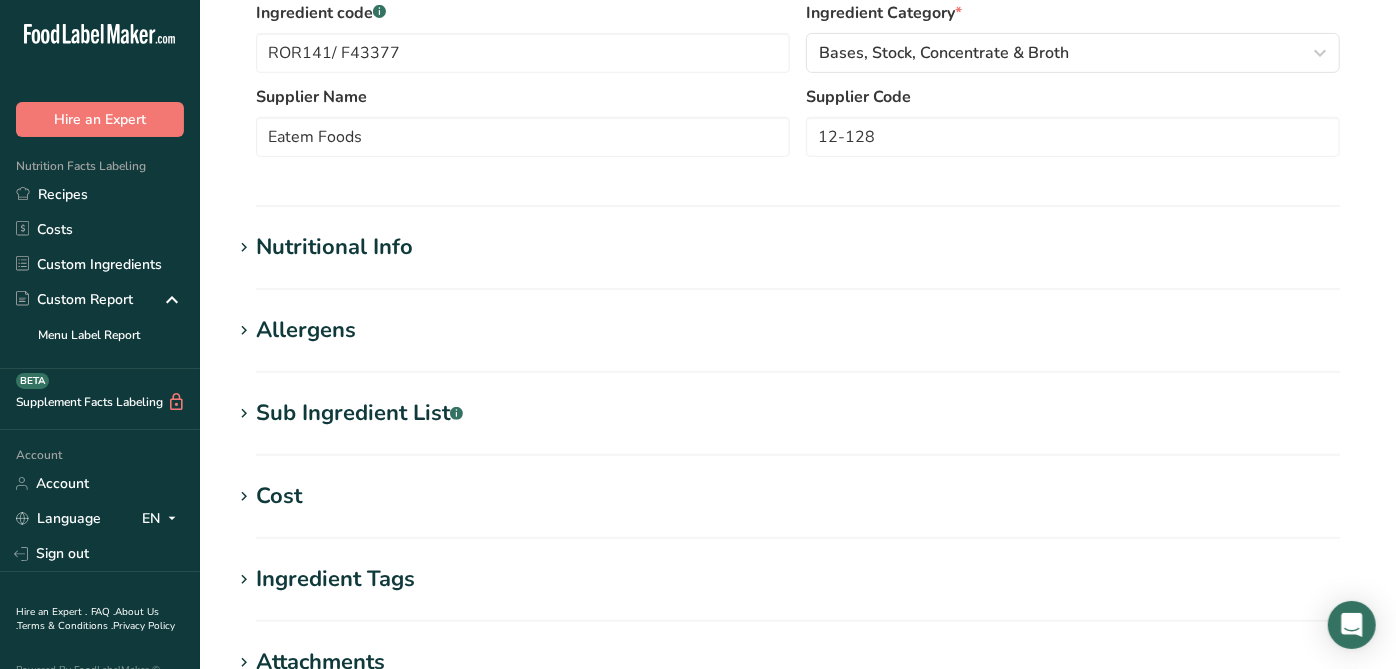 scroll, scrollTop: 333, scrollLeft: 0, axis: vertical 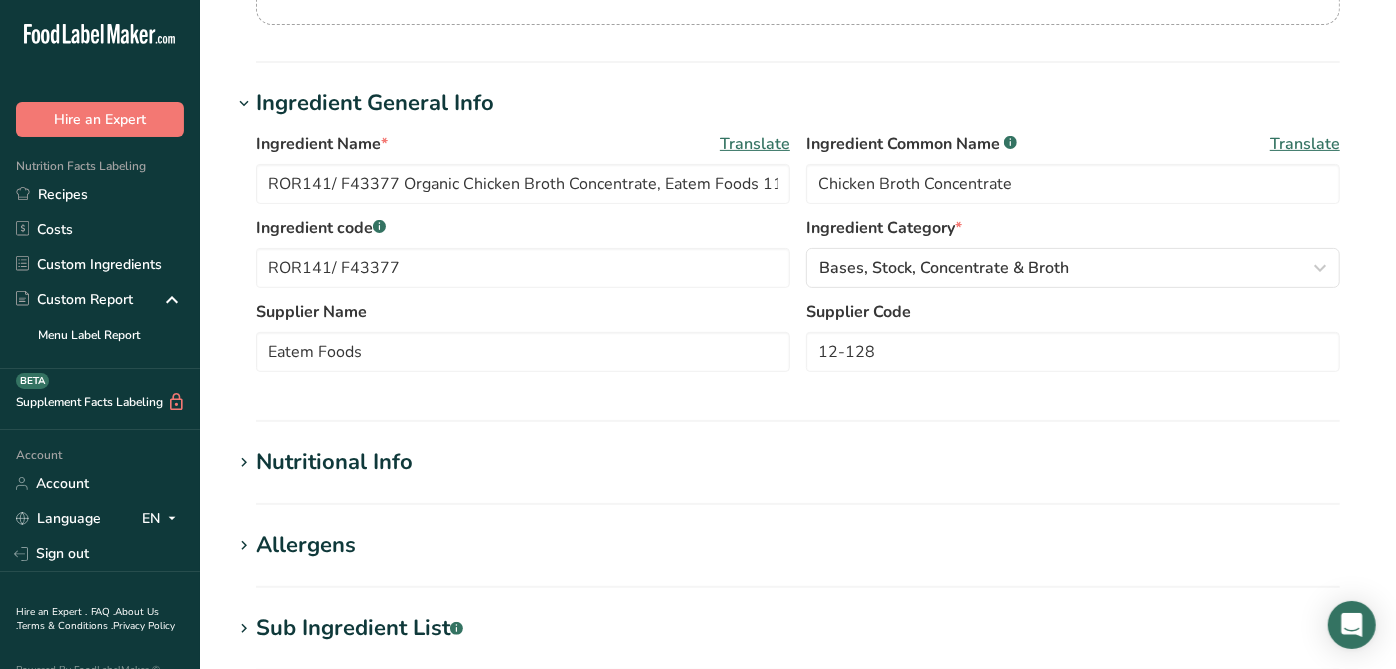 click on "Ingredient Name *
Translate
ROR141/ F43377 Organic Chicken Broth Concentrate, Eatem Foods 11-06-19 AC
Ingredient Common Name
.a-a{fill:#347362;}.b-a{fill:#fff;}
Translate
Chicken Broth Concentrate
Ingredient code
.a-a{fill:#347362;}.b-a{fill:#fff;}           ROR141/ F43377
Ingredient Category *
Bases, Stock, Concentrate & Broth
stock
Standard Categories
Custom Categories
.a-a{fill:#347362;}.b-a{fill:#fff;}
No categories found
Bases, Stock, Concentrate & Broth
1
Add New Category
Supplier Name Eatem Foods   Supplier Code 12-128" at bounding box center [798, 258] 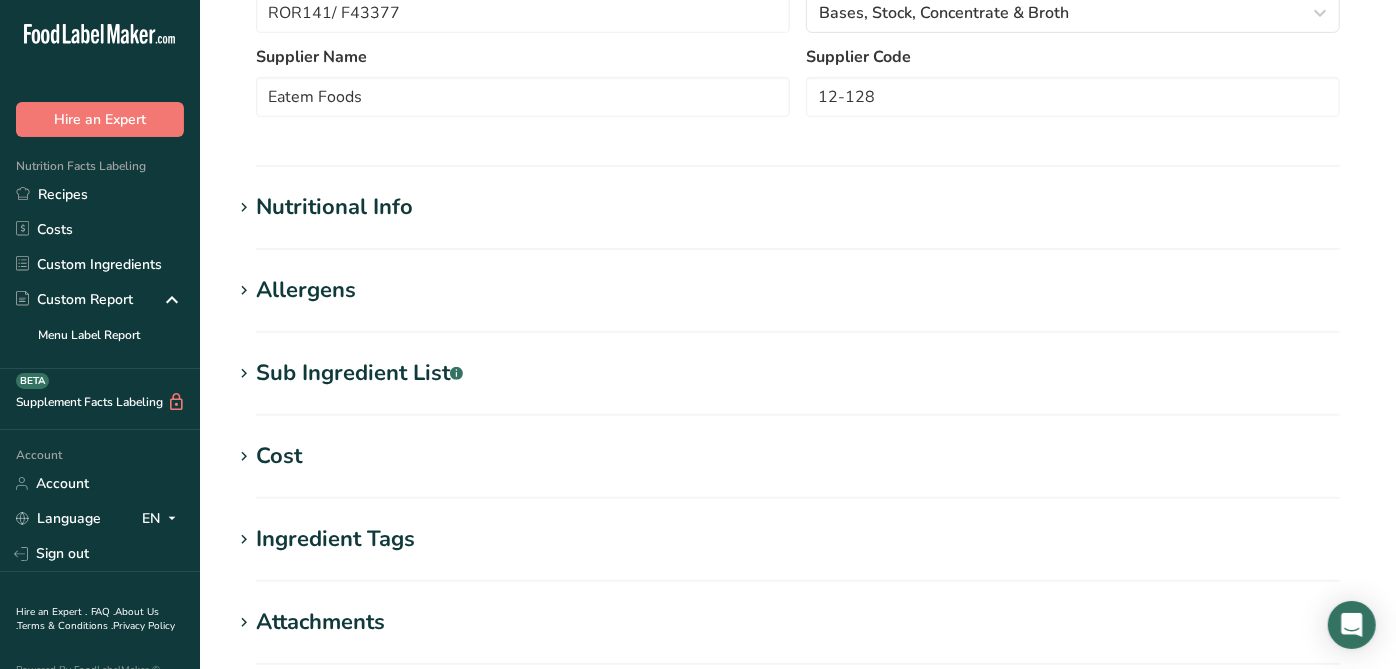 scroll, scrollTop: 777, scrollLeft: 0, axis: vertical 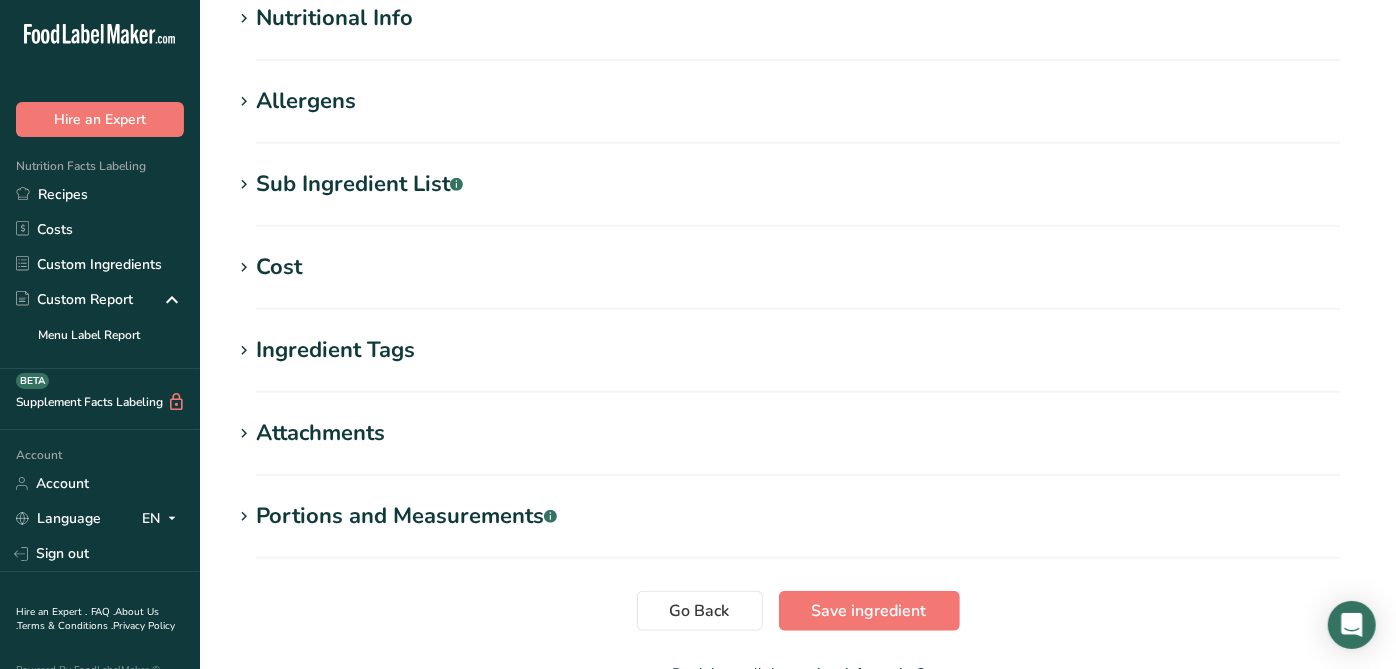 click on "Sub Ingredient List
.a-a{fill:#347362;}.b-a{fill:#fff;}" at bounding box center [359, 184] 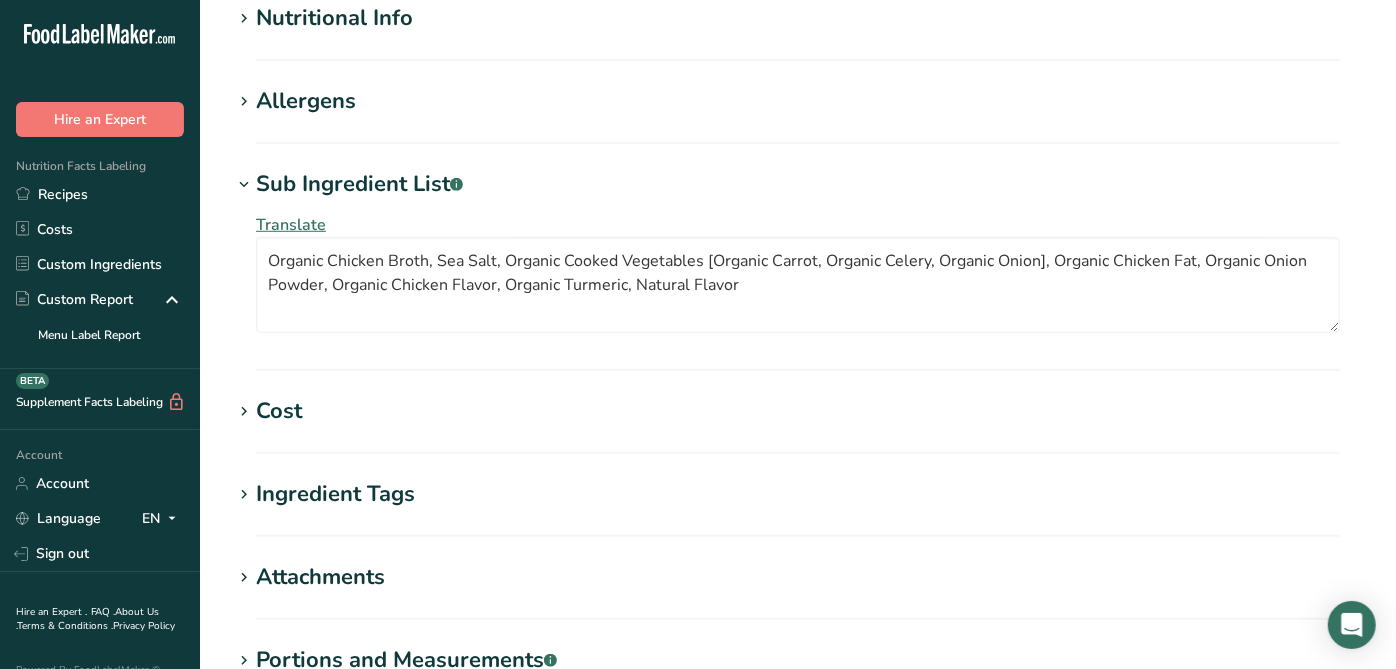 click on "Sub Ingredient List
.a-a{fill:#347362;}.b-a{fill:#fff;}" at bounding box center (359, 184) 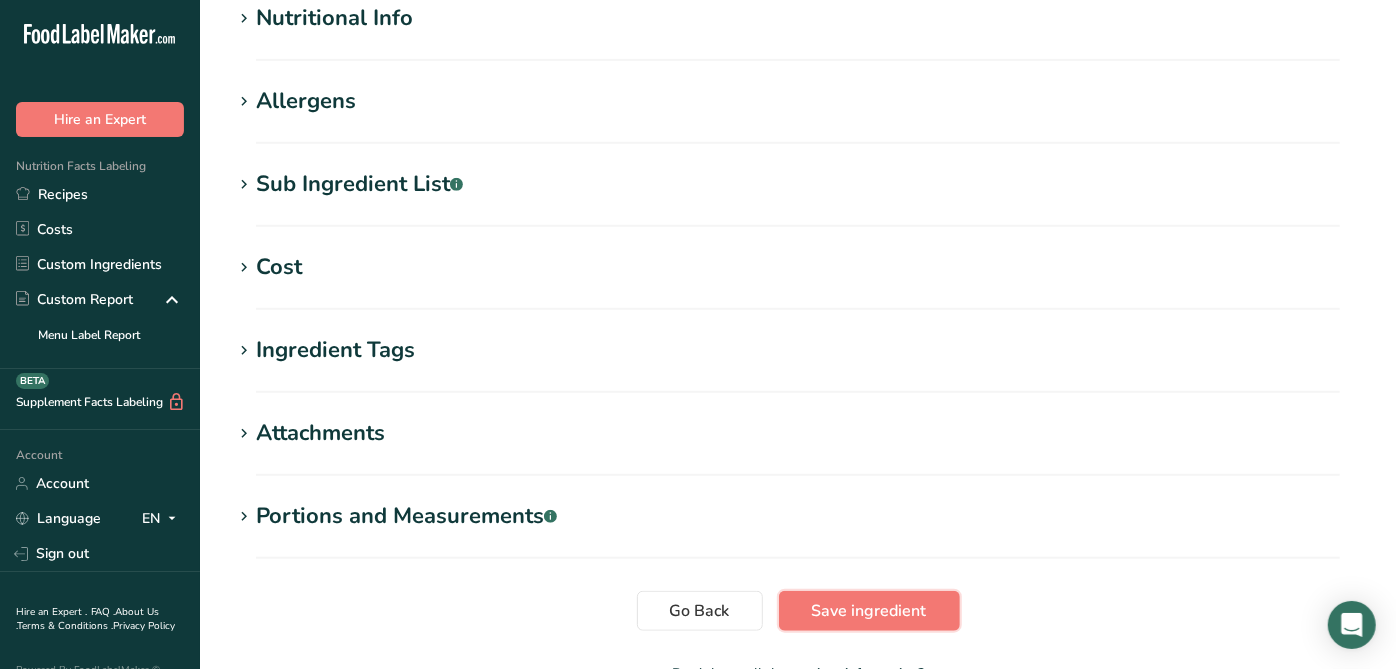 click on "Save ingredient" at bounding box center [869, 611] 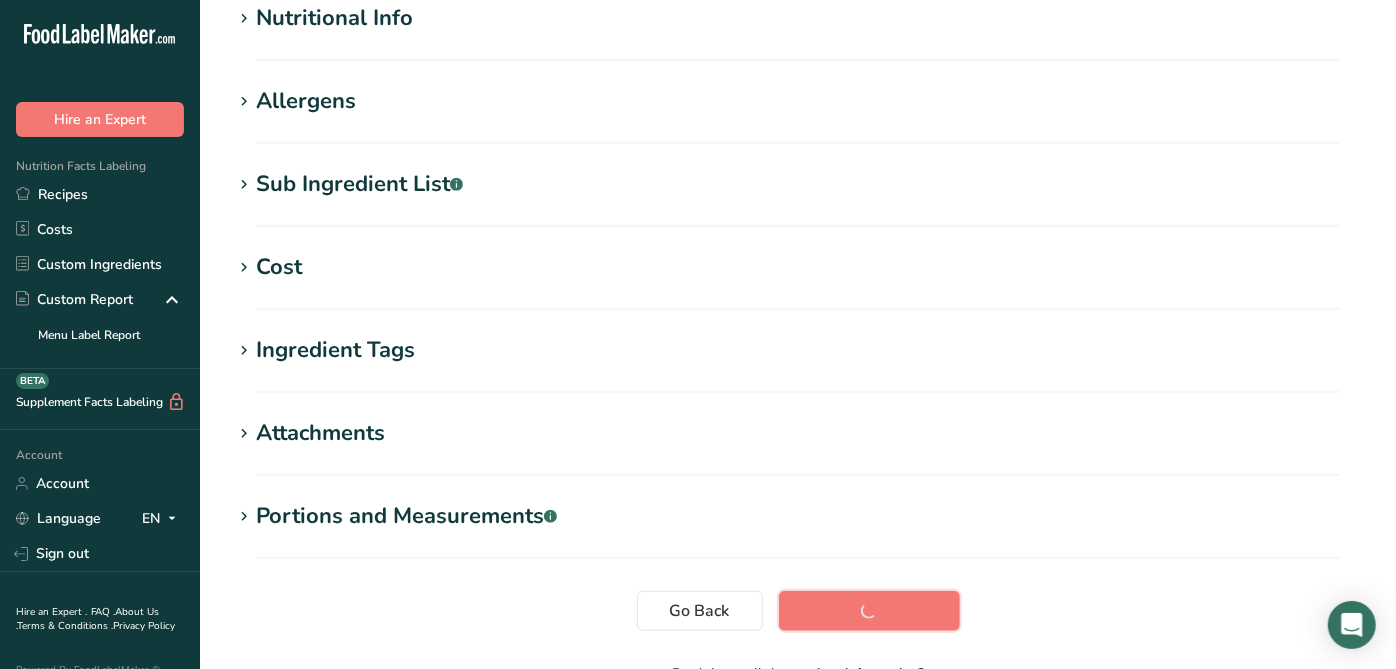 scroll, scrollTop: 302, scrollLeft: 0, axis: vertical 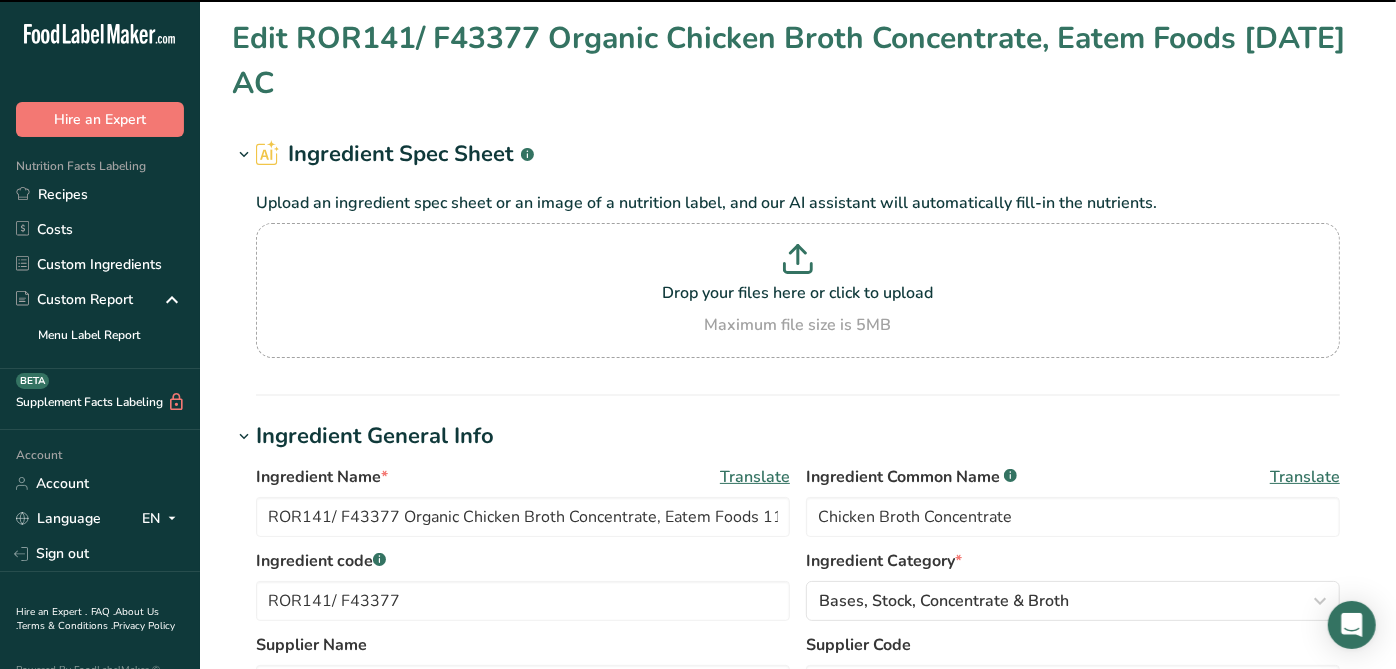 click on "Edit ROR141/ F43377 Organic Chicken Broth Concentrate, Eatem Foods [DATE] AC
Ingredient Spec Sheet
.a-a{fill:#347362;}.b-a{fill:#fff;}.a-a{fill:#347362;}.b-a{fill:#fff;}
Upload an ingredient spec sheet or an image of a nutrition label, and our AI assistant will automatically fill-in the nutrients.
Drop your files here or click to upload
Maximum file size is 5MB
Ingredient General Info
Ingredient Name *
Translate
ROR141/ F43377 Organic Chicken Broth Concentrate, Eatem Foods [DATE] AC
Ingredient Common Name
.a-a{fill:#347362;}.b-a{fill:#fff;}.a-a{fill:#347362;}.b-a{fill:#fff;}
Translate
Chicken Broth Concentrate
Ingredient code
.a-a{fill:#347362;}.b-a{fill:#fff;}.a-a{fill:#347362;}.b-a{fill:#fff;}           ROR141/ F43377
Ingredient Category *" at bounding box center (798, 757) 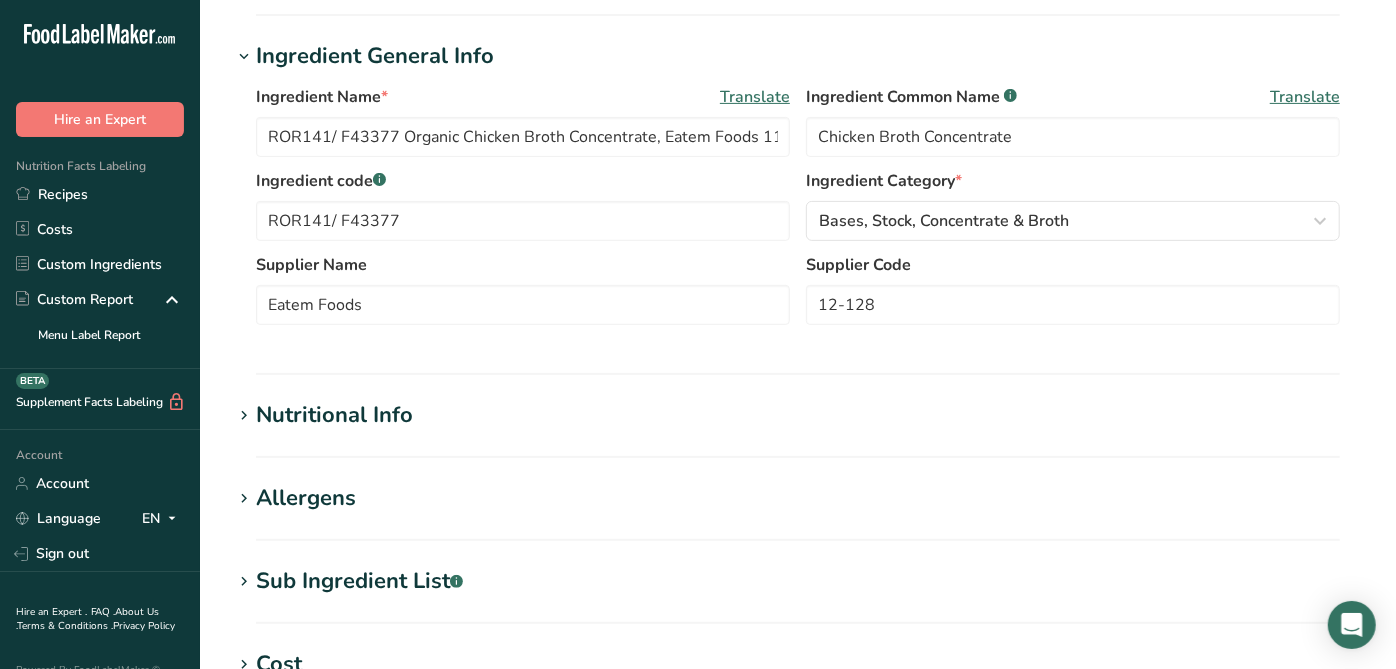 scroll, scrollTop: 555, scrollLeft: 0, axis: vertical 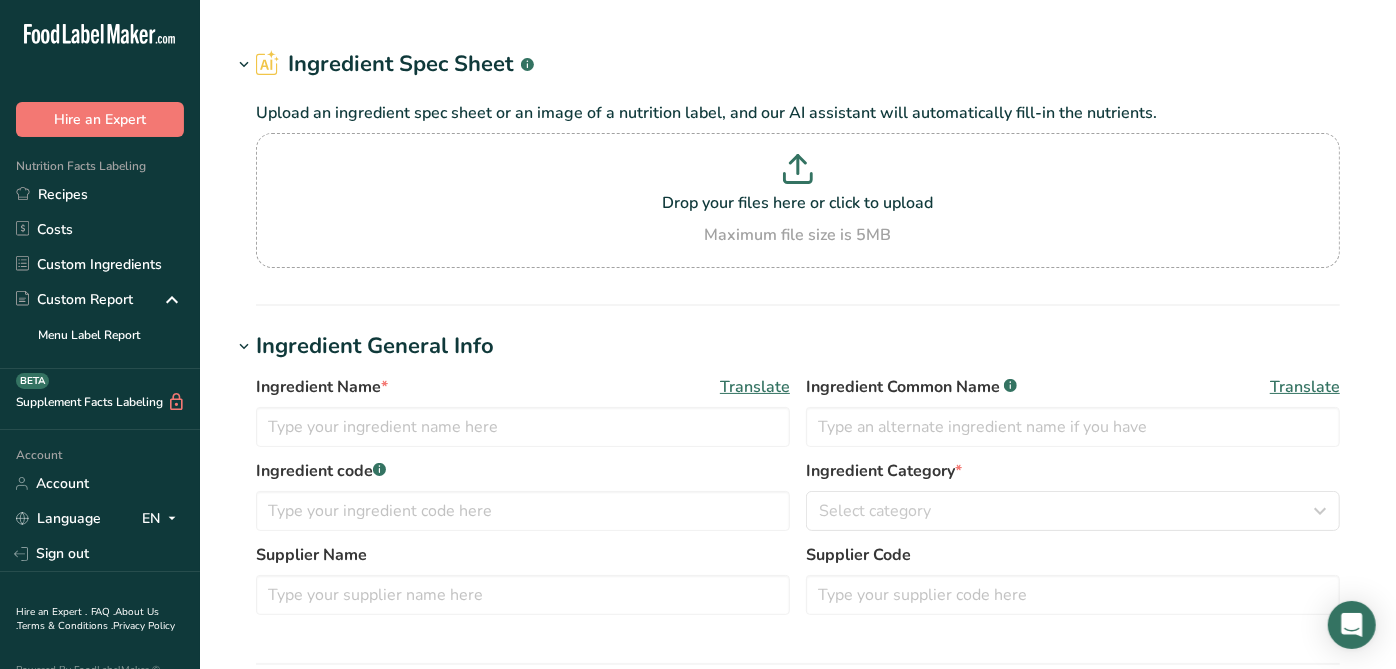 type on "RST088 / F23168 Novation Prima 300, Ingredion 06-19-23 CC" 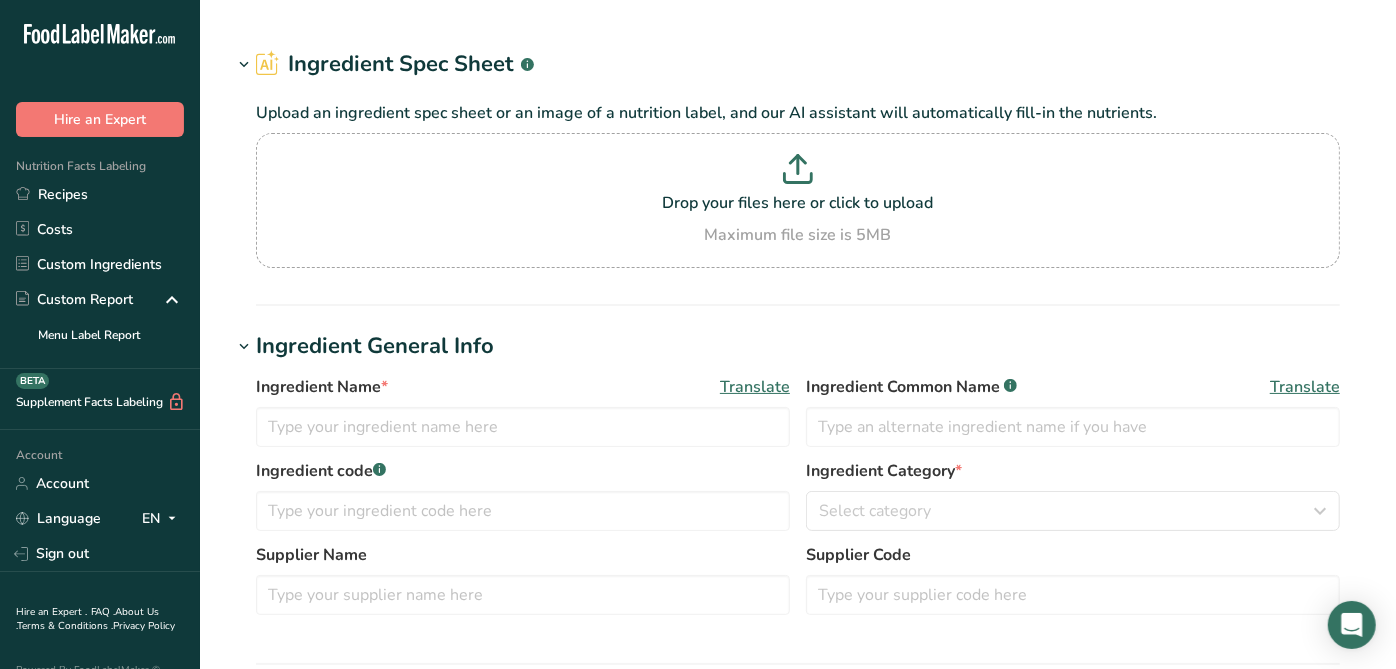 type on "Corn Starch" 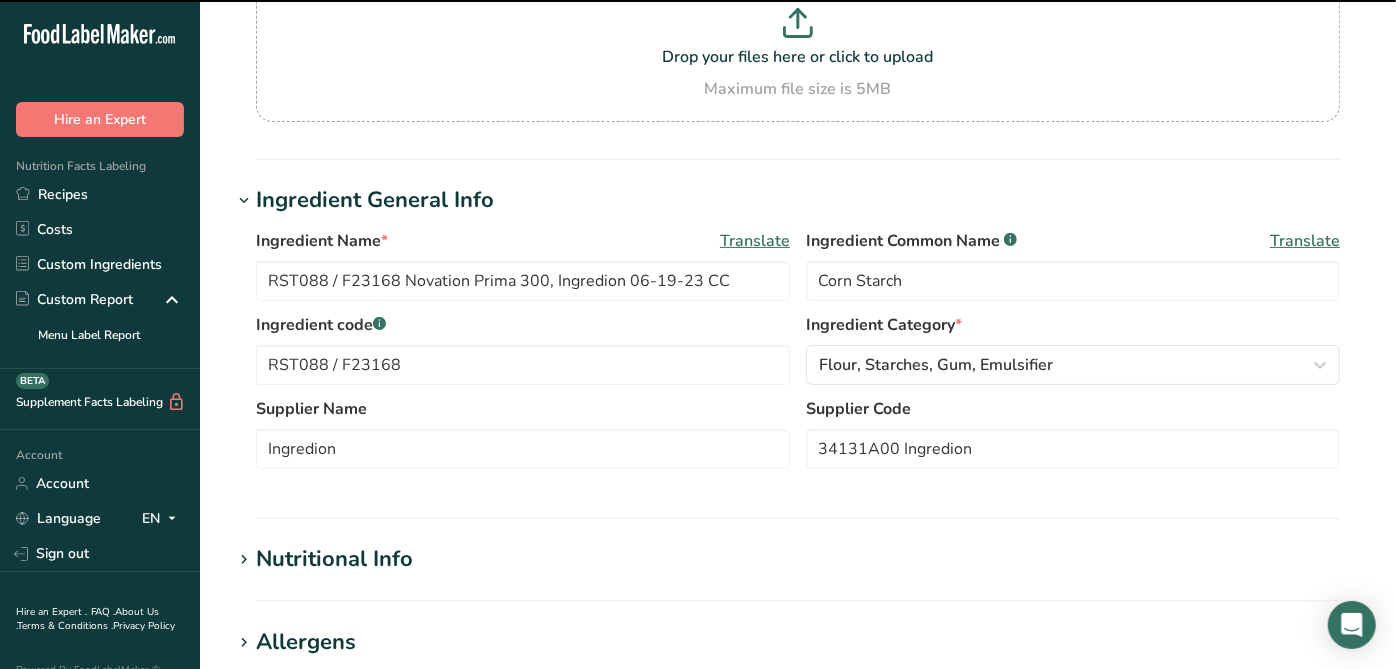 scroll, scrollTop: 222, scrollLeft: 0, axis: vertical 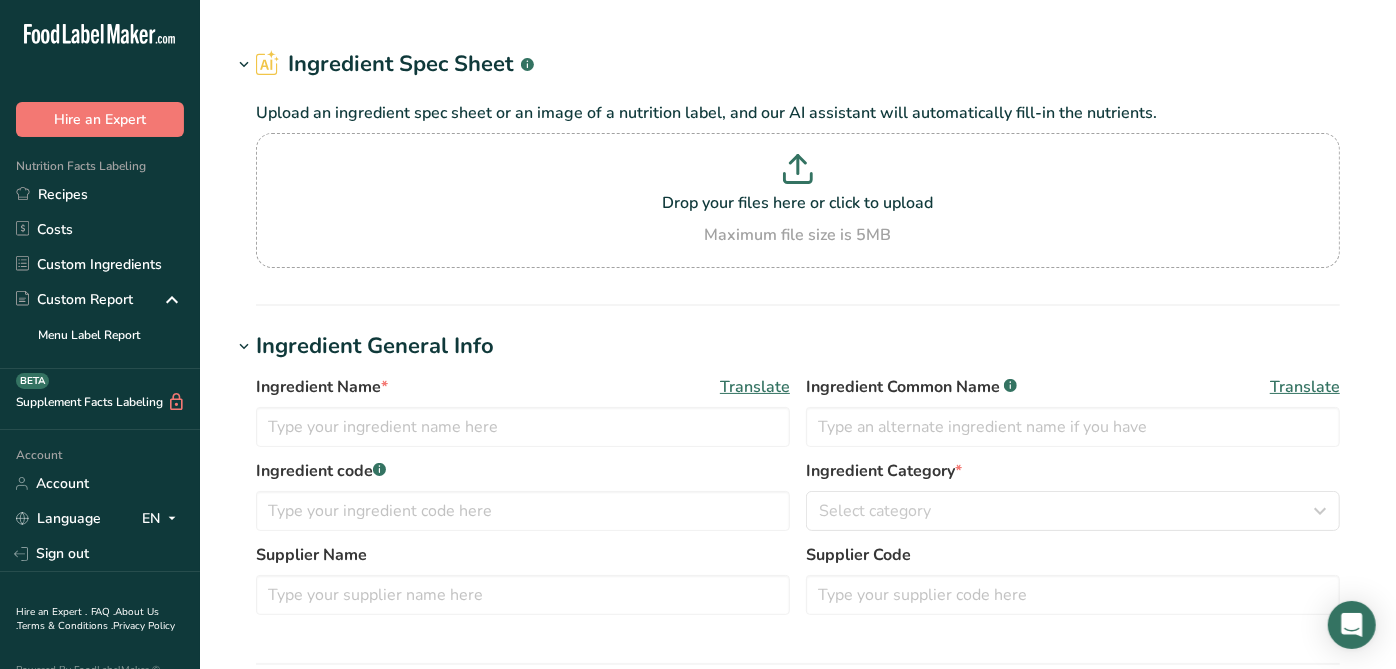 type on "RST097 / F23162 N-DULGE C2, Ingredion 01-02-24 CC" 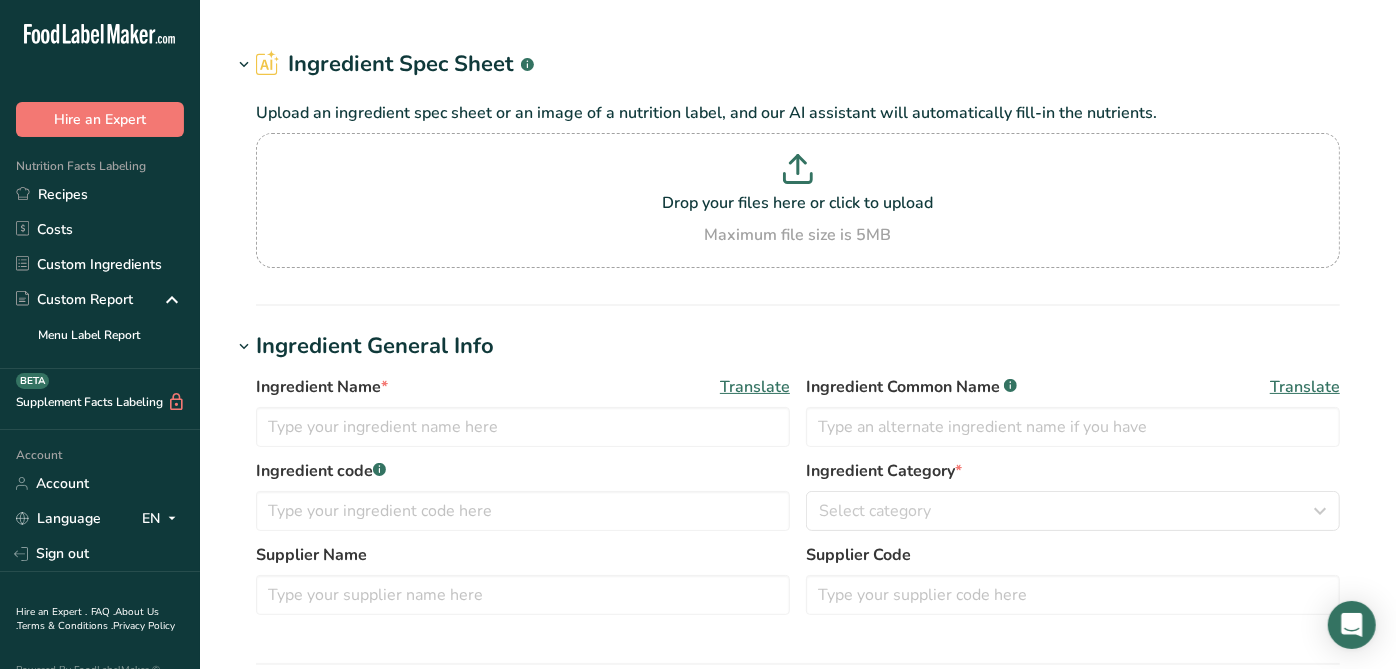 type on "Modified Food Starch" 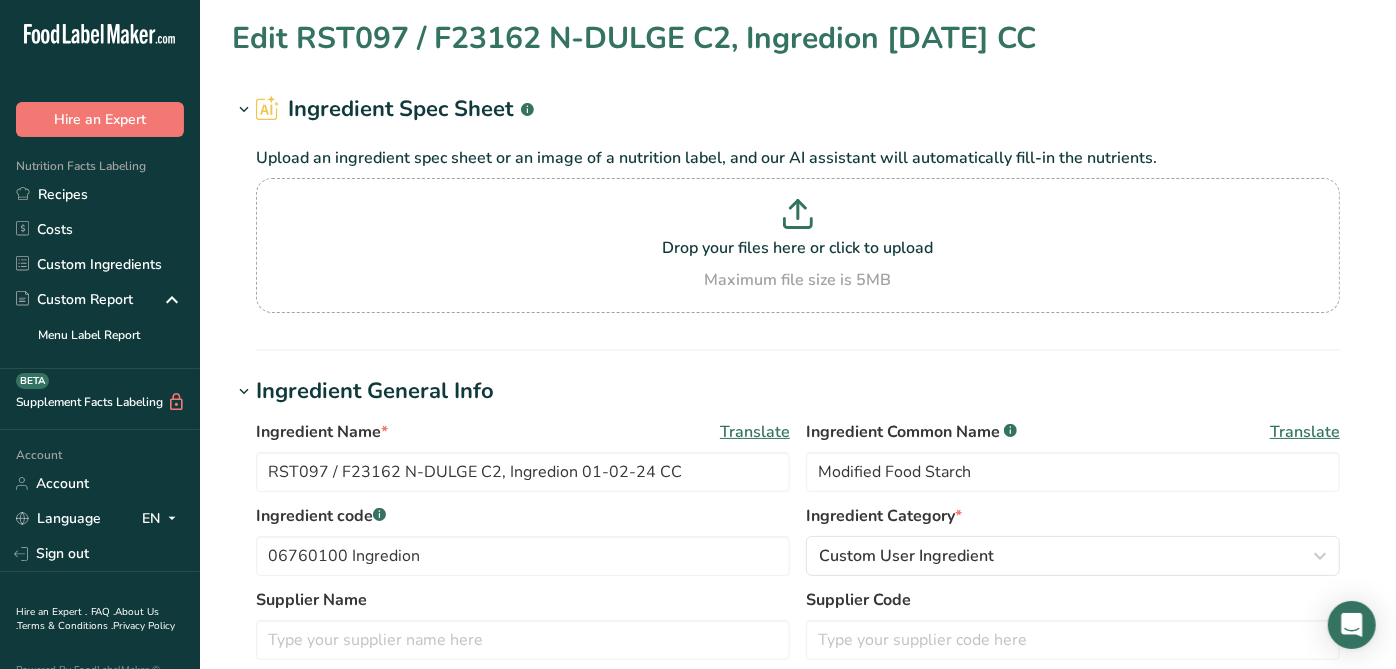 click on "Ingredient Spec Sheet
.a-a{fill:#347362;}.b-a{fill:#fff;}
Upload an ingredient spec sheet or an image of a nutrition label, and our AI assistant will automatically fill-in the nutrients.
Drop your files here or click to upload
Maximum file size is 5MB" at bounding box center [798, 222] 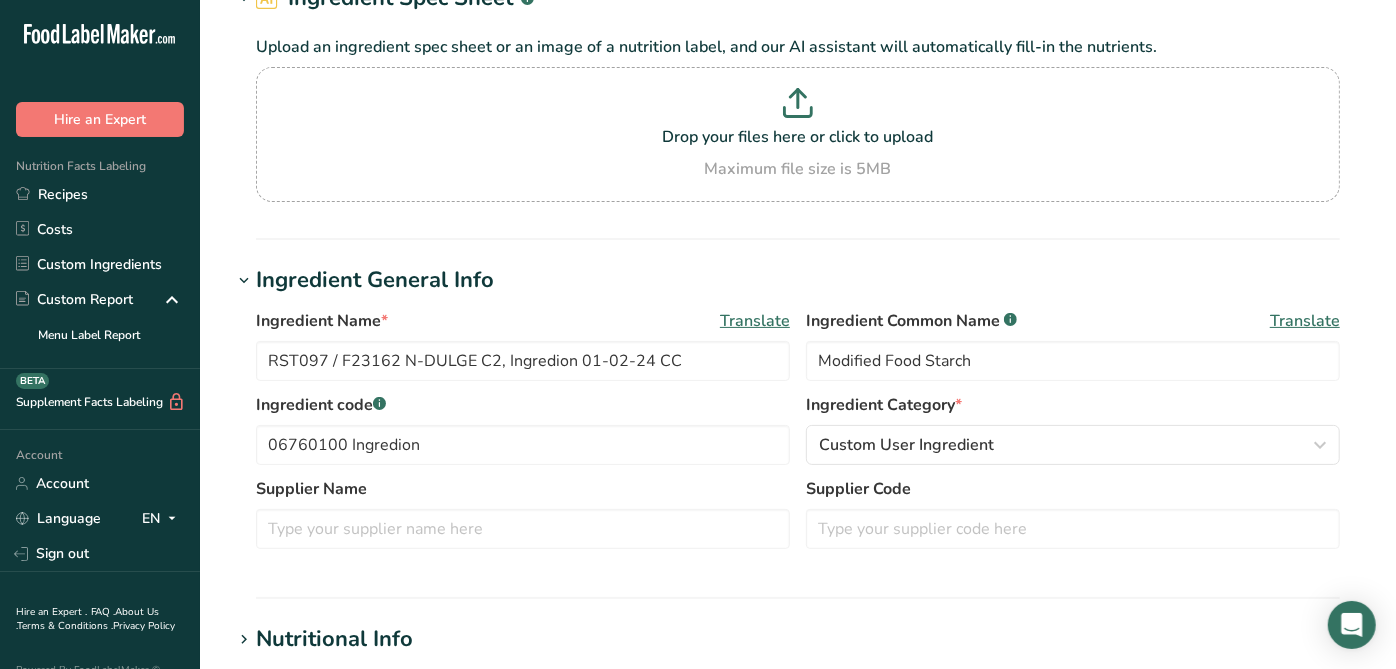 scroll, scrollTop: 222, scrollLeft: 0, axis: vertical 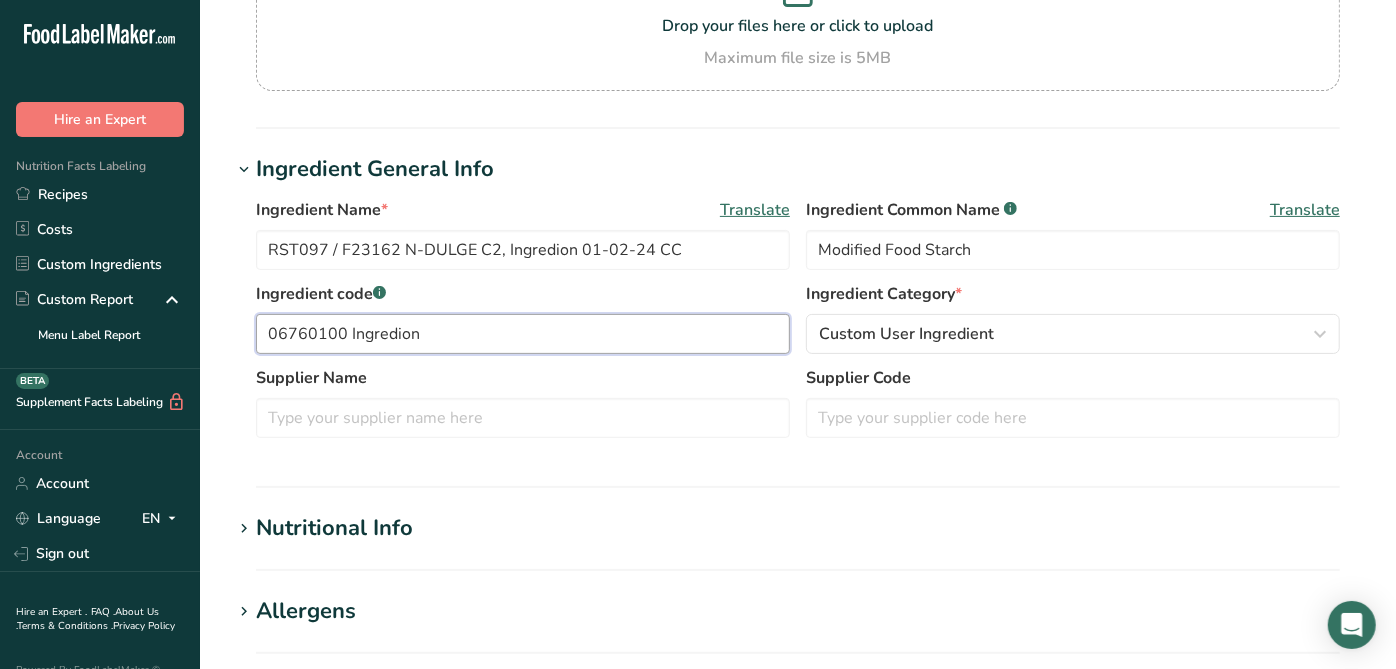 drag, startPoint x: 457, startPoint y: 337, endPoint x: 348, endPoint y: 322, distance: 110.02727 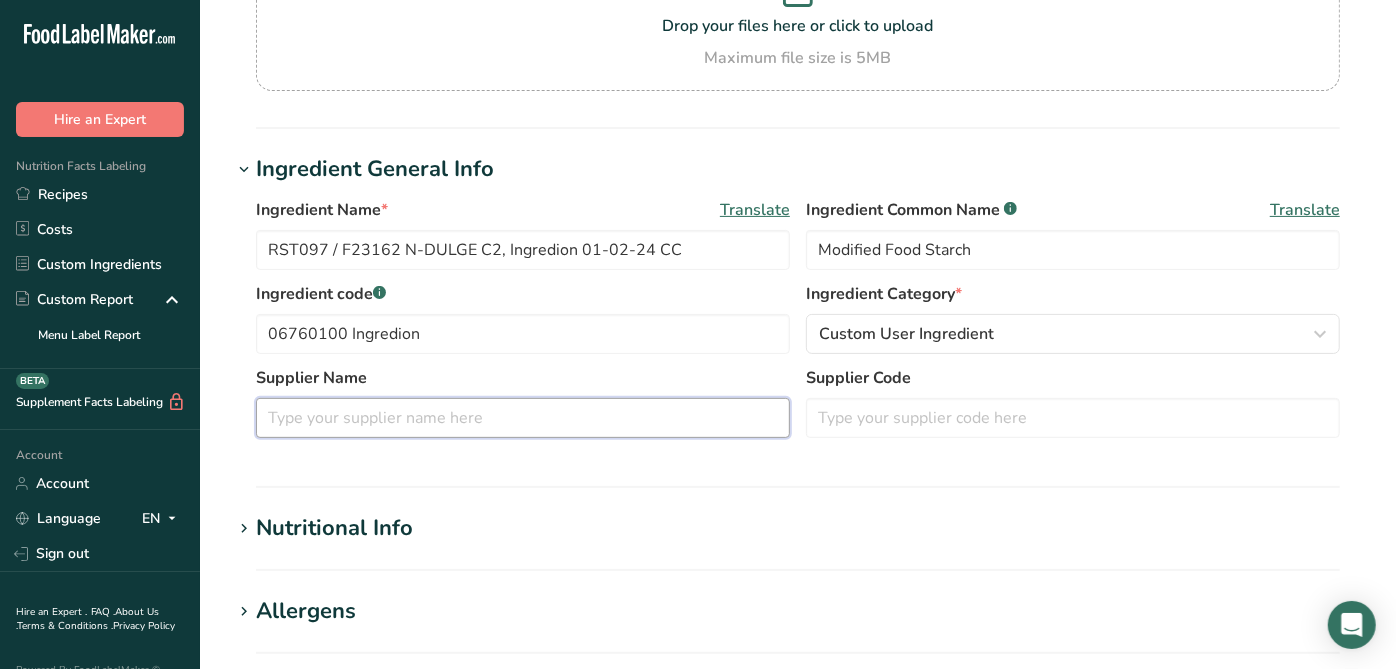 click at bounding box center [523, 418] 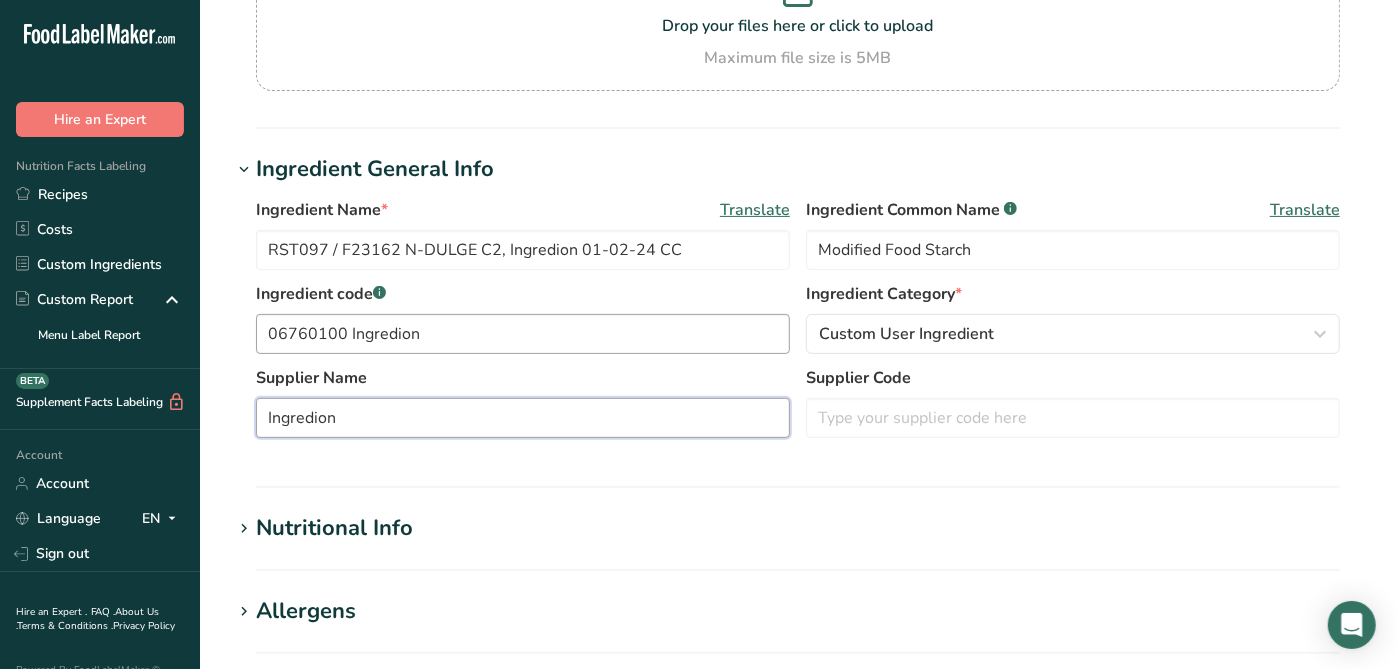 type on "Ingredion" 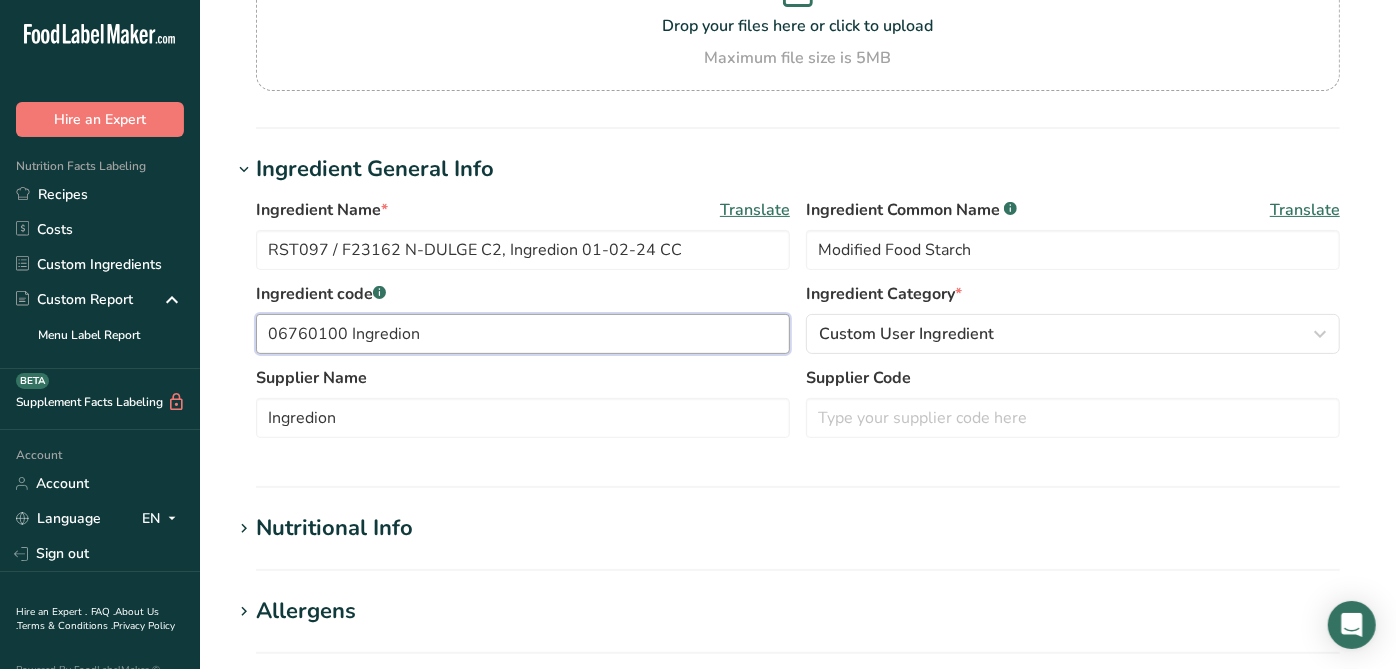 drag, startPoint x: 477, startPoint y: 340, endPoint x: 348, endPoint y: 332, distance: 129.24782 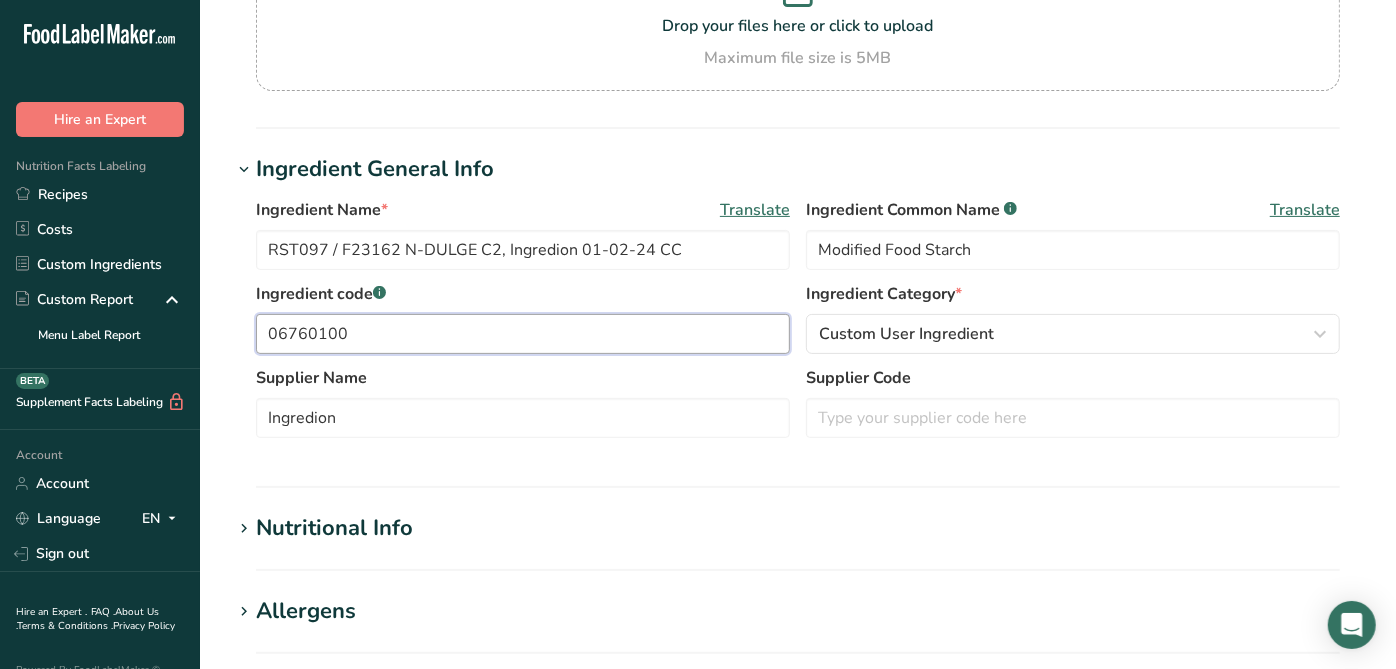 type on "06760100" 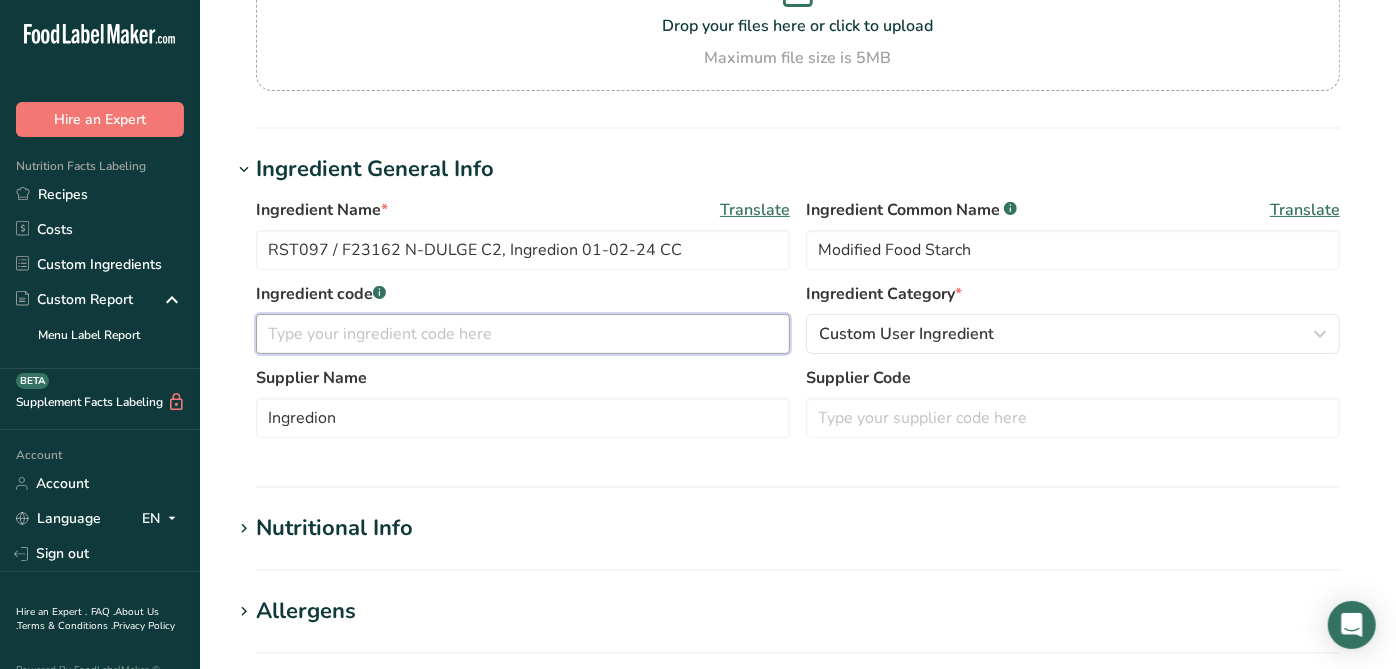 type 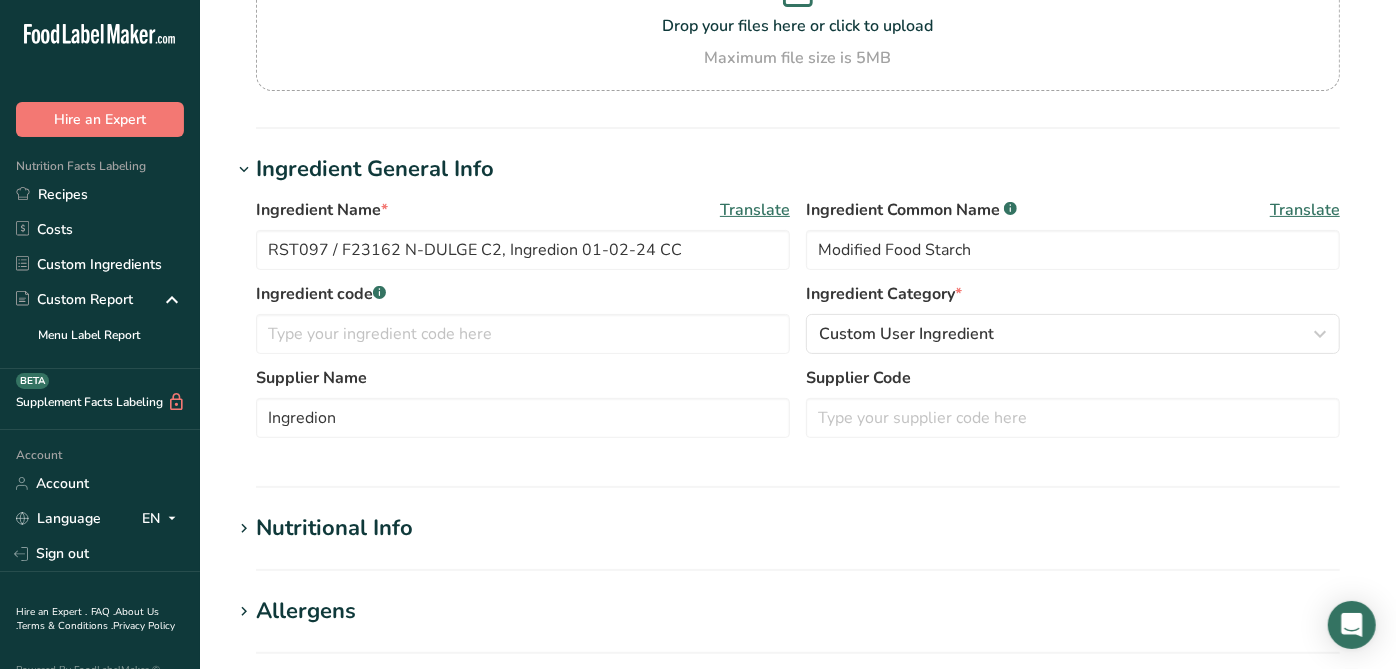 click on "Supplier Name Ingredion   Supplier Code" at bounding box center (798, 408) 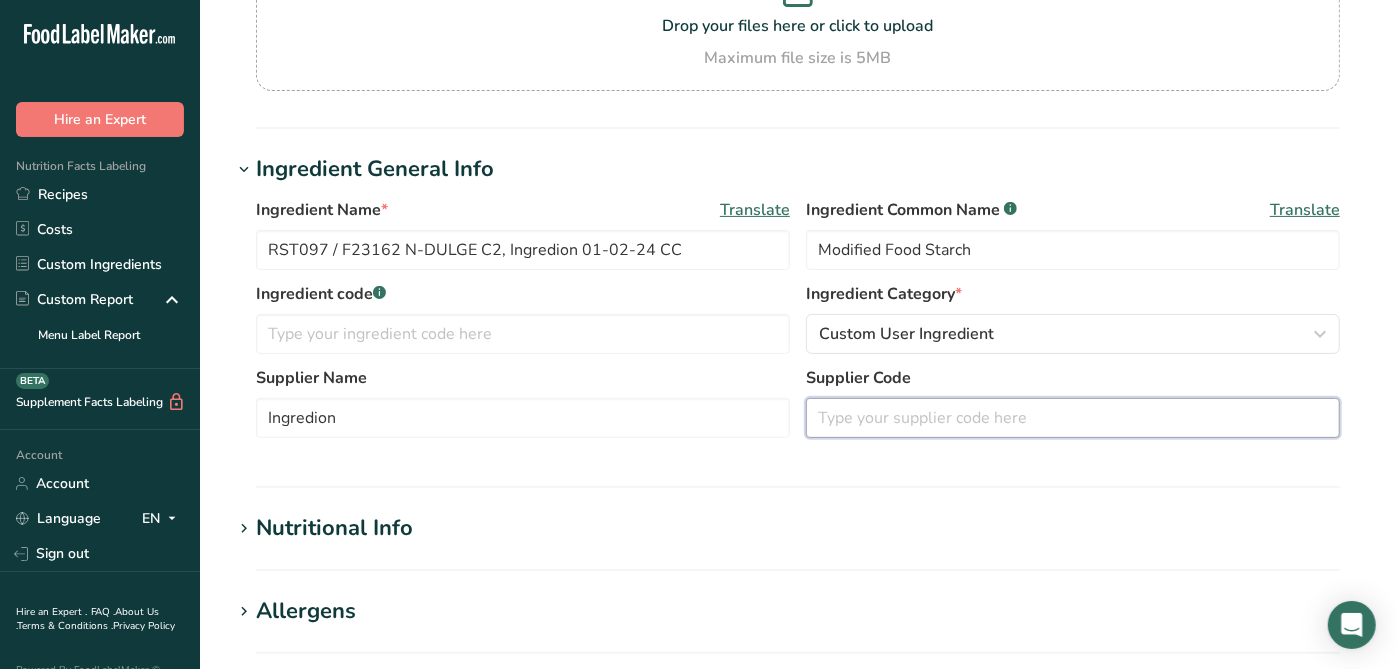 click at bounding box center [1073, 418] 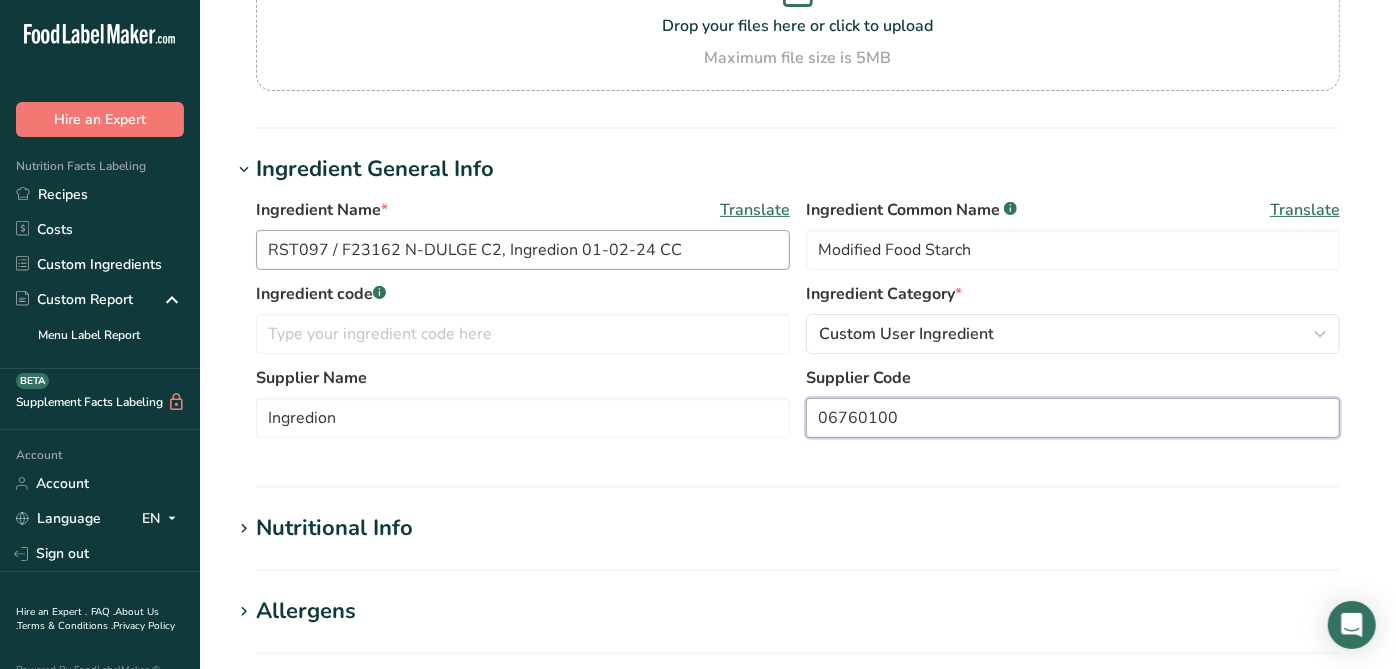 type on "06760100" 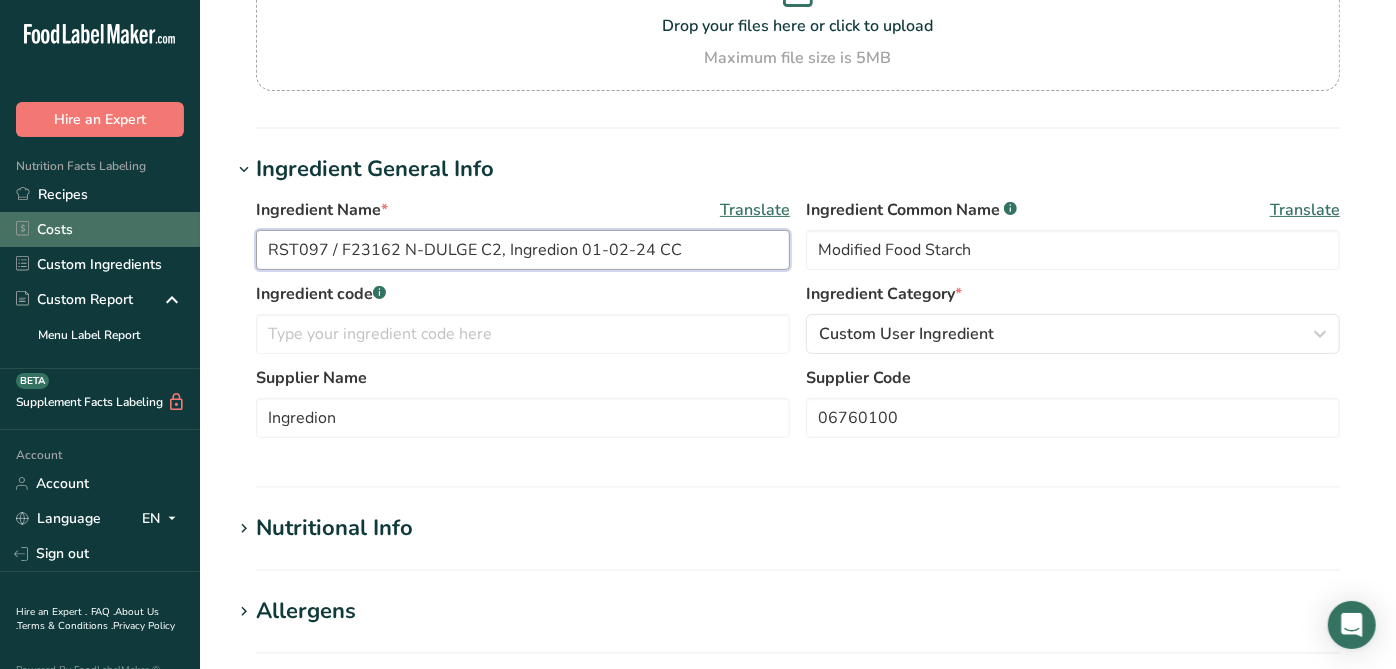 drag, startPoint x: 381, startPoint y: 242, endPoint x: 166, endPoint y: 226, distance: 215.59453 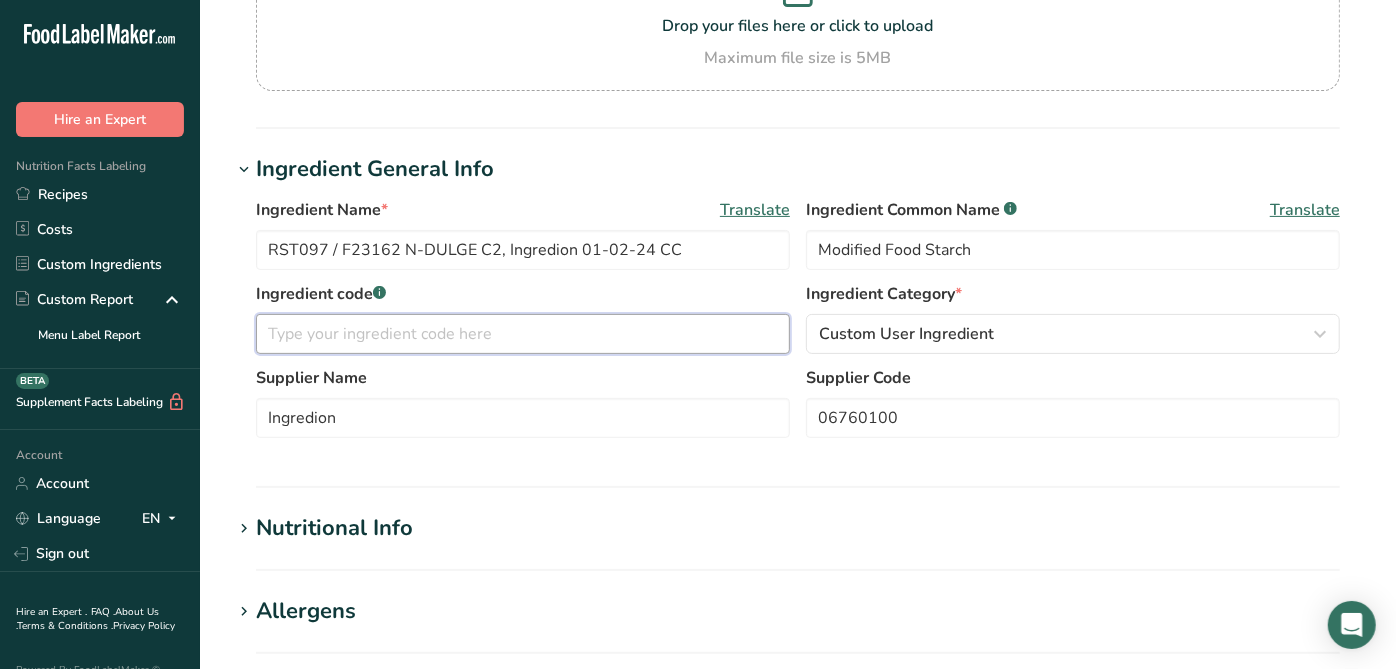 click at bounding box center [523, 334] 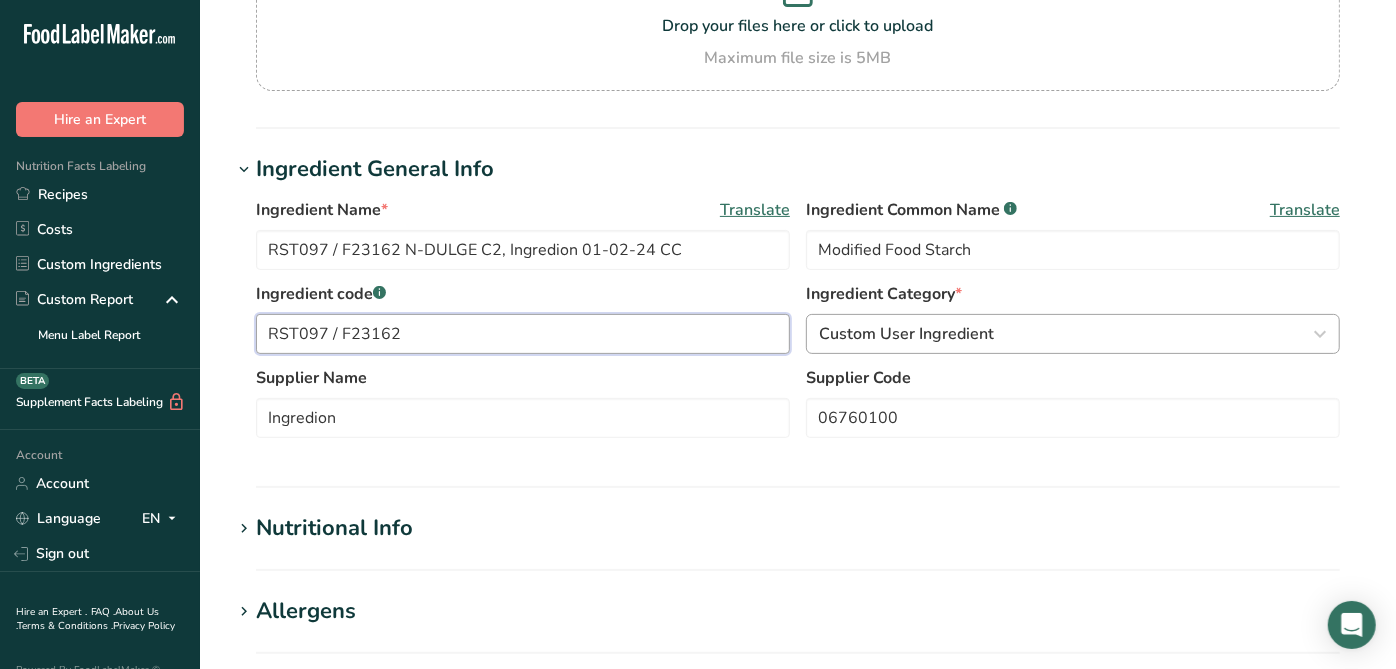 type on "RST097 / F23162" 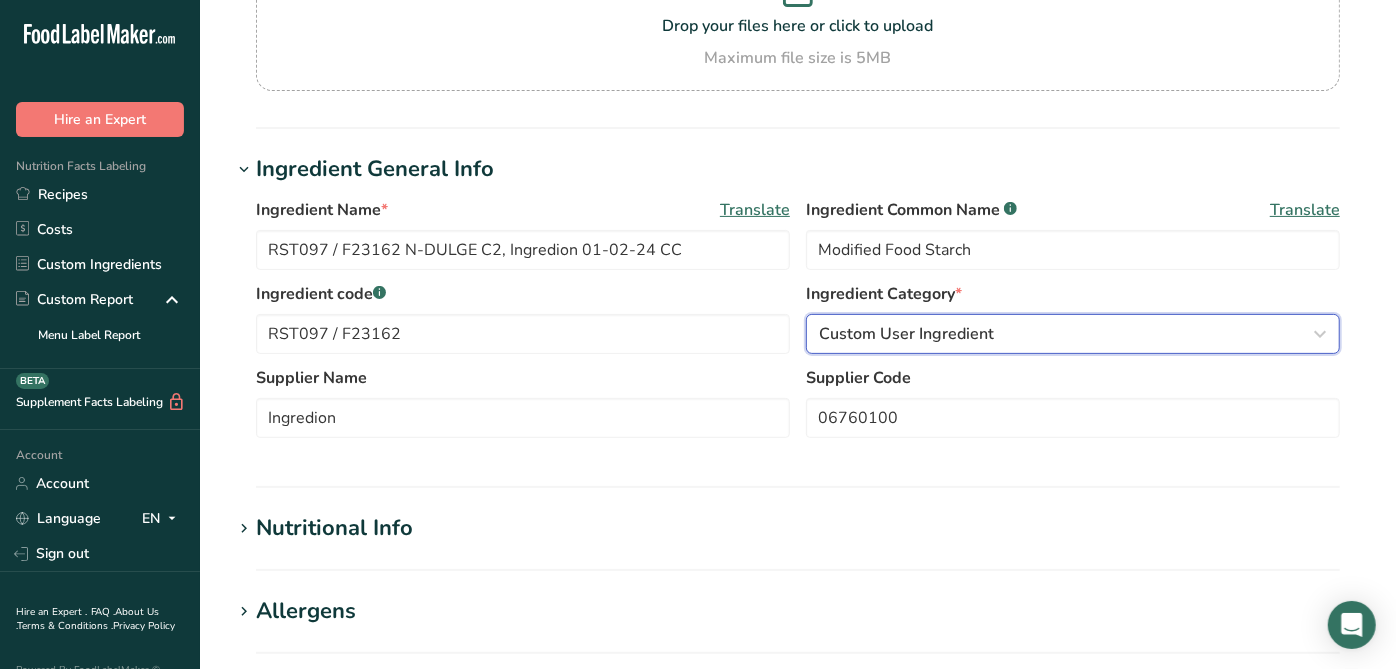 click on "Custom User Ingredient" at bounding box center (1067, 334) 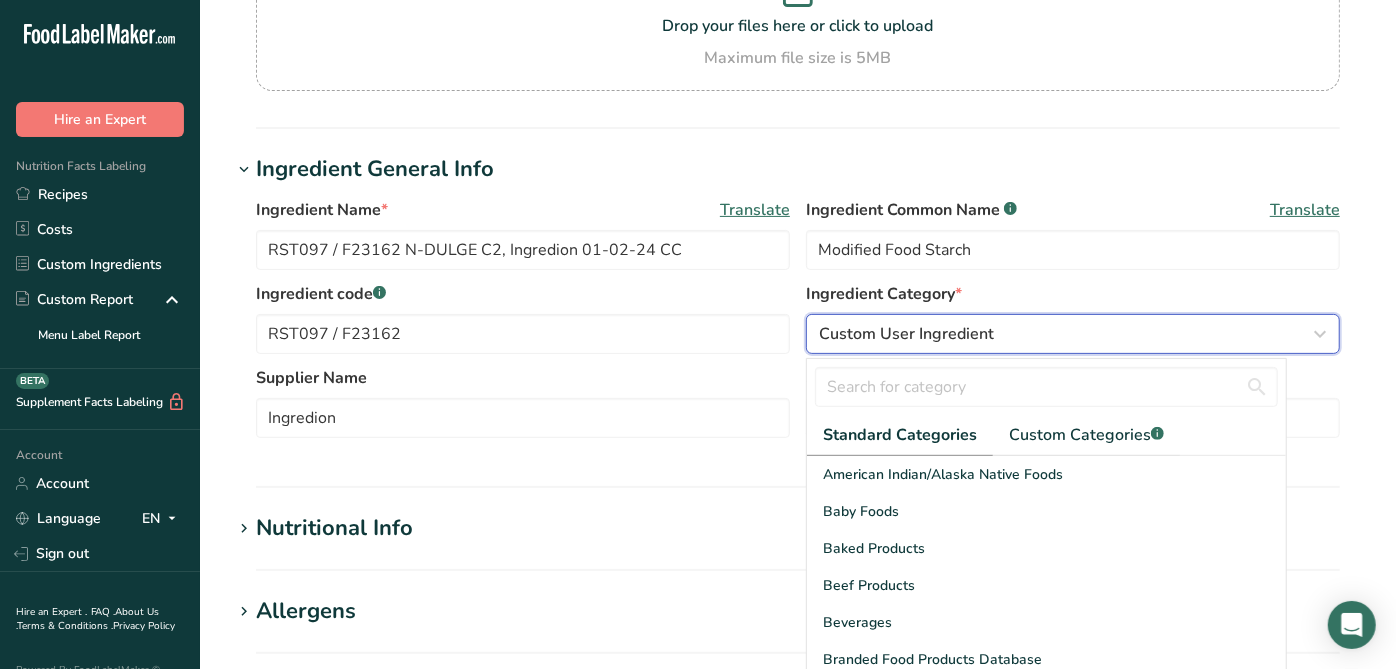 scroll, scrollTop: 333, scrollLeft: 0, axis: vertical 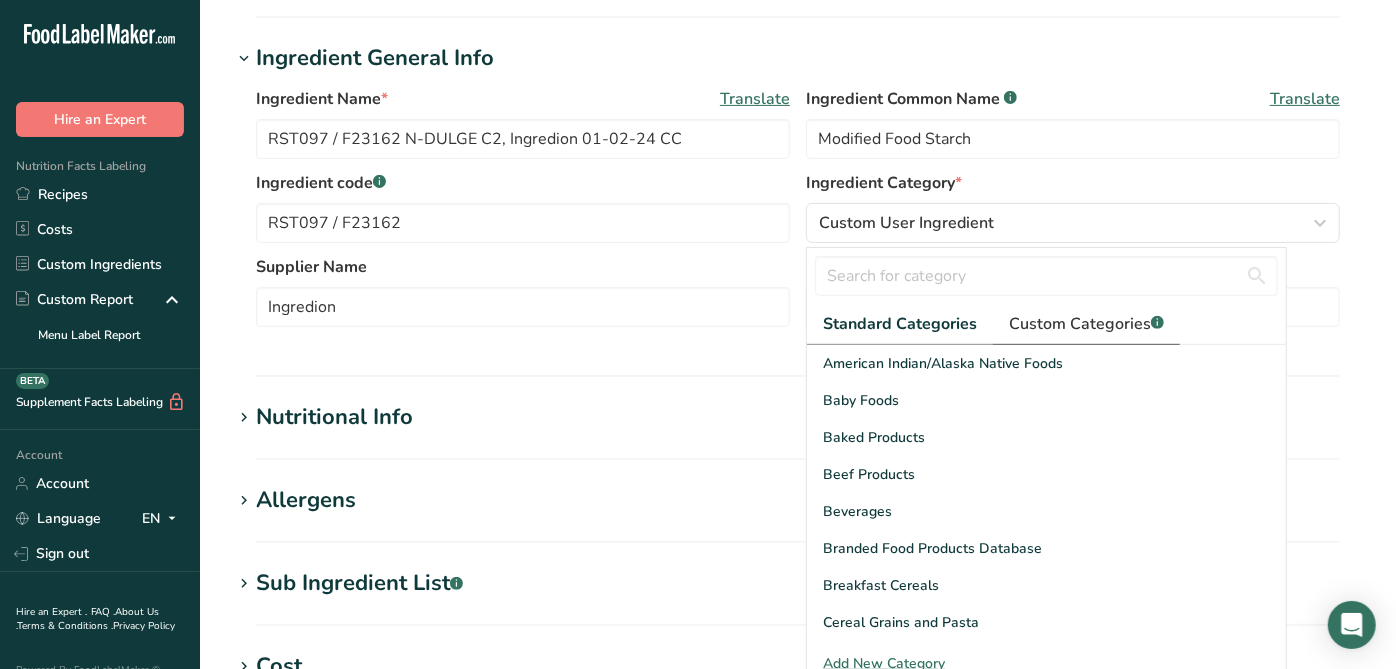 click on "Custom Categories
.a-a{fill:#347362;}.b-a{fill:#fff;}" at bounding box center [1086, 324] 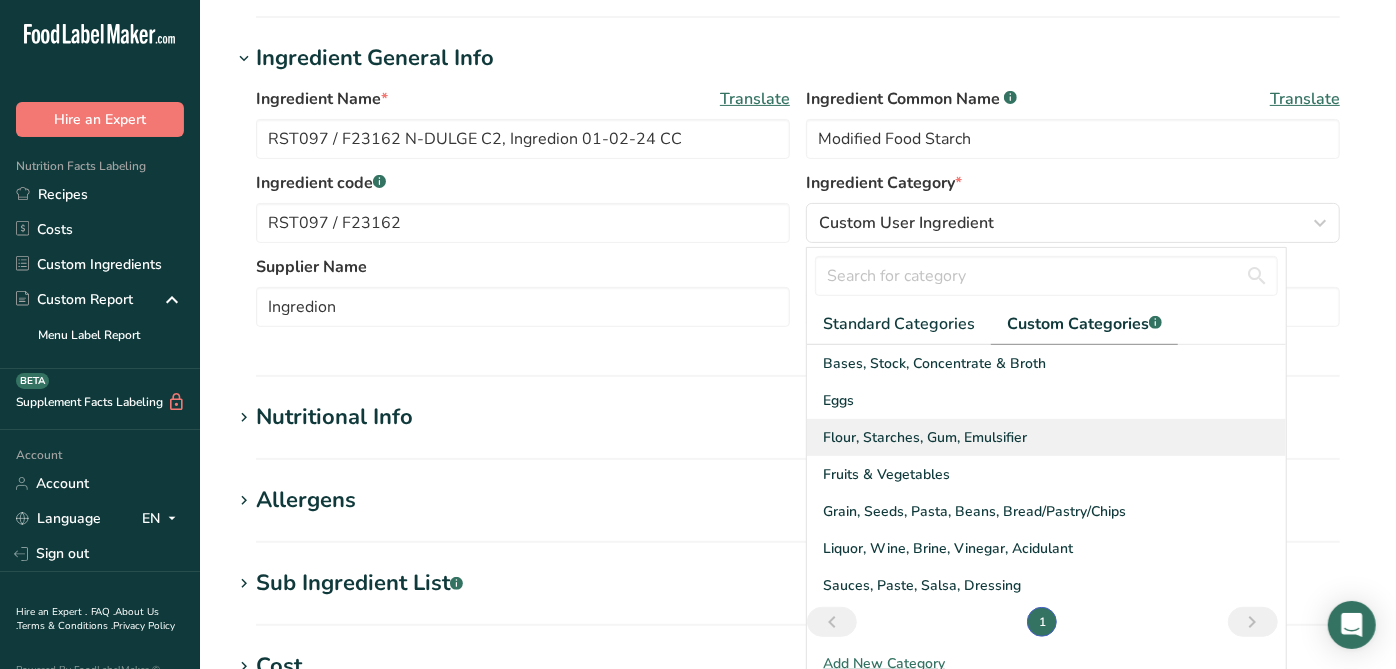 click on "Flour, Starches, Gum, Emulsifier" at bounding box center (925, 437) 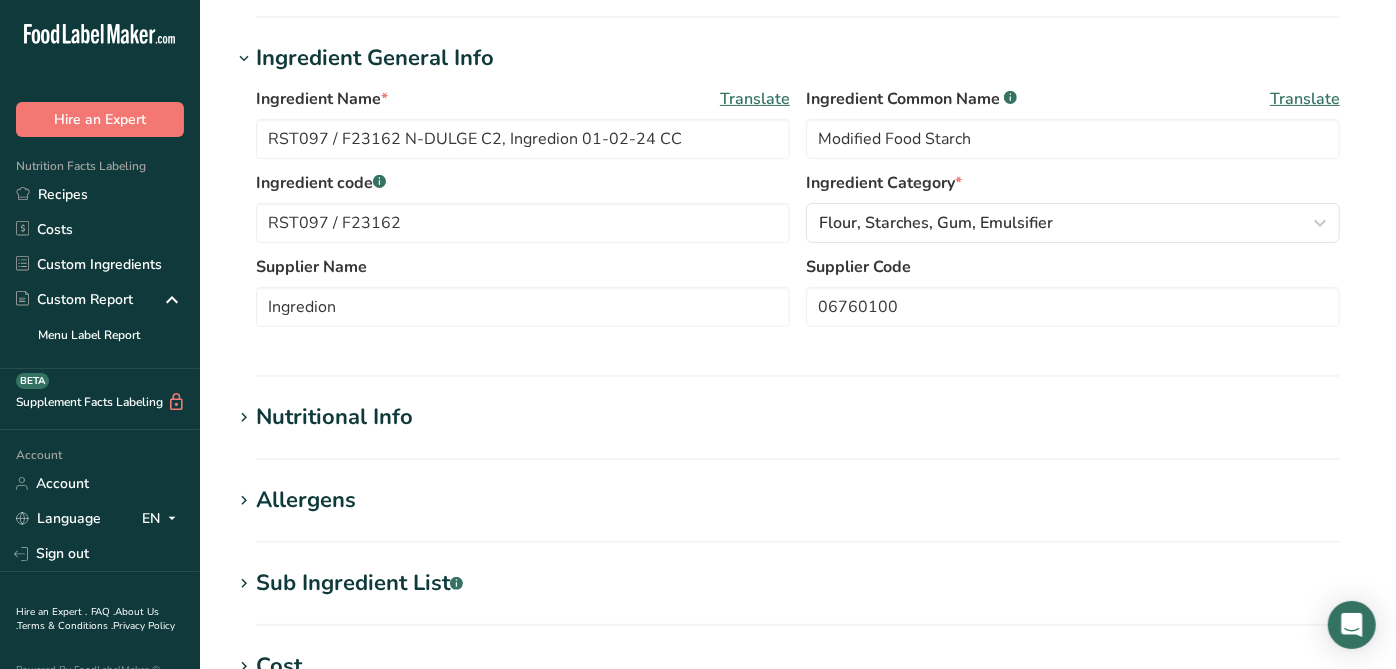 click on "Ingredient Name *
Translate
RST097 / F23162 N-DULGE C2, Ingredion 01-02-24 CC
Ingredient Common Name
.a-a{fill:#347362;}.b-a{fill:#fff;}
Translate
Modified Food Starch
Ingredient code
.a-a{fill:#347362;}.b-a{fill:#fff;}           RST097 / F23162
Ingredient Category *
Flour, Starches, Gum, Emulsifier
Standard Categories
Custom Categories
.a-a{fill:#347362;}.b-a{fill:#fff;}
American Indian/Alaska Native Foods
Baby Foods
Baked Products
Beef Products
Beverages
Branded Food Products Database
Breakfast Cereals
Snacks" at bounding box center [798, 213] 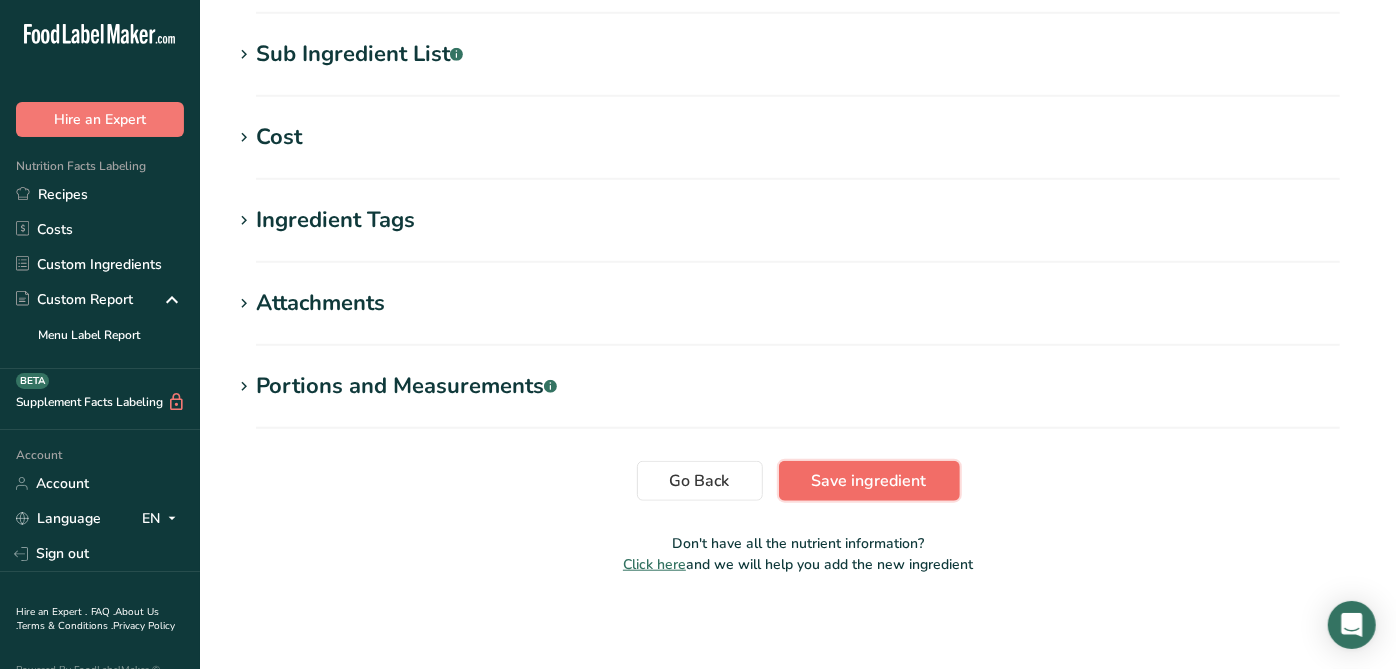 click on "Save ingredient" at bounding box center (869, 481) 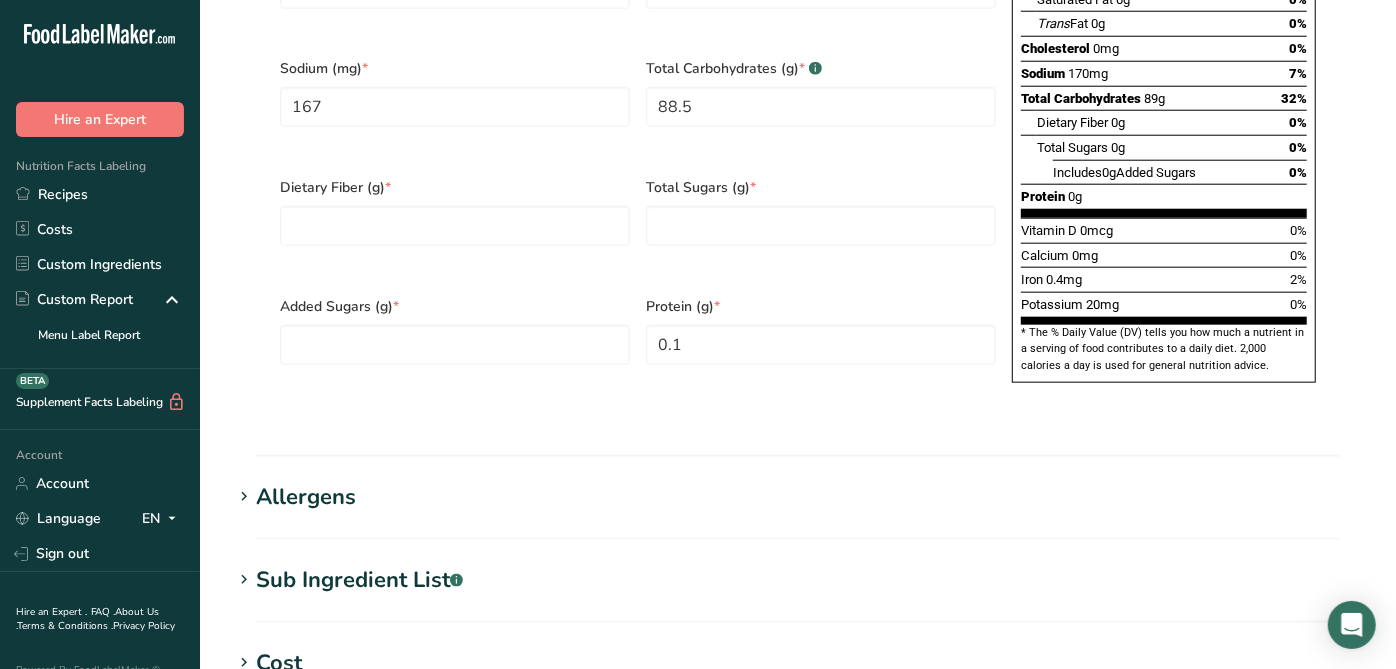 click on "Edit [PRODUCT_CODE] / [PRODUCT_CODE] [PRODUCT_NAME], [COMPANY_NAME] [DATE] [CODE]
Ingredient Spec Sheet
.a-a{fill:#347362;}.b-a{fill:#fff;}
Upload an ingredient spec sheet or an image of a nutrition label, and our AI assistant will automatically fill-in the nutrients.
Drop your files here or click to upload
Maximum file size is 5MB
Ingredient General Info
Ingredient Name *
Translate
[PRODUCT_CODE] / [PRODUCT_CODE] [PRODUCT_NAME], [COMPANY_NAME] [DATE] [CODE]
Ingredient Common Name
.a-a{fill:#347362;}.b-a{fill:#fff;}
Translate
Modified Food Starch
Ingredient code
.a-a{fill:#347362;}.b-a{fill:#fff;}           [PRODUCT_CODE] / [PRODUCT_CODE]
Ingredient Category *
Standard Categories" at bounding box center (798, -68) 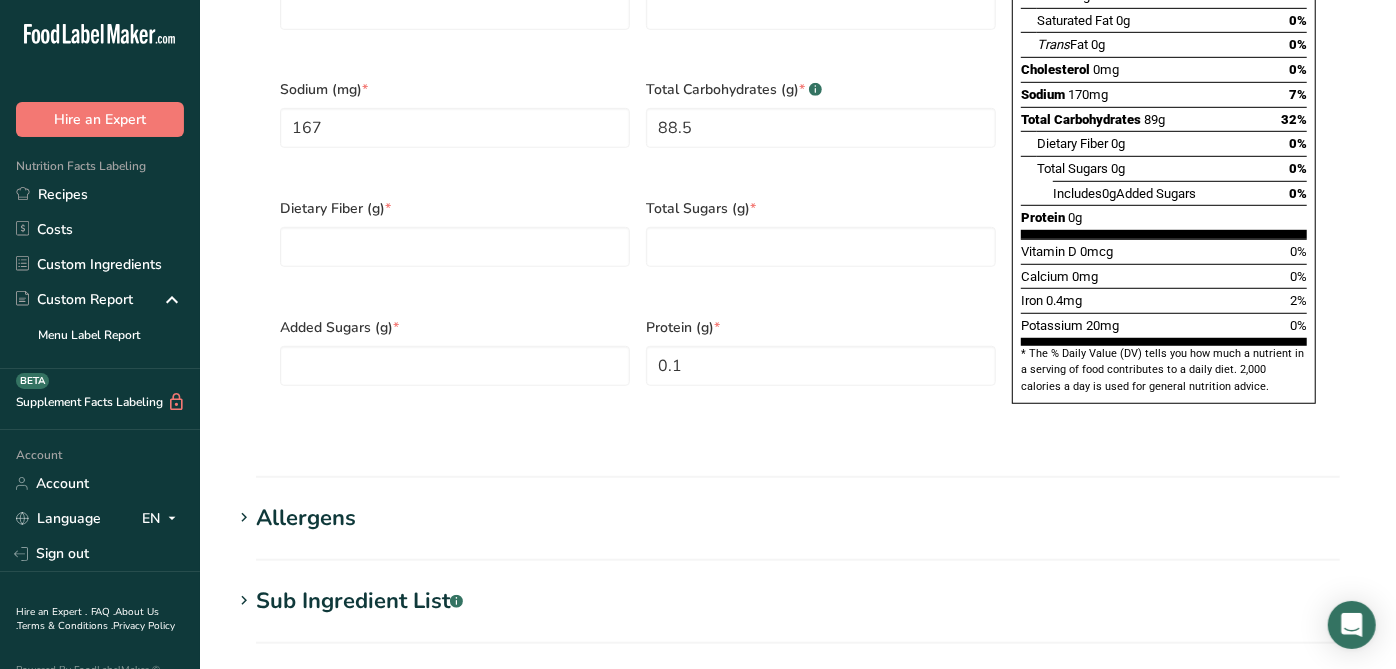 scroll, scrollTop: 733, scrollLeft: 0, axis: vertical 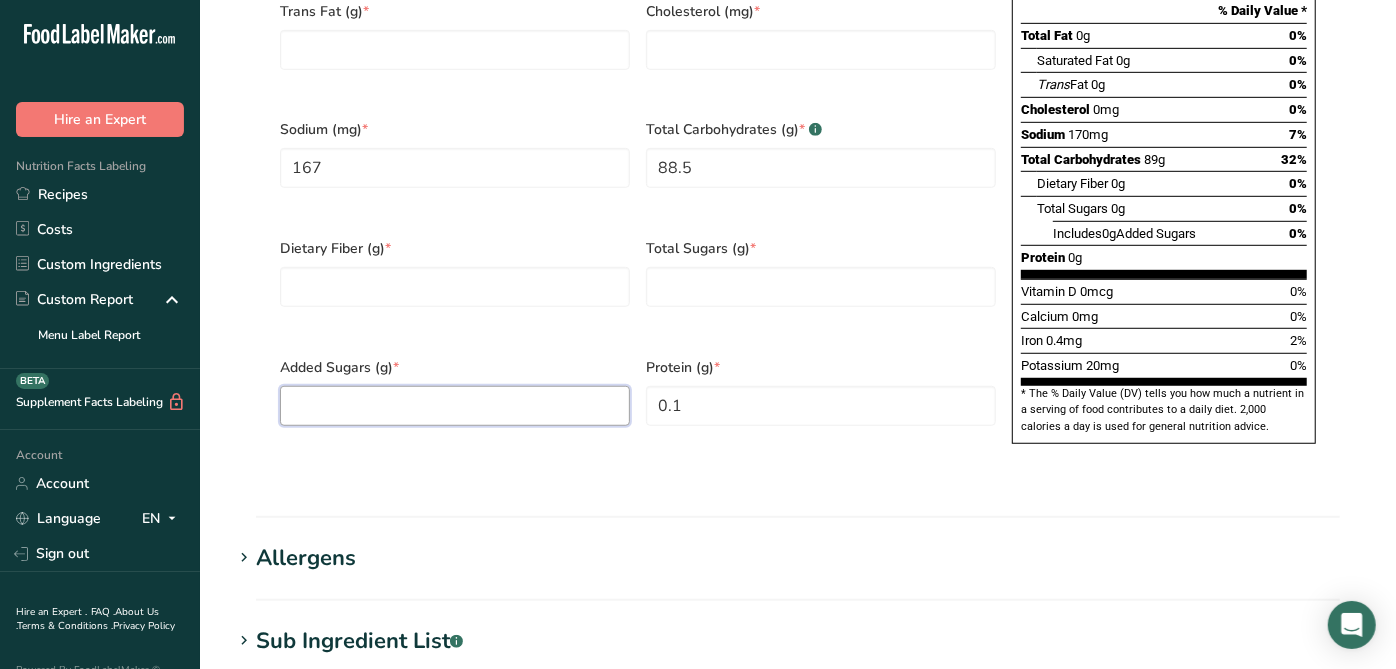 click at bounding box center (455, 406) 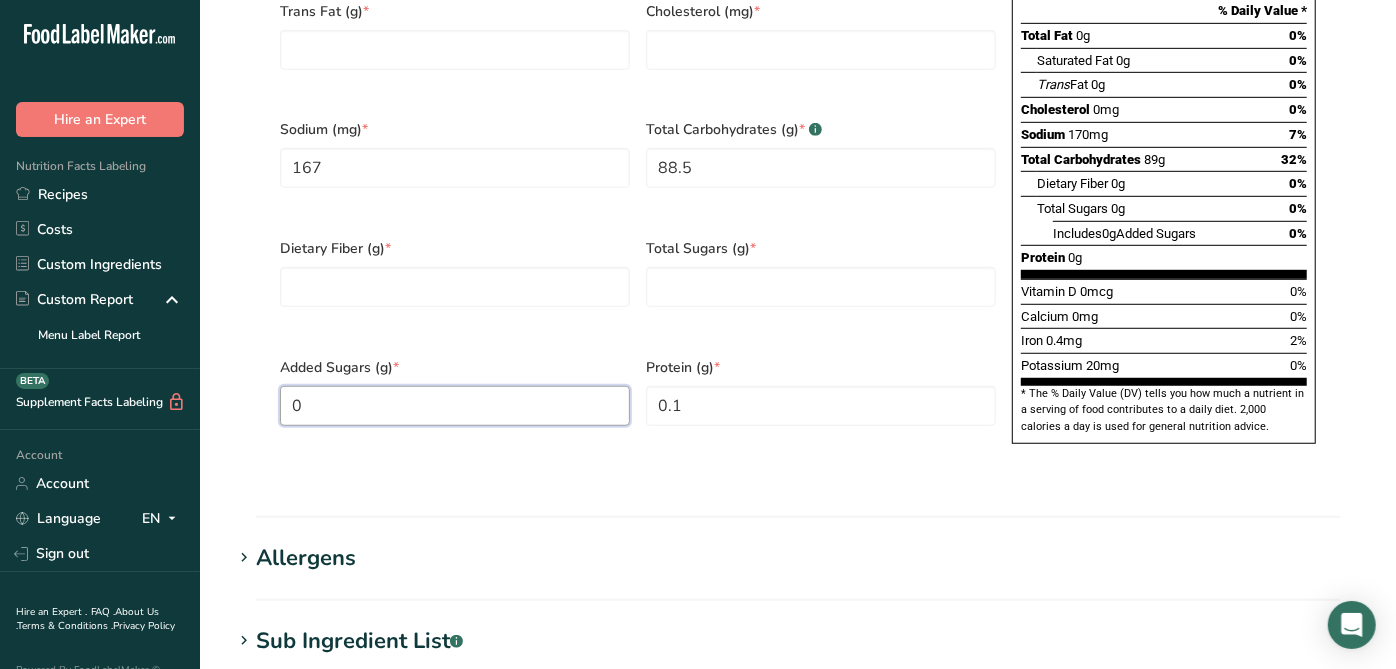 type on "0" 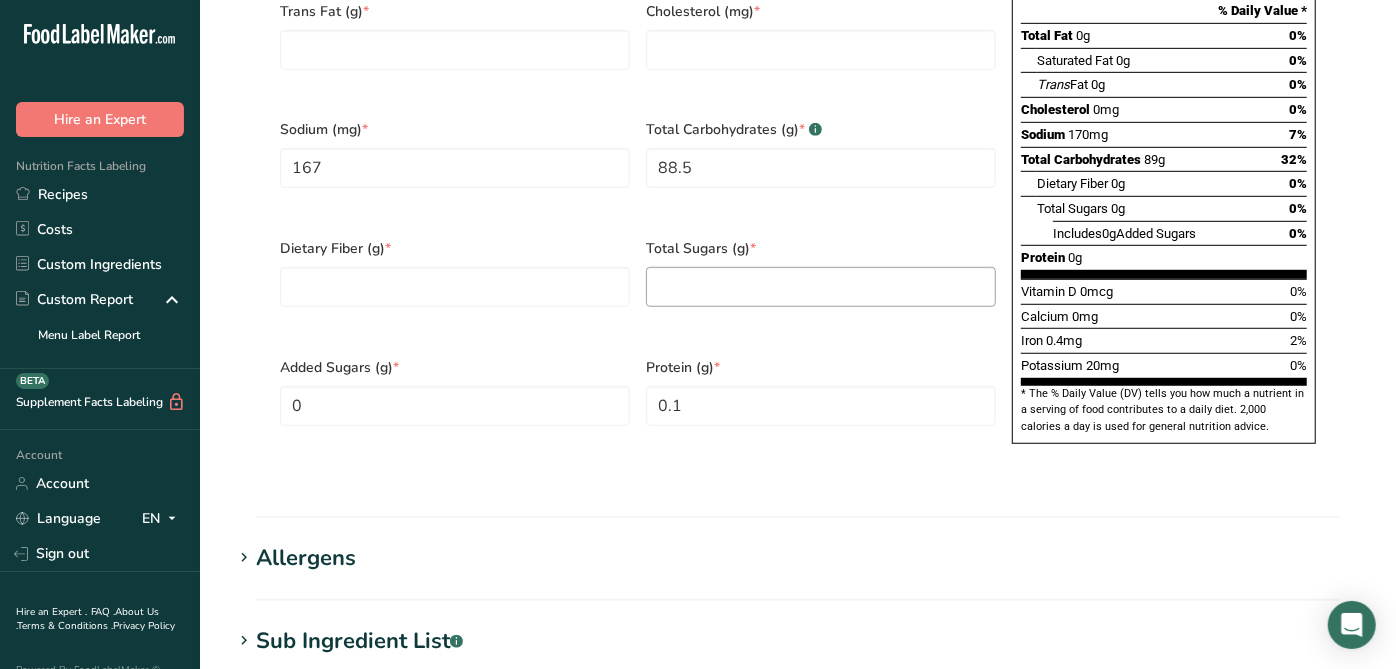 drag, startPoint x: 774, startPoint y: 222, endPoint x: 757, endPoint y: 248, distance: 31.06445 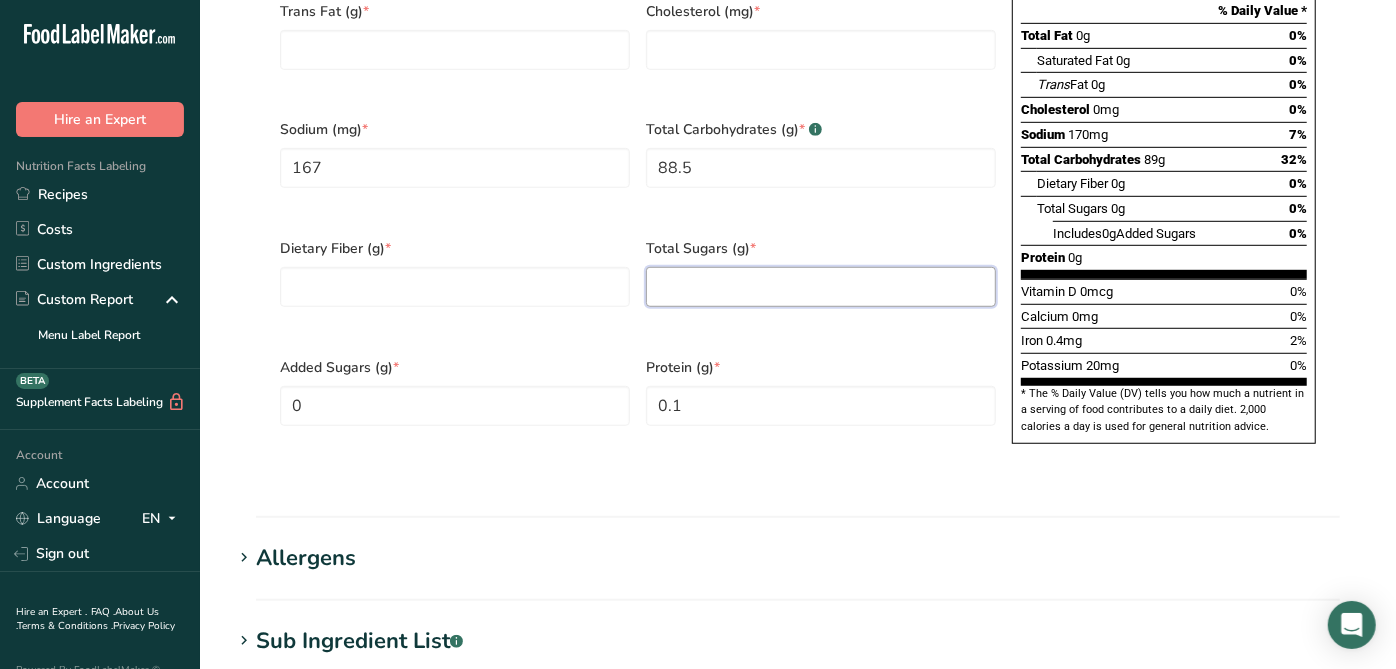click at bounding box center [821, 287] 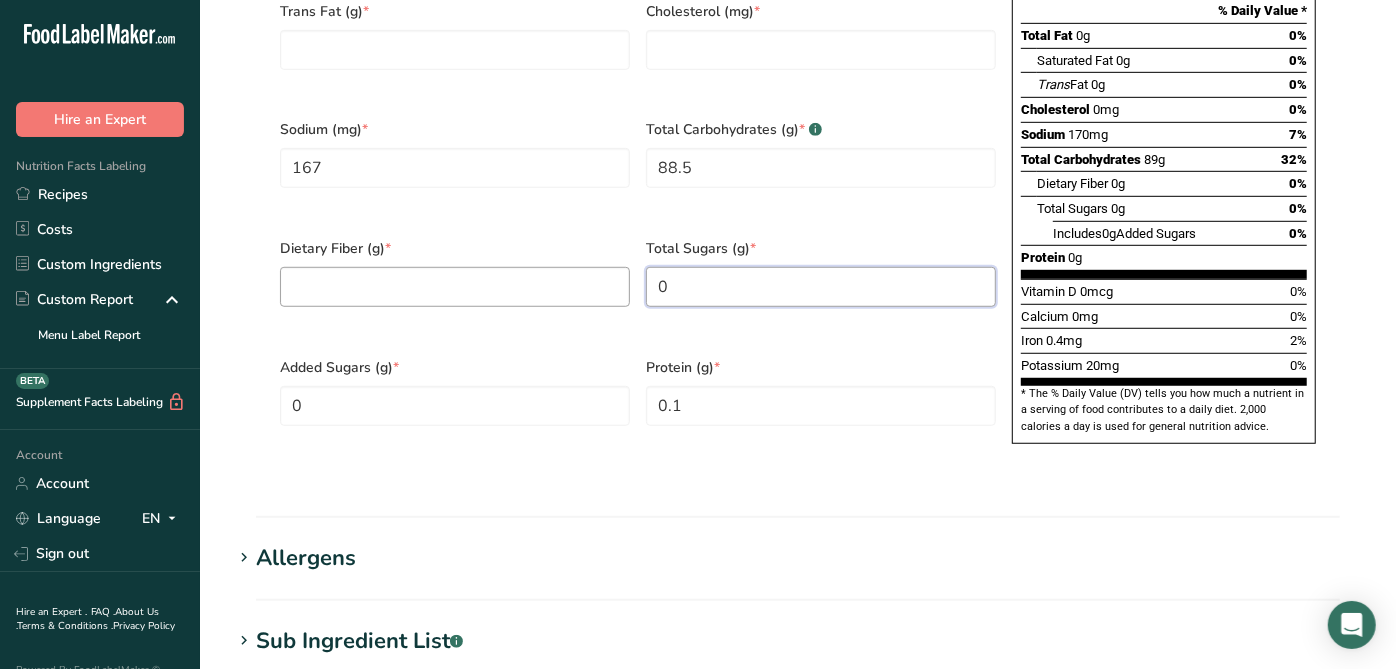 type on "0" 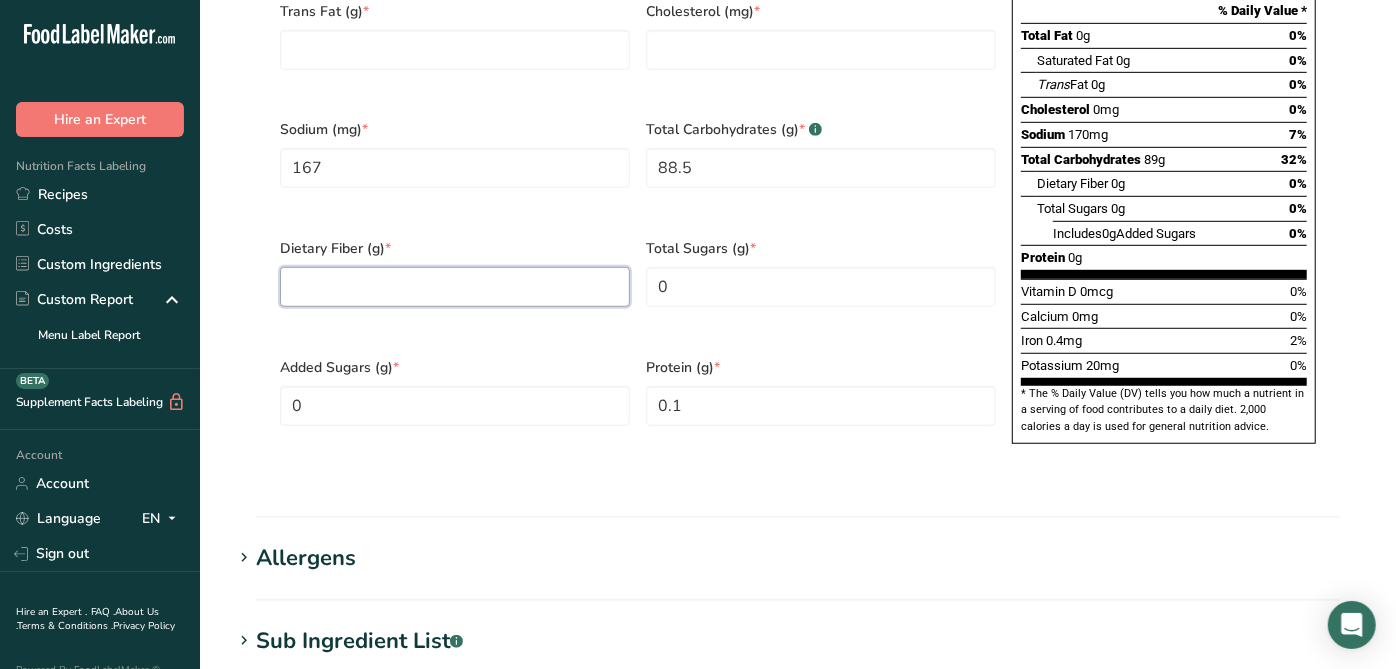 click at bounding box center (455, 287) 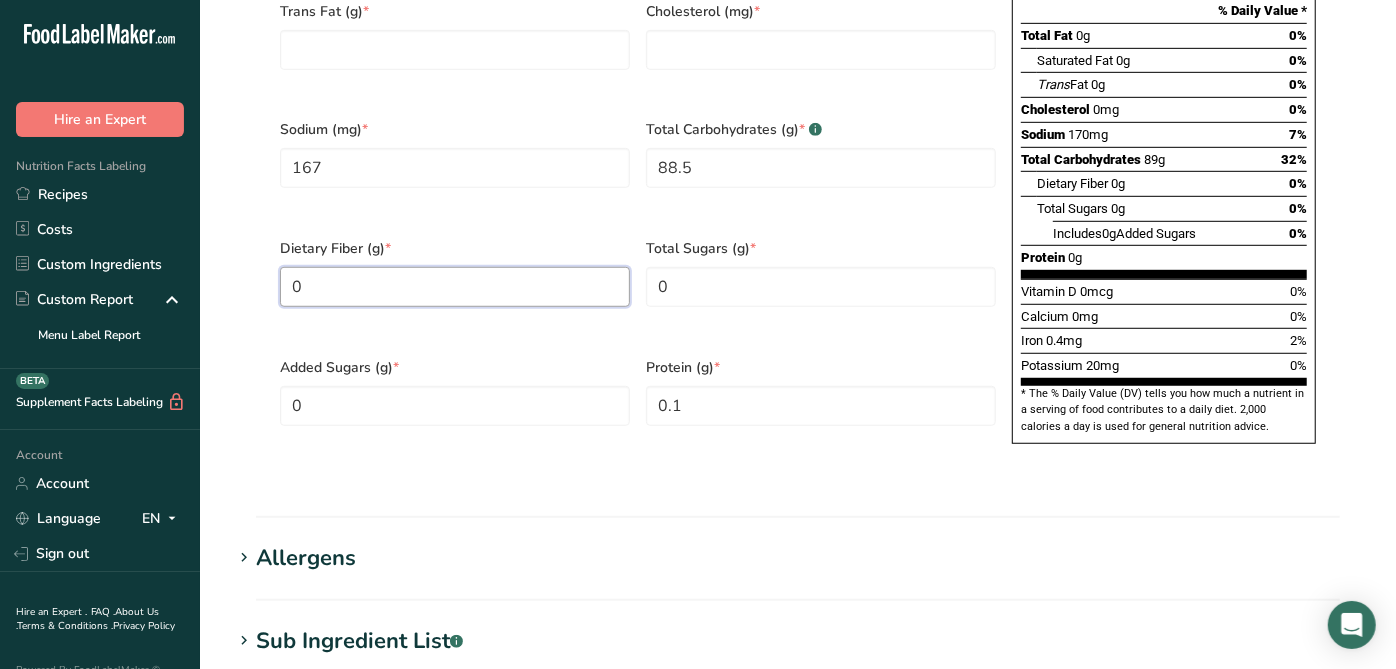 type on "0" 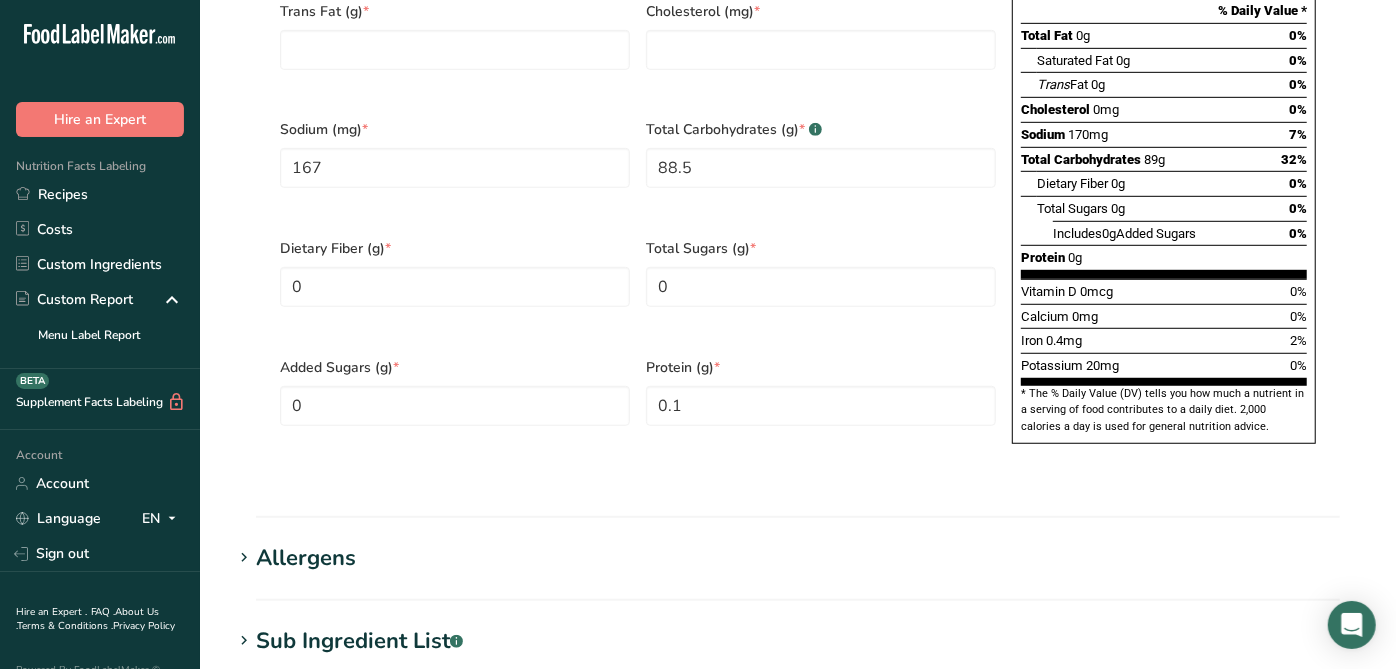 click on "Dietary Fiber
(g) *     0" at bounding box center [455, 285] 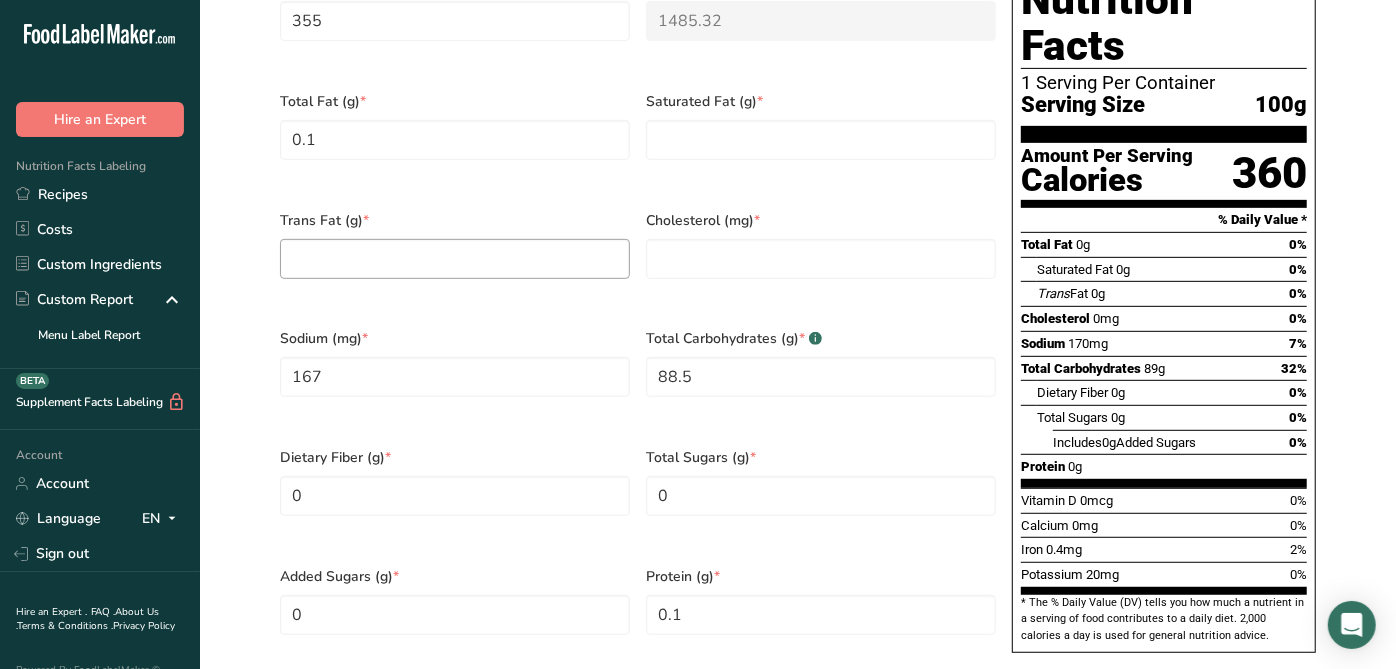 scroll, scrollTop: 511, scrollLeft: 0, axis: vertical 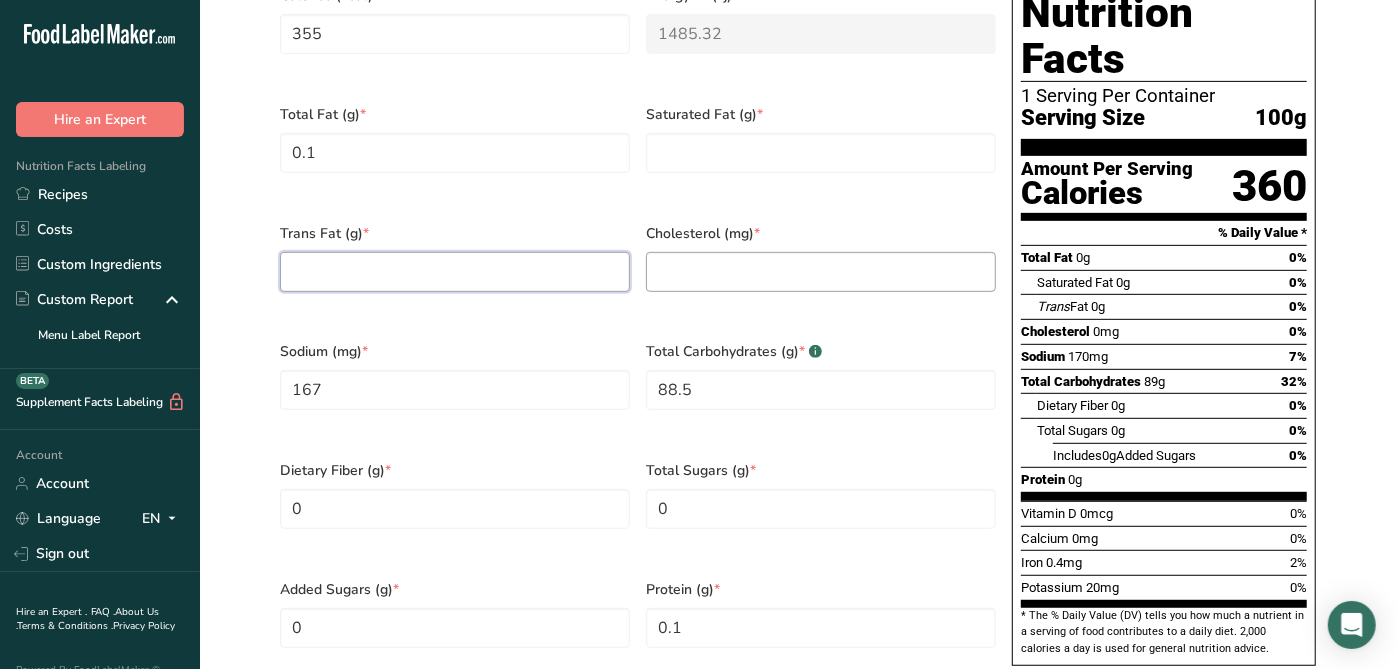 drag, startPoint x: 519, startPoint y: 249, endPoint x: 646, endPoint y: 260, distance: 127.47549 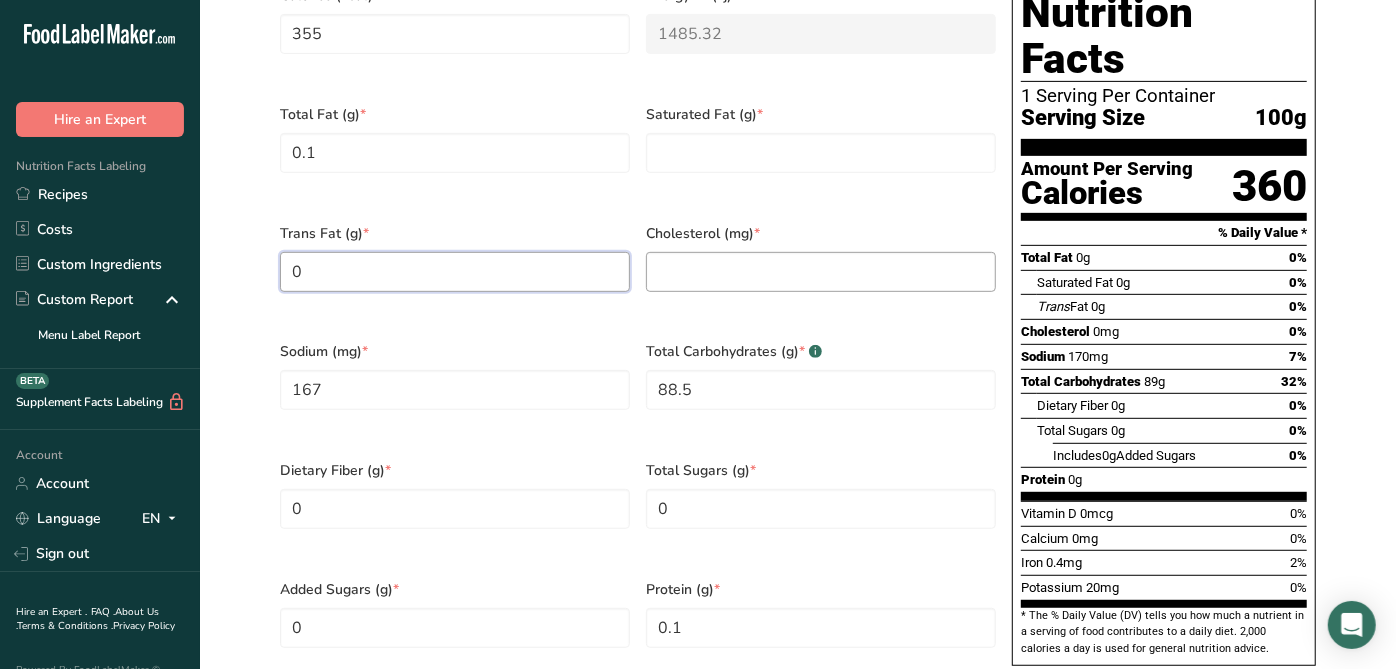 type on "0" 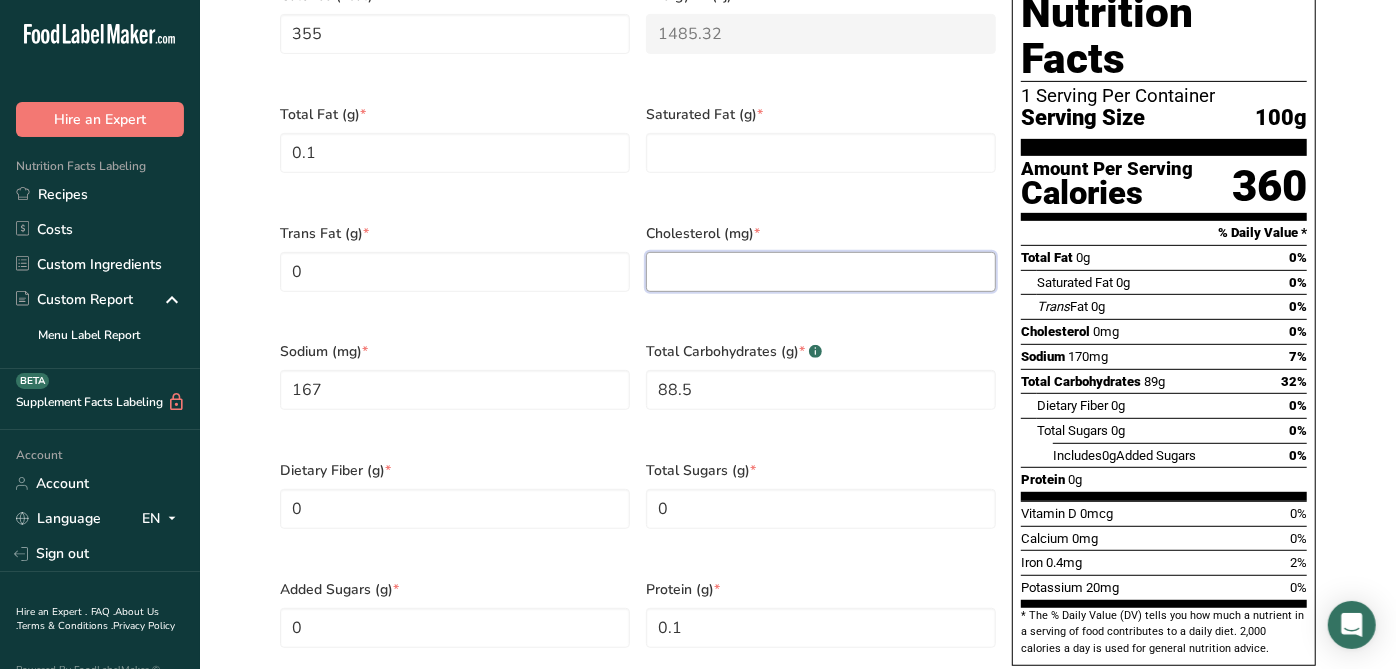 click at bounding box center [821, 272] 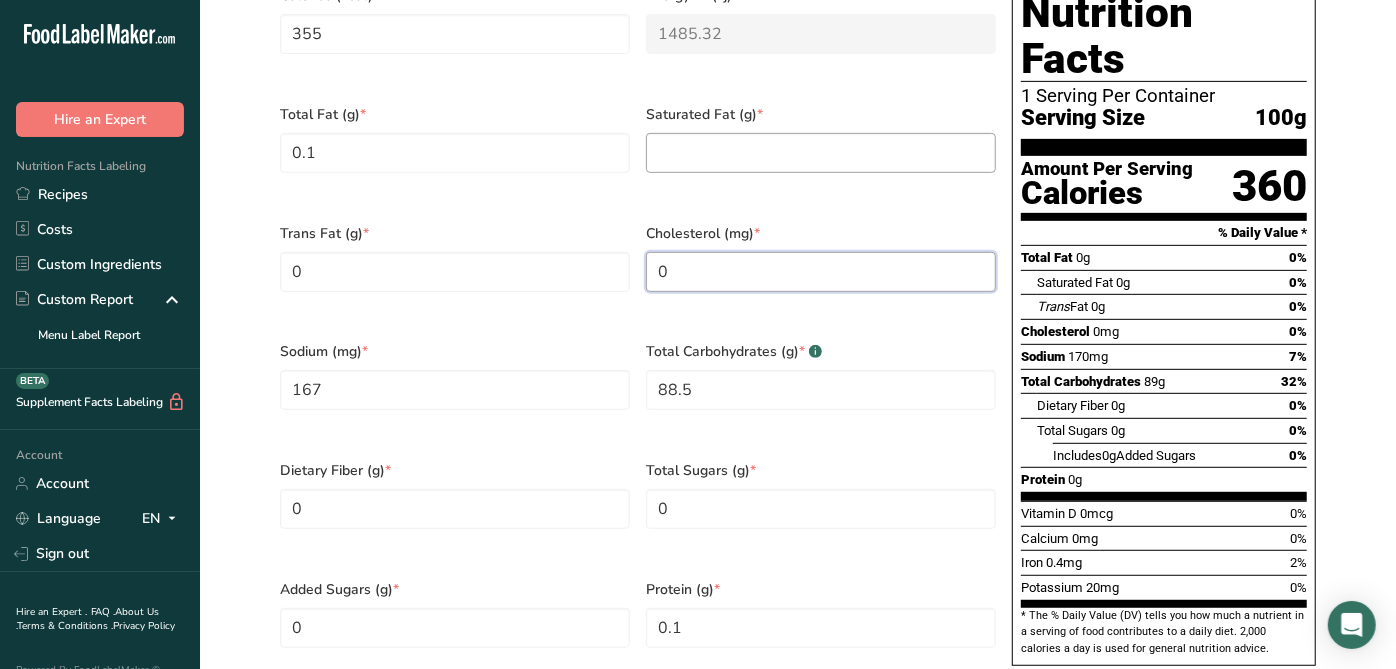 type on "0" 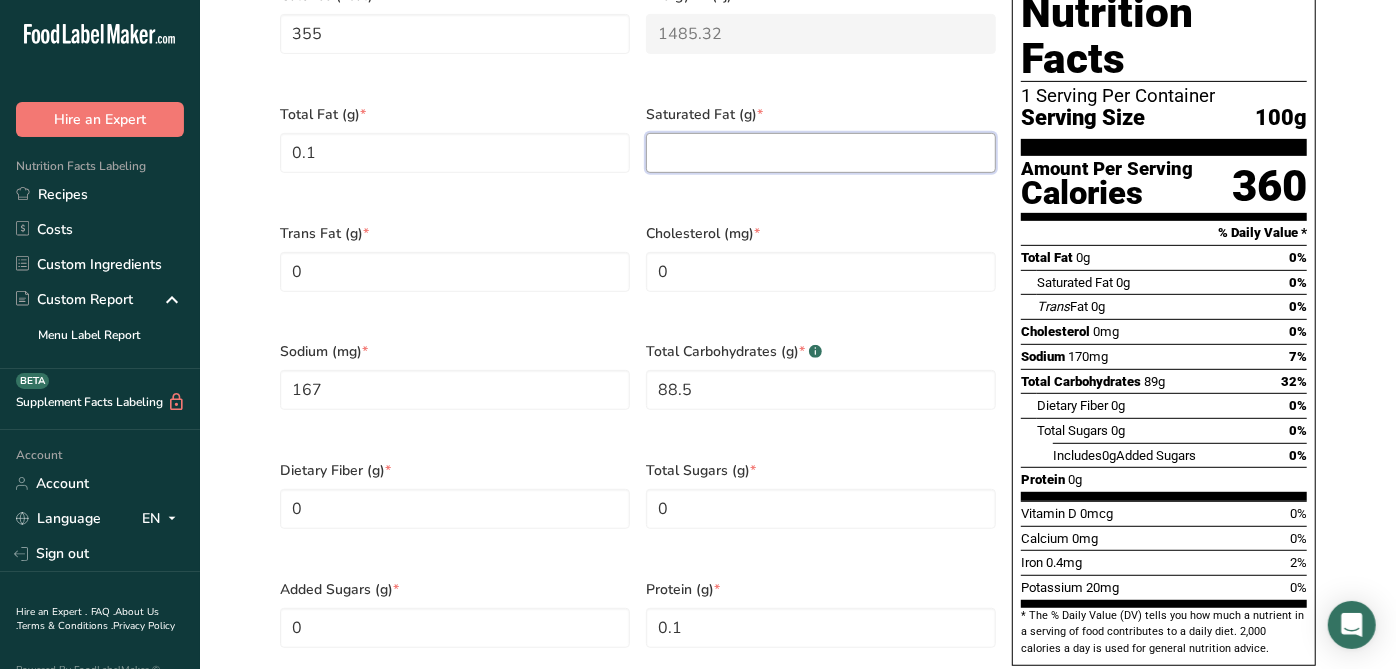 drag, startPoint x: 733, startPoint y: 154, endPoint x: 710, endPoint y: 186, distance: 39.40812 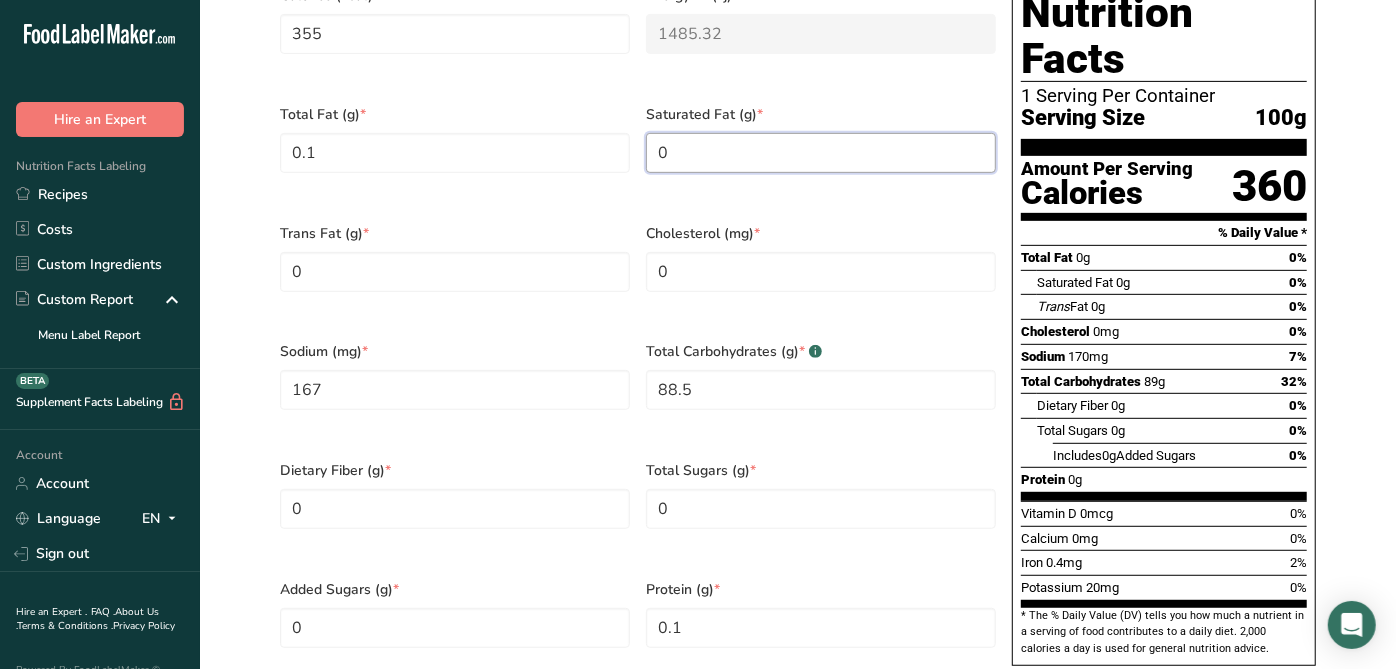 type on "0" 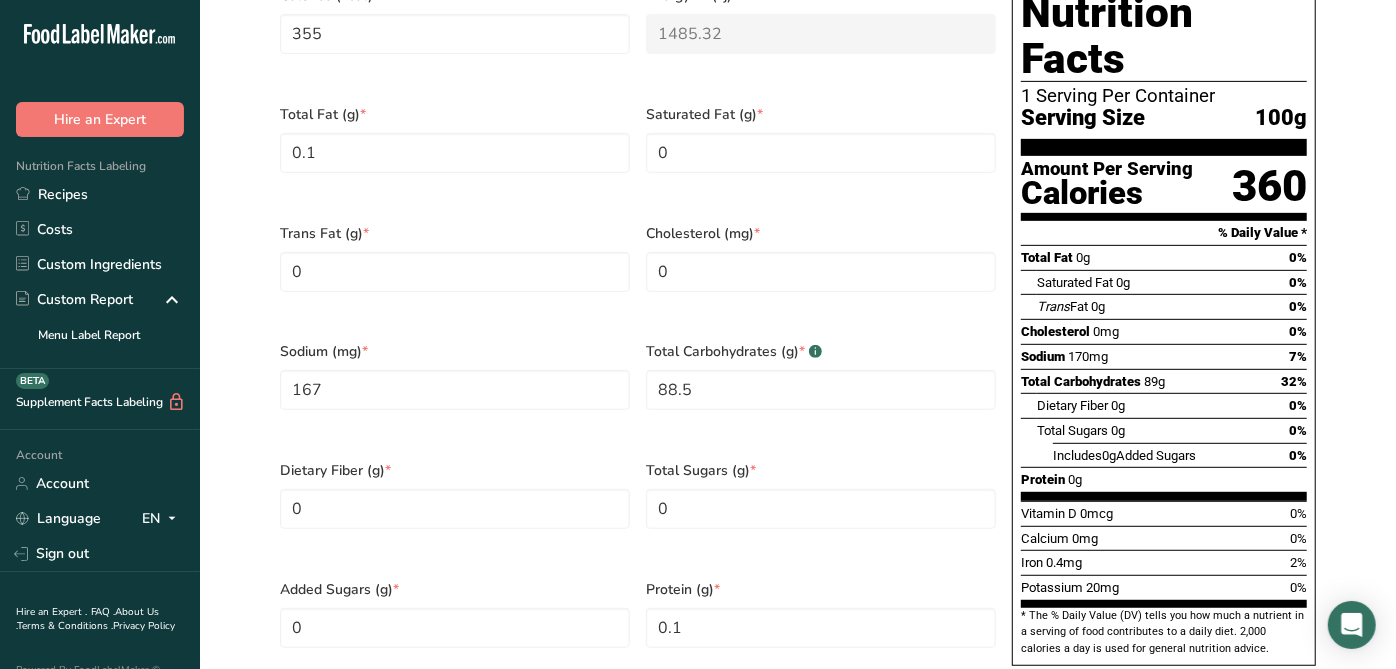 click on "Cholesterol
(mg) *     0" at bounding box center (821, 270) 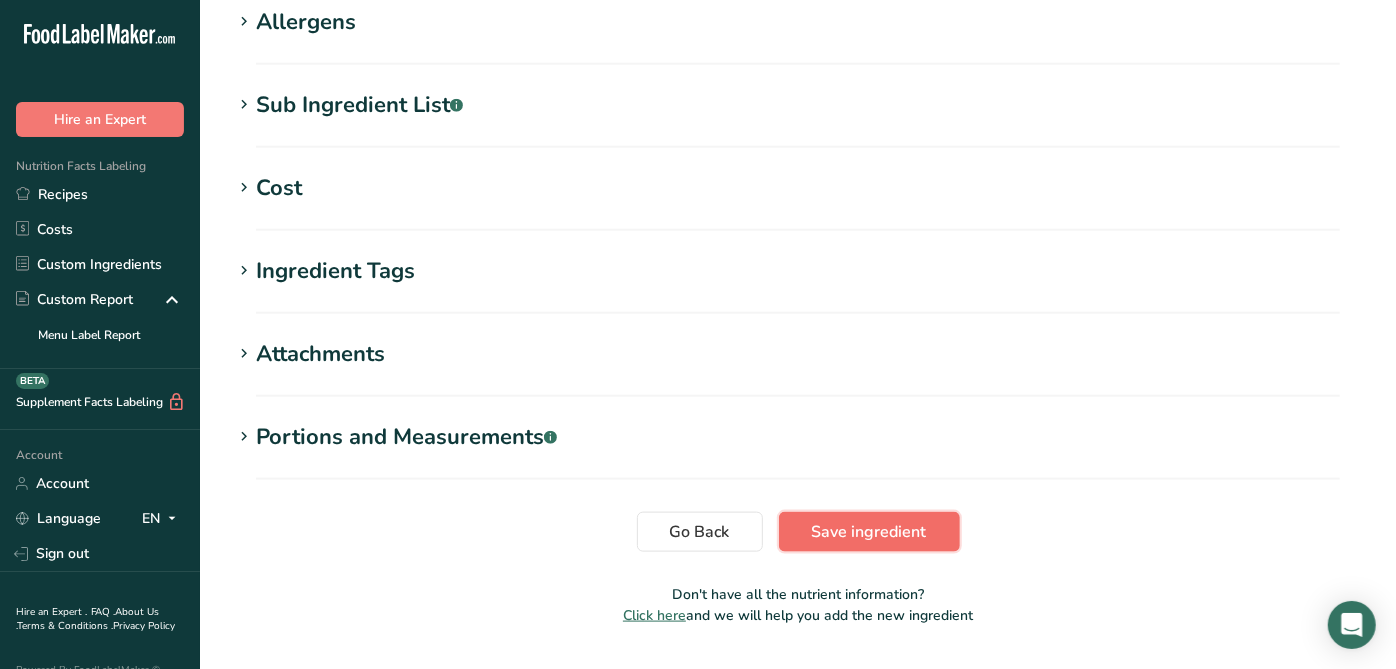 click on "Save ingredient" at bounding box center [869, 532] 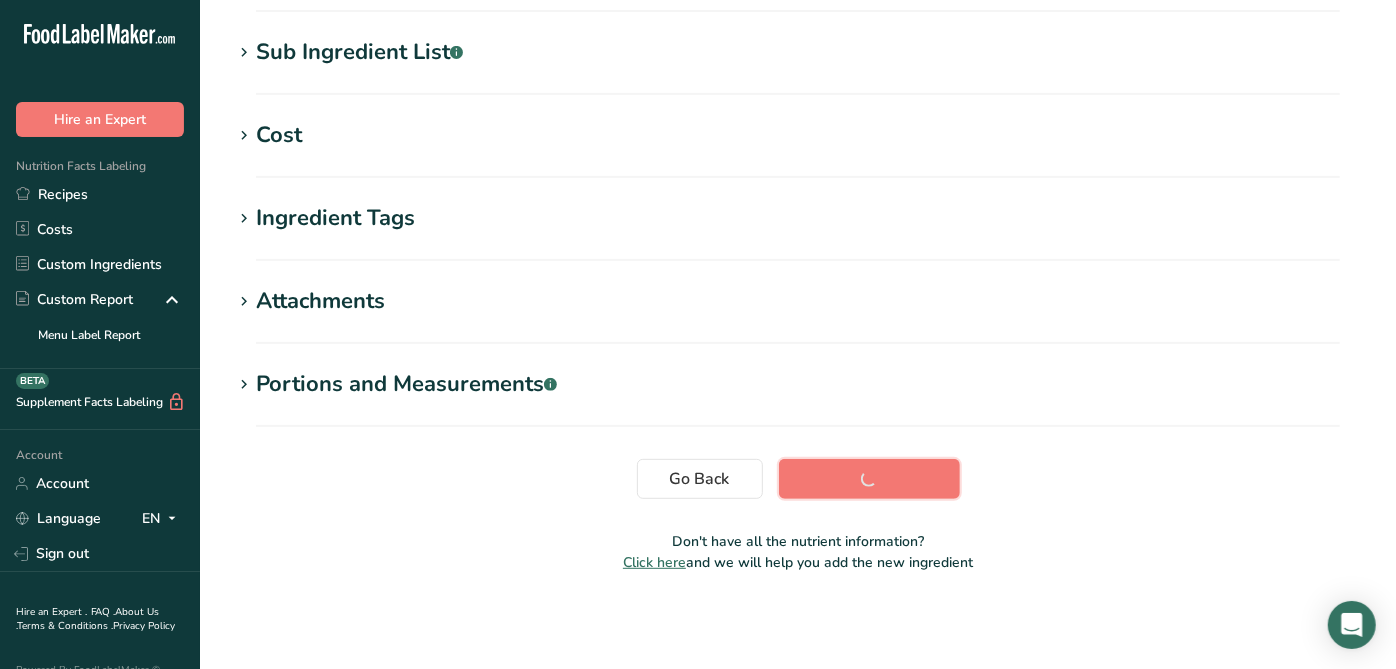 scroll, scrollTop: 388, scrollLeft: 0, axis: vertical 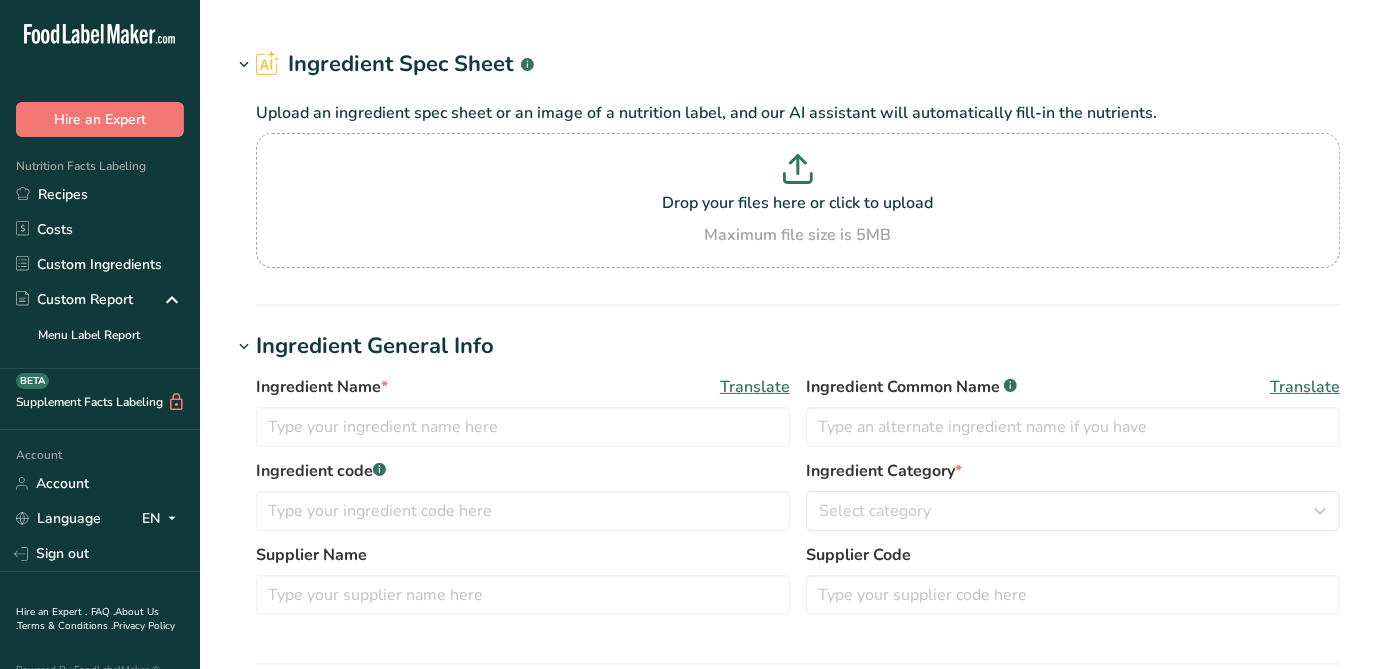 type on "RSP111(J) / F23223 / RSP040SA Smoked Sweet Paprika, Woodland Foods [DATE] [CODE]" 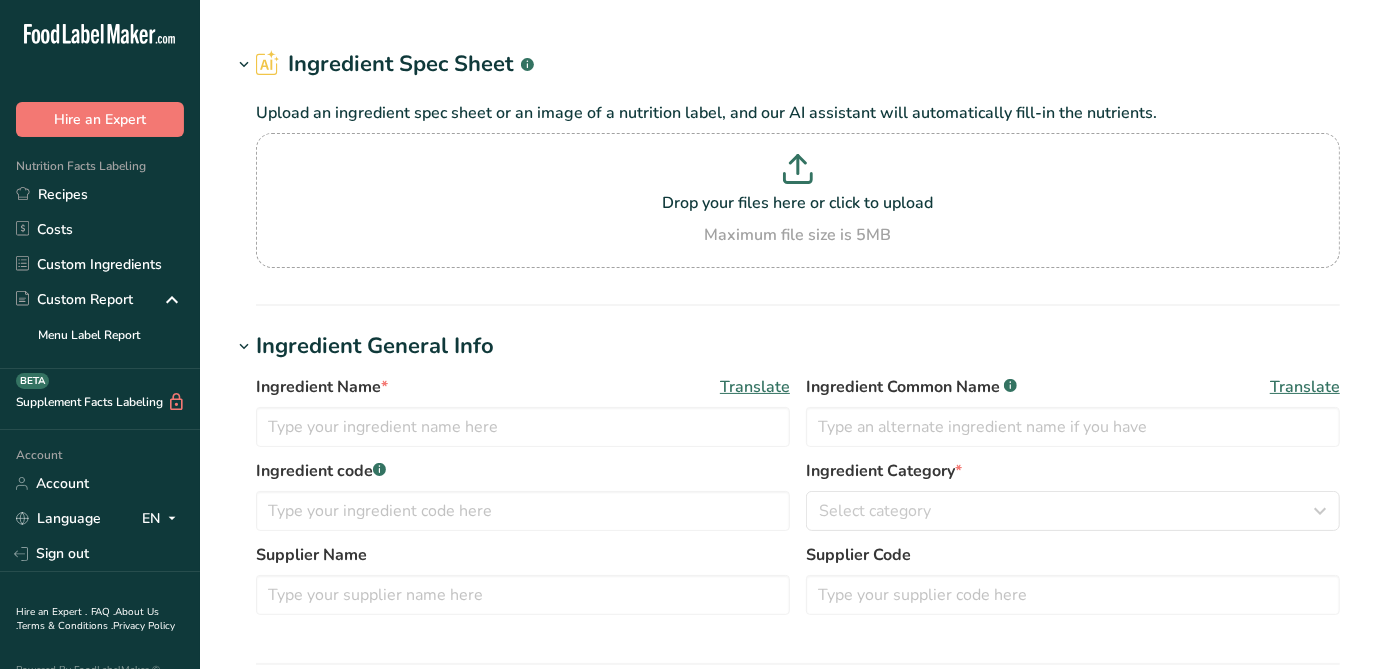 type on "Smoked Paprika" 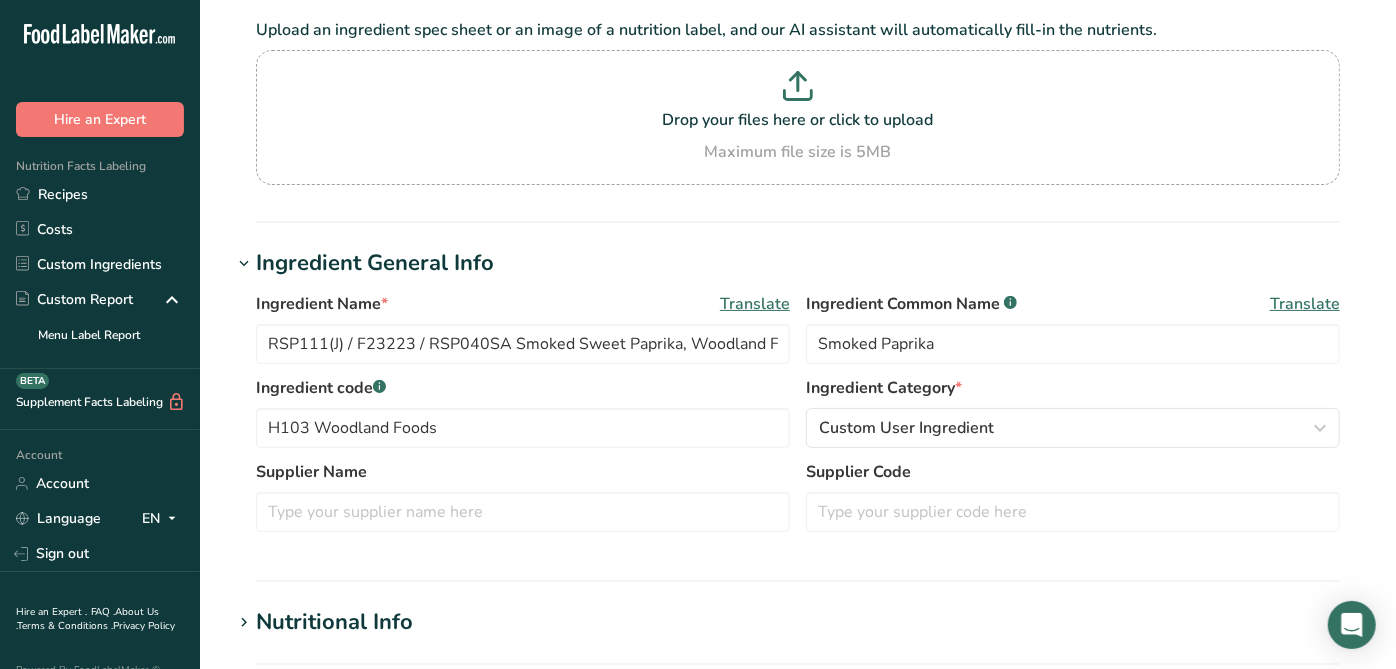 scroll, scrollTop: 222, scrollLeft: 0, axis: vertical 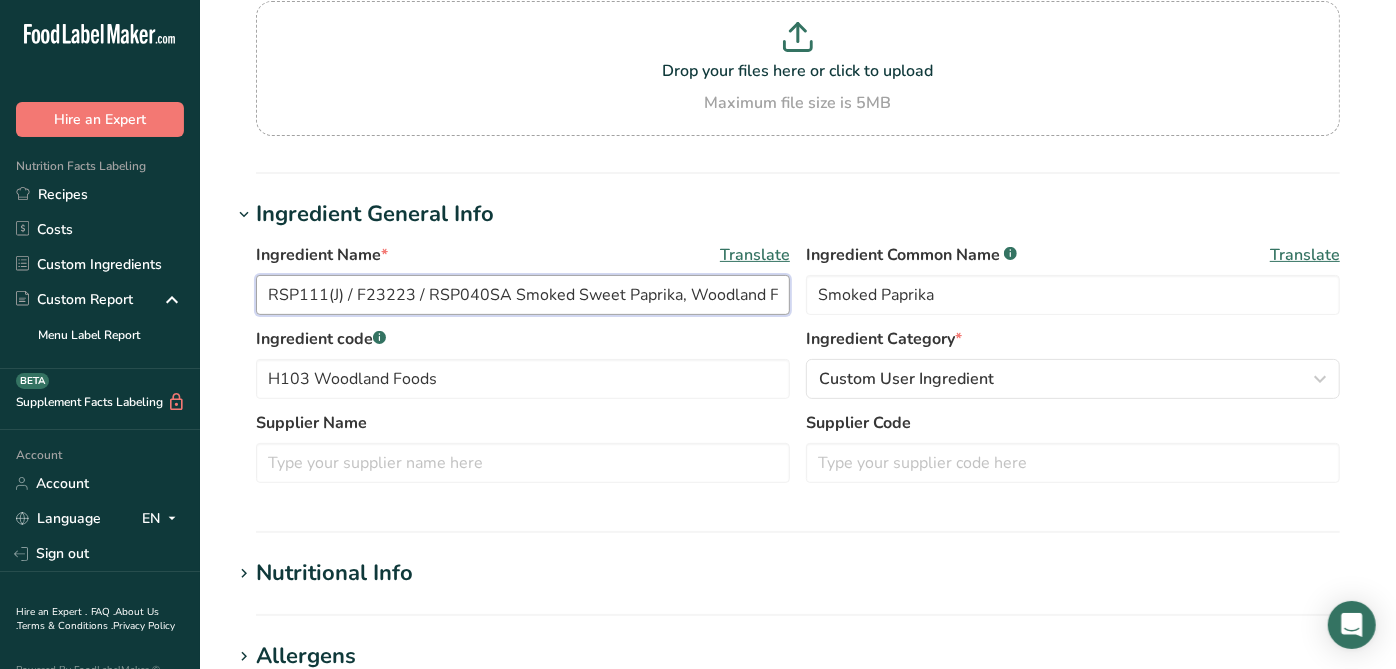 click on "RSP111(J) / F23223 / RSP040SA Smoked Sweet Paprika, Woodland Foods [DATE] [CODE]" at bounding box center [523, 295] 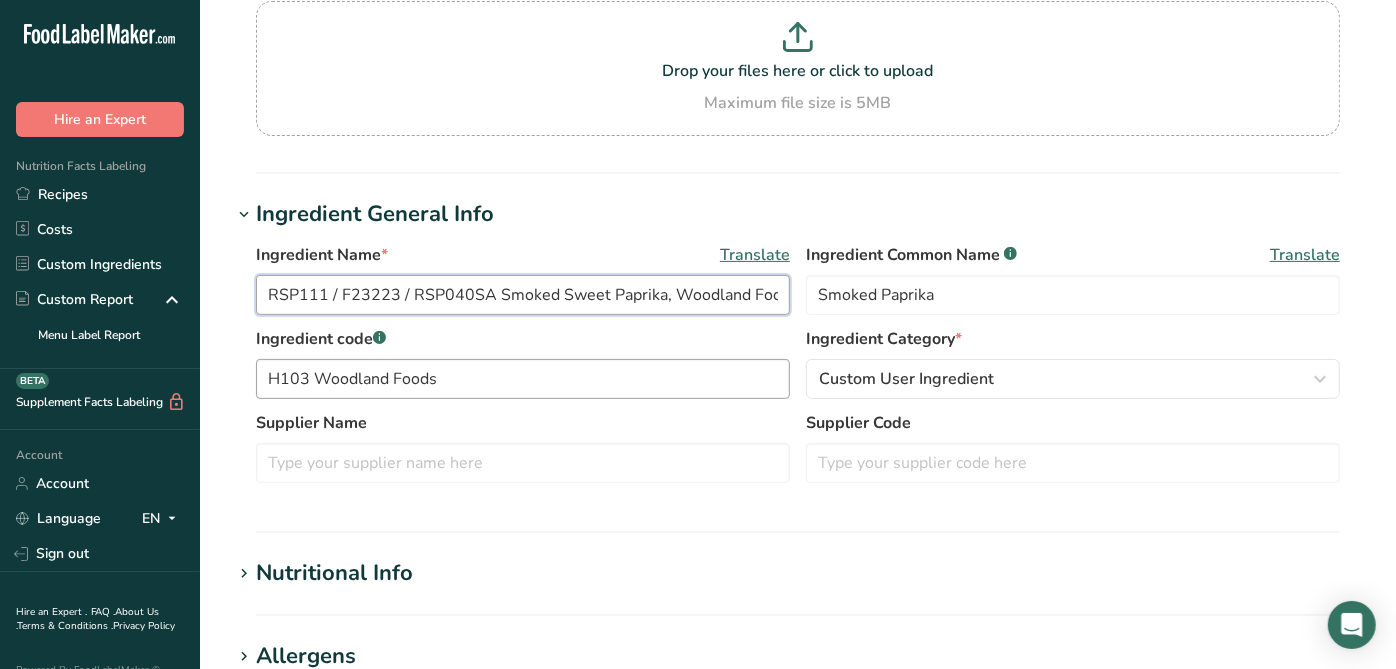 type on "RSP111 / F23223 / RSP040SA Smoked Sweet Paprika, Woodland Foods 07-10-19 AC" 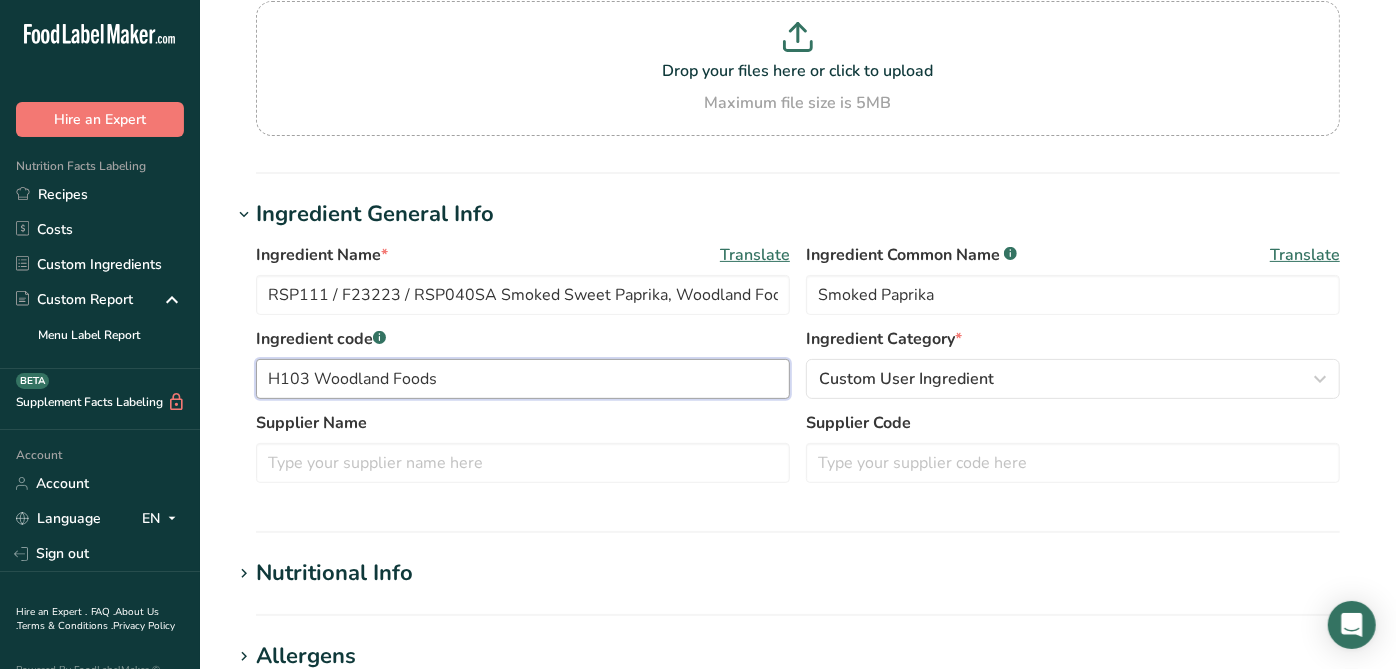 drag, startPoint x: 333, startPoint y: 379, endPoint x: 314, endPoint y: 381, distance: 19.104973 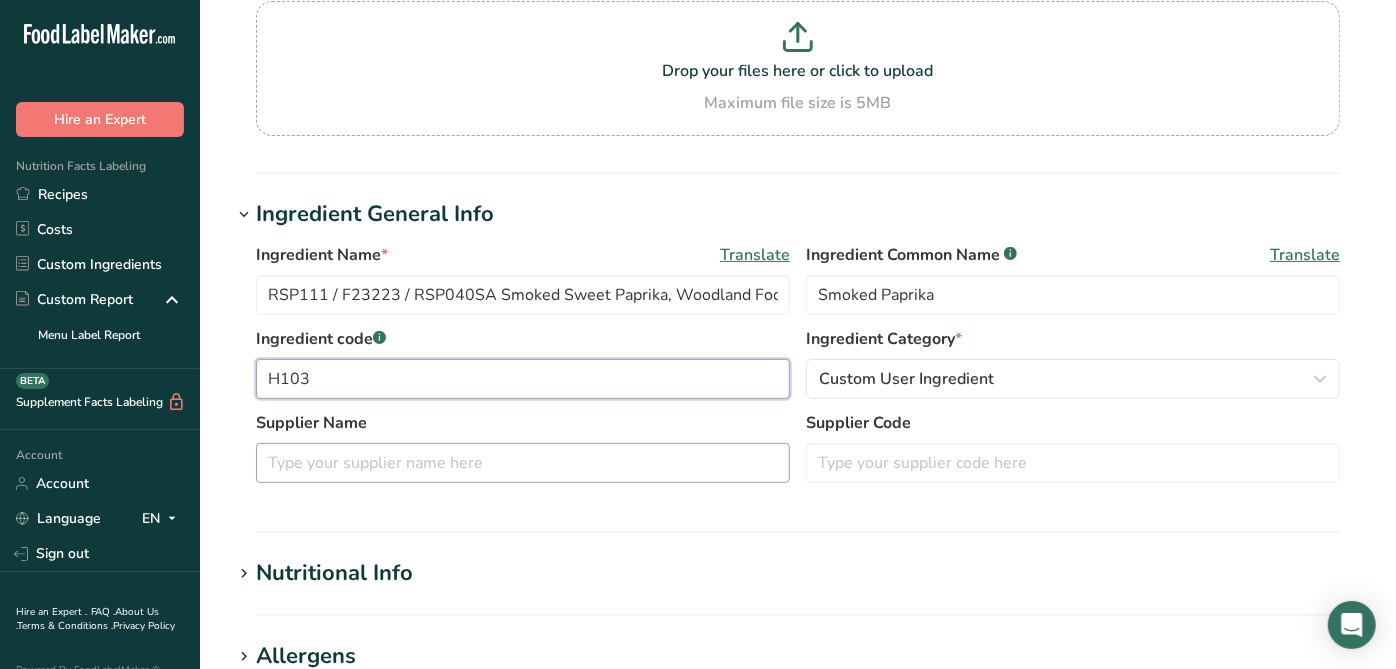 type on "H103" 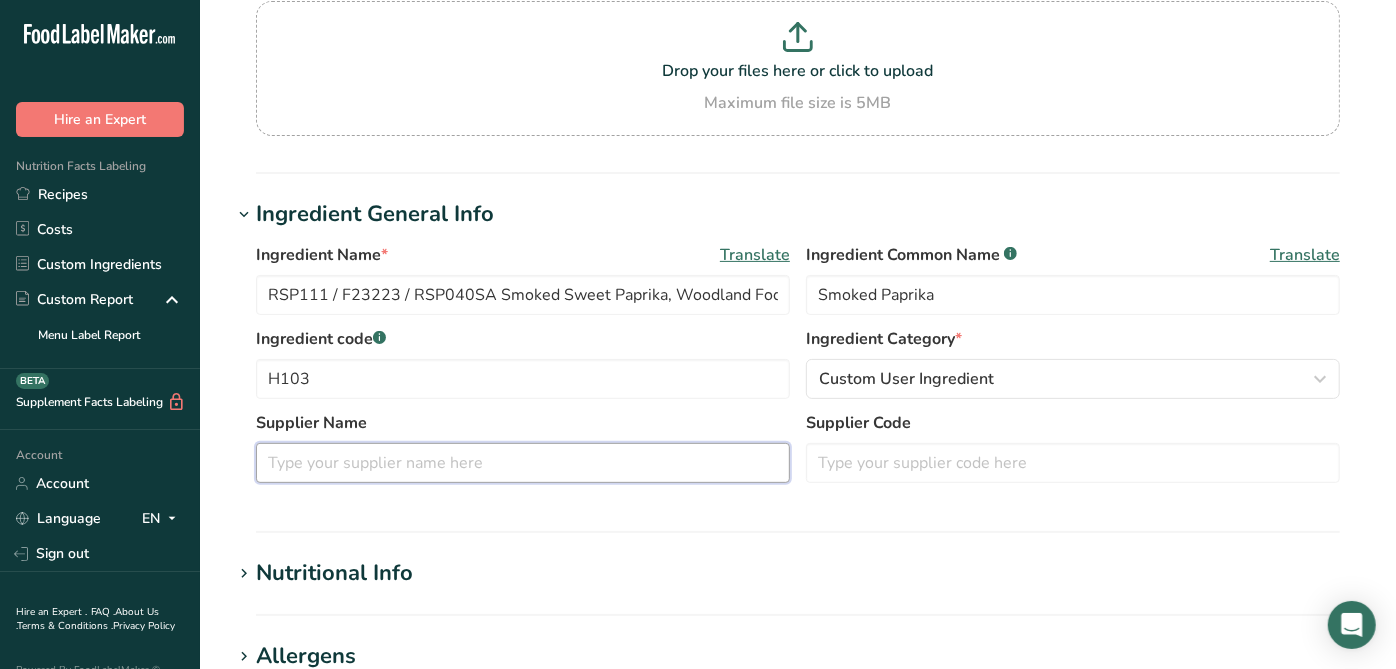click at bounding box center [523, 463] 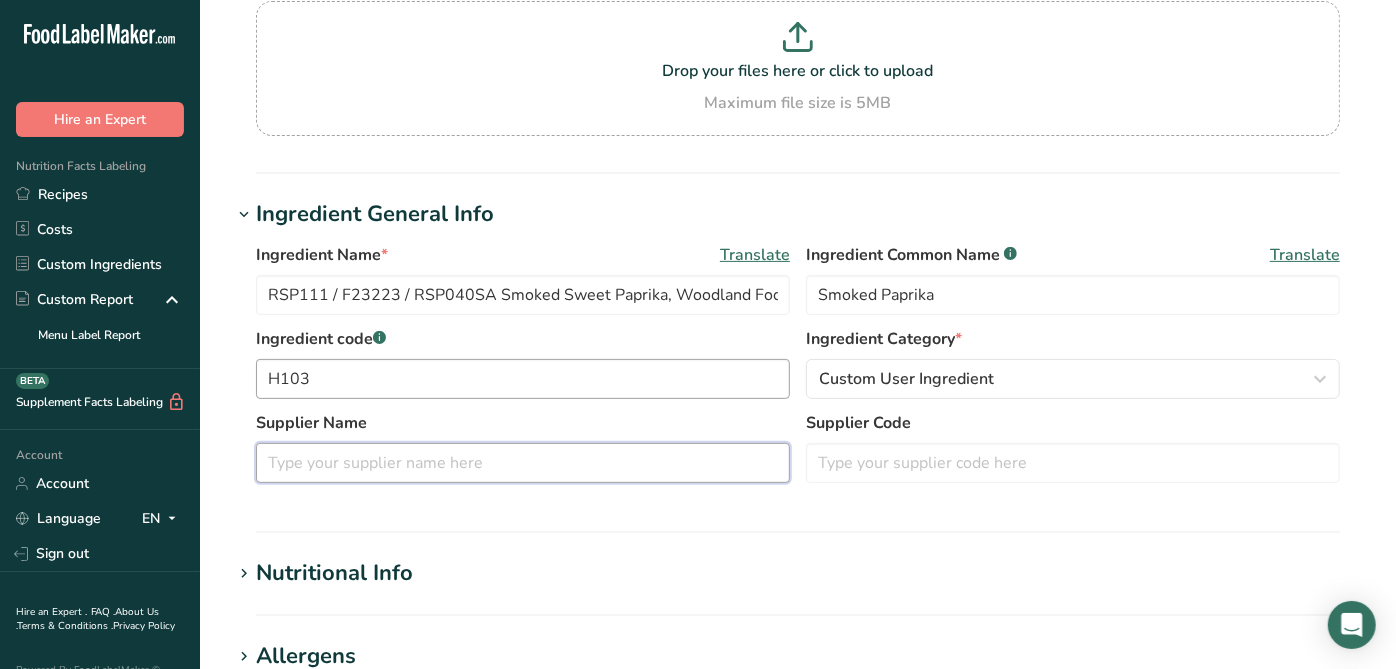 paste on "Woodland Foods" 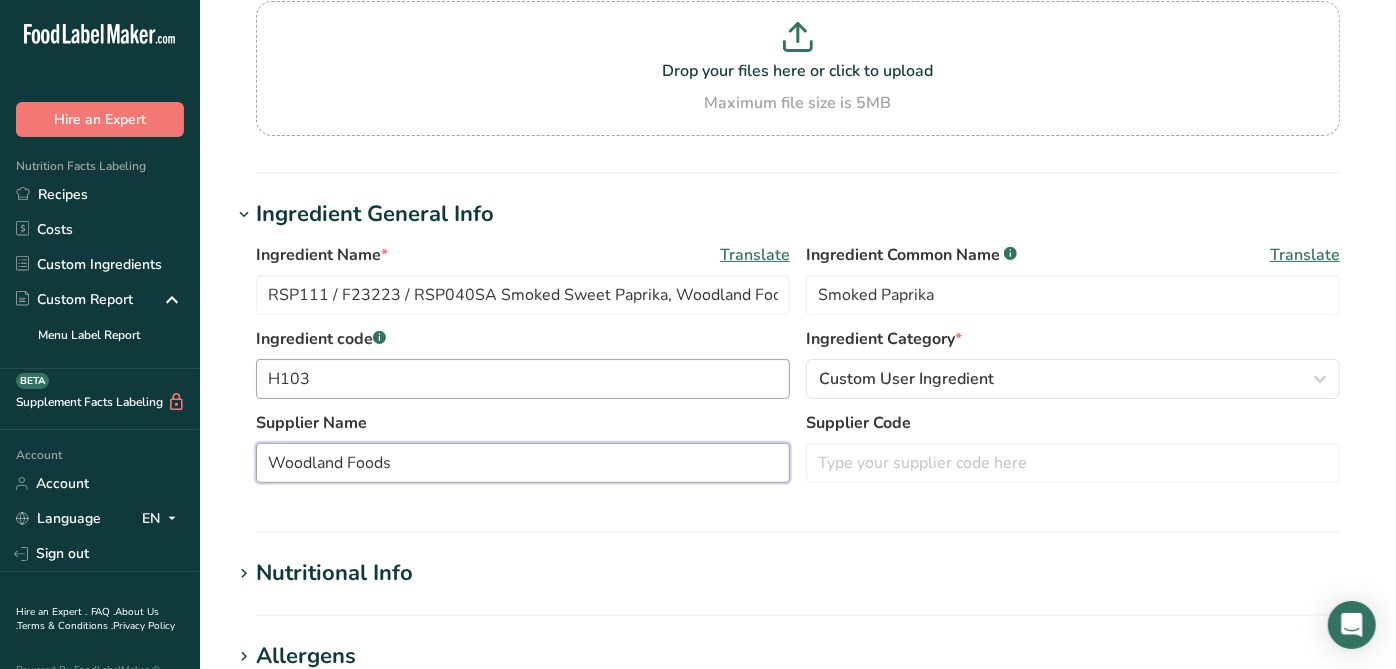 type on "Woodland Foods" 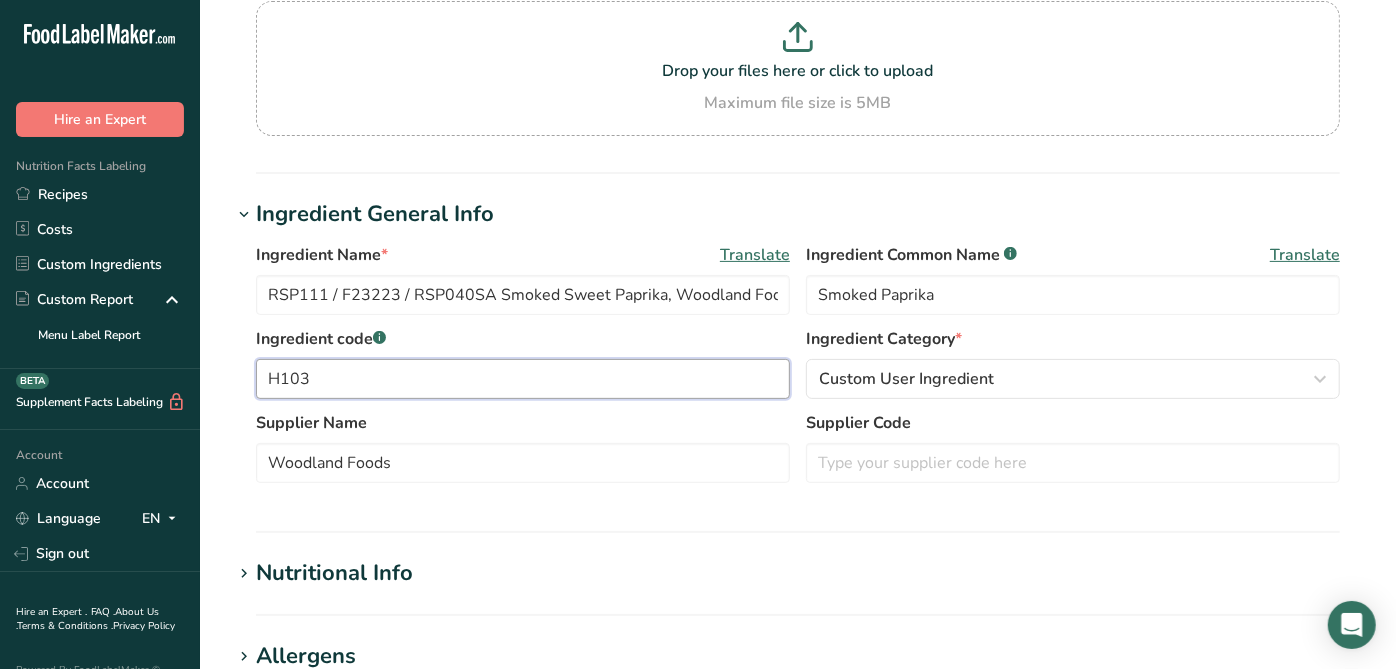 drag, startPoint x: 373, startPoint y: 382, endPoint x: 242, endPoint y: 400, distance: 132.23087 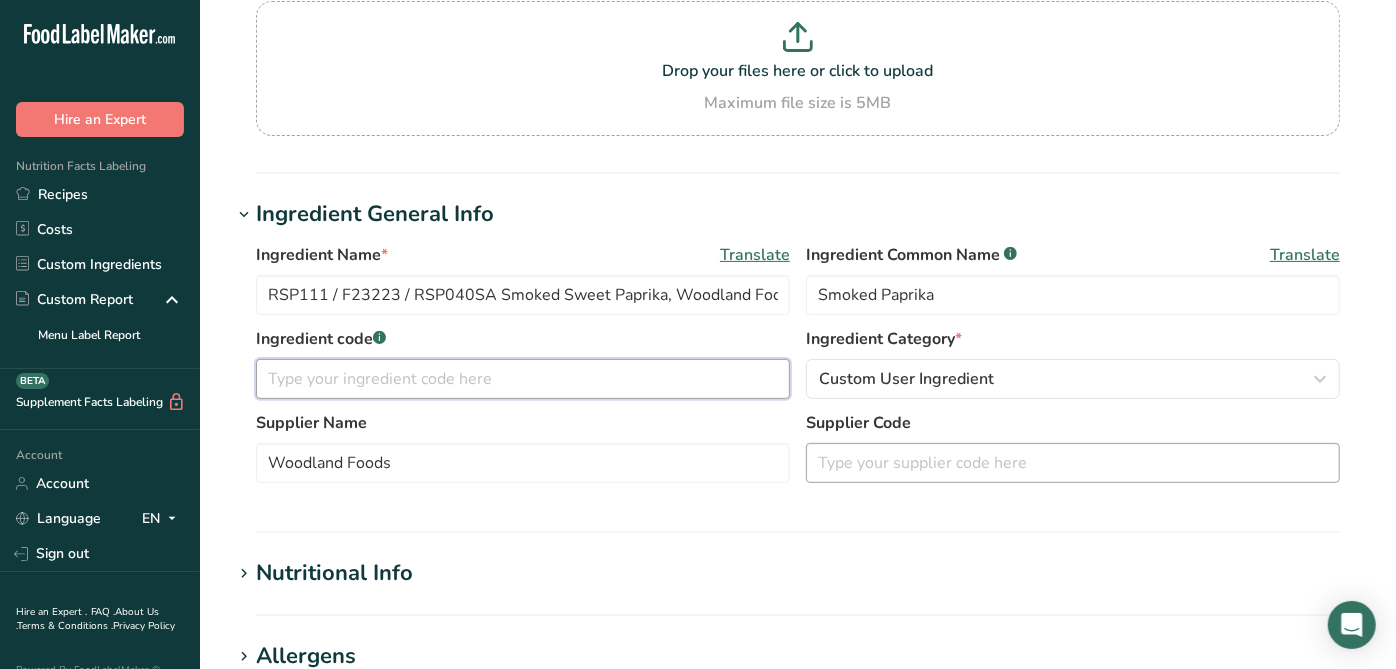 type 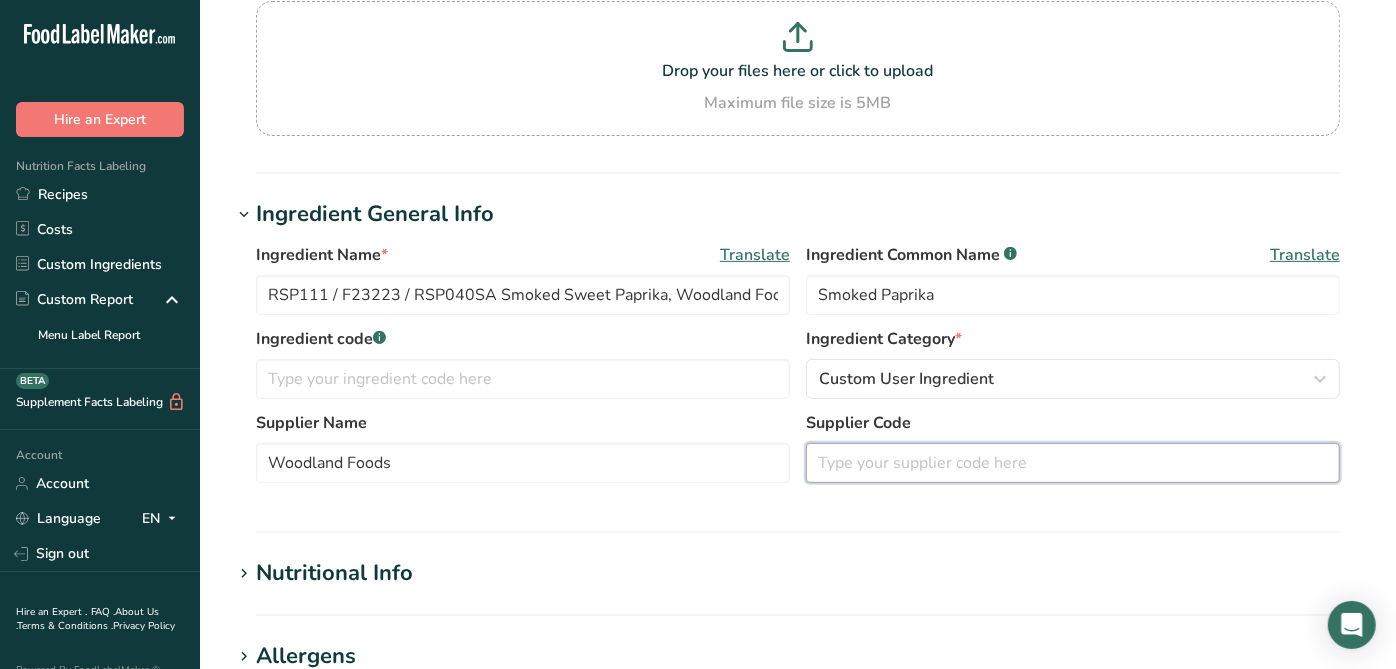 click at bounding box center (1073, 463) 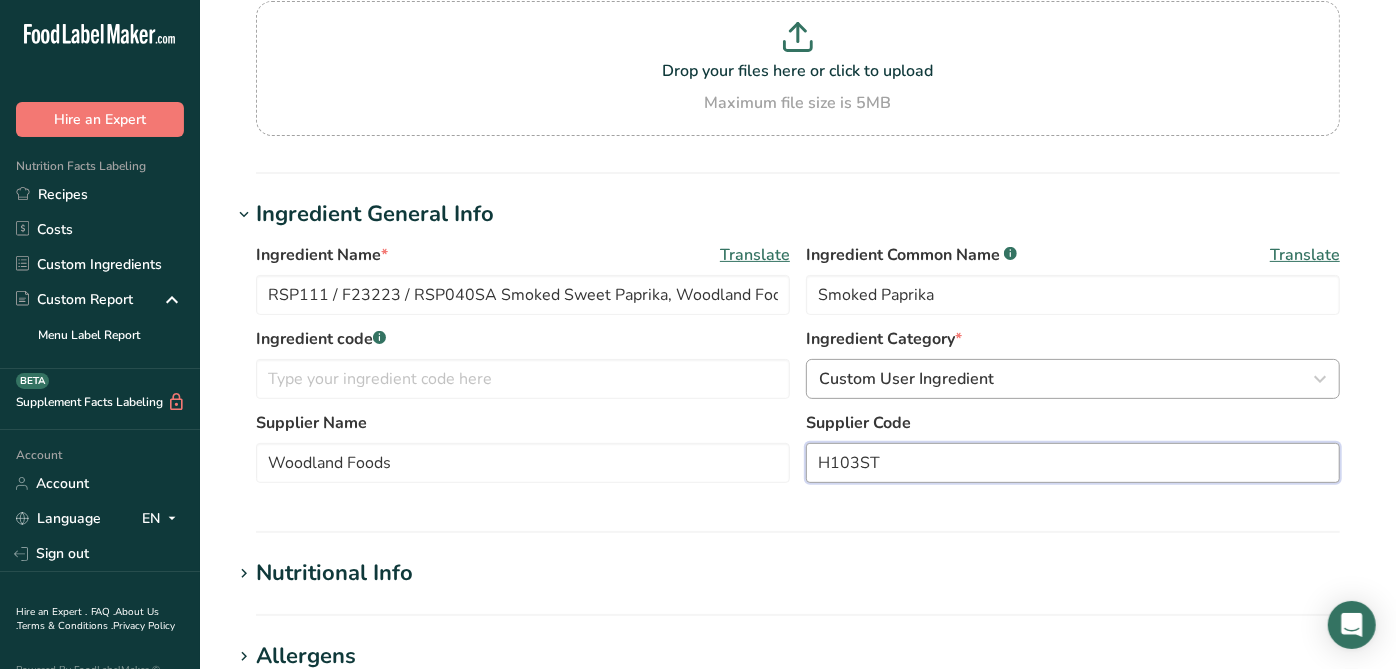 type on "H103ST" 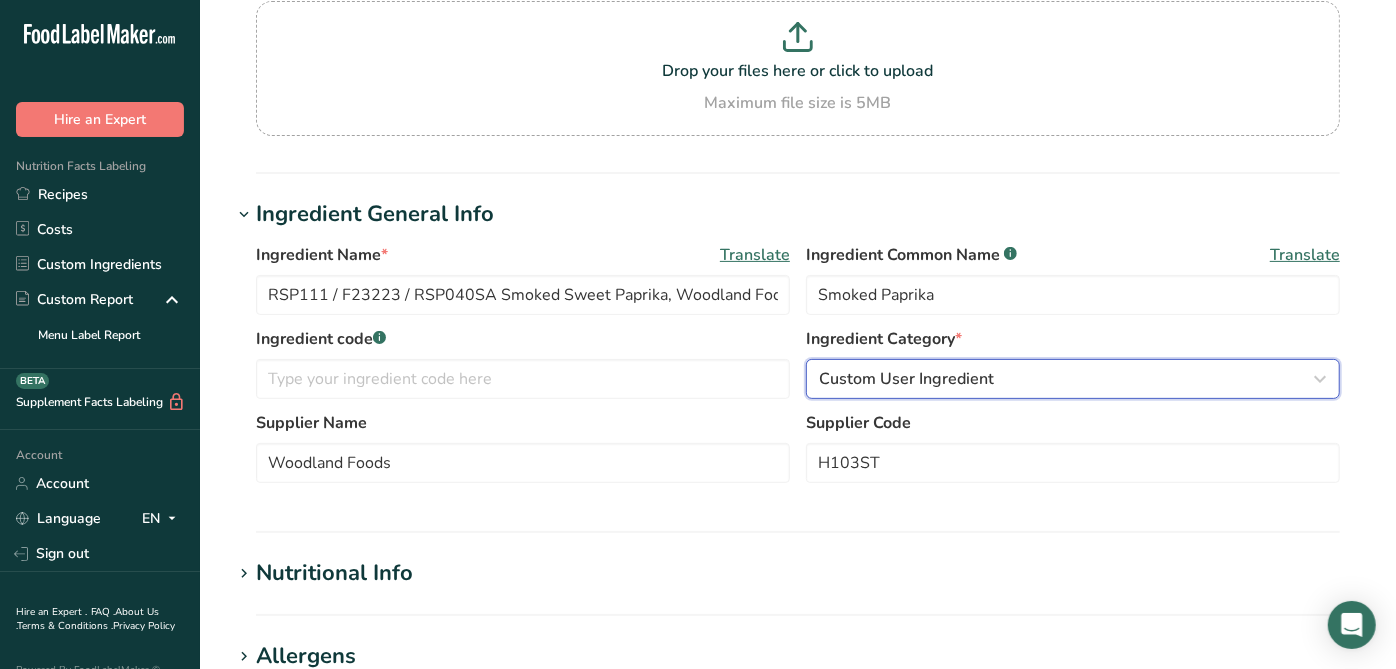 click on "Custom User Ingredient" at bounding box center [1073, 379] 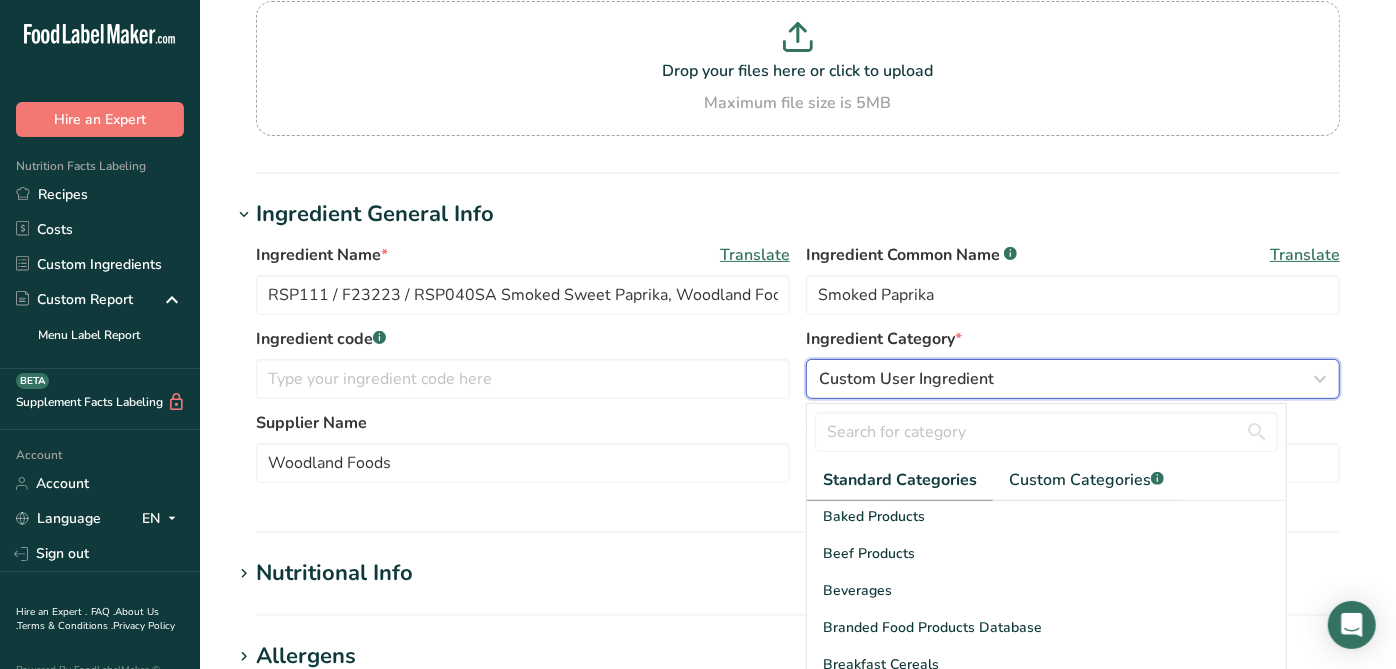 scroll, scrollTop: 111, scrollLeft: 0, axis: vertical 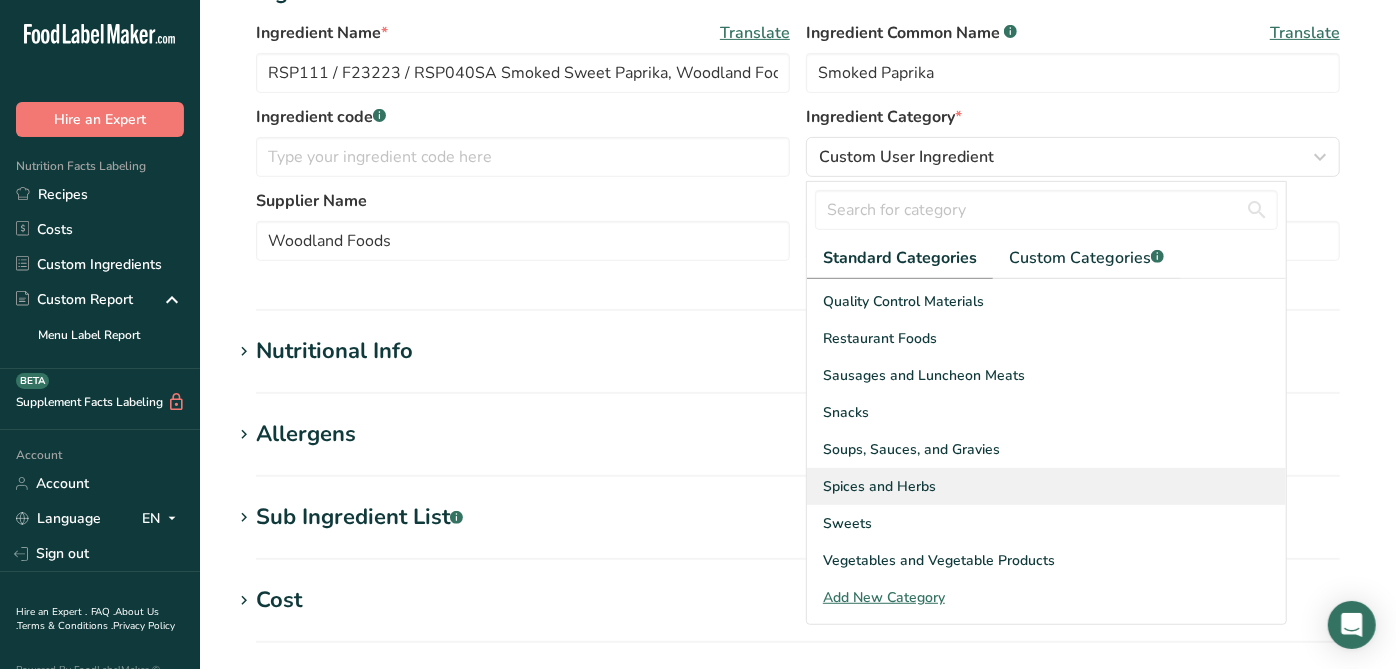 click on "Spices and Herbs" at bounding box center (1046, 486) 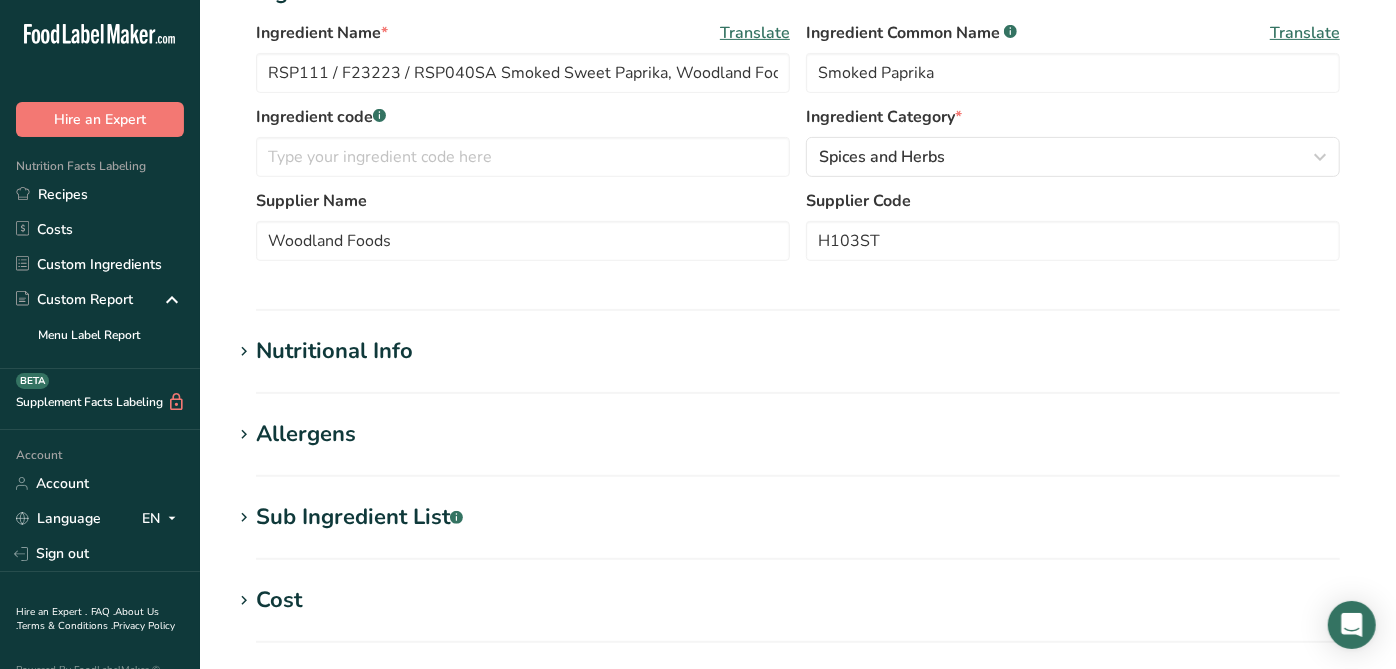 click on "Ingredient General Info
Ingredient Name *
Translate
RSP111 / F23223 / RSP040SA Smoked Sweet Paprika, Woodland Foods 07-10-19 AC
Ingredient Common Name
.a-a{fill:#347362;}.b-a{fill:#fff;}
Translate
Smoked Paprika
Ingredient code
.a-a{fill:#347362;}.b-a{fill:#fff;}
Ingredient Category *
Spices and Herbs
Standard Categories
Custom Categories
.a-a{fill:#347362;}.b-a{fill:#fff;}
American Indian/Alaska Native Foods
Baby Foods
Baked Products
Beef Products
Beverages
Branded Food Products Database
Breakfast Cereals" at bounding box center (798, 143) 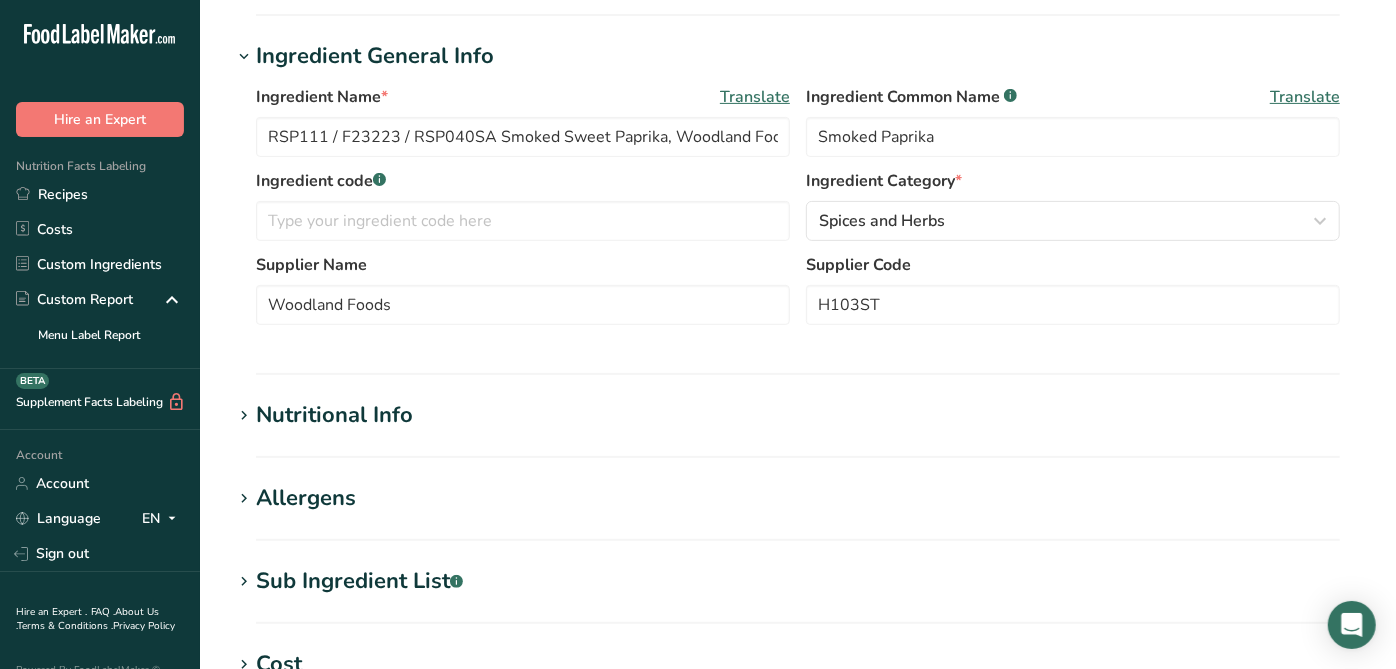 scroll, scrollTop: 333, scrollLeft: 0, axis: vertical 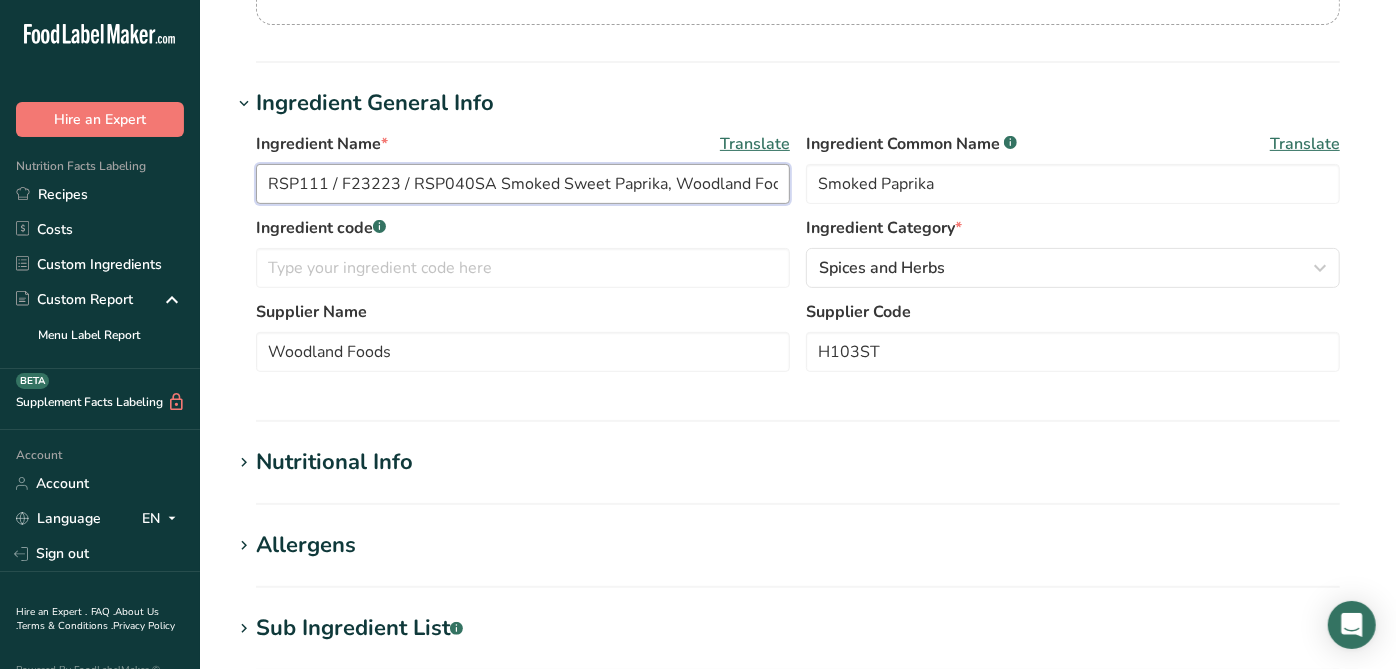 drag, startPoint x: 488, startPoint y: 185, endPoint x: 102, endPoint y: 160, distance: 386.80875 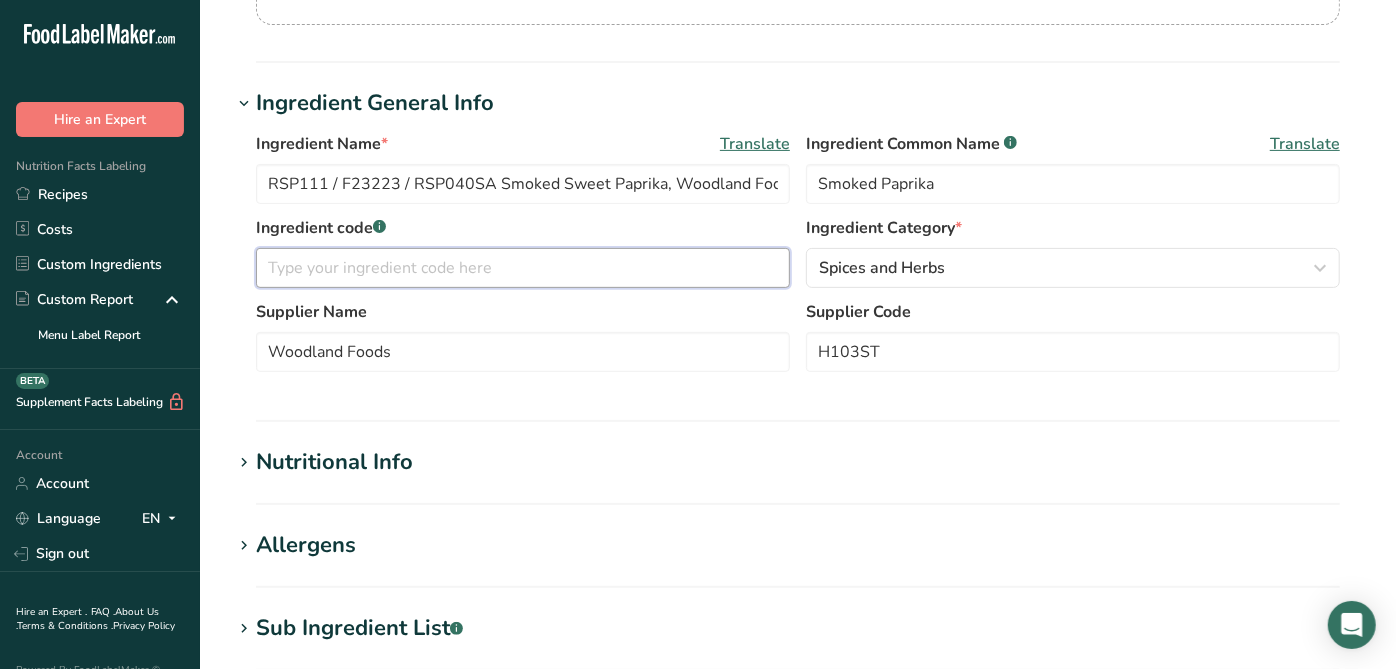 click at bounding box center [523, 268] 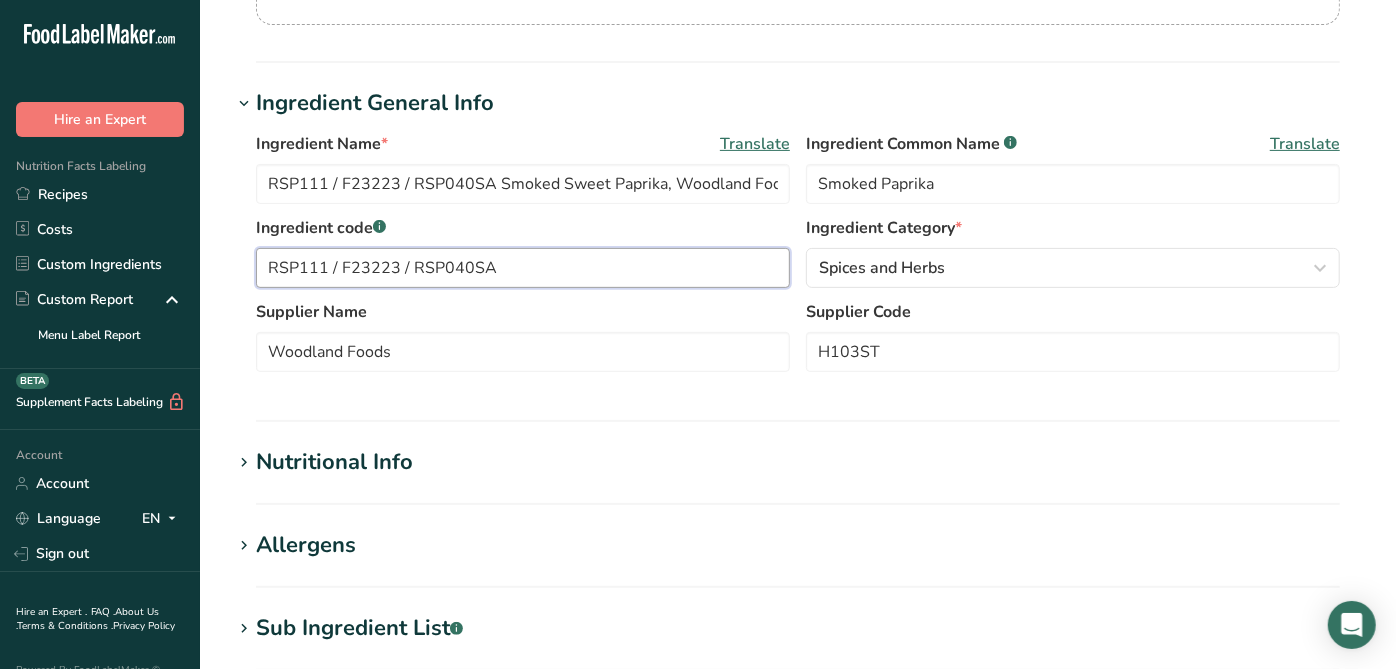 type on "RSP111 / F23223 / RSP040SA" 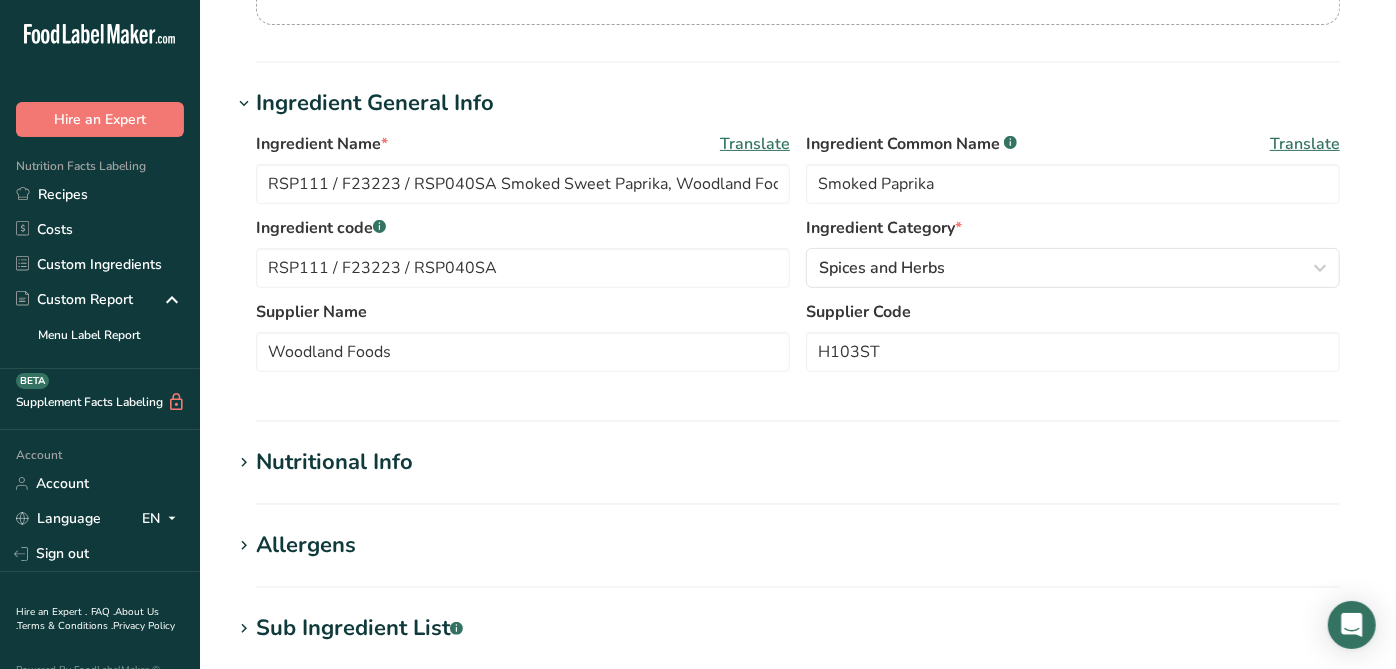 click on "Supplier Name" at bounding box center [523, 312] 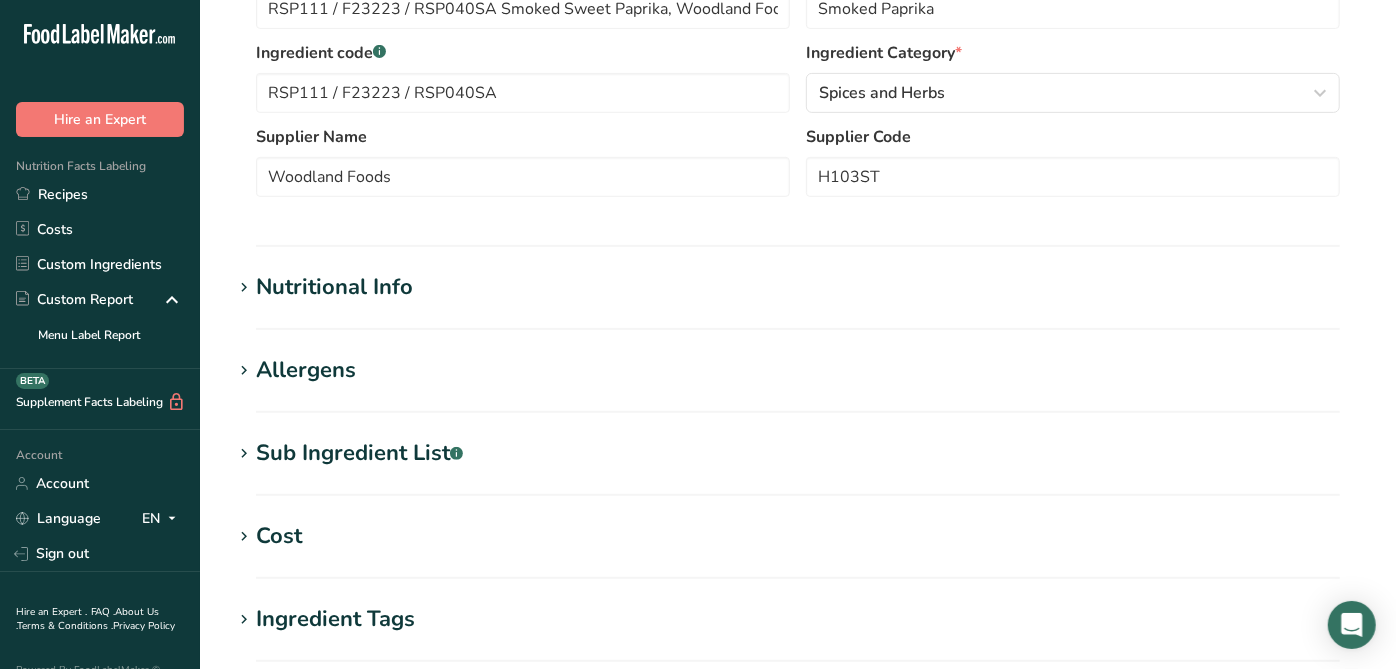 scroll, scrollTop: 555, scrollLeft: 0, axis: vertical 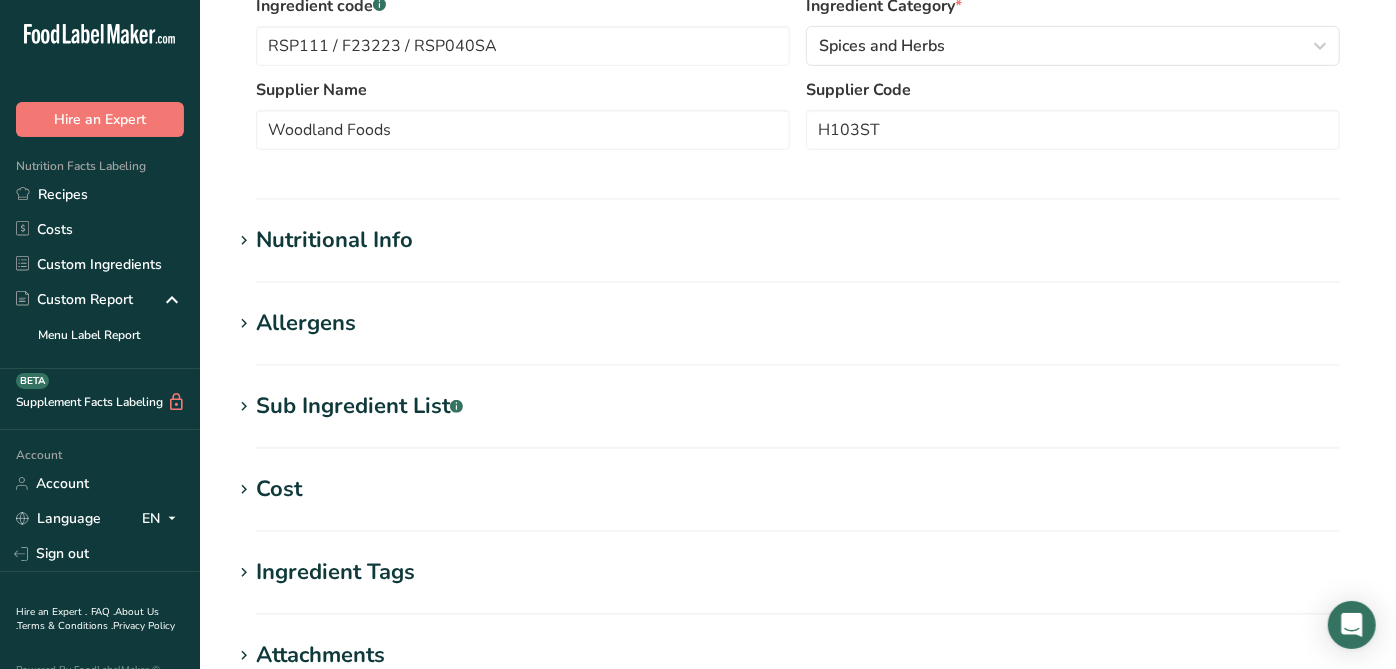 click on "Nutritional Info" at bounding box center (334, 240) 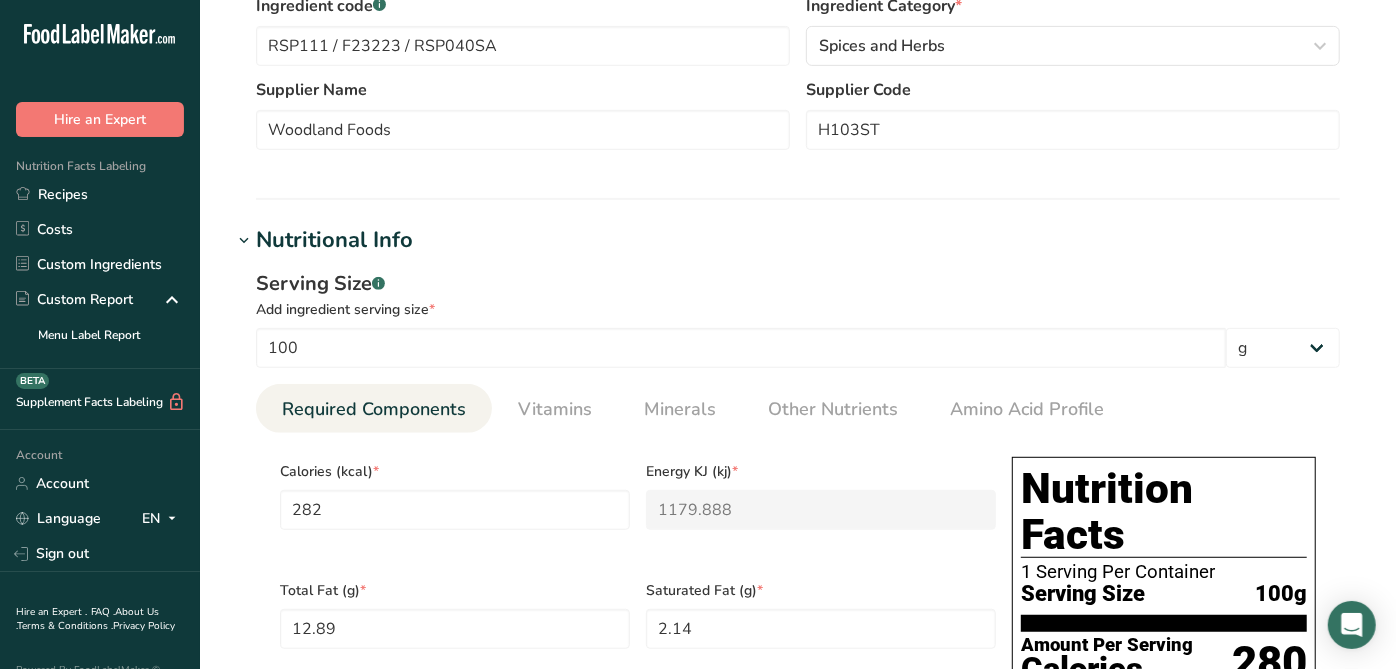 click on "Nutritional Info" at bounding box center (334, 240) 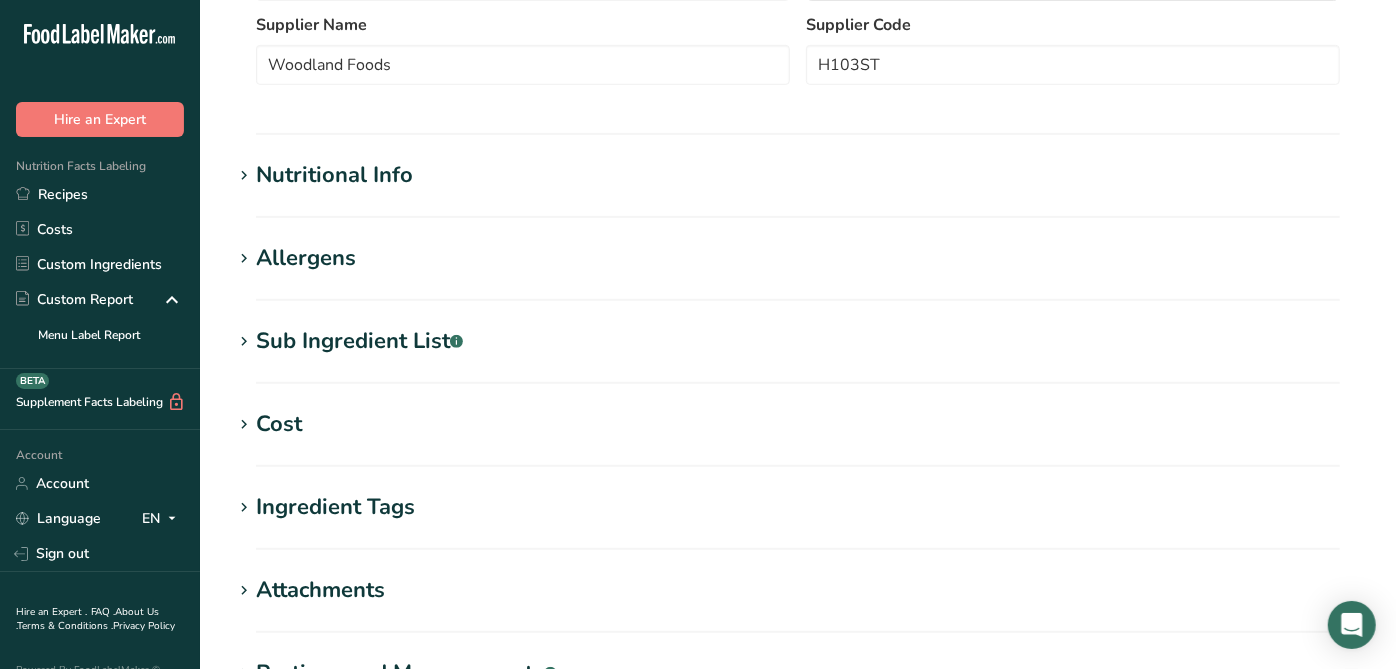 scroll, scrollTop: 666, scrollLeft: 0, axis: vertical 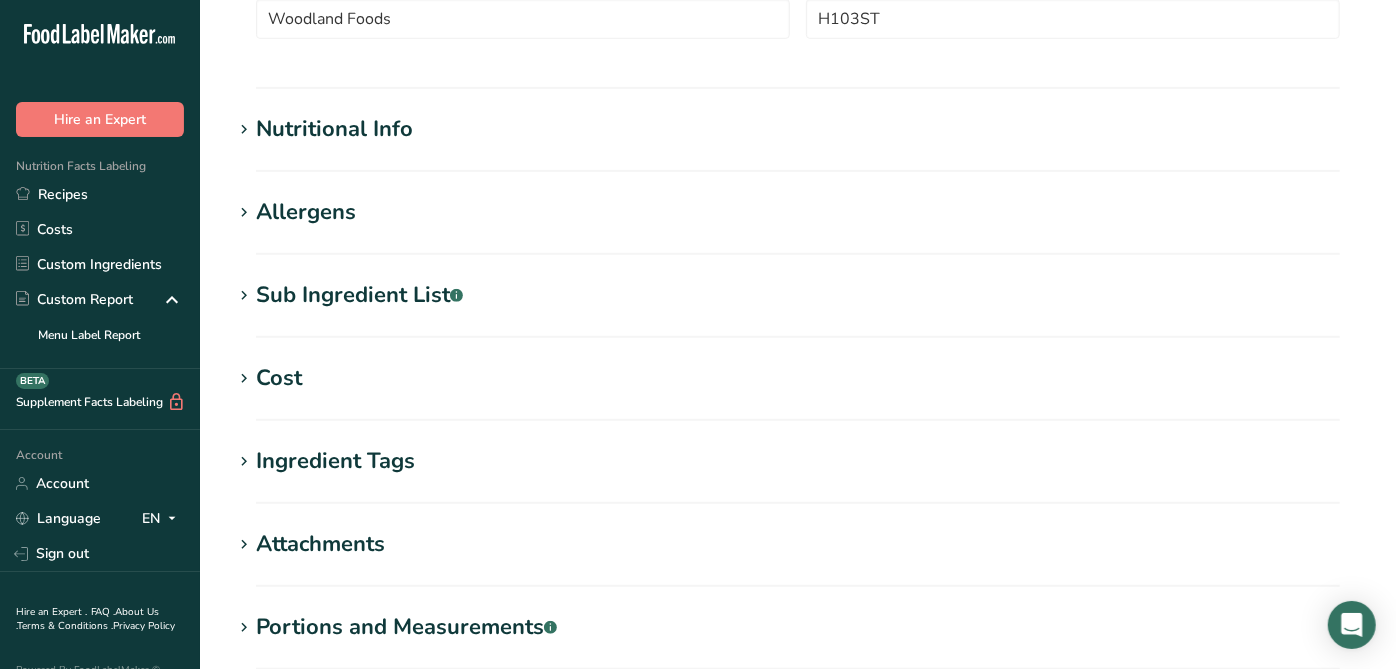 click on "Sub Ingredient List
.a-a{fill:#347362;}.b-a{fill:#fff;}" at bounding box center (359, 295) 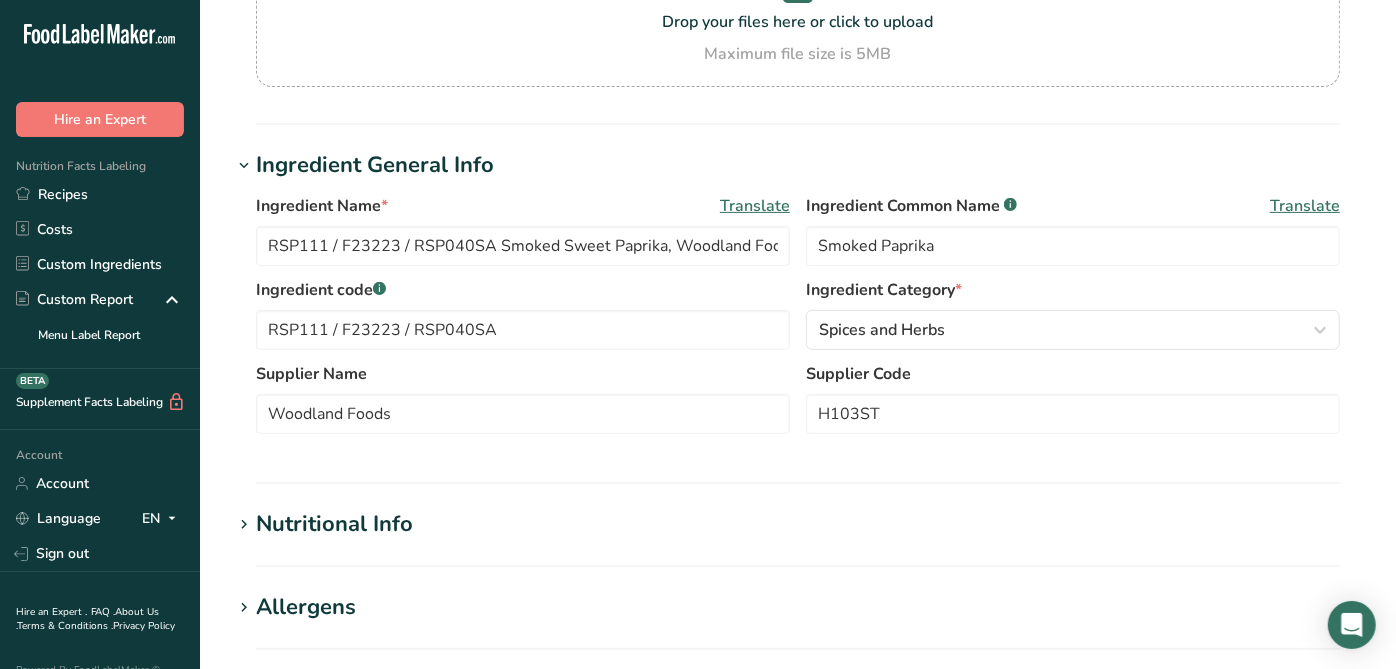 scroll, scrollTop: 666, scrollLeft: 0, axis: vertical 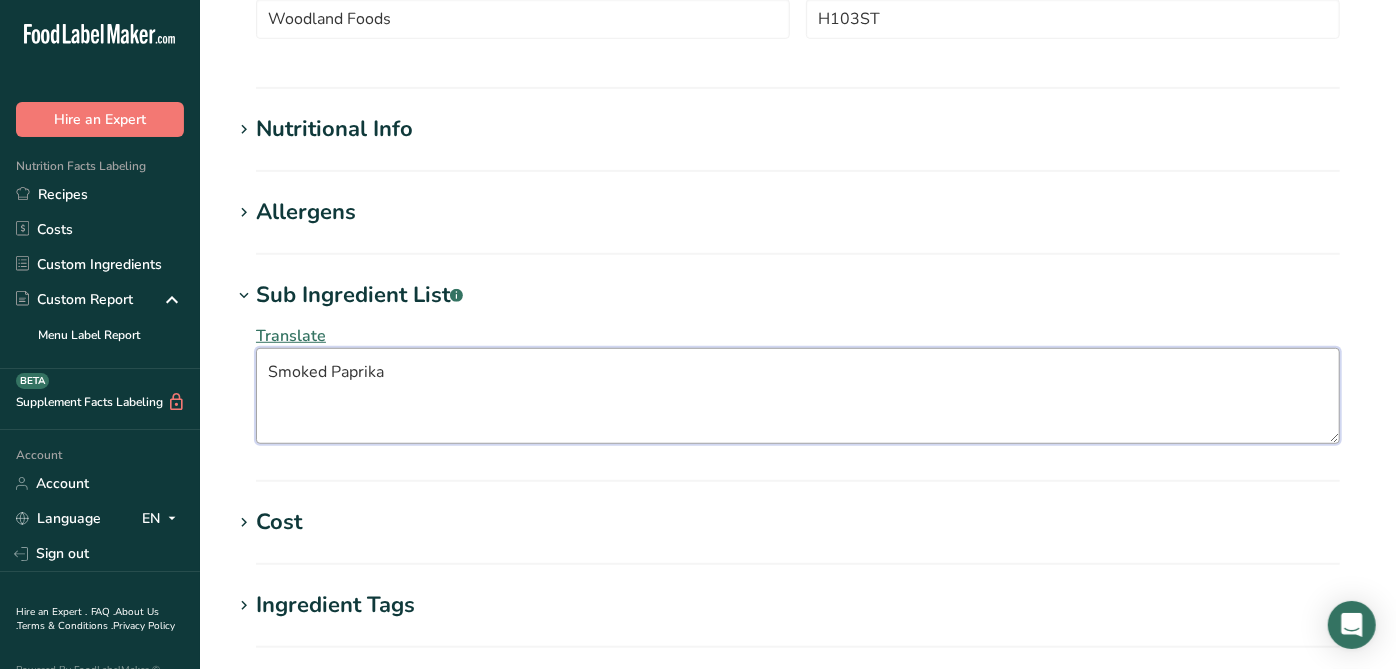 drag, startPoint x: 485, startPoint y: 411, endPoint x: 186, endPoint y: 399, distance: 299.2407 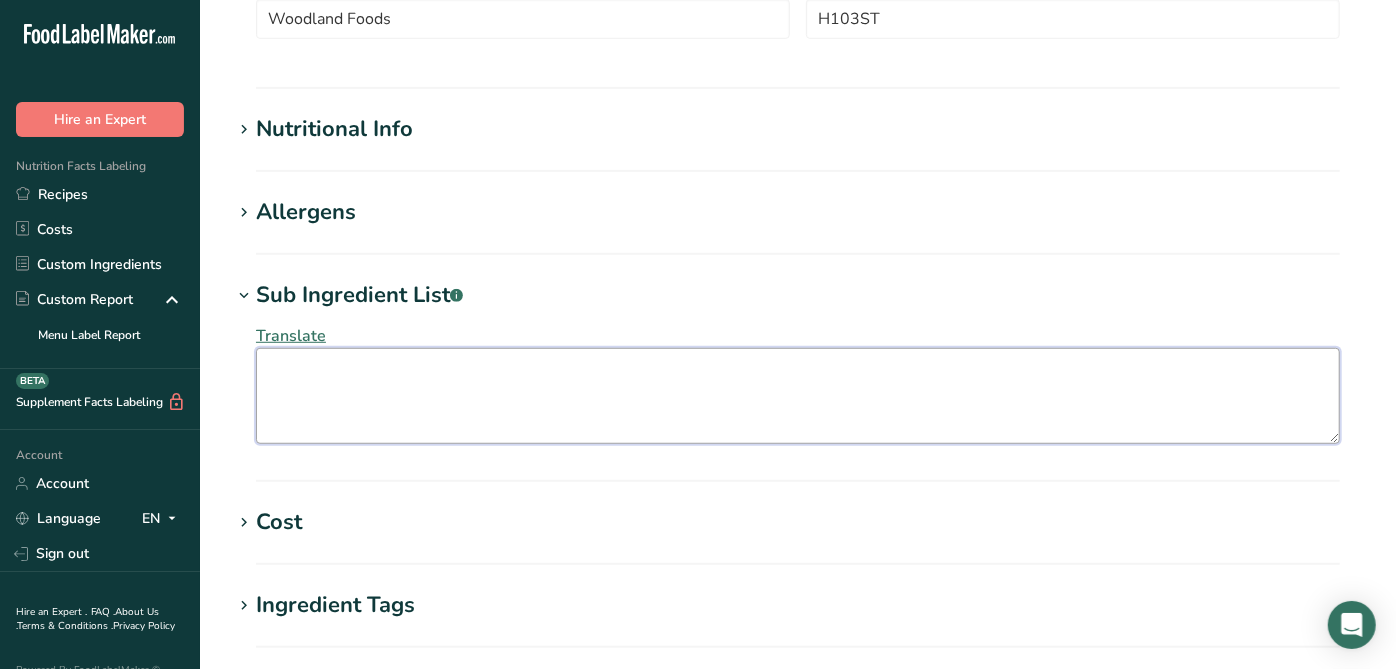 type 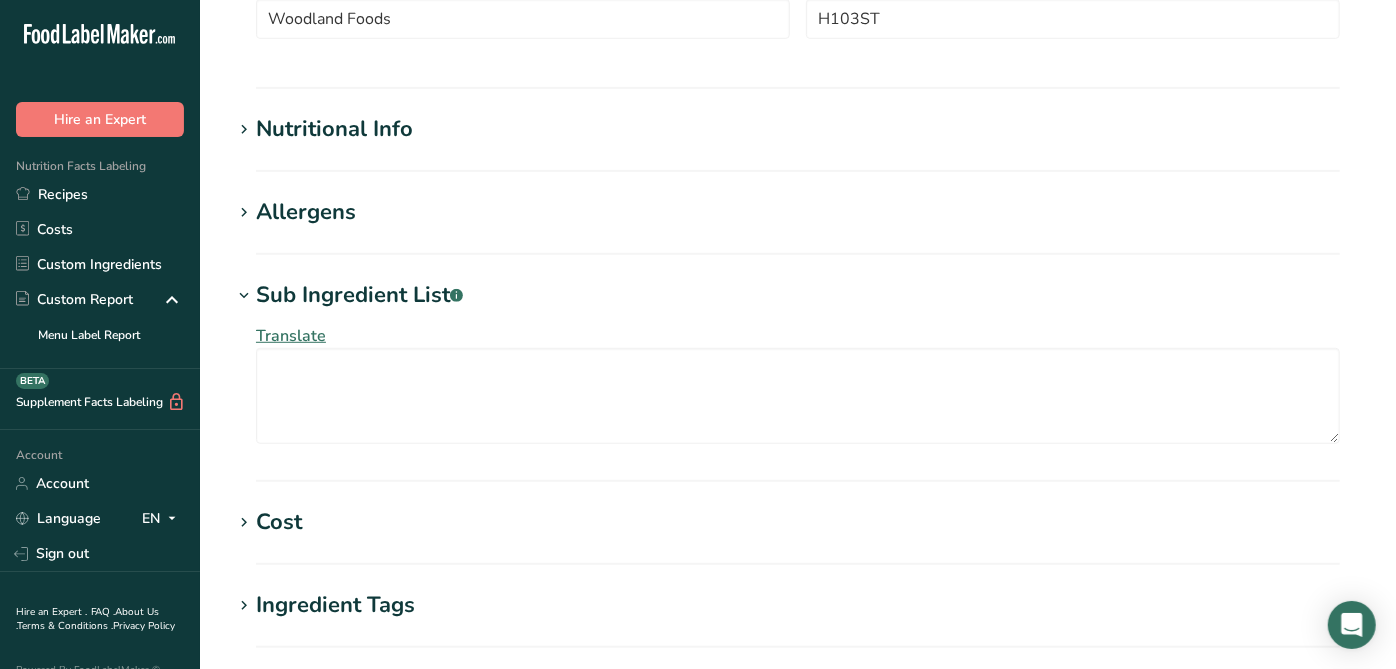 click on "Translate" at bounding box center (798, 384) 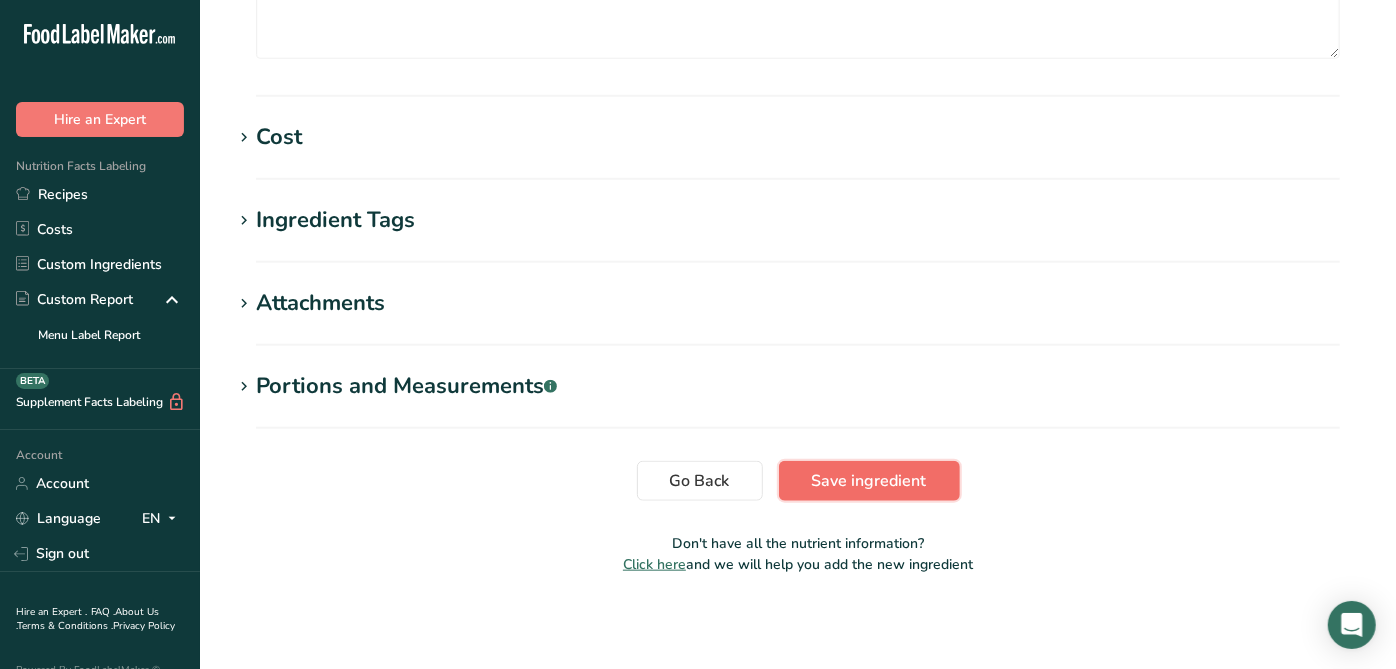 click on "Save ingredient" at bounding box center (869, 481) 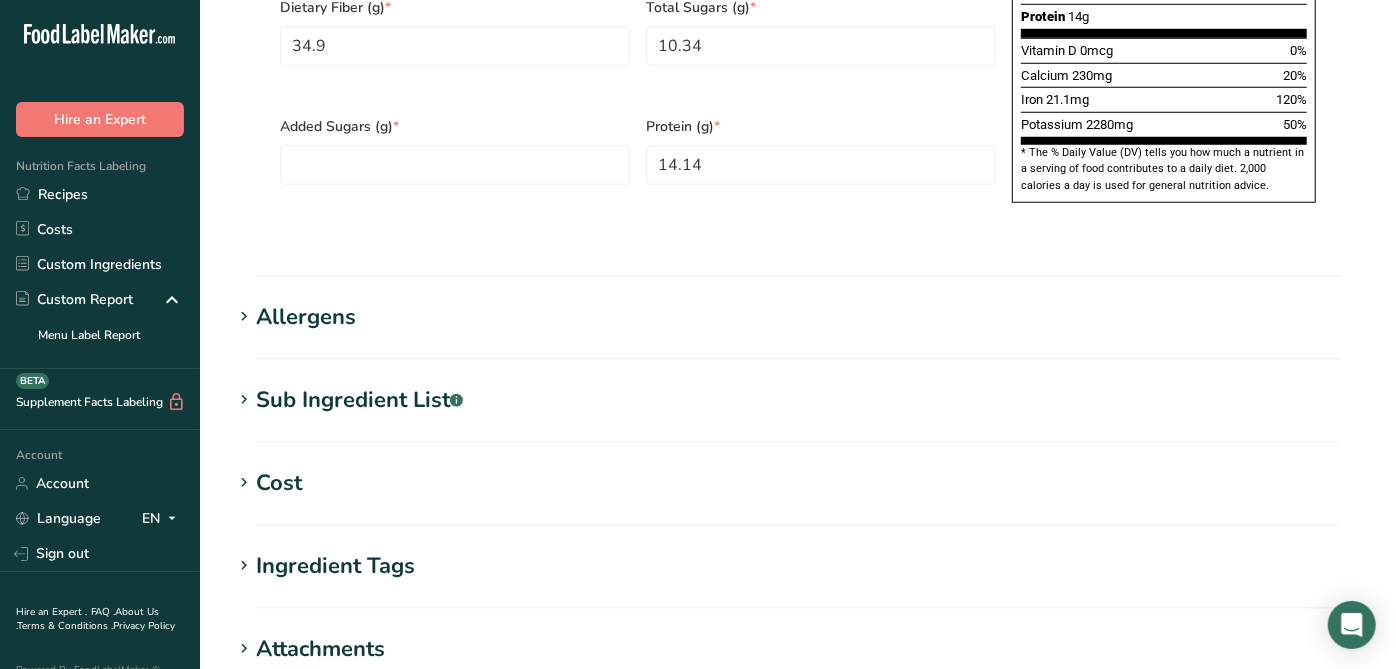 scroll, scrollTop: 778, scrollLeft: 0, axis: vertical 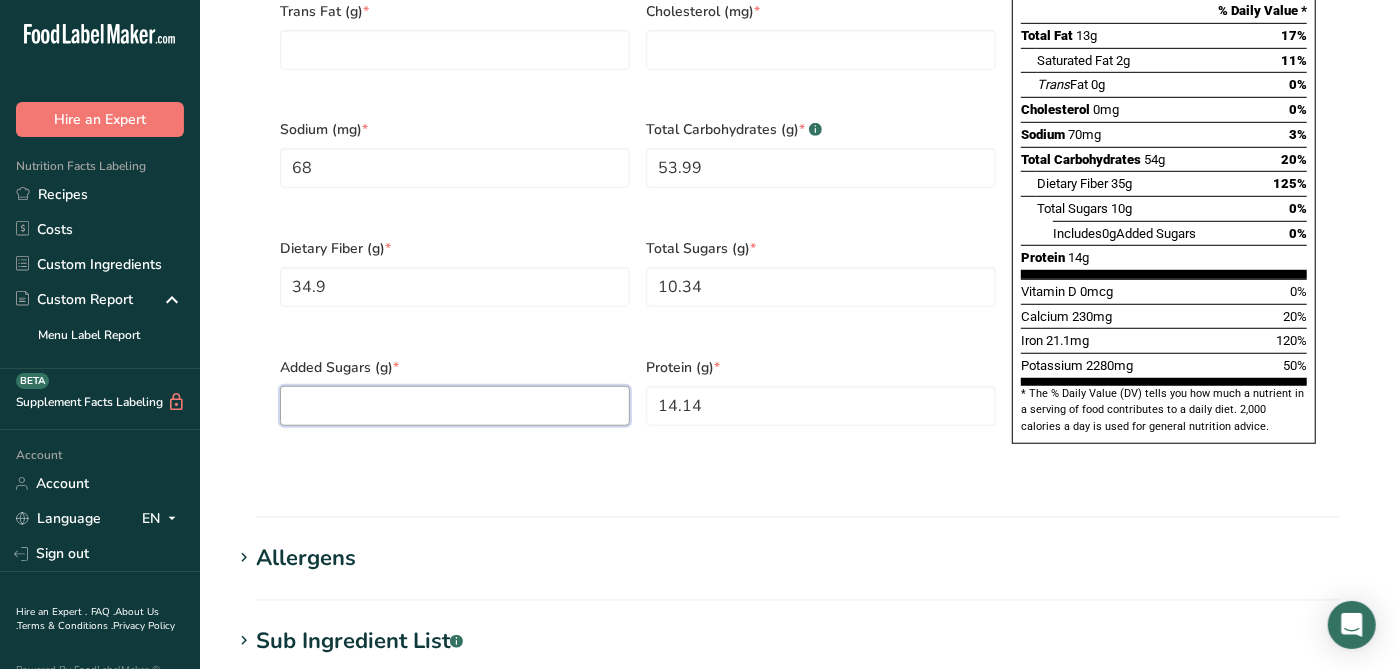 click at bounding box center (455, 406) 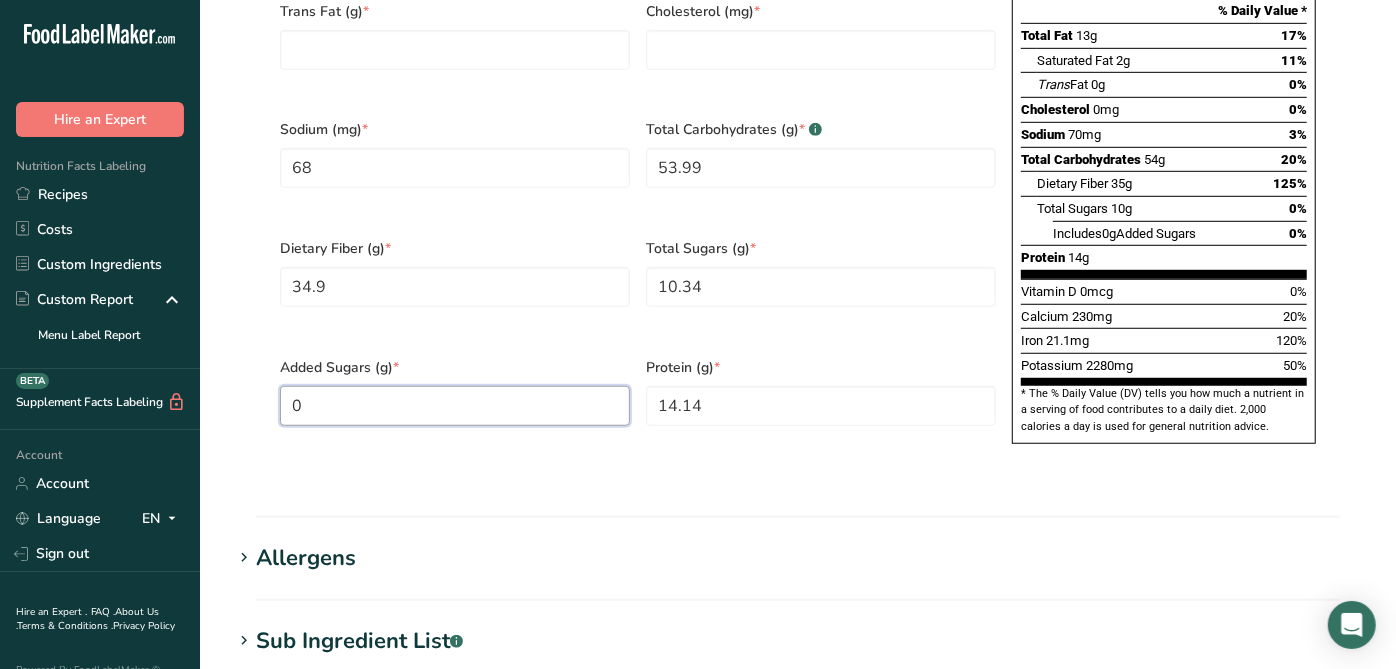 type on "0" 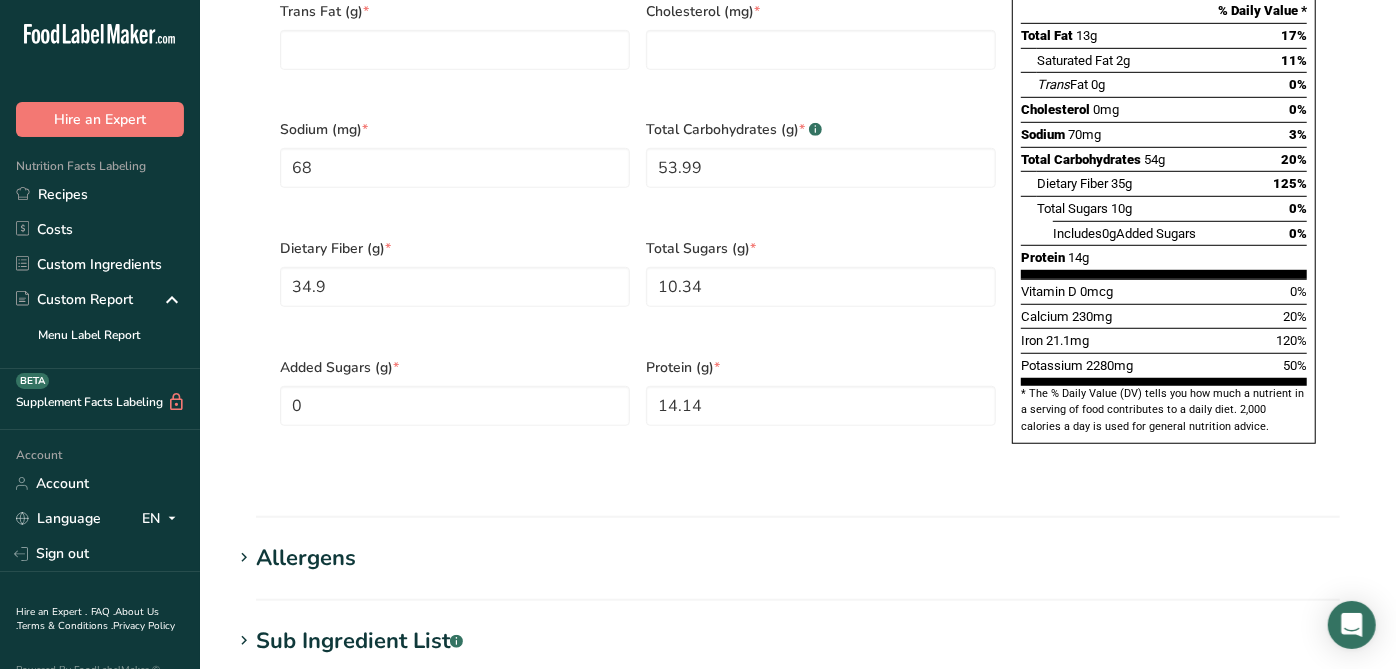 click on "Dietary Fiber
(g) *     34.9" at bounding box center [455, 285] 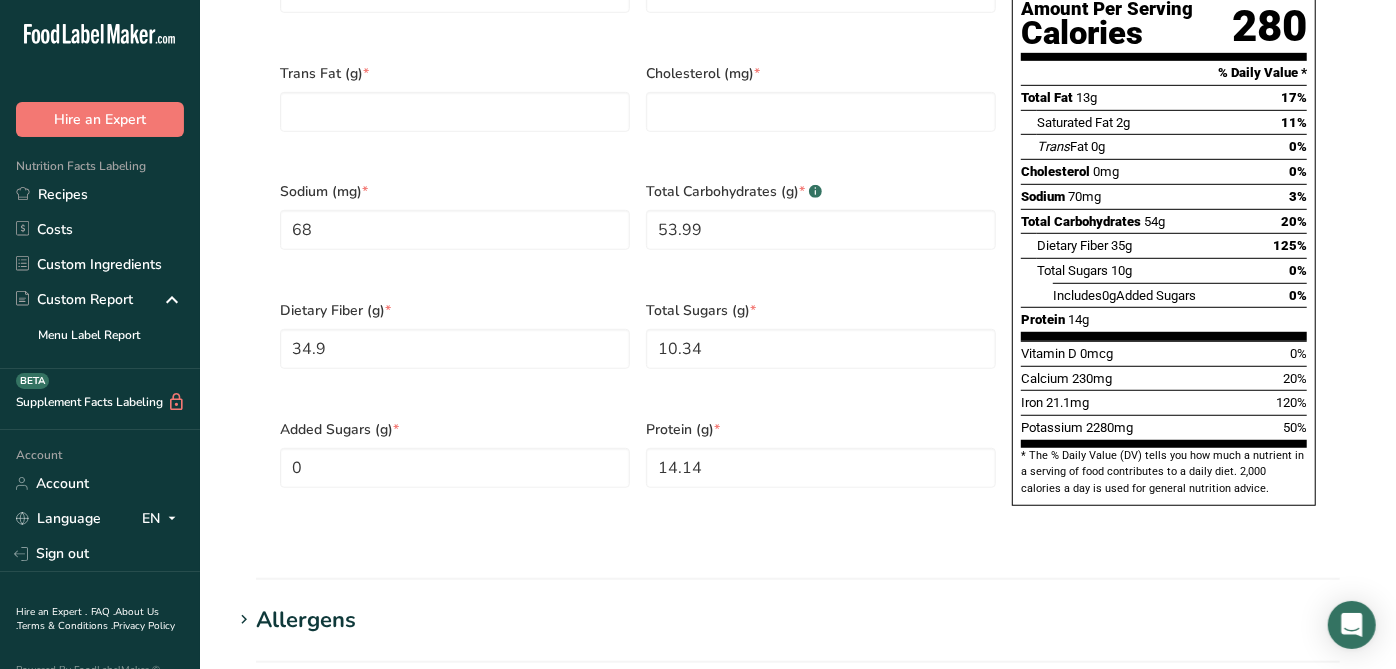 scroll, scrollTop: 667, scrollLeft: 0, axis: vertical 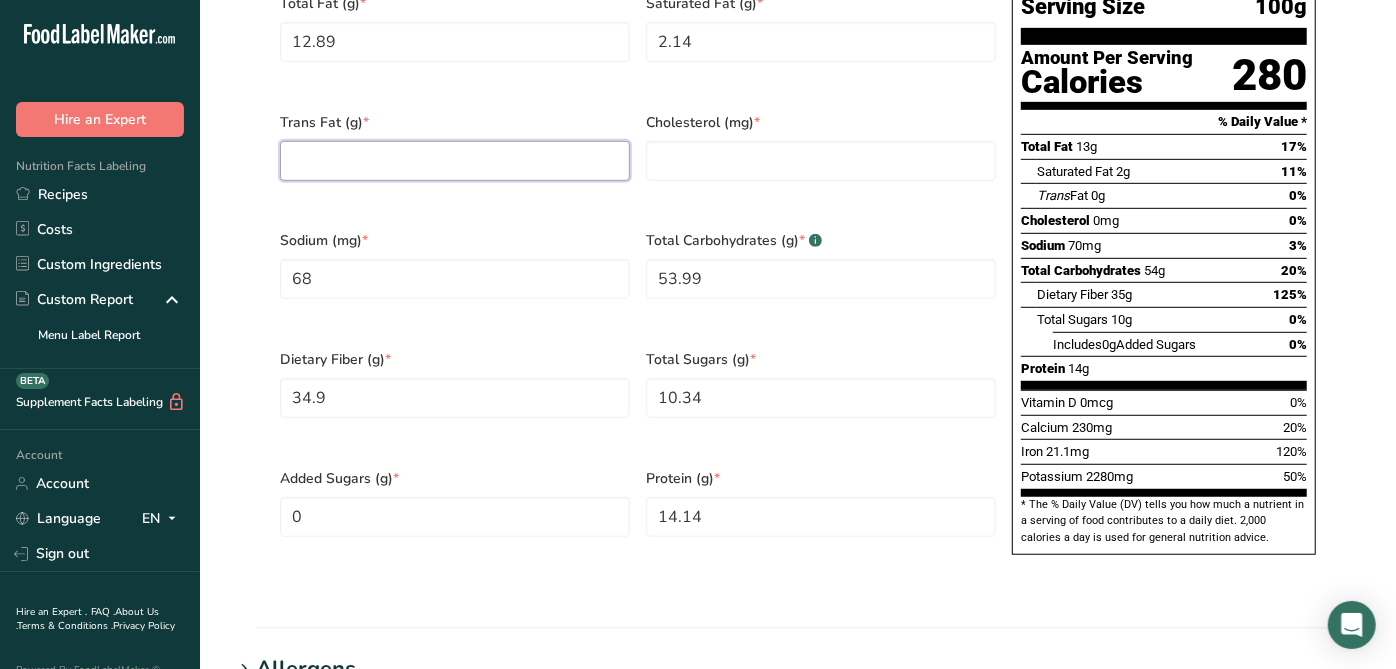 drag, startPoint x: 508, startPoint y: 154, endPoint x: 534, endPoint y: 158, distance: 26.305893 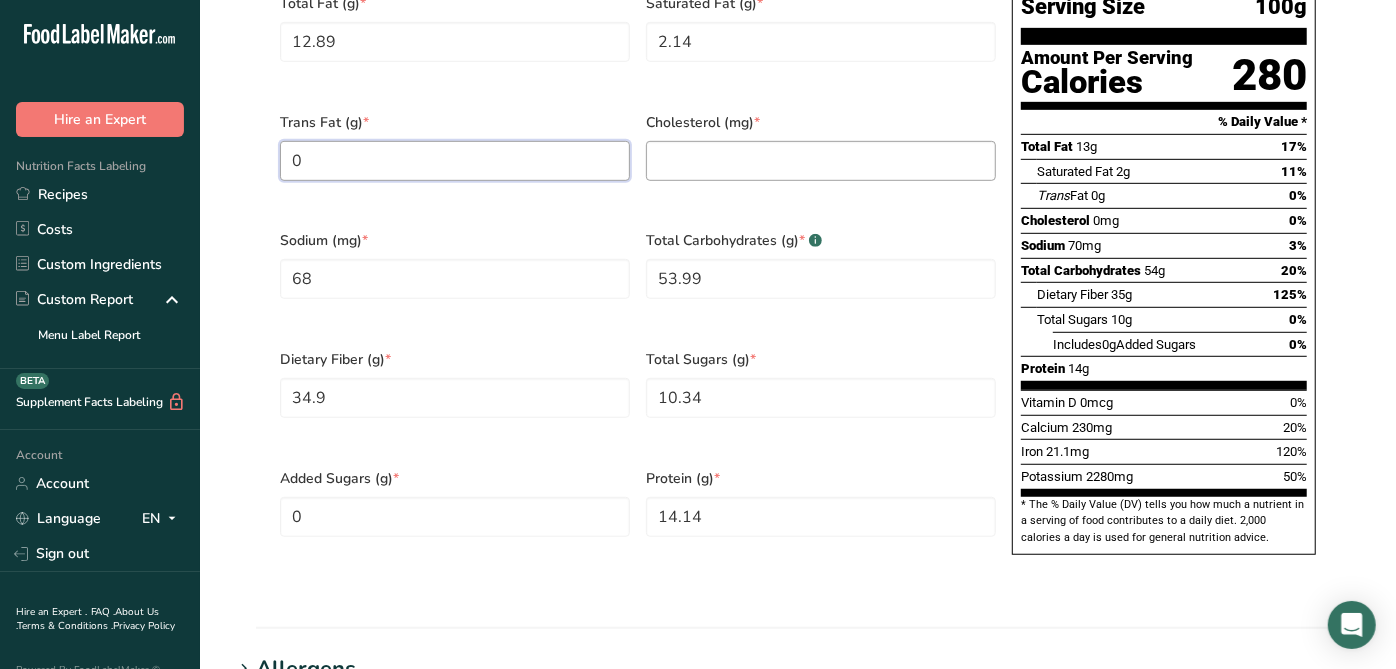 type on "0" 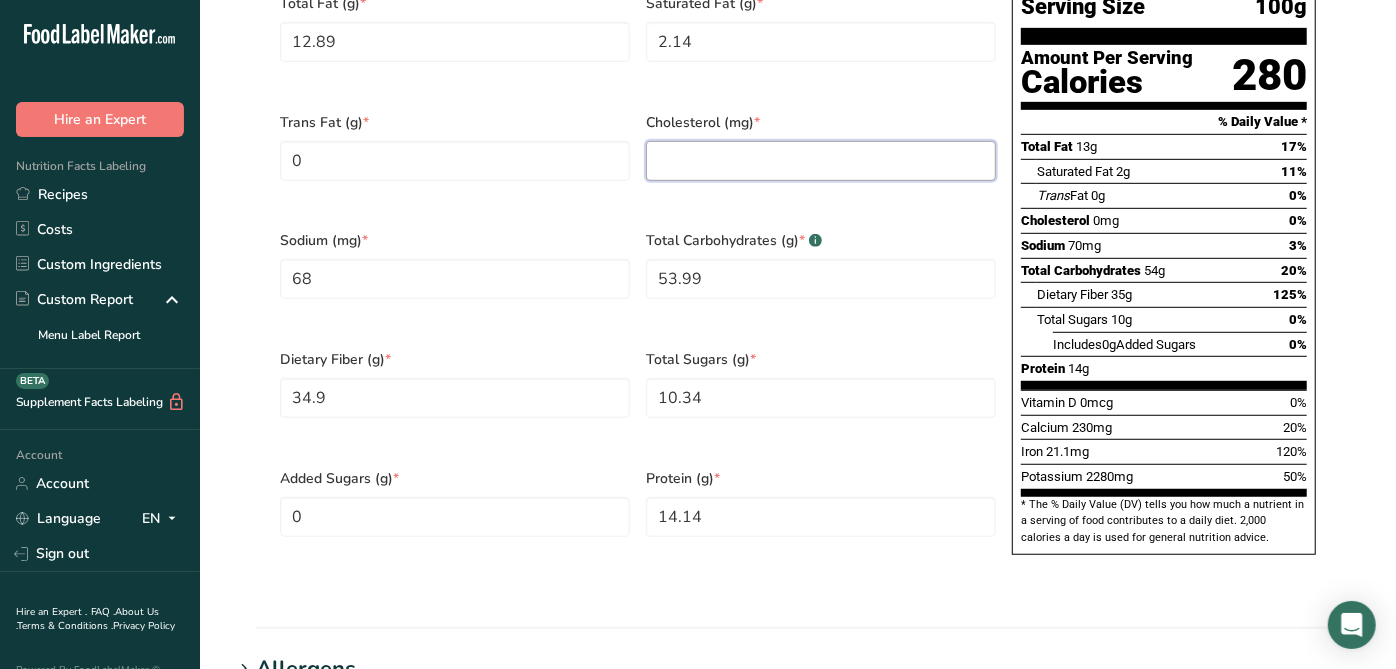 click at bounding box center [821, 161] 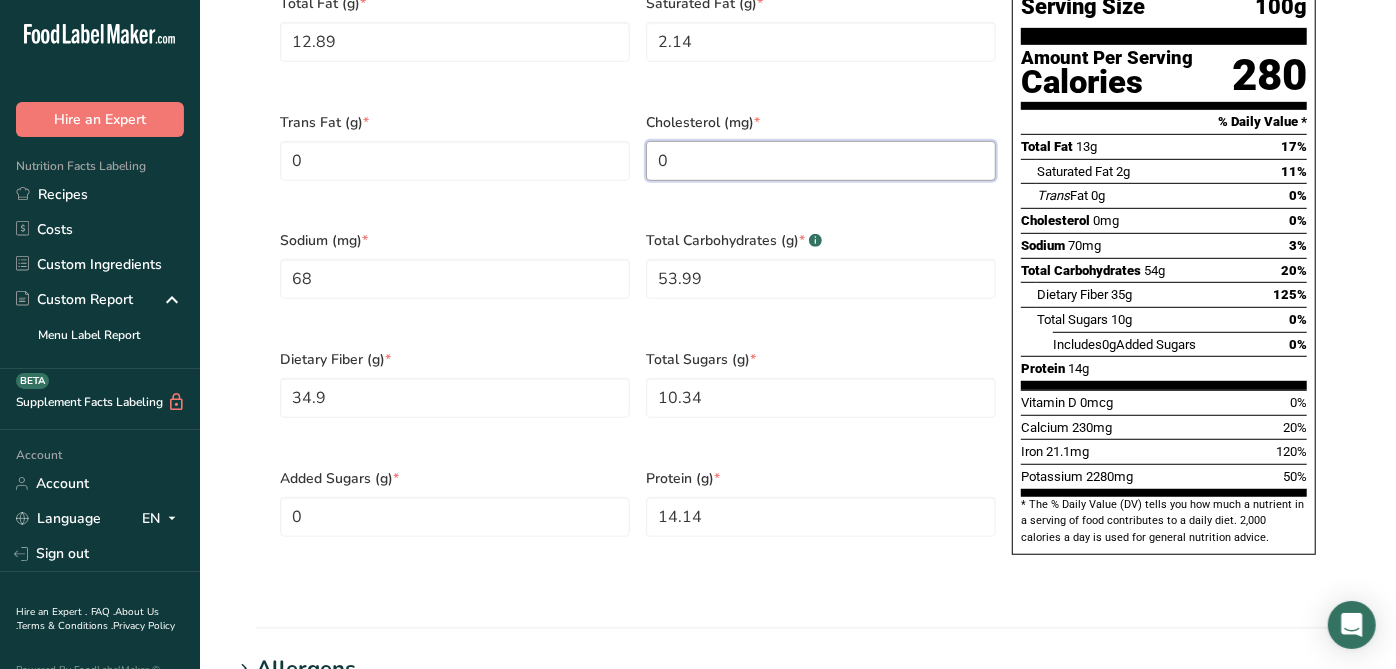 type on "0" 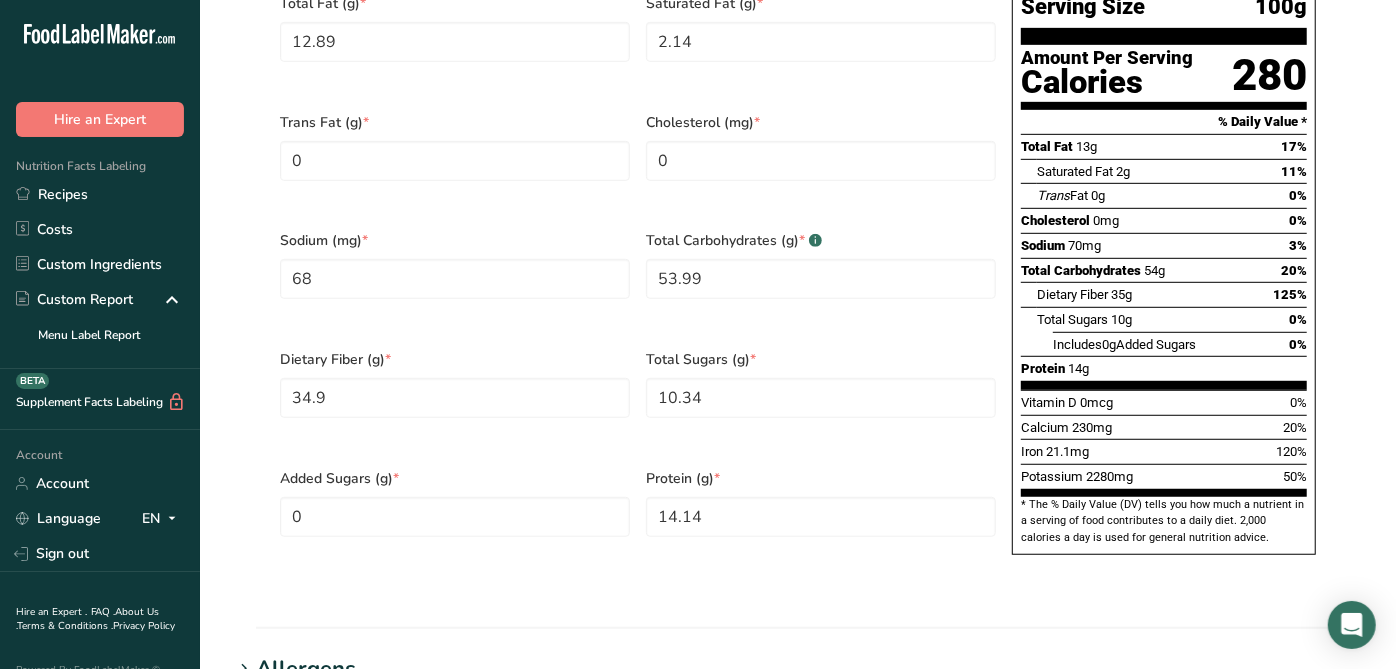 click on "Cholesterol
(mg) *     0" at bounding box center [821, 159] 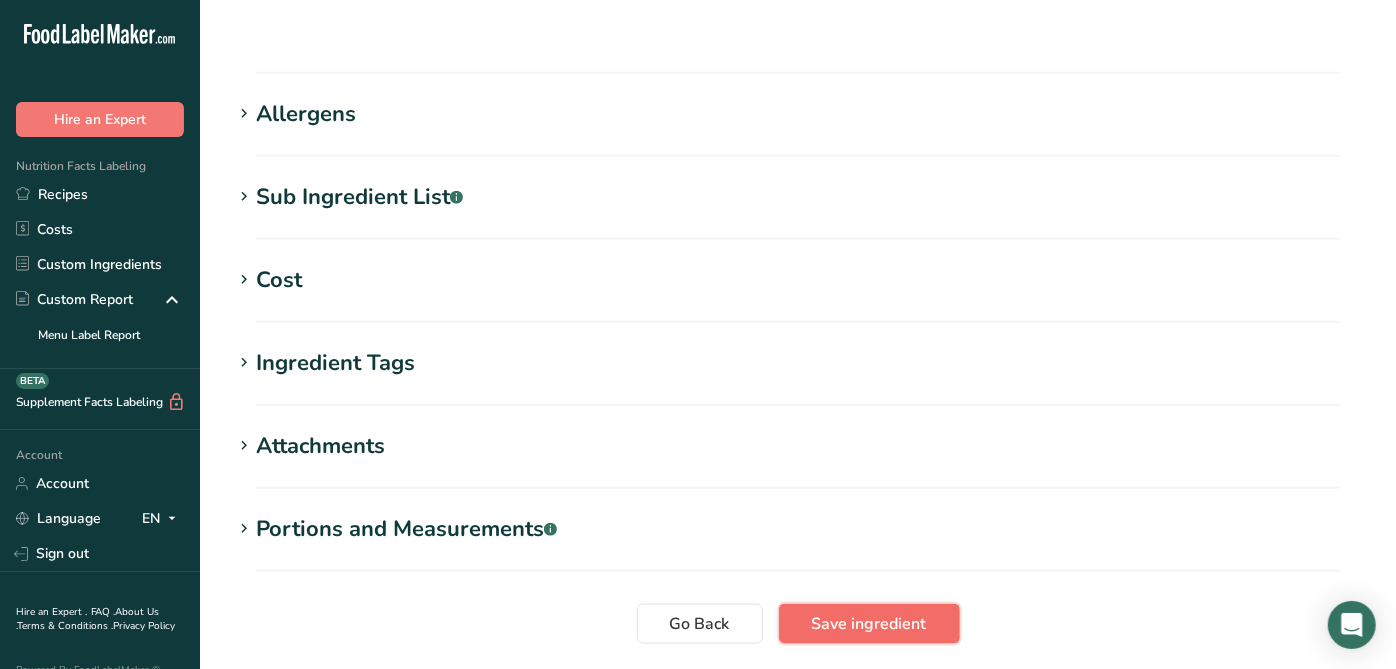 click on "Save ingredient" at bounding box center (869, 624) 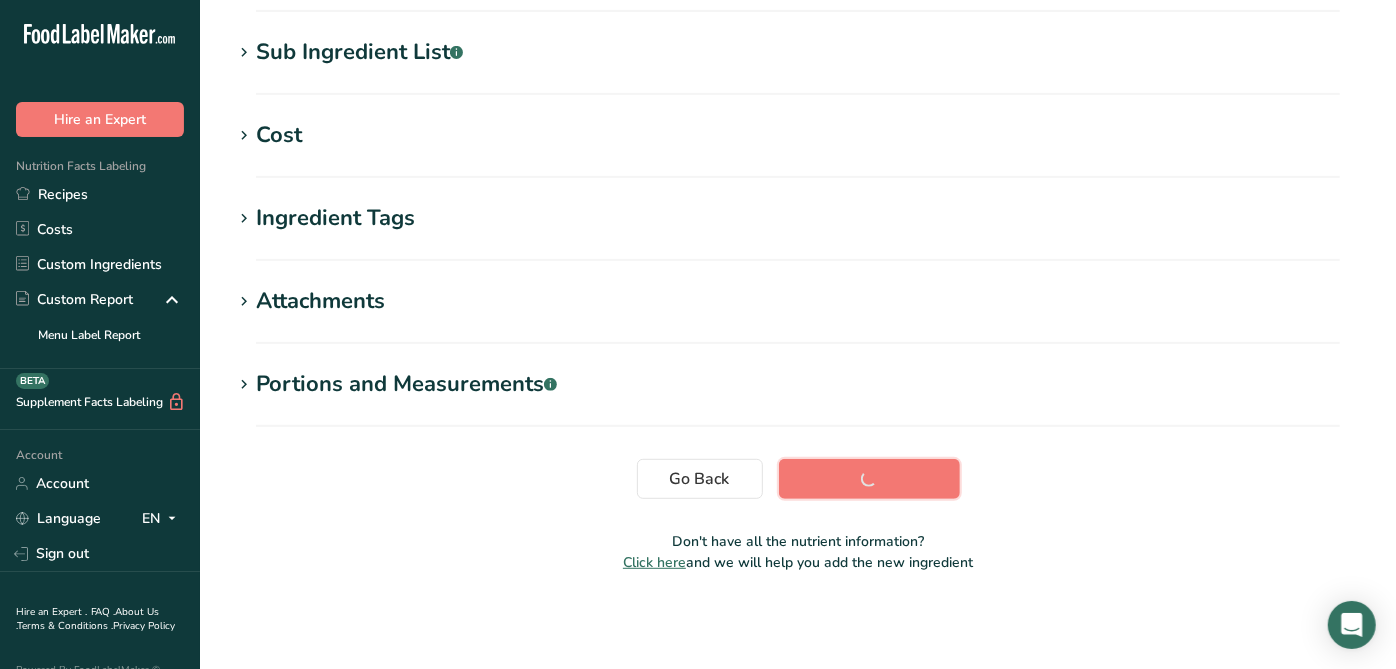 scroll, scrollTop: 341, scrollLeft: 0, axis: vertical 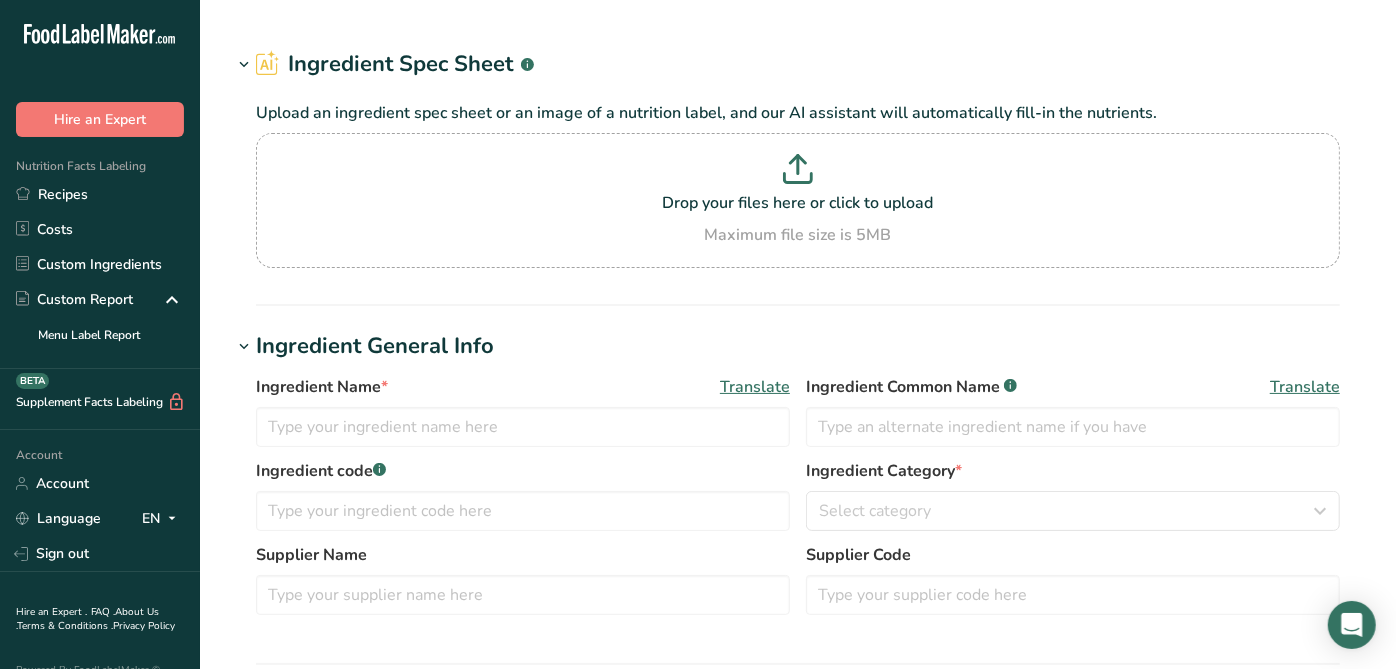 type on "RST097 / F23162 N-DULGE C2, Ingredion 01-02-24 CC" 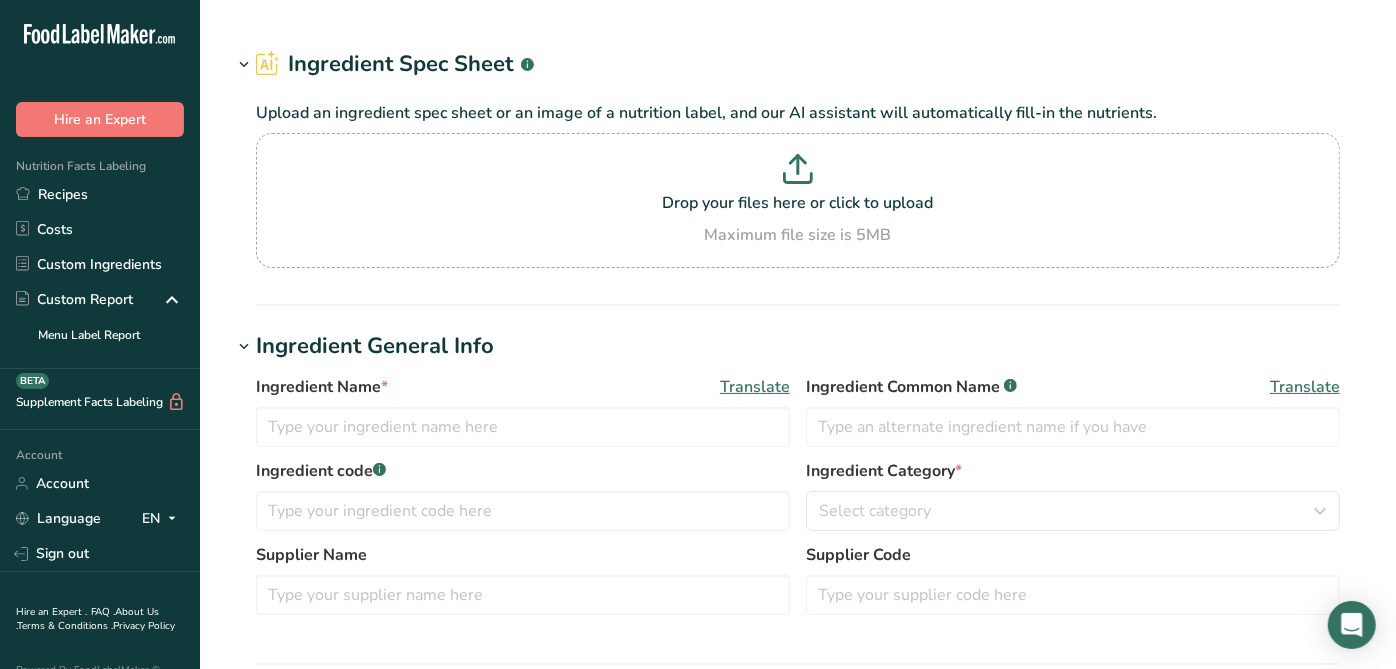 type on "Modified Food Starch" 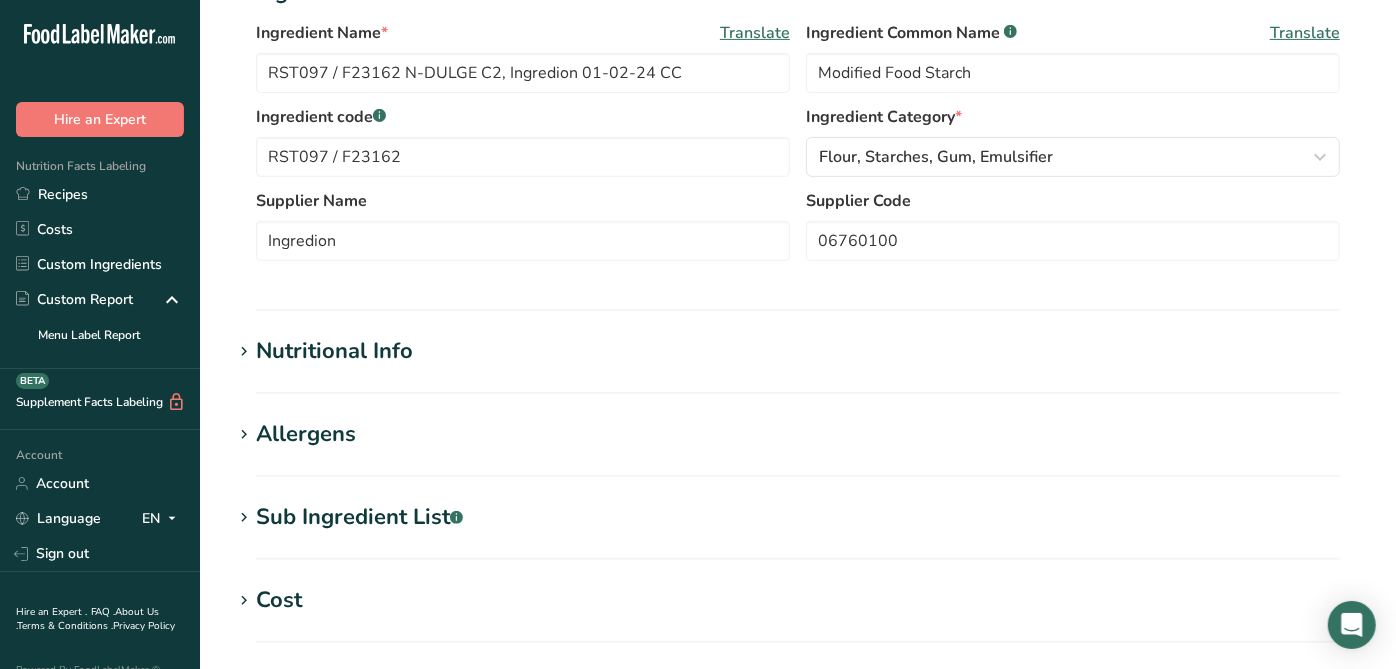 scroll, scrollTop: 666, scrollLeft: 0, axis: vertical 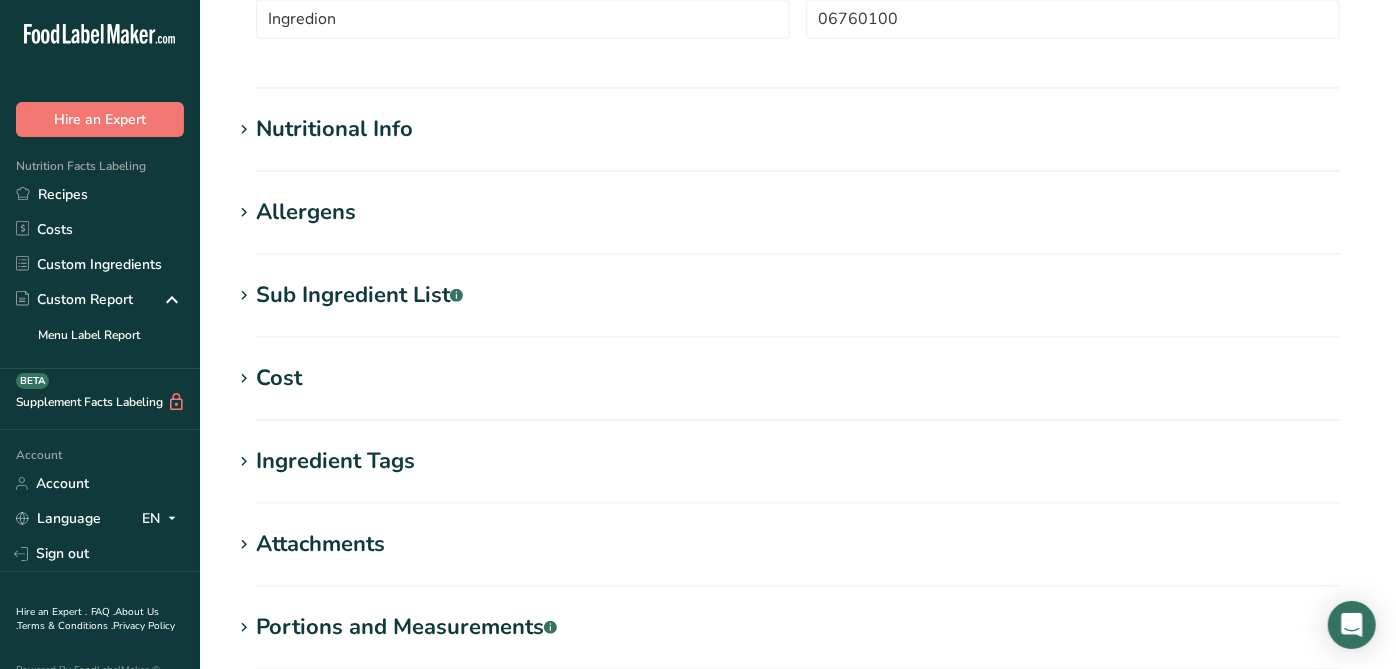 click on "Sub Ingredient List
.a-a{fill:#347362;}.b-a{fill:#fff;}" at bounding box center (359, 295) 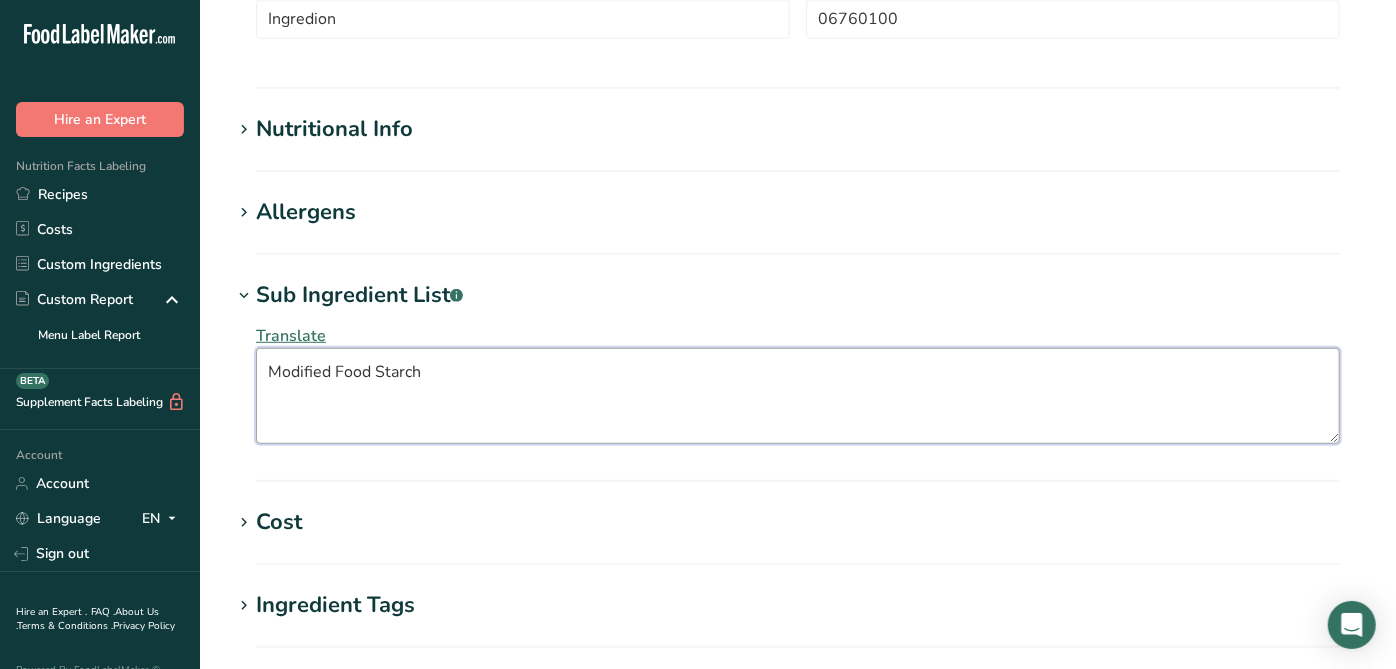 drag, startPoint x: 560, startPoint y: 353, endPoint x: 410, endPoint y: 379, distance: 152.23666 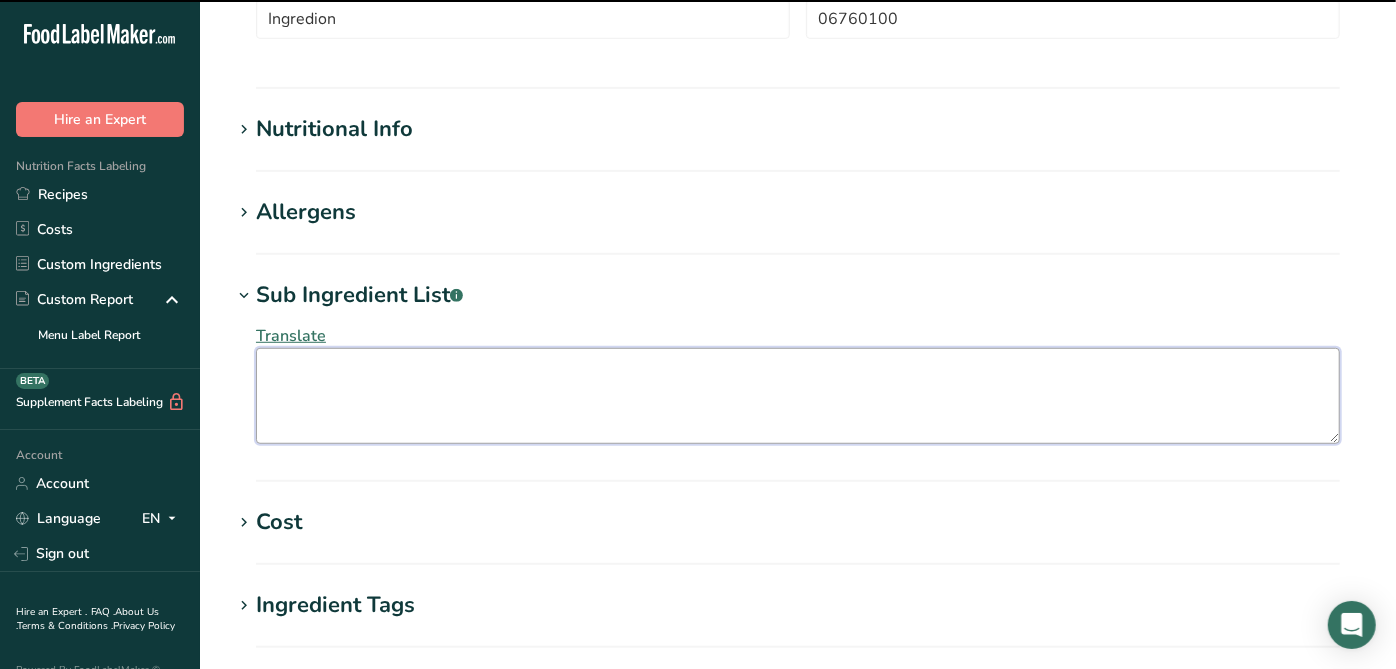 type 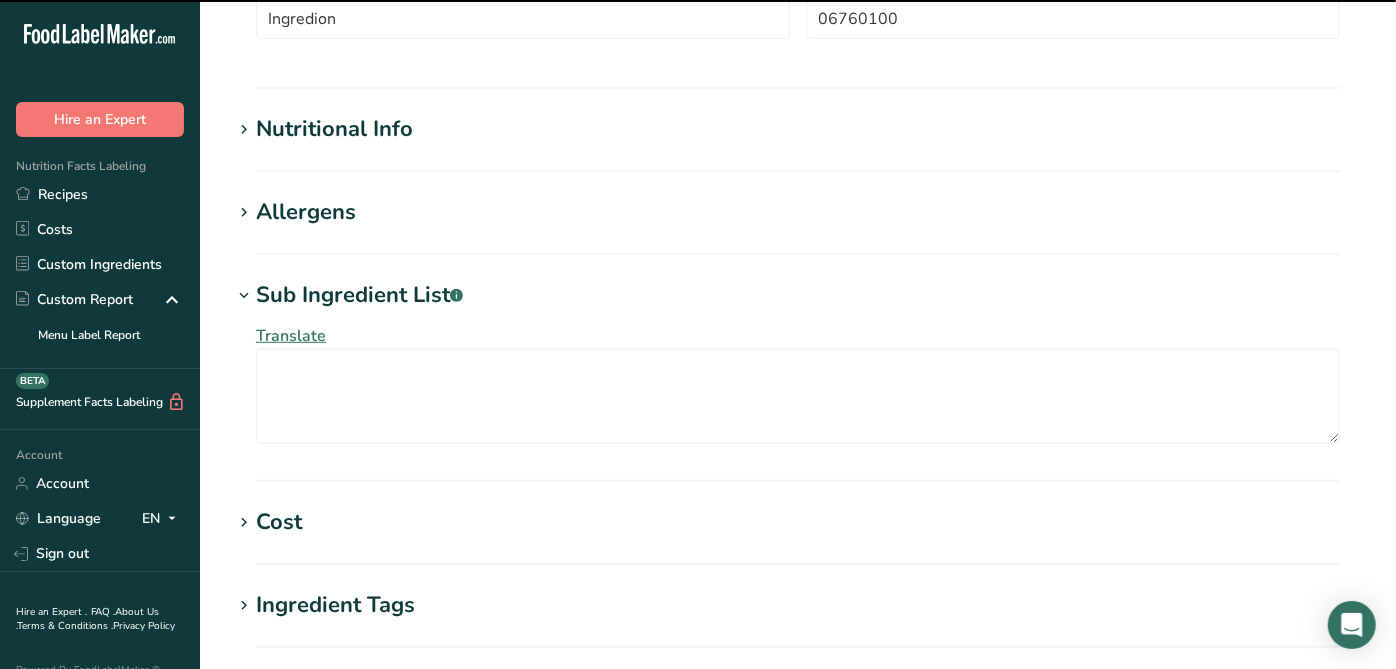 click on "Edit [PRODUCT_CODE] / [PRODUCT_CODE] [PRODUCT_NAME], [COMPANY_NAME] [DATE] [CODE]
Ingredient Spec Sheet
.a-a{fill:#347362;}.b-a{fill:#fff;}
Upload an ingredient spec sheet or an image of a nutrition label, and our AI assistant will automatically fill-in the nutrients.
Drop your files here or click to upload
Maximum file size is 5MB
Ingredient General Info
Ingredient Name *
Translate
[PRODUCT_CODE] / [PRODUCT_CODE] [PRODUCT_NAME], [COMPANY_NAME] [DATE] [CODE]
Ingredient Common Name
.a-a{fill:#347362;}.b-a{fill:#fff;}
Translate
Modified Food Starch
Ingredient code
.a-a{fill:#347362;}.b-a{fill:#fff;}           [PRODUCT_CODE] / [PRODUCT_CODE]
Ingredient Category *
Standard Categories" at bounding box center [798, 163] 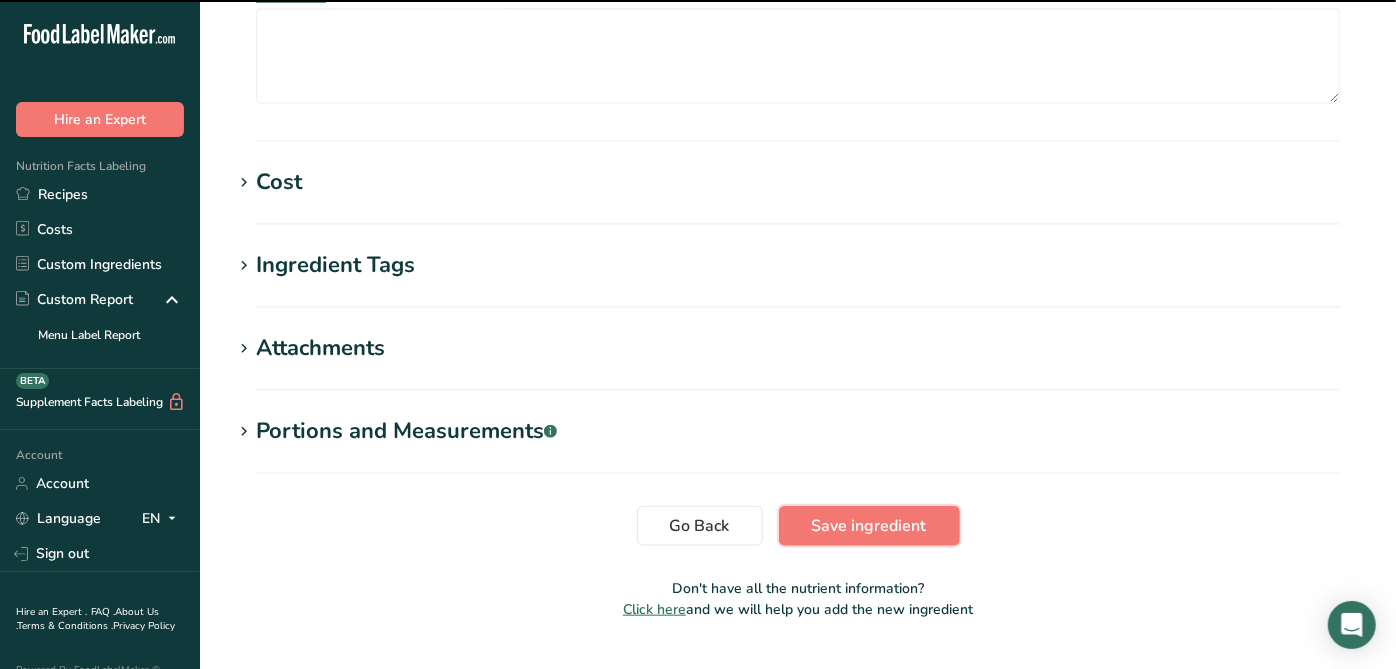click on "Save ingredient" at bounding box center [869, 526] 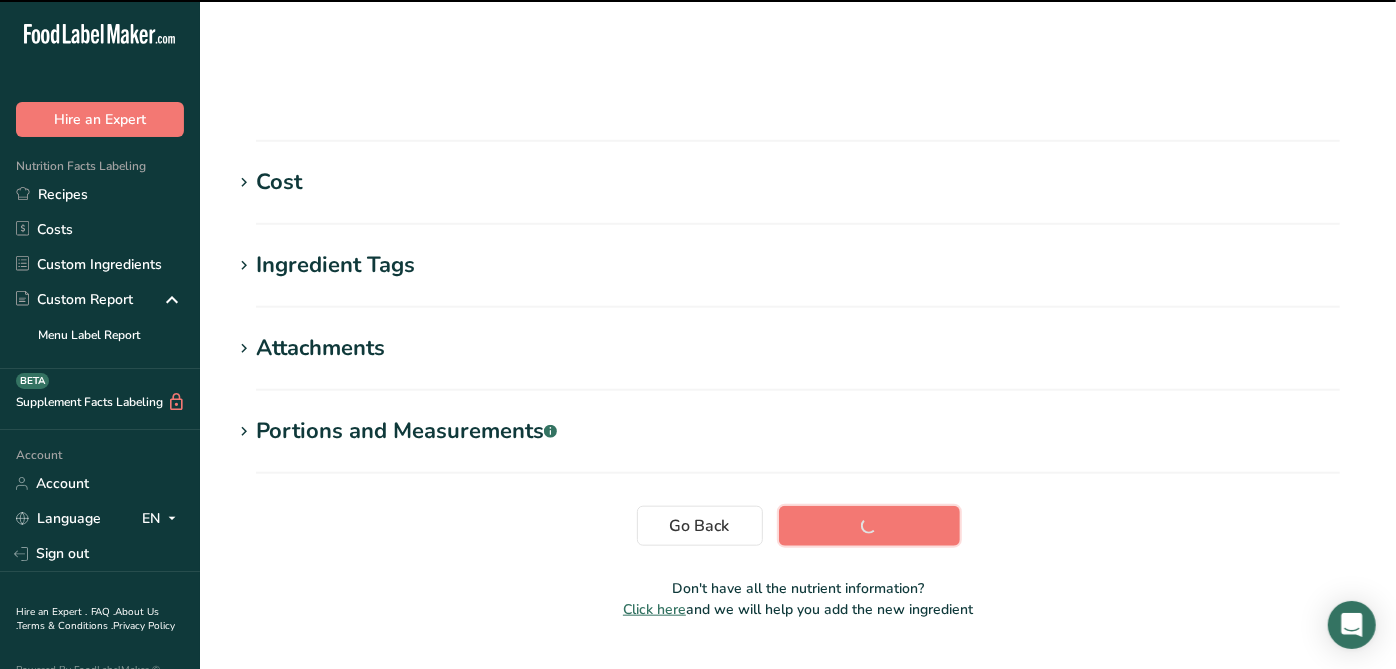 scroll, scrollTop: 388, scrollLeft: 0, axis: vertical 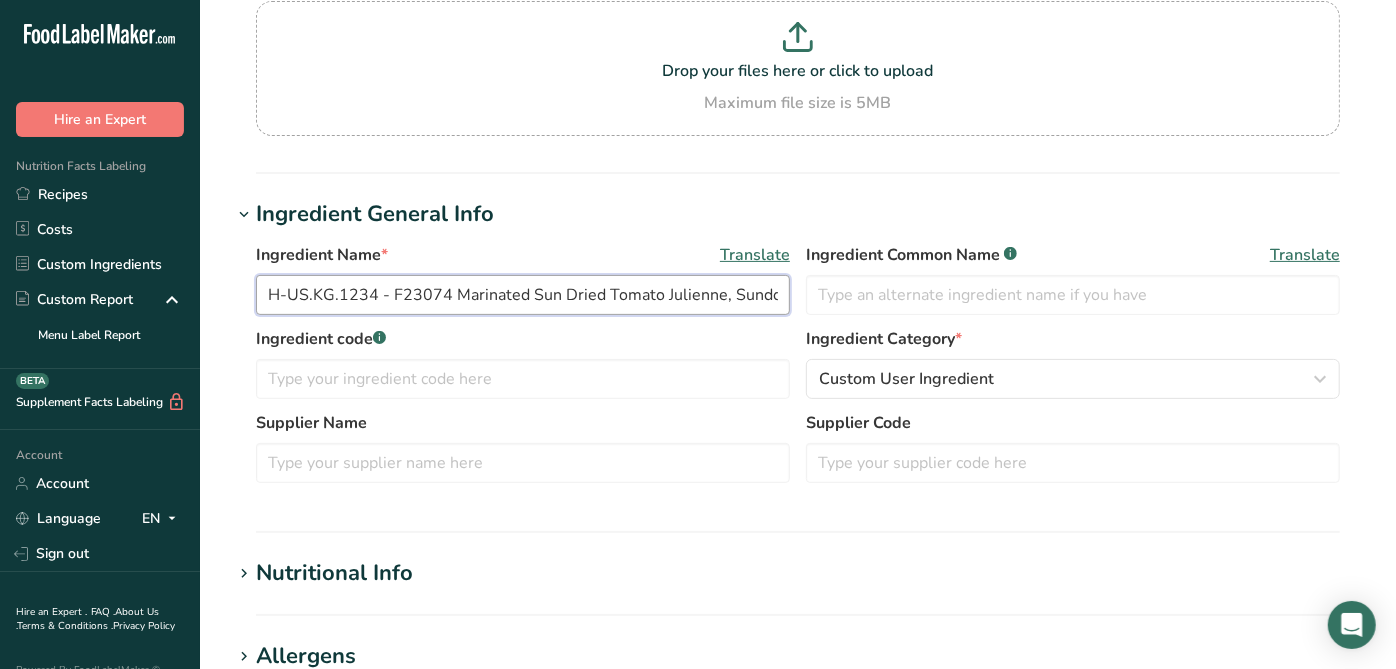 drag, startPoint x: 375, startPoint y: 290, endPoint x: 1109, endPoint y: 661, distance: 822.4336 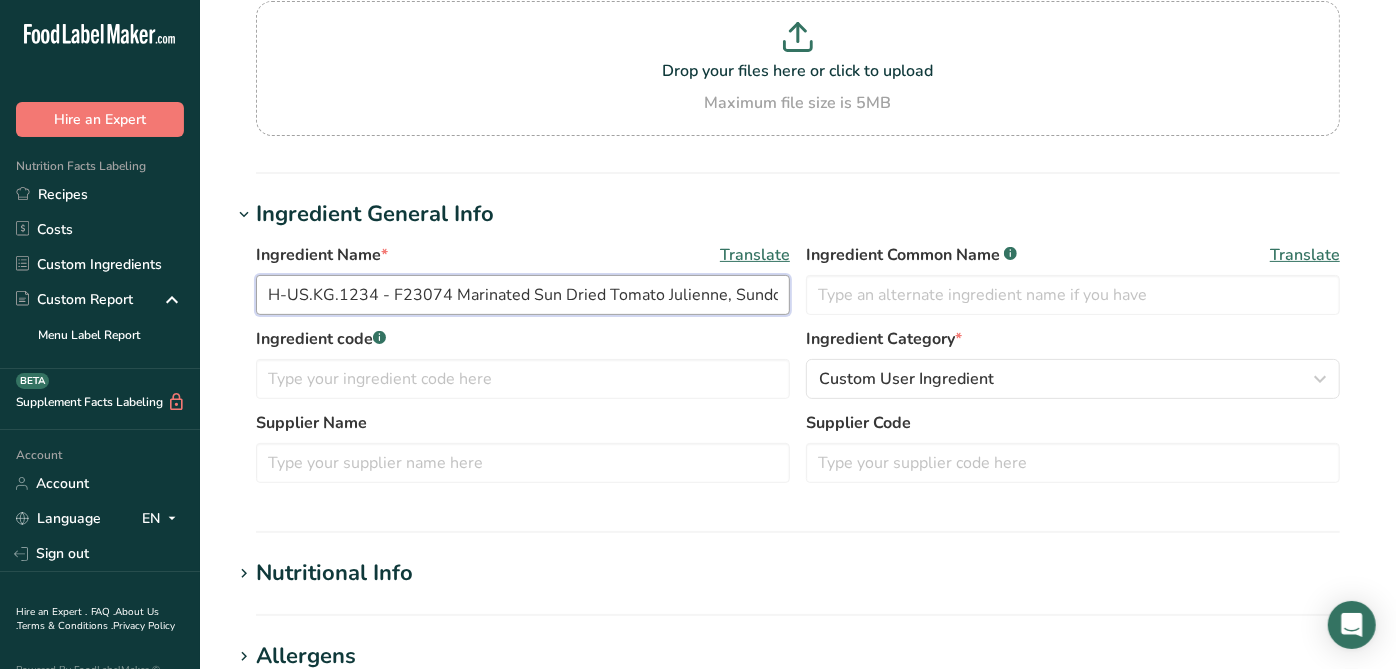 click on "Edit H-US.KG.1234 - F23074 Marinated Sun Dried Tomato Julienne, Sundown Foods 4-28-23
Ingredient Spec Sheet
.a-a{fill:#347362;}.b-a{fill:#fff;}
Upload an ingredient spec sheet or an image of a nutrition label, and our AI assistant will automatically fill-in the nutrients.
Drop your files here or click to upload
Maximum file size is 5MB
Ingredient General Info
Ingredient Name *
Translate
H-US.KG.1234 - F23074 Marinated Sun Dried Tomato Julienne, Sundown Foods 4-28-23
Ingredient Common Name
.a-a{fill:#347362;}.b-a{fill:#fff;}
Translate
Ingredient code
.a-a{fill:#347362;}.b-a{fill:#fff;}
Ingredient Category *" at bounding box center (798, 535) 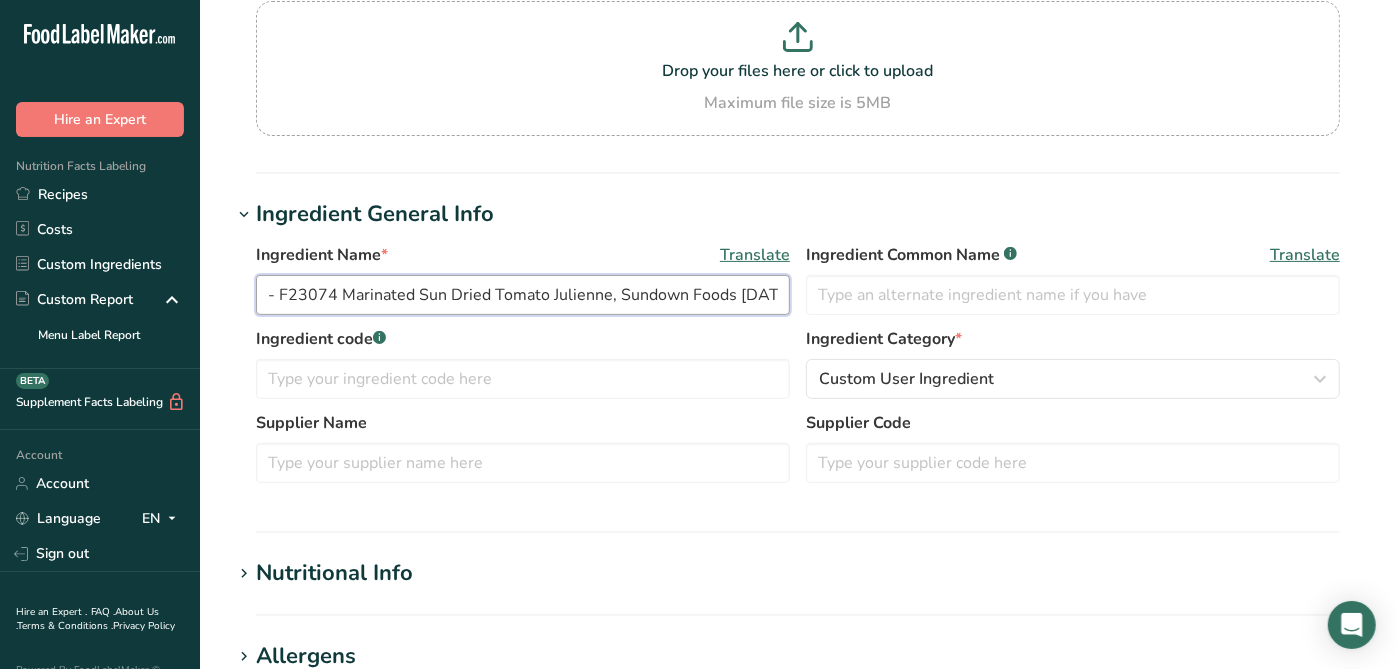 scroll, scrollTop: 177, scrollLeft: 0, axis: vertical 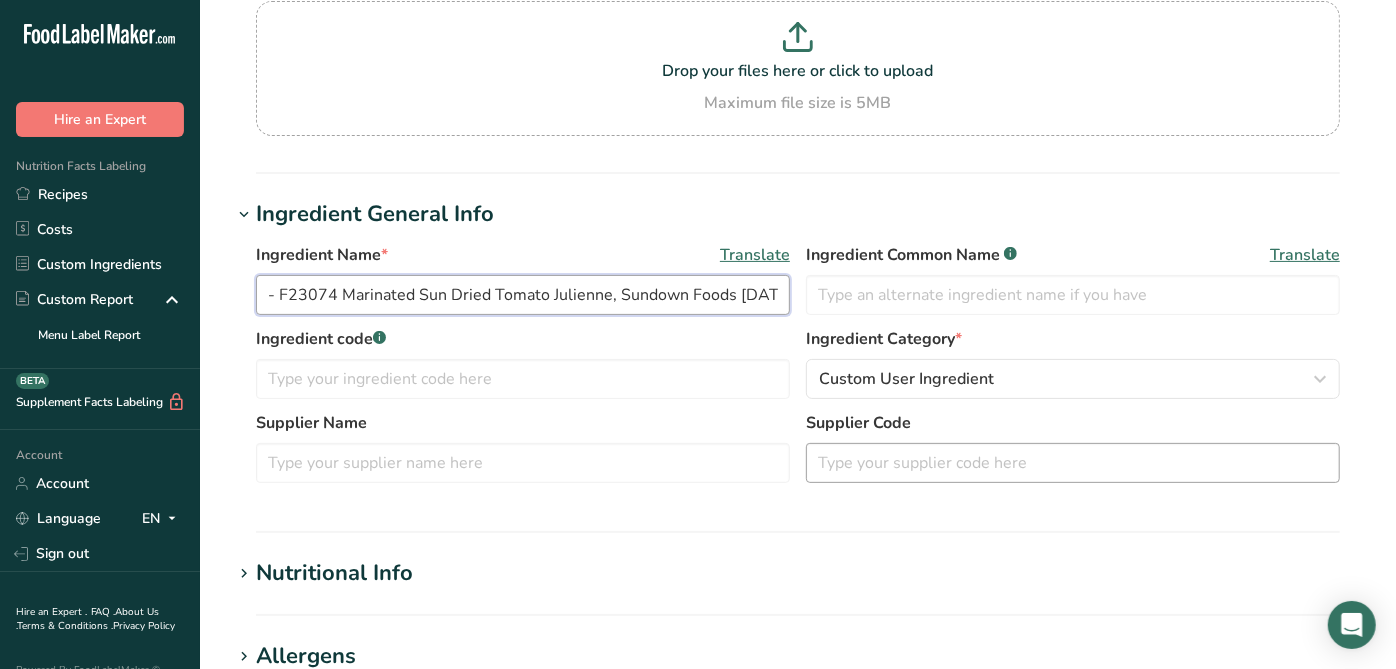 type on "- F23074 Marinated Sun Dried Tomato Julienne, Sundown Foods 4-28-23" 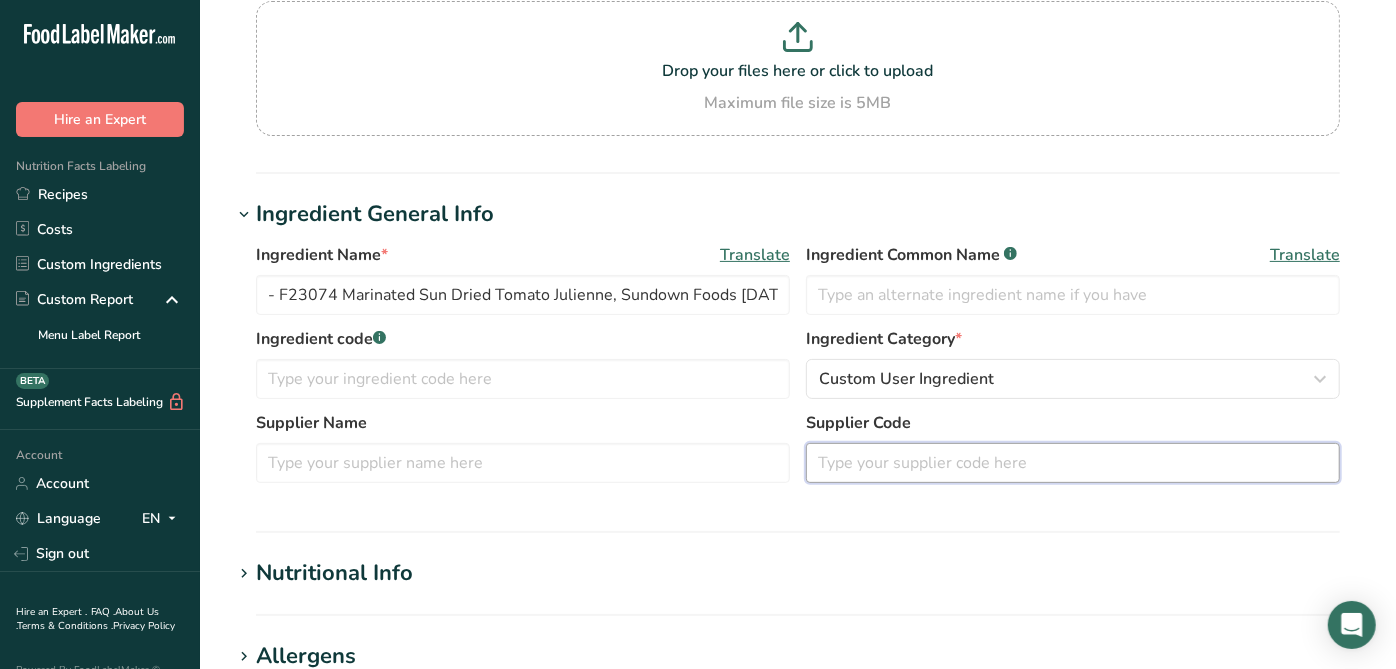 click at bounding box center [1073, 463] 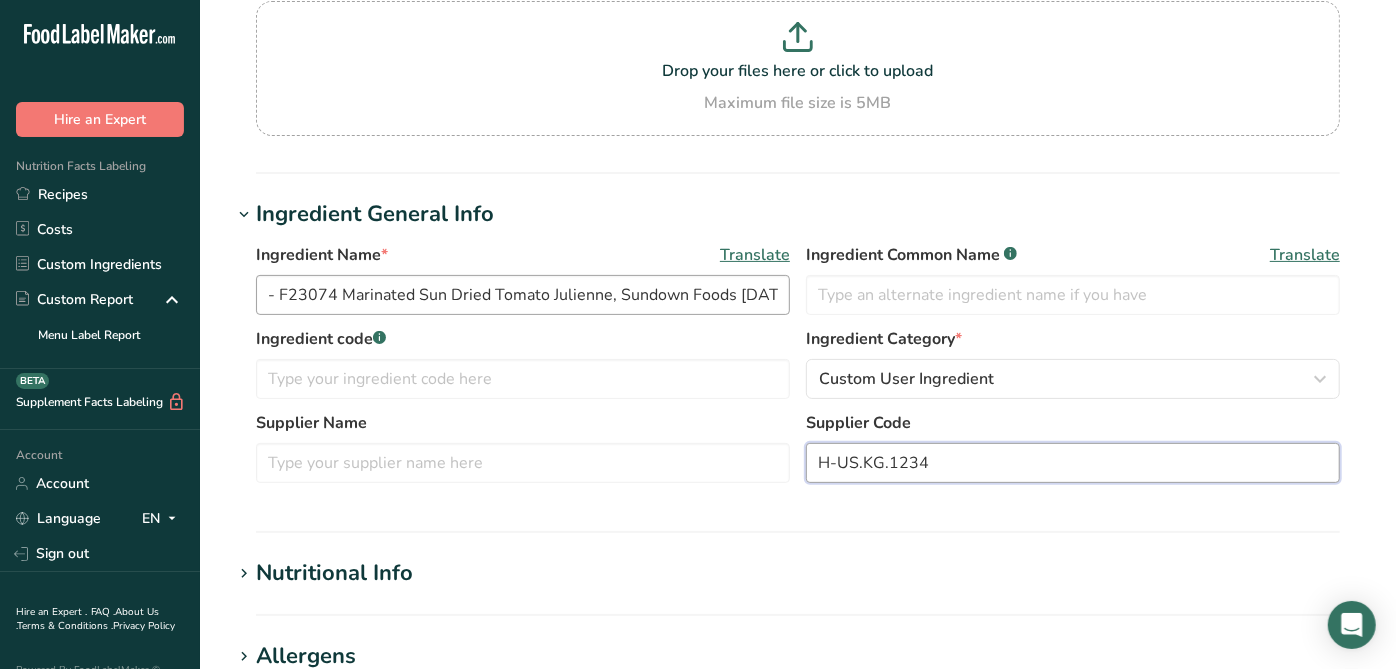 type on "H-US.KG.1234" 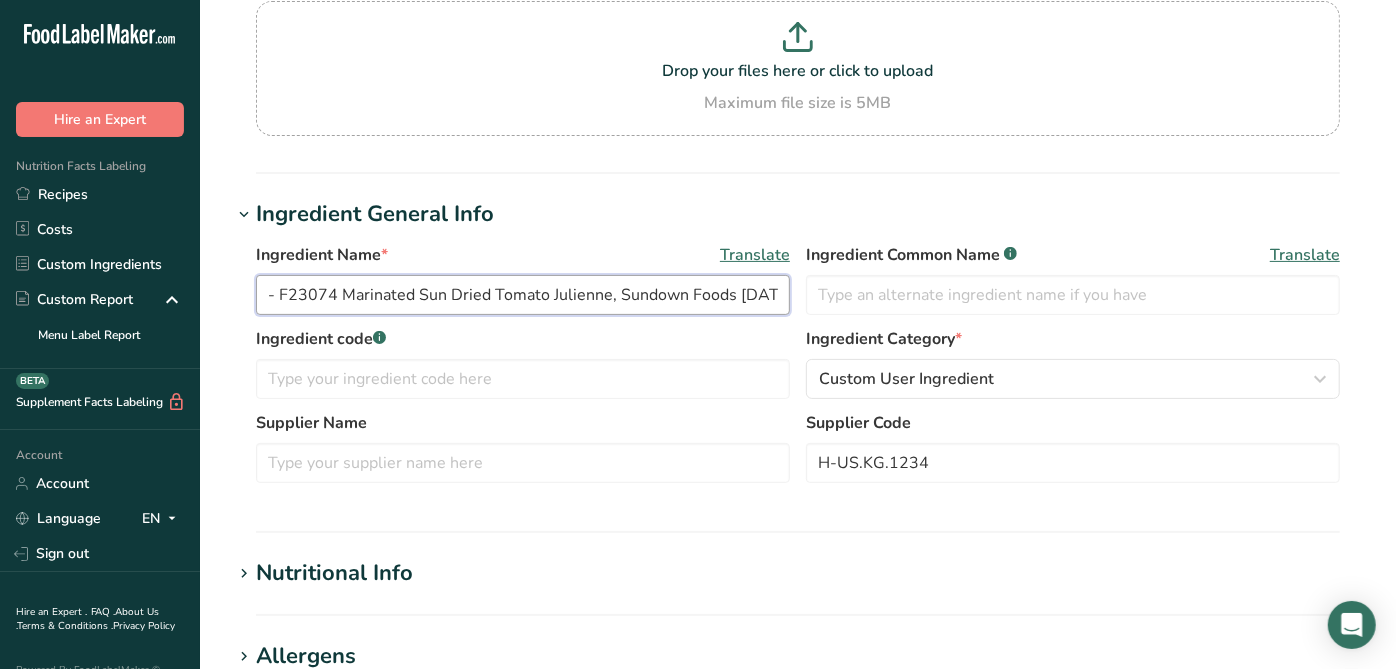 drag, startPoint x: 335, startPoint y: 288, endPoint x: 281, endPoint y: 297, distance: 54.74486 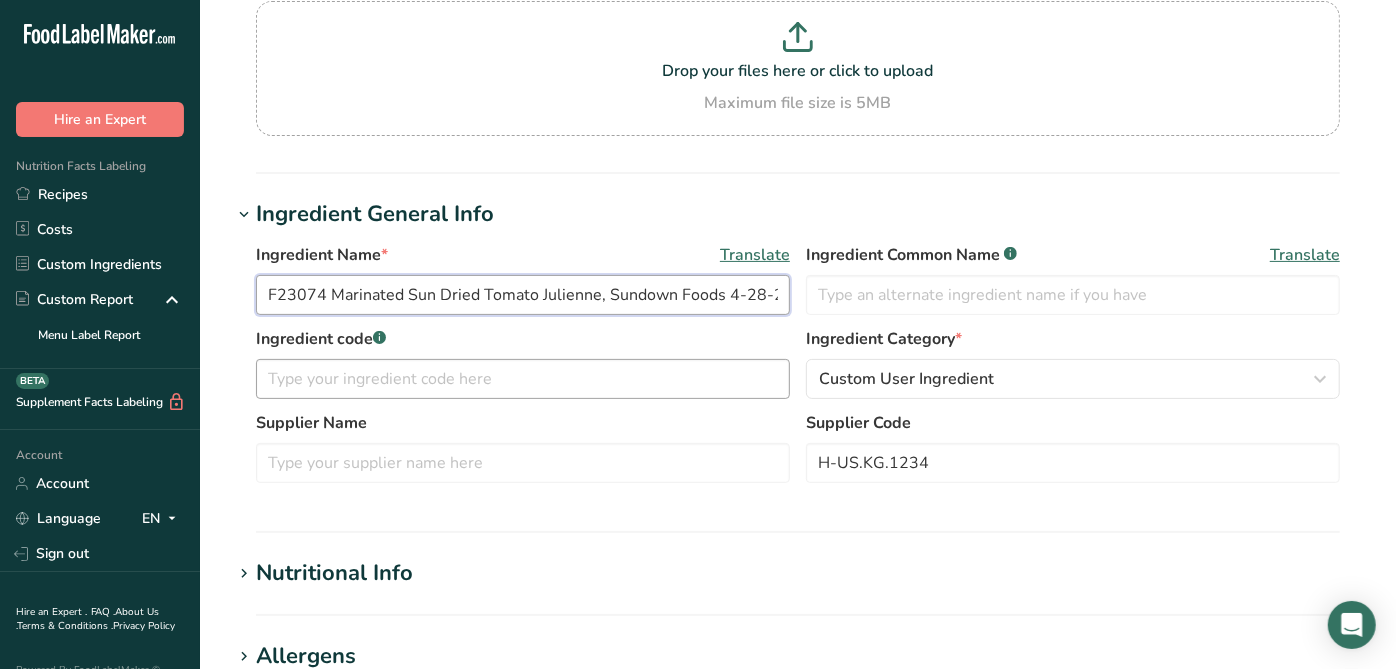 type on "F23074 Marinated Sun Dried Tomato Julienne, Sundown Foods 4-28-23" 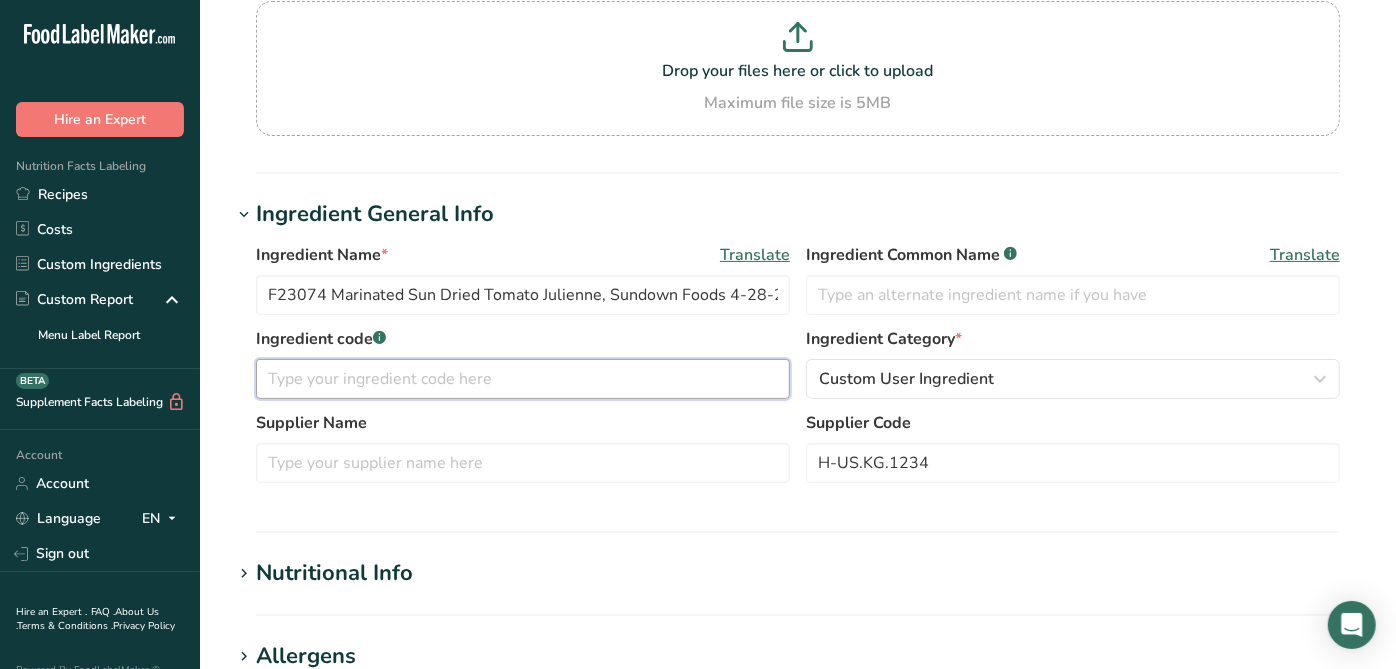 click at bounding box center [523, 379] 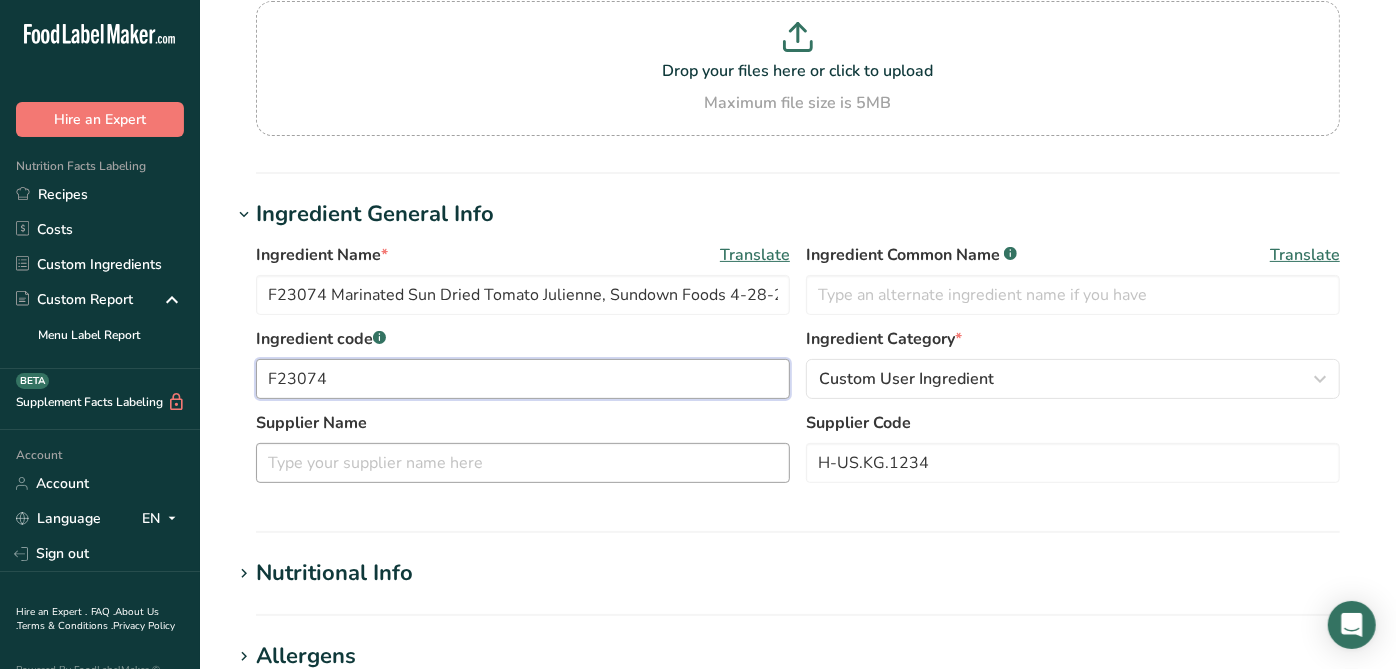 type on "F23074" 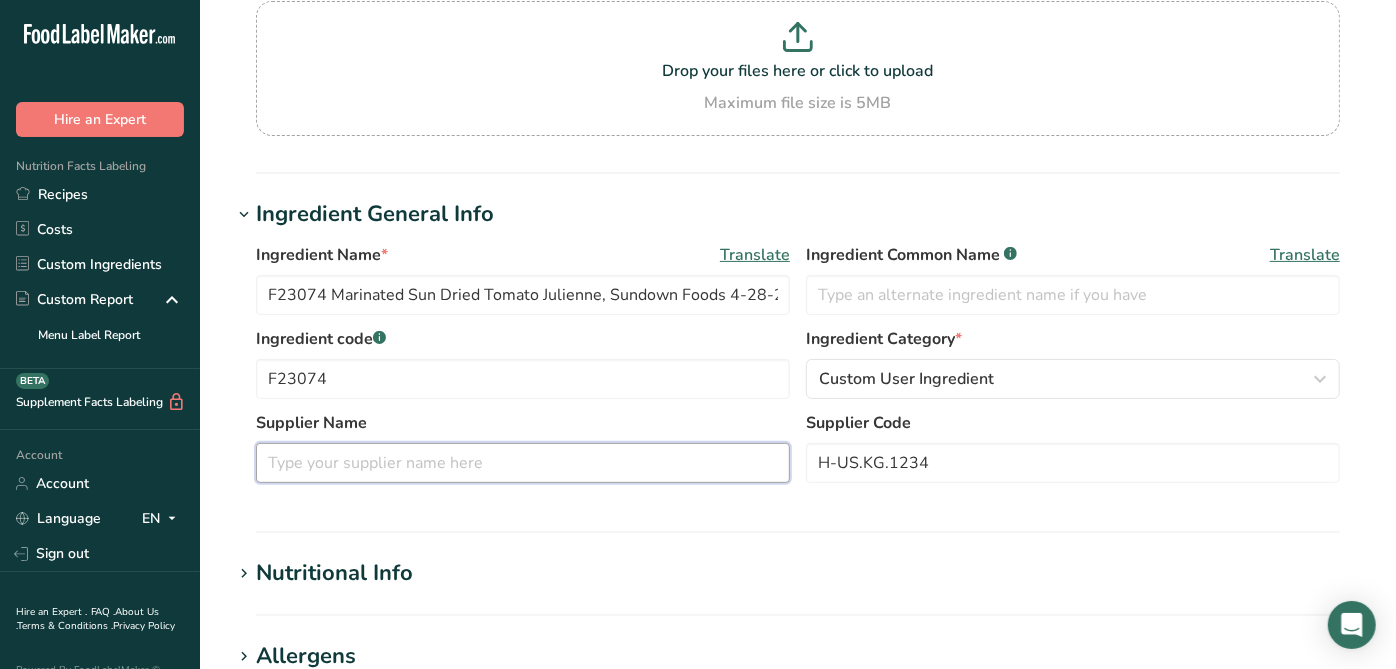 click at bounding box center [523, 463] 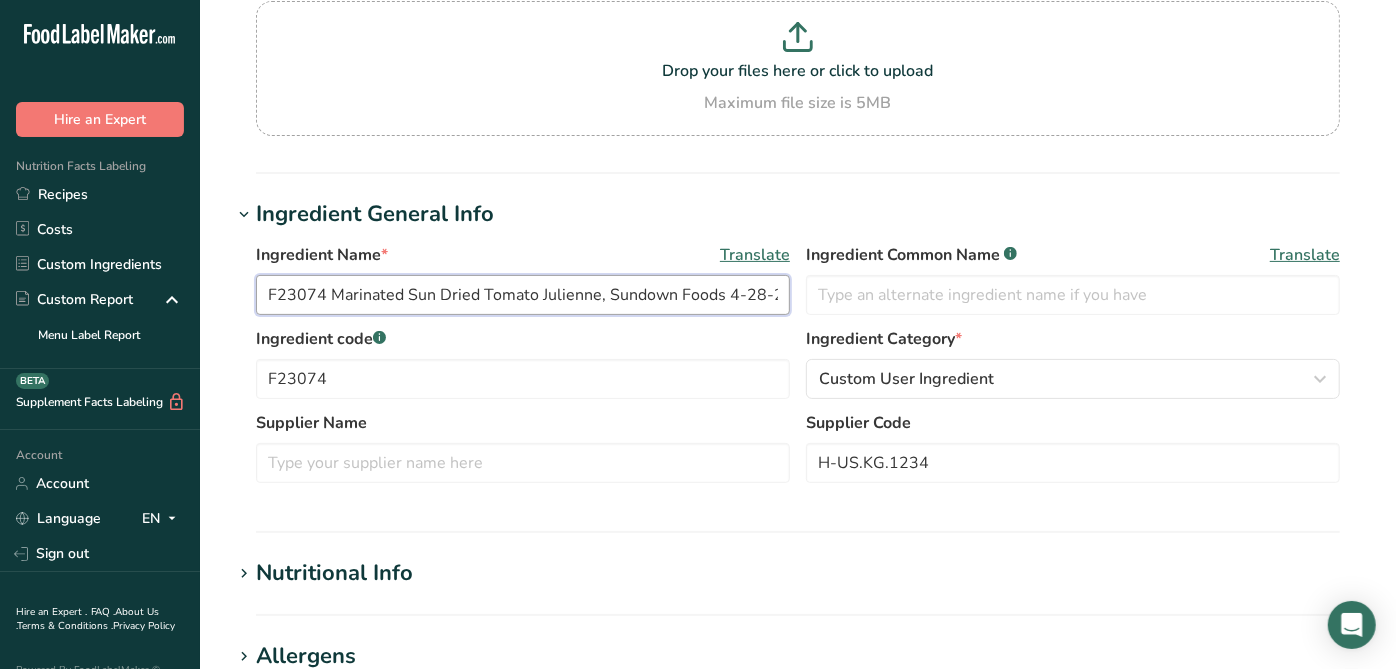 drag, startPoint x: 600, startPoint y: 297, endPoint x: 717, endPoint y: 301, distance: 117.06836 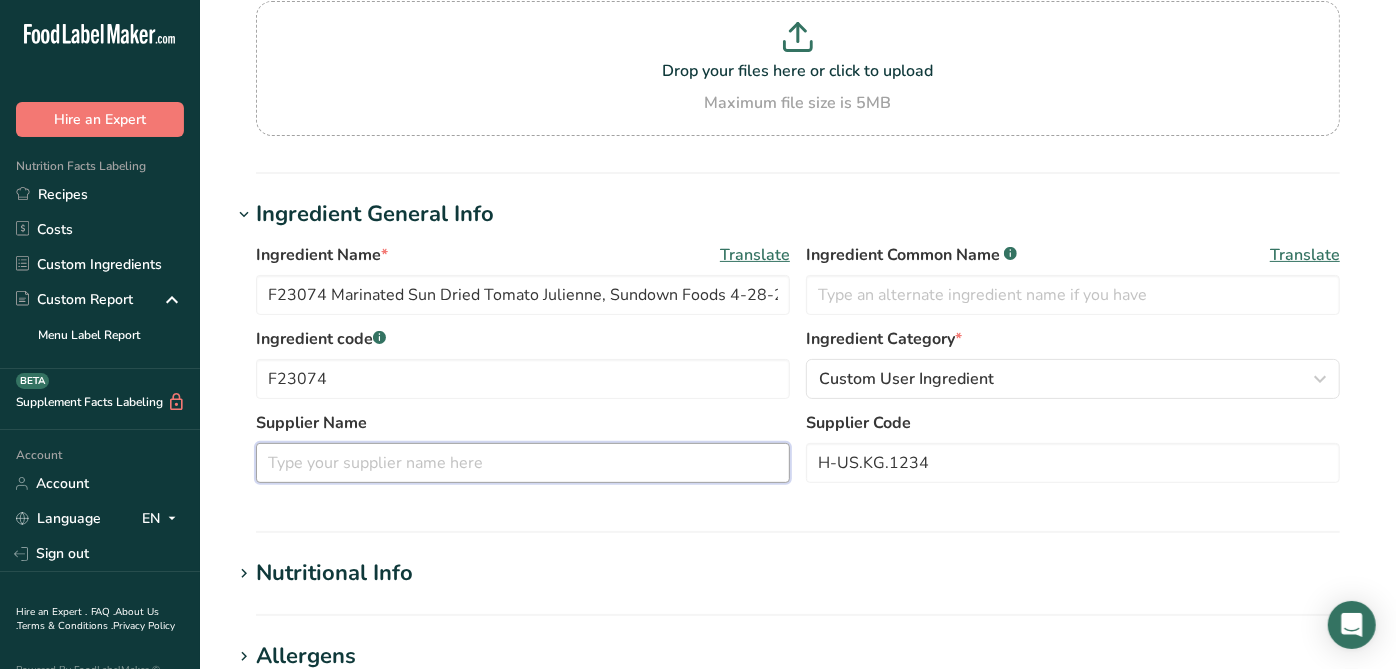click at bounding box center (523, 463) 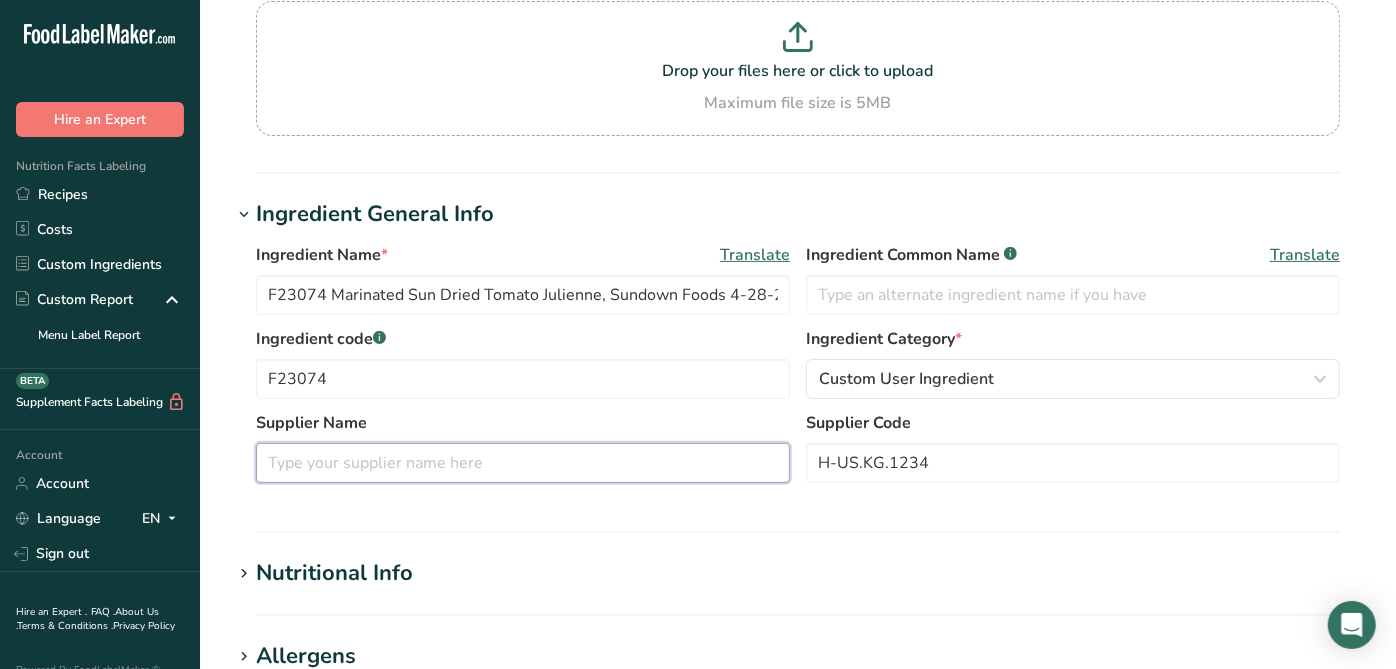 paste on "Sundown Foods" 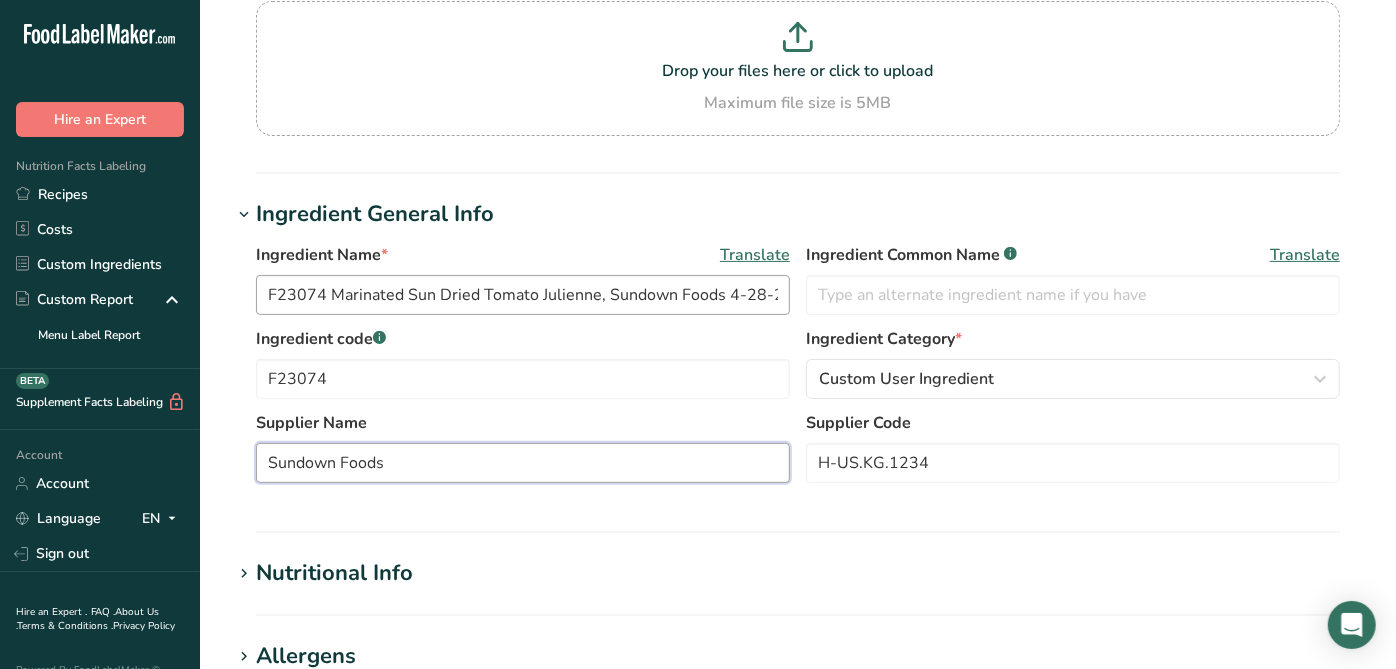 type on "Sundown Foods" 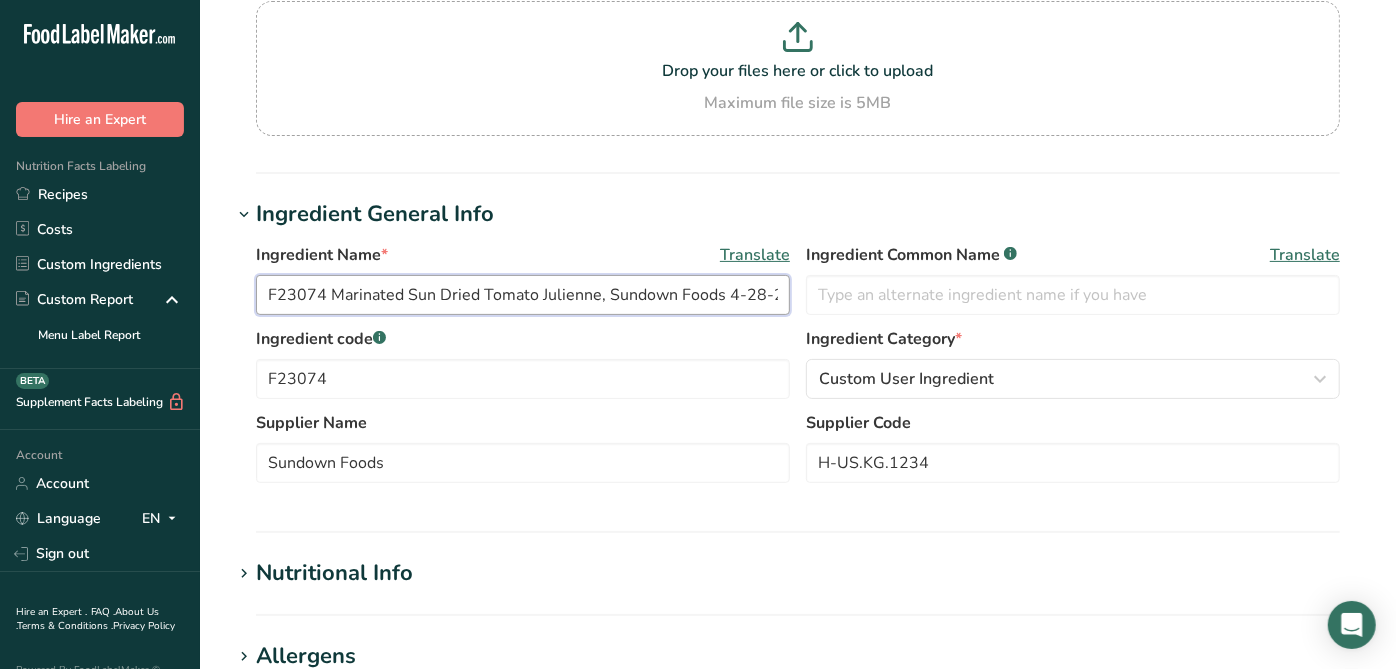 drag, startPoint x: 309, startPoint y: 297, endPoint x: 245, endPoint y: 288, distance: 64.629715 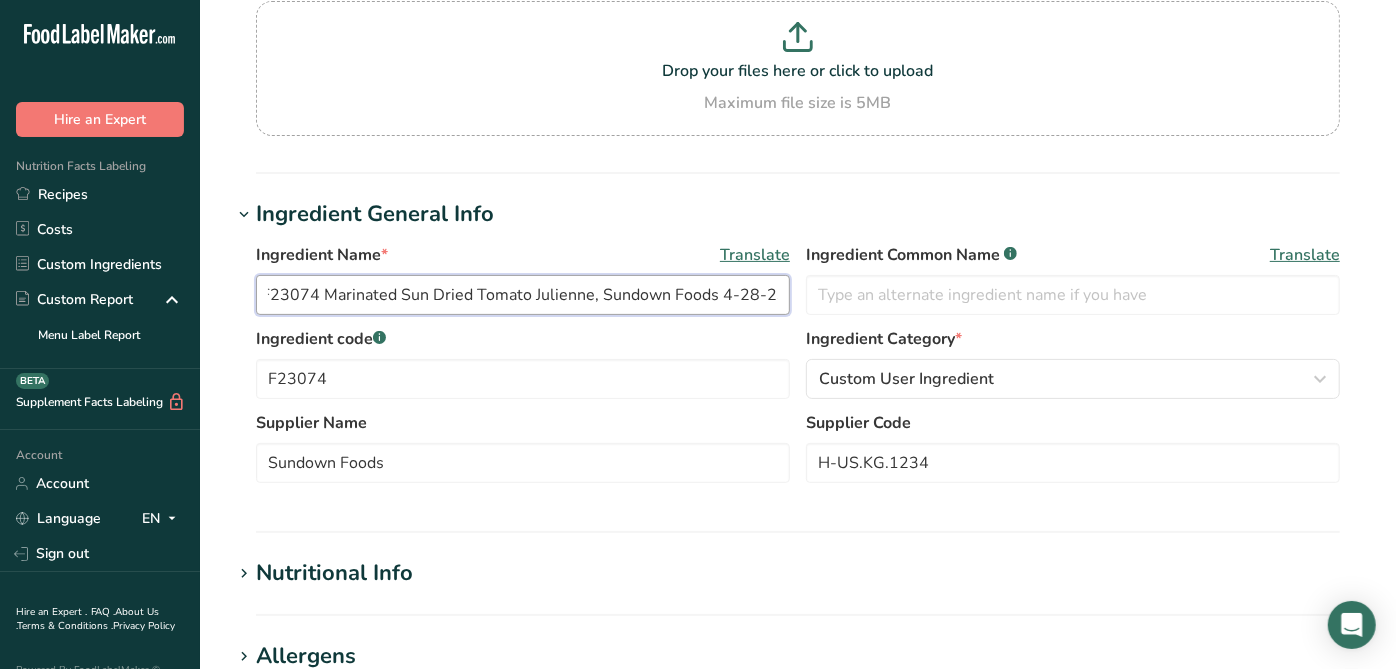 drag, startPoint x: 540, startPoint y: 308, endPoint x: 1112, endPoint y: 433, distance: 585.49896 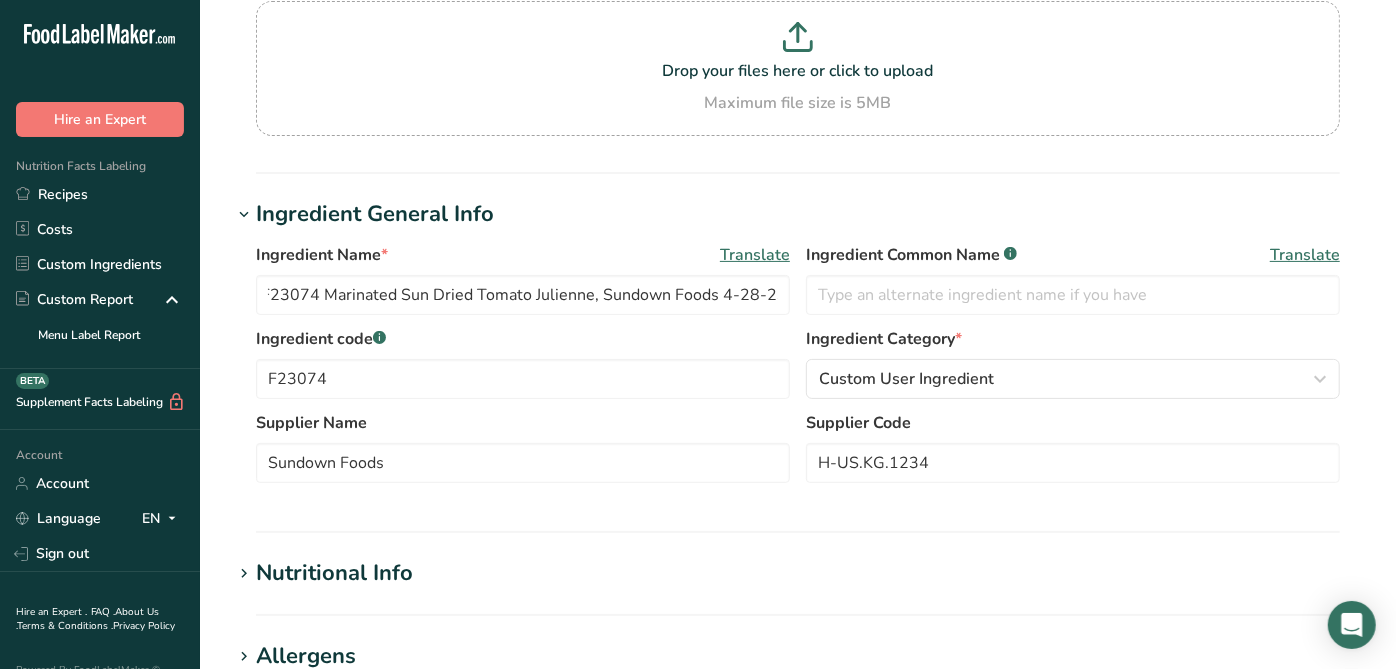 click on "Ingredient code
.a-a{fill:#347362;}.b-a{fill:#fff;}" at bounding box center [523, 339] 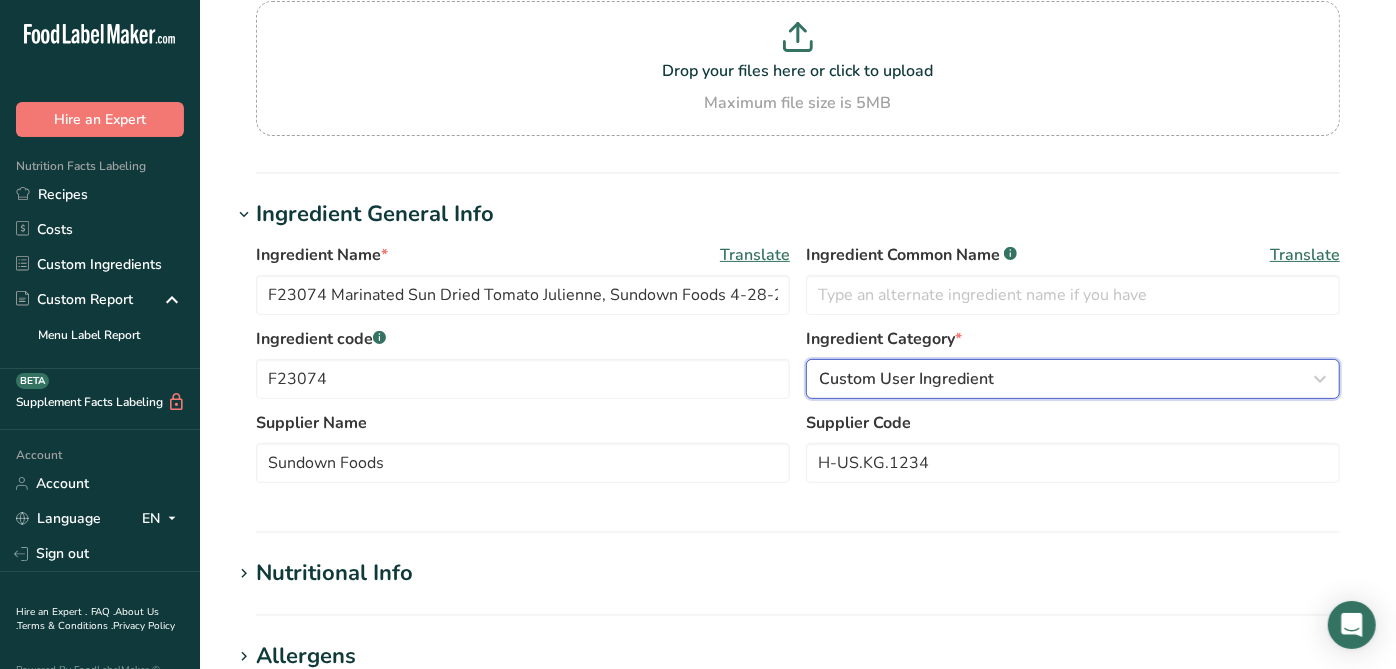 click on "Custom User Ingredient" at bounding box center (1067, 379) 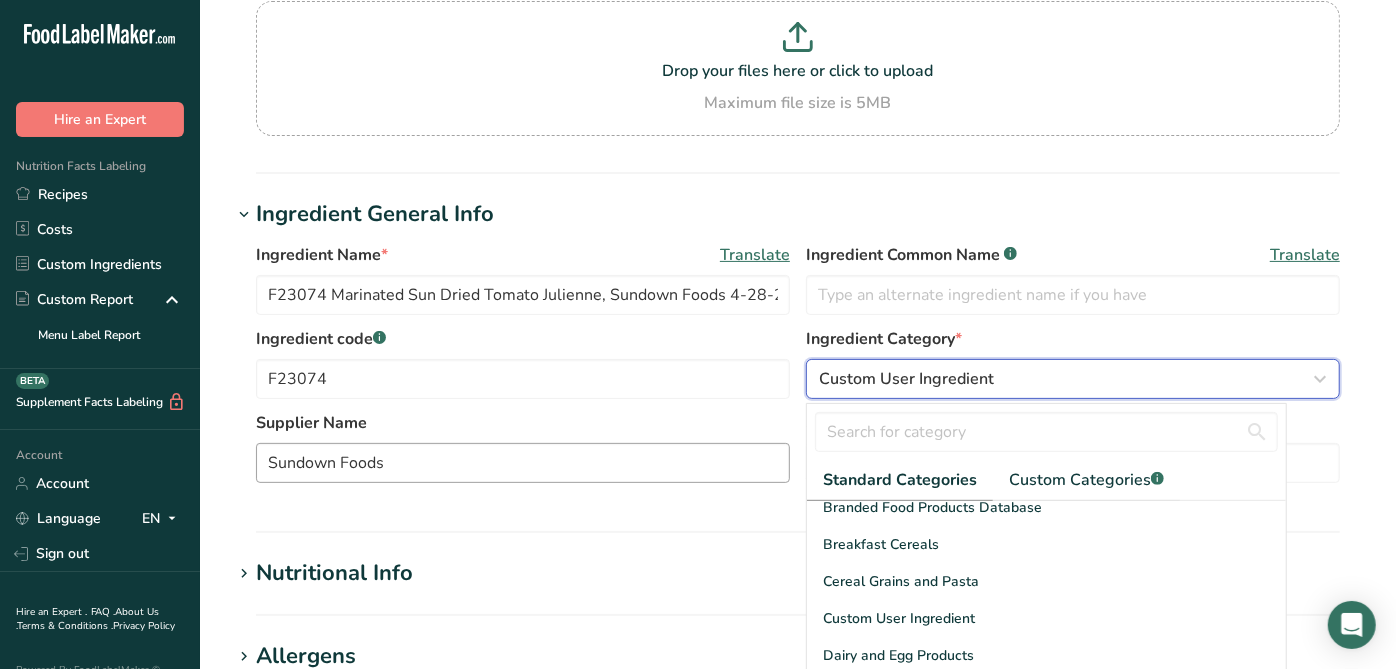 scroll, scrollTop: 333, scrollLeft: 0, axis: vertical 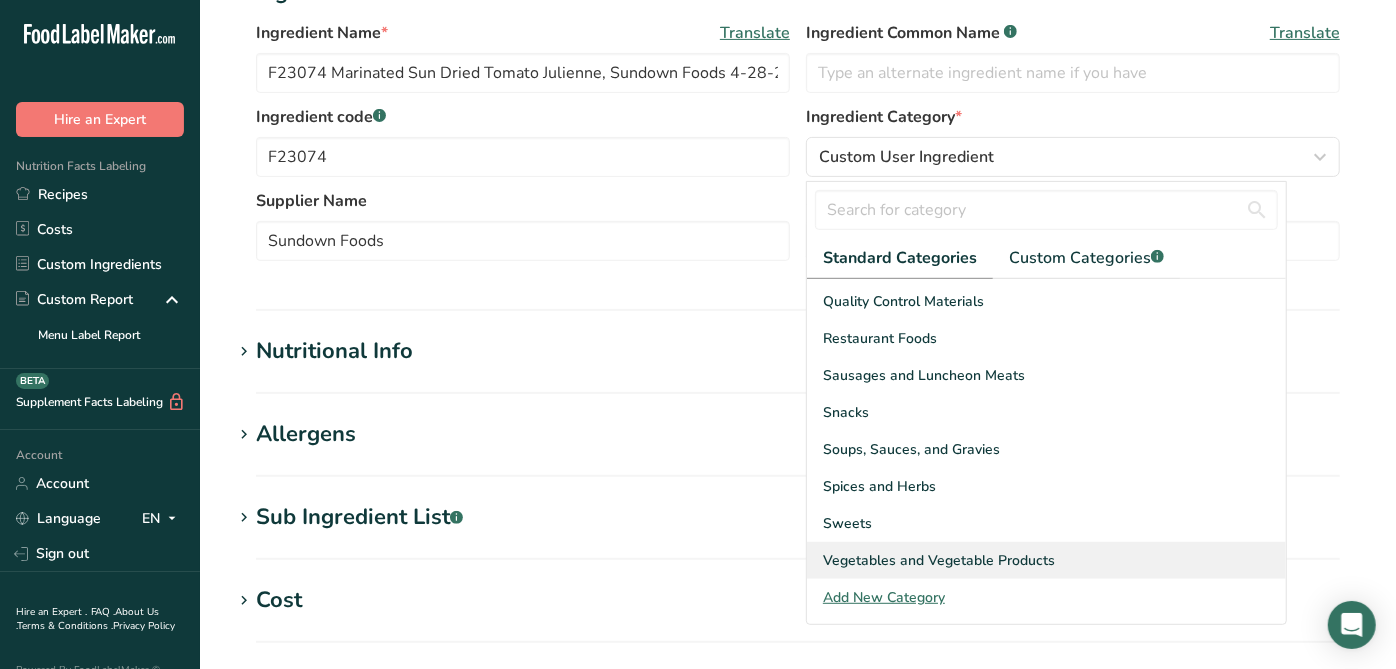 click on "Vegetables and Vegetable Products" at bounding box center [939, 560] 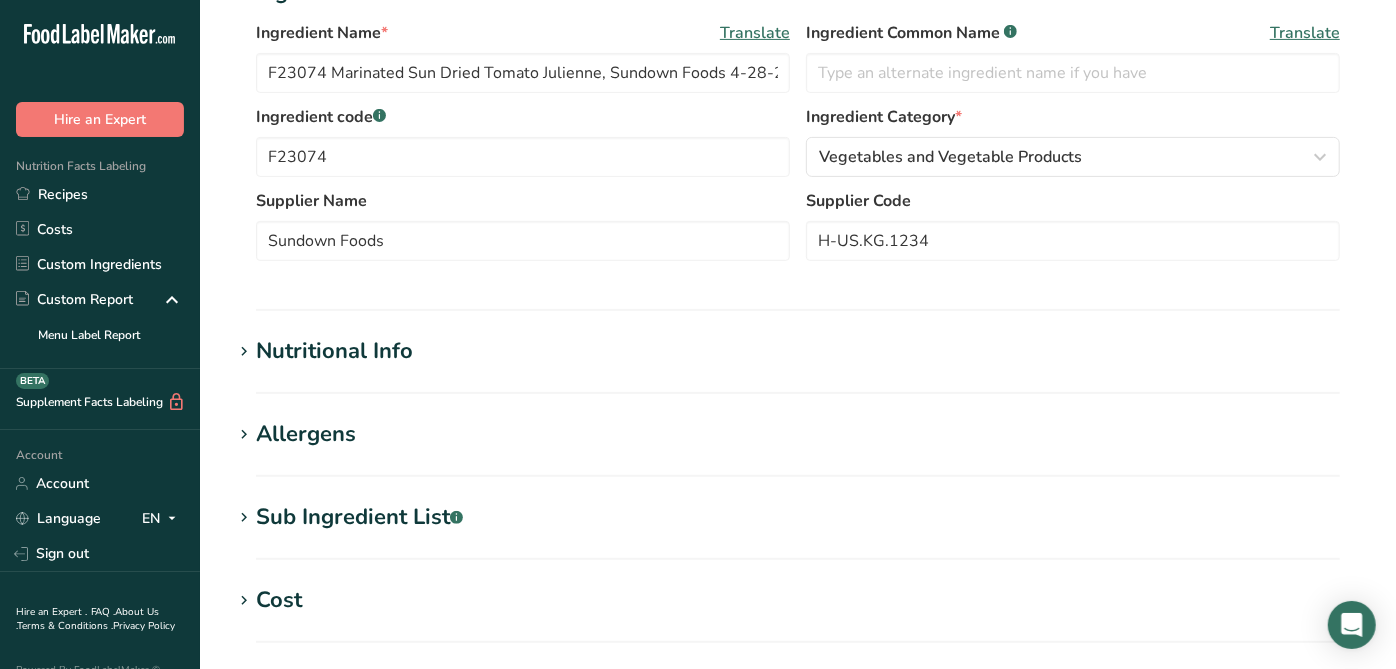 click on "Supplier Name" at bounding box center [523, 201] 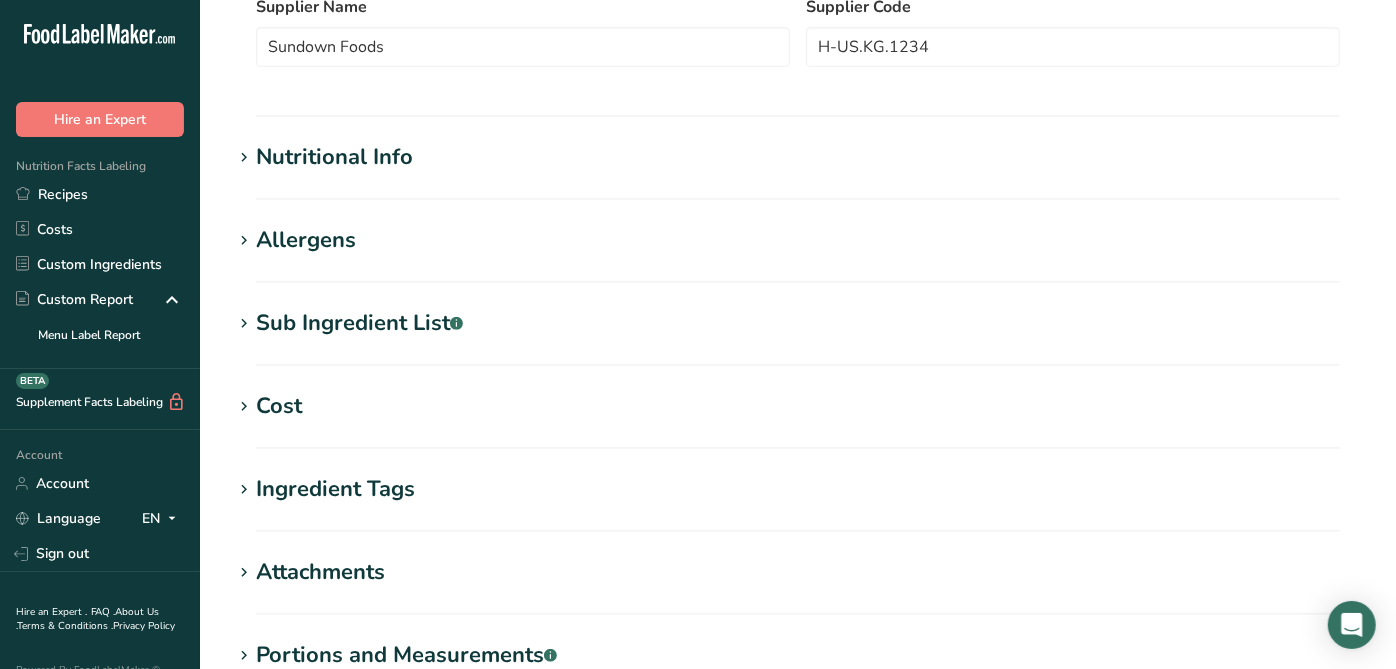 scroll, scrollTop: 621, scrollLeft: 0, axis: vertical 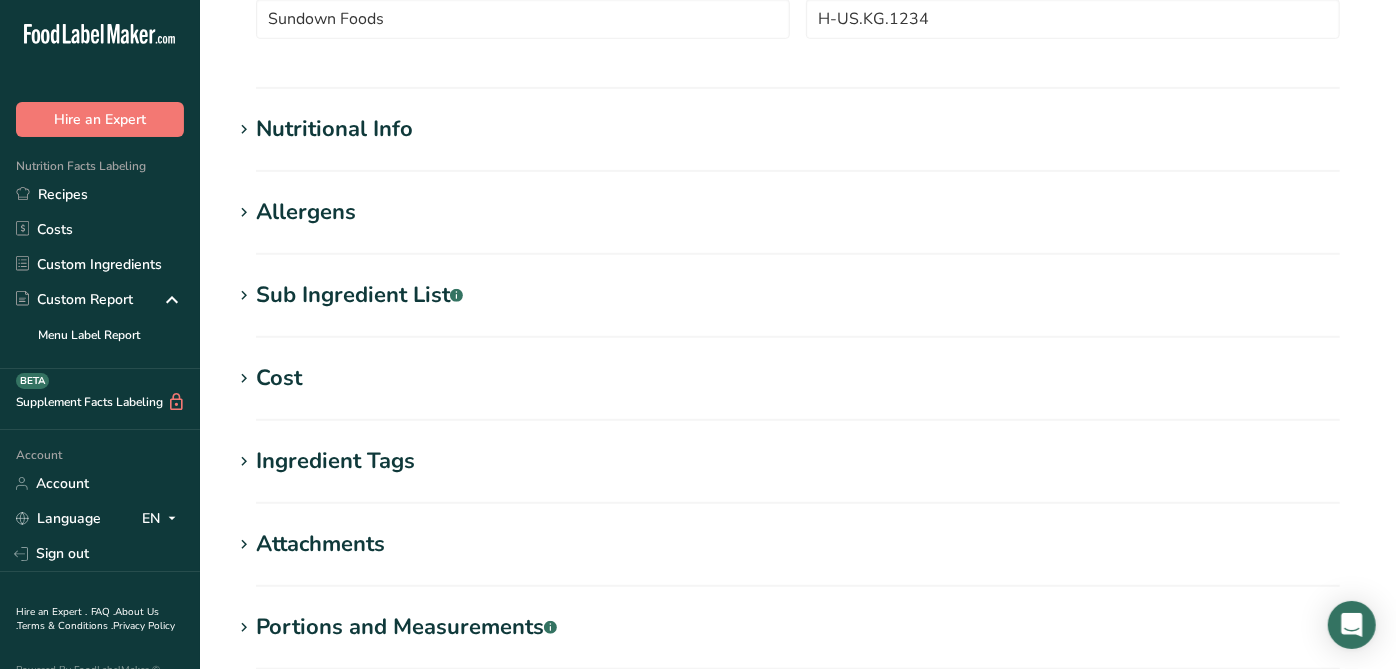 drag, startPoint x: 363, startPoint y: 236, endPoint x: 368, endPoint y: 245, distance: 10.29563 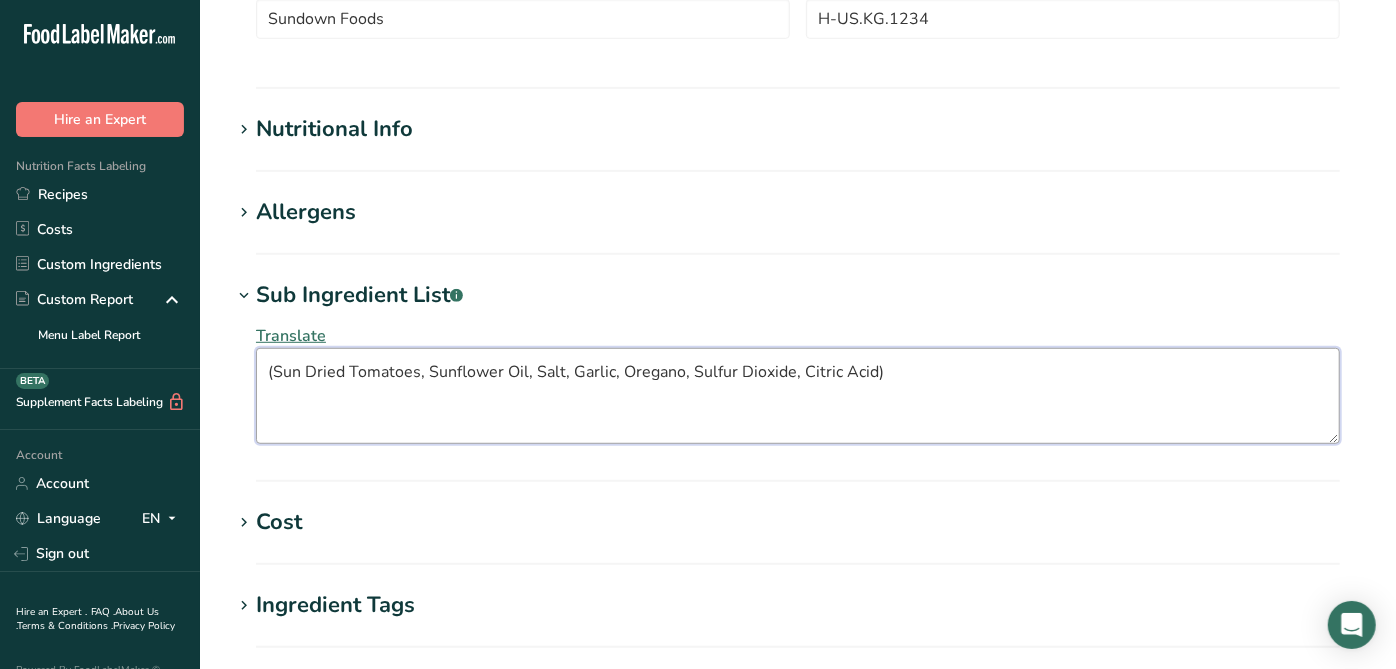 click on "(Sun Dried Tomatoes, Sunflower Oil, Salt, Garlic, Oregano, Sulfur Dioxide, Citric Acid)" at bounding box center (798, 396) 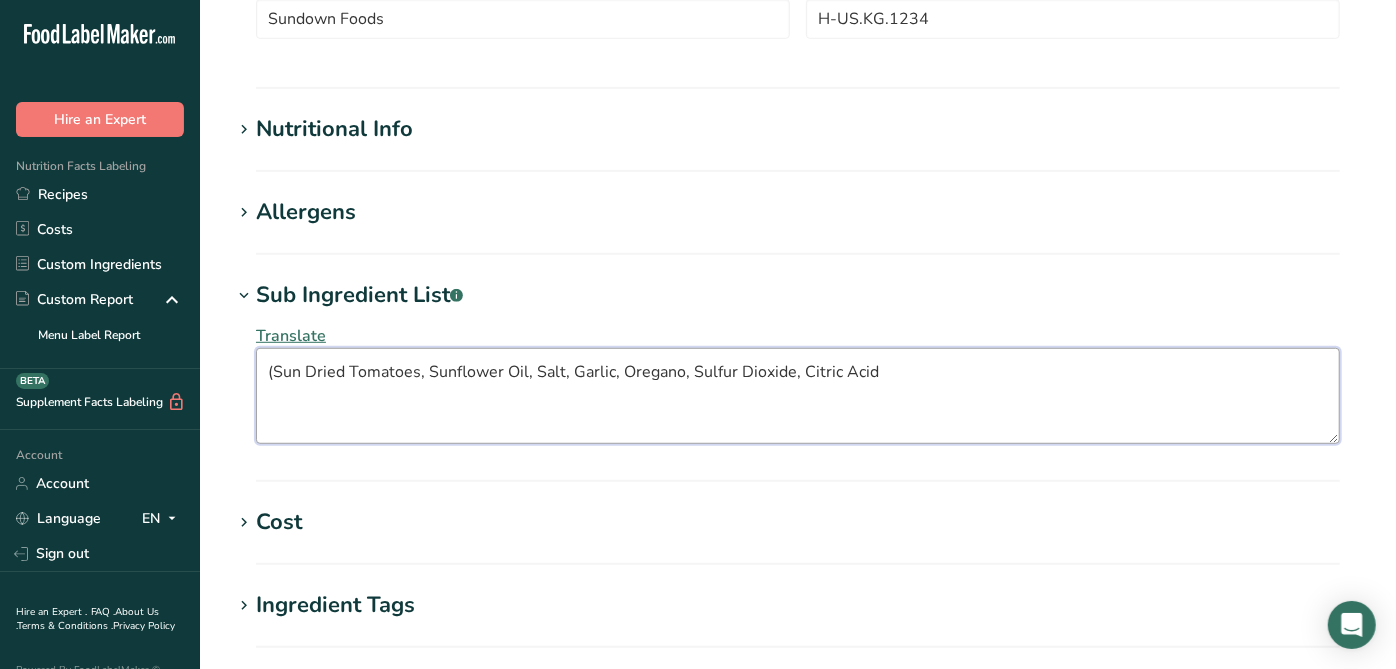 drag, startPoint x: 277, startPoint y: 371, endPoint x: 433, endPoint y: 417, distance: 162.6407 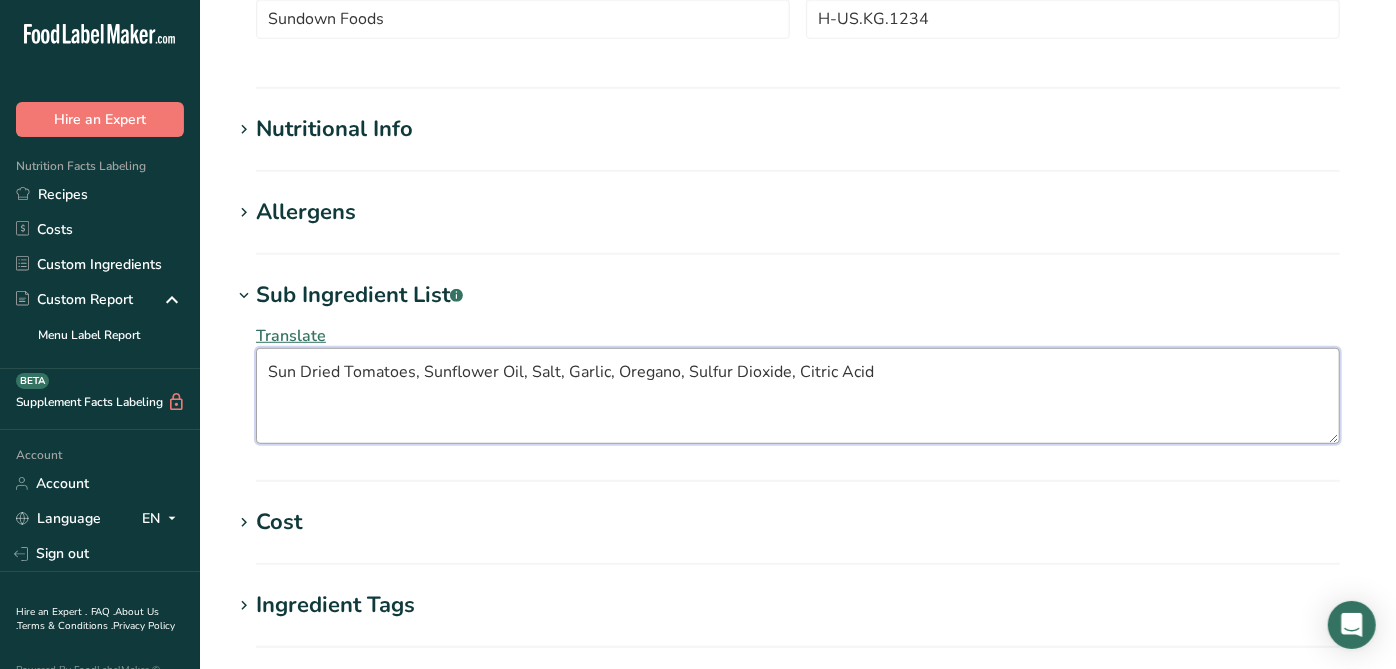 type on "Sun Dried Tomatoes, Sunflower Oil, Salt, Garlic, Oregano, Sulfur Dioxide, Citric Acid" 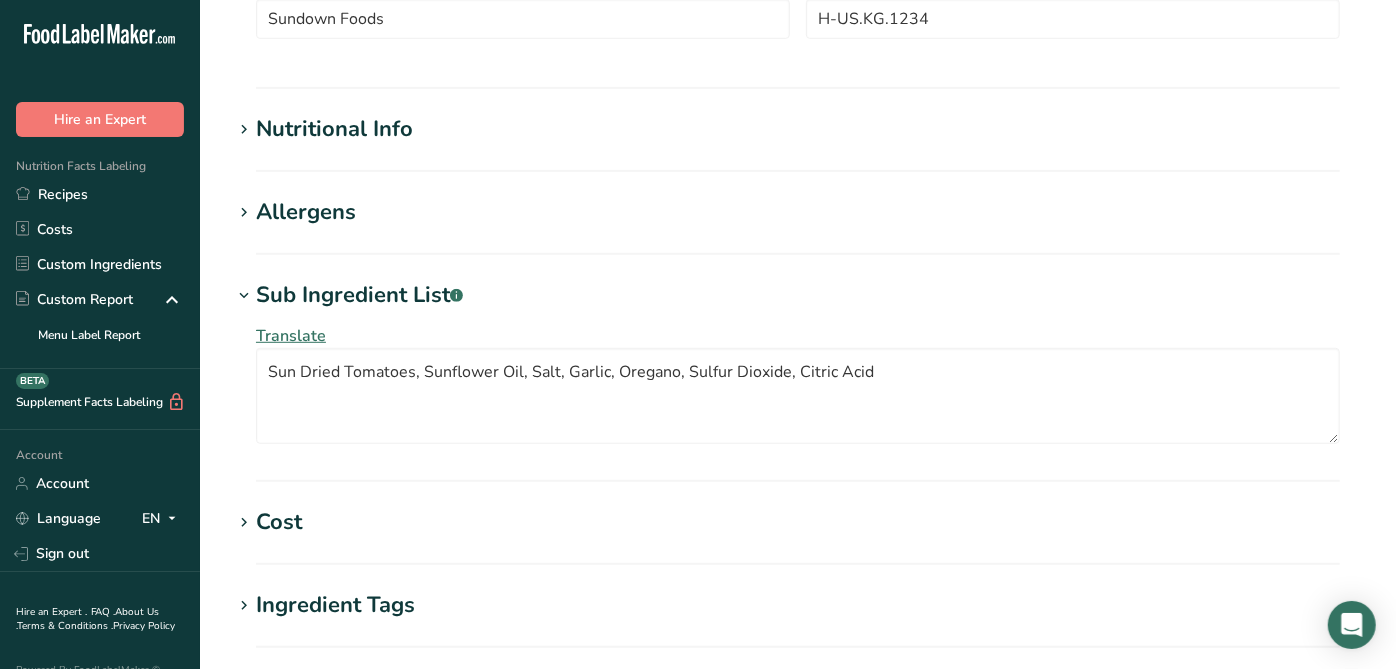 click on "Sub Ingredient List
.a-a{fill:#347362;}.b-a{fill:#fff;}
Translate
Sun Dried Tomatoes, Sunflower Oil, Salt, Garlic, Oregano, Sulfur Dioxide, Citric Acid" at bounding box center [798, 380] 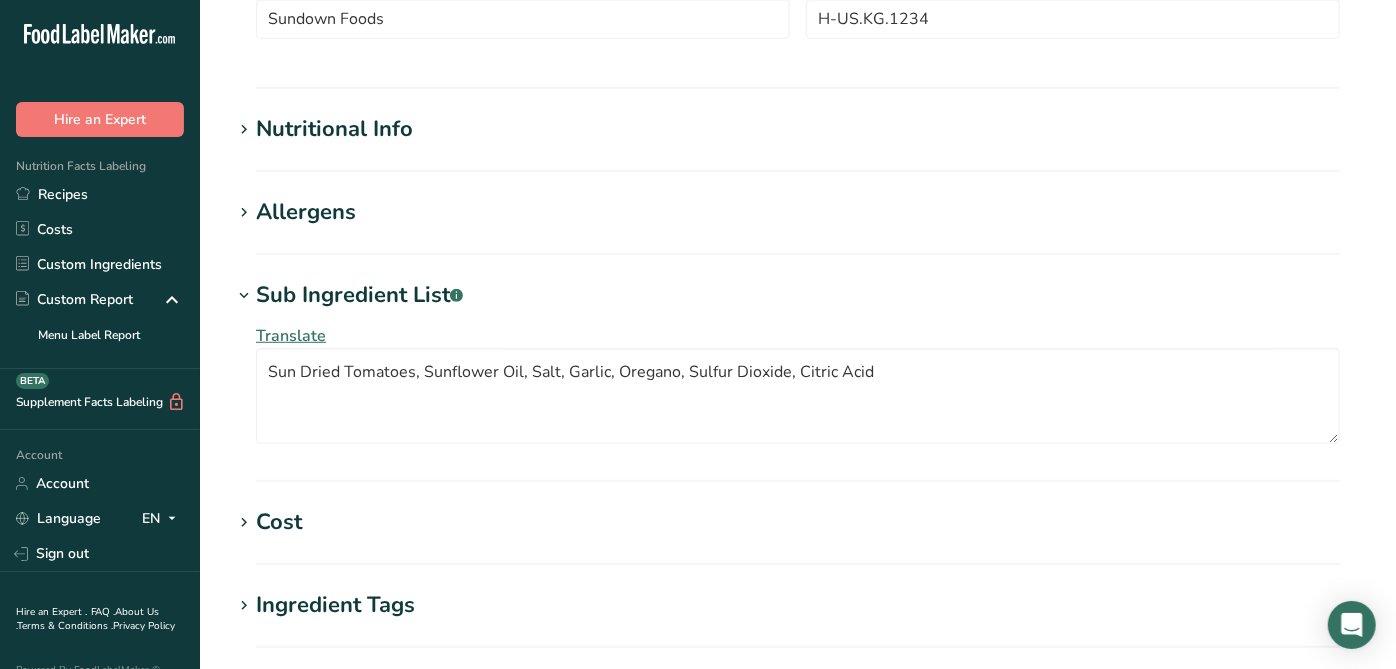 click on "Edit F23074 Marinated Sun Dried Tomato Julienne, Sundown Foods 4-28-23
Ingredient Spec Sheet
.a-a{fill:#347362;}.b-a{fill:#fff;}
Upload an ingredient spec sheet or an image of a nutrition label, and our AI assistant will automatically fill-in the nutrients.
Drop your files here or click to upload
Maximum file size is 5MB
Ingredient General Info
Ingredient Name *
Translate
F23074 Marinated Sun Dried Tomato Julienne, Sundown Foods 4-28-23
Ingredient Common Name
.a-a{fill:#347362;}.b-a{fill:#fff;}
Translate
Ingredient code
.a-a{fill:#347362;}.b-a{fill:#fff;}           F23074
Ingredient Category *
Standard Categories" at bounding box center [798, 185] 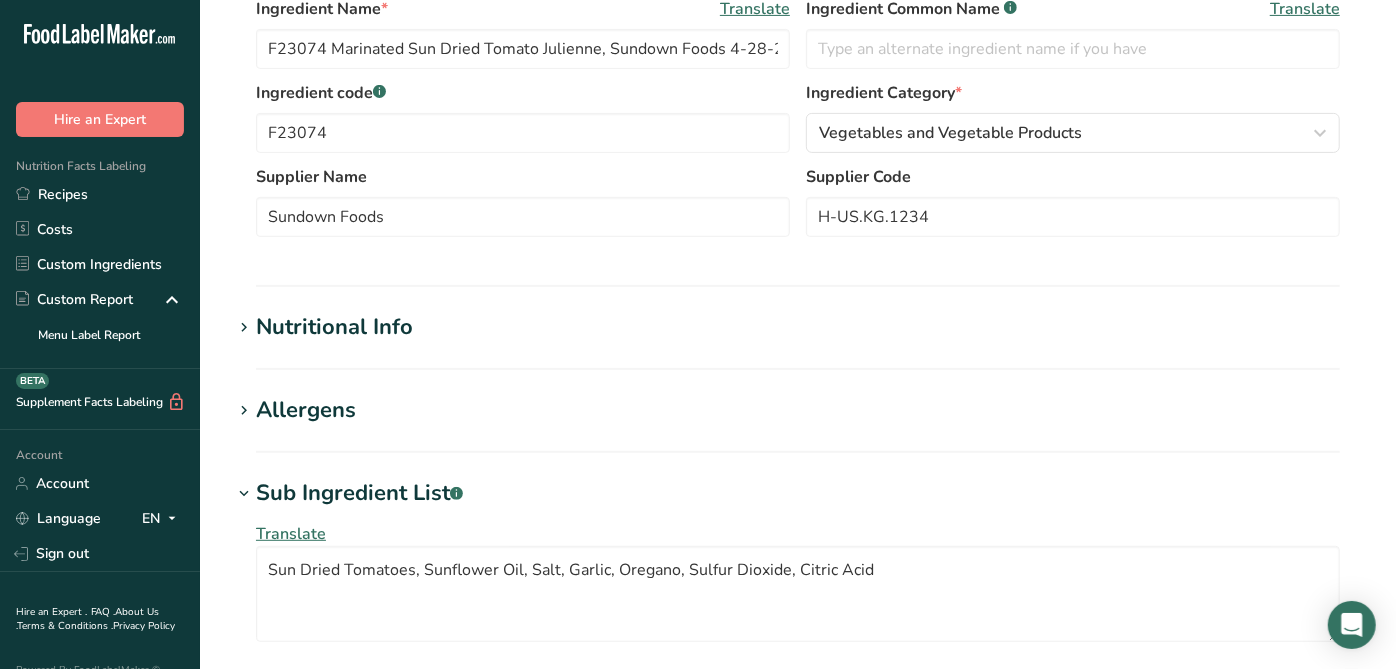 scroll, scrollTop: 288, scrollLeft: 0, axis: vertical 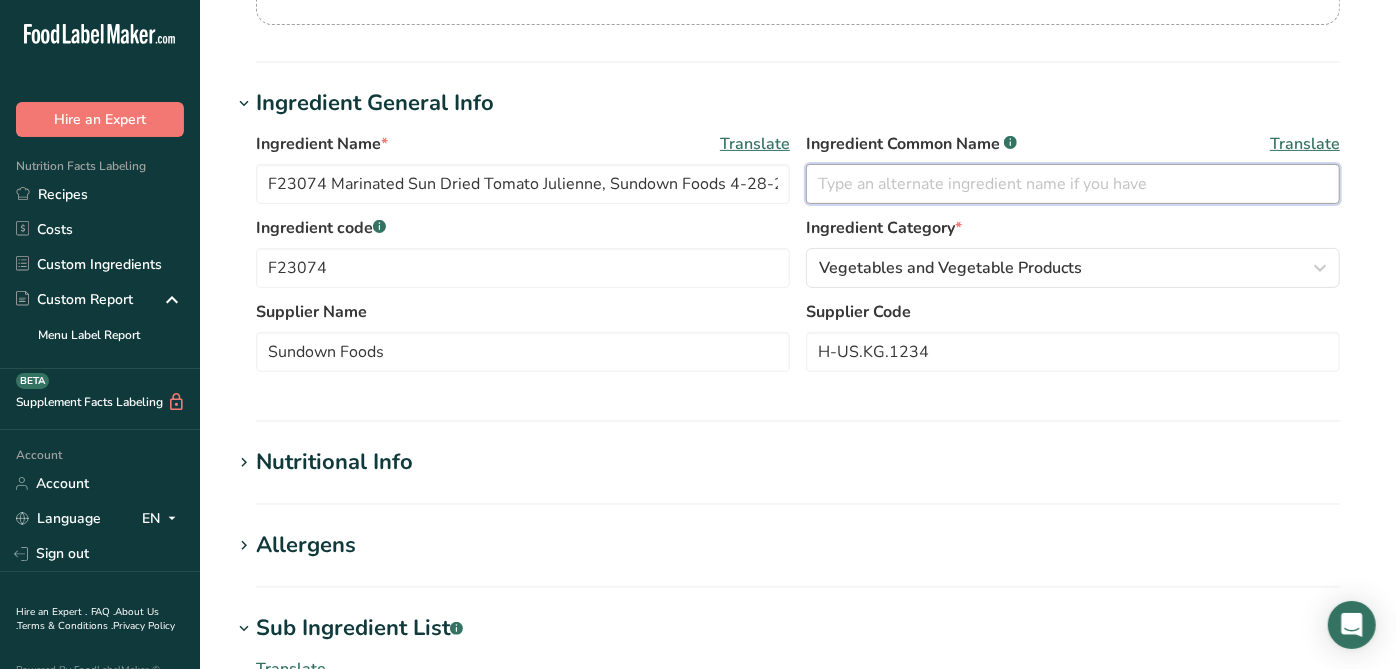 click on "Ingredient Name *
Translate
F23074 Marinated Sun Dried Tomato Julienne, Sundown Foods 4-28-23
Ingredient Common Name
.a-a{fill:#347362;}.b-a{fill:#fff;}
Translate" at bounding box center [798, 174] 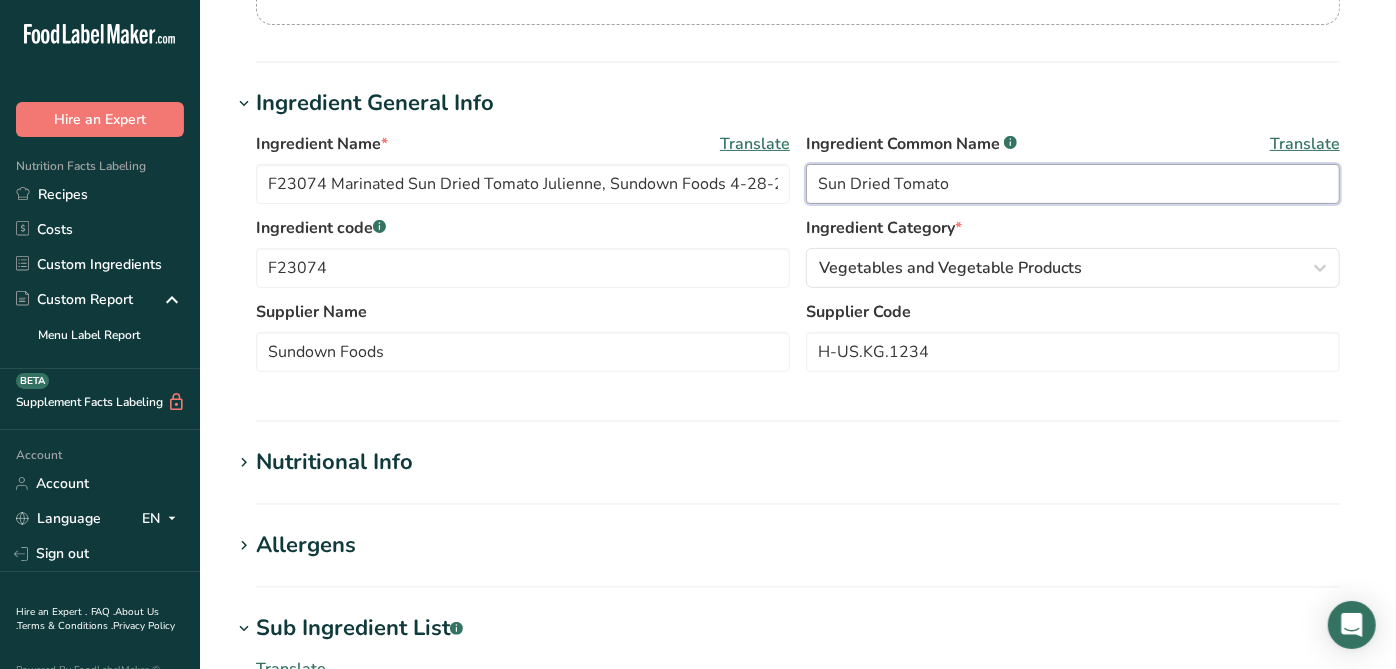 type on "Sun Dried Tomato" 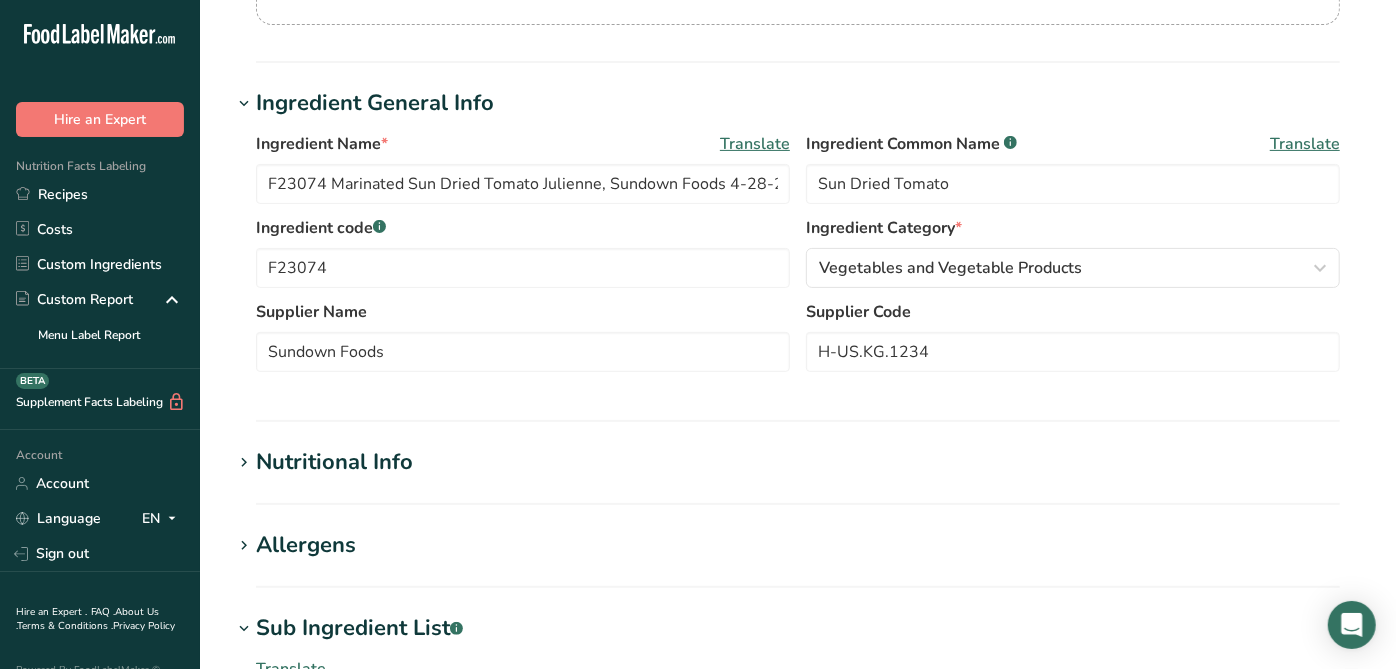 click on "Ingredient Name *
Translate
F23074 Marinated Sun Dried Tomato Julienne, Sundown Foods 4-28-23
Ingredient Common Name
.a-a{fill:#347362;}.b-a{fill:#fff;}
Translate
Sun Dried Tomato
Ingredient code
.a-a{fill:#347362;}.b-a{fill:#fff;}           F23074
Ingredient Category *
Vegetables and Vegetable Products
Standard Categories
Custom Categories
.a-a{fill:#347362;}.b-a{fill:#fff;}
American Indian/Alaska Native Foods
Baby Foods
Baked Products
Beef Products
Beverages
Branded Food Products Database
Breakfast Cereals
Supplier Name" at bounding box center (798, 258) 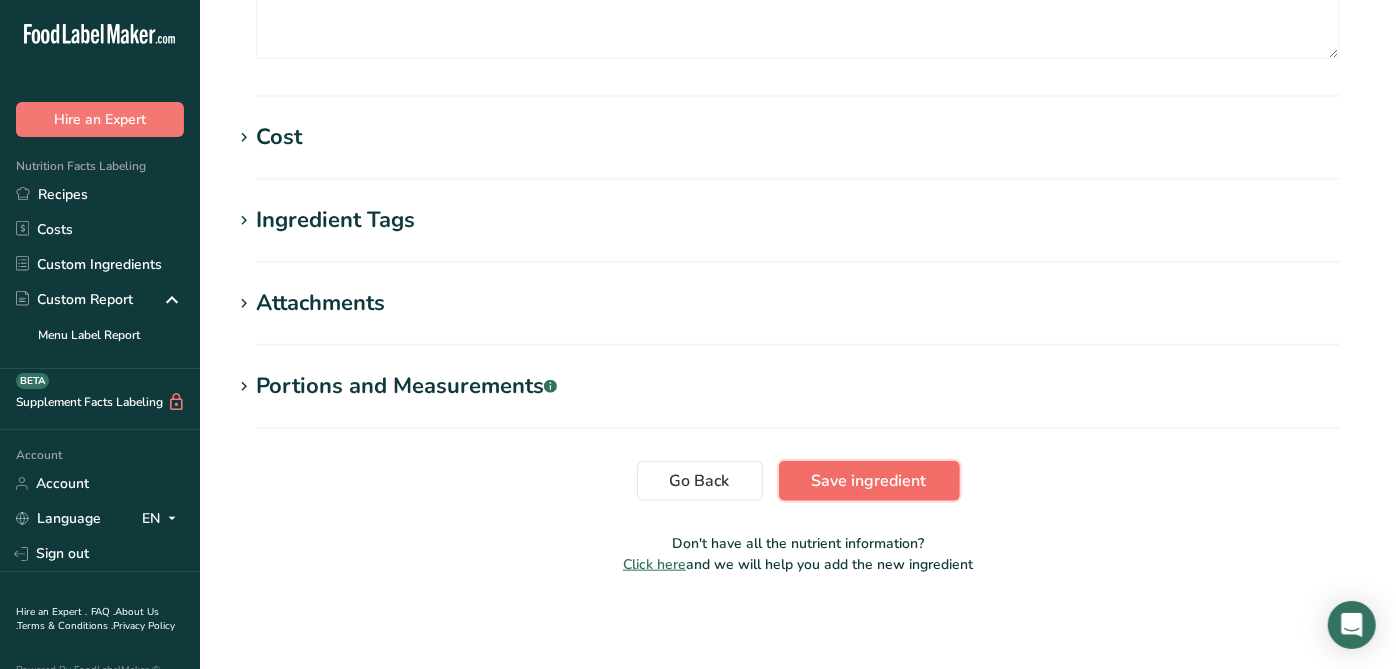 click on "Save ingredient" at bounding box center [869, 481] 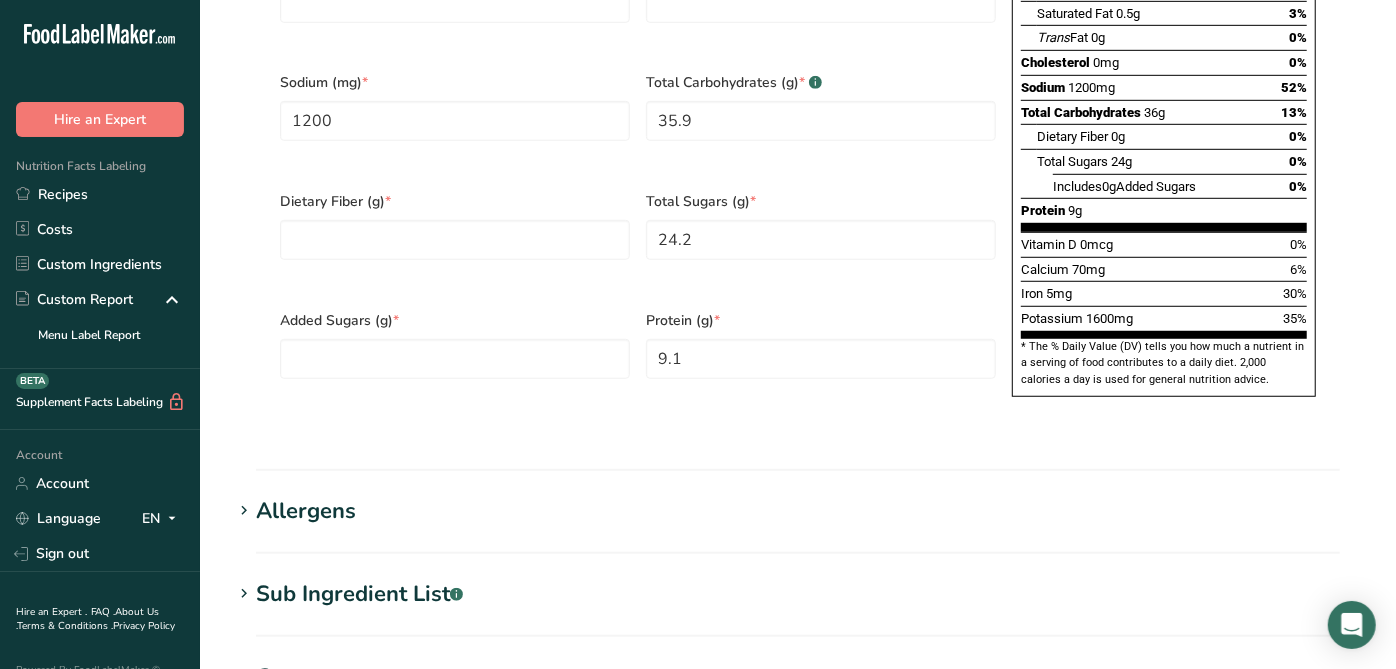 scroll, scrollTop: 733, scrollLeft: 0, axis: vertical 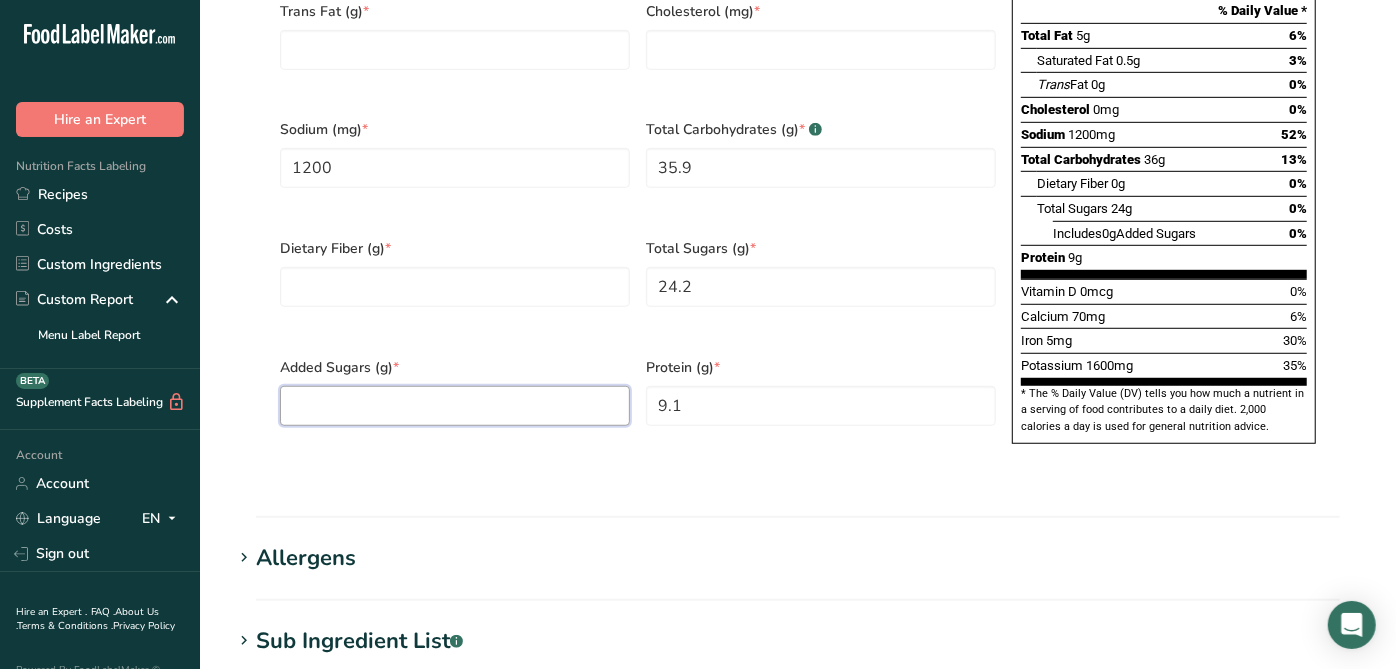 click at bounding box center [455, 406] 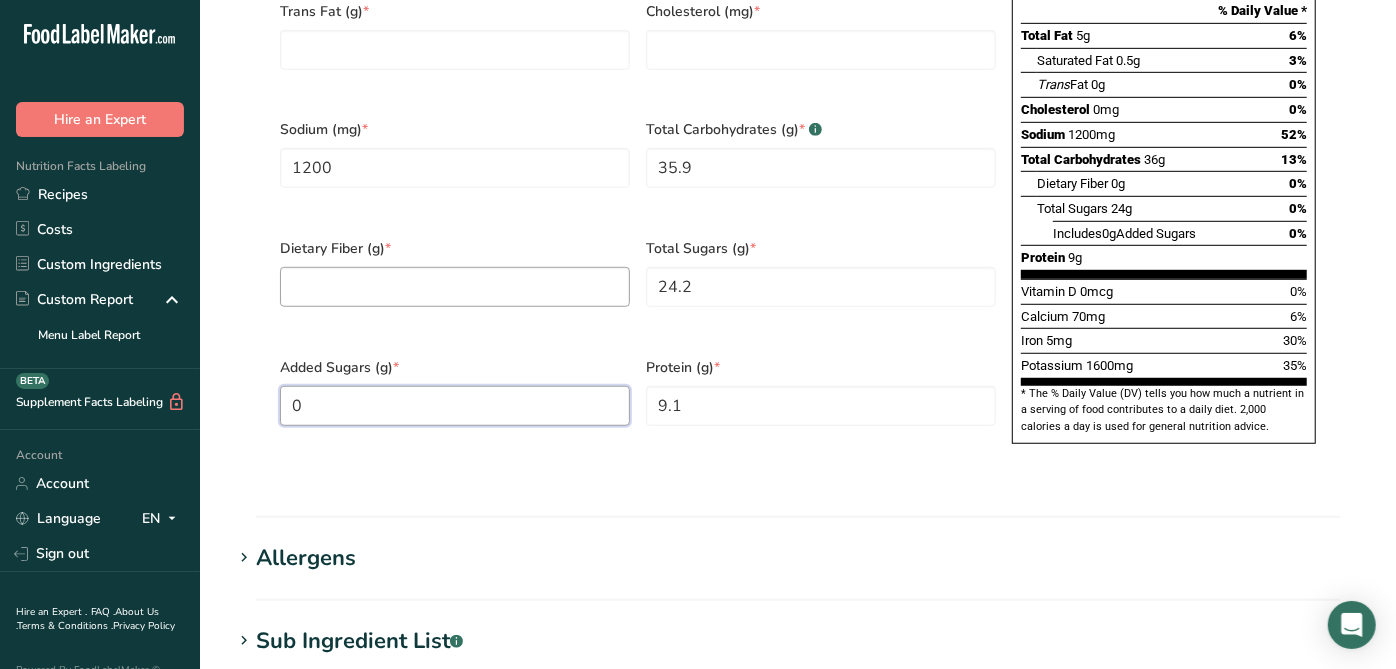 type on "0" 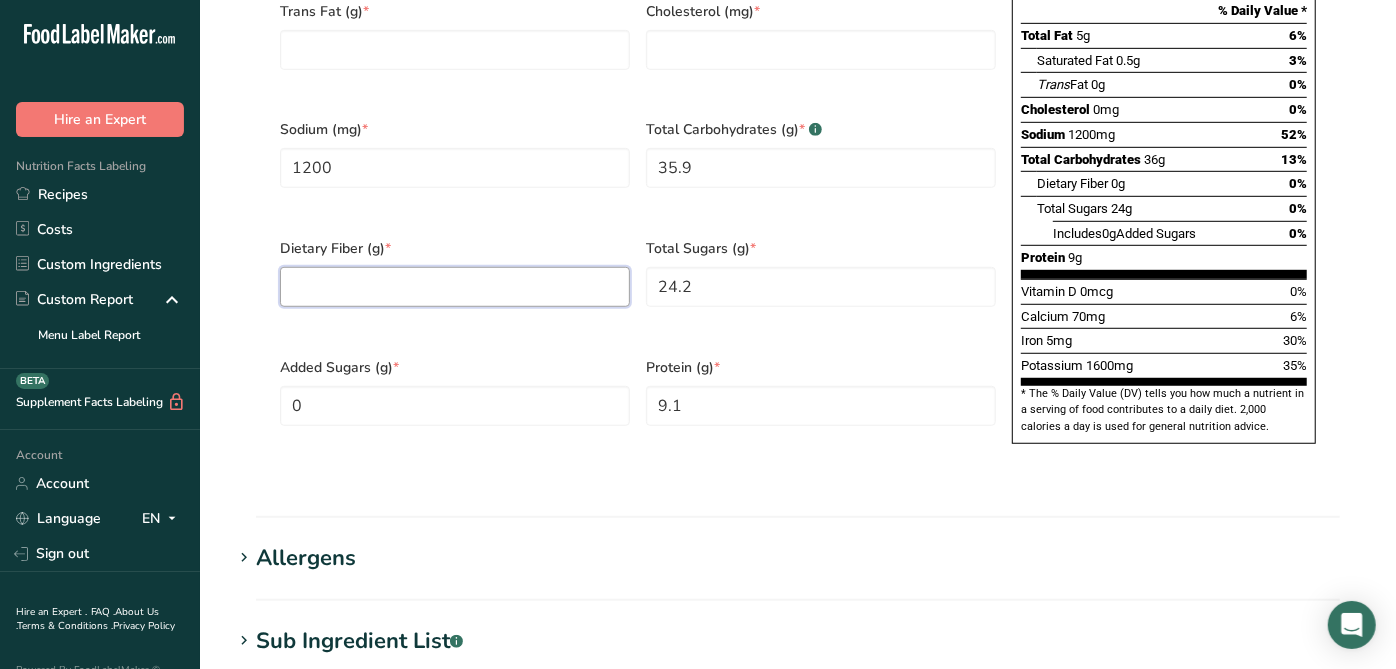 click at bounding box center [455, 287] 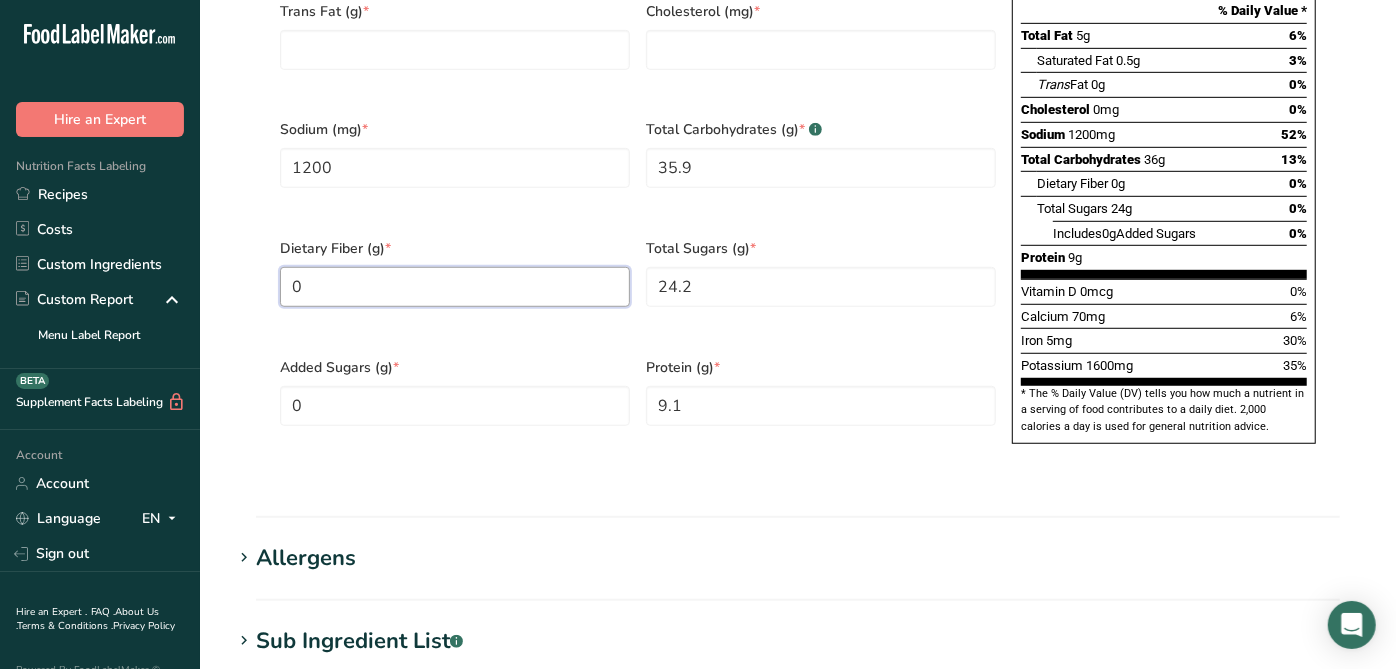 type on "0" 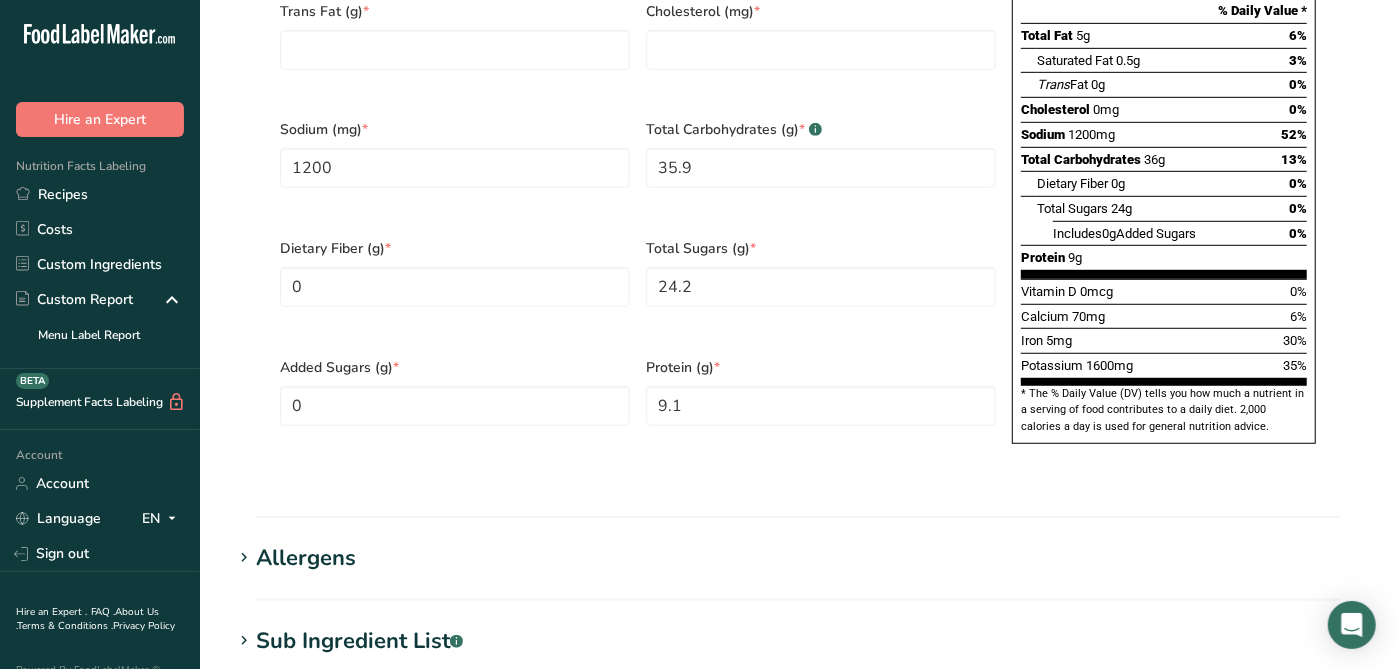 click on "Dietary Fiber
(g) *     0" at bounding box center (455, 285) 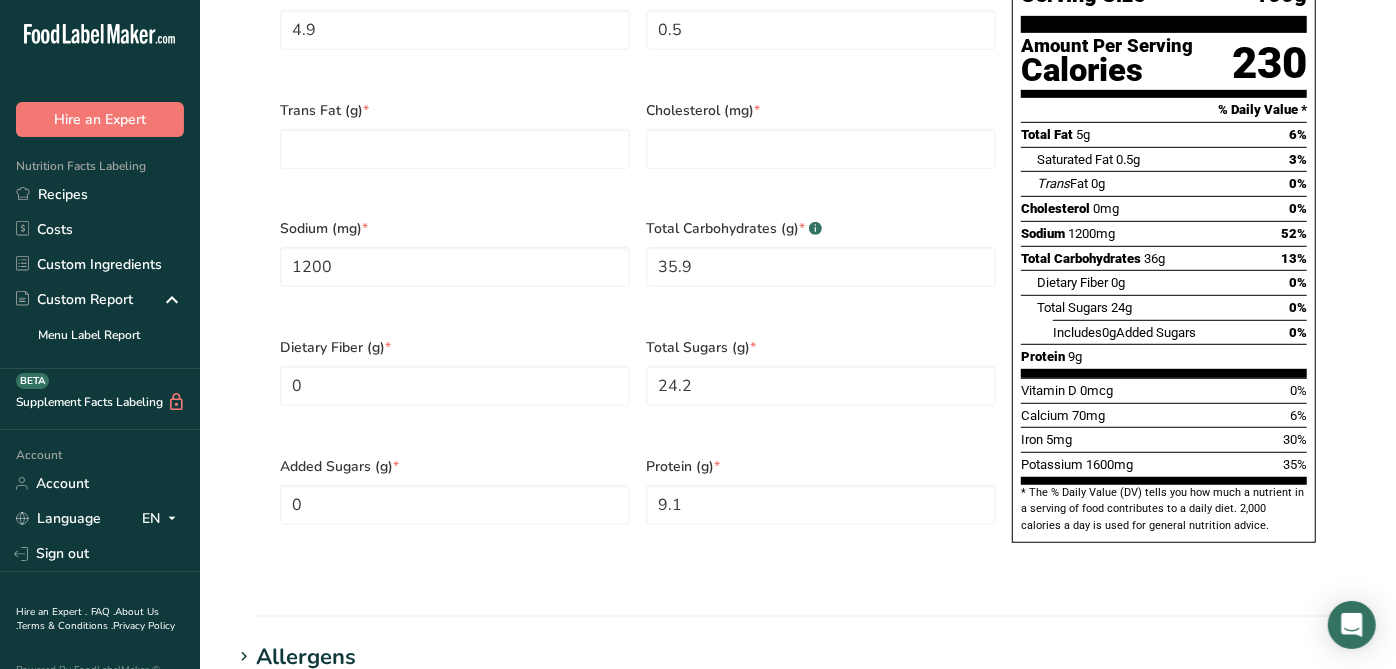 scroll, scrollTop: 511, scrollLeft: 0, axis: vertical 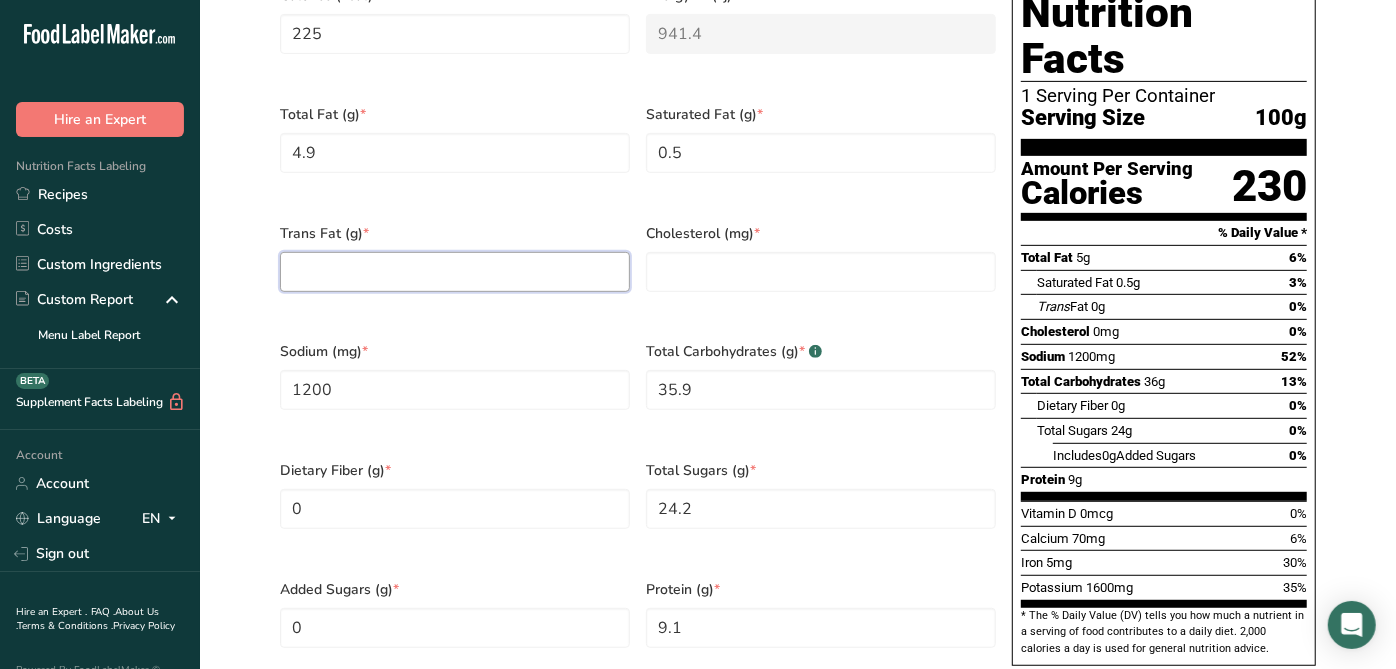 click at bounding box center (455, 272) 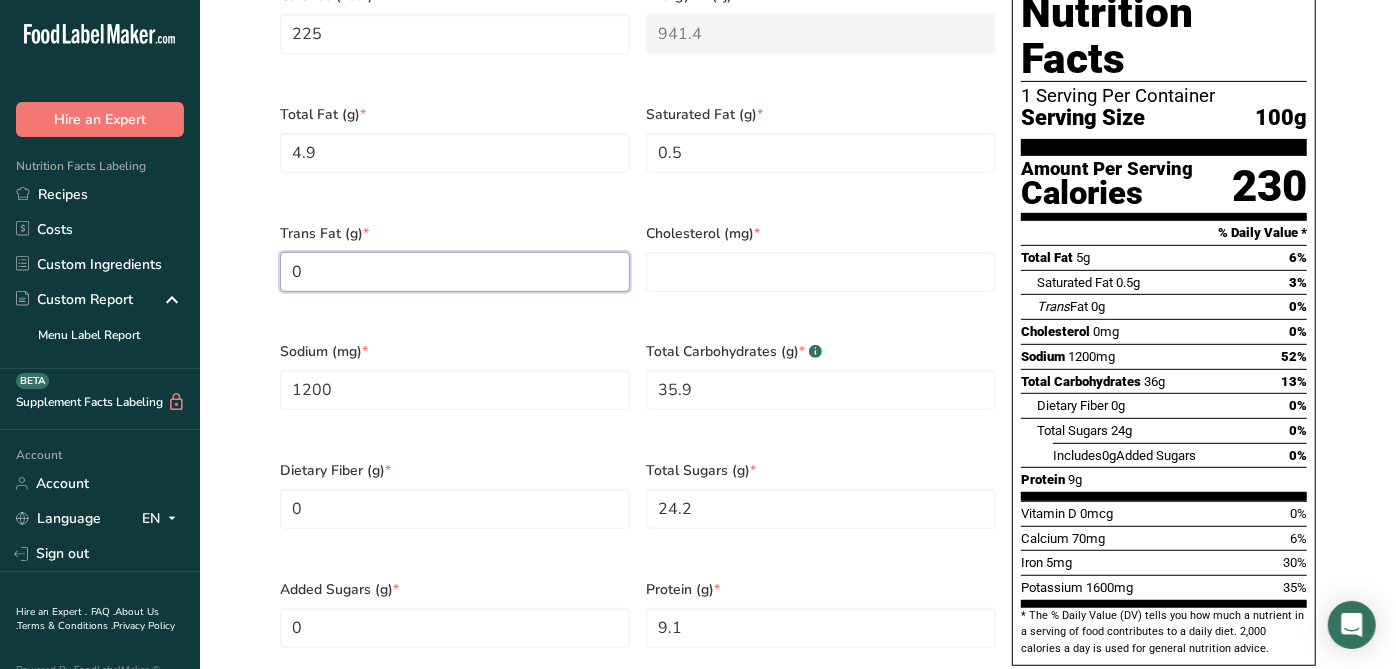 type on "0" 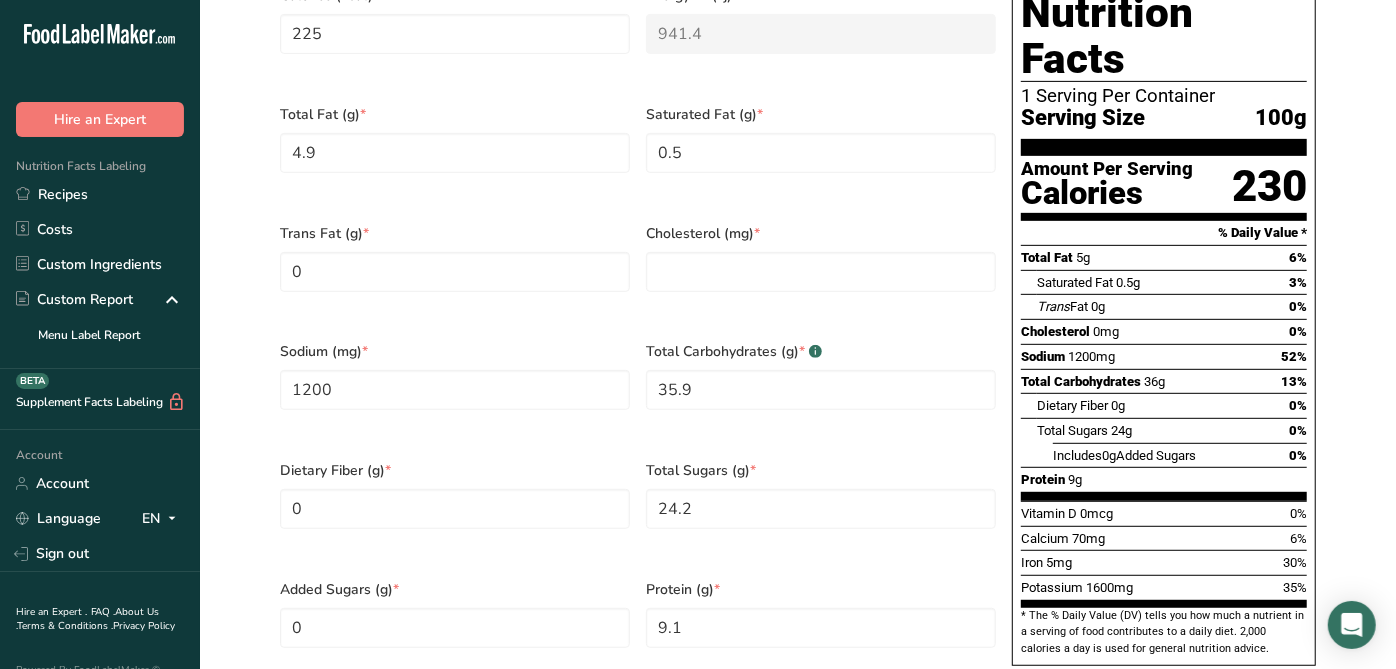 click on "Cholesterol
(mg) *" at bounding box center [821, 270] 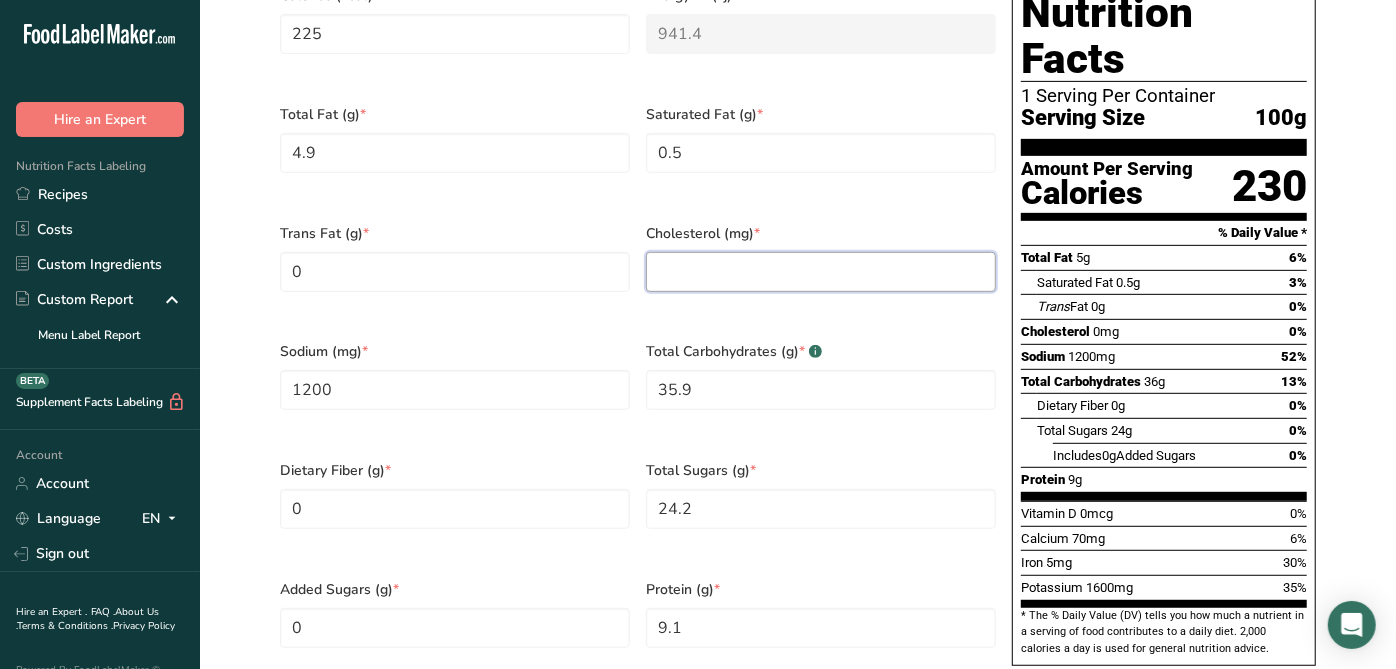 click at bounding box center (821, 272) 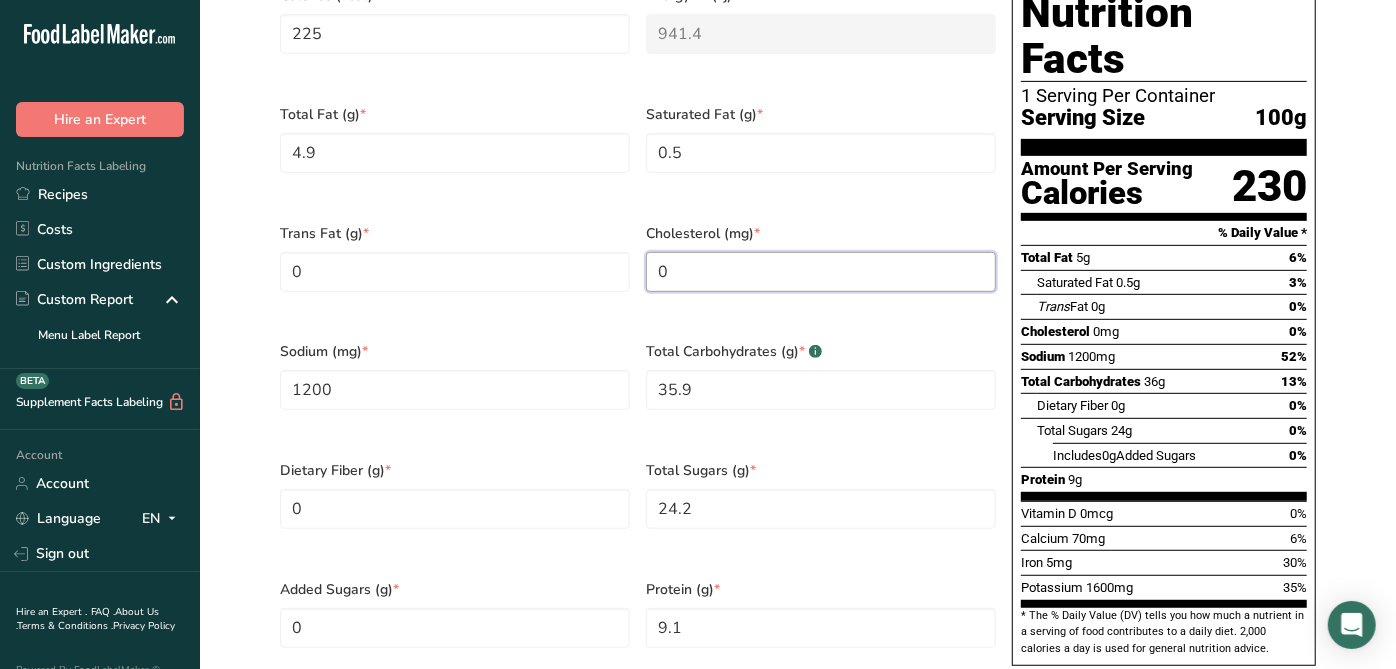type on "0" 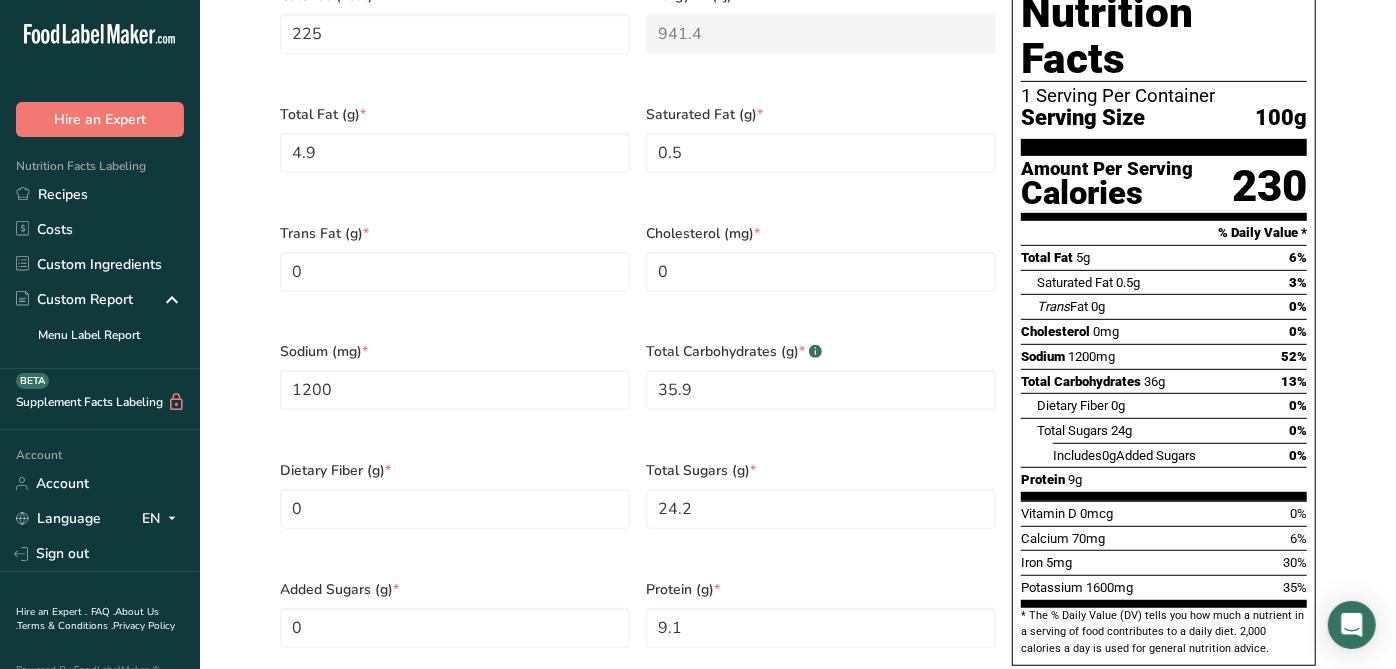 click on "Trans Fat
(g) *     0" at bounding box center (455, 270) 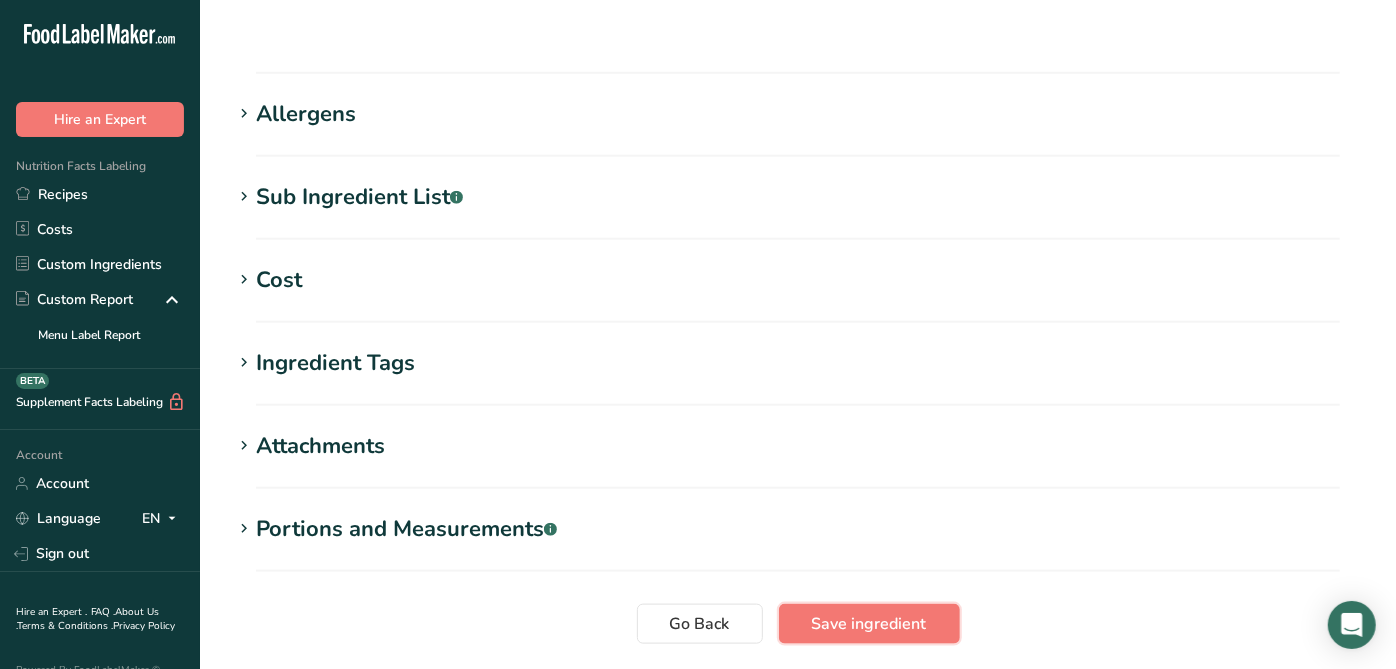 click on "Save ingredient" at bounding box center [869, 624] 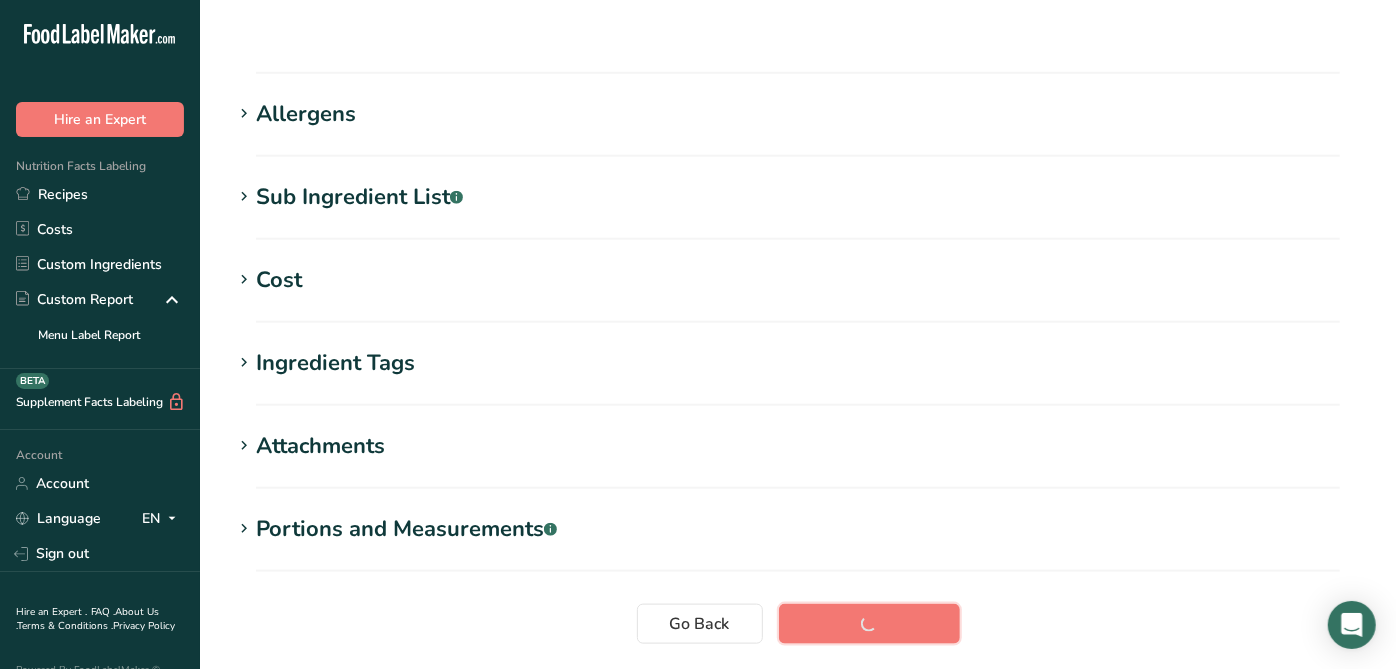 scroll, scrollTop: 297, scrollLeft: 0, axis: vertical 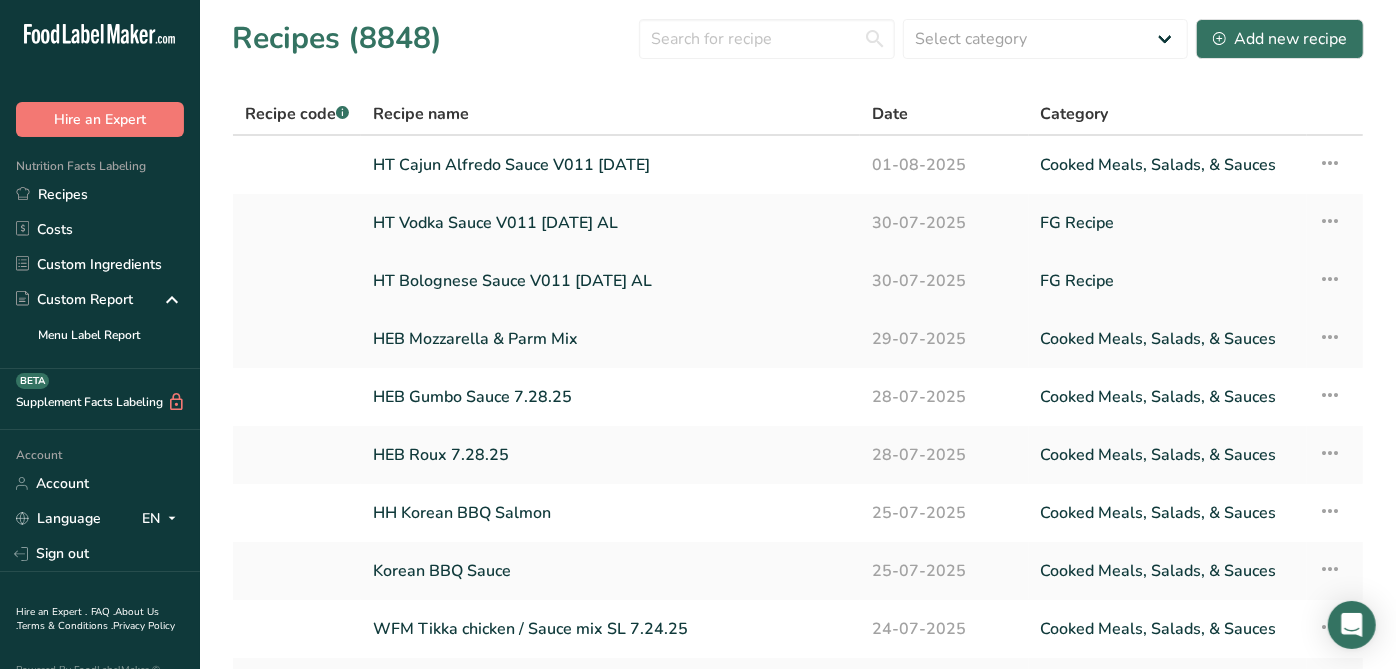 click on "HT Bolognese Sauce V011 [DATE] AL" at bounding box center [610, 281] 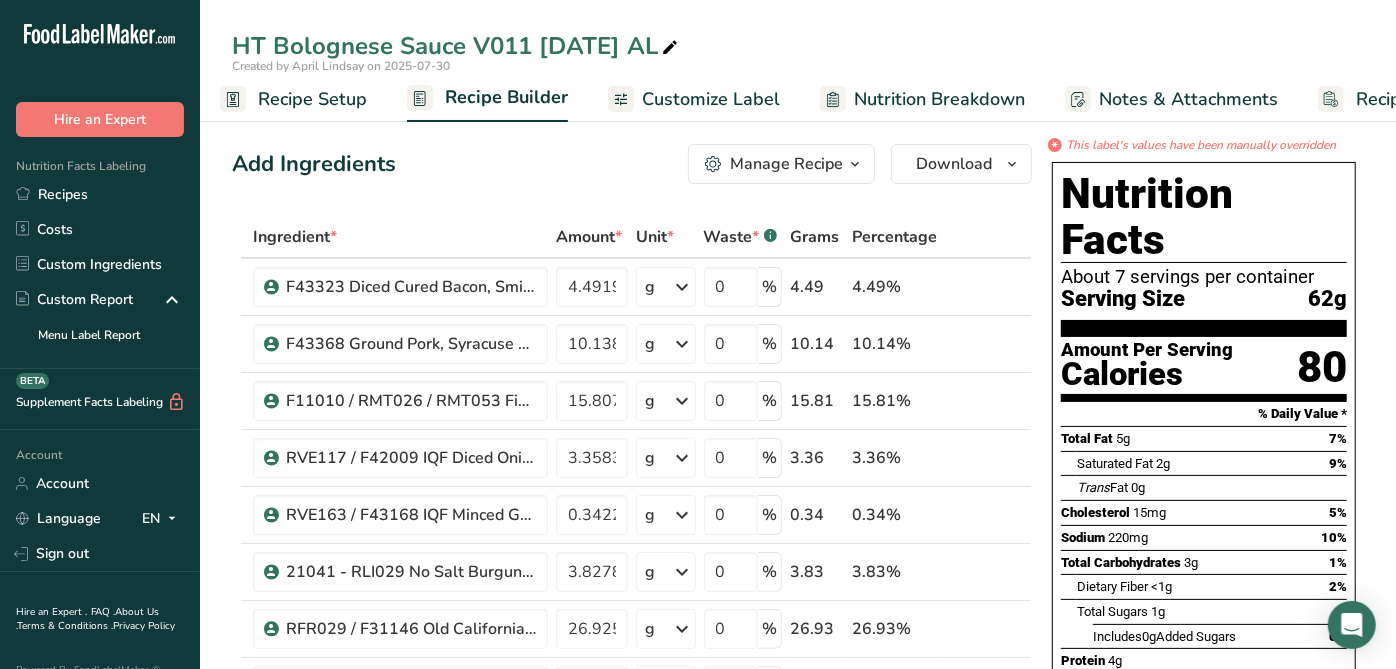 click on "Customize Label" at bounding box center (694, 99) 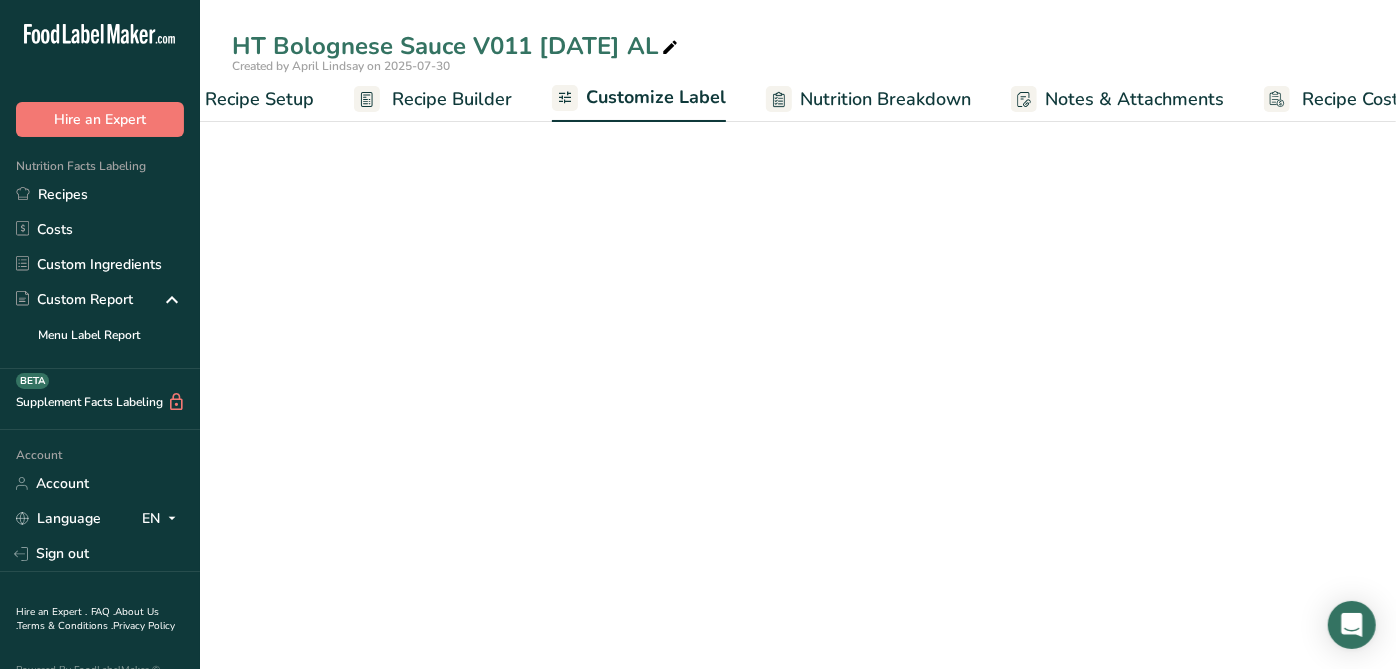 scroll, scrollTop: 0, scrollLeft: 125, axis: horizontal 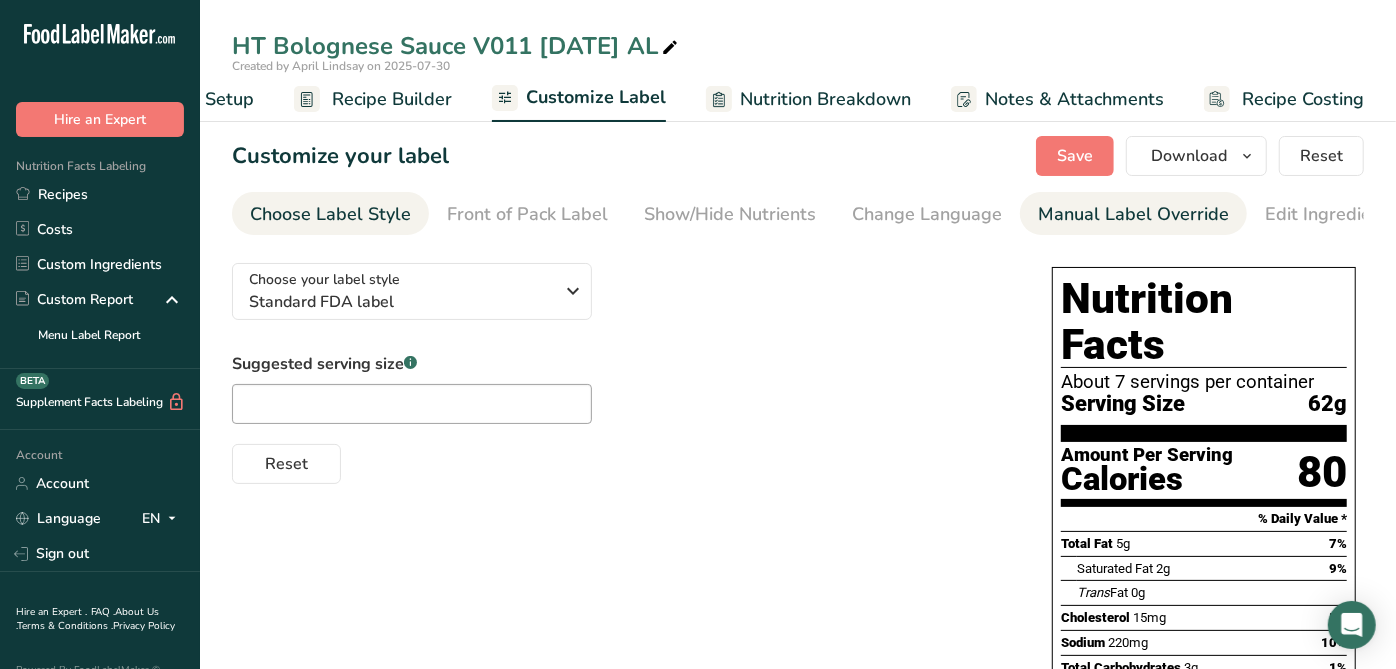 click on "Manual Label Override" at bounding box center (1133, 214) 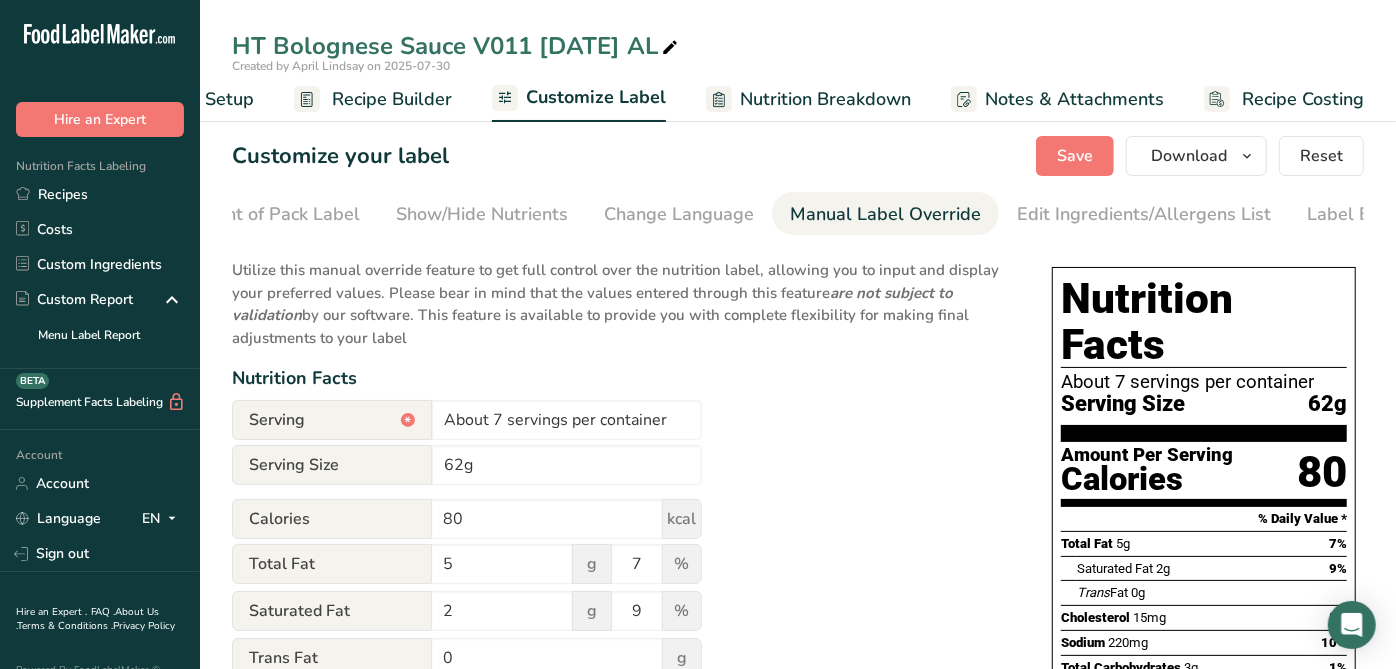 scroll, scrollTop: 0, scrollLeft: 320, axis: horizontal 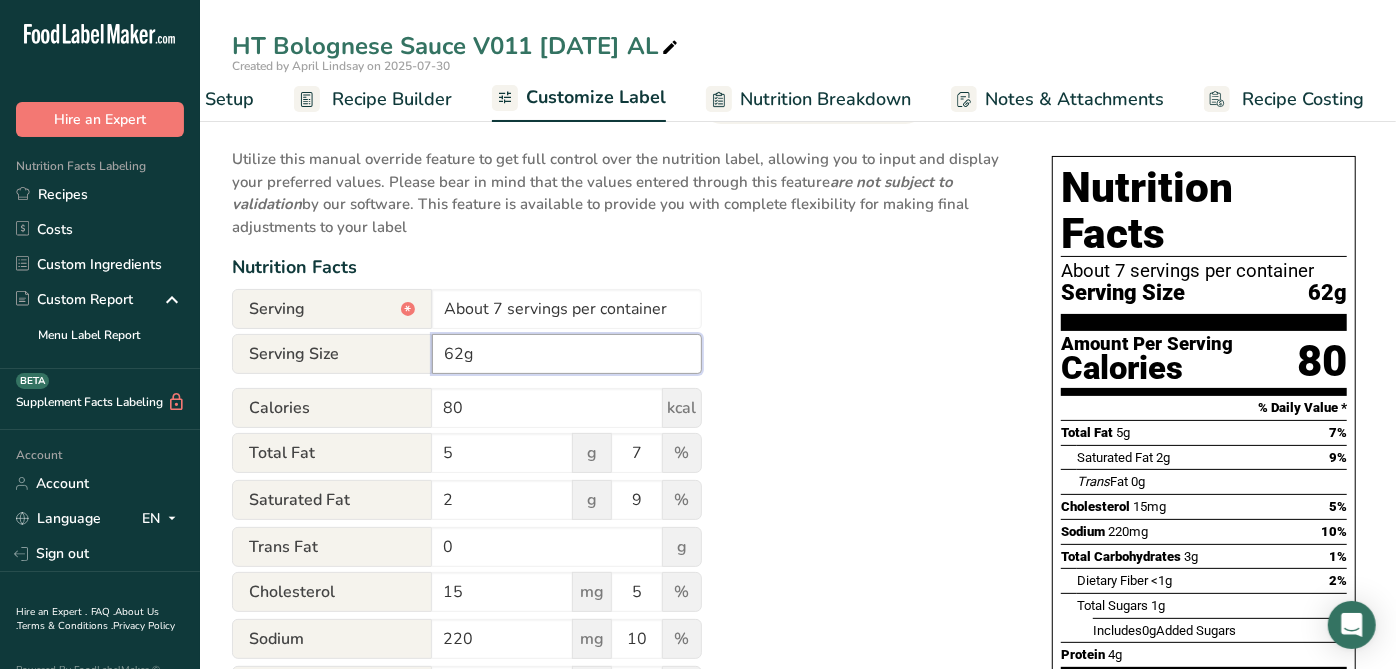 click on "62g" at bounding box center [567, 354] 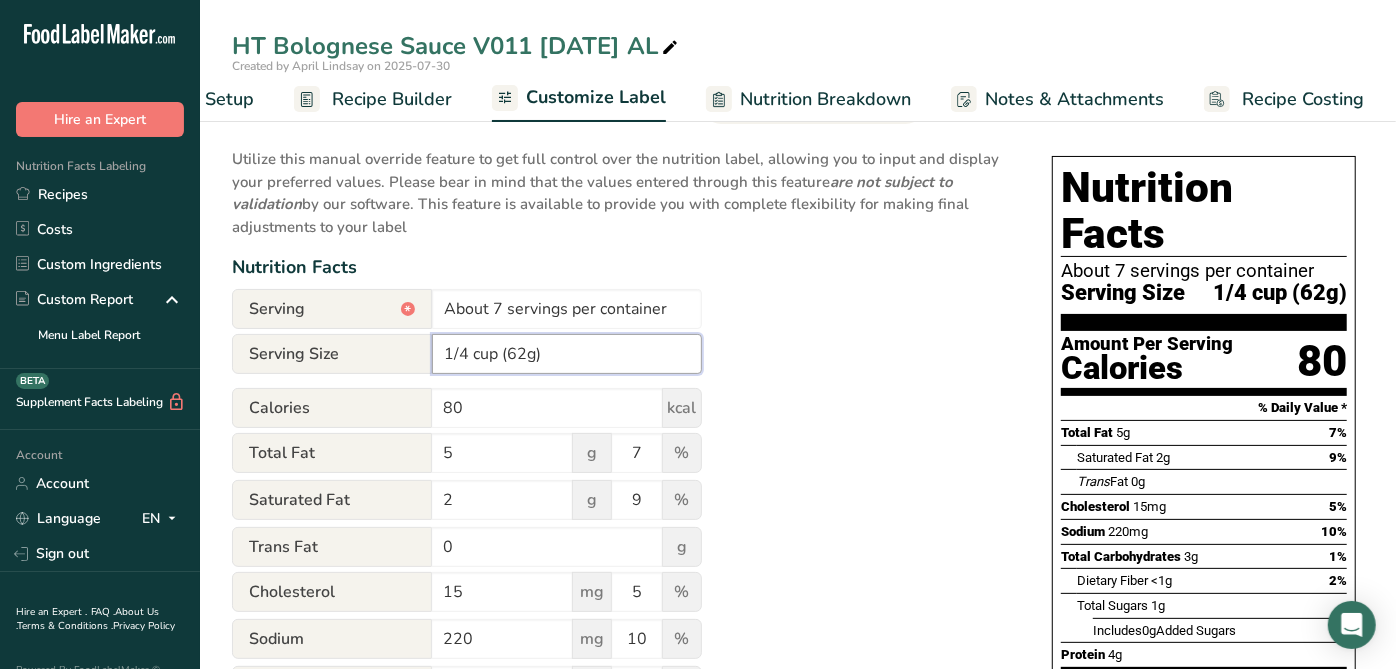 type on "1/4 cup (62g)" 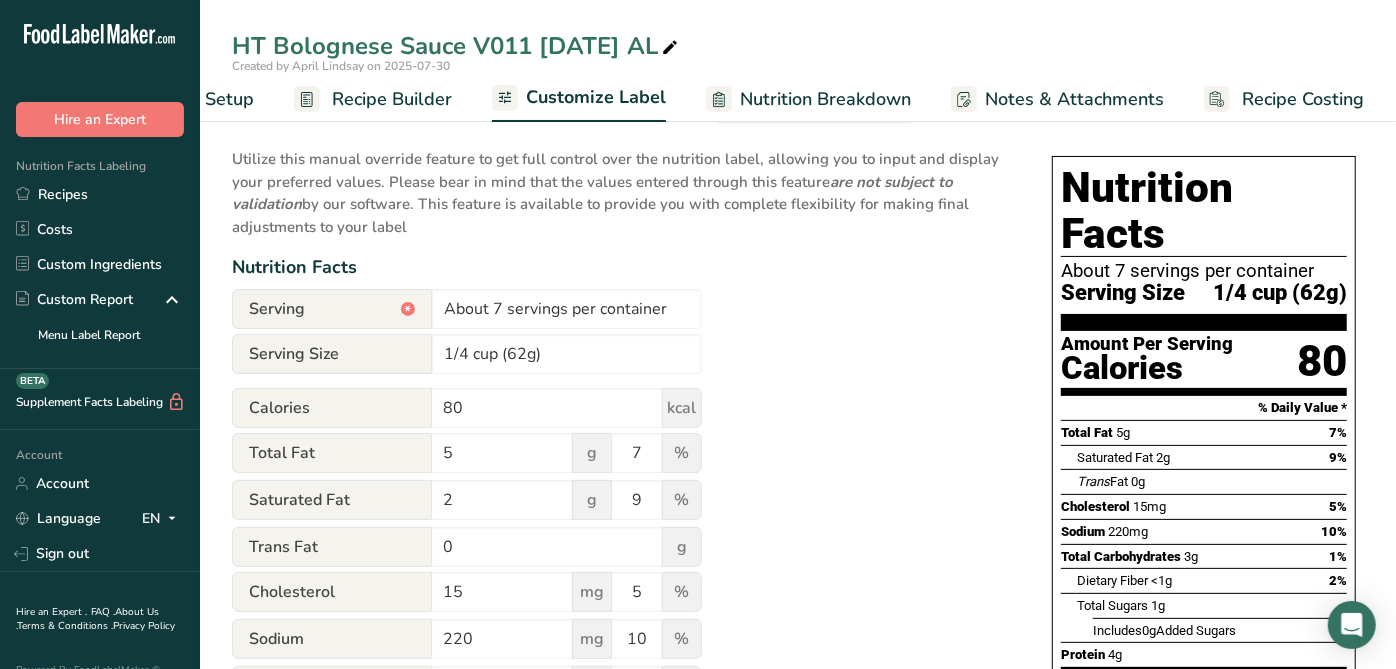 click on "Nutrition Facts
About 7 servings per container
Serving Size
1/4 cup (62g)
Amount Per Serving
Calories
80
% Daily Value *
Total Fat
5g
7%
Saturated Fat
2g
9%
Trans  Fat
0g
Cholesterol
15mg
5%
Sodium
220mg
10%
Total Carbohydrates
3g
1%
Dietary Fiber
<1g
2%" at bounding box center (1204, 715) 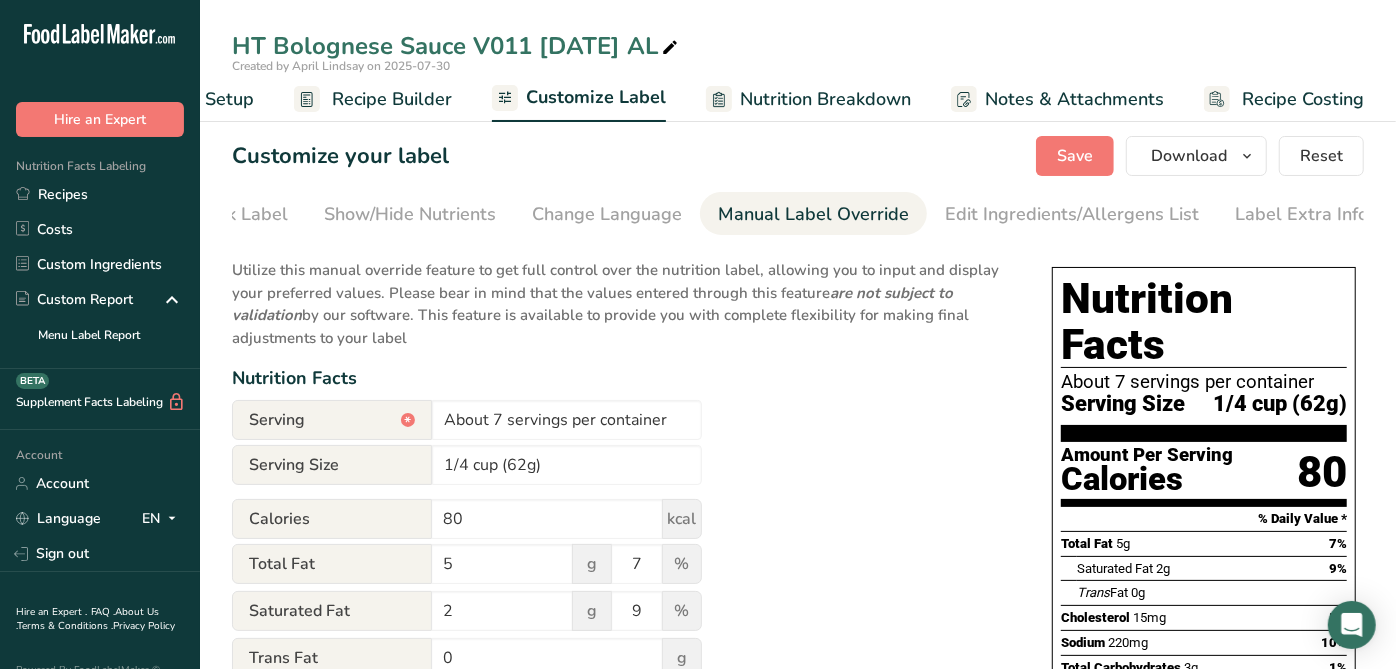 scroll, scrollTop: 0, scrollLeft: 0, axis: both 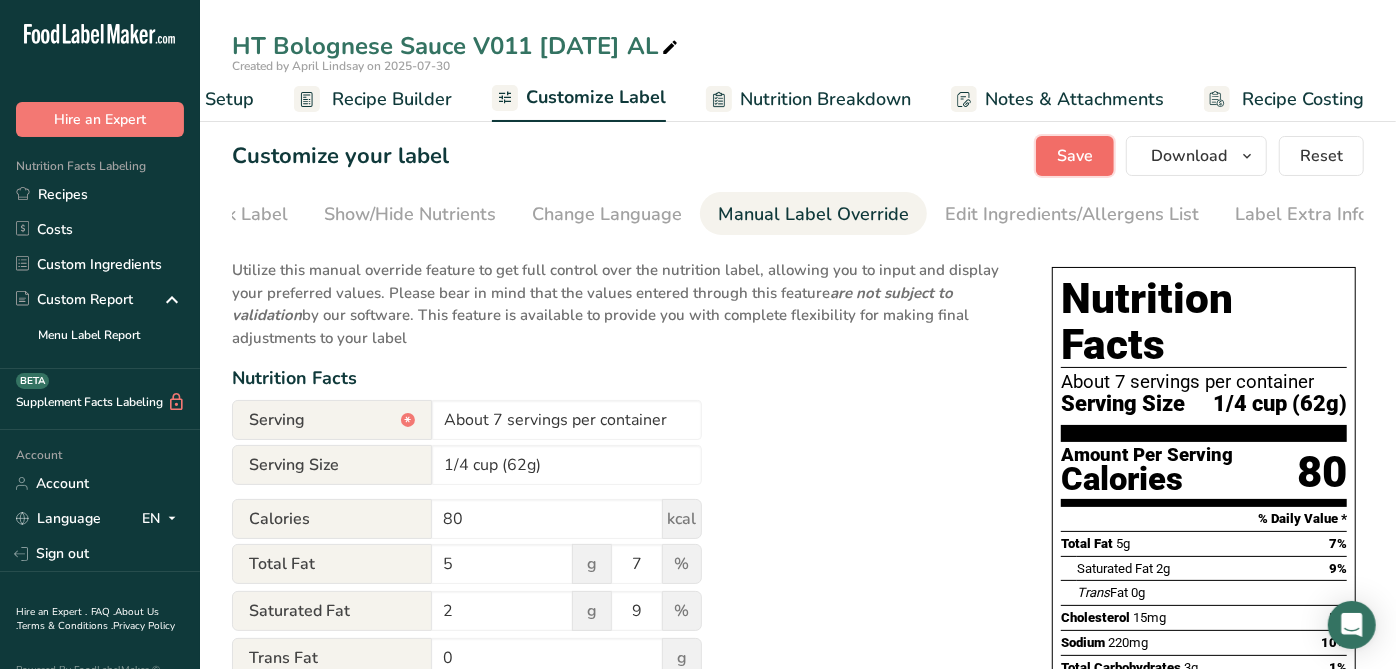 click on "Save" at bounding box center [1075, 156] 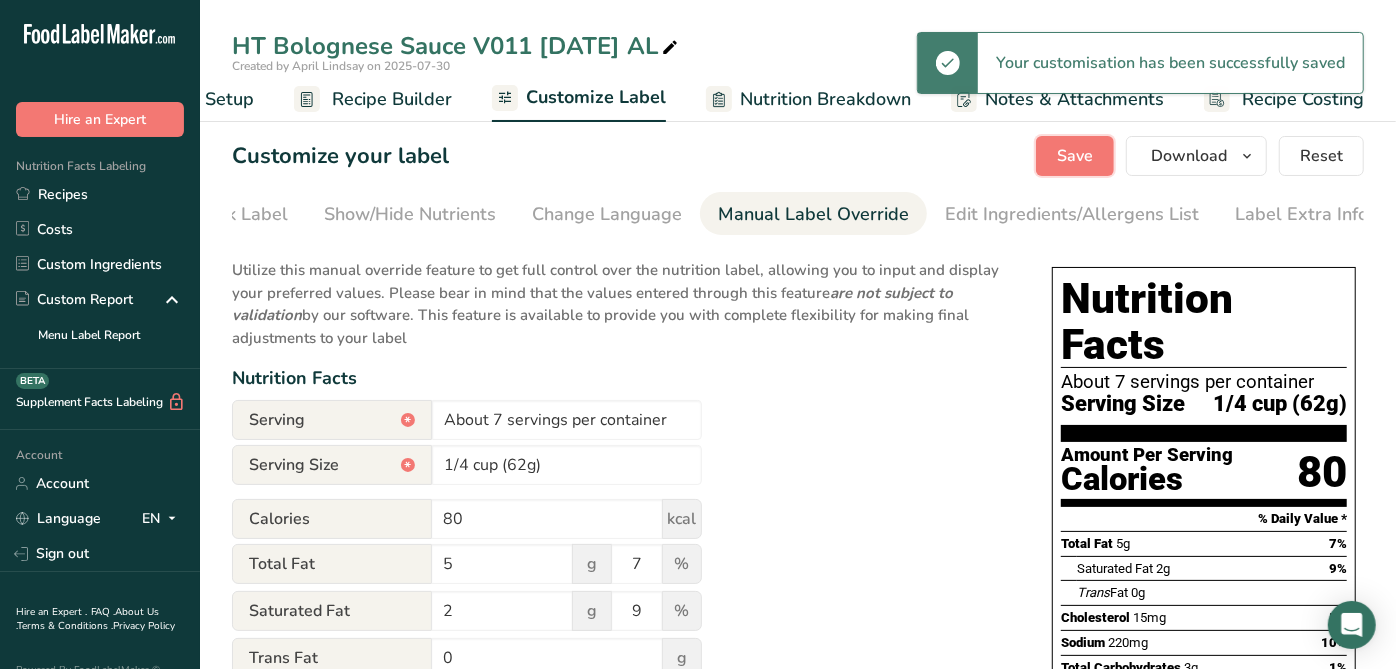 scroll, scrollTop: 0, scrollLeft: 0, axis: both 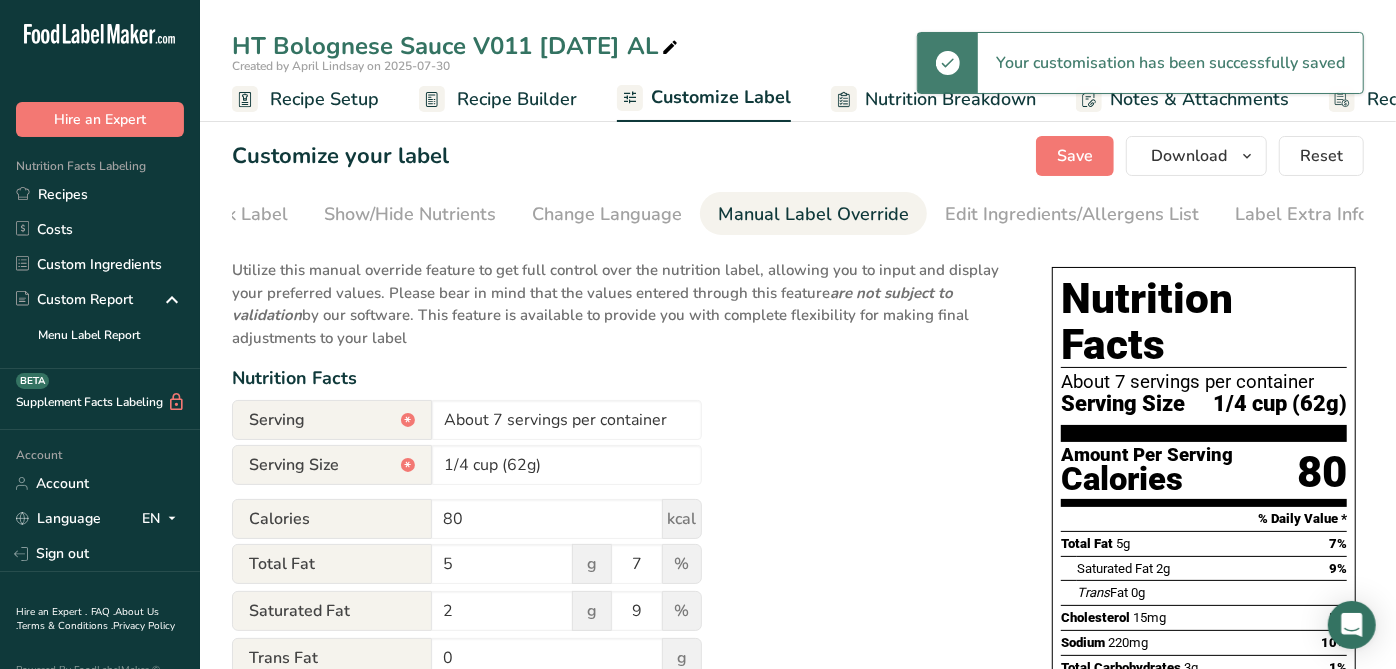 click on "Recipe Setup" at bounding box center (324, 99) 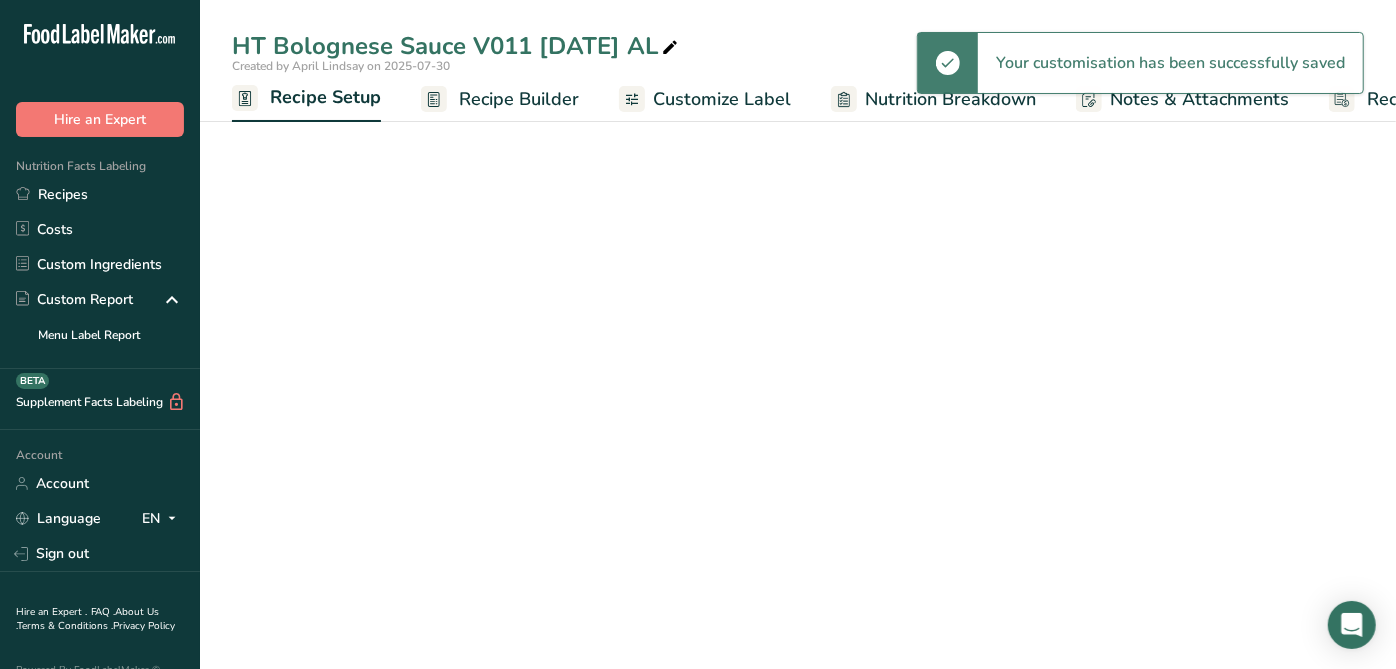 scroll, scrollTop: 0, scrollLeft: 6, axis: horizontal 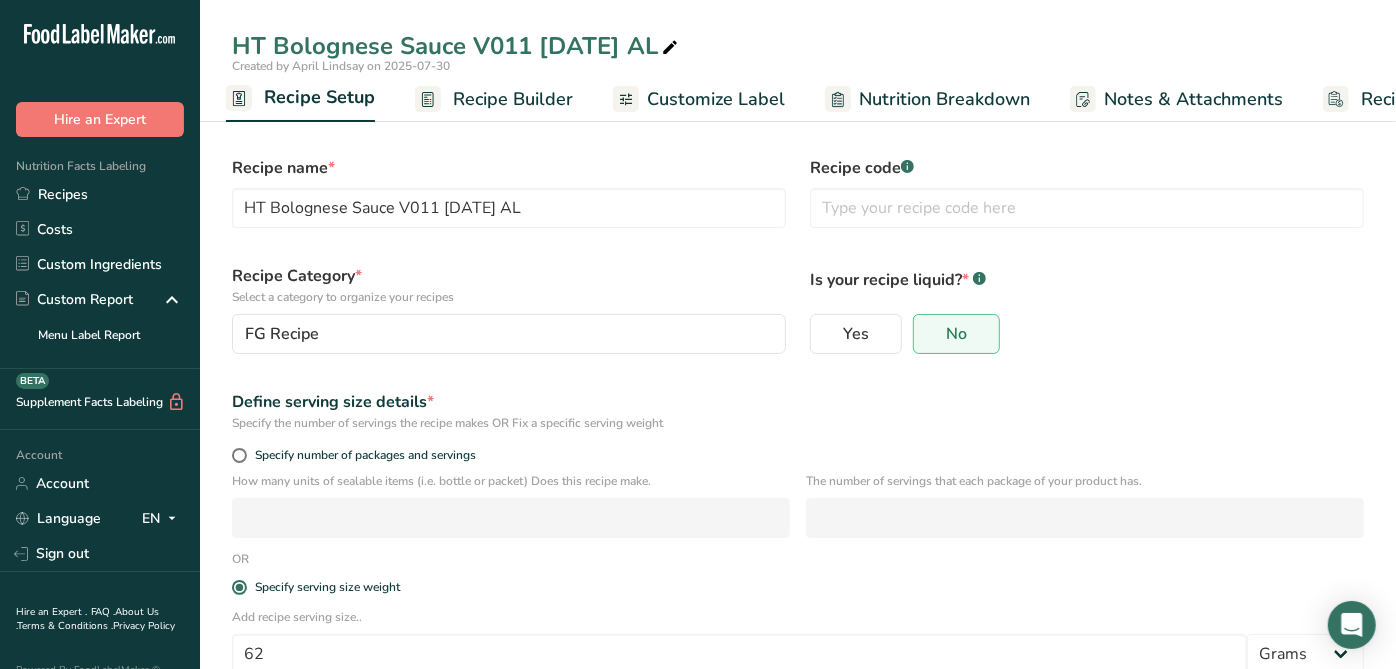 click on "Recipe Builder" at bounding box center [513, 99] 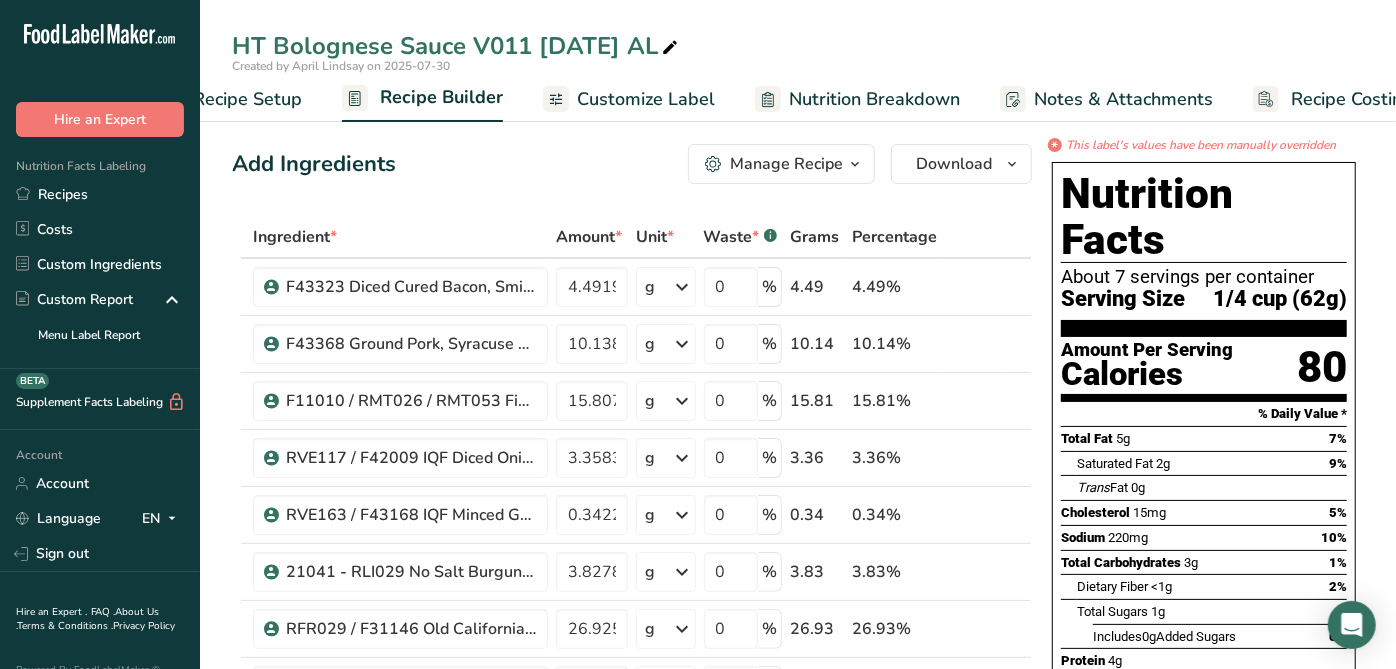 scroll, scrollTop: 0, scrollLeft: 124, axis: horizontal 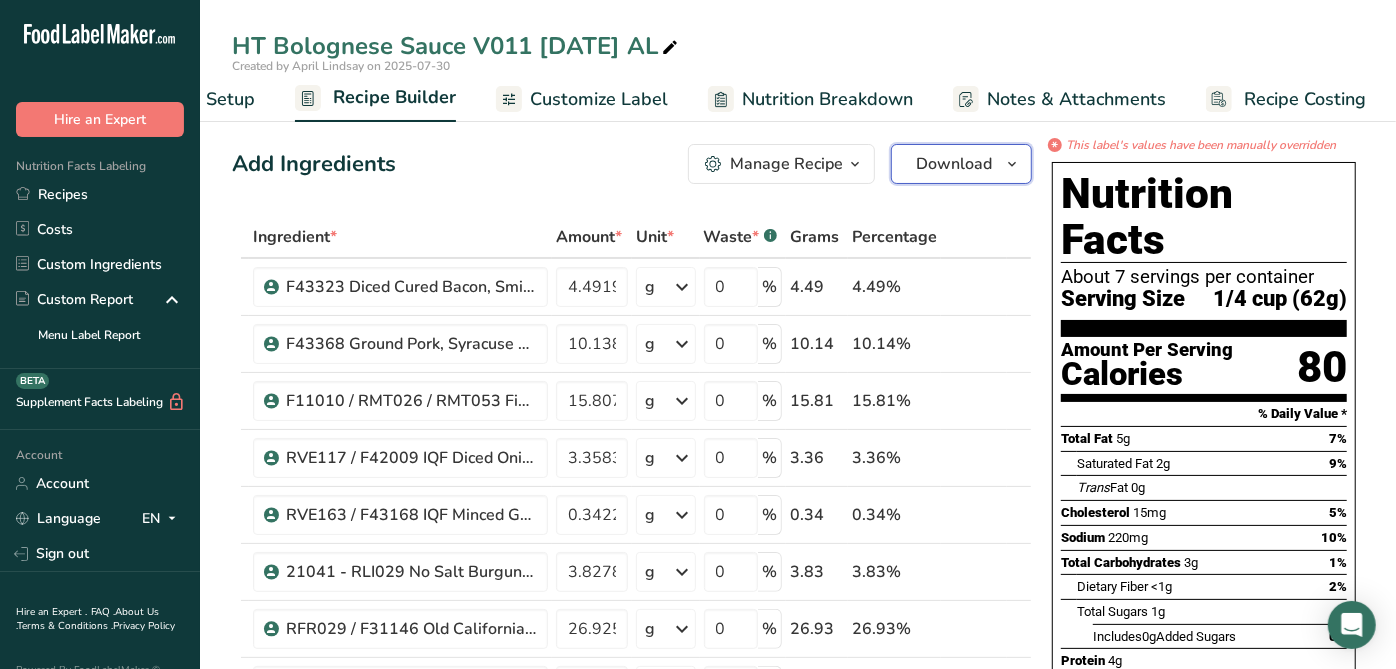 click on "Download" at bounding box center [961, 164] 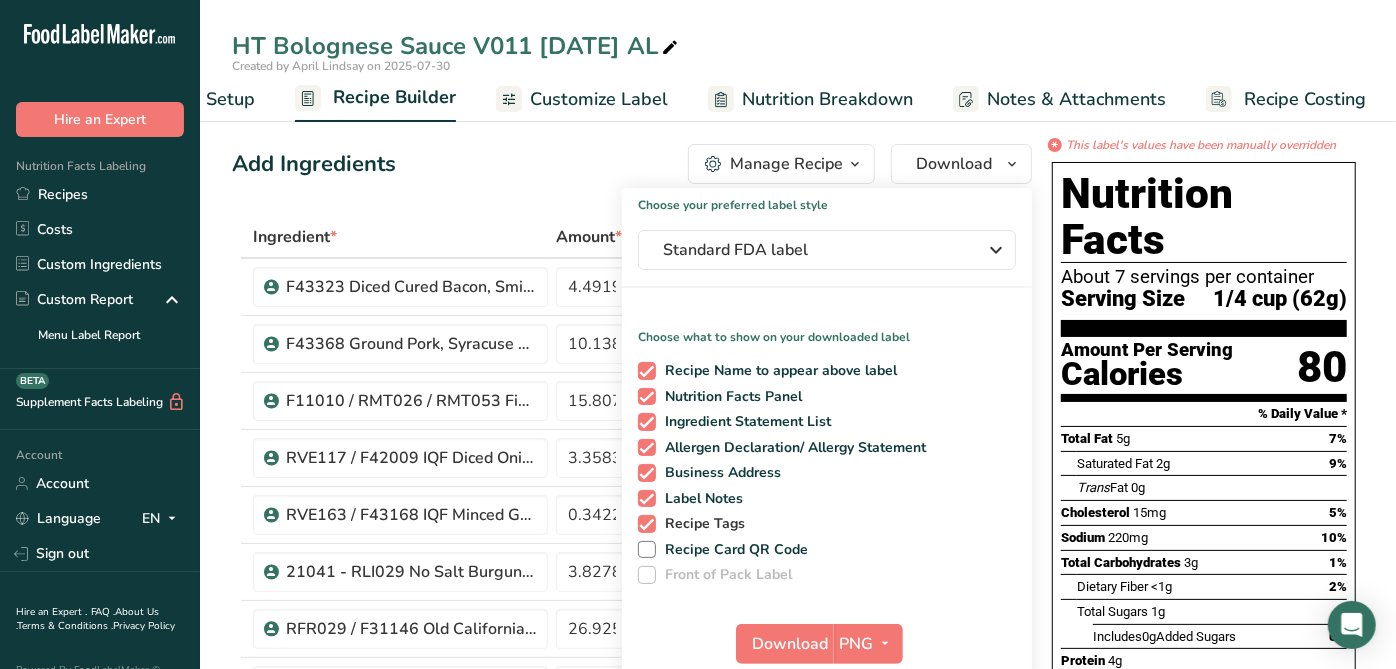 drag, startPoint x: 649, startPoint y: 497, endPoint x: 651, endPoint y: 517, distance: 20.09975 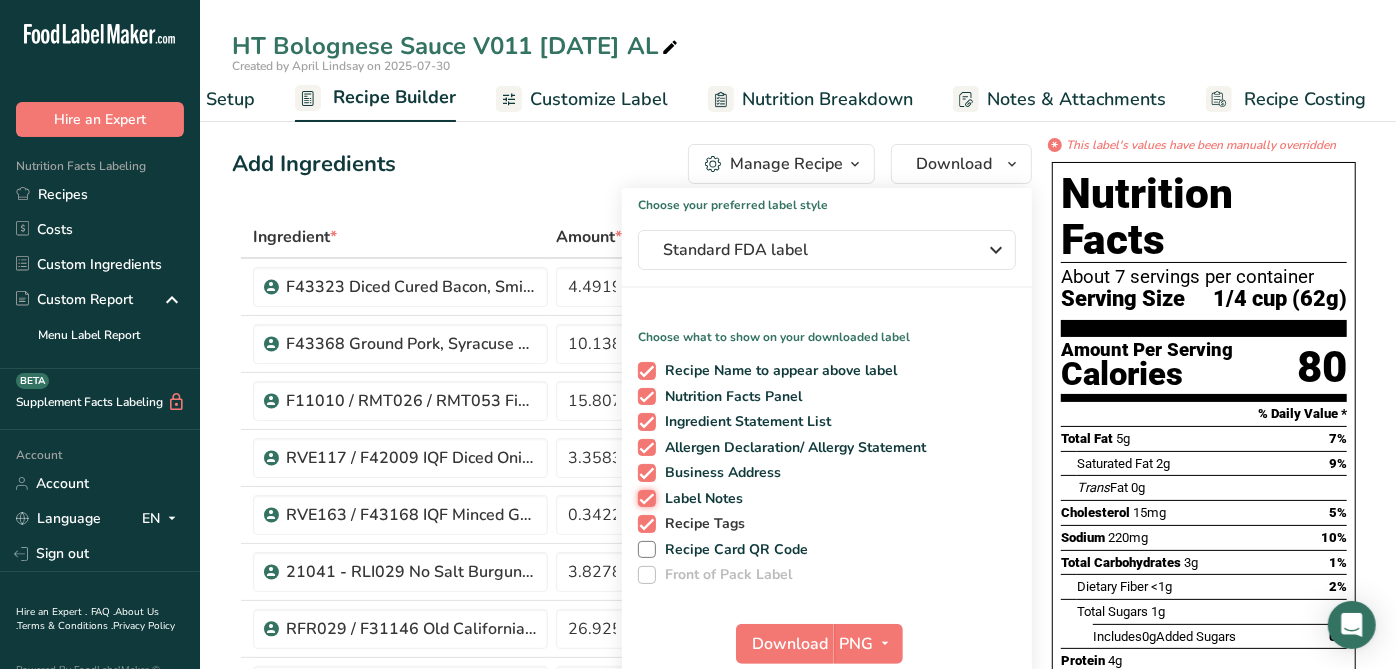 click on "Label Notes" at bounding box center [644, 498] 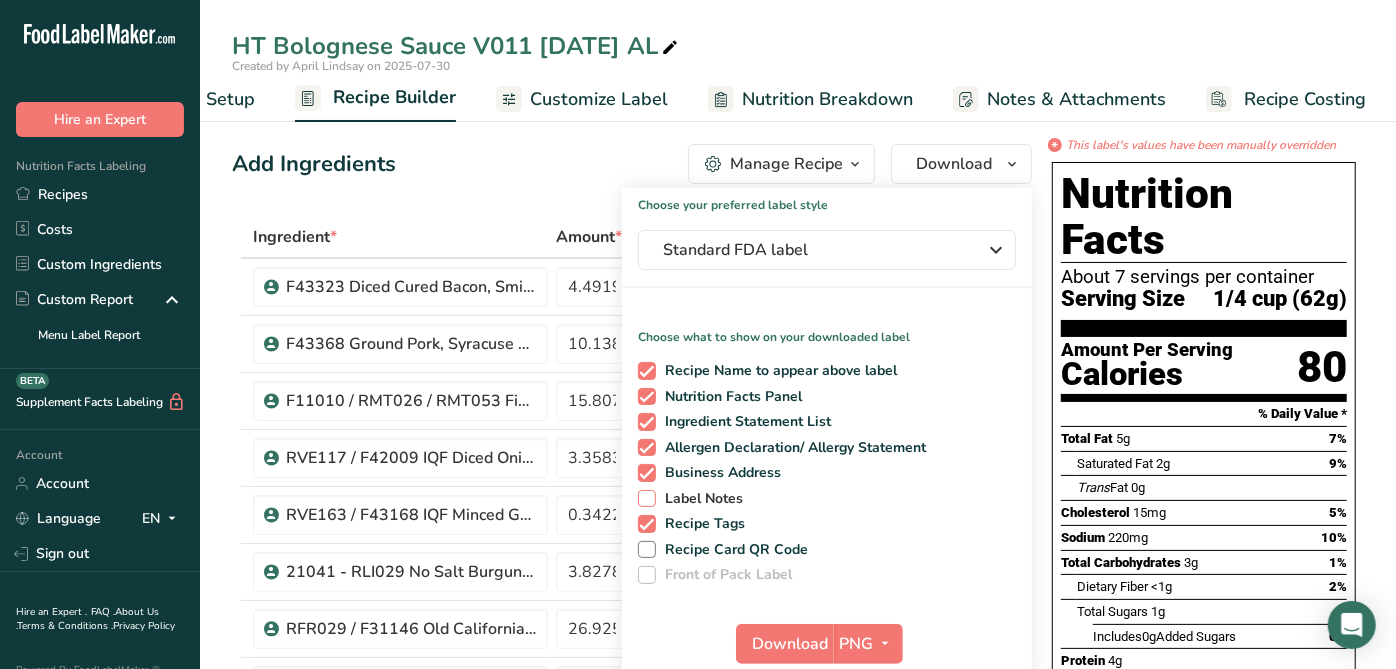 drag, startPoint x: 649, startPoint y: 520, endPoint x: 649, endPoint y: 495, distance: 25 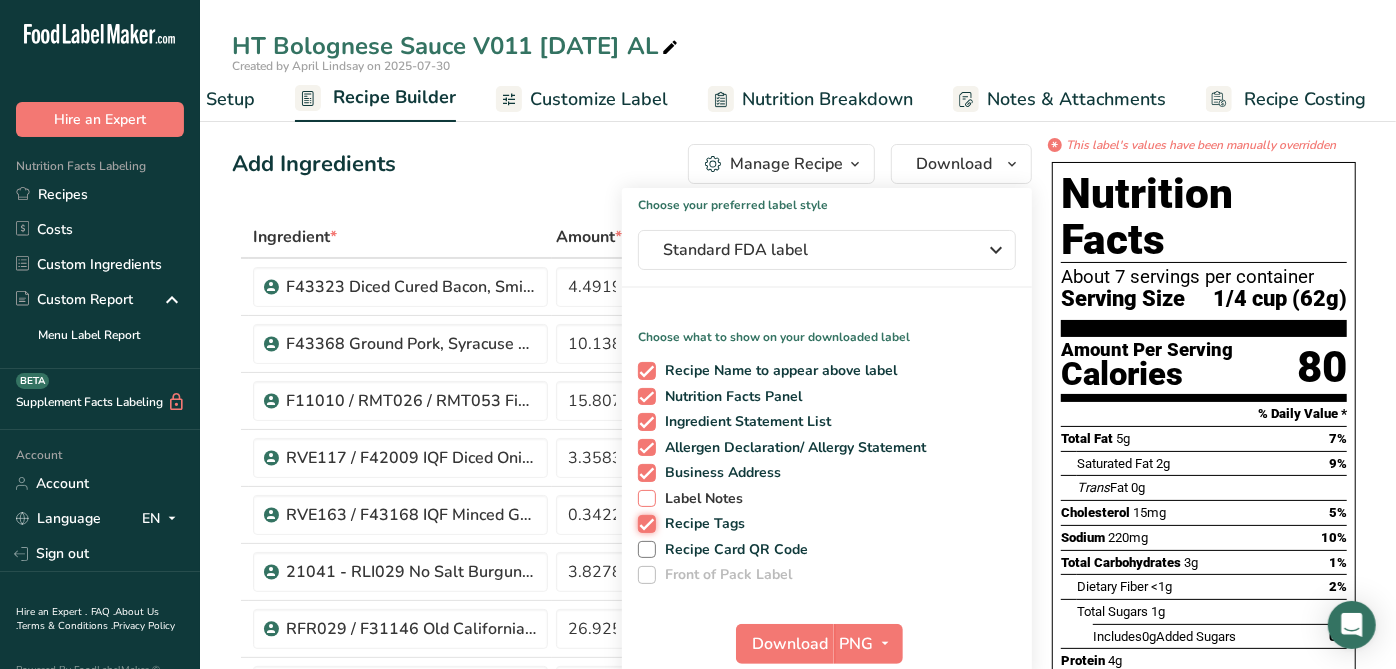 click on "Recipe Tags" at bounding box center [644, 523] 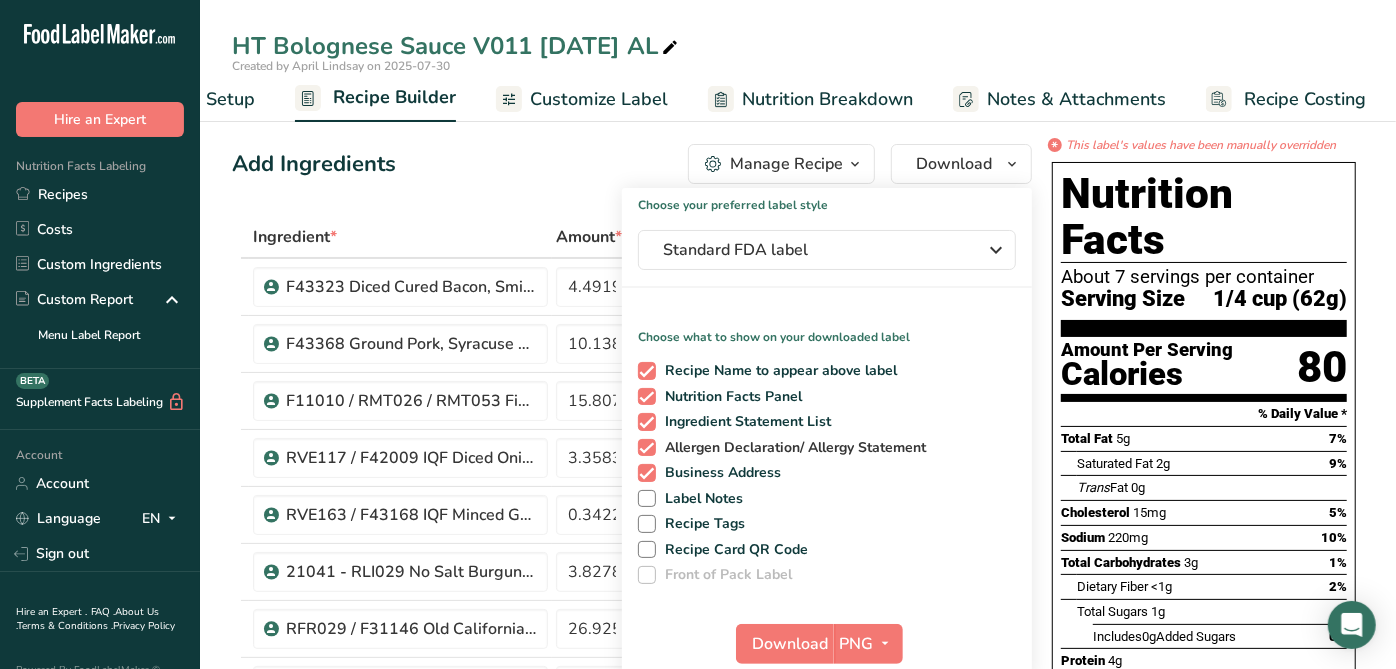 drag, startPoint x: 649, startPoint y: 472, endPoint x: 638, endPoint y: 448, distance: 26.400757 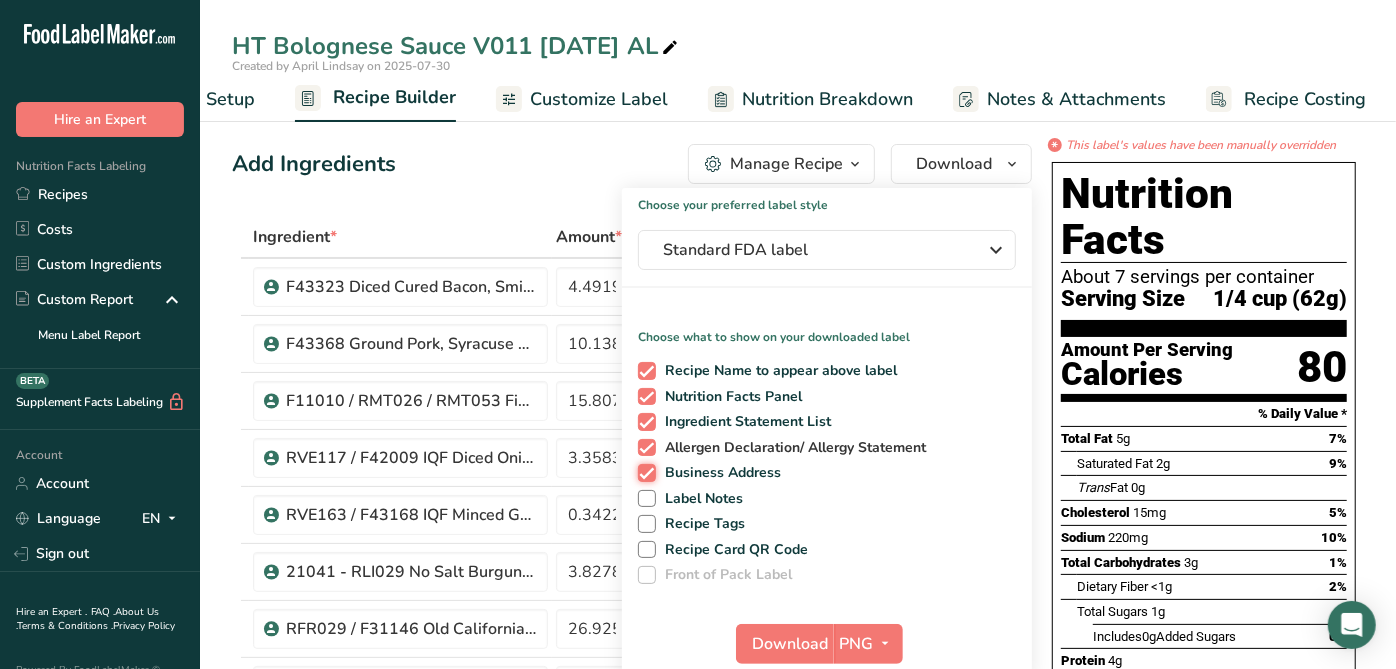 click on "Business Address" at bounding box center [644, 472] 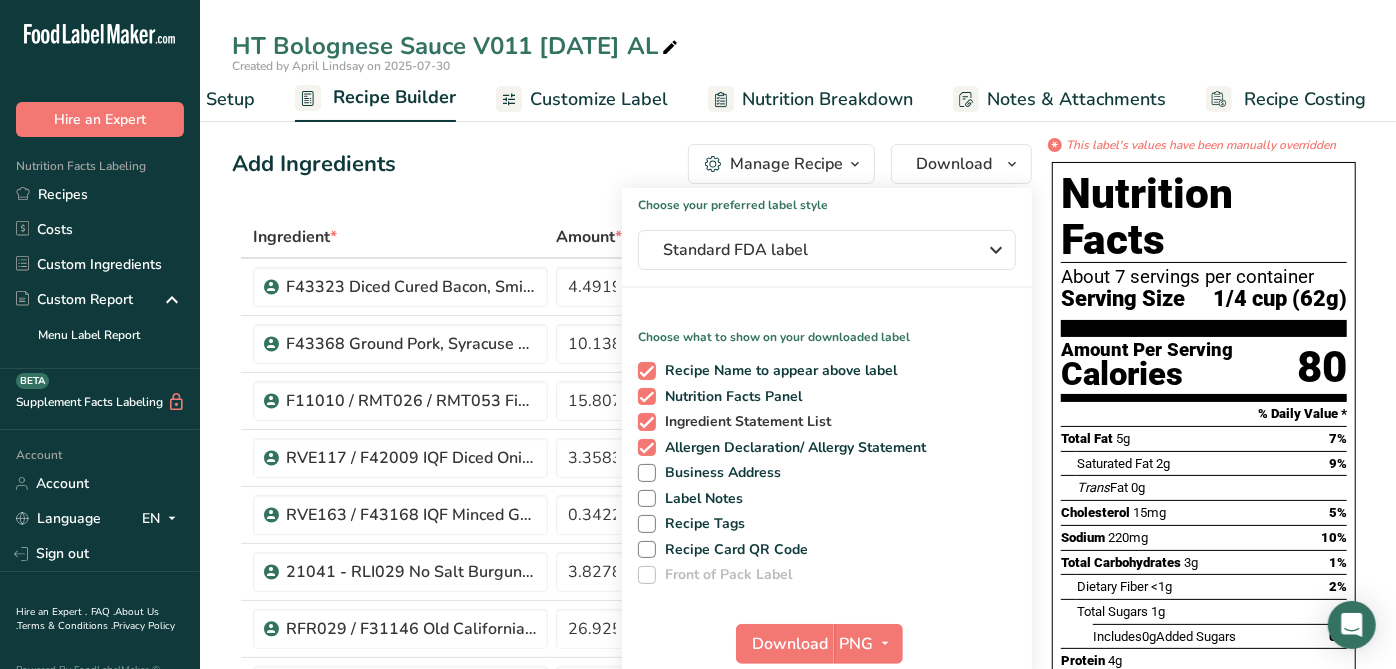 drag, startPoint x: 643, startPoint y: 442, endPoint x: 650, endPoint y: 422, distance: 21.189621 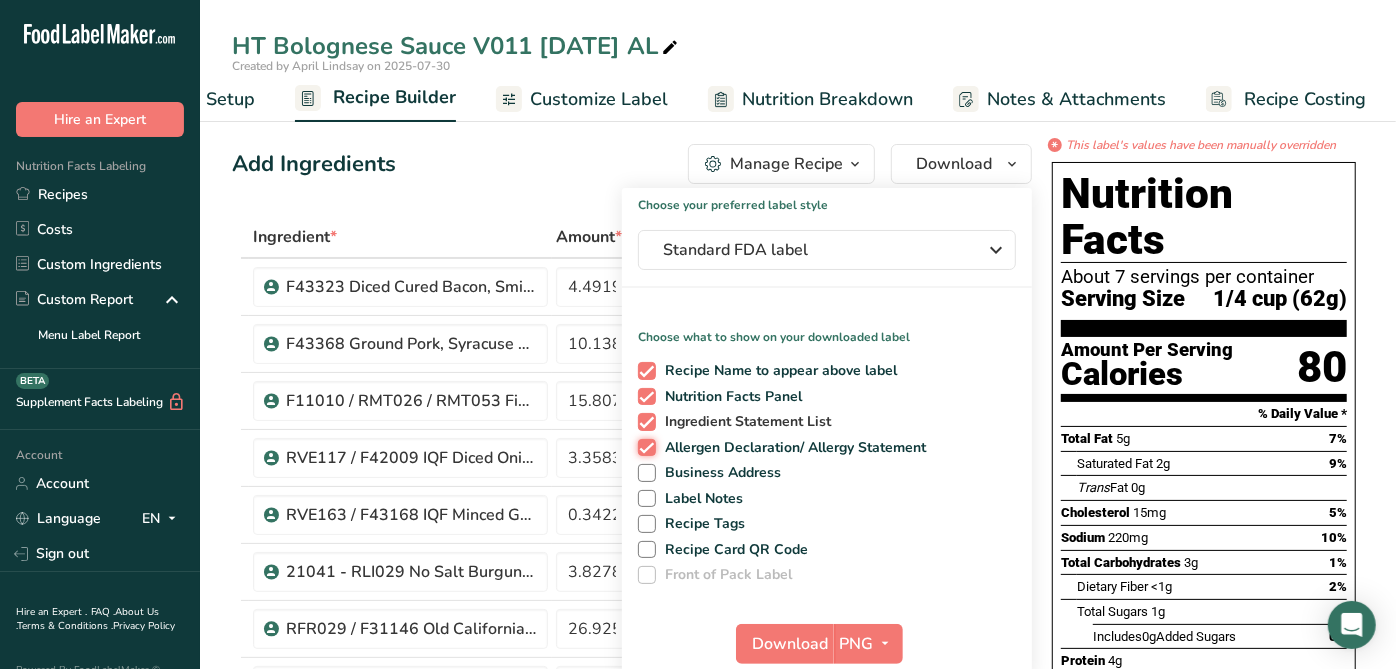 click on "Allergen Declaration/ Allergy Statement" at bounding box center (644, 447) 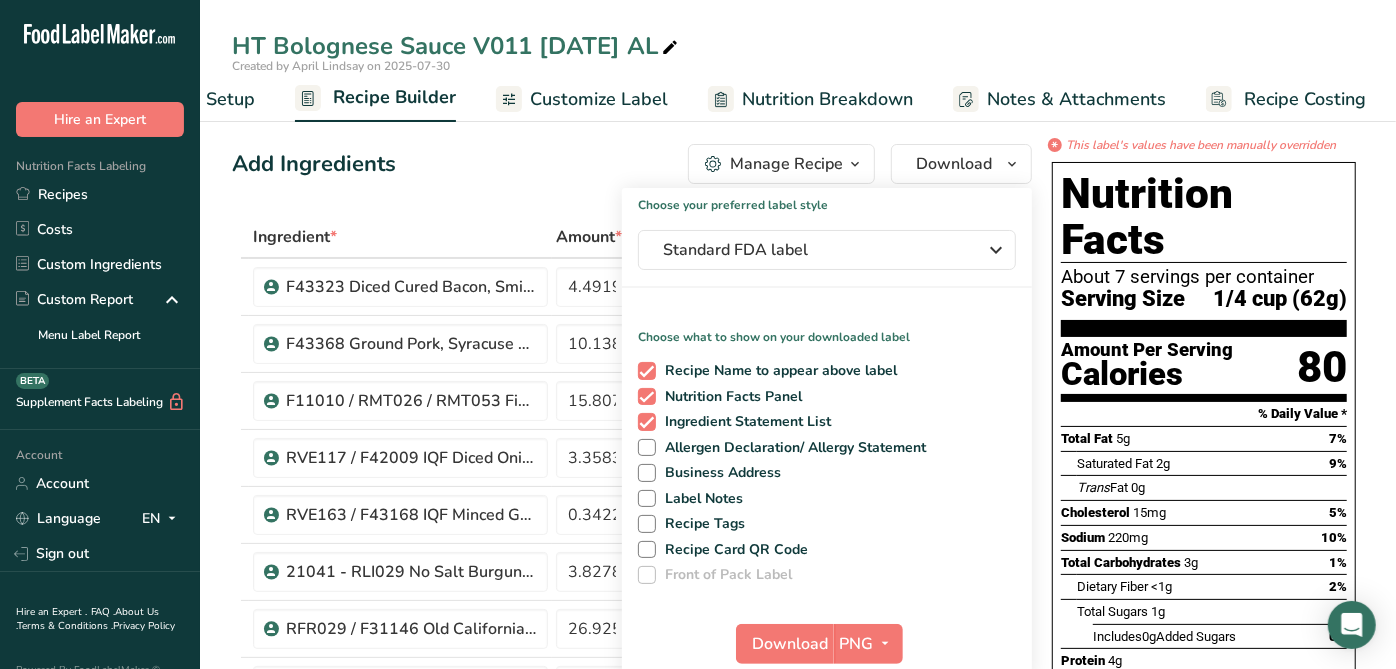 click on "Recipe Name to appear above label
Nutrition Facts Panel
Ingredient Statement List
Allergen Declaration/ Allergy Statement
Business Address
Label Notes
Recipe Tags
Recipe Card QR Code
Front of Pack Label" at bounding box center (827, 469) 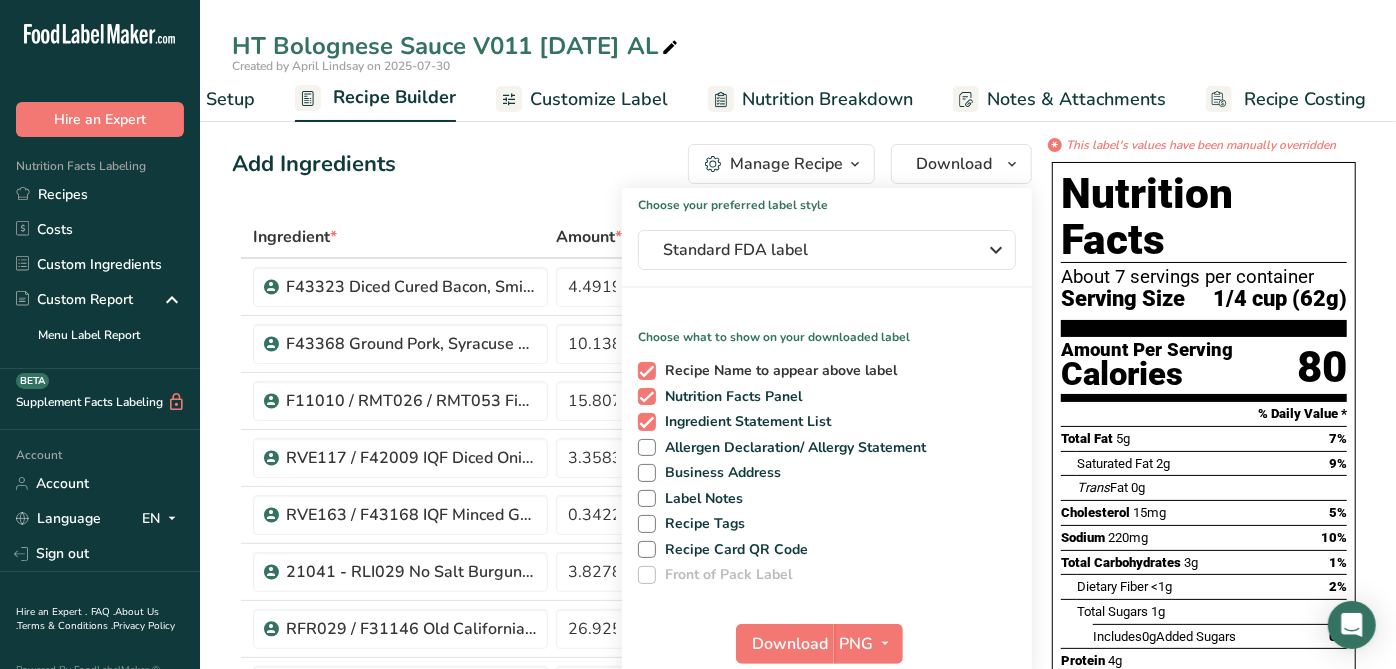 click at bounding box center (647, 371) 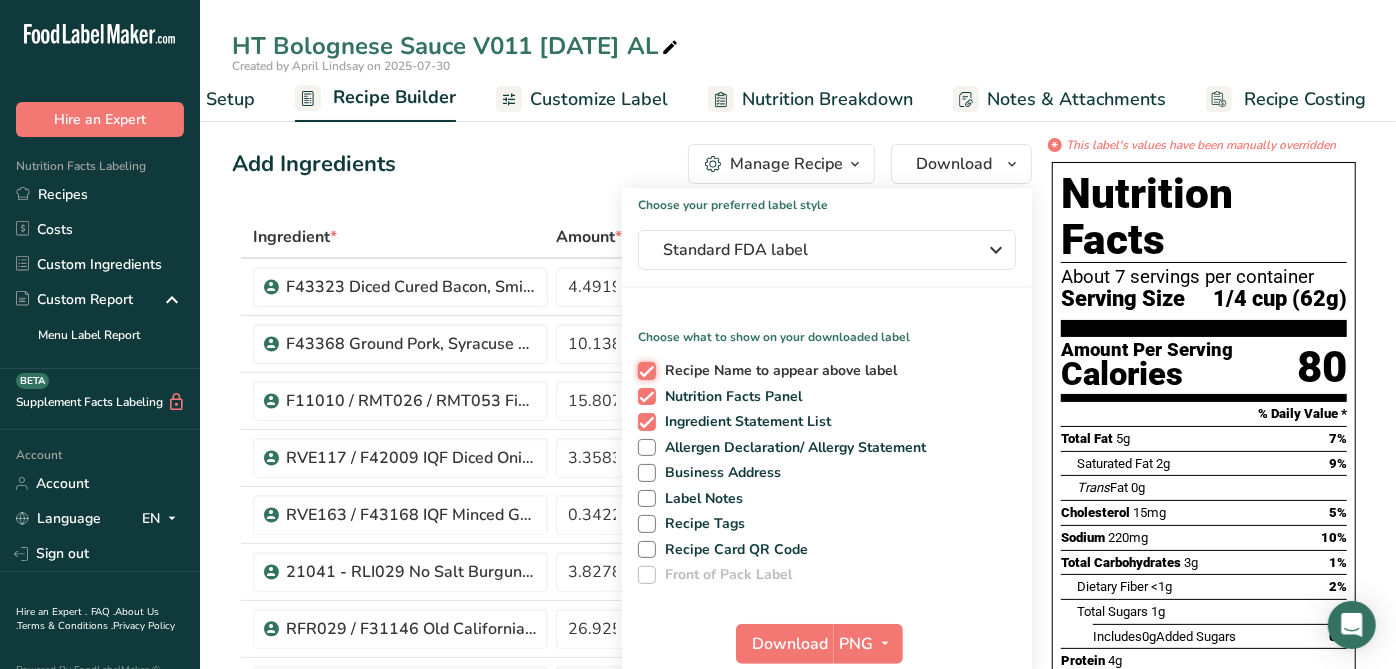 click on "Recipe Name to appear above label" at bounding box center (644, 370) 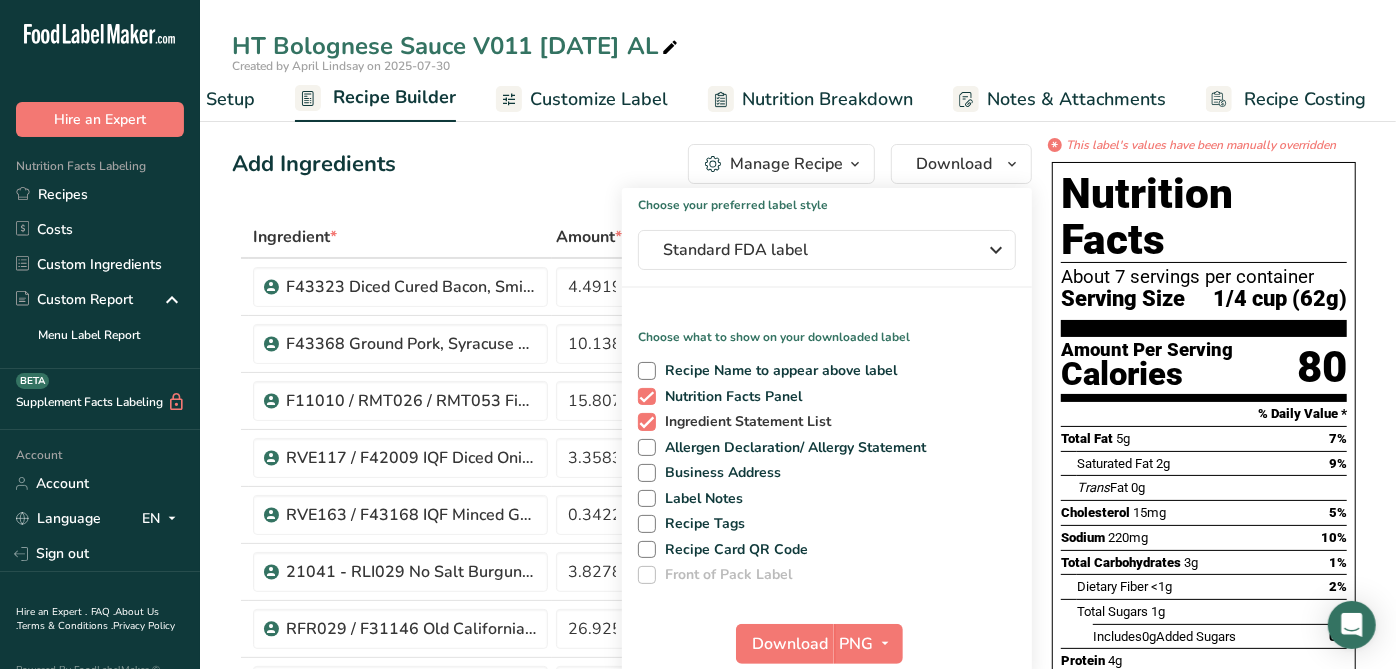 click at bounding box center [647, 422] 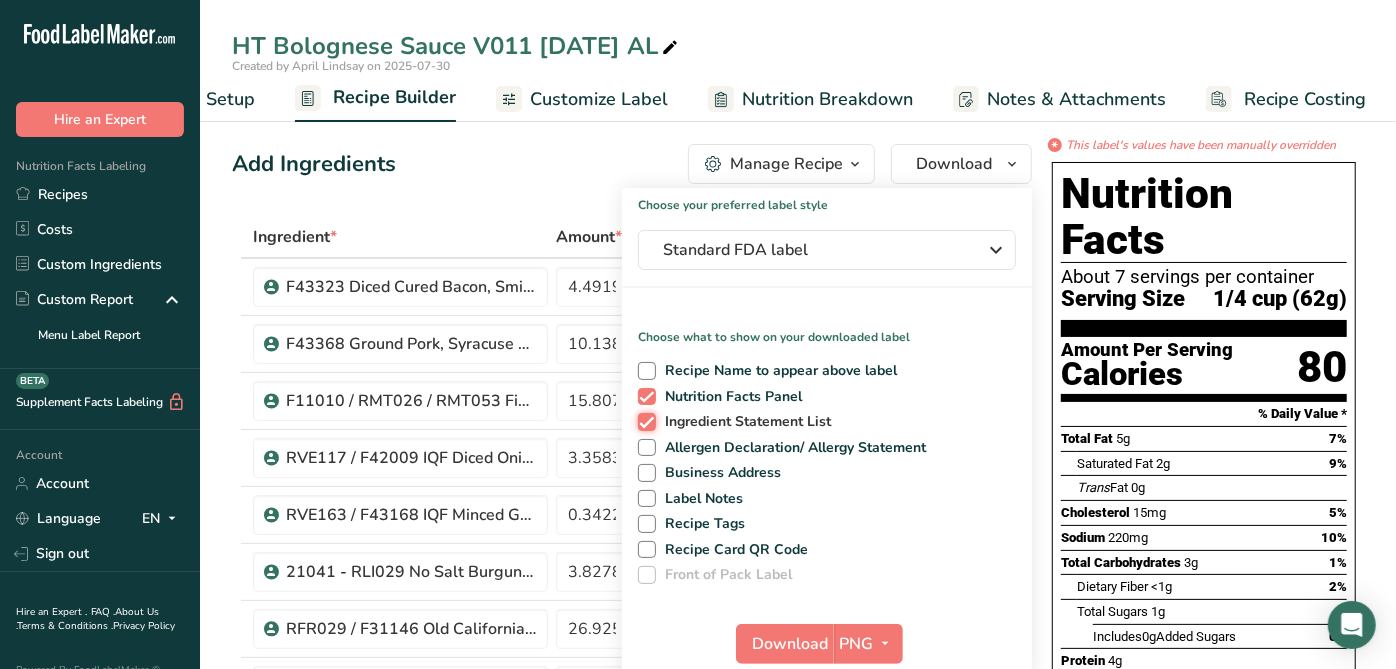 click on "Ingredient Statement List" at bounding box center [644, 421] 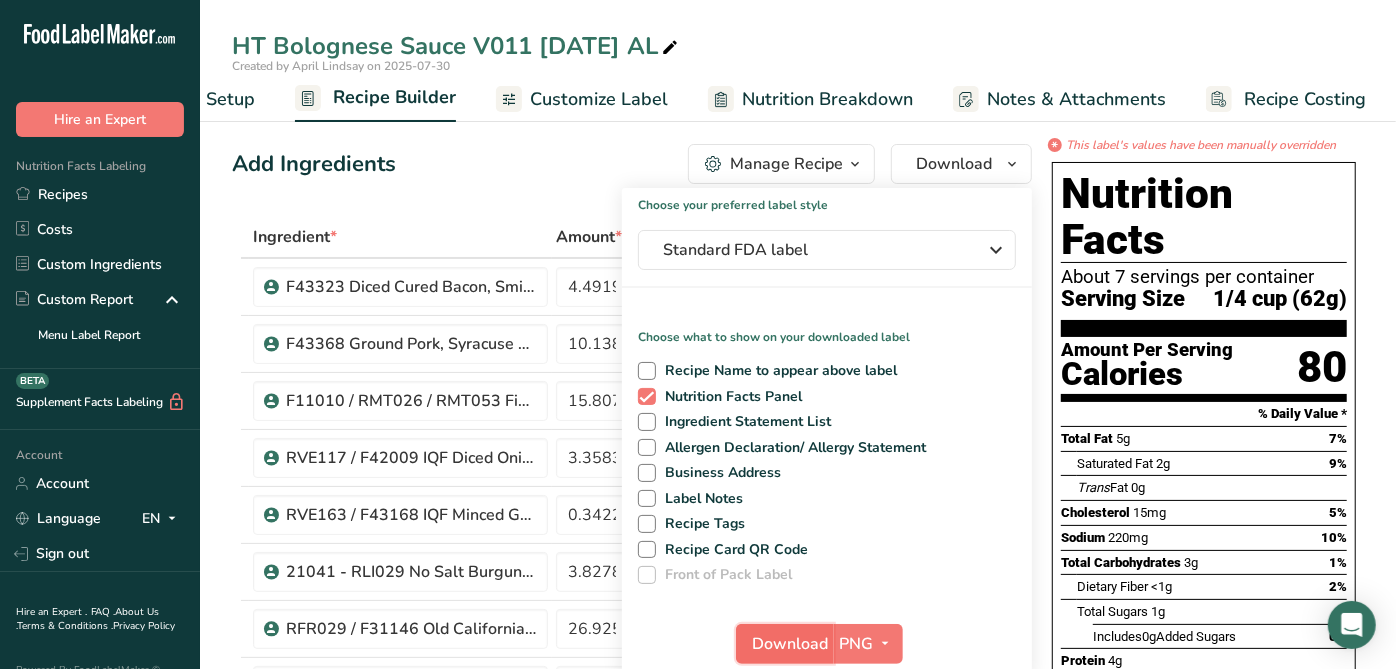click on "Download" at bounding box center (785, 644) 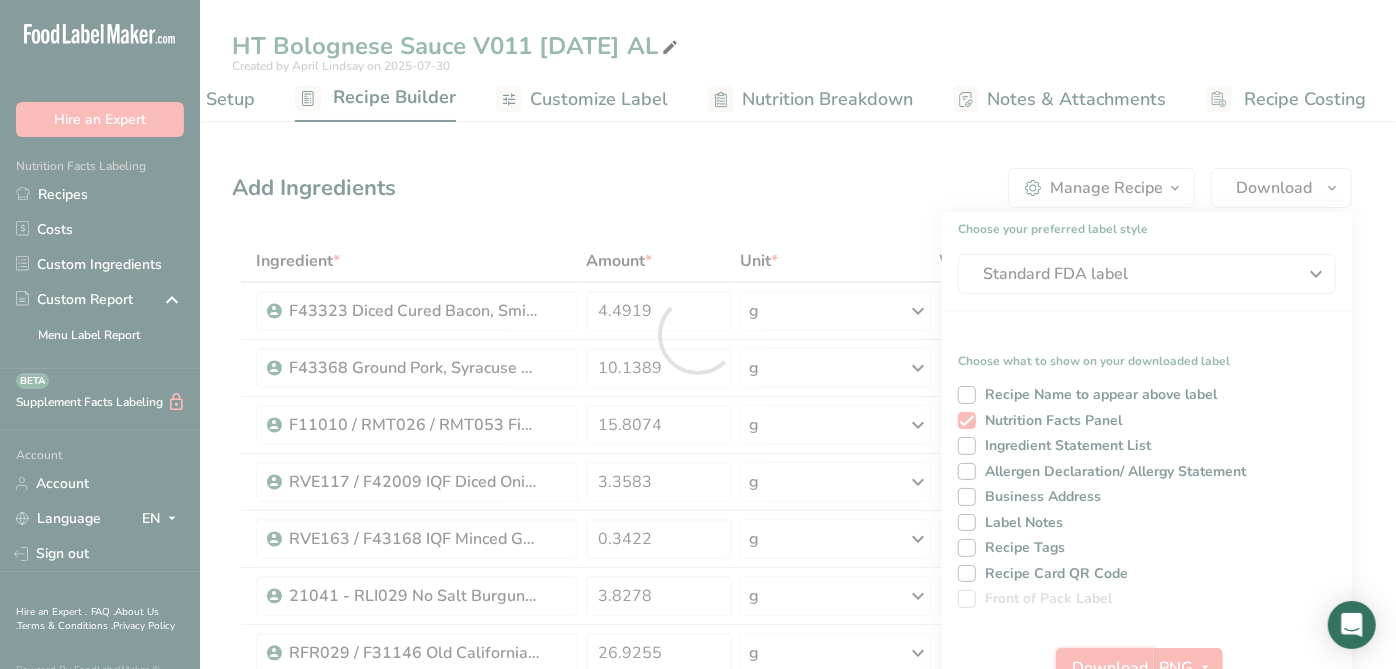 scroll, scrollTop: 0, scrollLeft: 0, axis: both 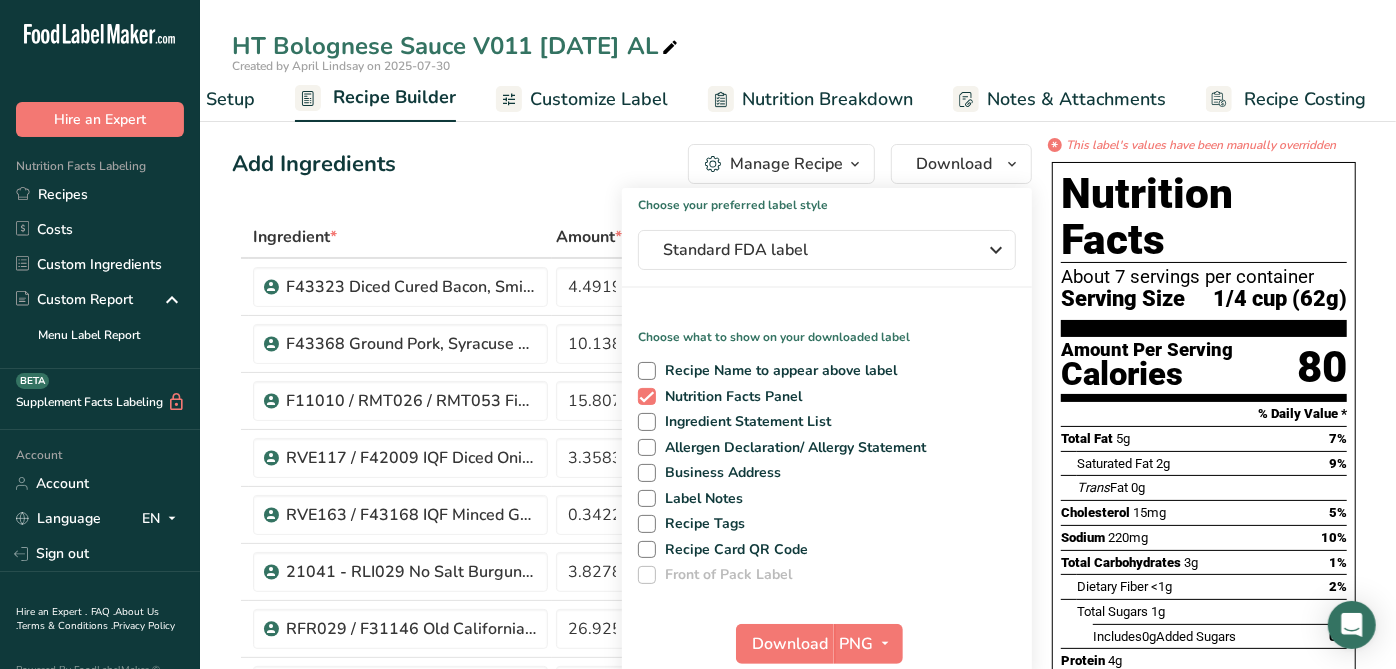click on "Add Ingredients
Manage Recipe         Delete Recipe           Duplicate Recipe             Scale Recipe             Save as Sub-Recipe   .a-a{fill:#347362;}.b-a{fill:#fff;}                               Nutrition Breakdown                 Recipe Card
NEW
Amino Acids Pattern Report           Activity History
Download
Choose your preferred label style
Standard FDA label
Standard FDA label
The most common format for nutrition facts labels in compliance with the FDA's typeface, style and requirements
Tabular FDA label
A label format compliant with the FDA regulations presented in a tabular (horizontal) display.
Linear FDA label
A simple linear display for small sized packages.
Simplified FDA label" at bounding box center (638, 1317) 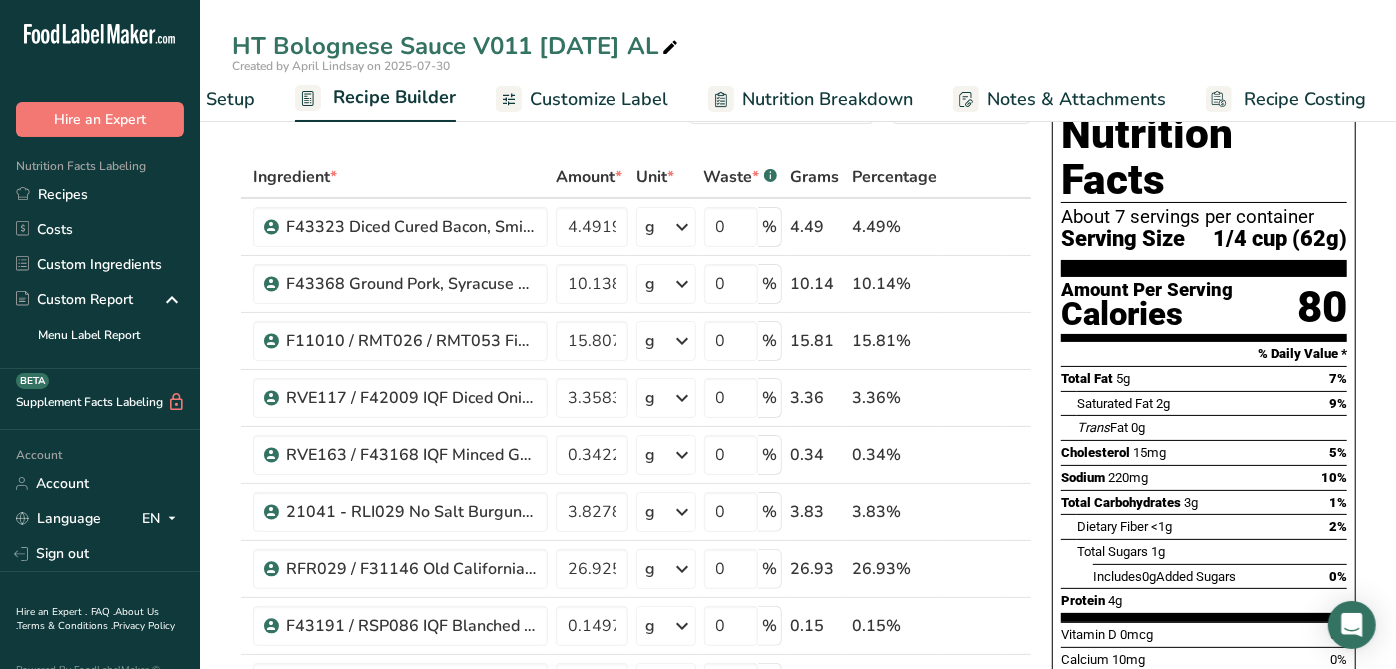 scroll, scrollTop: 0, scrollLeft: 0, axis: both 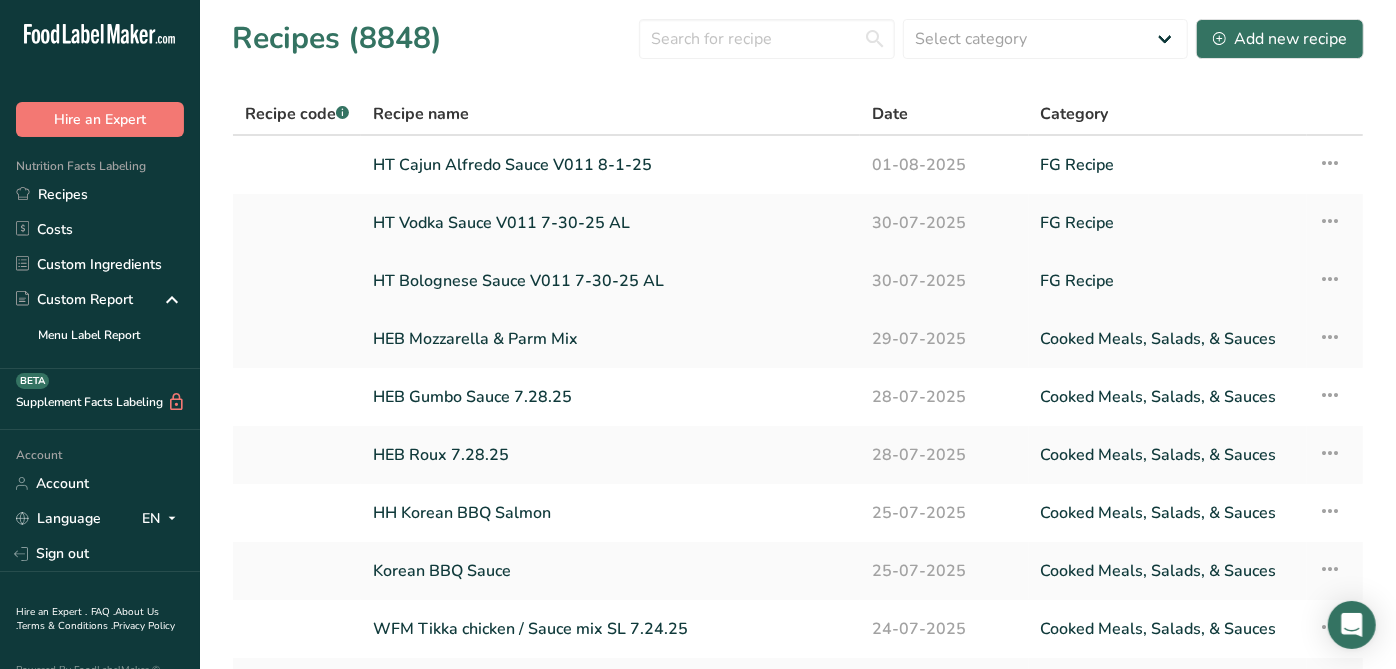 click on "HT Bolognese Sauce V011 7-30-25 AL" at bounding box center [610, 281] 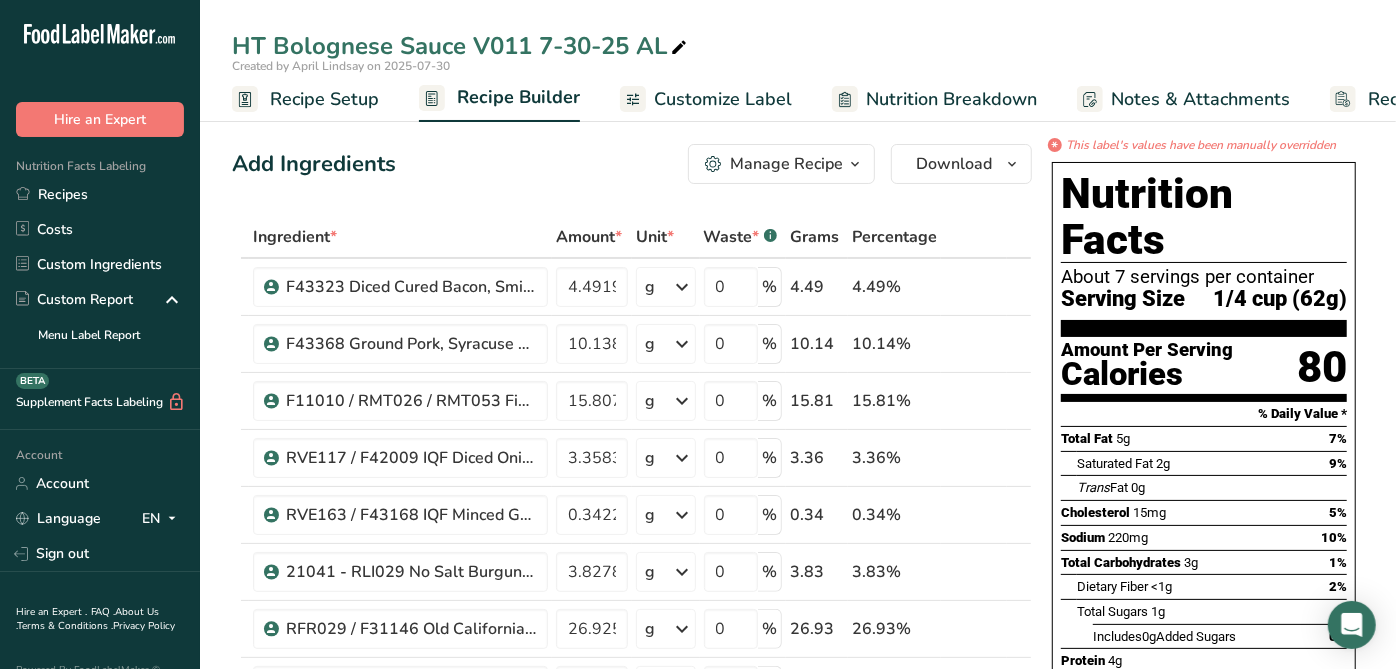 click at bounding box center (679, 48) 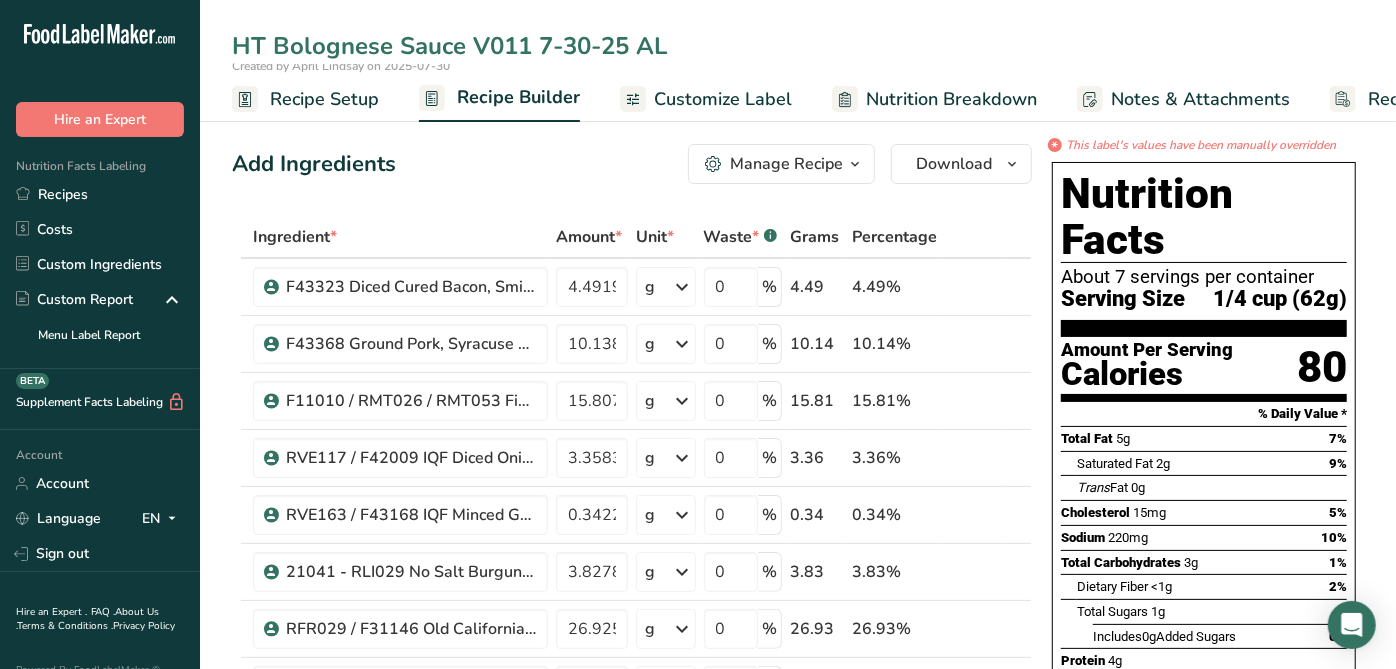 click on "HT Bolognese Sauce V011 7-30-25 AL" at bounding box center (798, 46) 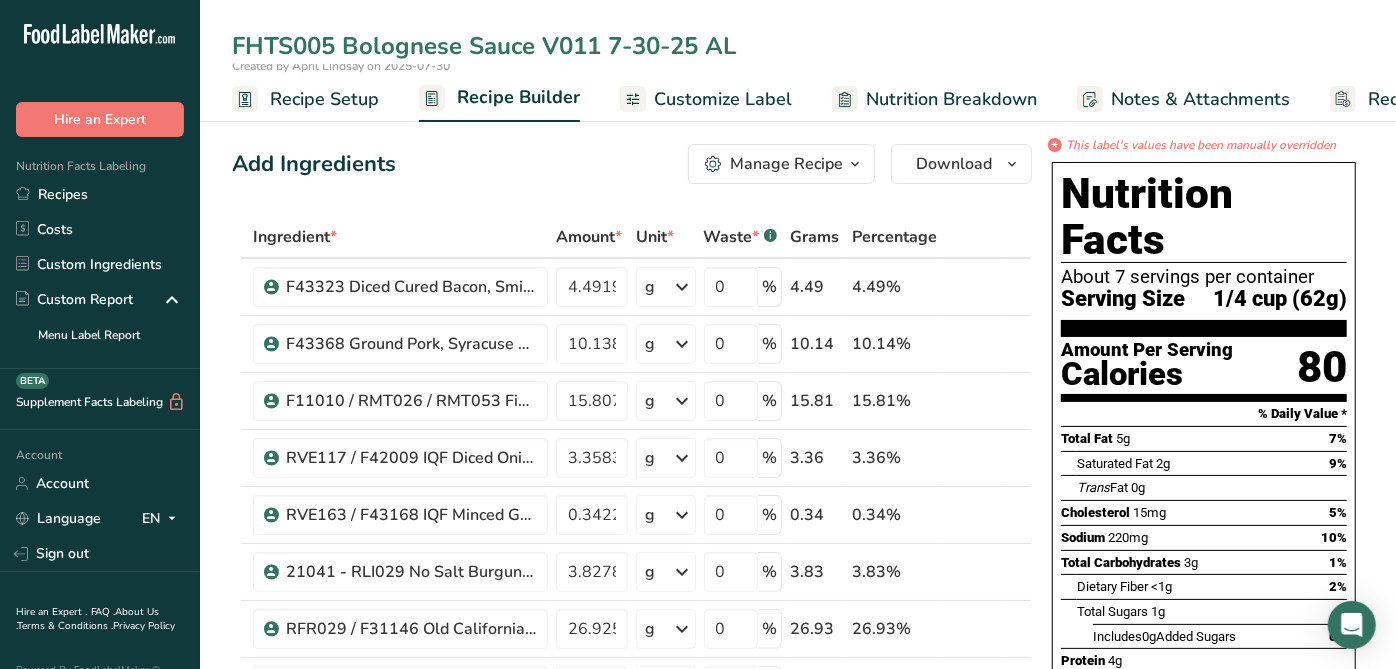 type on "FHTS005 Bolognese Sauce V011 7-30-25 AL" 